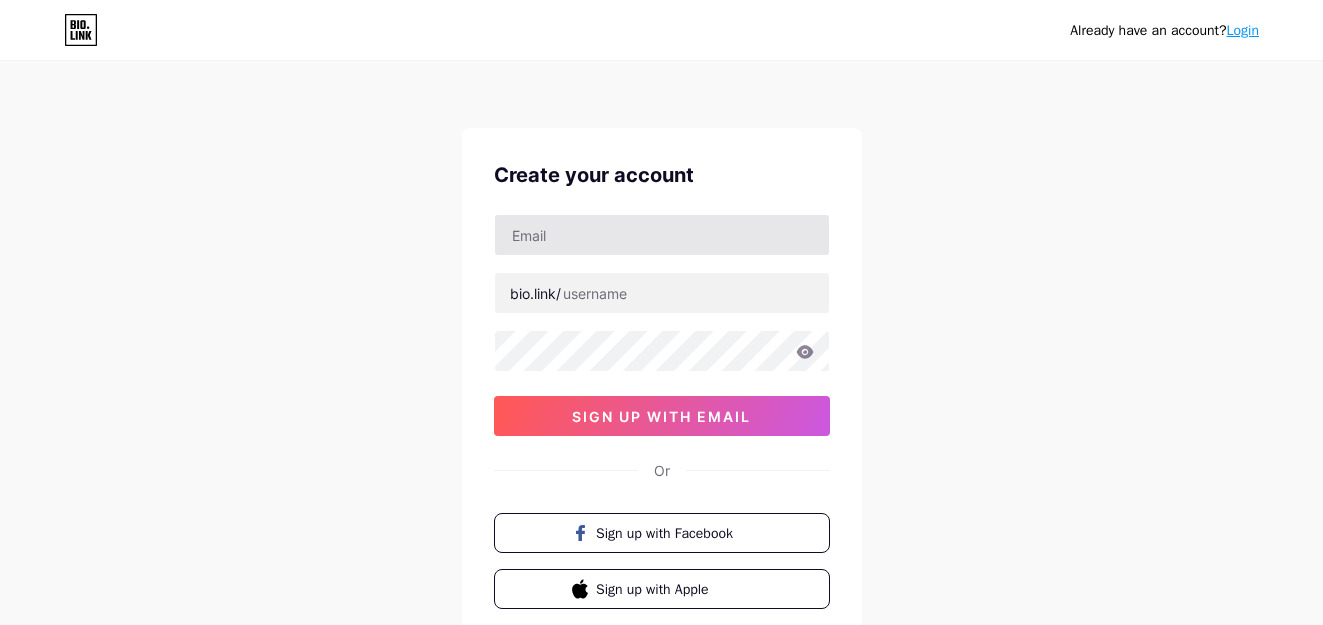 scroll, scrollTop: 0, scrollLeft: 0, axis: both 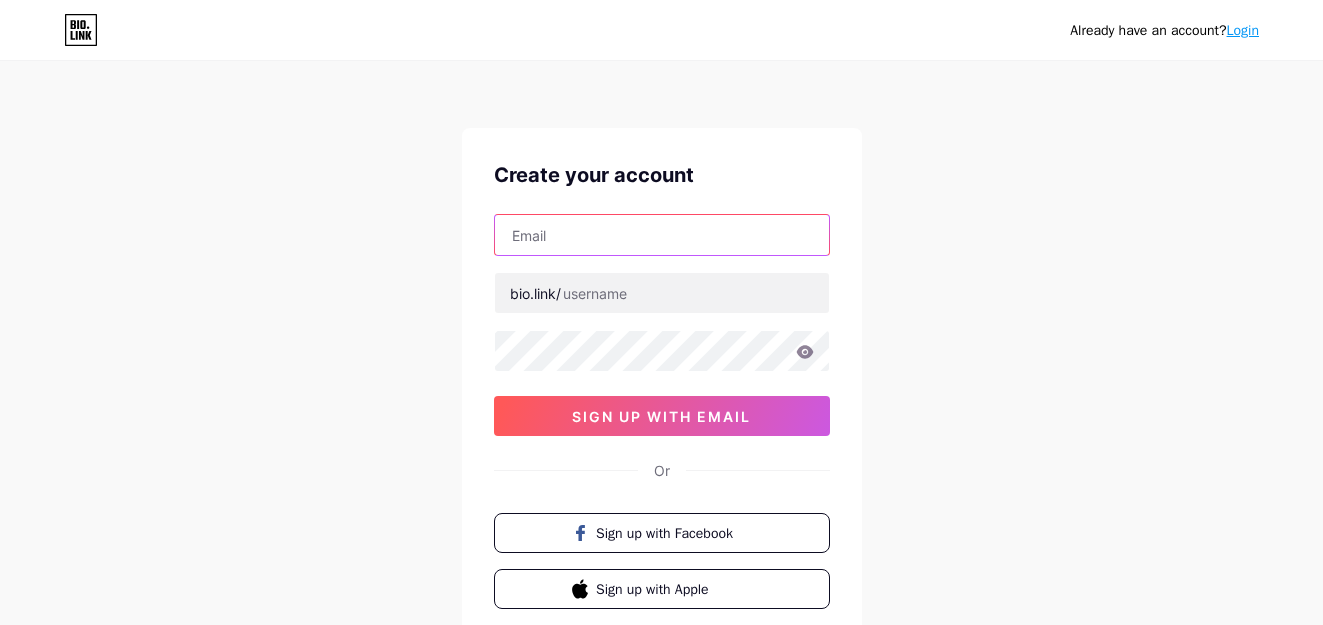 click at bounding box center (662, 235) 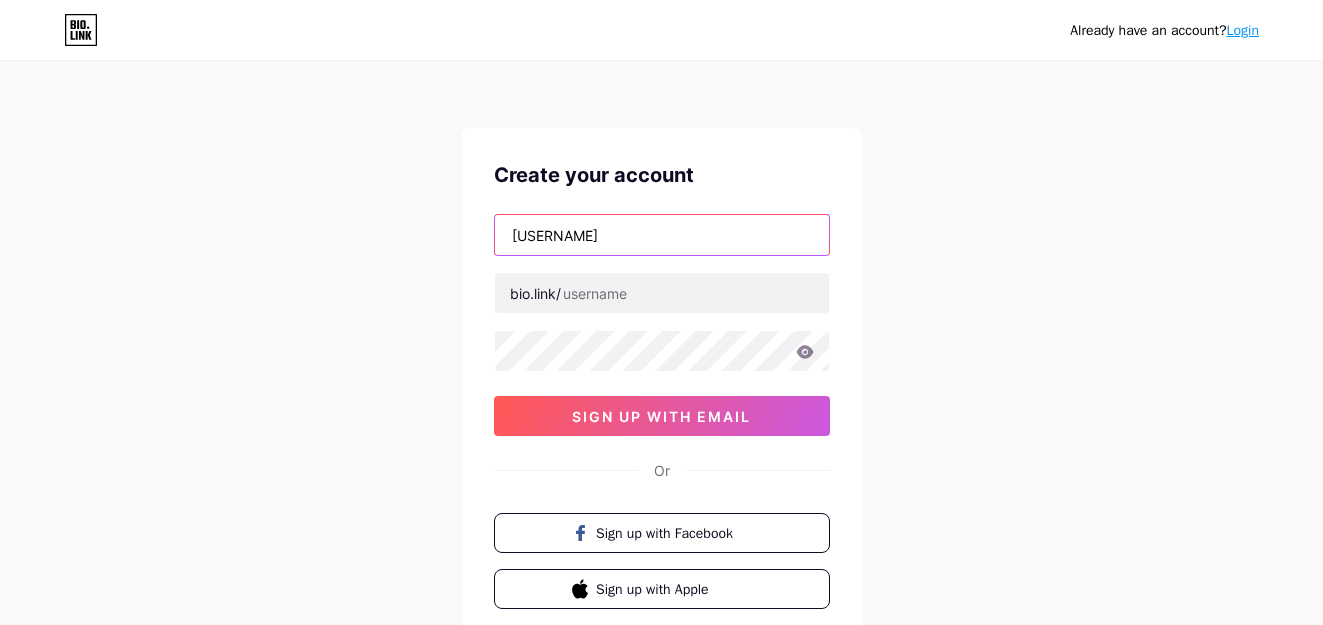type on "[EMAIL]" 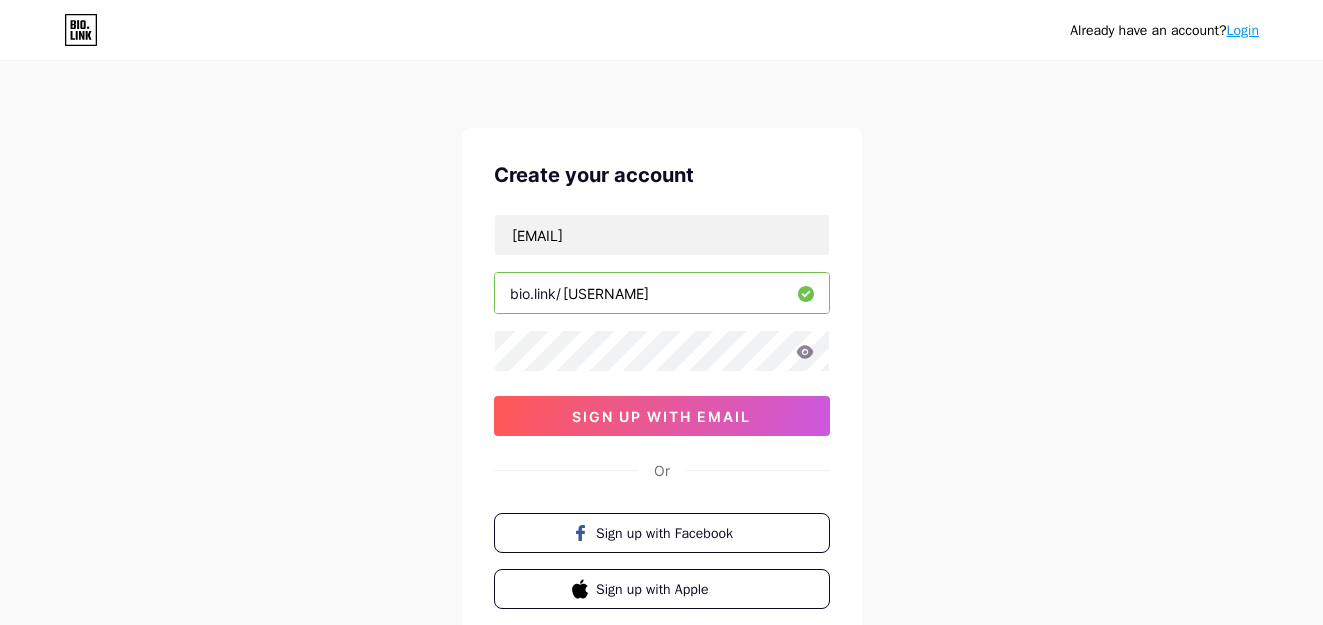type on "[USERNAME]" 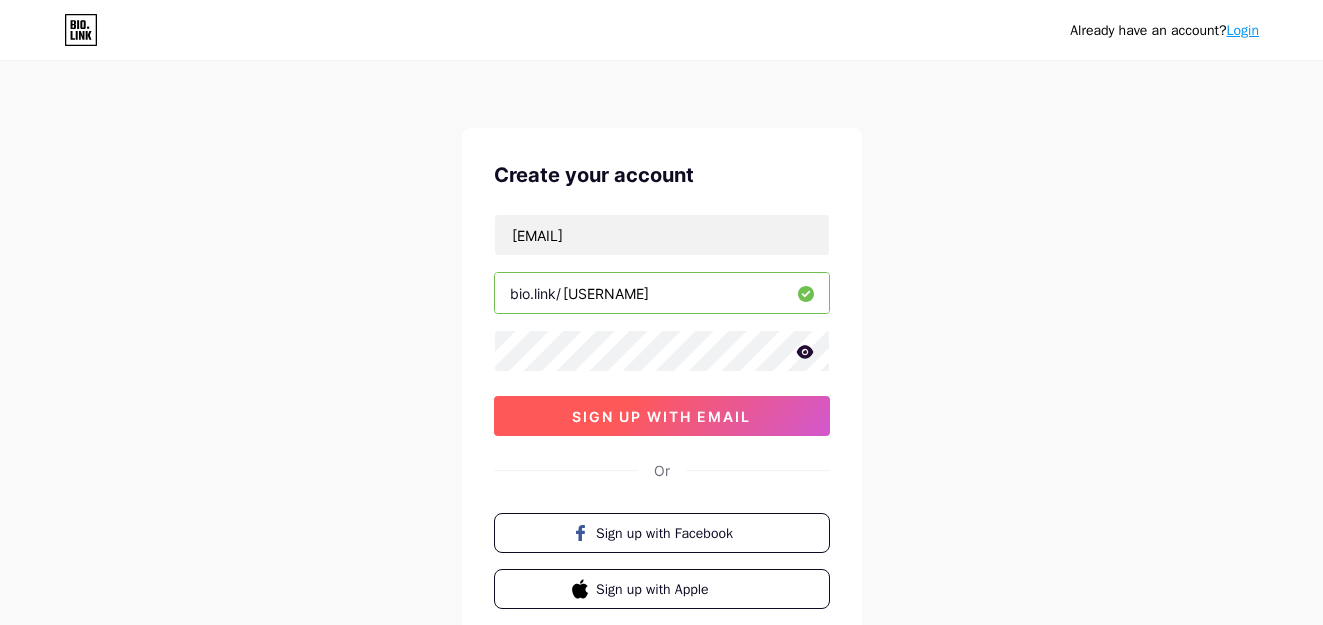 click on "sign up with email" at bounding box center [661, 416] 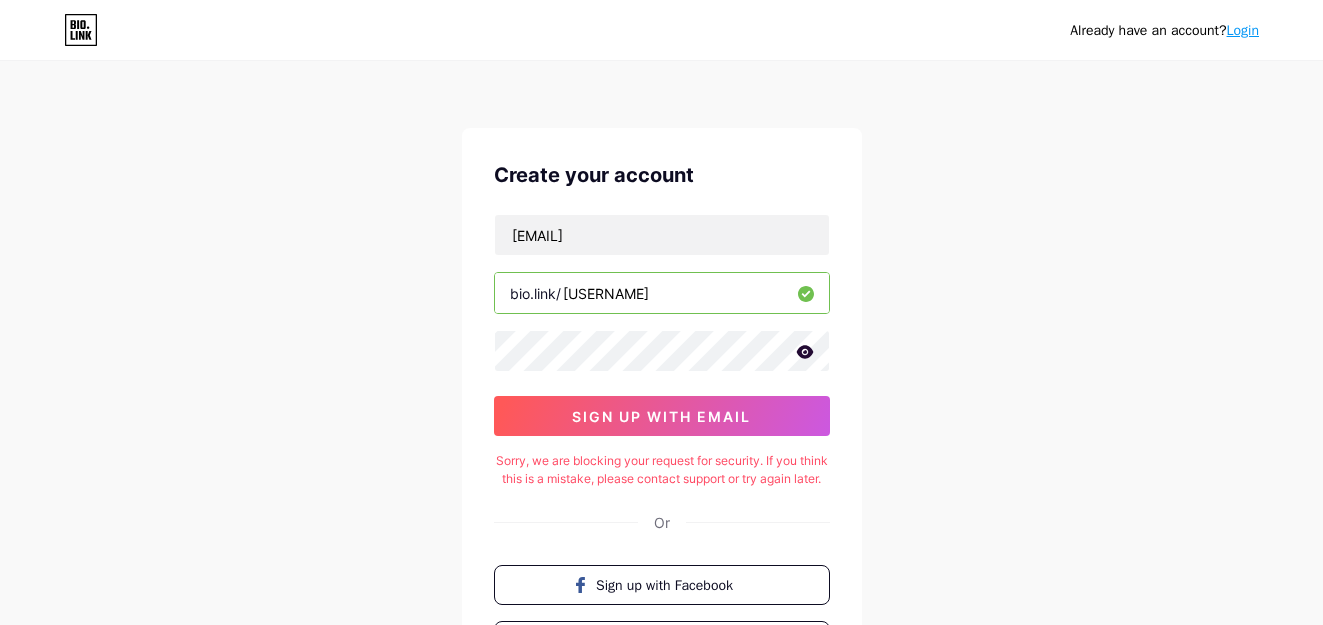 click 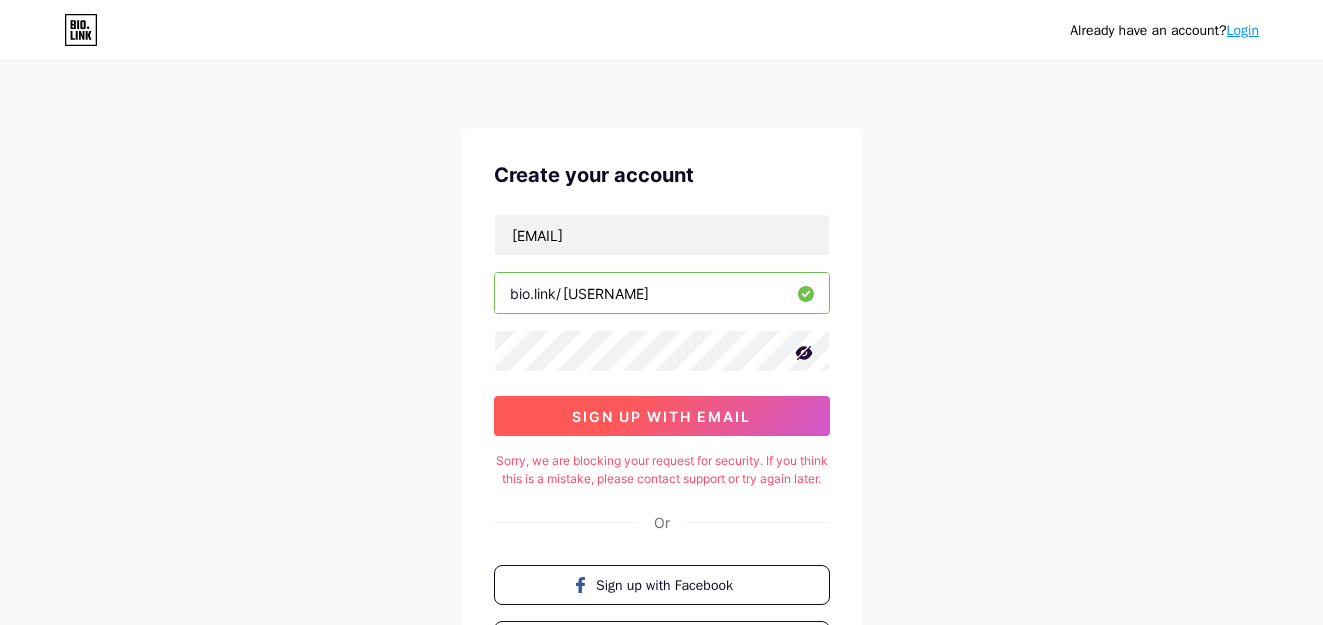 click on "sign up with email" at bounding box center (661, 416) 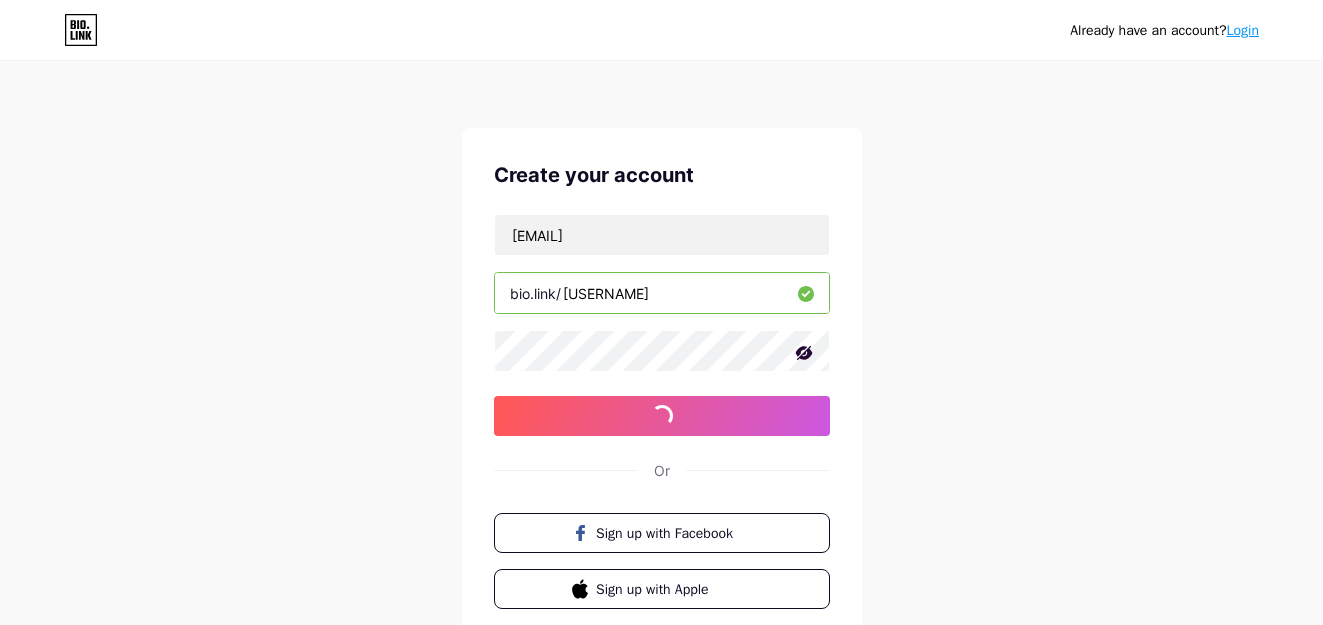 click 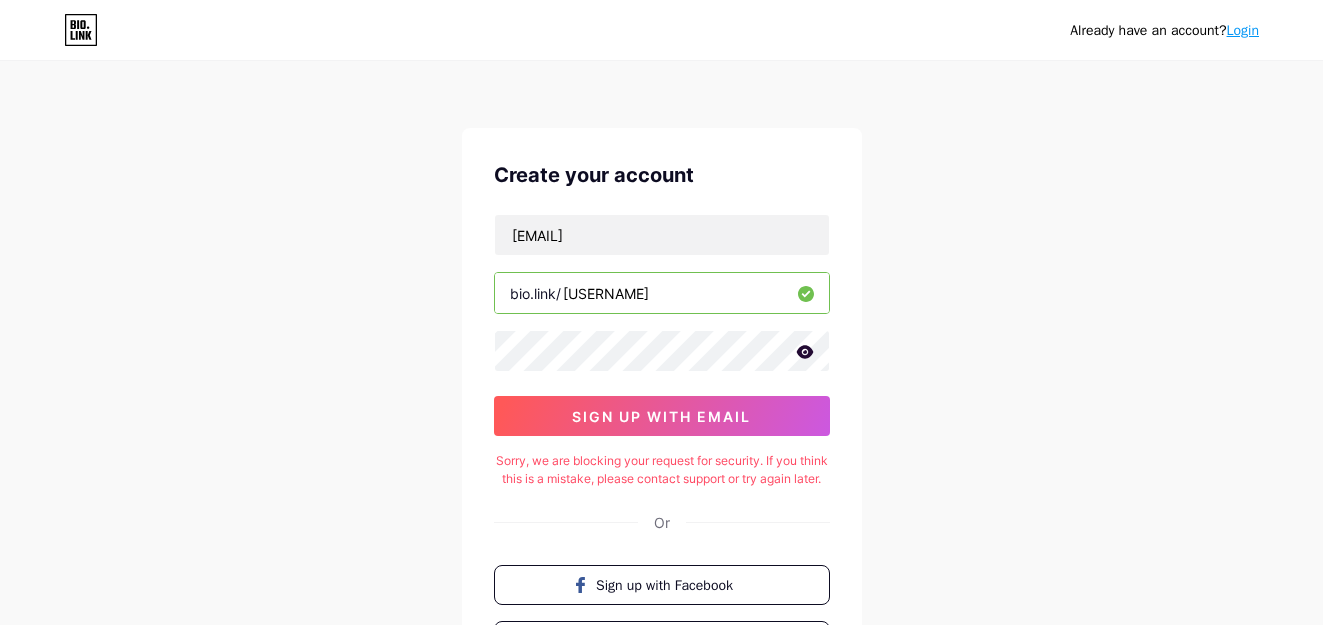click on "Sorry, we are blocking your request for security. If you think this is a mistake, please contact support or try again later." at bounding box center (662, 470) 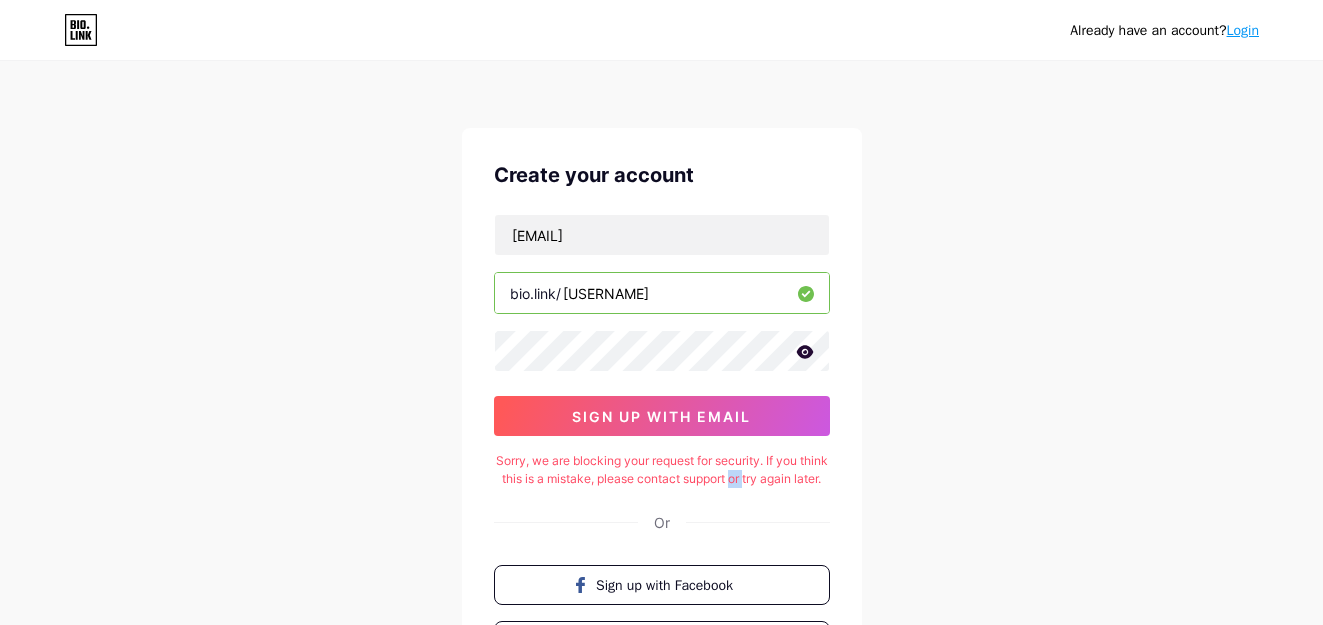 click on "Sorry, we are blocking your request for security. If you think this is a mistake, please contact support or try again later." at bounding box center [662, 470] 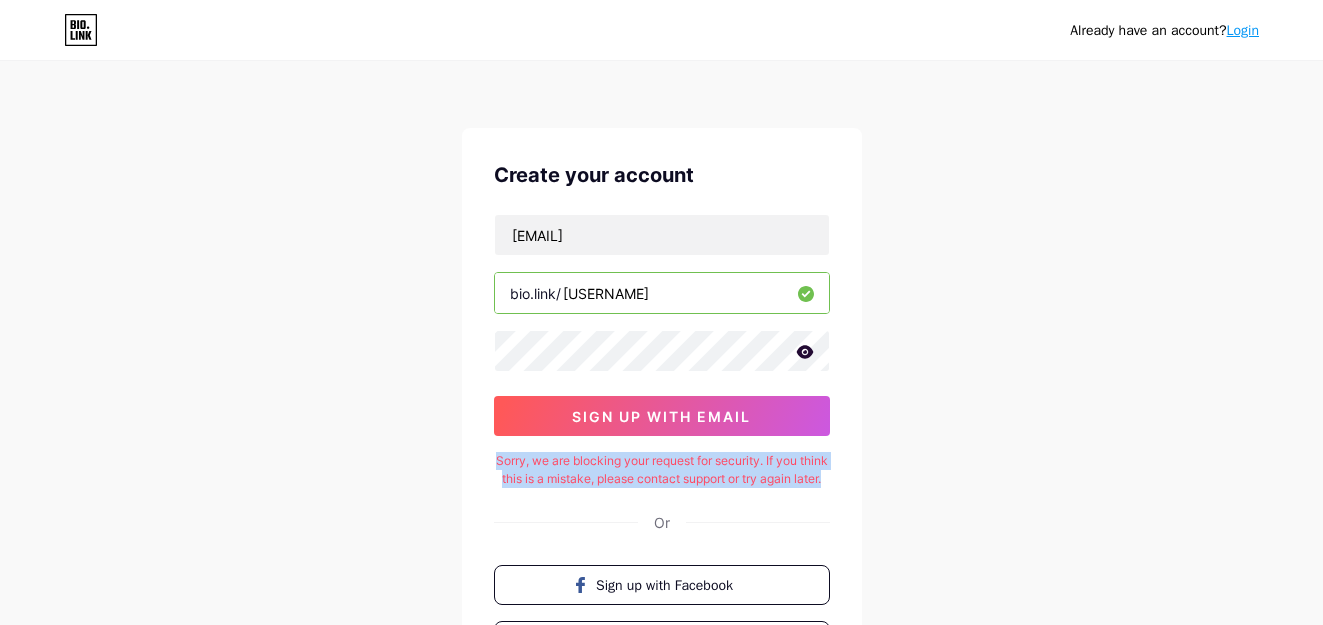 click on "Sorry, we are blocking your request for security. If you think this is a mistake, please contact support or try again later." at bounding box center (662, 470) 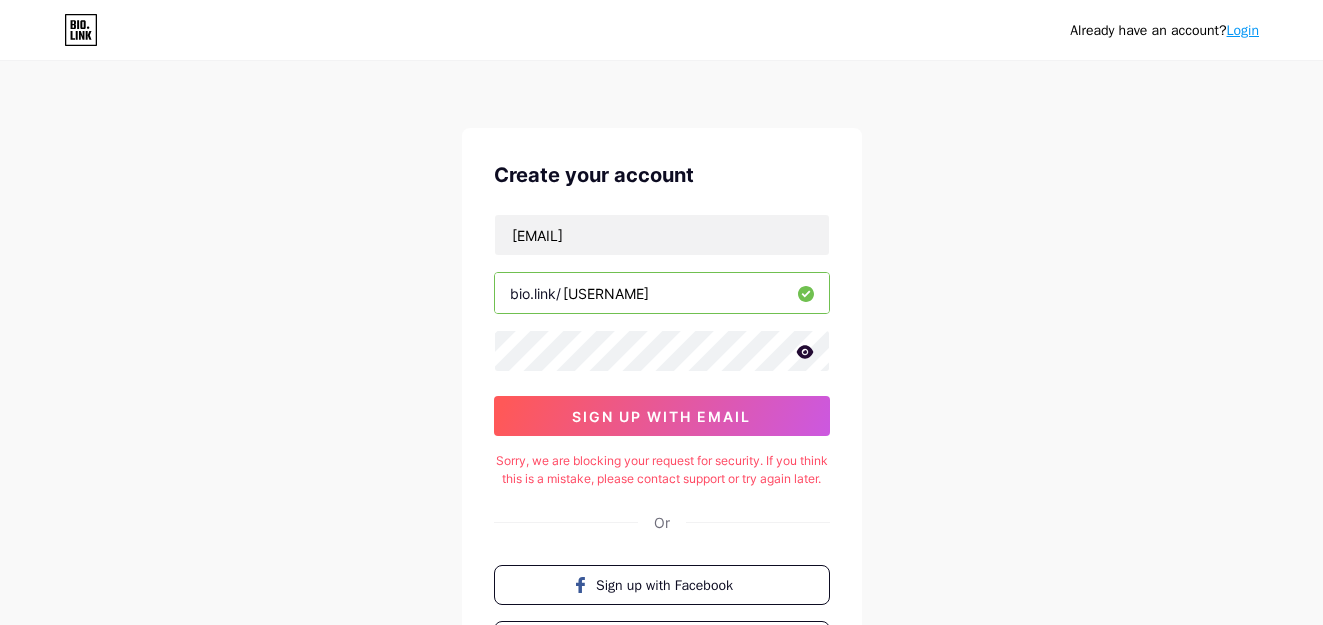 click on "Already have an account?  Login   Create your account     cintalaura202425@gmail.com     bio.link/   qiuqiu99balimom                     sign up with email     Sorry, we are blocking your request for security. If you think this is a mistake, please contact support or try again later.     Or       Sign up with Facebook
Sign up with Apple
By signing up, you agree to our  Terms of Service  and  Privacy Policy ." at bounding box center (661, 408) 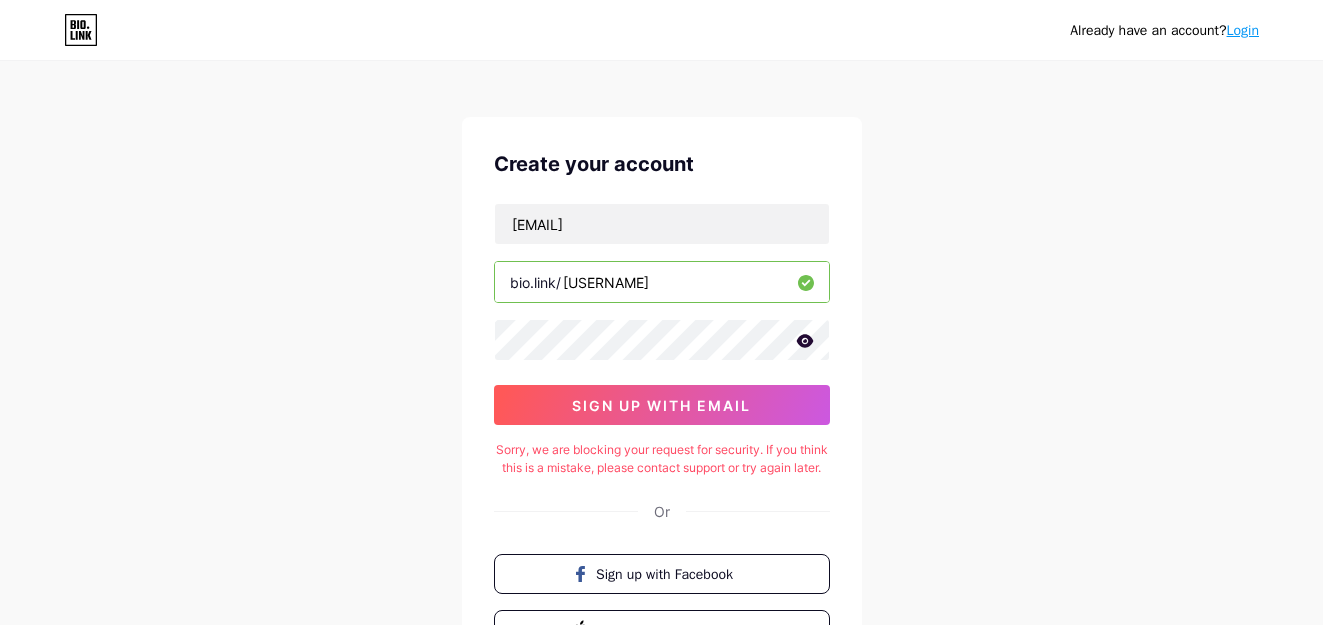 scroll, scrollTop: 10, scrollLeft: 0, axis: vertical 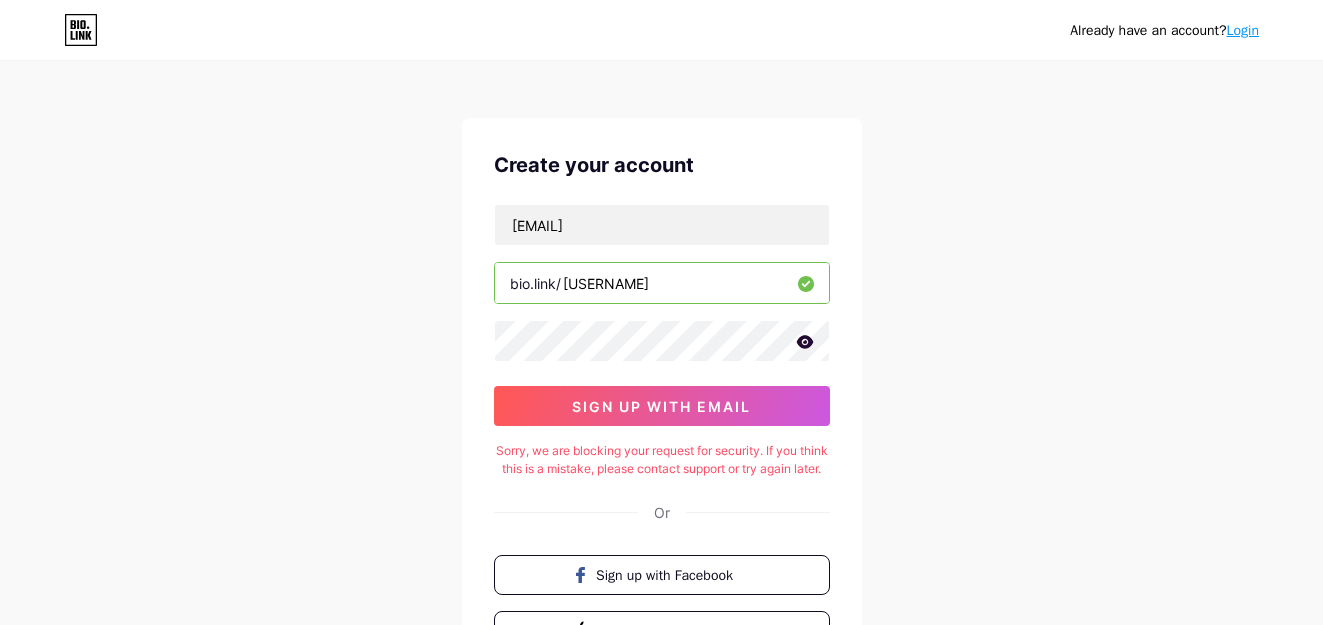 click on "qiuqiu99balimom" at bounding box center (662, 283) 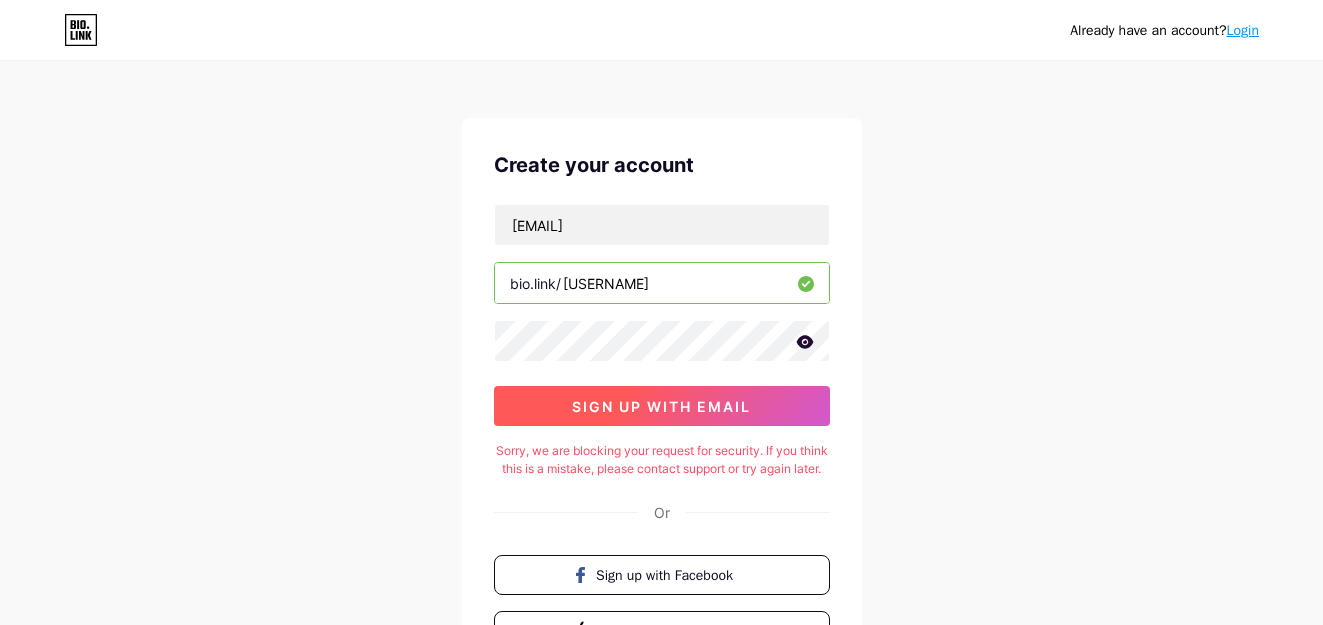 click on "sign up with email" at bounding box center (662, 406) 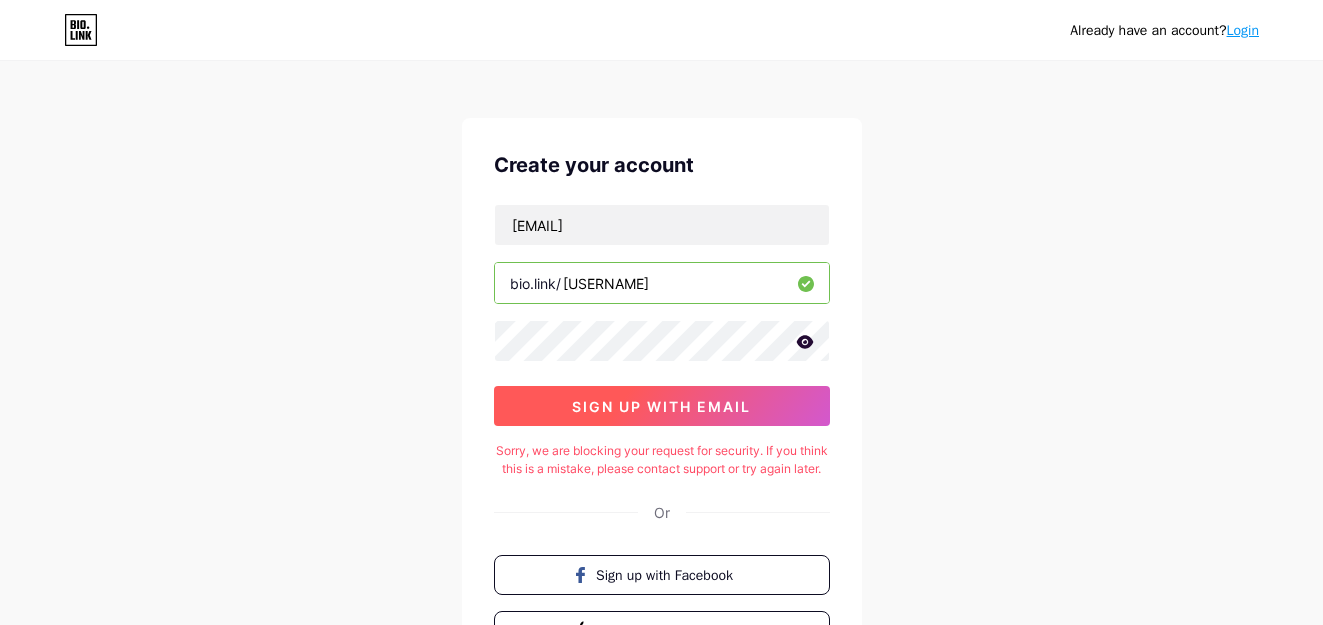 click on "sign up with email" at bounding box center [662, 406] 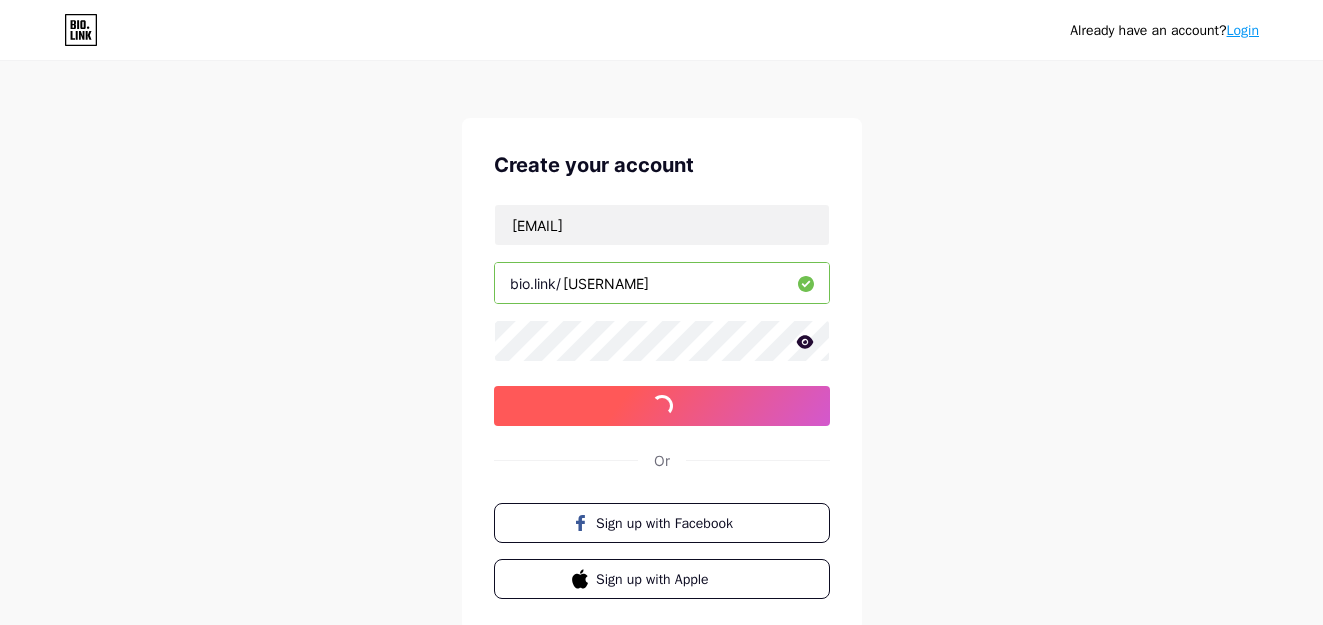 click on "sign up with email" at bounding box center [662, 406] 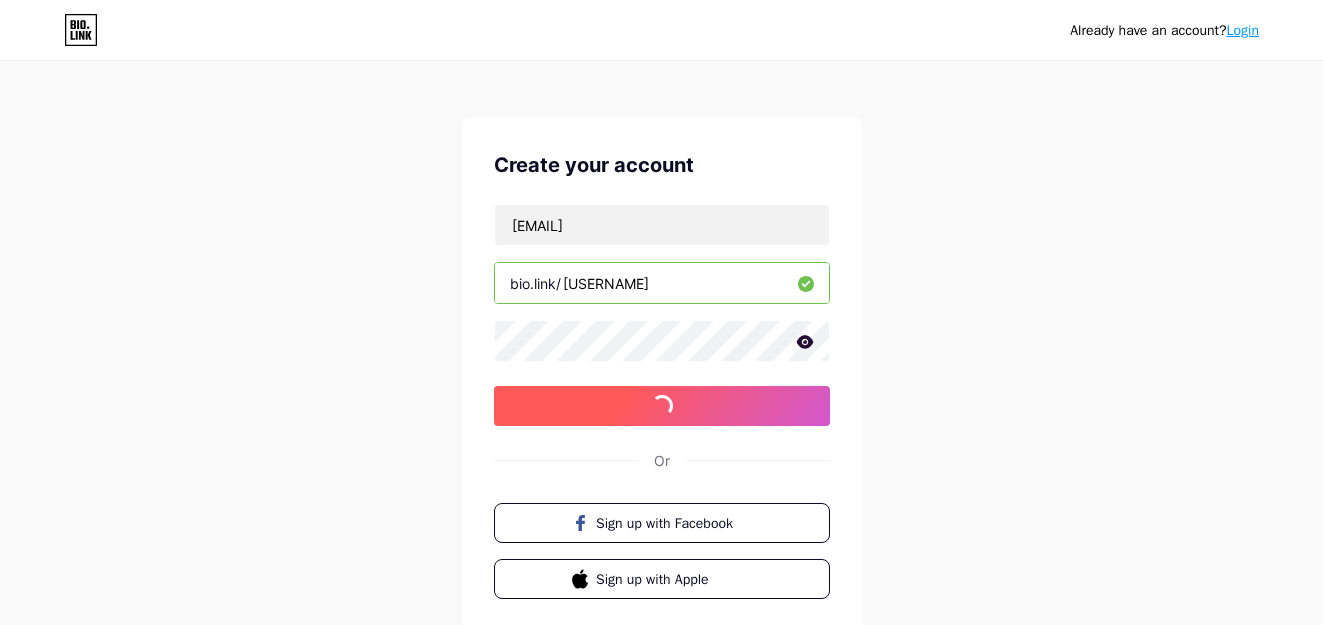 click on "sign up with email" at bounding box center (662, 406) 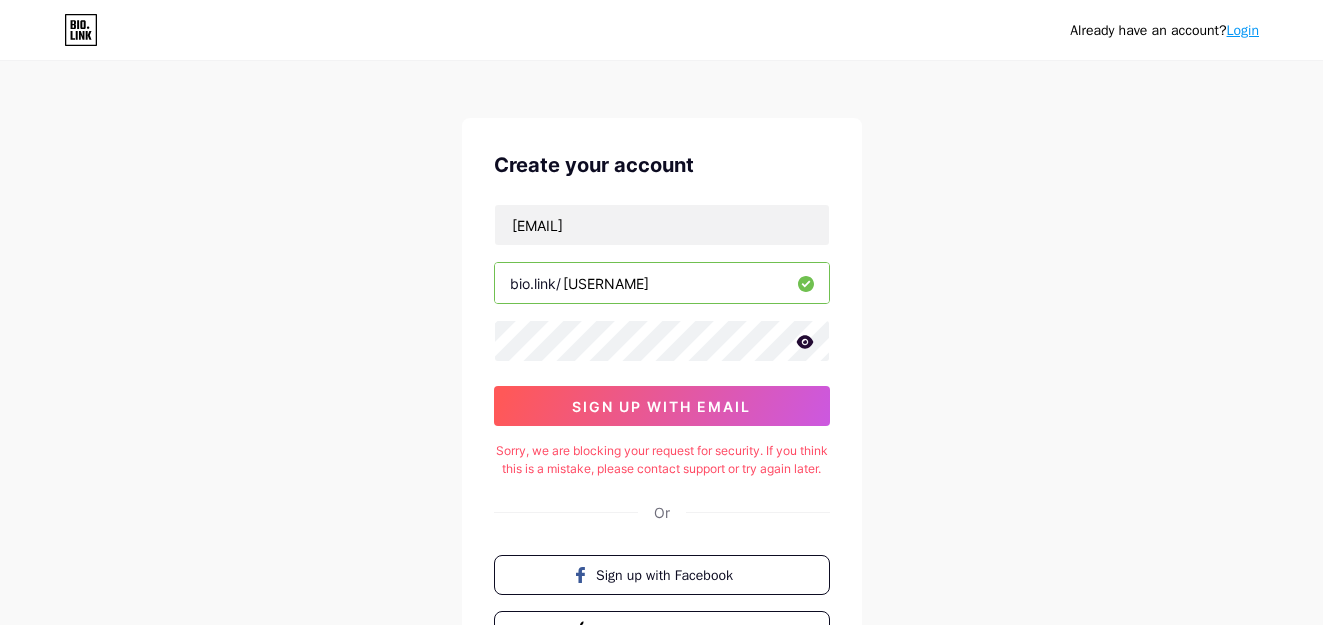 click on "Login" at bounding box center [1243, 30] 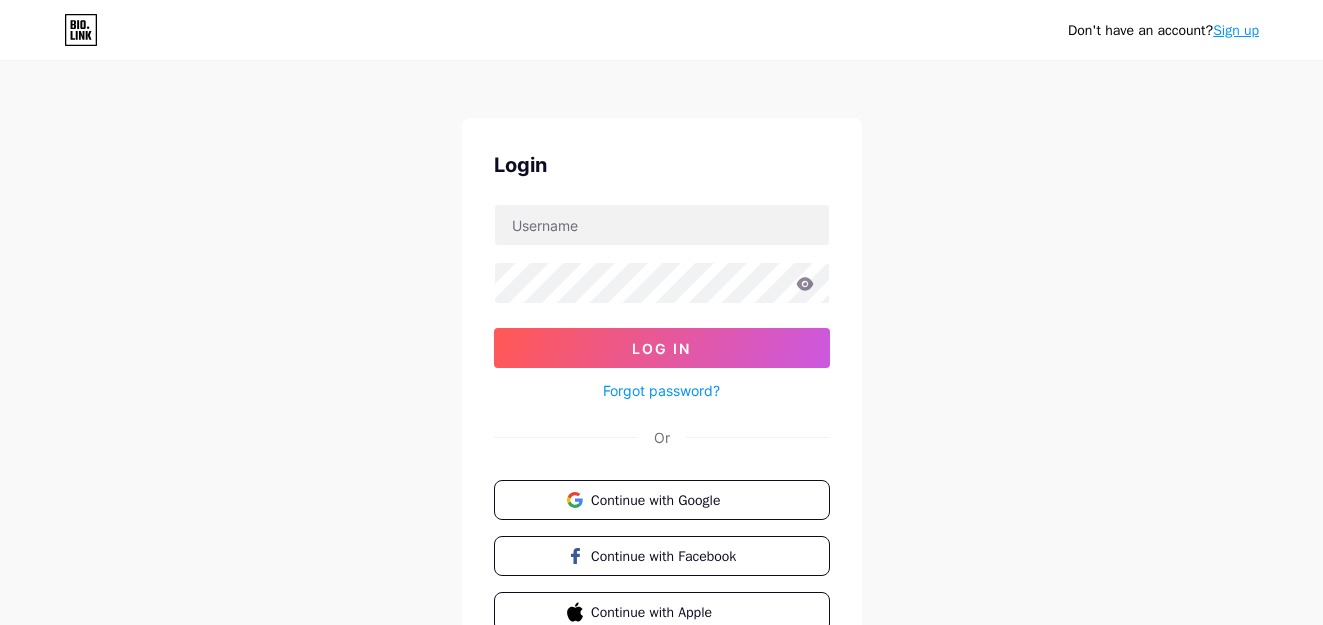 scroll, scrollTop: 0, scrollLeft: 0, axis: both 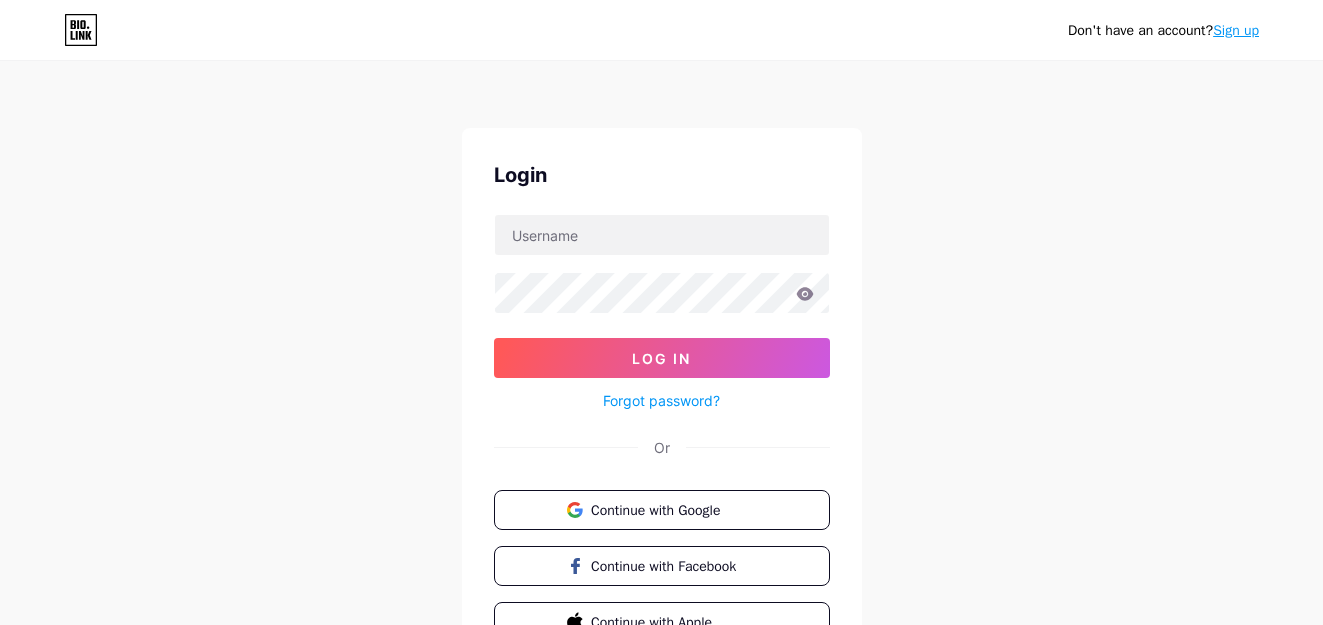 drag, startPoint x: 750, startPoint y: 442, endPoint x: 743, endPoint y: 427, distance: 16.552946 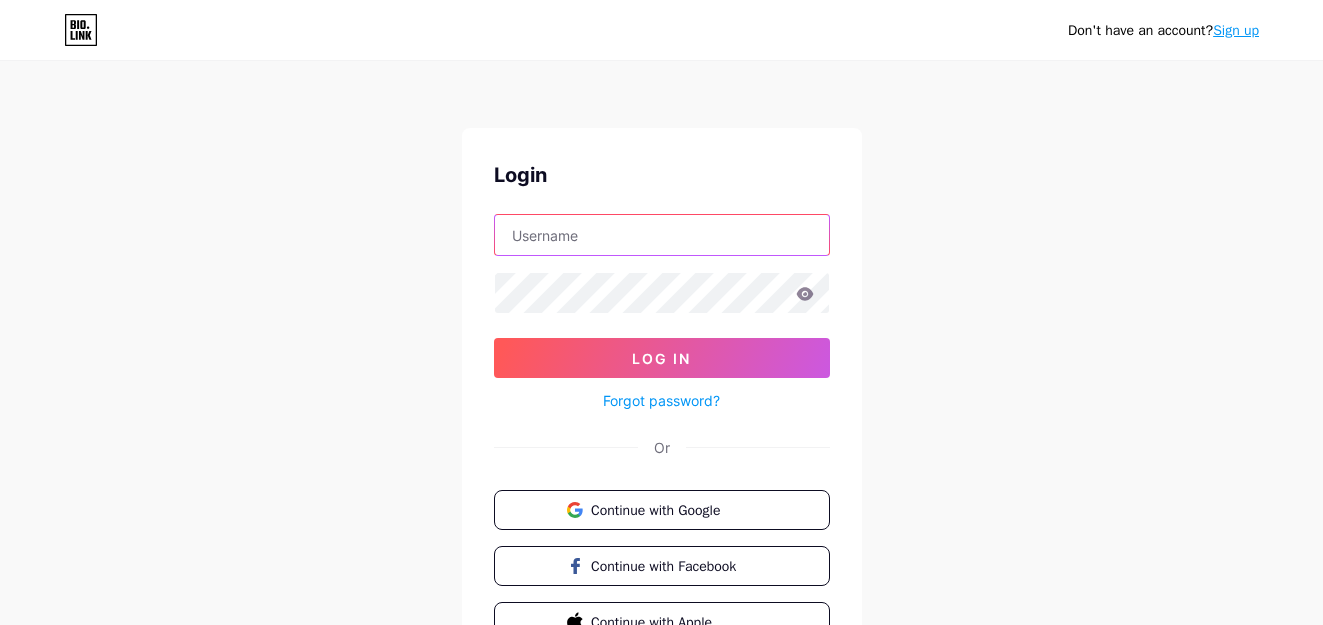 click at bounding box center (662, 235) 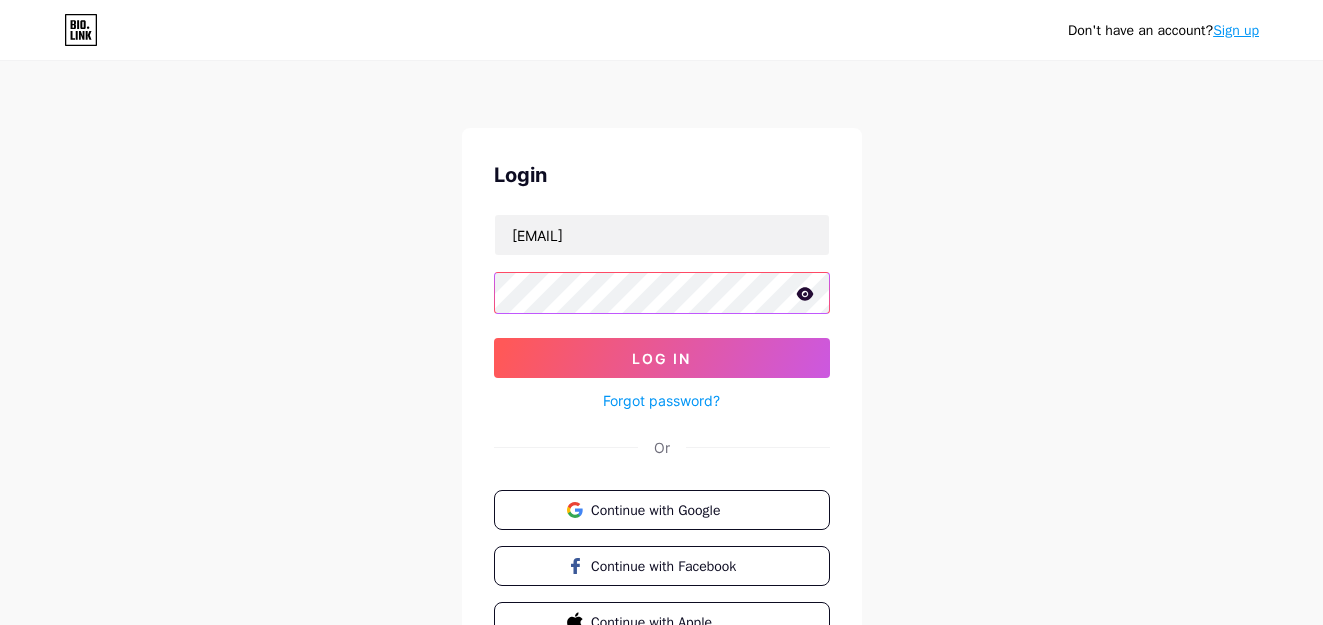 click on "Log In" at bounding box center (662, 358) 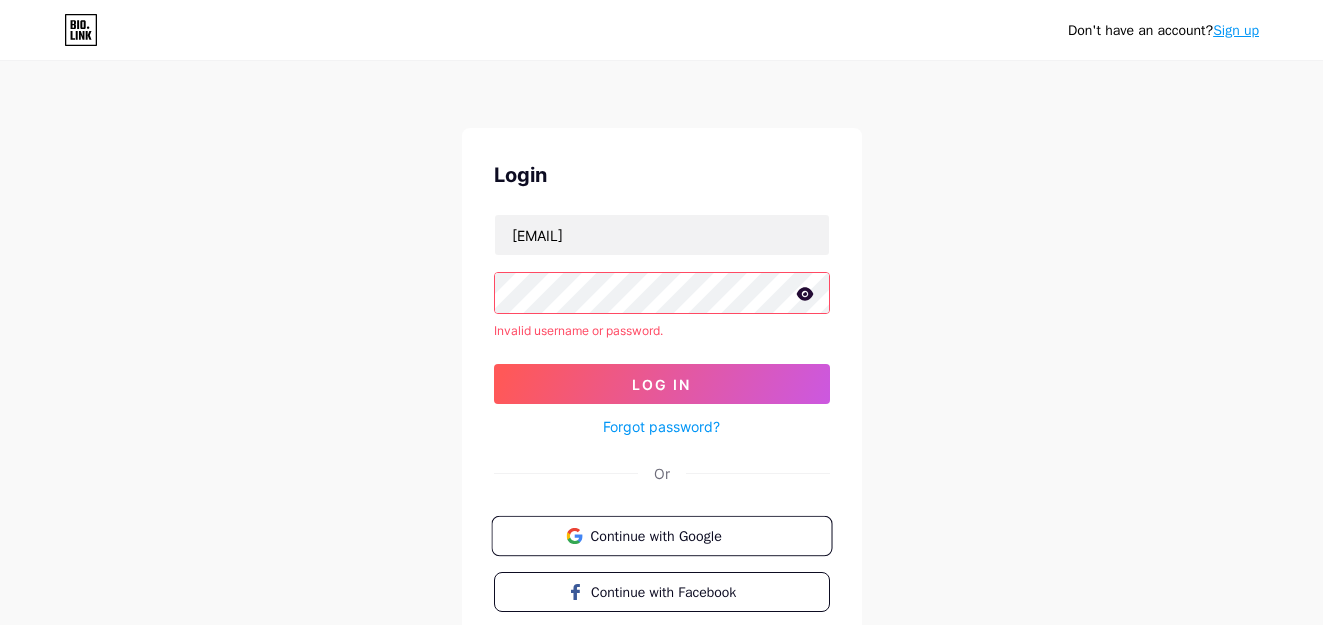 click on "Continue with Google" at bounding box center [673, 535] 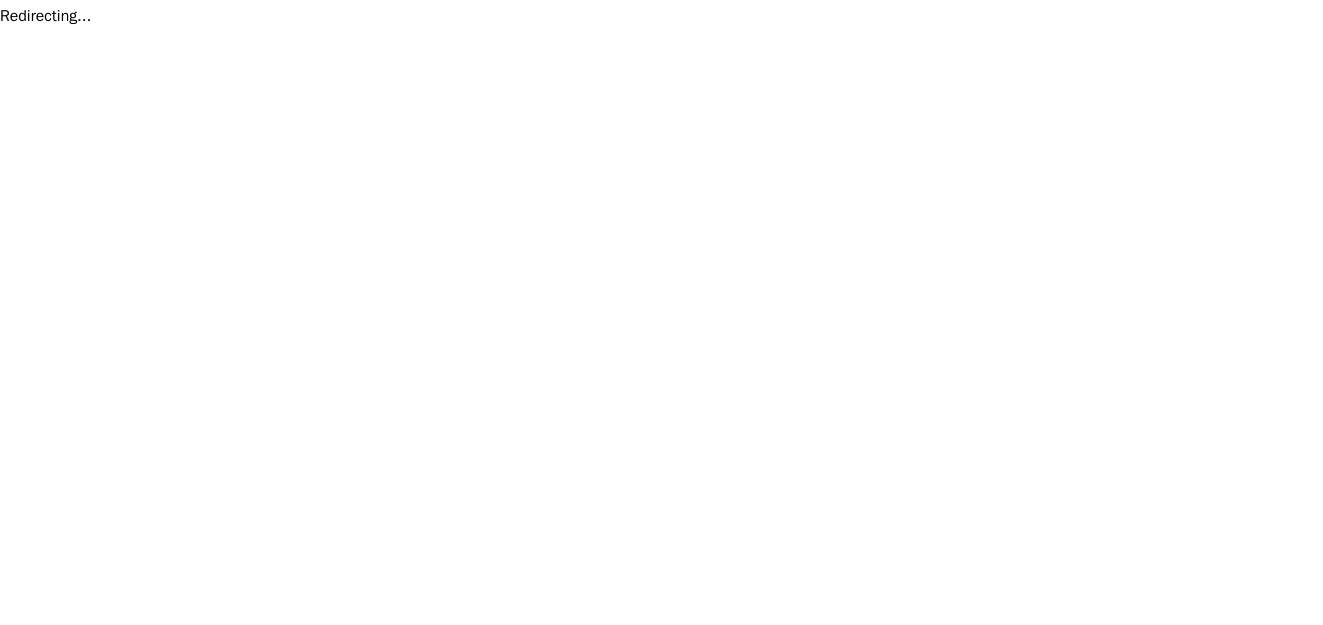 scroll, scrollTop: 0, scrollLeft: 0, axis: both 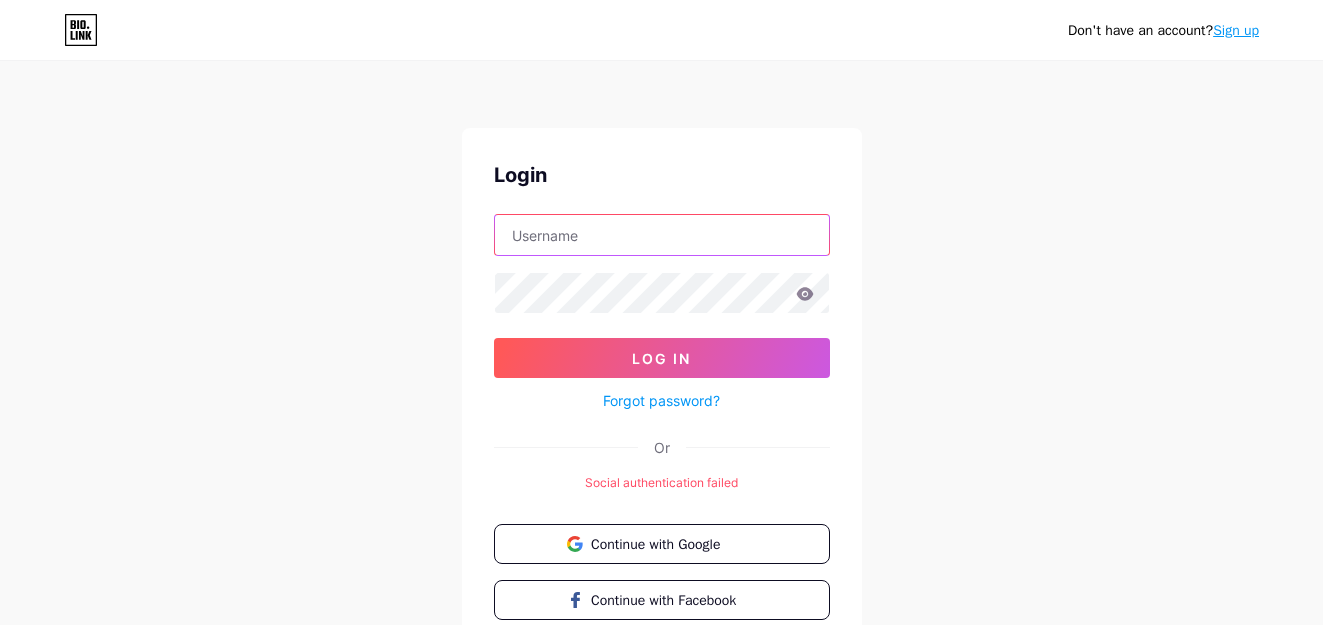 click at bounding box center (662, 235) 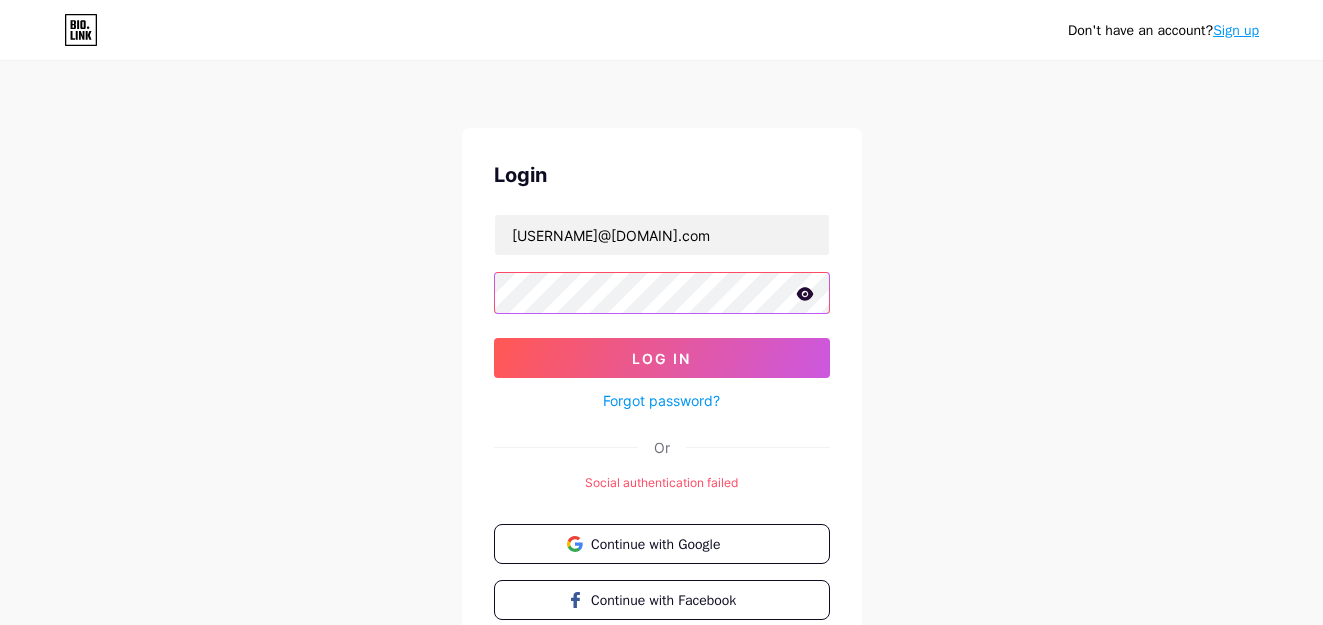 click on "Log In" at bounding box center (662, 358) 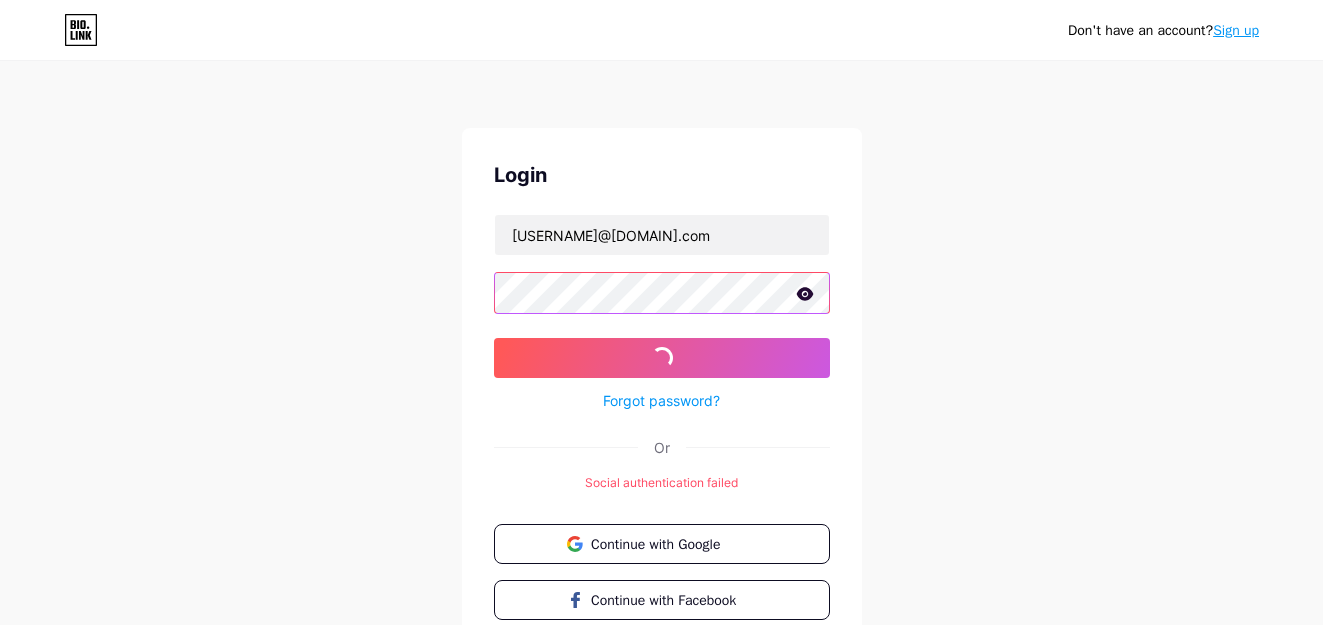click on "Log In" at bounding box center [662, 358] 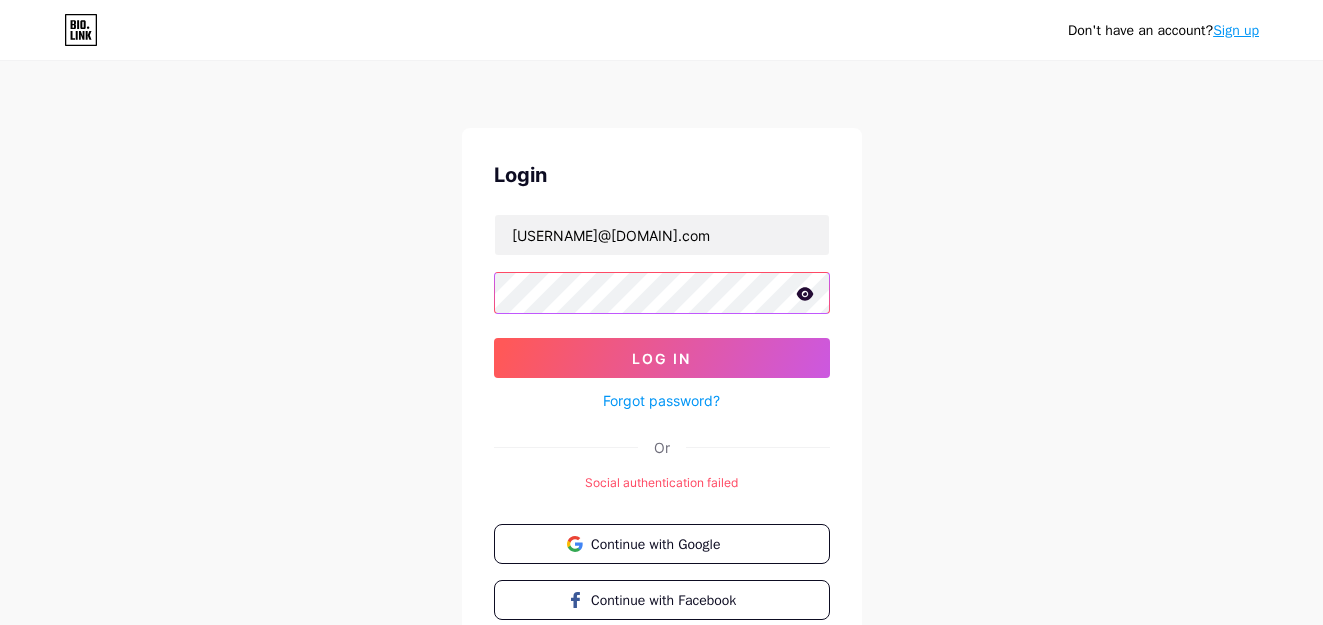 click on "Log In" at bounding box center [662, 358] 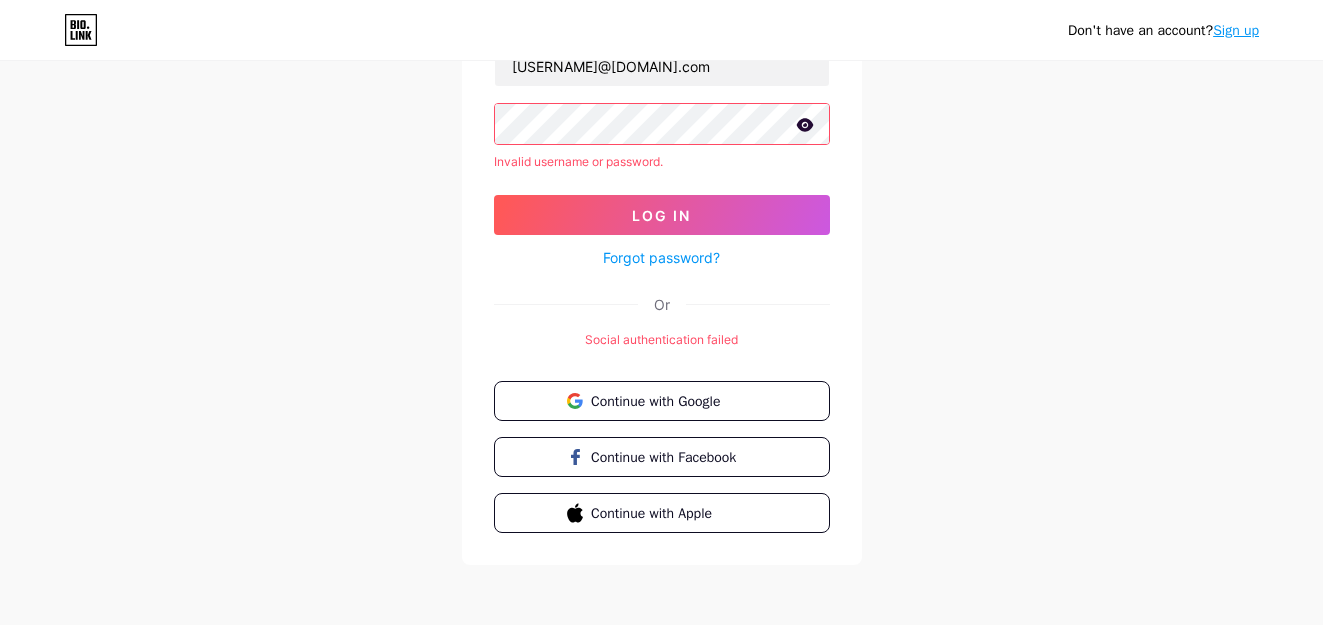 scroll, scrollTop: 172, scrollLeft: 0, axis: vertical 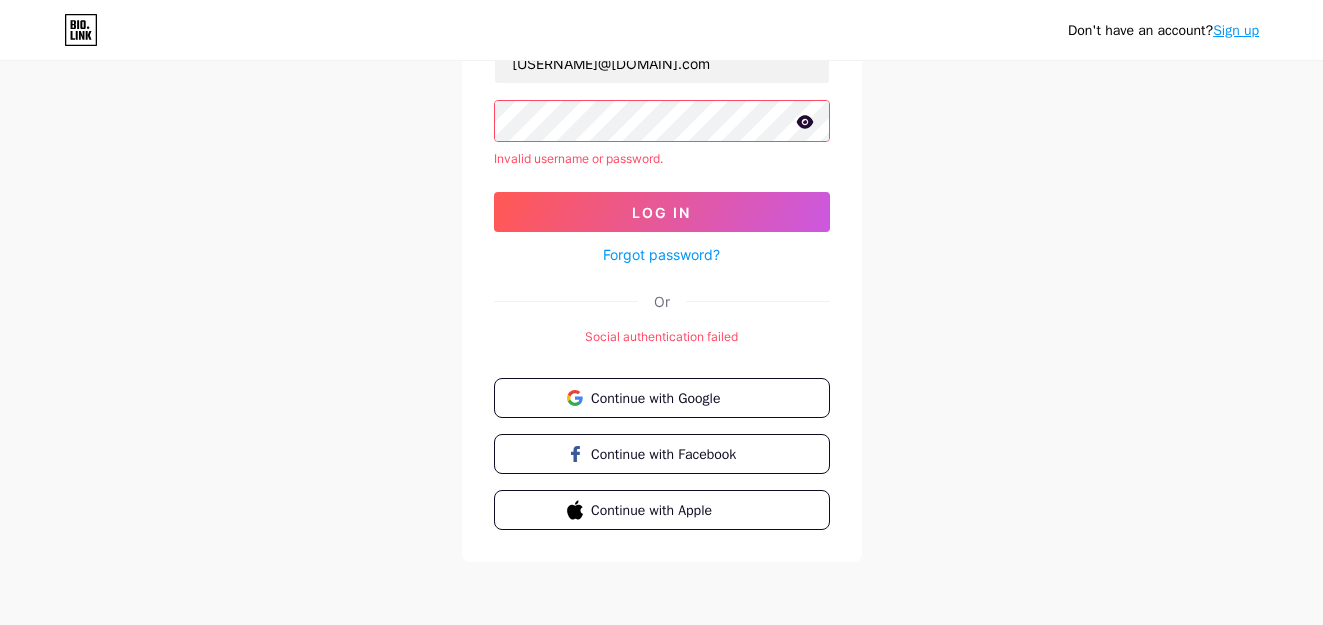 click on "Forgot password?" at bounding box center (662, 249) 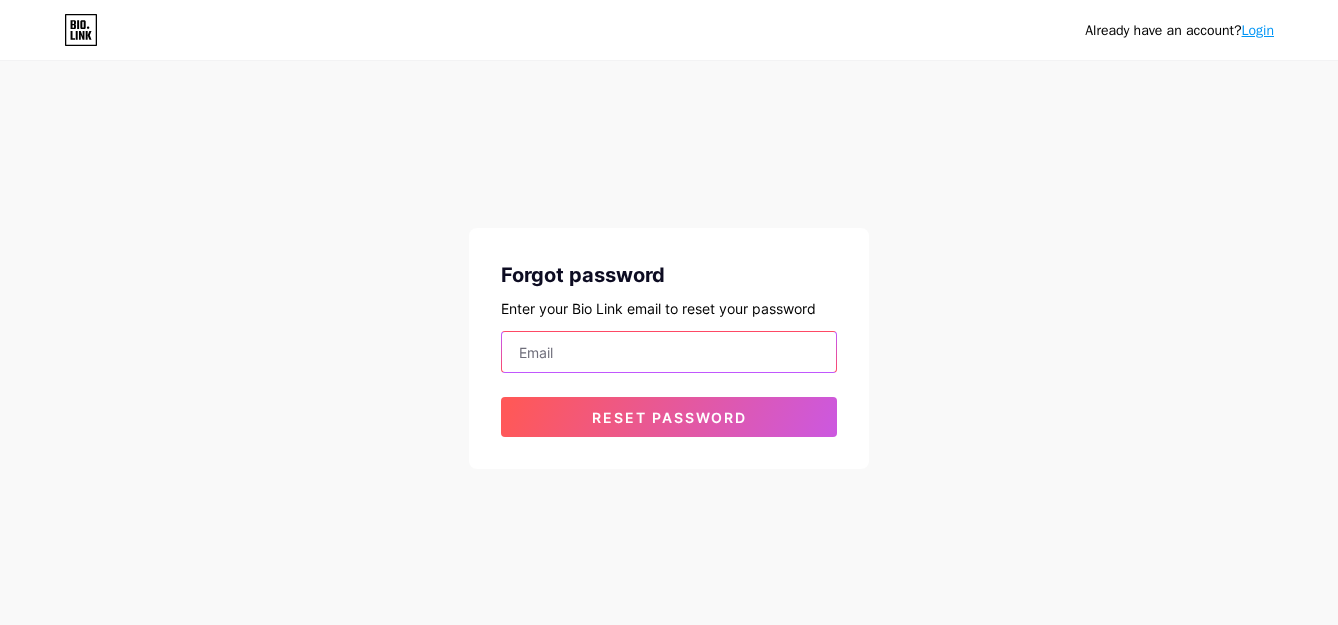 click at bounding box center (669, 352) 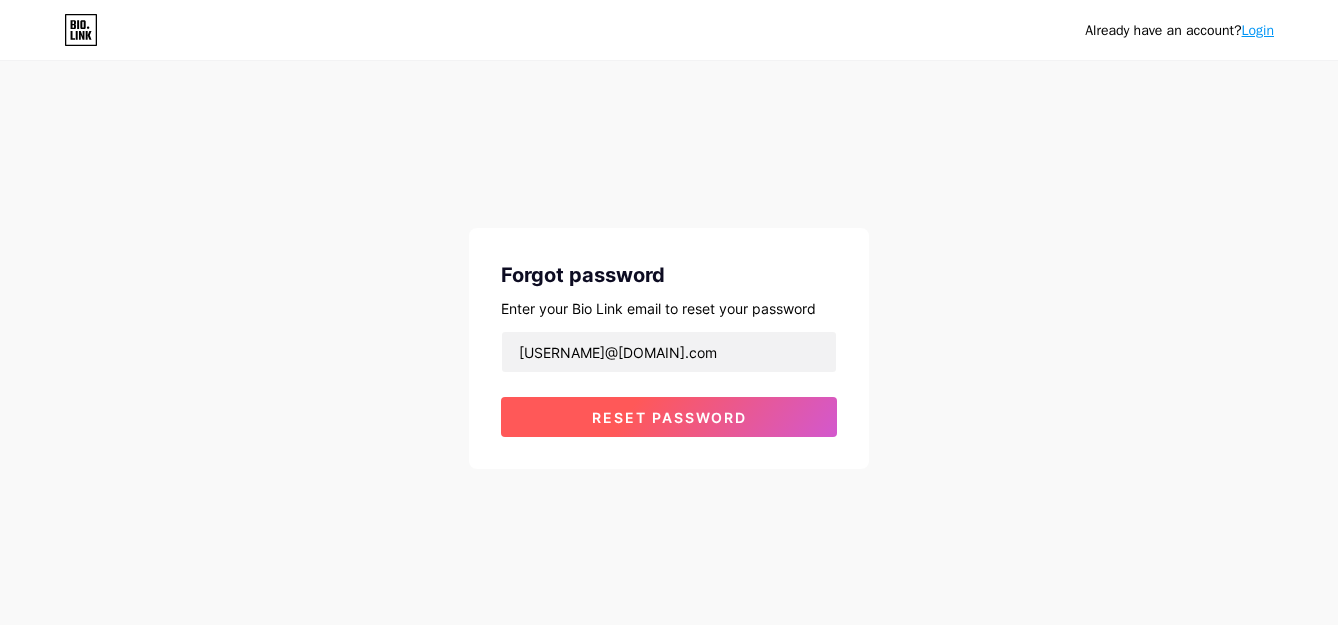 click on "Reset password" at bounding box center (669, 417) 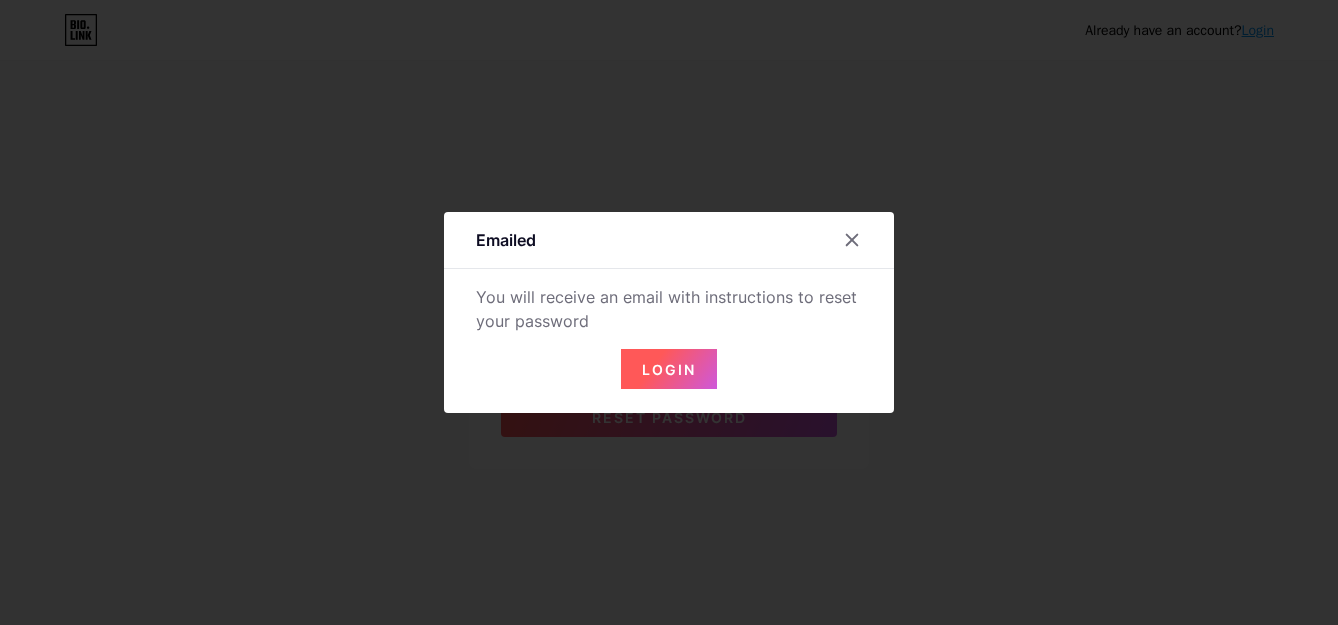 click on "You will receive an email with instructions to reset your password" at bounding box center [669, 309] 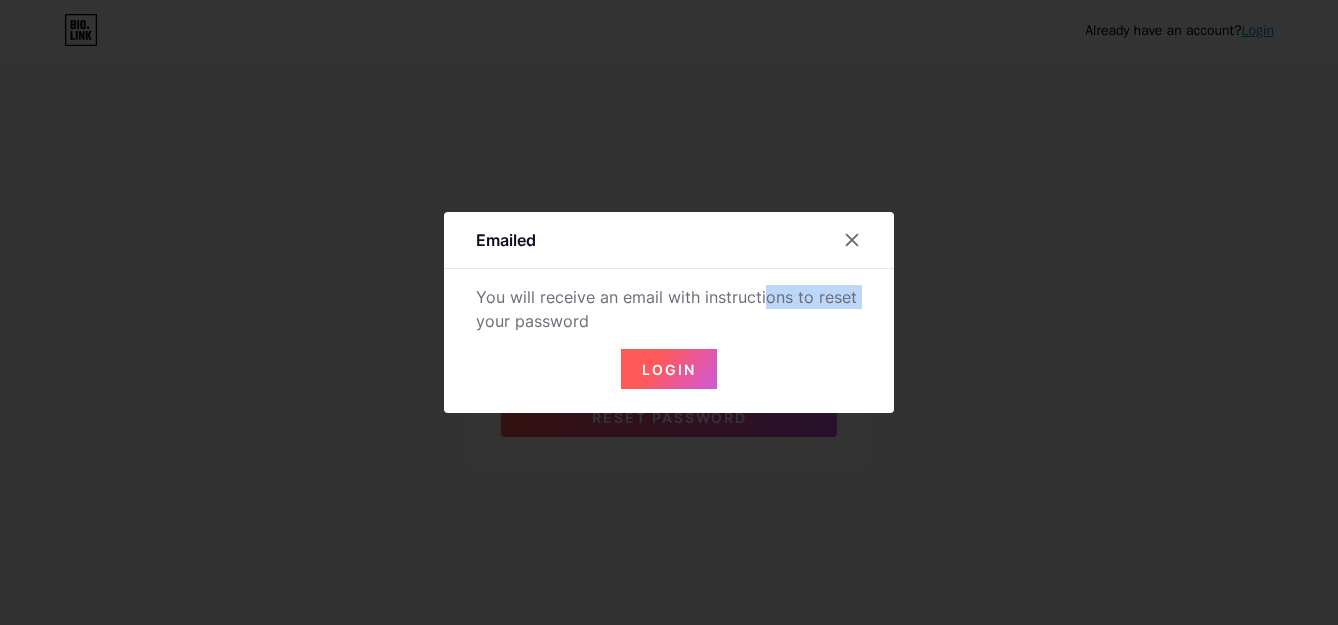 click on "You will receive an email with instructions to reset your password" at bounding box center [669, 309] 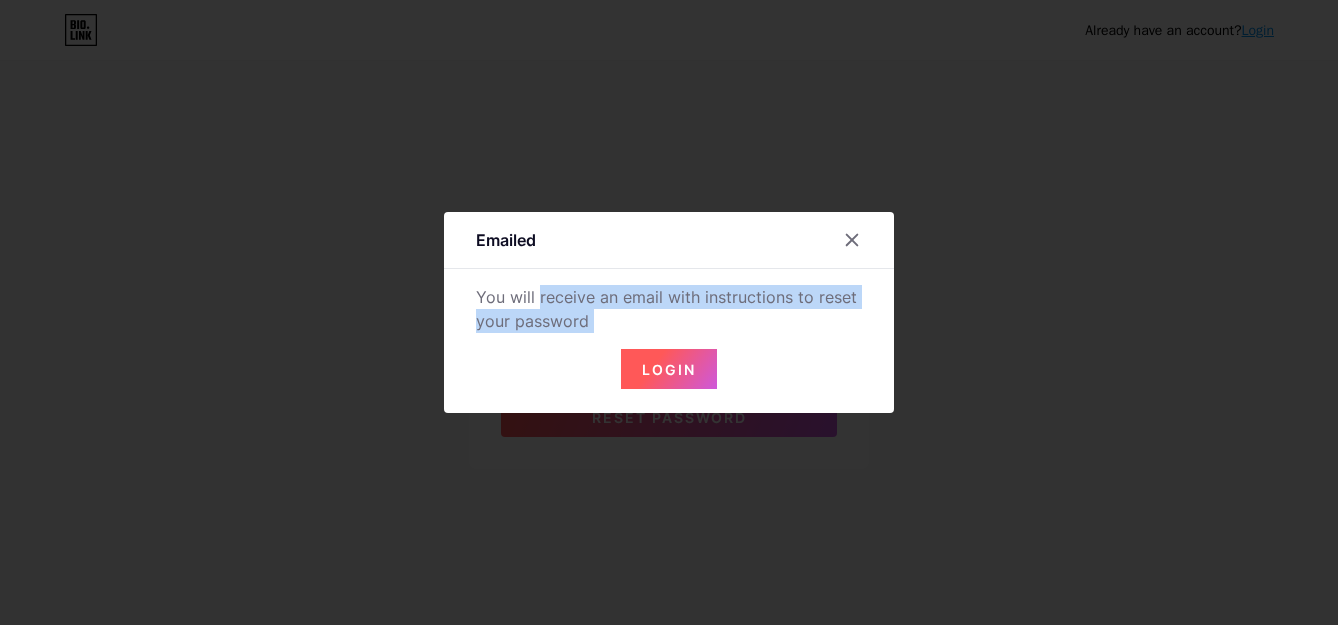 click on "You will receive an email with instructions to reset your password" at bounding box center (669, 309) 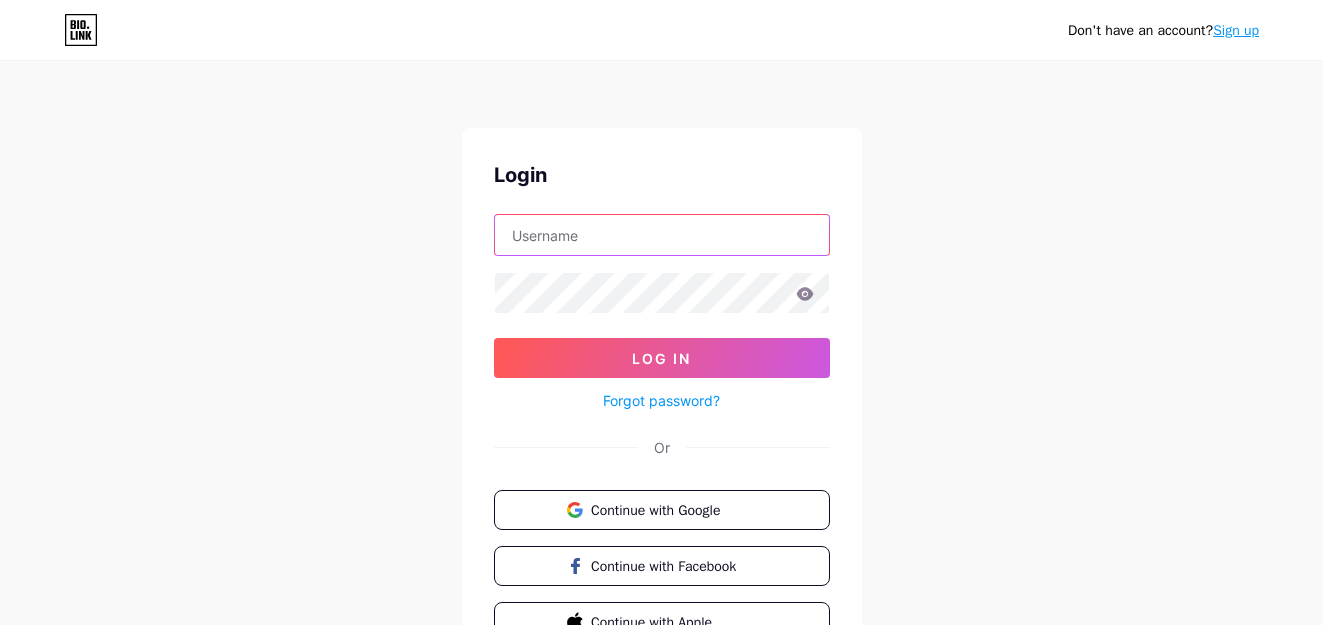 click at bounding box center [662, 235] 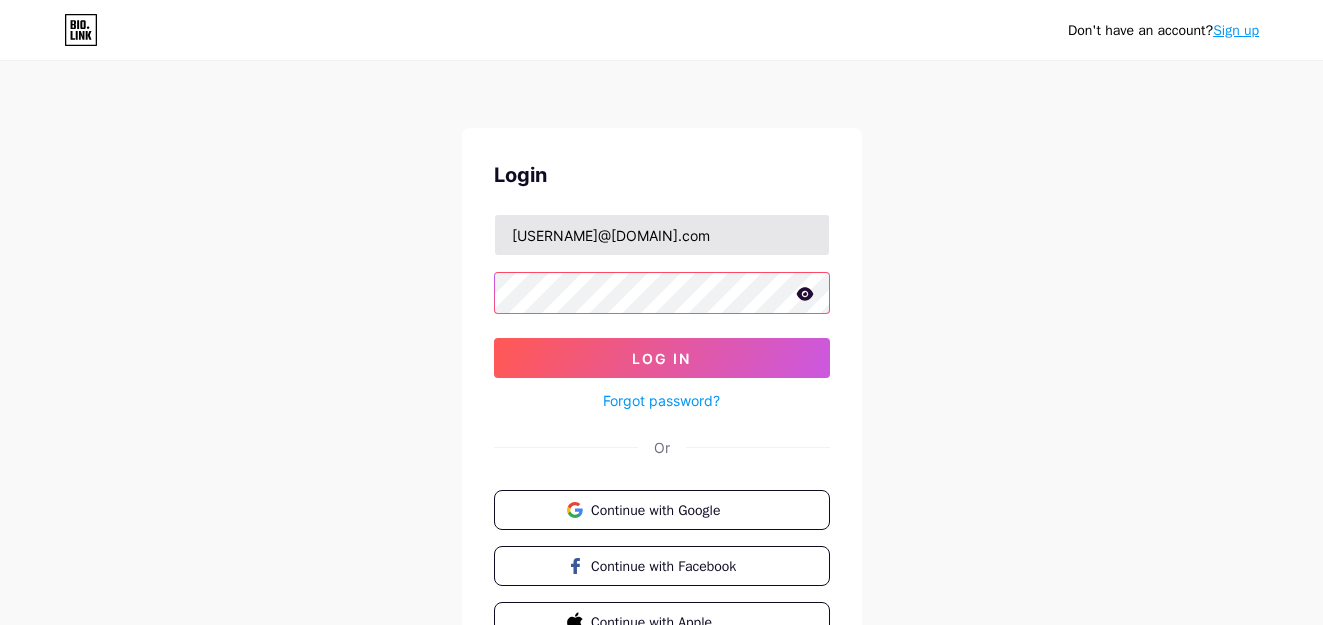 click on "Log In" at bounding box center [662, 358] 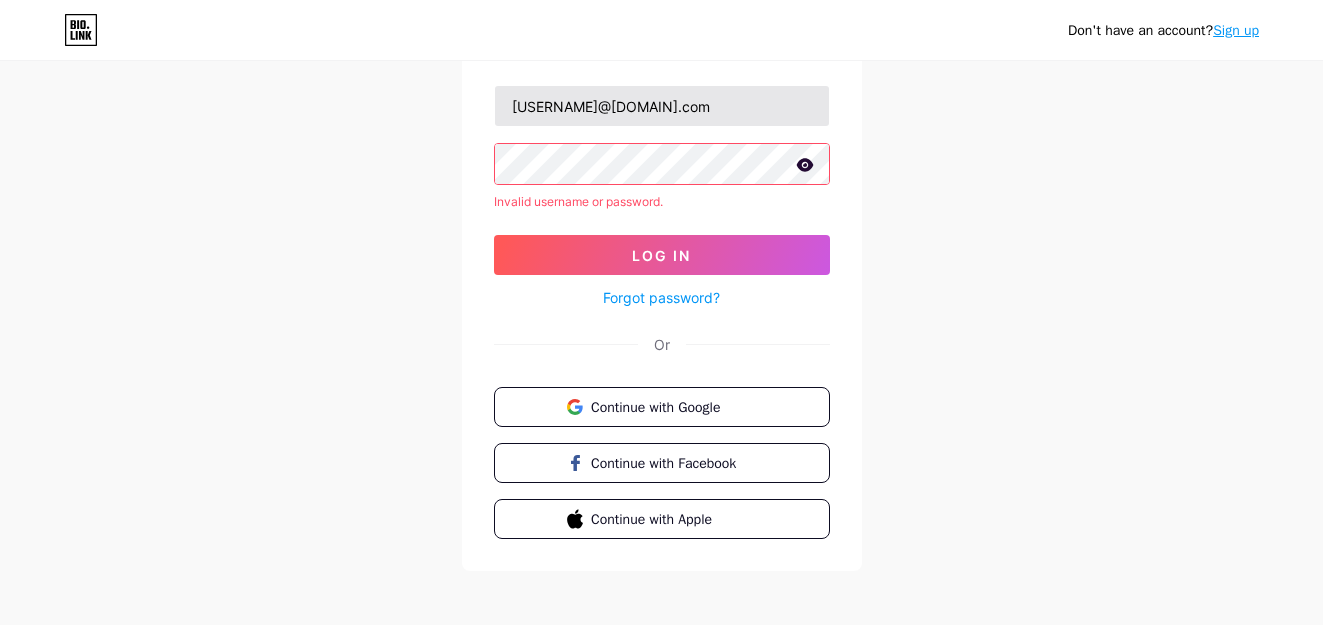 scroll, scrollTop: 138, scrollLeft: 0, axis: vertical 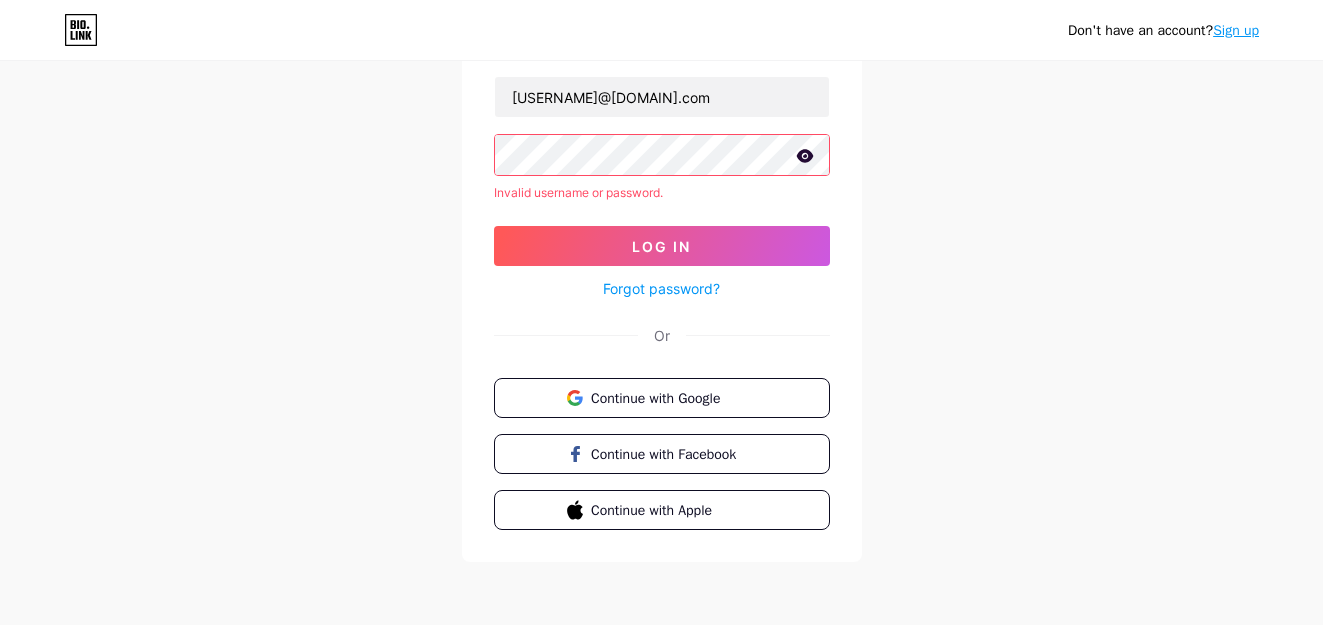 click on "Forgot password?" at bounding box center (661, 288) 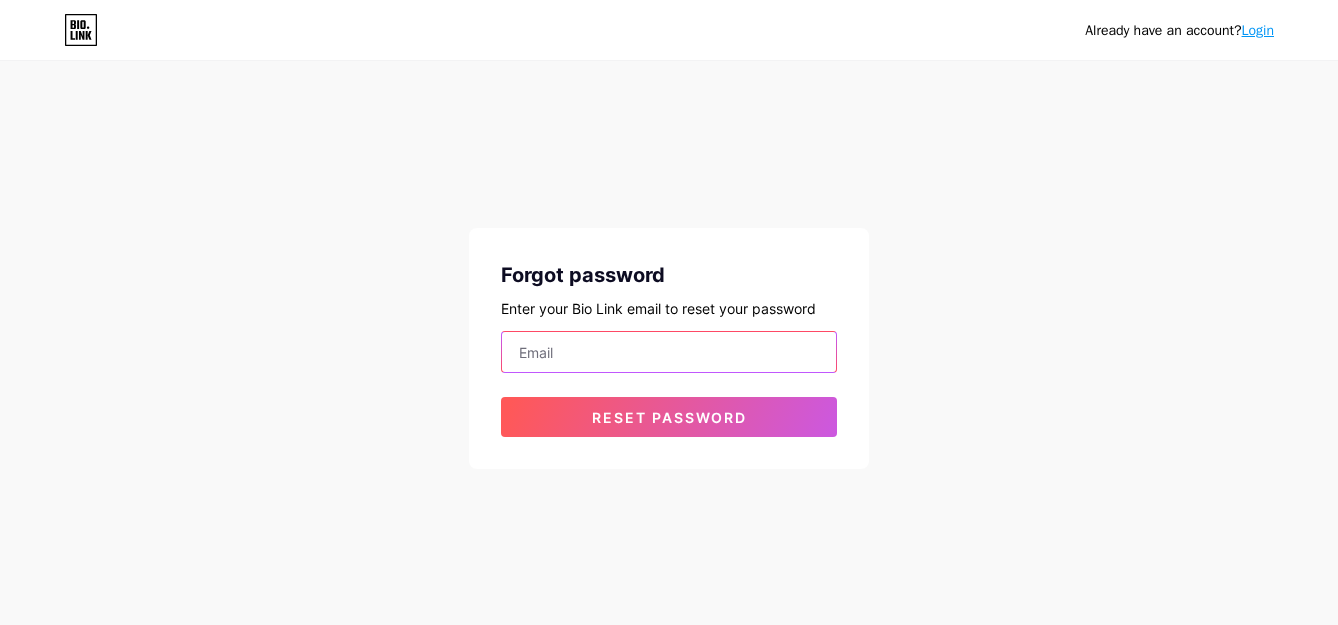 click at bounding box center (669, 352) 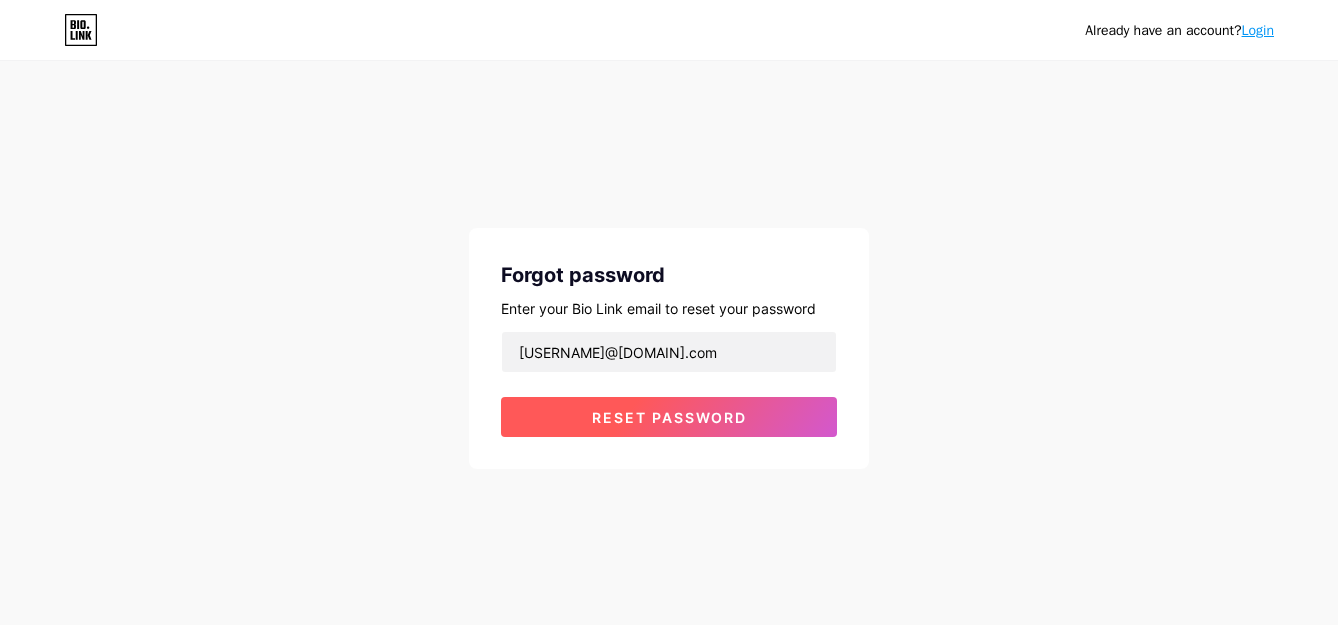 click on "Reset password" at bounding box center [669, 417] 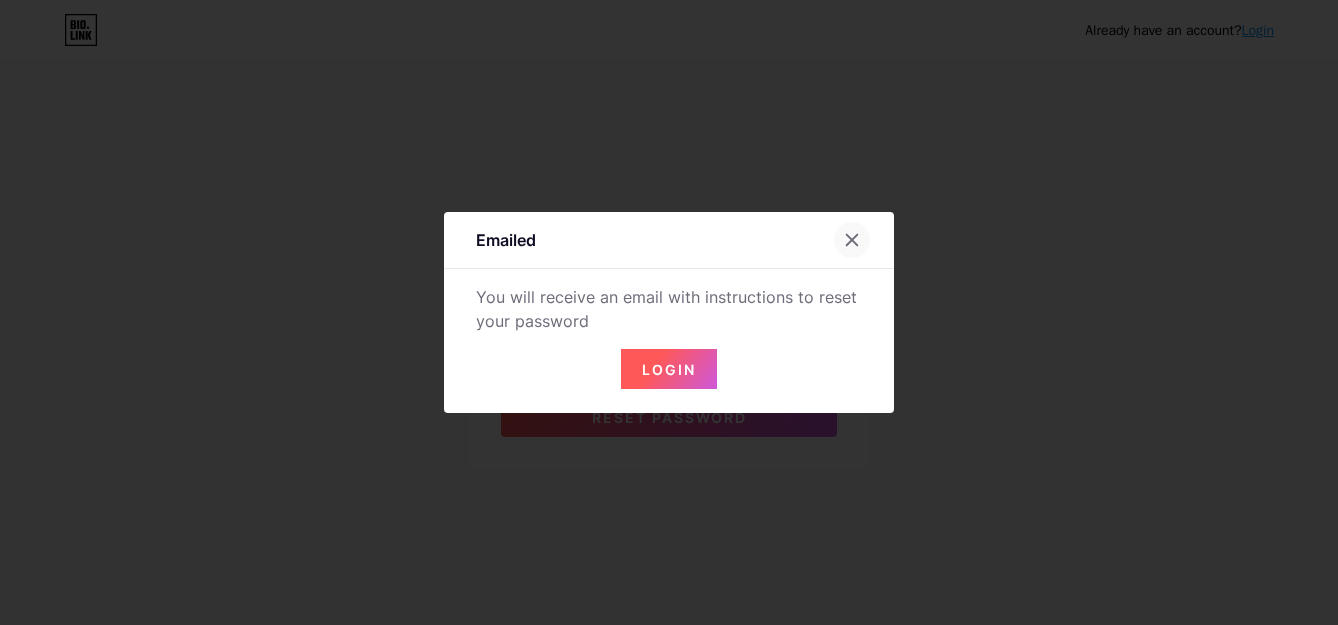 click at bounding box center (852, 240) 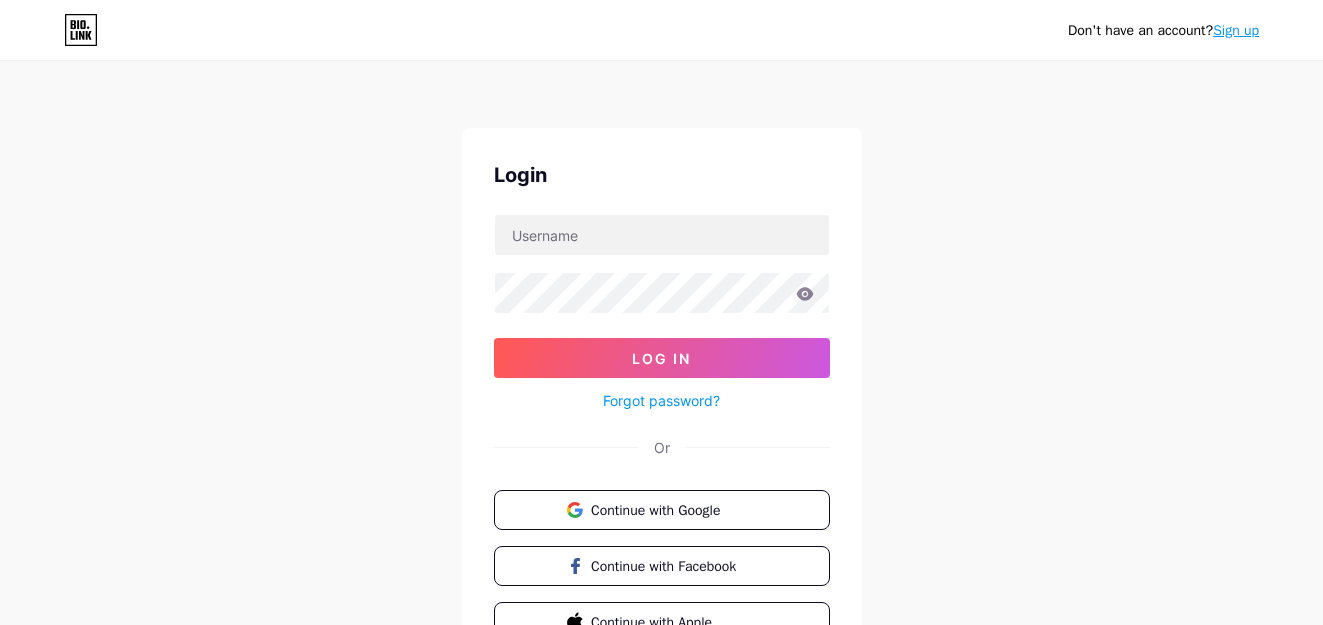 click on "Log In
Forgot password?" at bounding box center [662, 313] 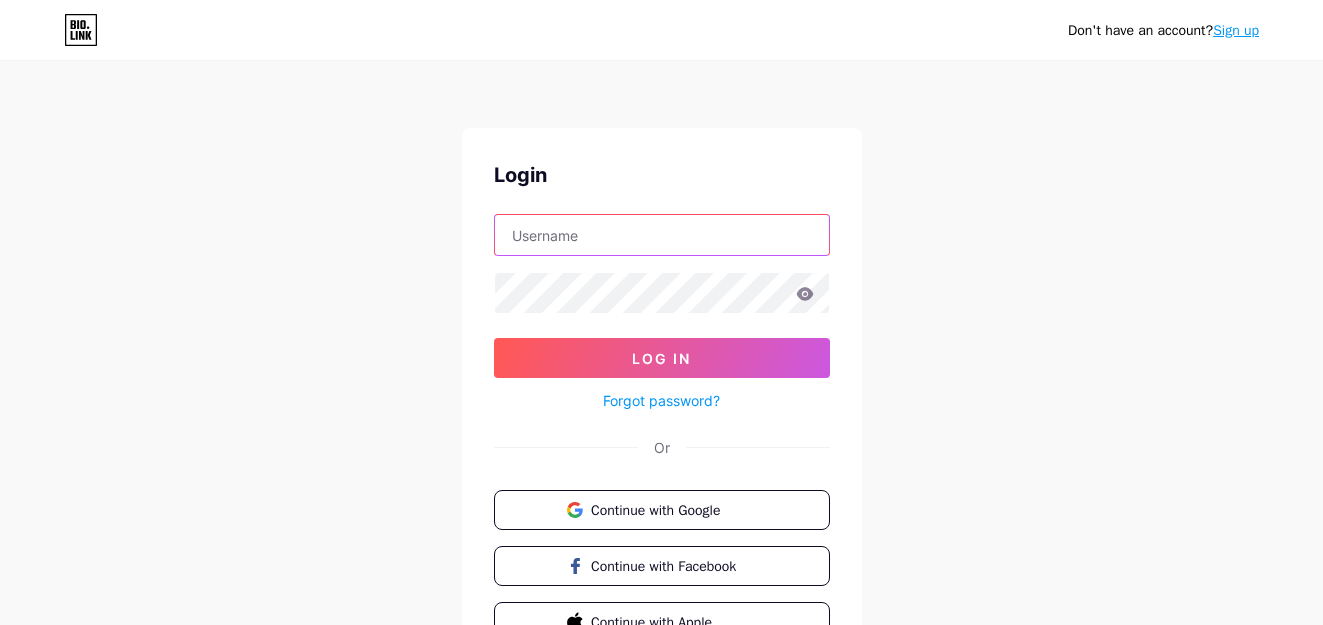 click at bounding box center [662, 235] 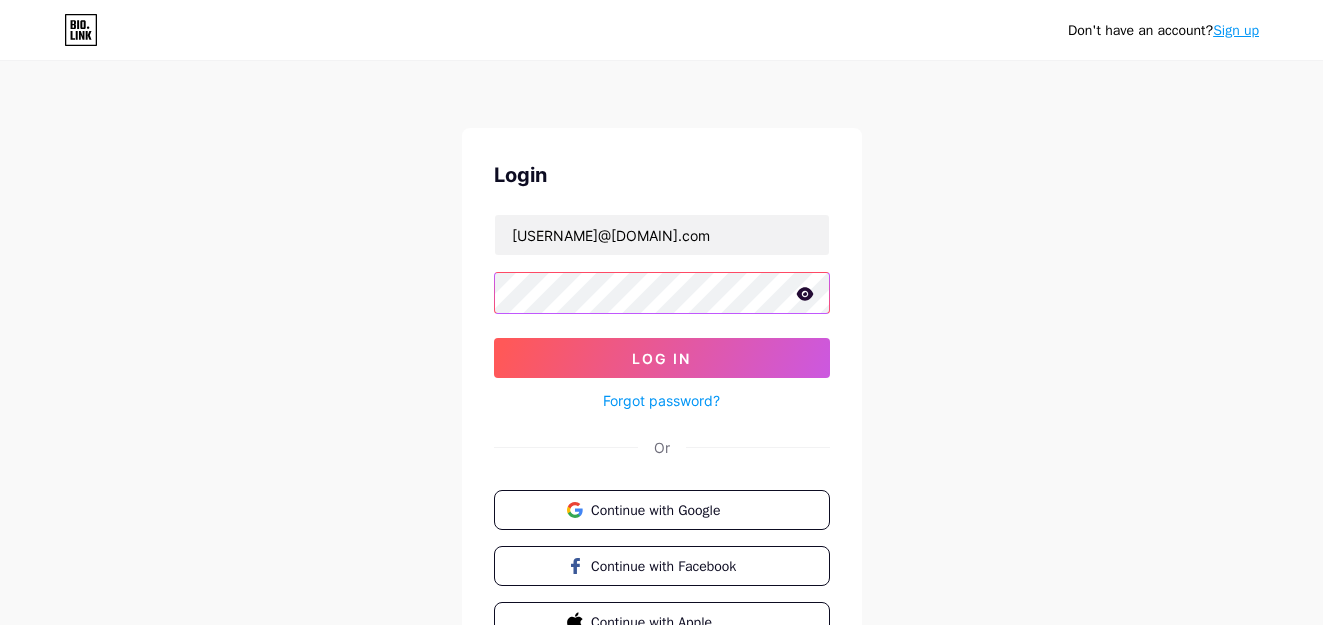 click on "Log In" at bounding box center [662, 358] 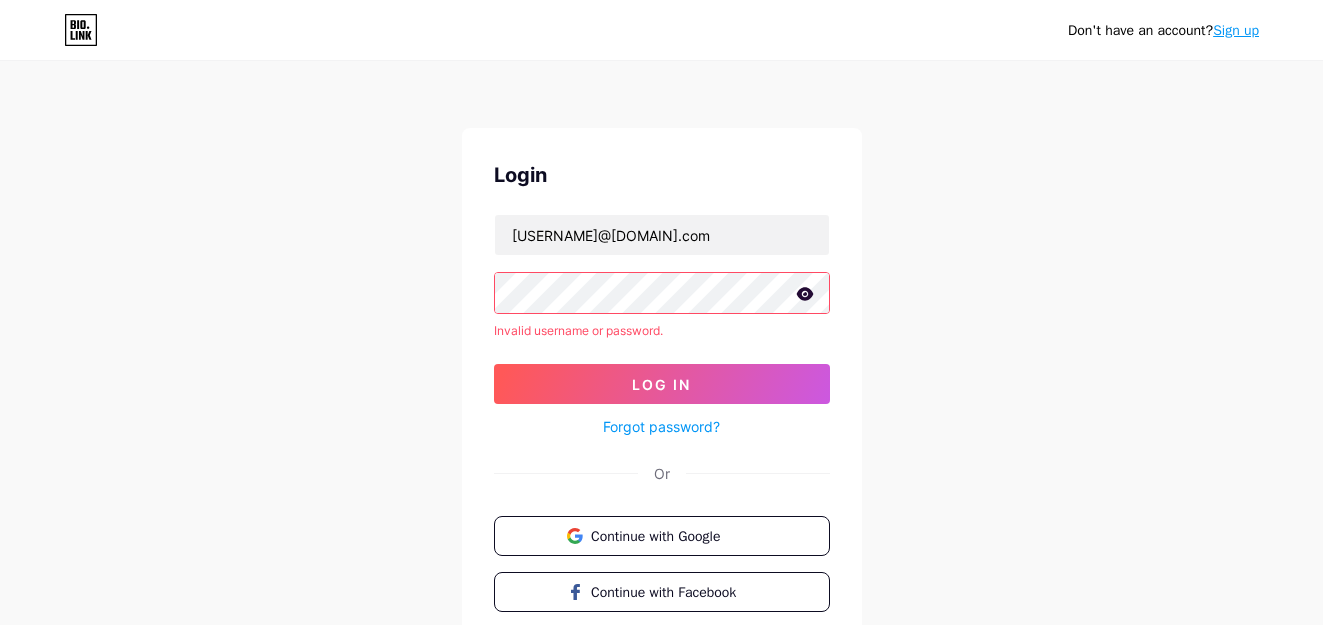 click on "Invalid username or password." at bounding box center [662, 331] 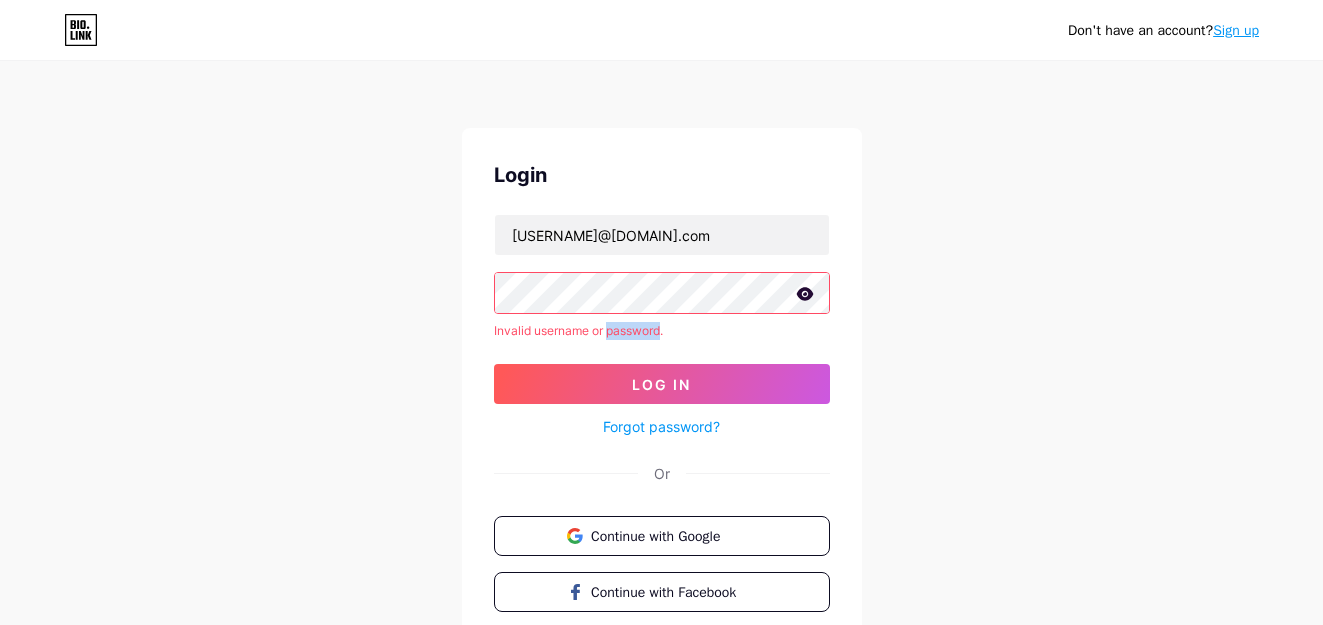 click on "Invalid username or password." at bounding box center [662, 331] 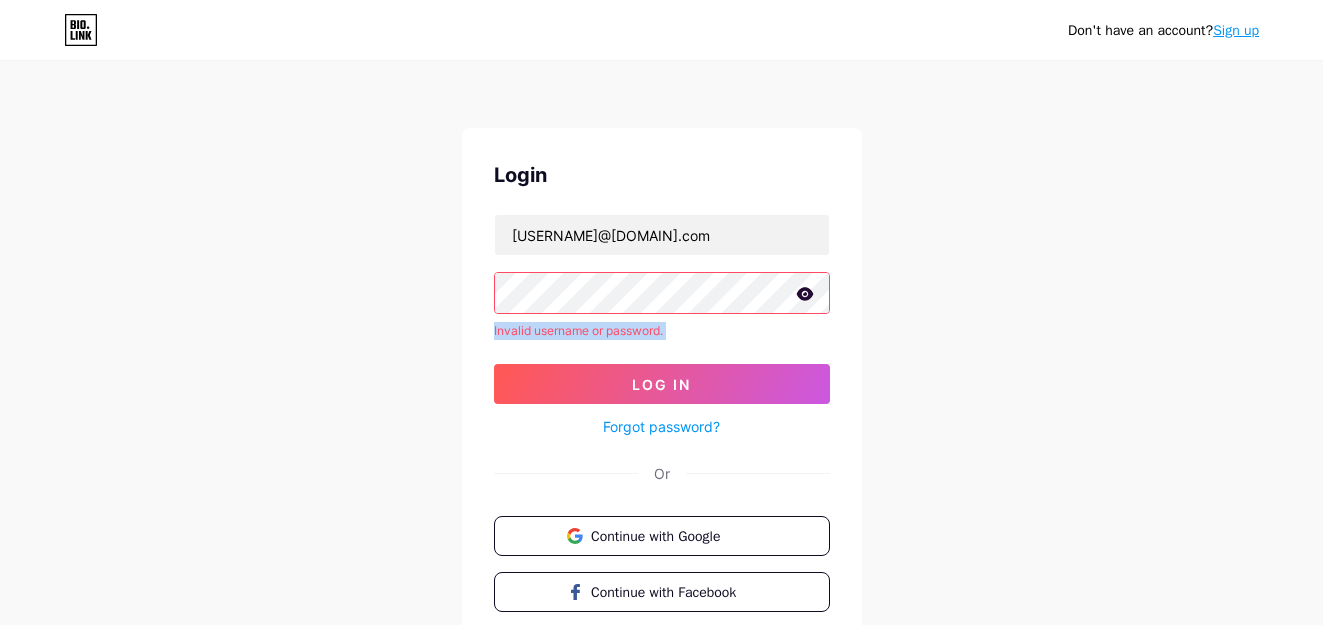 click on "Invalid username or password." at bounding box center (662, 331) 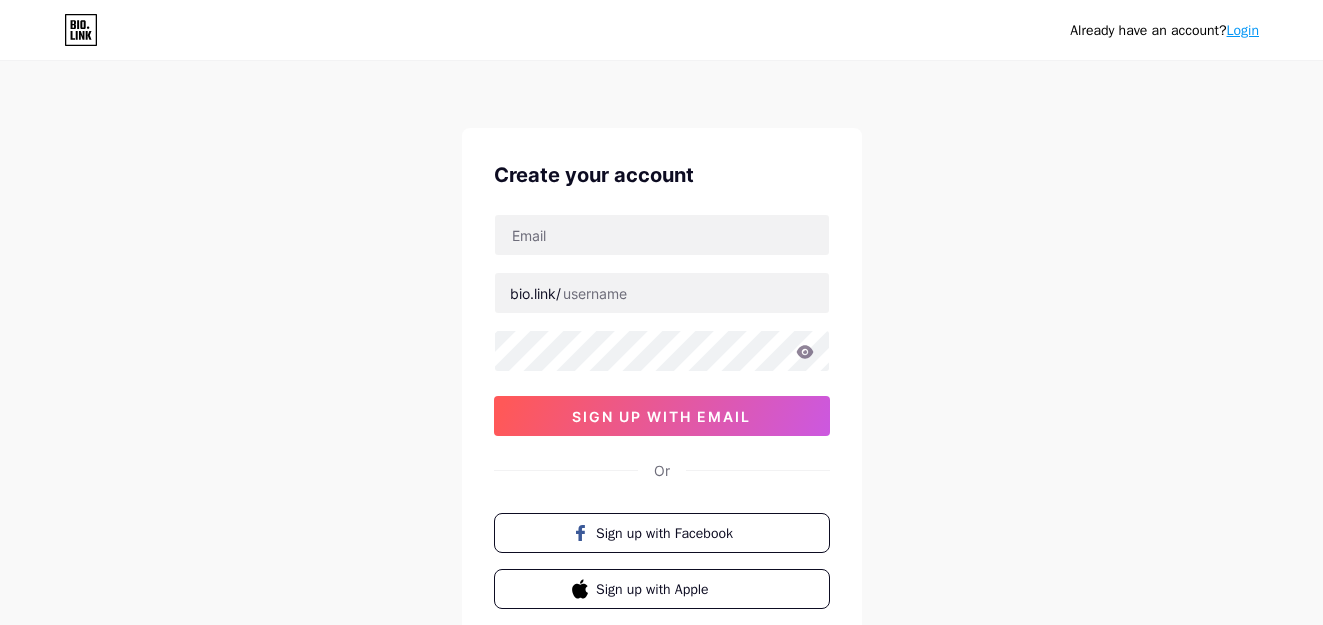 scroll, scrollTop: 100, scrollLeft: 0, axis: vertical 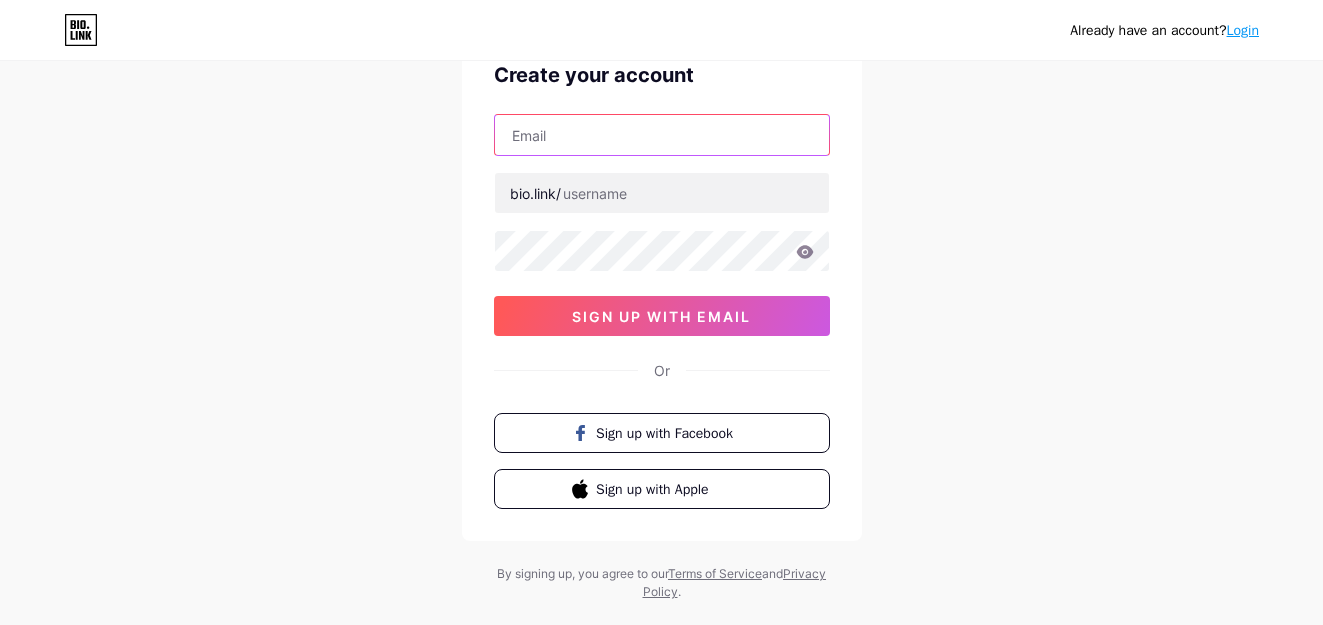 click at bounding box center [662, 135] 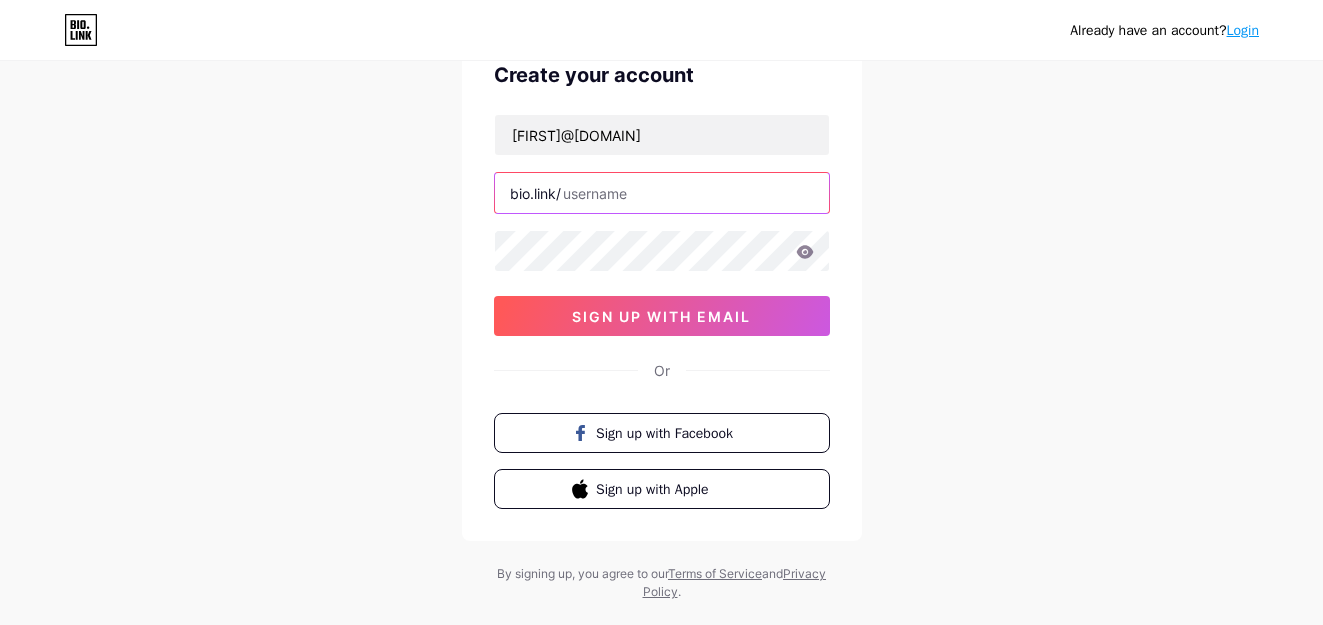 click at bounding box center (662, 193) 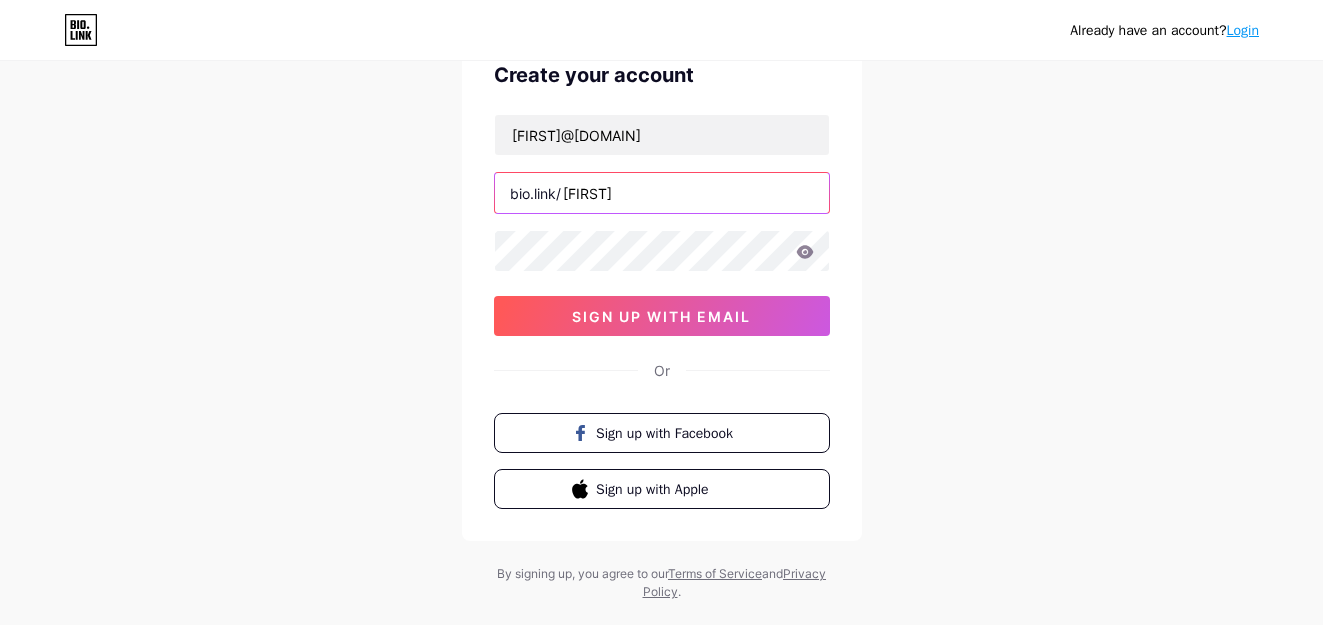 type on "anitara" 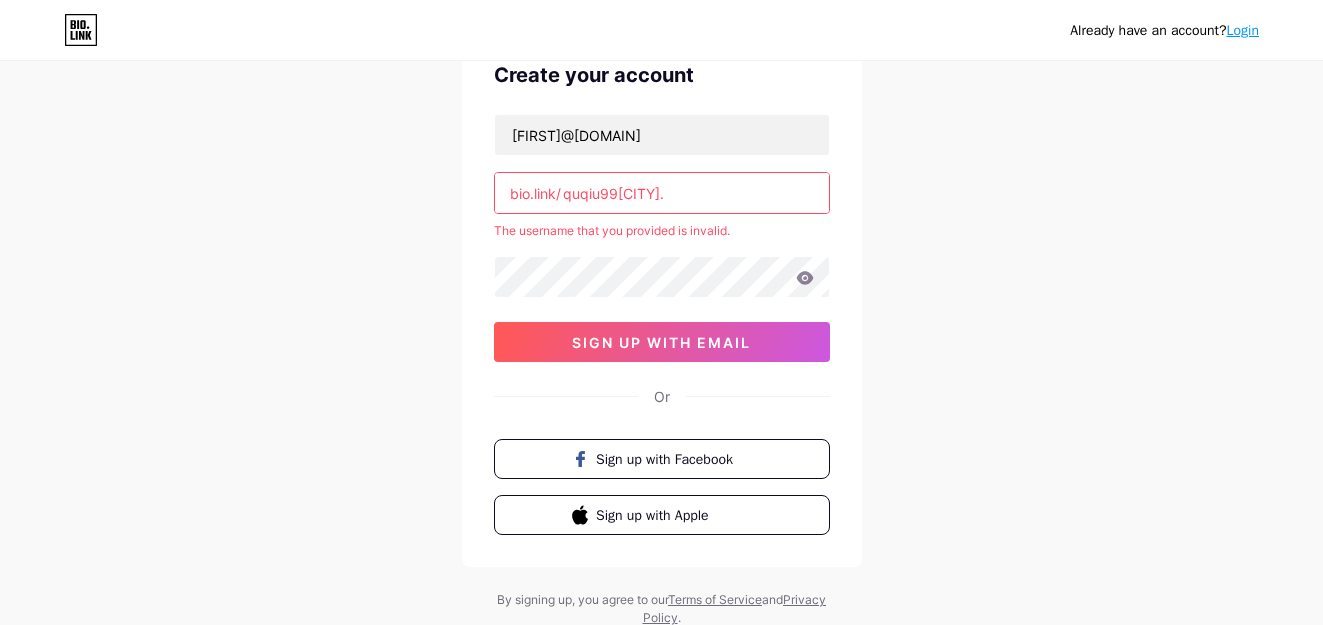 drag, startPoint x: 638, startPoint y: 197, endPoint x: 657, endPoint y: 204, distance: 20.248457 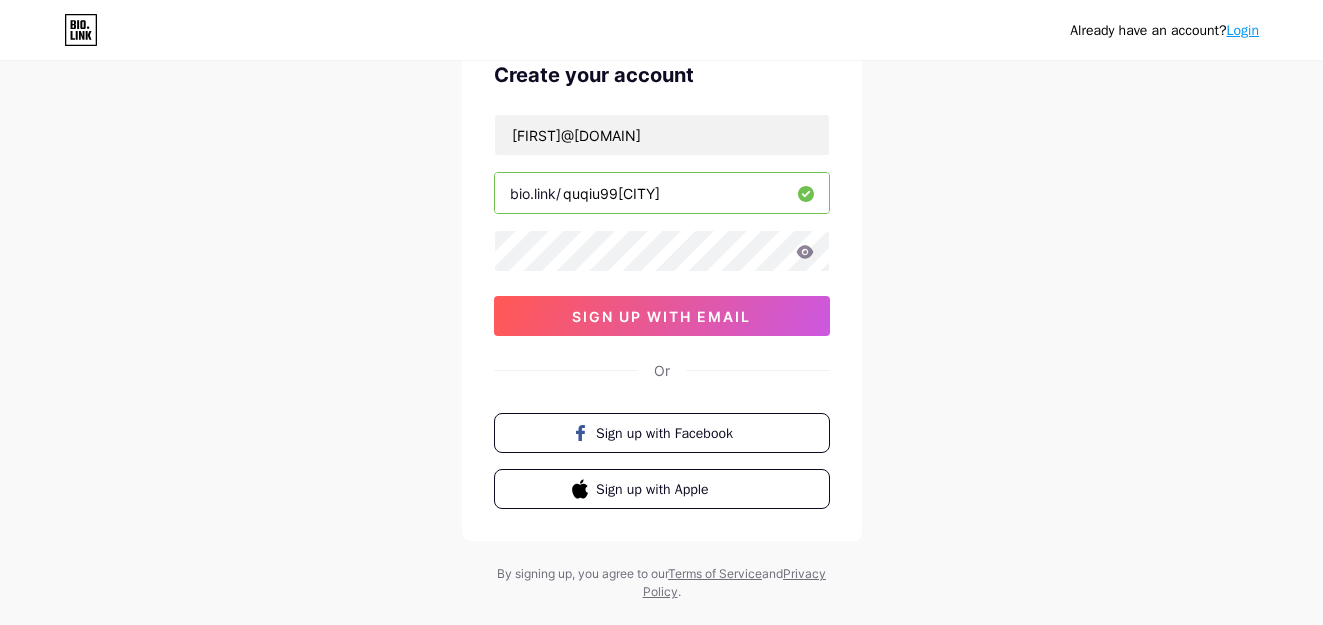 type on "quqiu99bali" 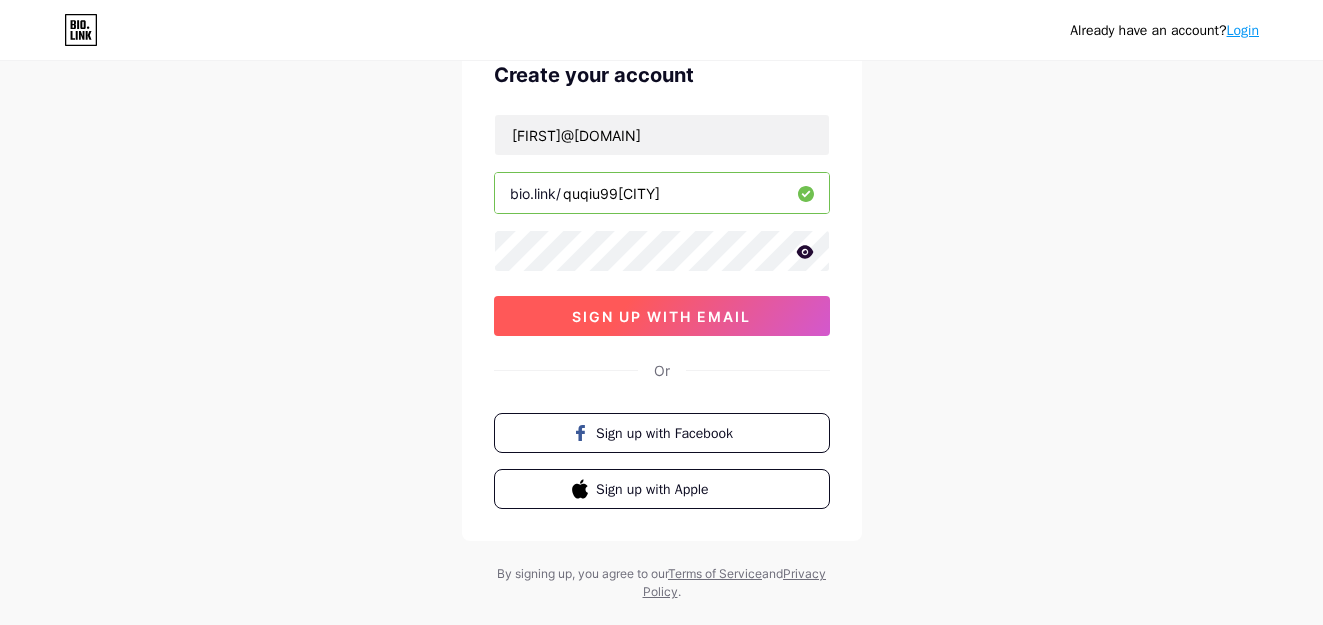 click on "sign up with email" at bounding box center [662, 316] 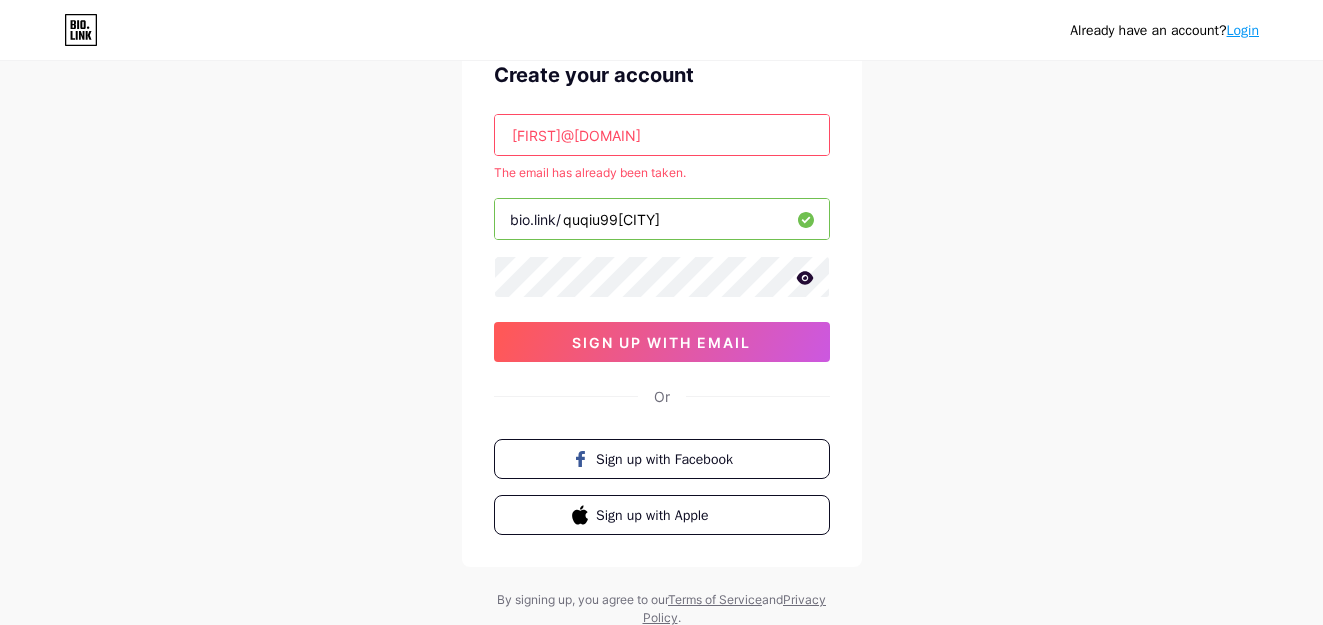 click on "anitaramadhani2002@gmail.com" at bounding box center (662, 135) 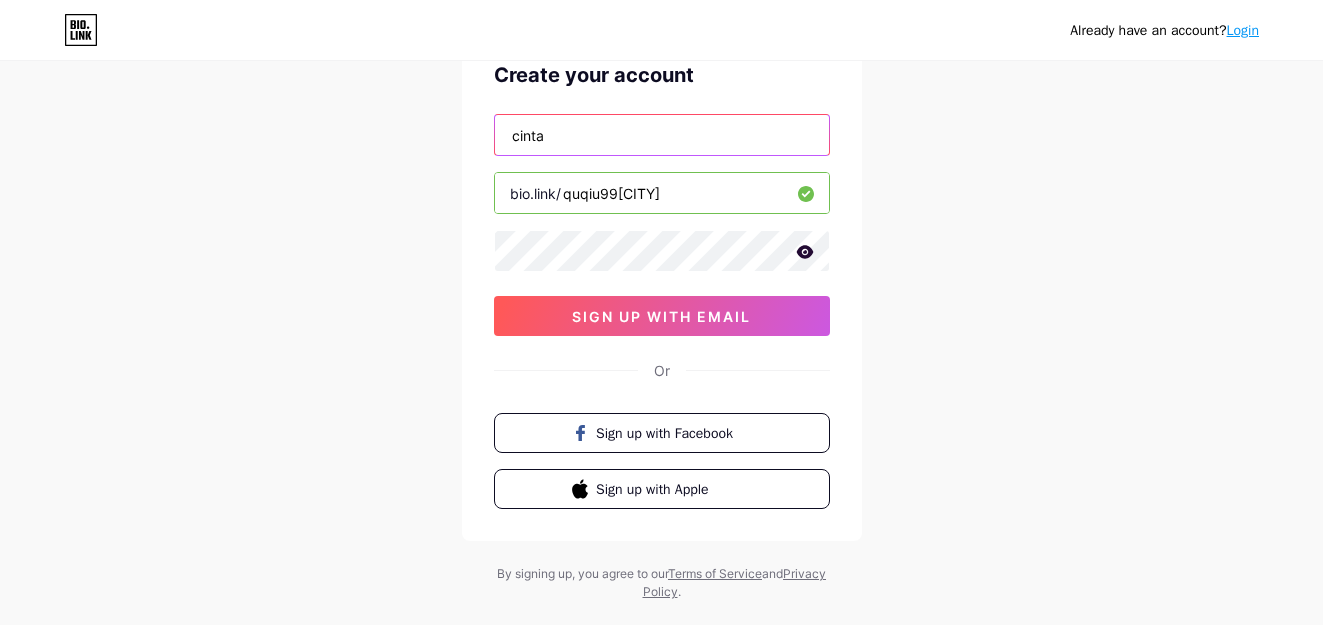 type on "[EMAIL]" 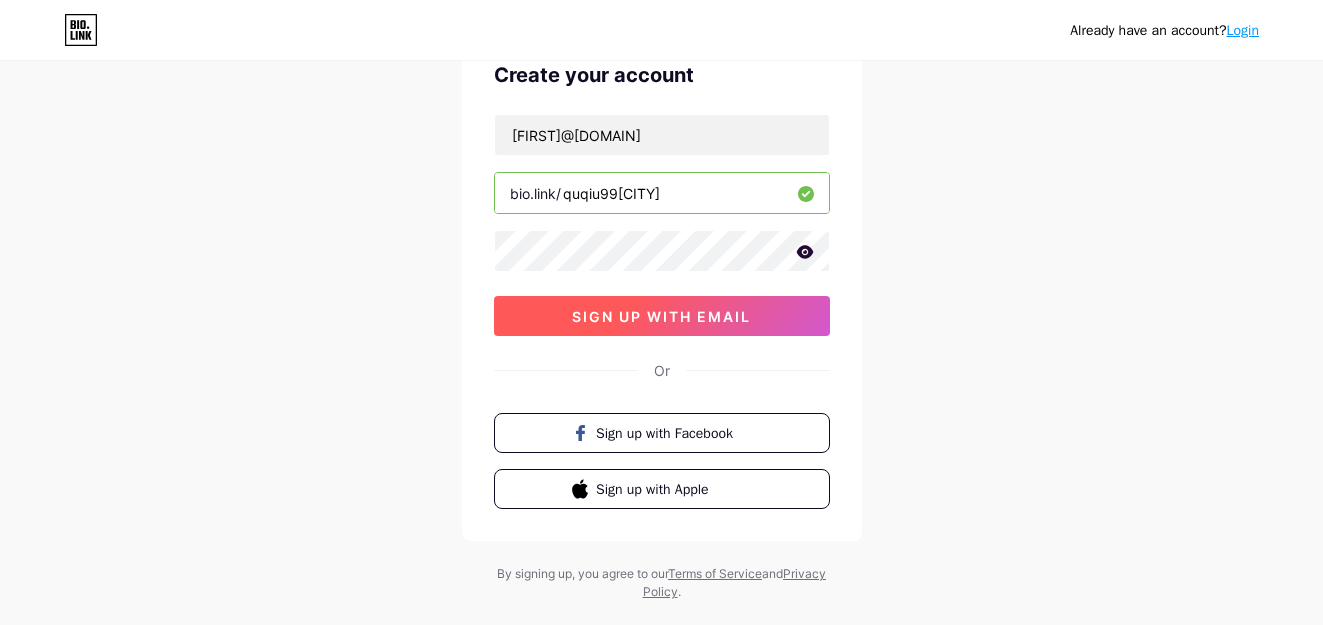 click on "sign up with email" at bounding box center [661, 316] 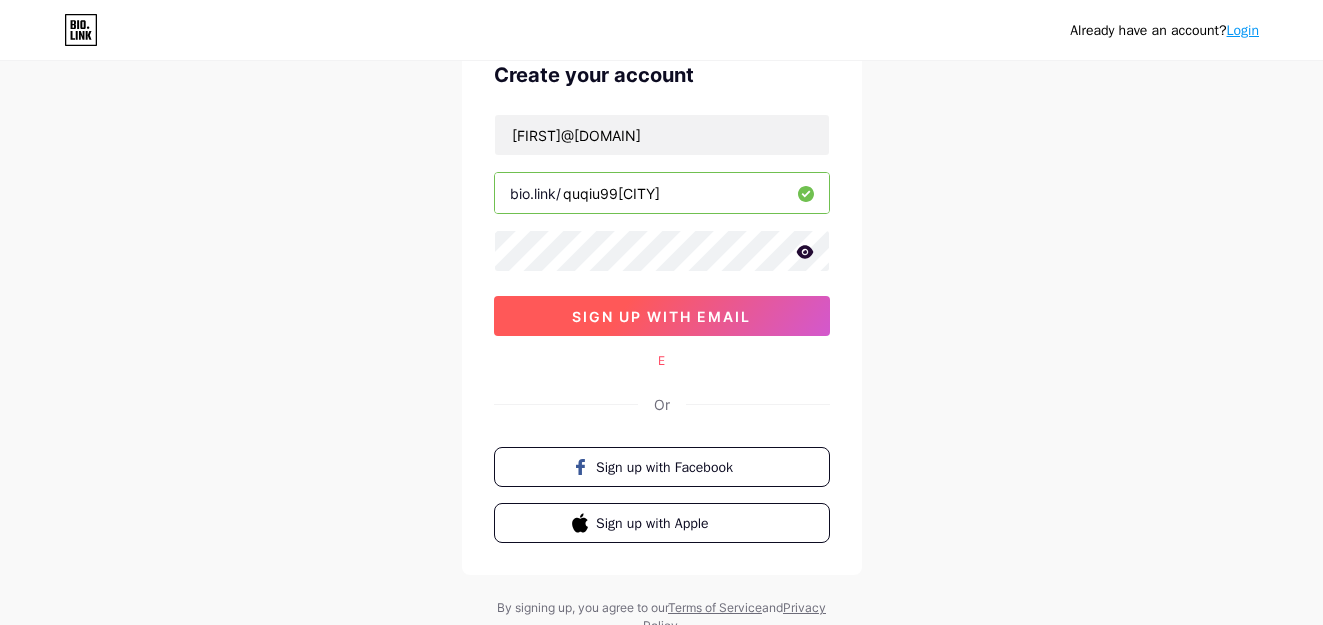 click on "sign up with email" at bounding box center [662, 316] 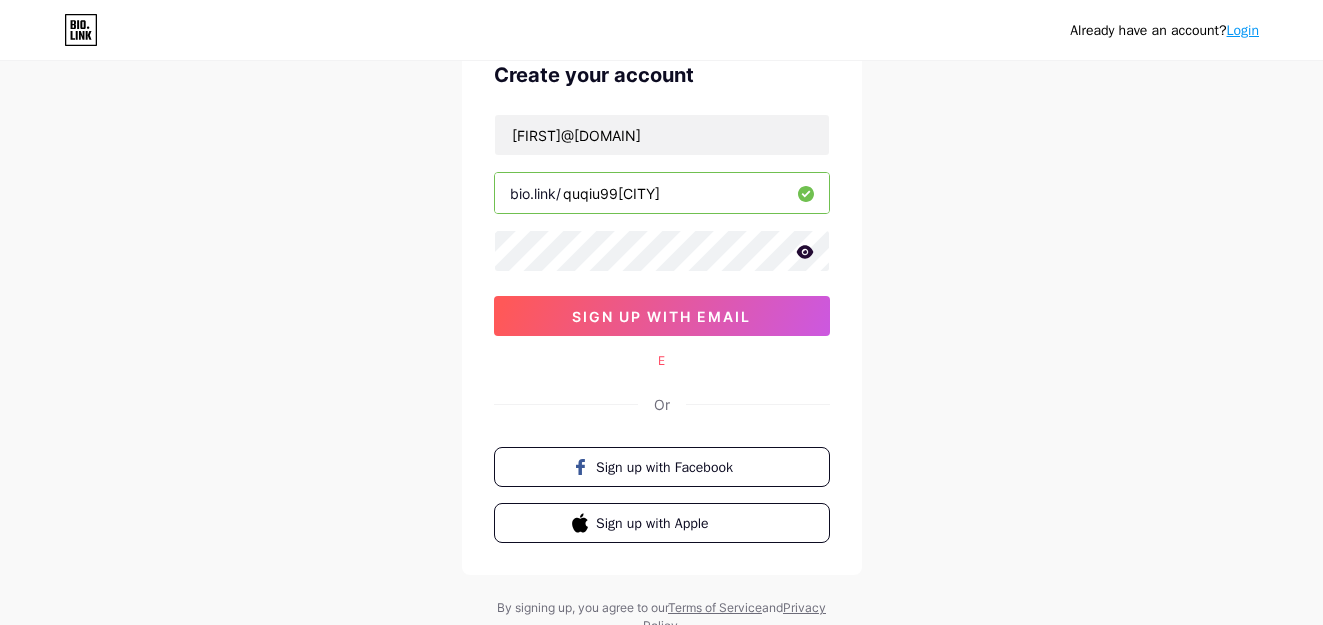 click on "Already have an account?  Login   Create your account     cintalaura202425@gmail.com     bio.link/   quqiu99bali                     sign up with email     E     Or       Sign up with Facebook
Sign up with Apple
By signing up, you agree to our  Terms of Service  and  Privacy Policy ." at bounding box center (661, 299) 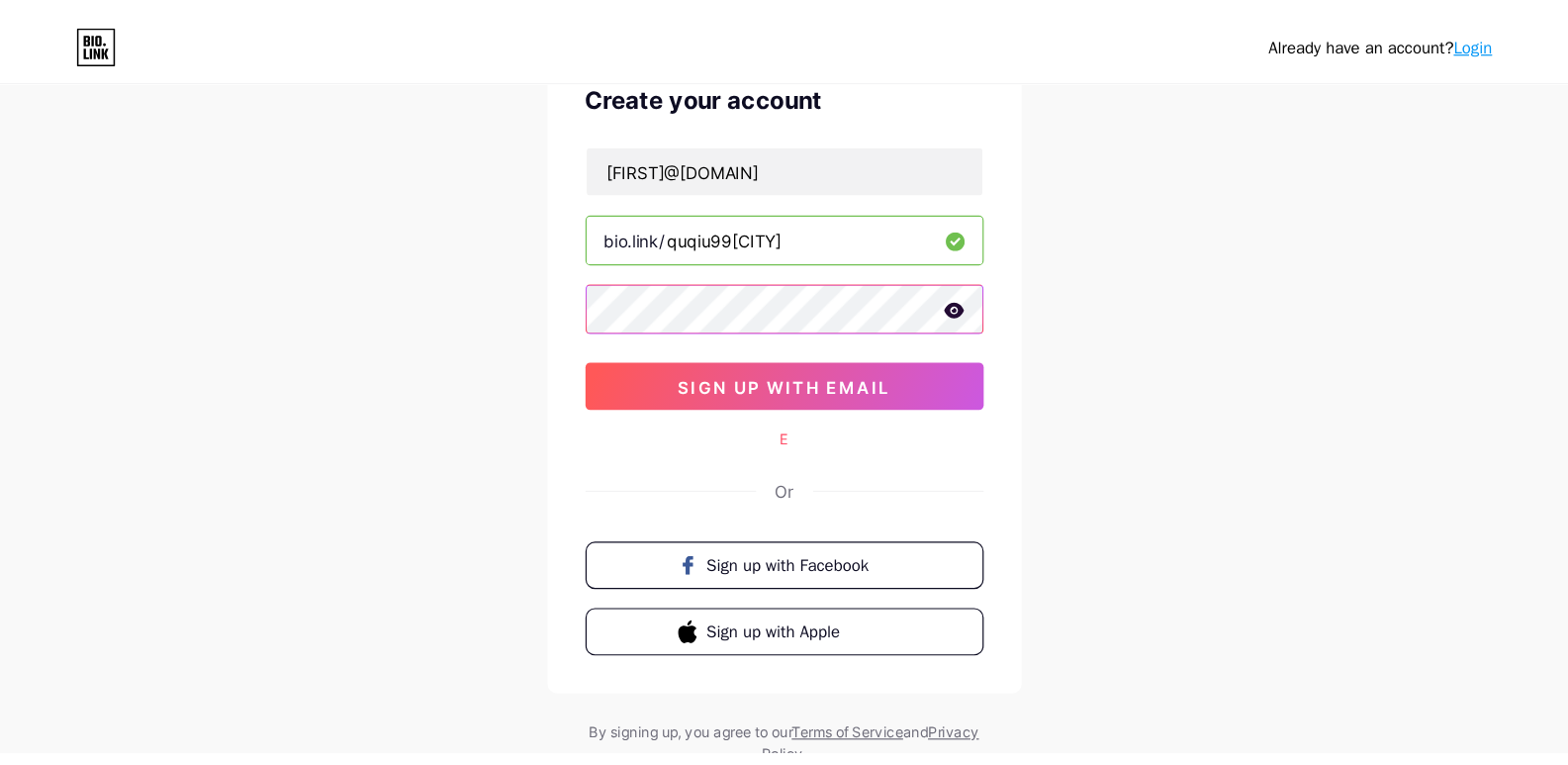 scroll, scrollTop: 26, scrollLeft: 0, axis: vertical 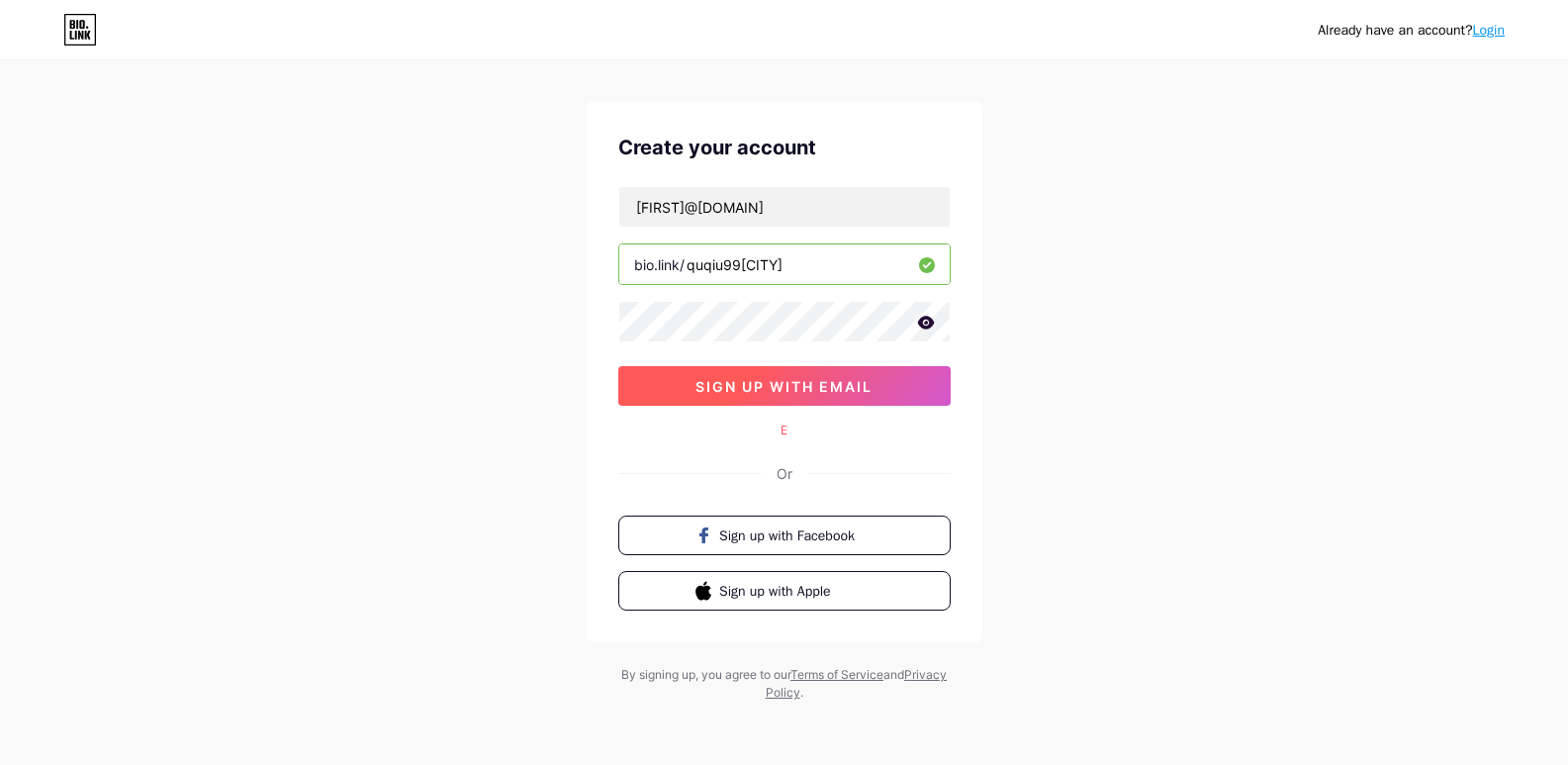 click on "sign up with email" at bounding box center (784, 386) 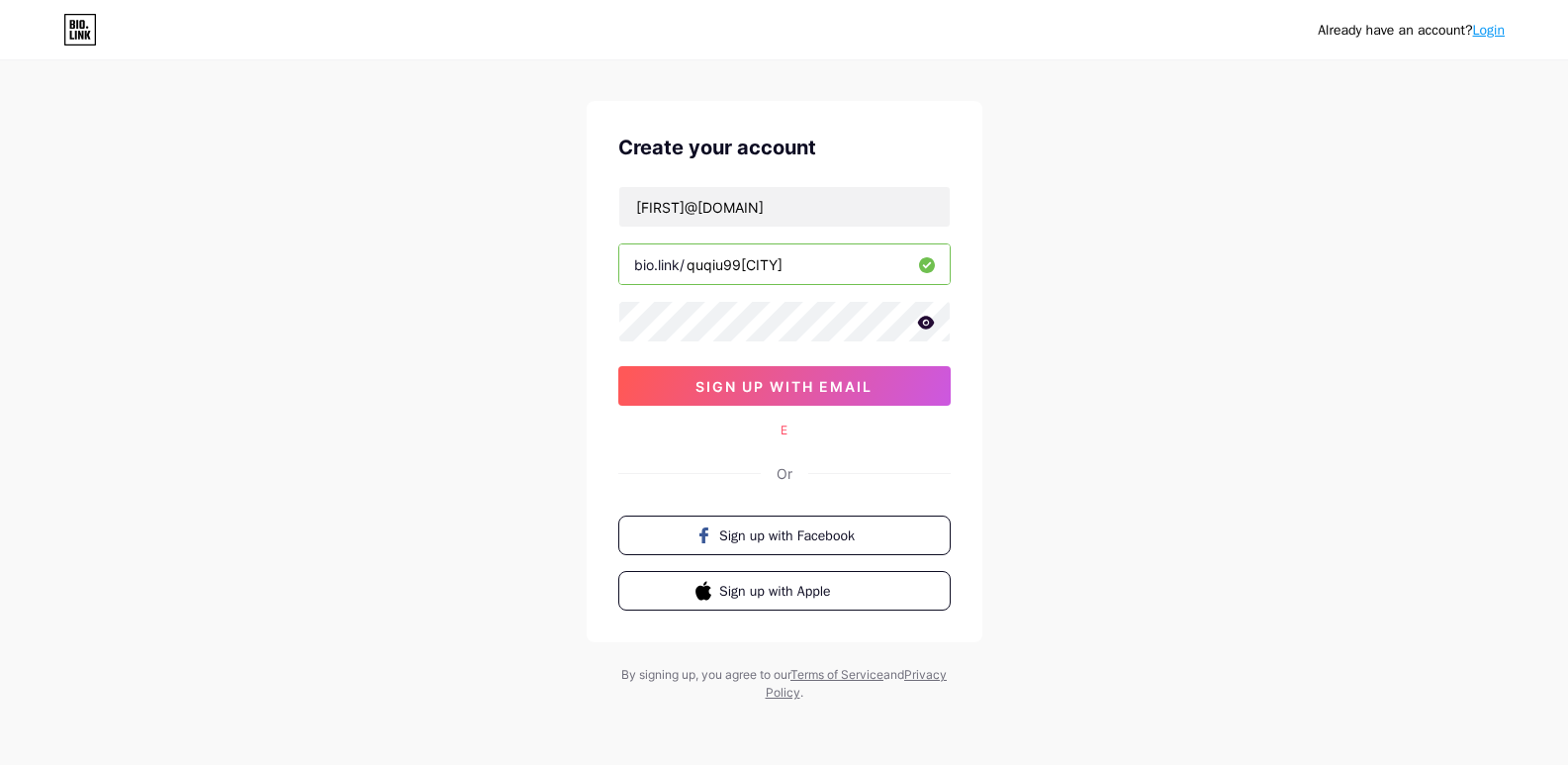 click on "E" at bounding box center (784, 430) 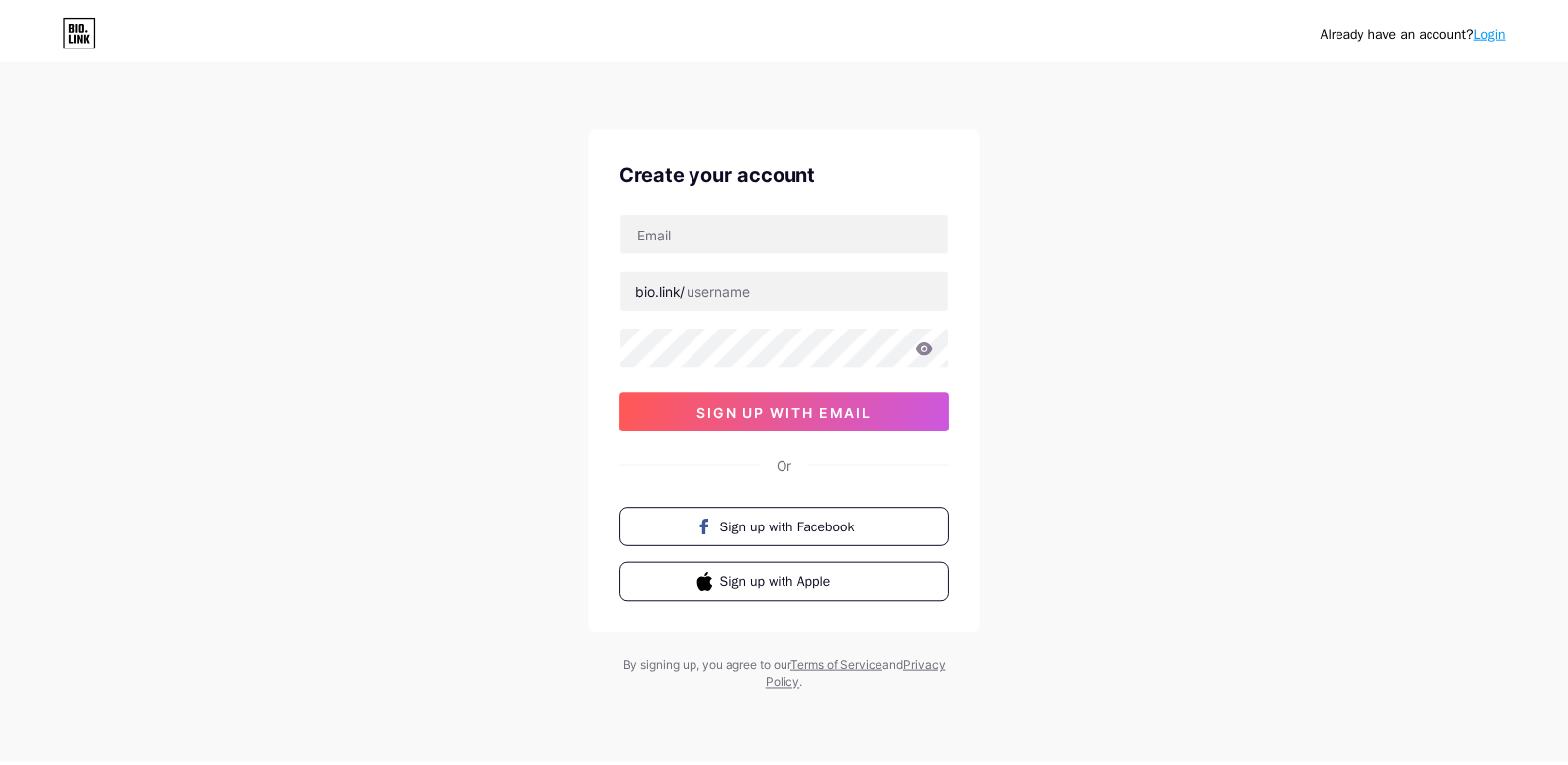 scroll, scrollTop: 0, scrollLeft: 0, axis: both 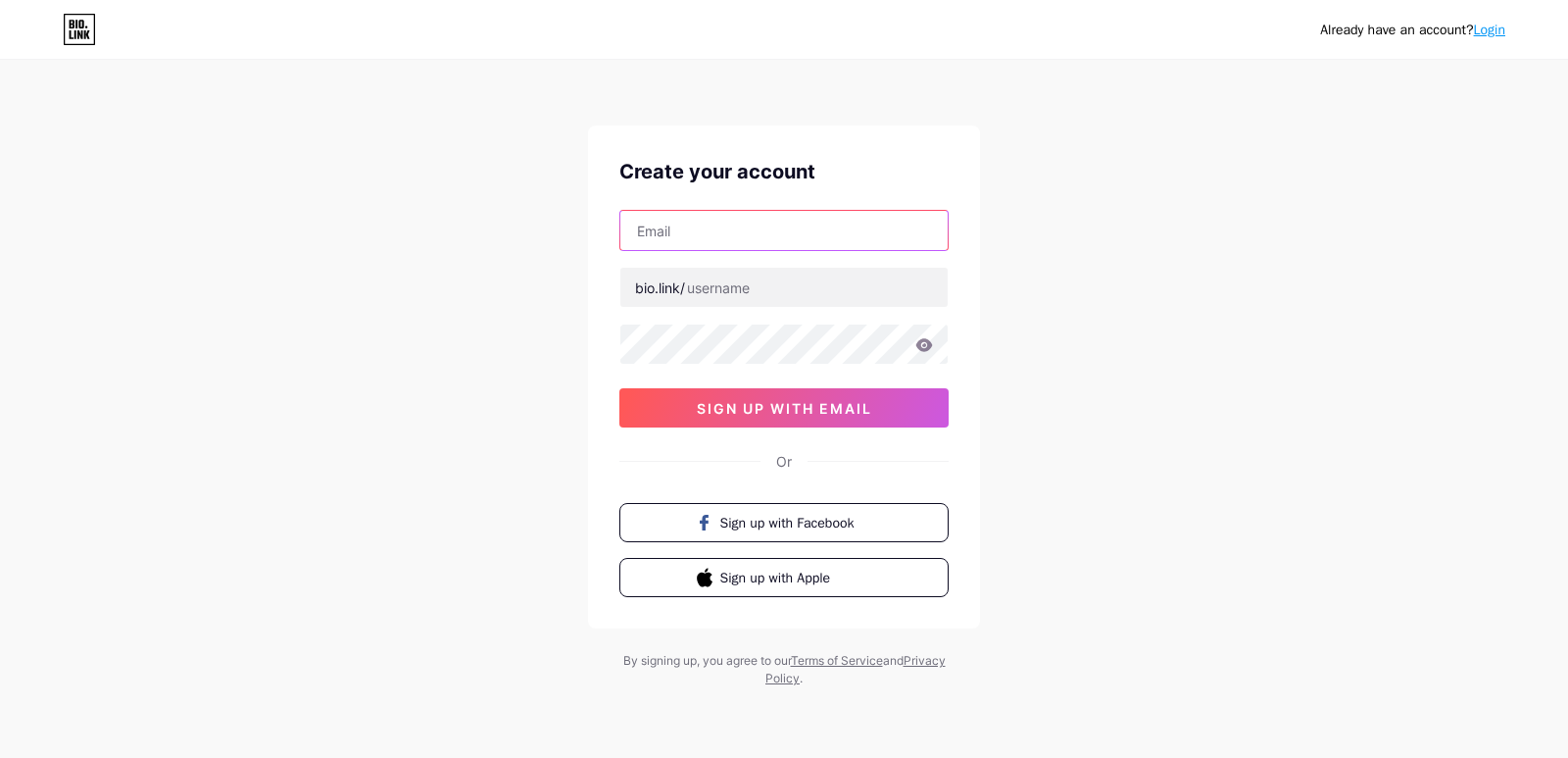 click at bounding box center [784, 230] 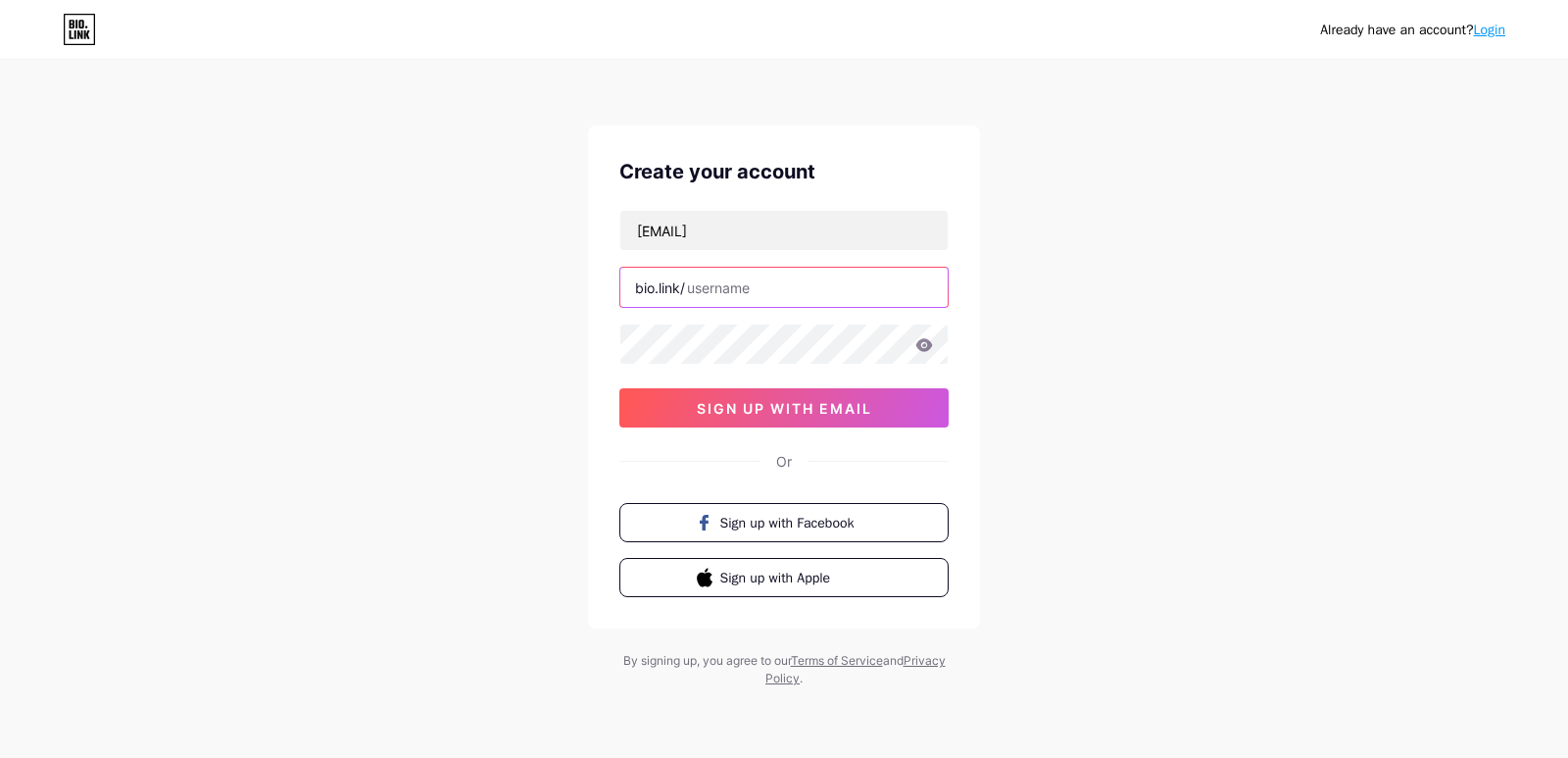 click at bounding box center [784, 287] 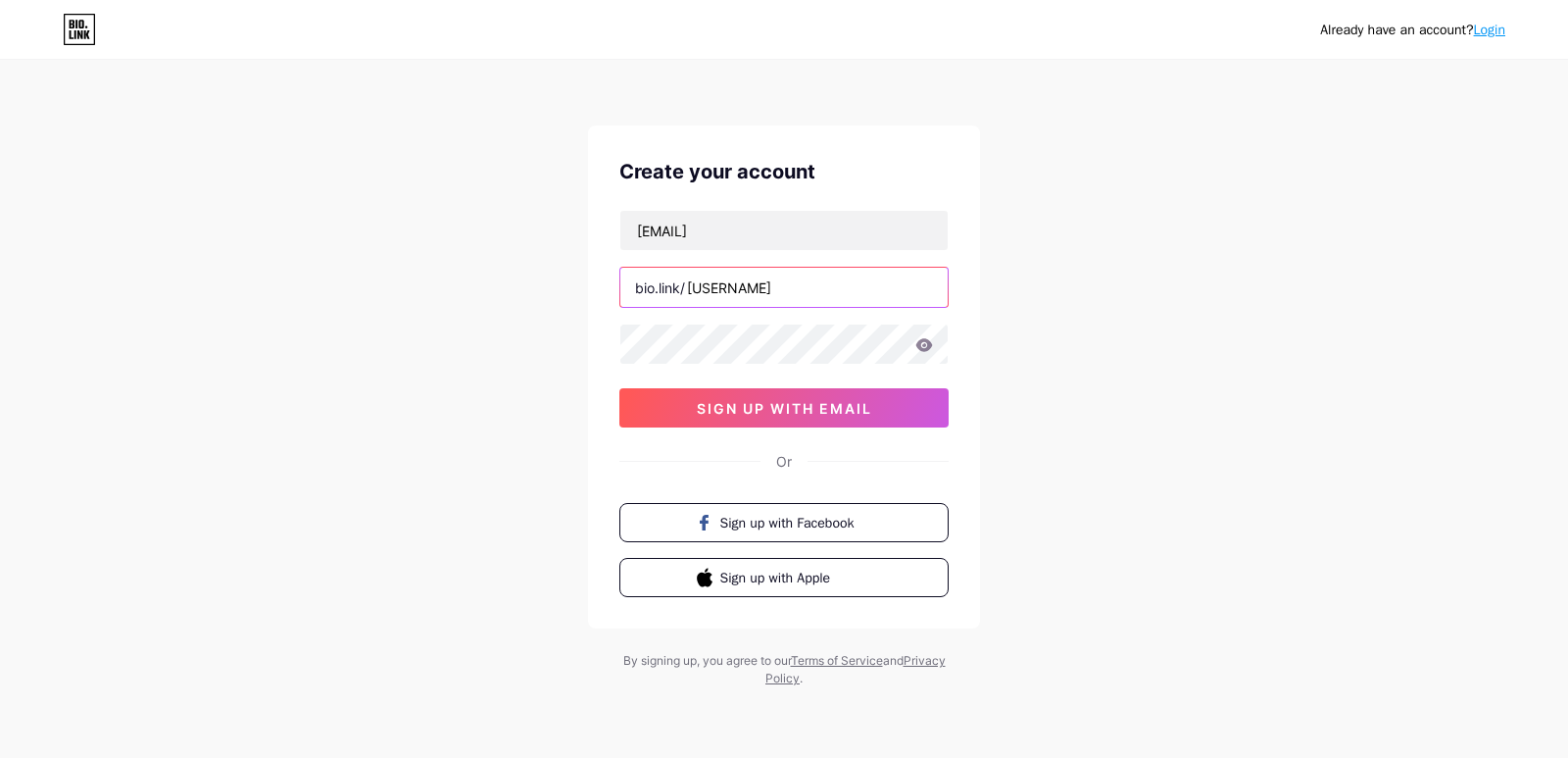 type on "[USERNAME]" 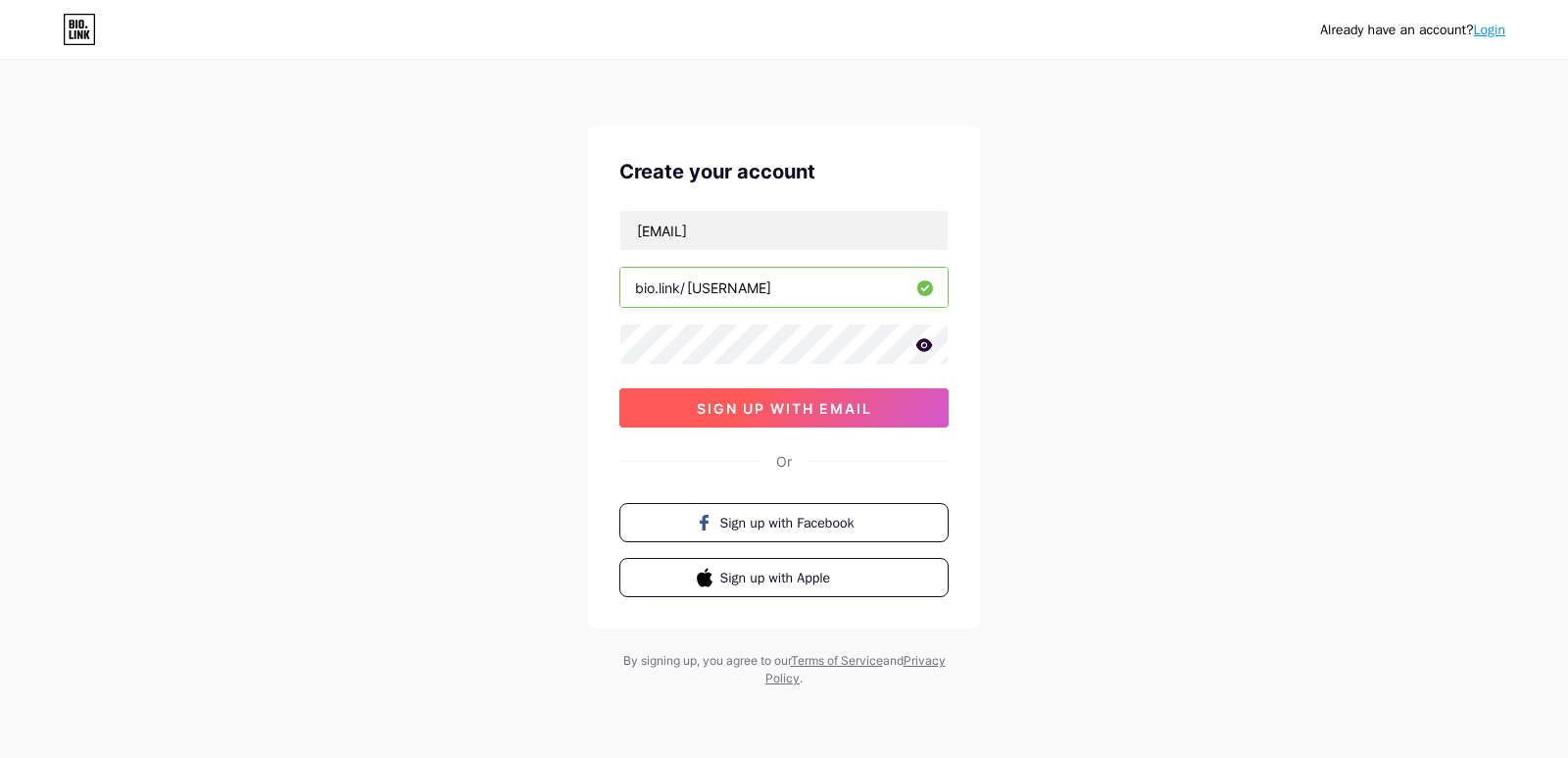 click on "sign up with email" at bounding box center [784, 408] 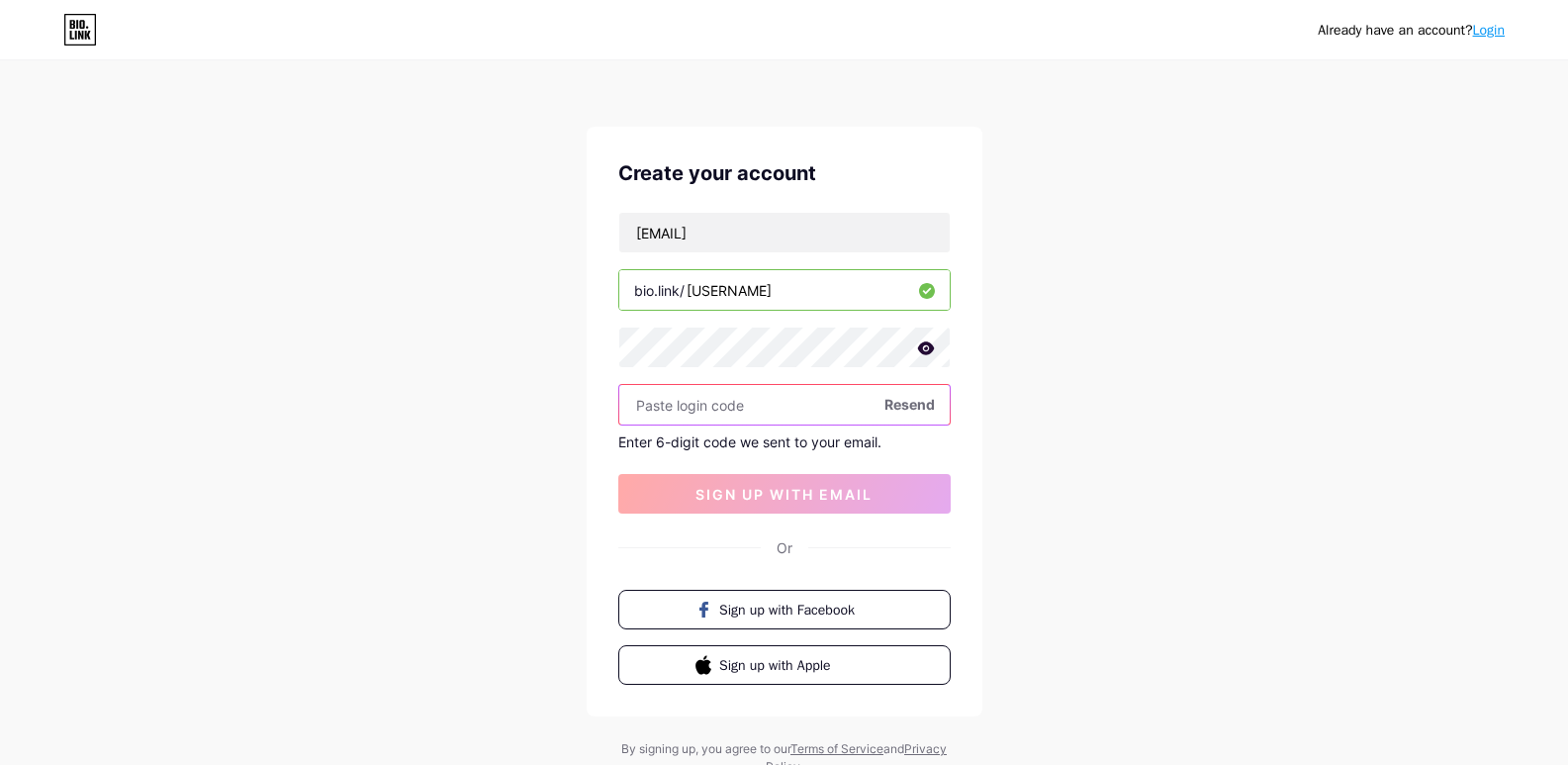 click at bounding box center (784, 405) 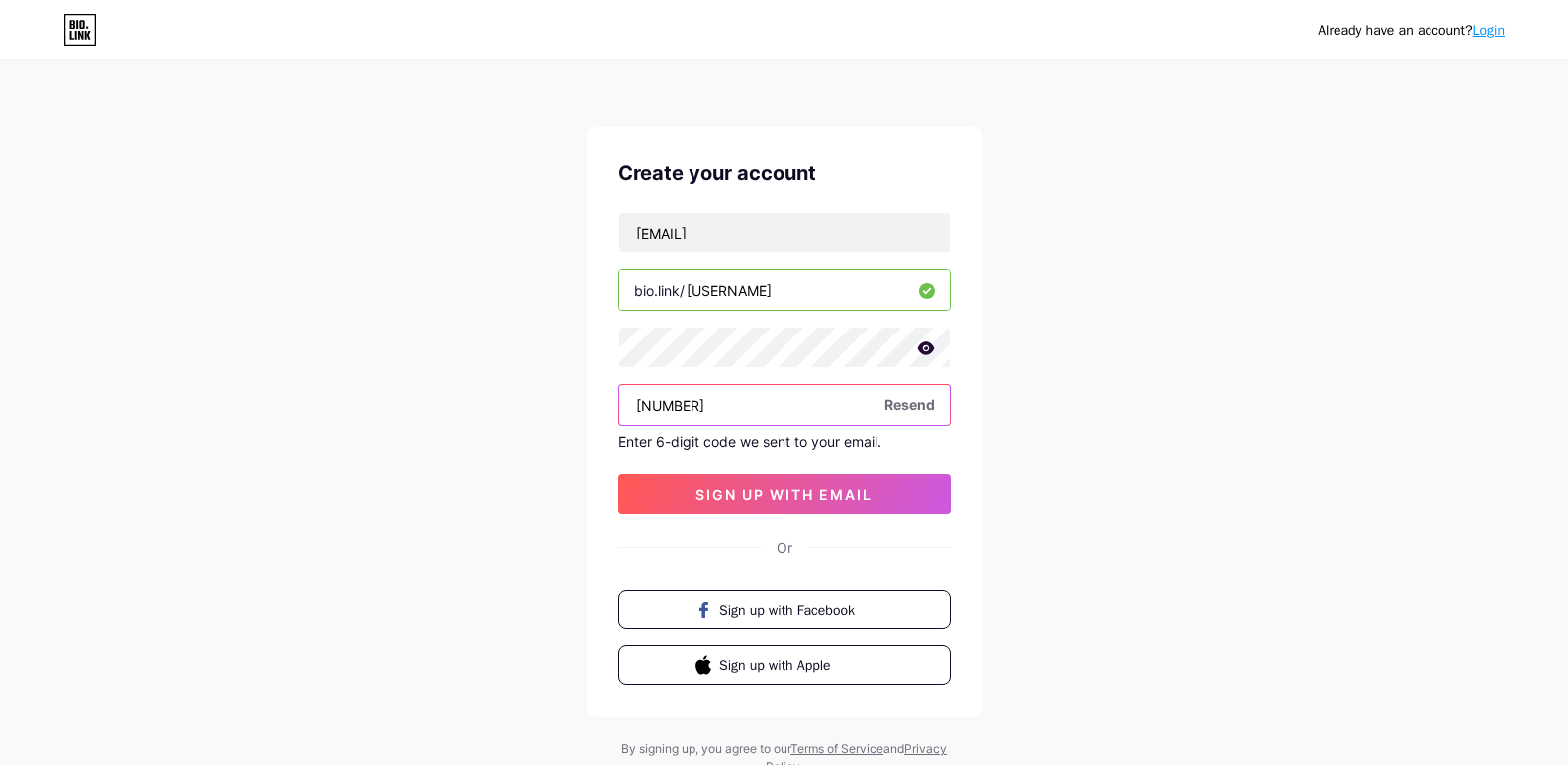 type on "149364" 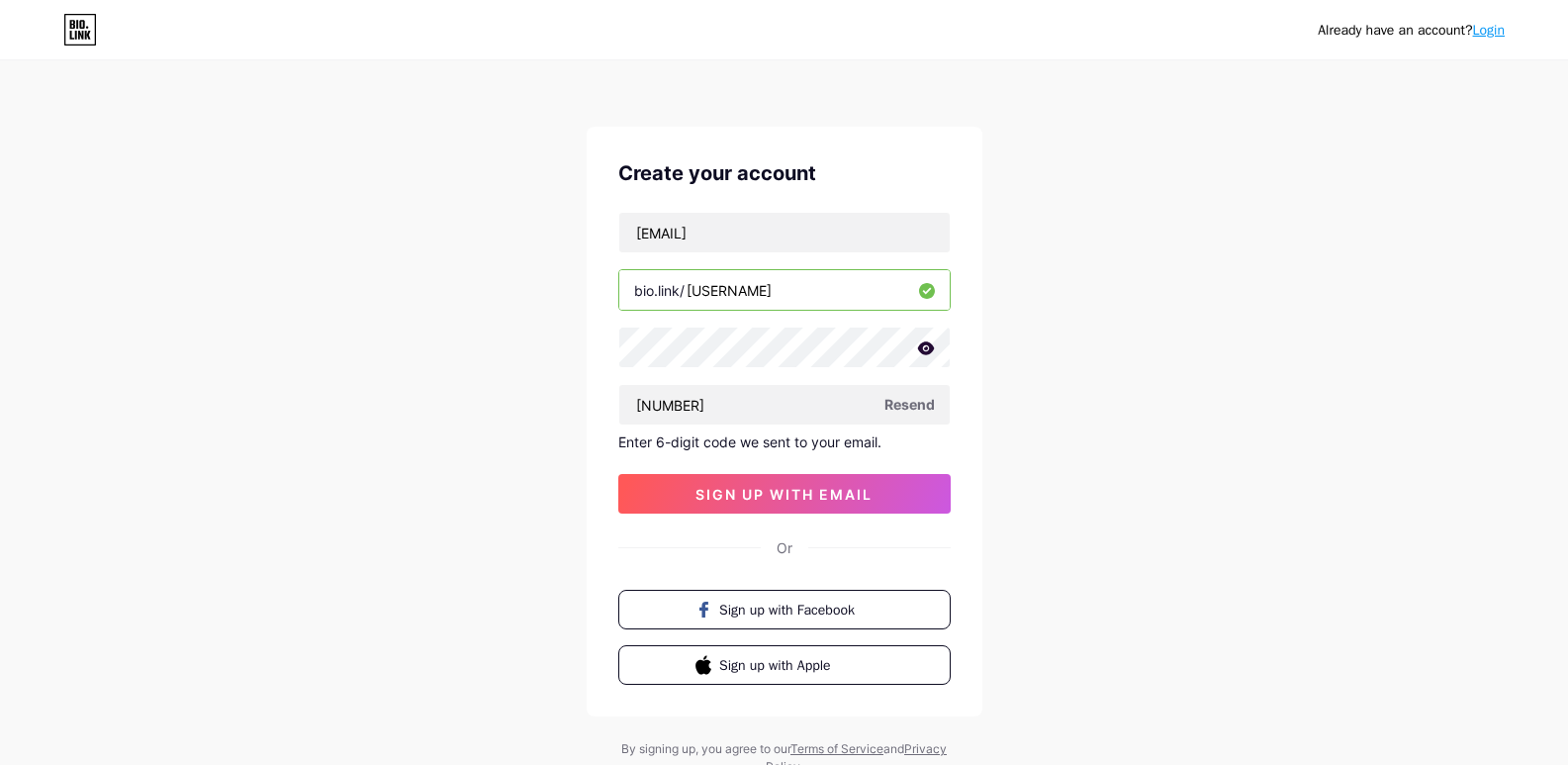 click on "Resend" at bounding box center (909, 404) 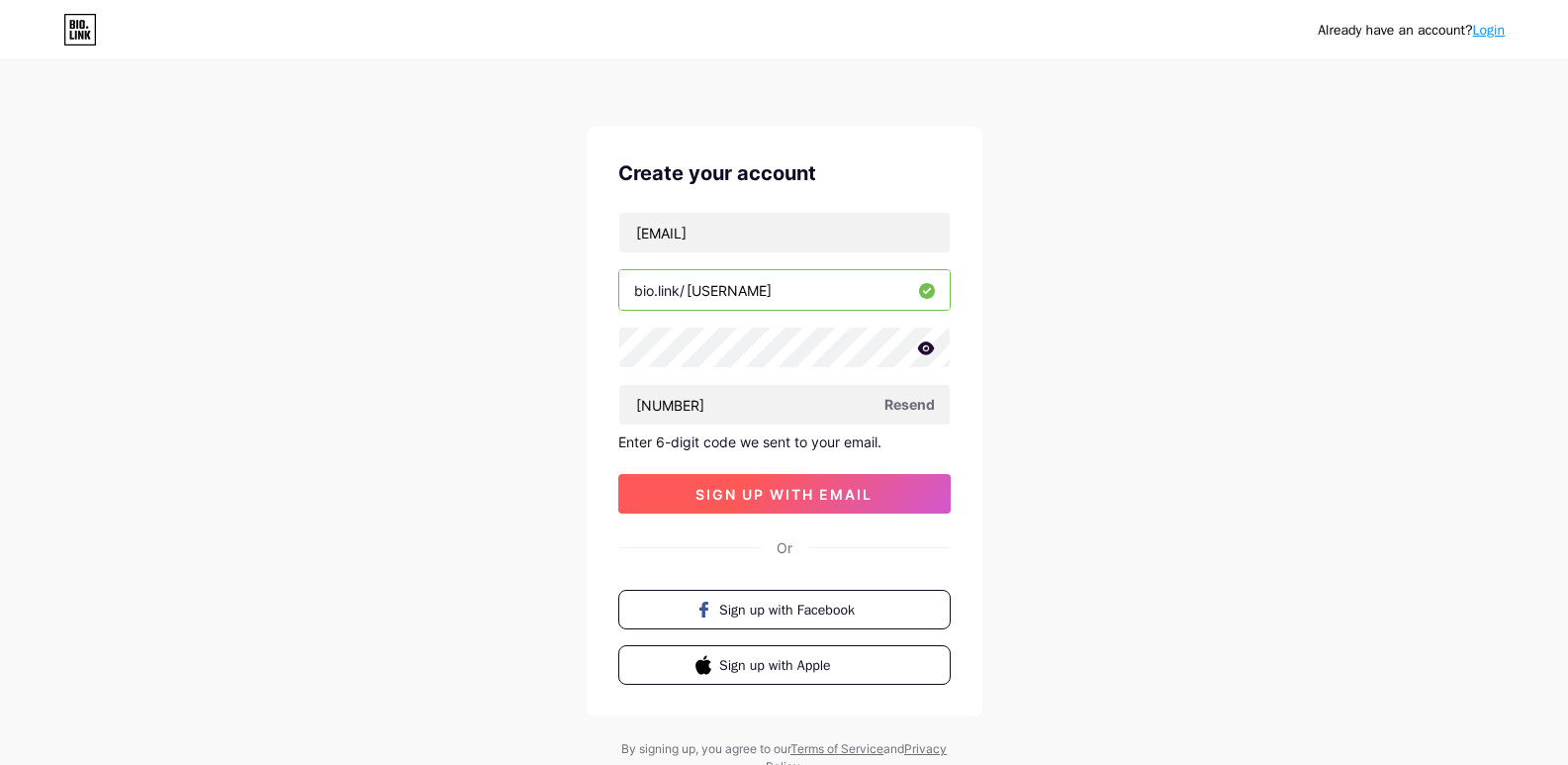 click on "sign up with email" at bounding box center (784, 494) 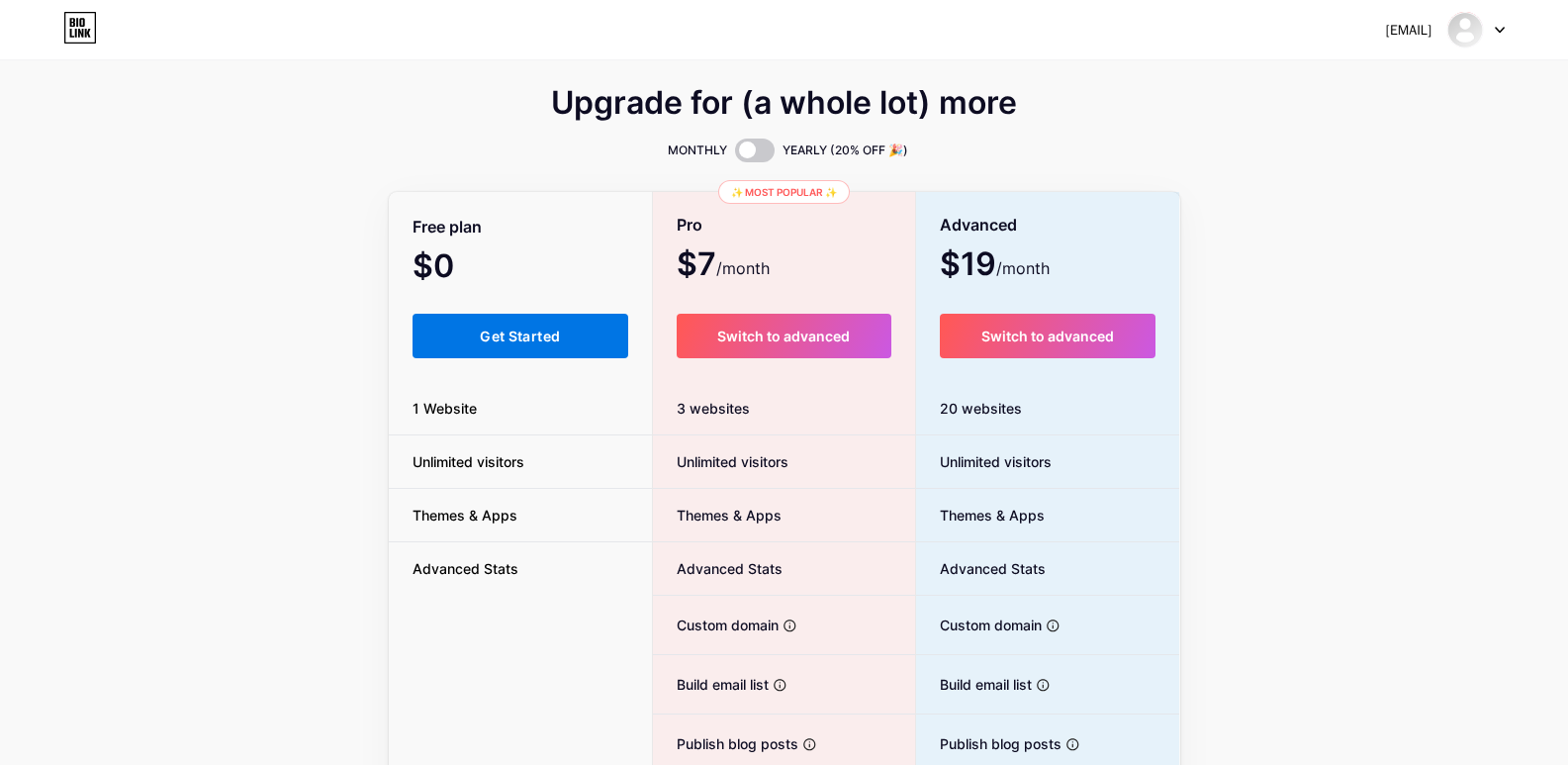 click on "Get Started" at bounding box center [520, 335] 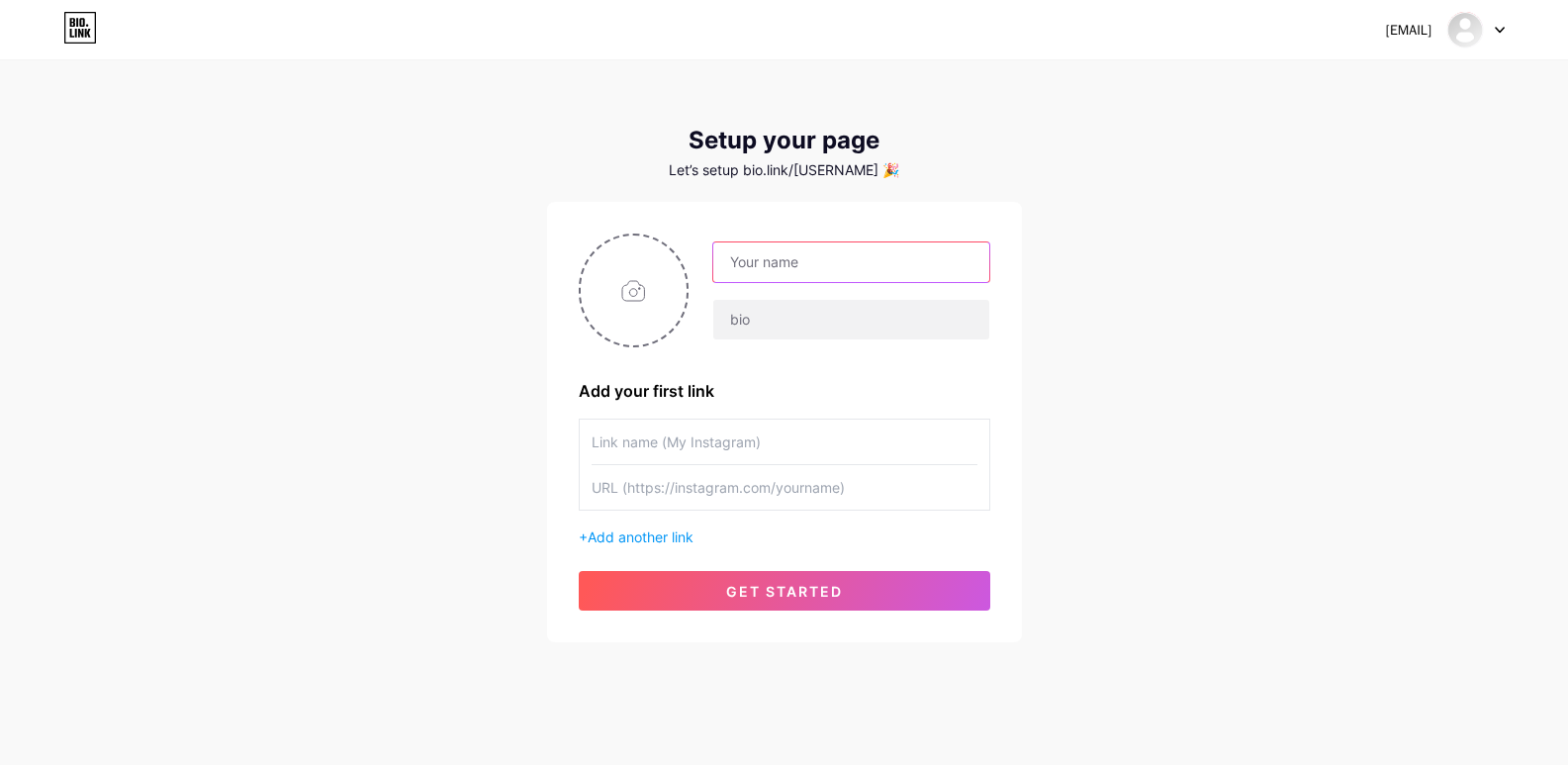 click at bounding box center (851, 262) 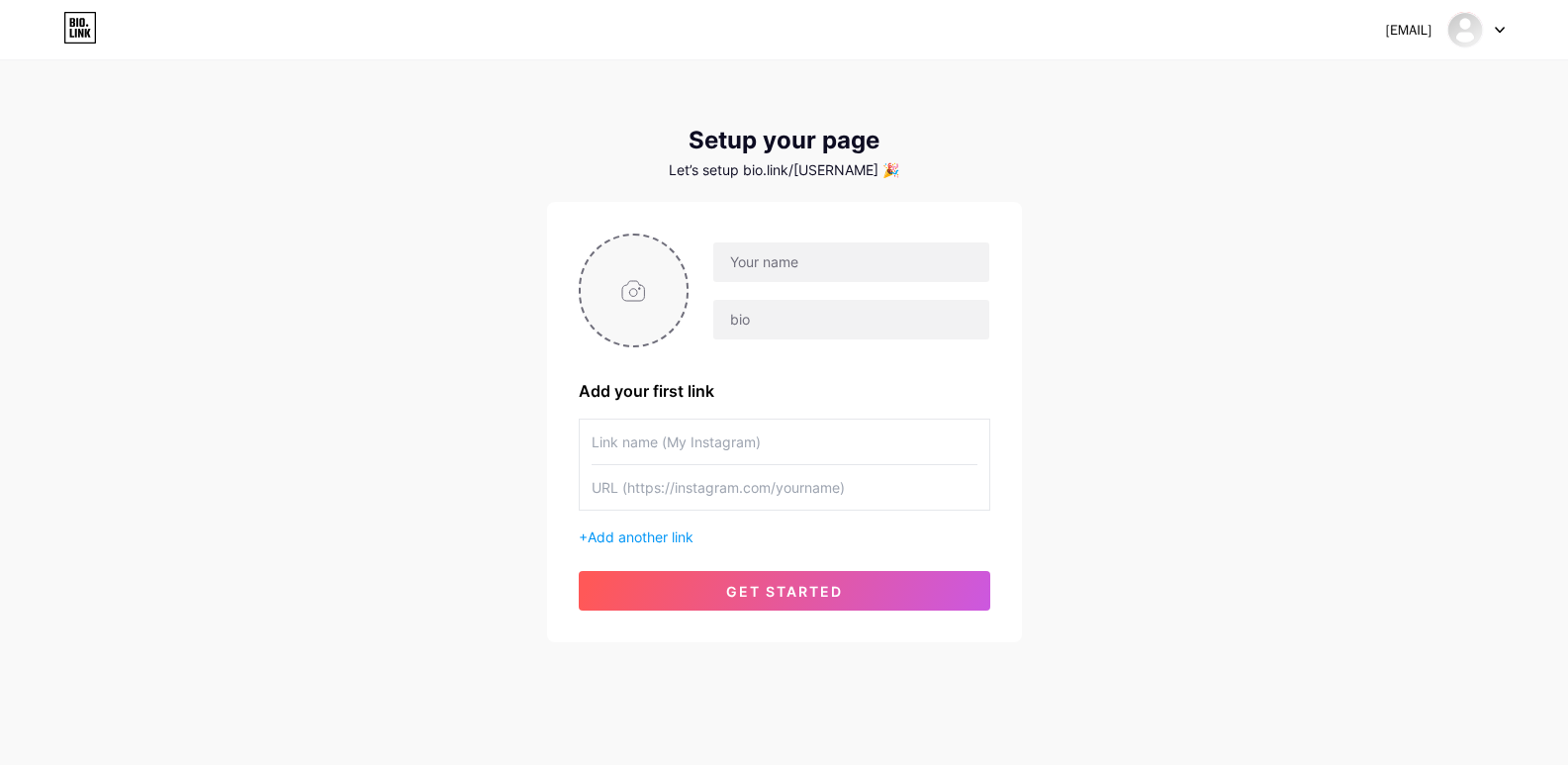 click at bounding box center [634, 290] 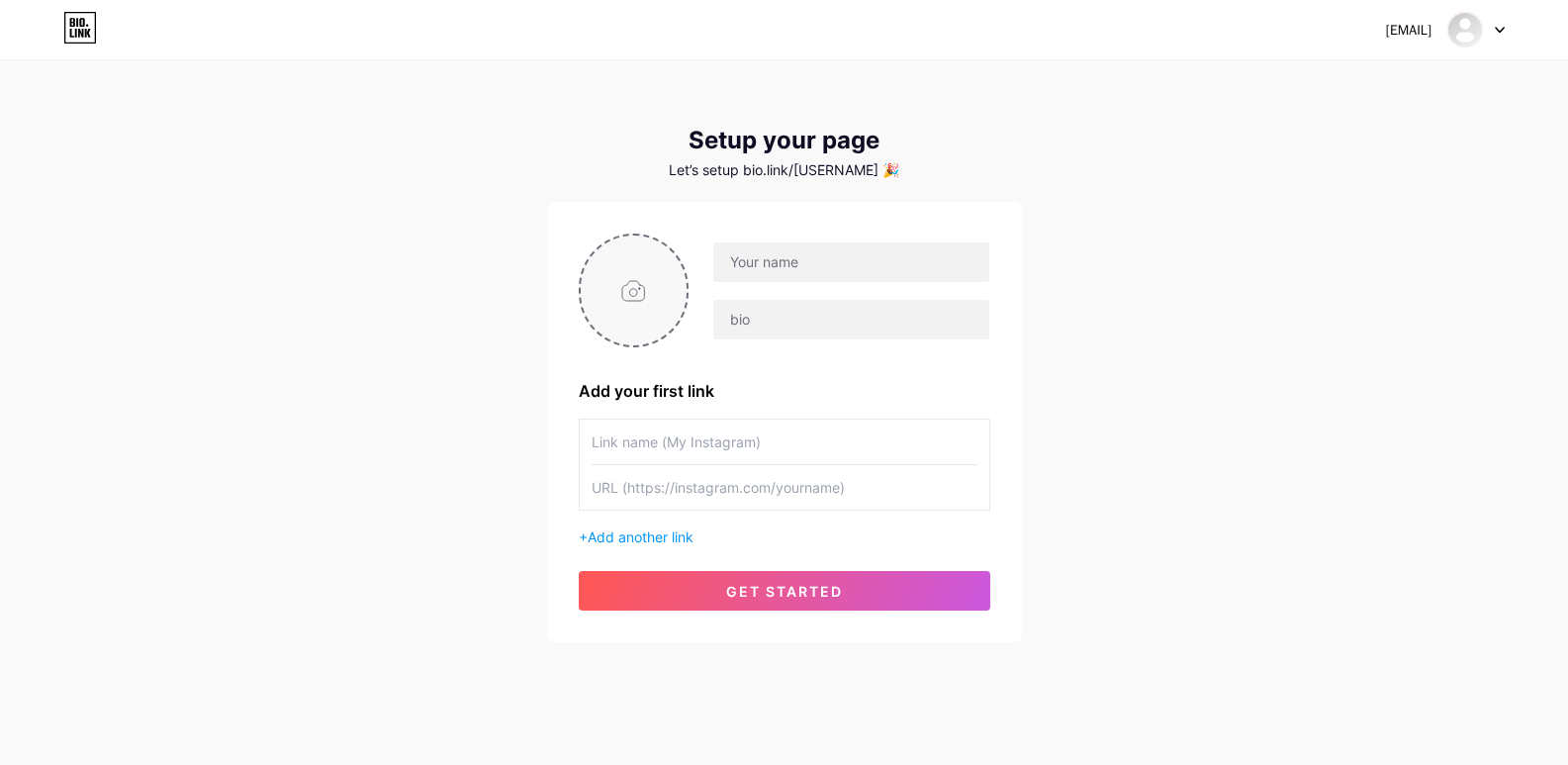 type on "C:\fakepath\C.jpg" 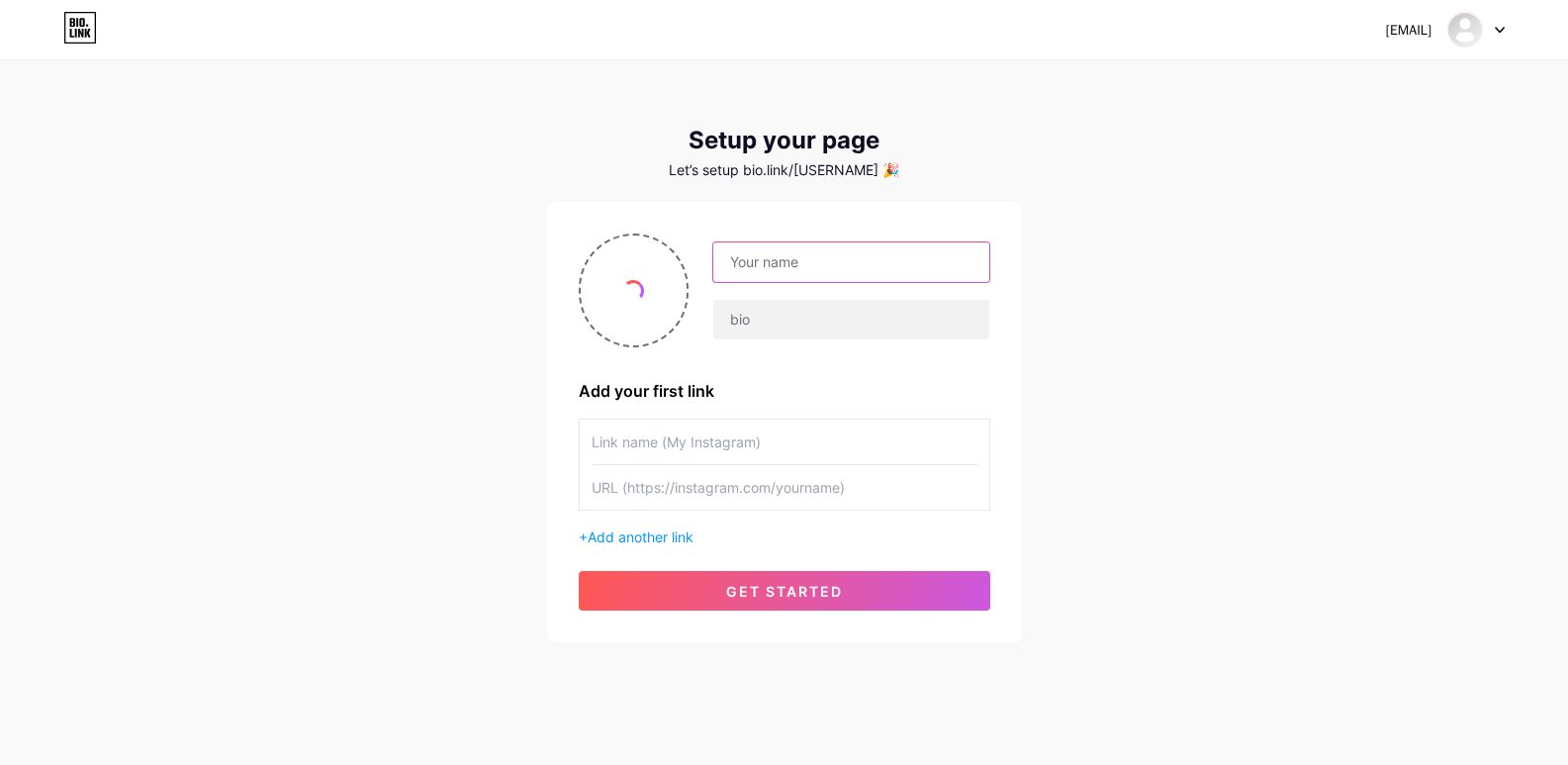 click at bounding box center (851, 262) 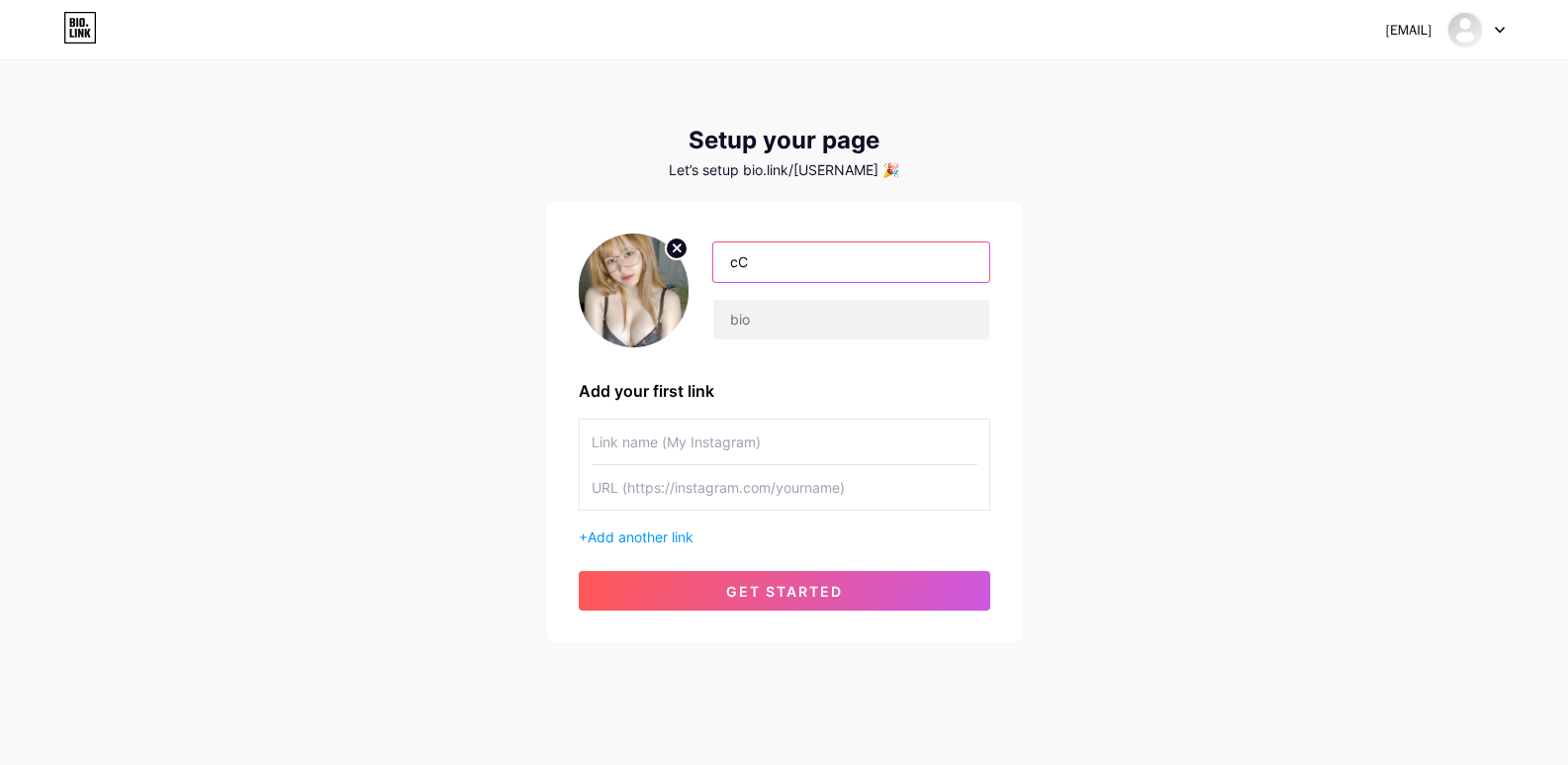 type on "c" 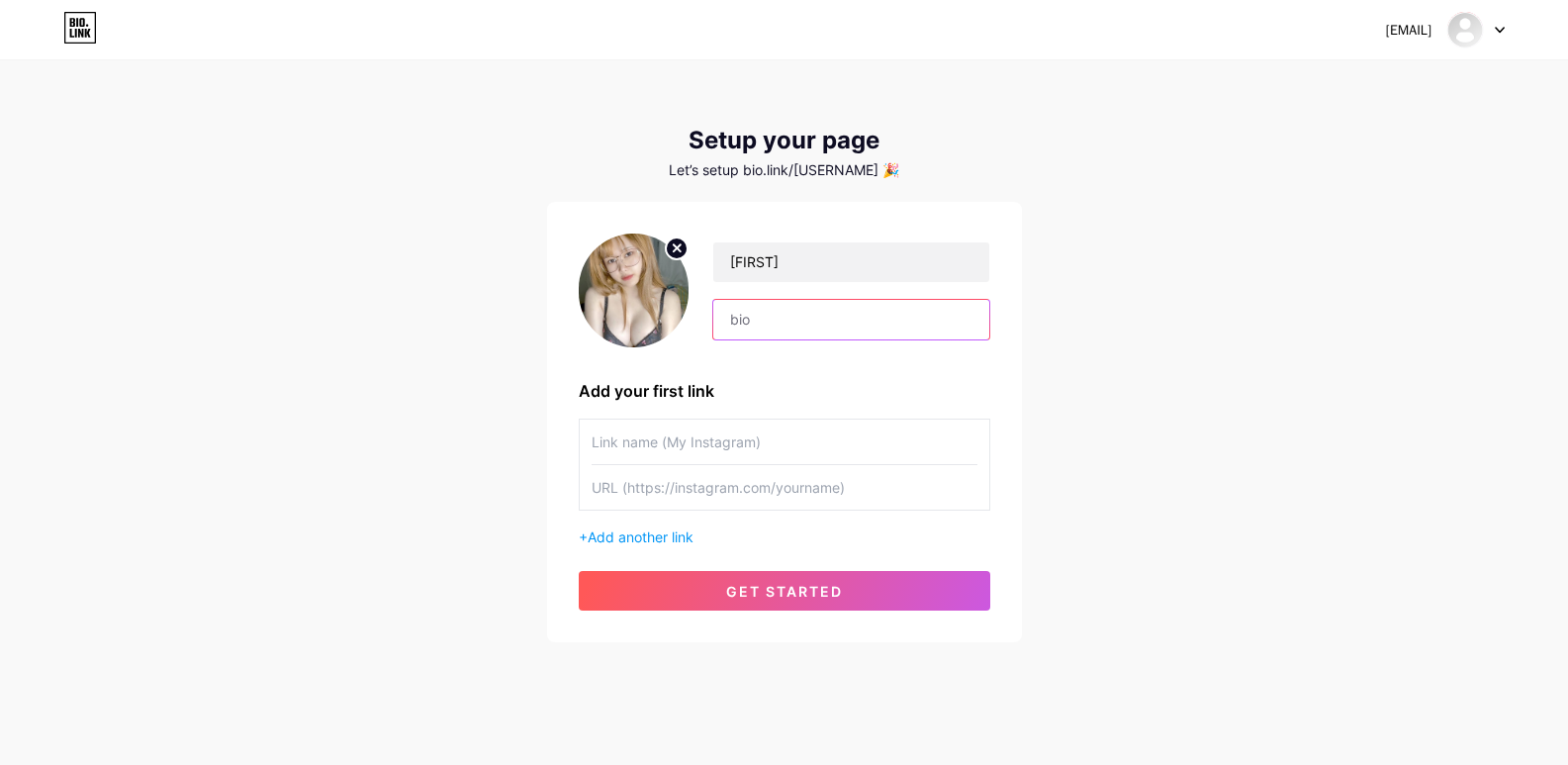 click at bounding box center (851, 320) 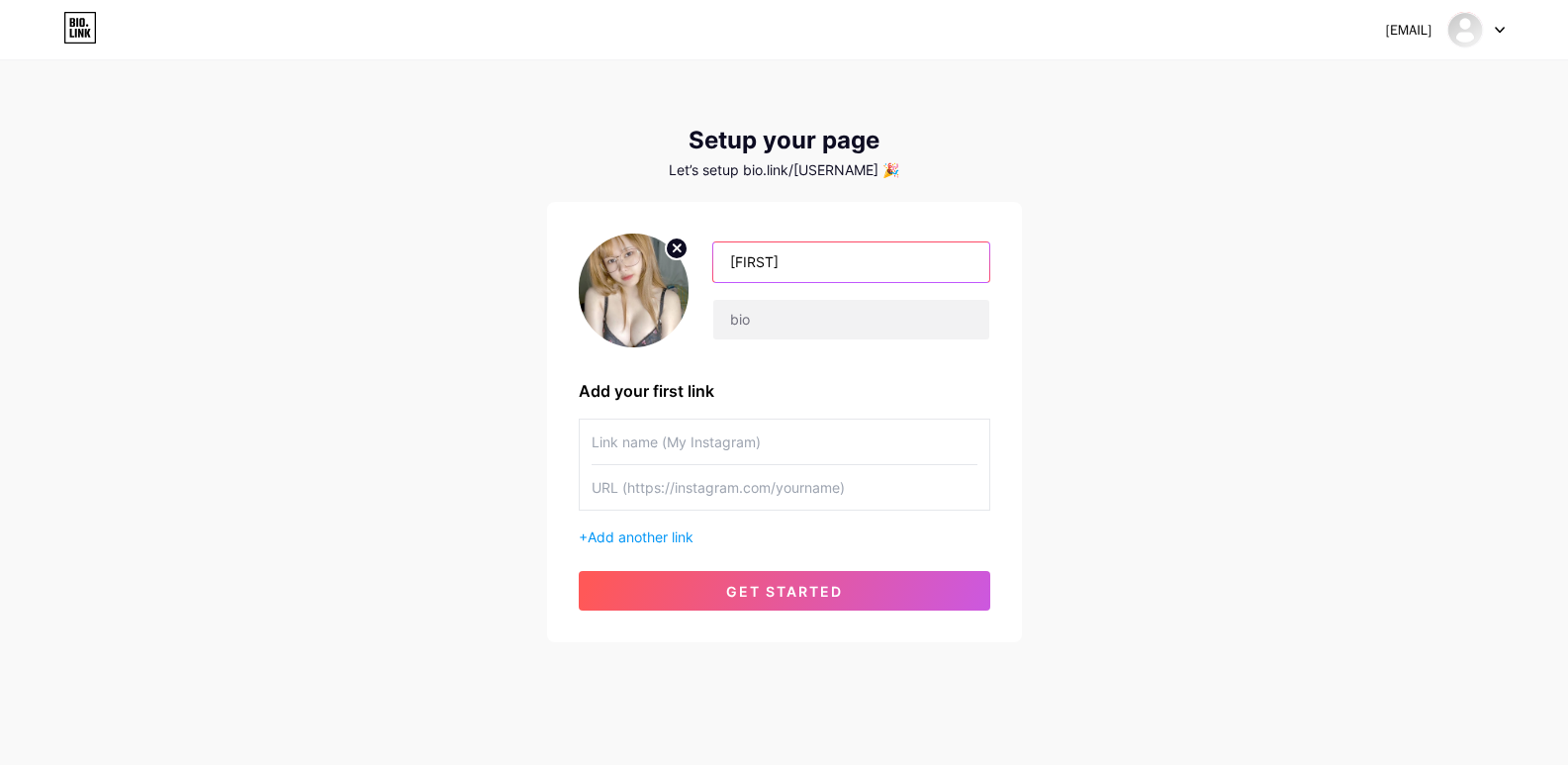 click on "Cinta" at bounding box center (851, 262) 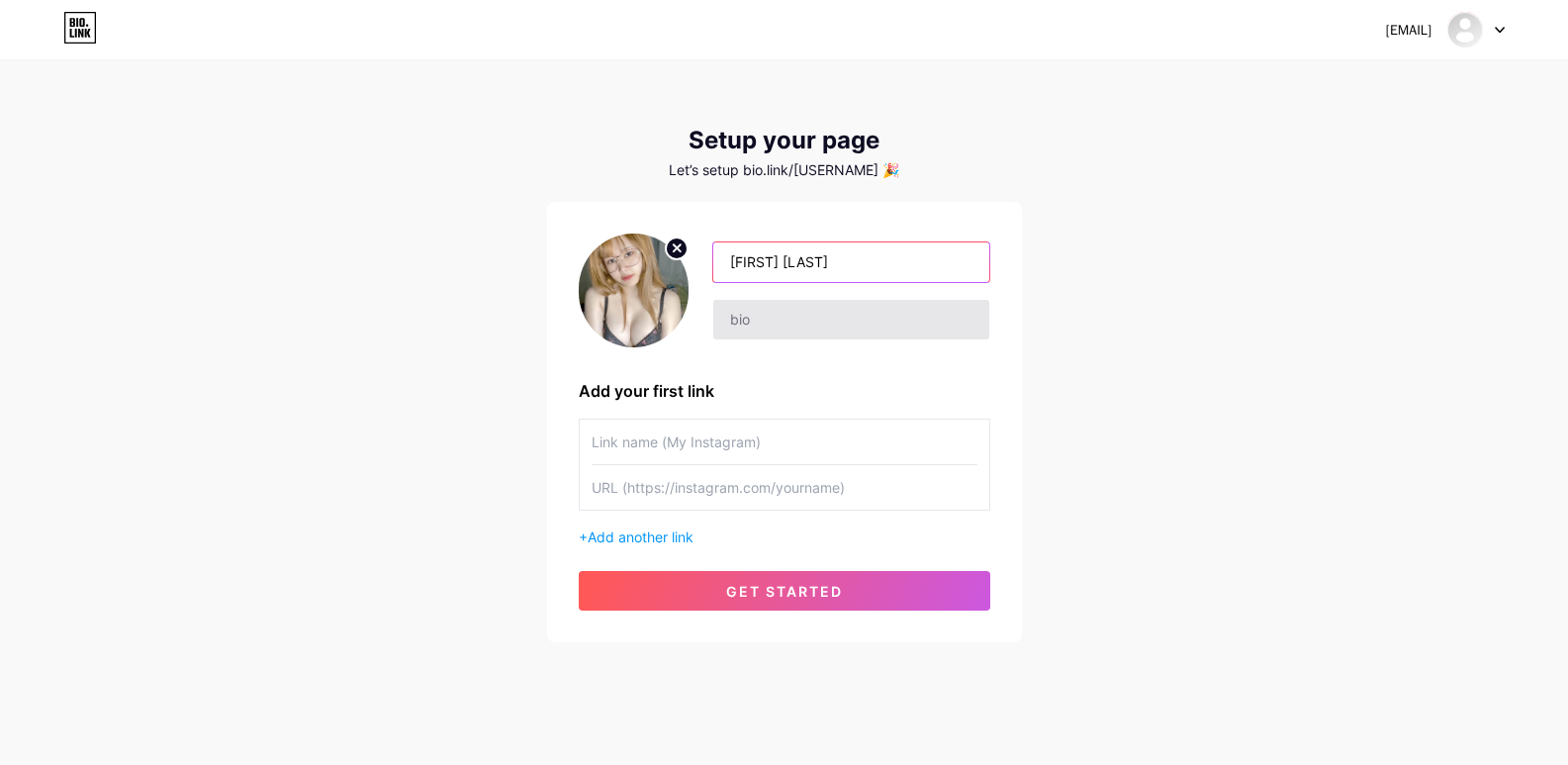 type on "Cinta Laura" 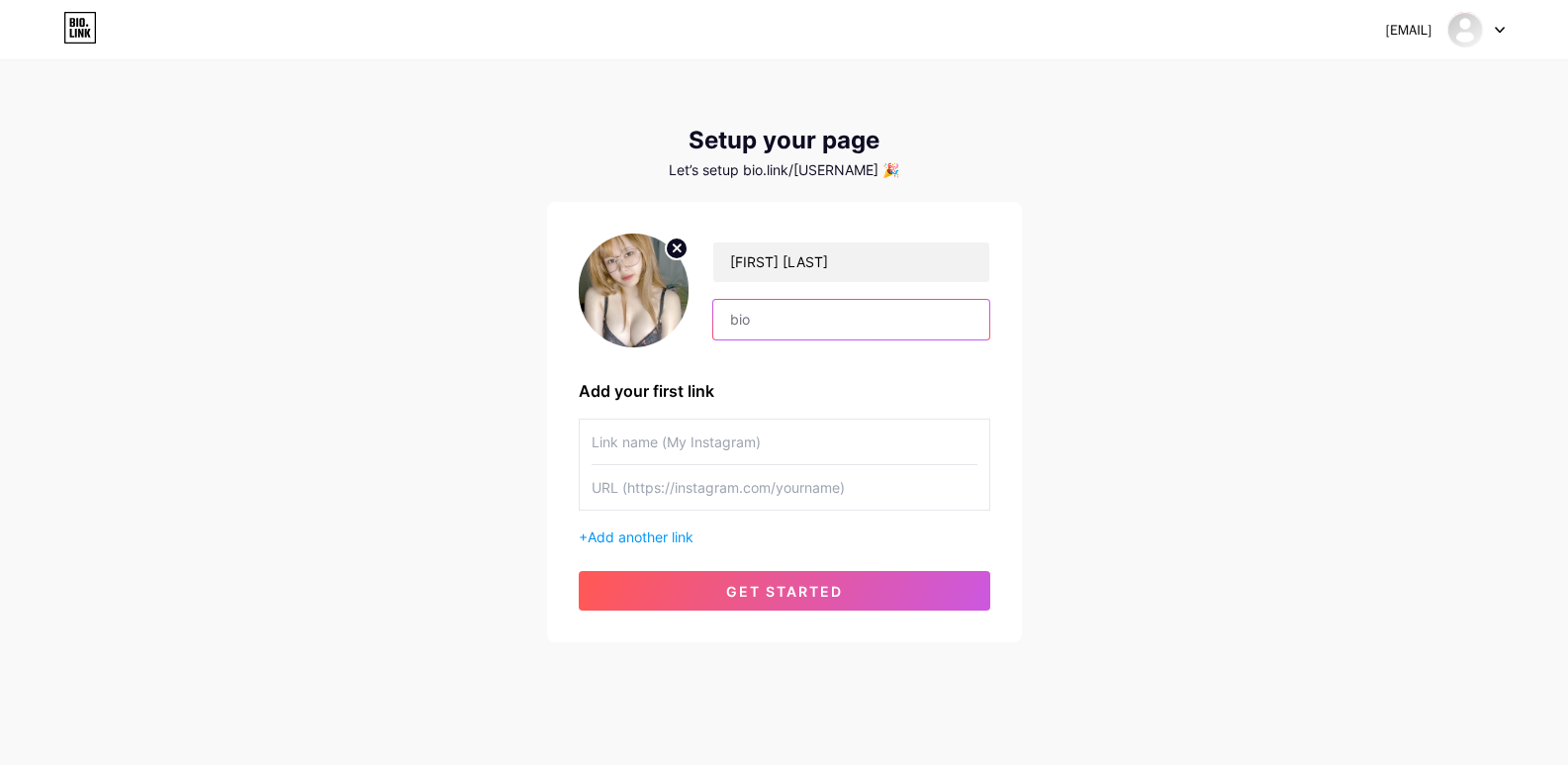 click at bounding box center [851, 320] 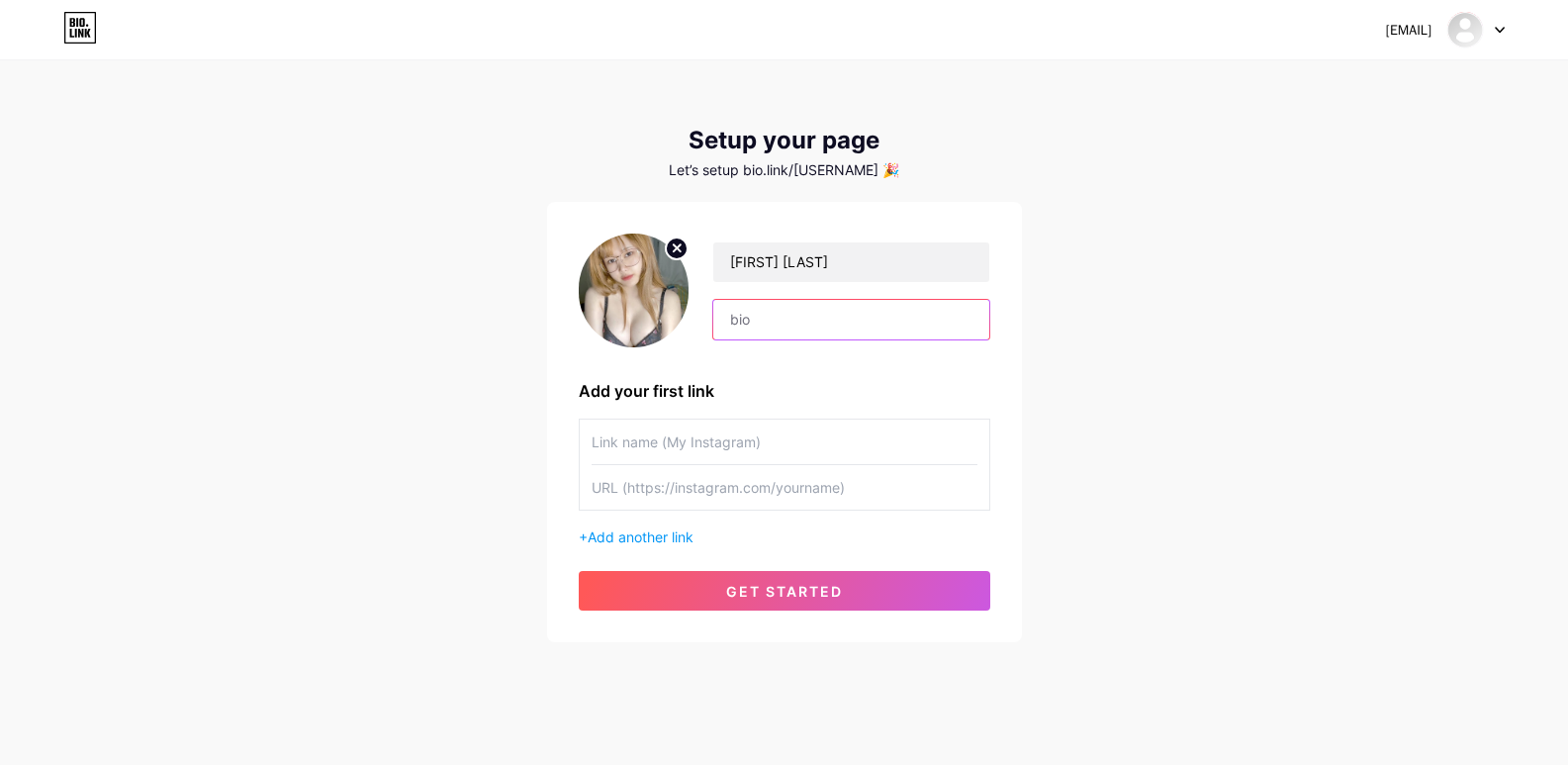 type on "S" 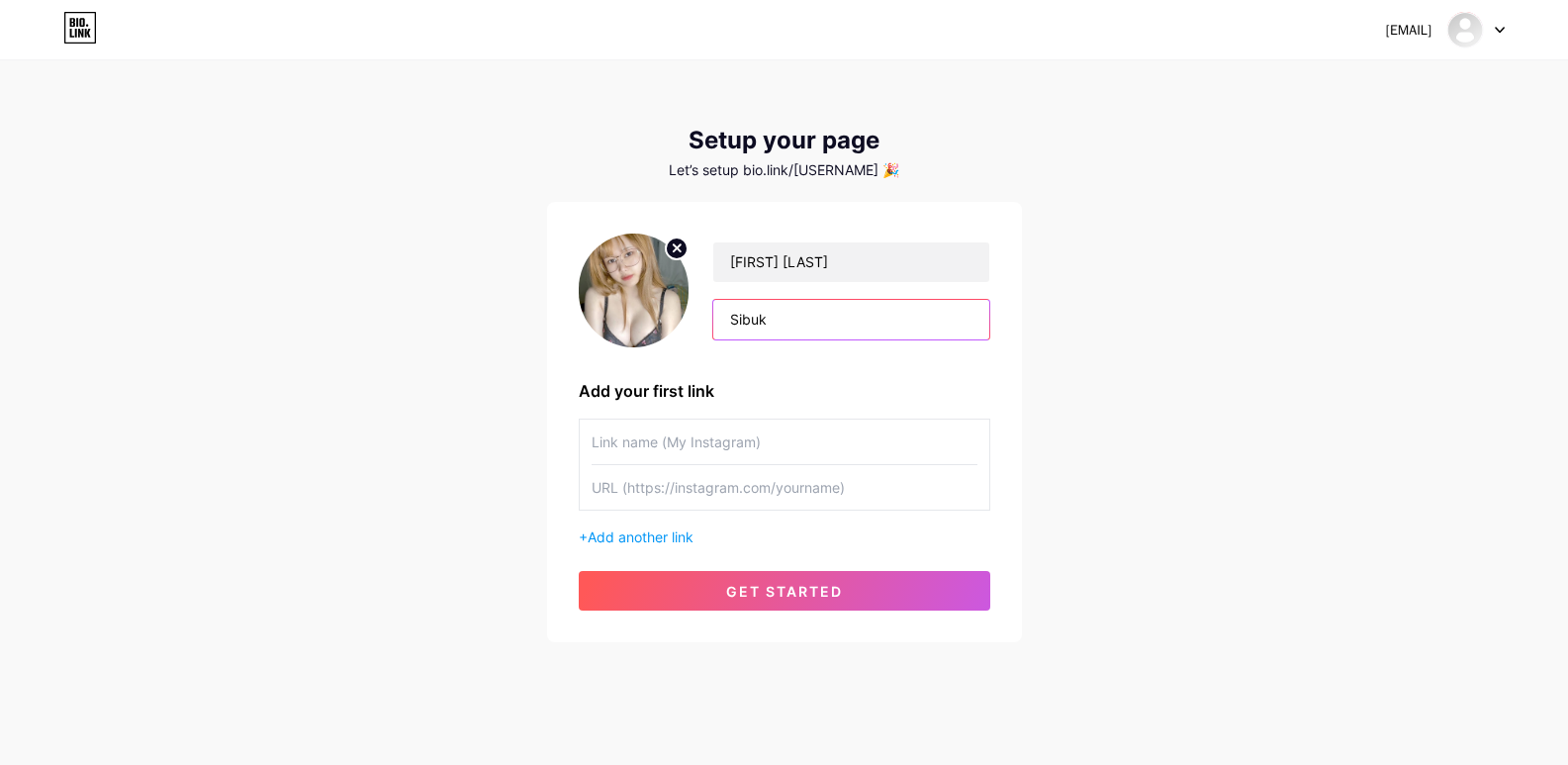 type on "Sibuk" 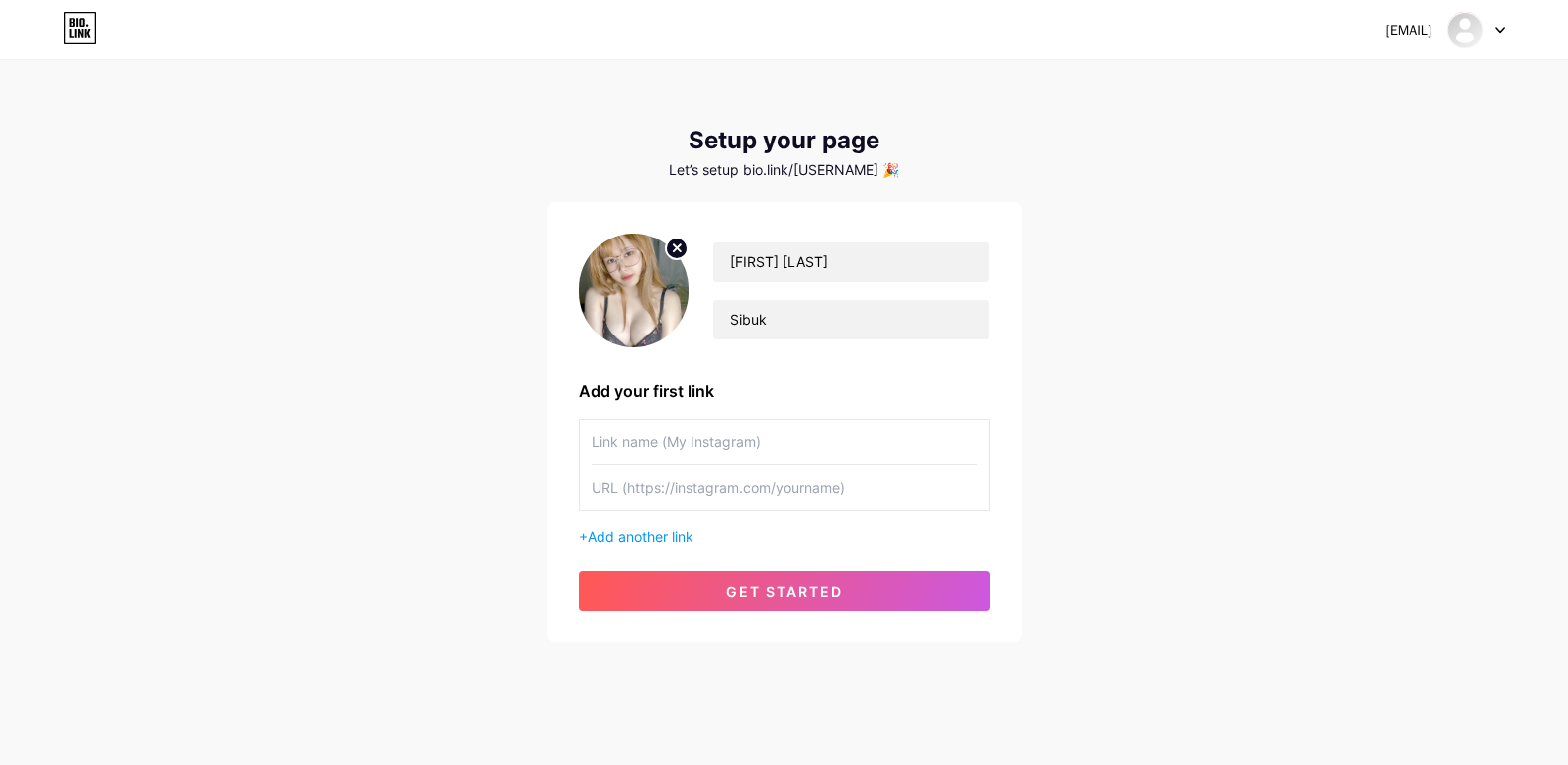click at bounding box center (784, 441) 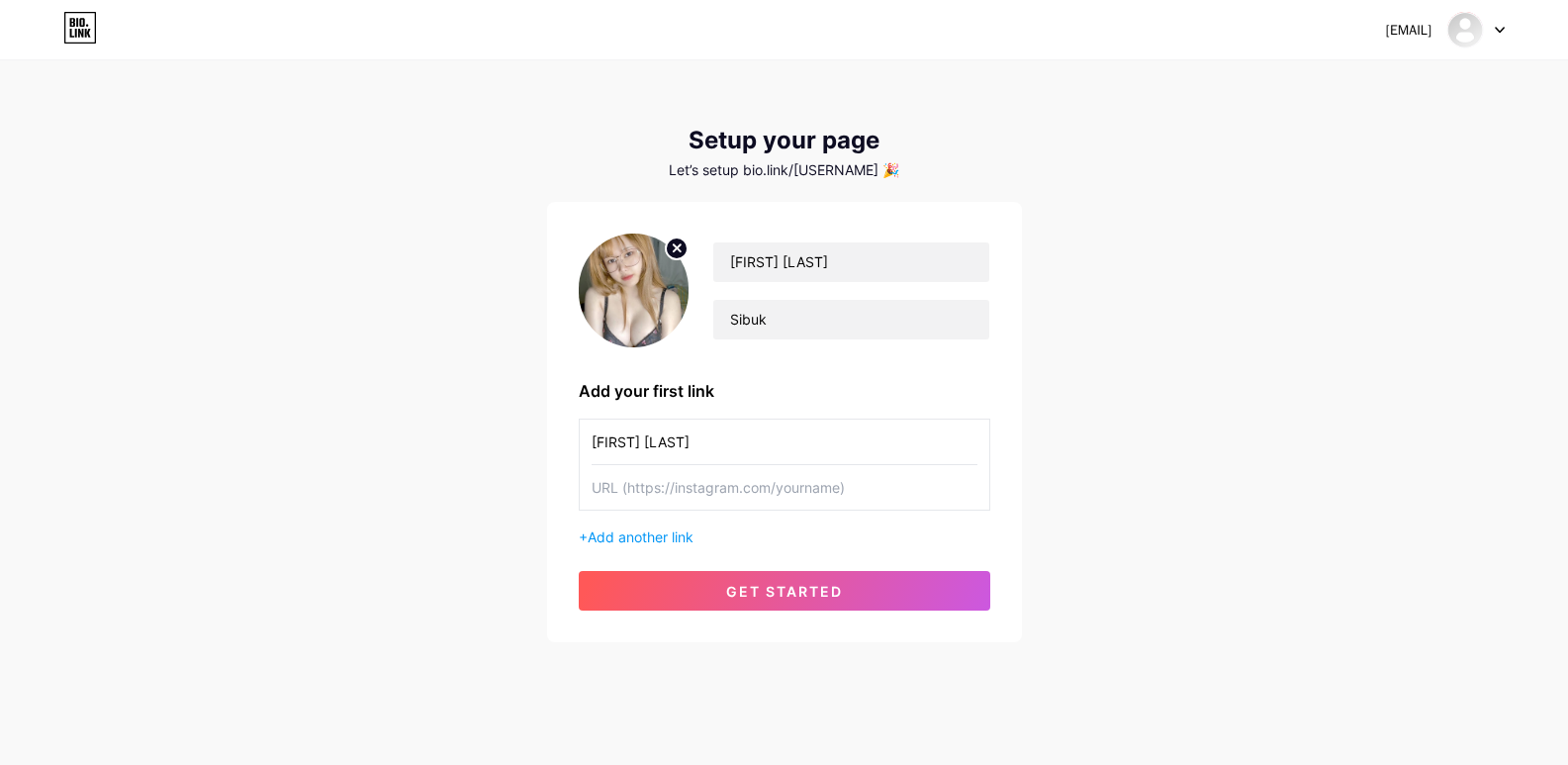 type on "Cinta Laura" 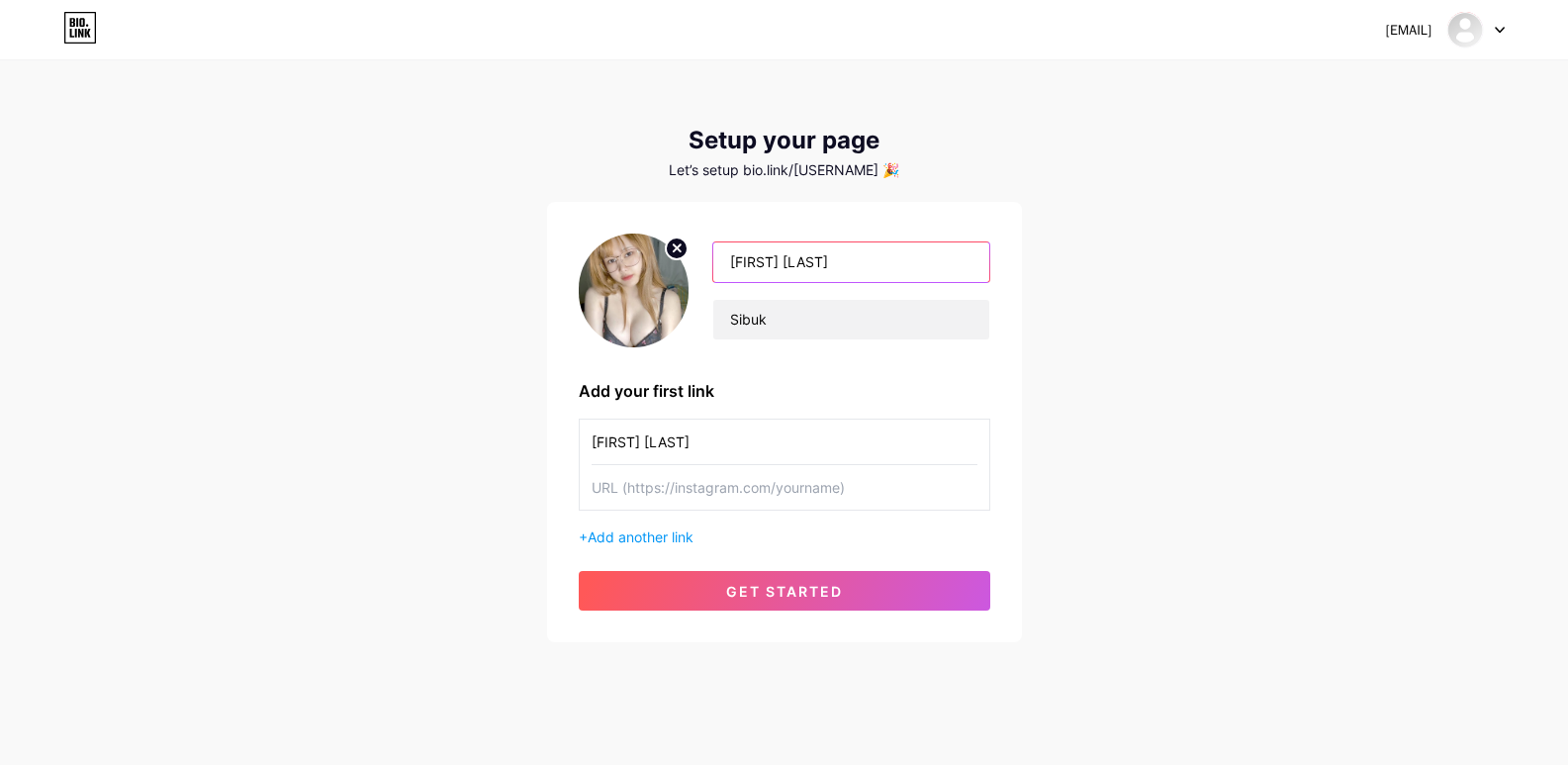 click on "Cinta Laura" at bounding box center [851, 262] 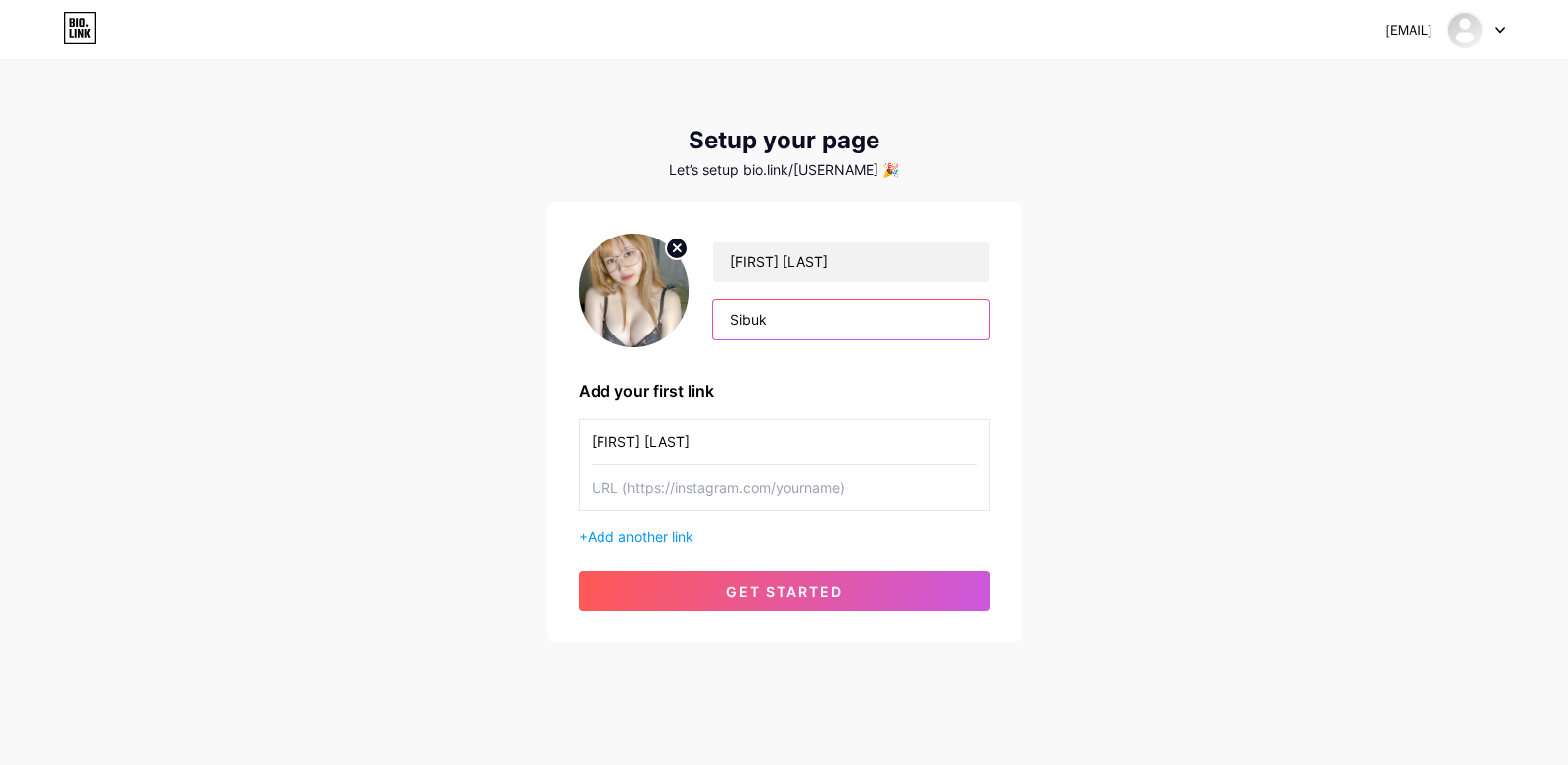 click on "Sibuk" at bounding box center [851, 320] 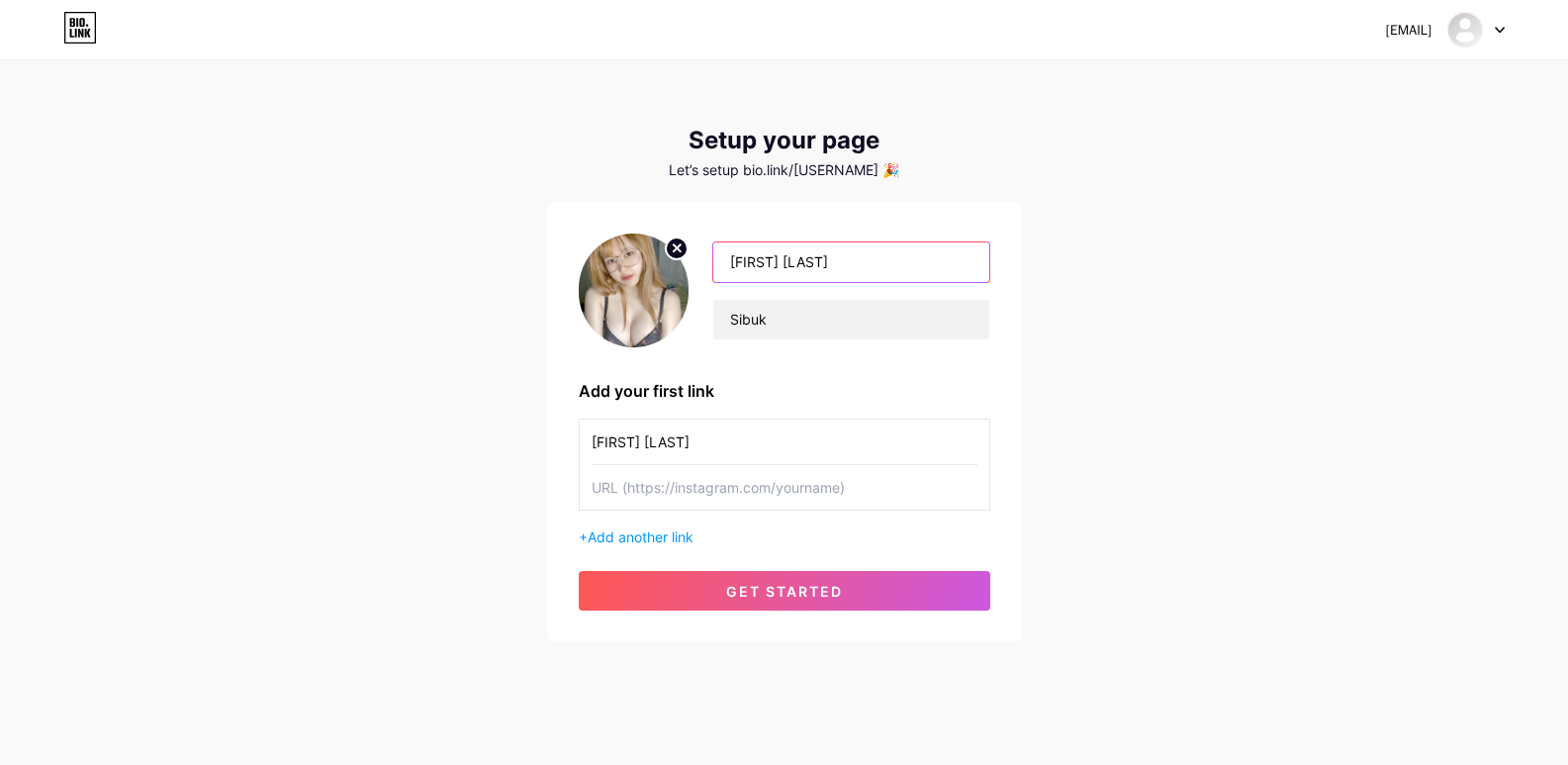 click on "Cinta Laura" at bounding box center [851, 262] 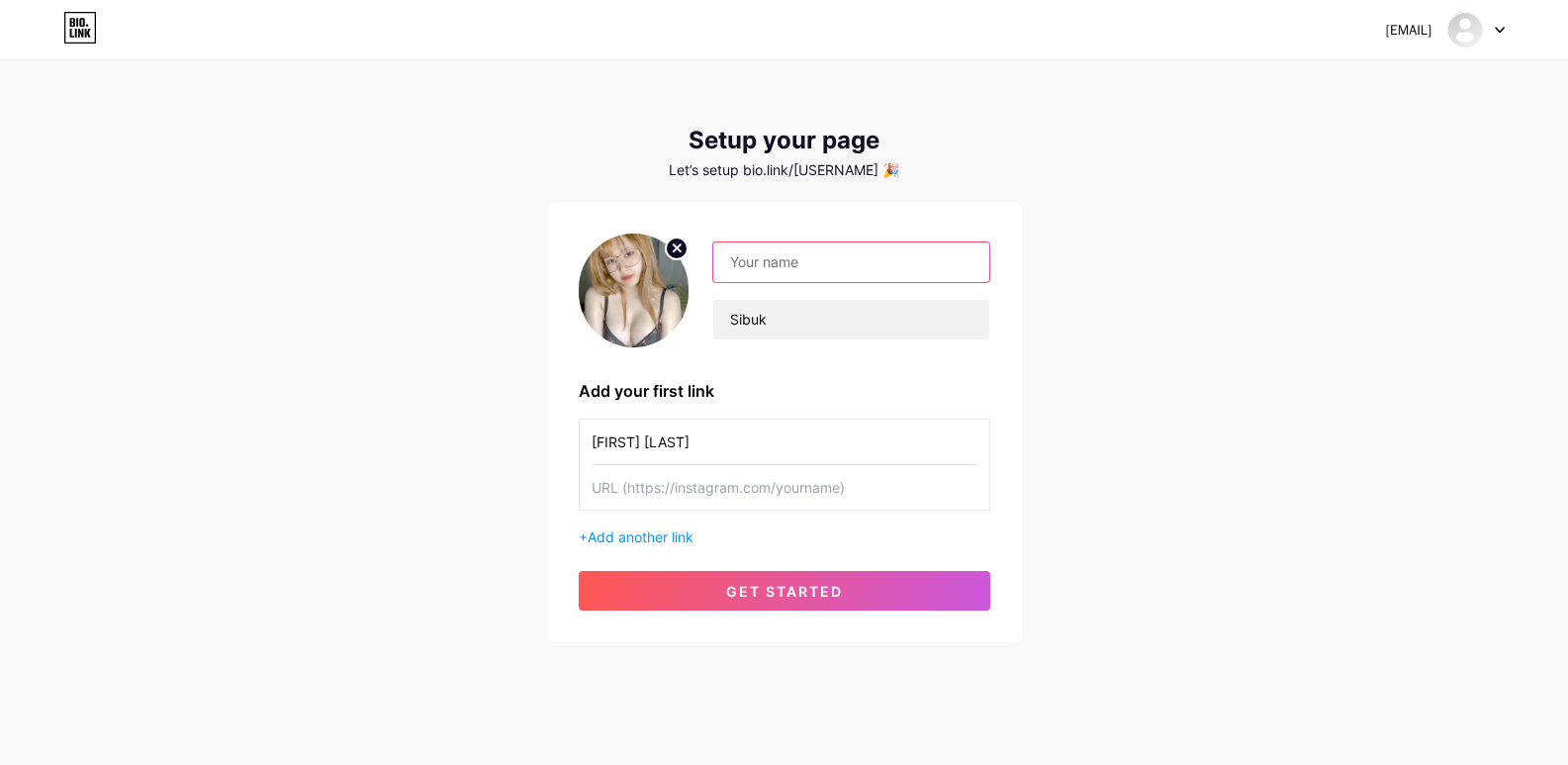 type 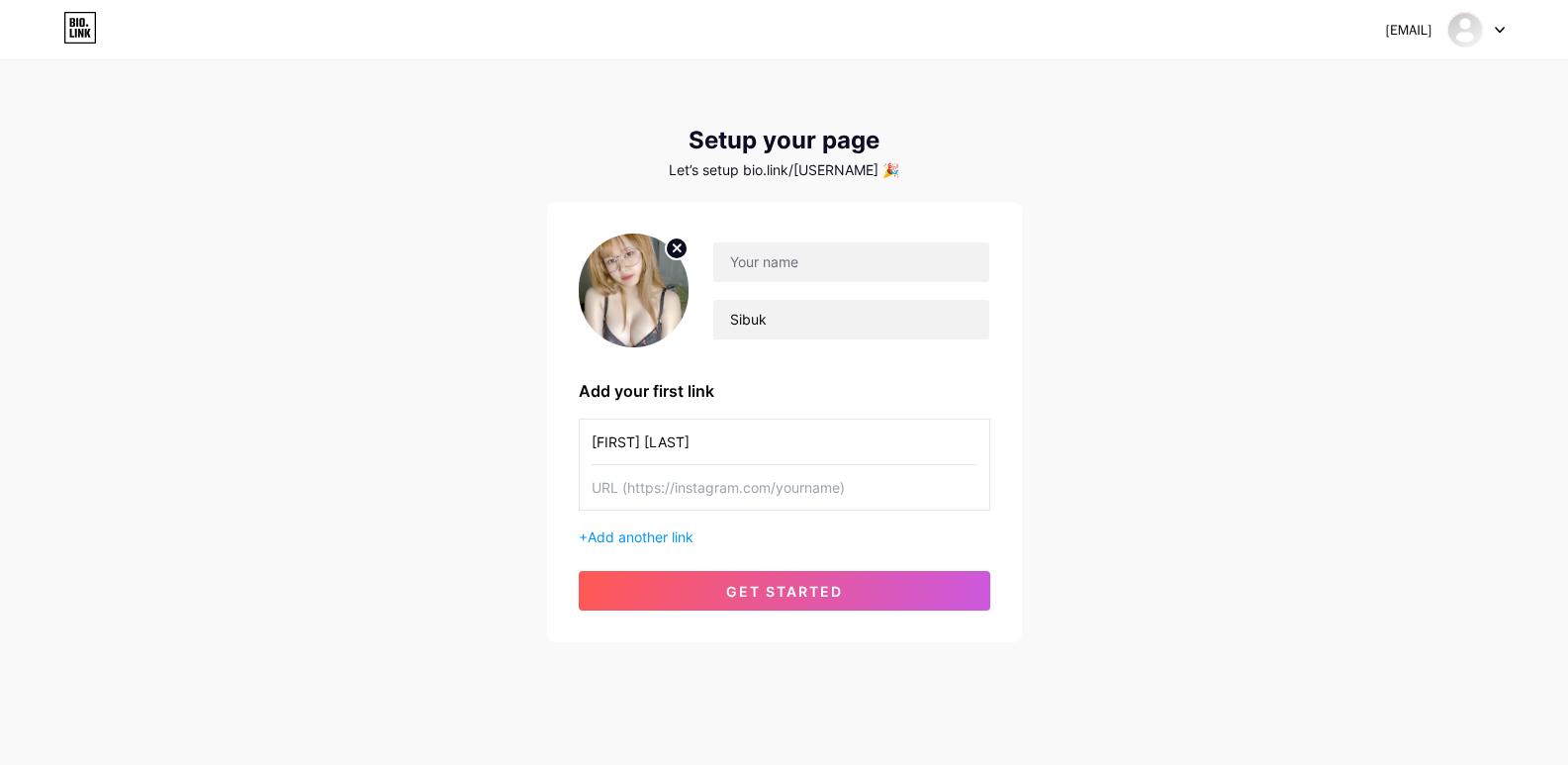click on "cintalaura202425@gmail.com           Dashboard     Logout   Setup your page   Let’s setup bio.link/qiuqiu99bali 🎉                   Sibuk     Add your first link   Cinta Laura
+  Add another link     get started" at bounding box center [784, 352] 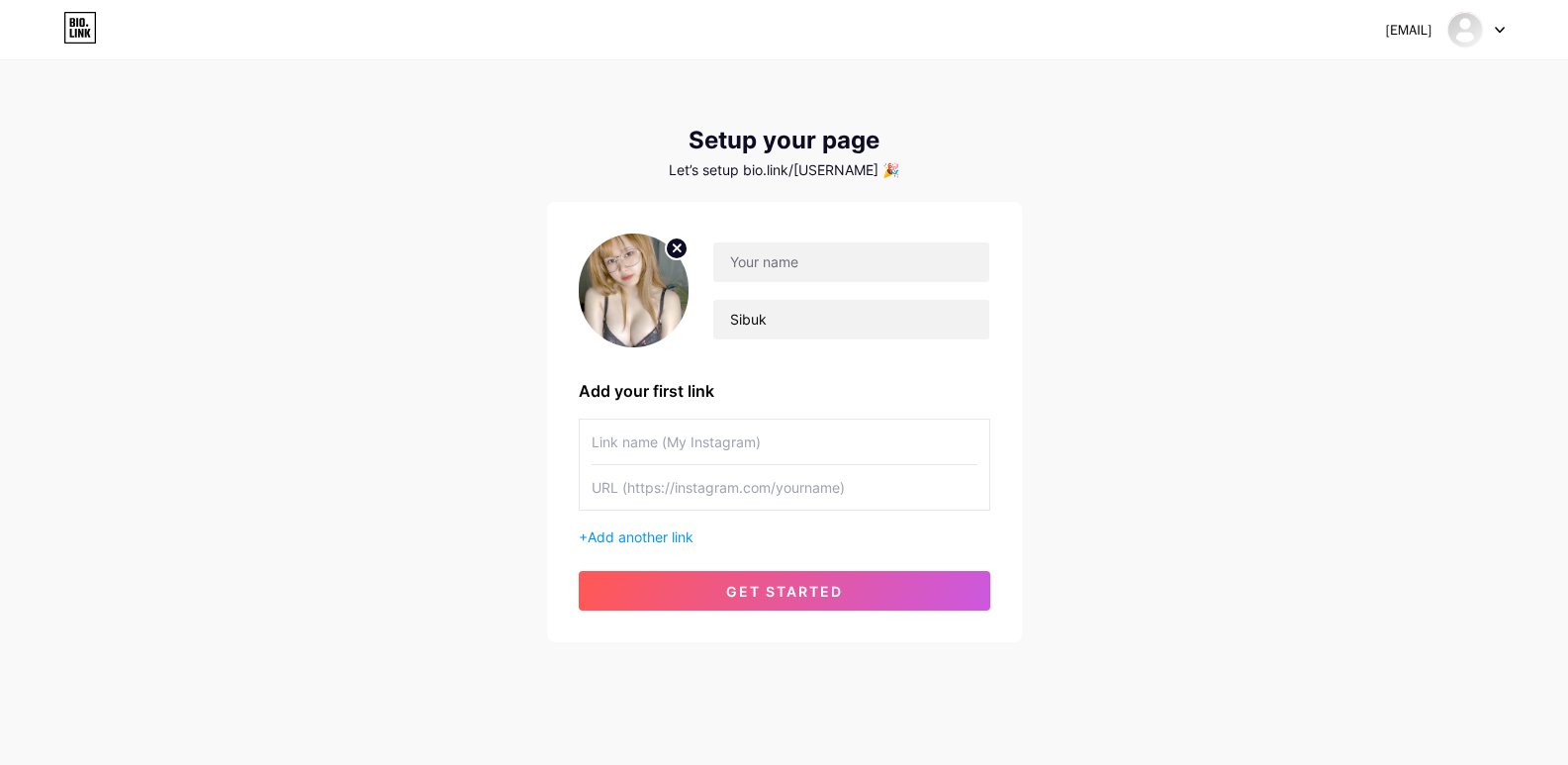 type 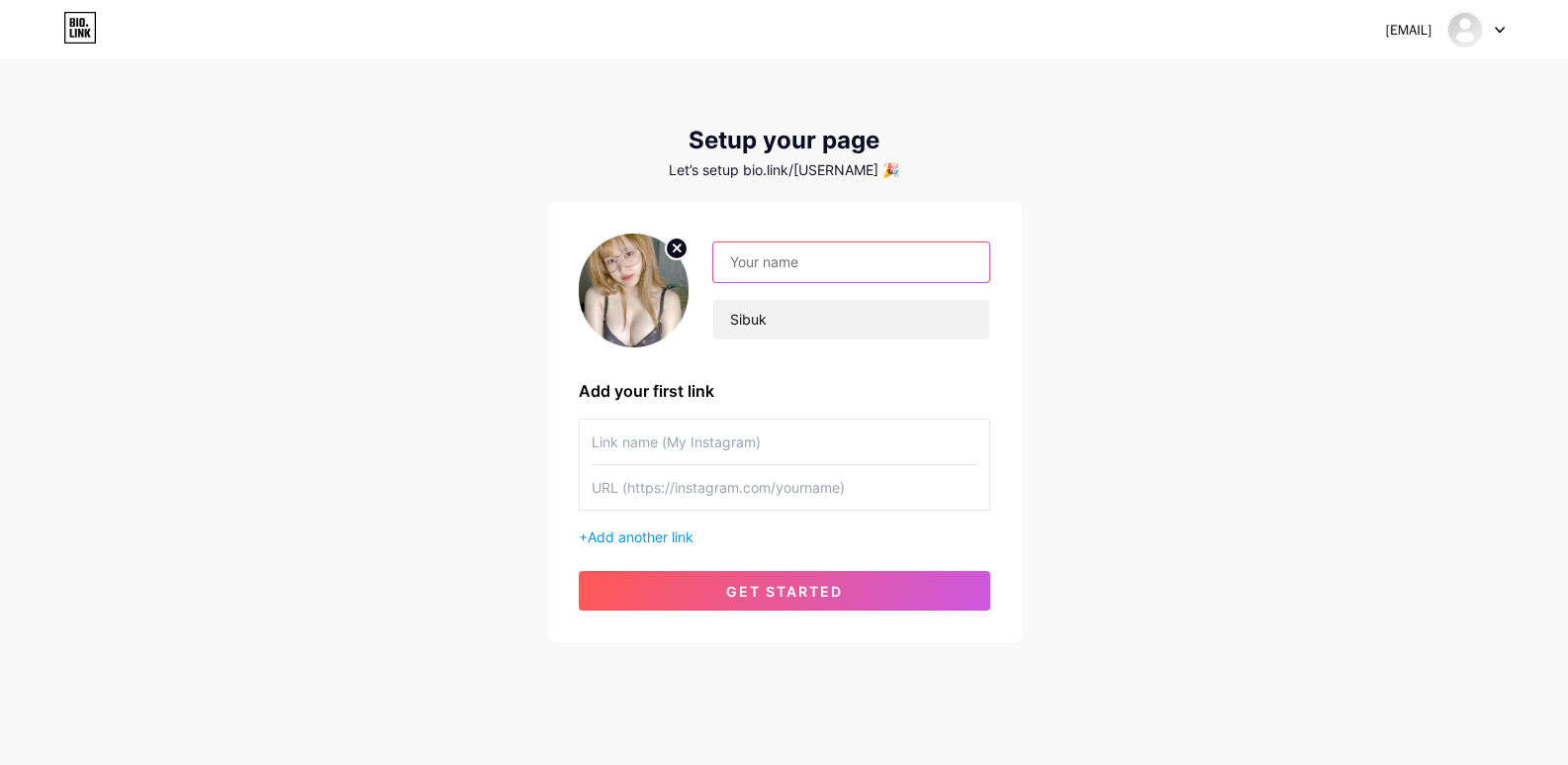 click at bounding box center [851, 262] 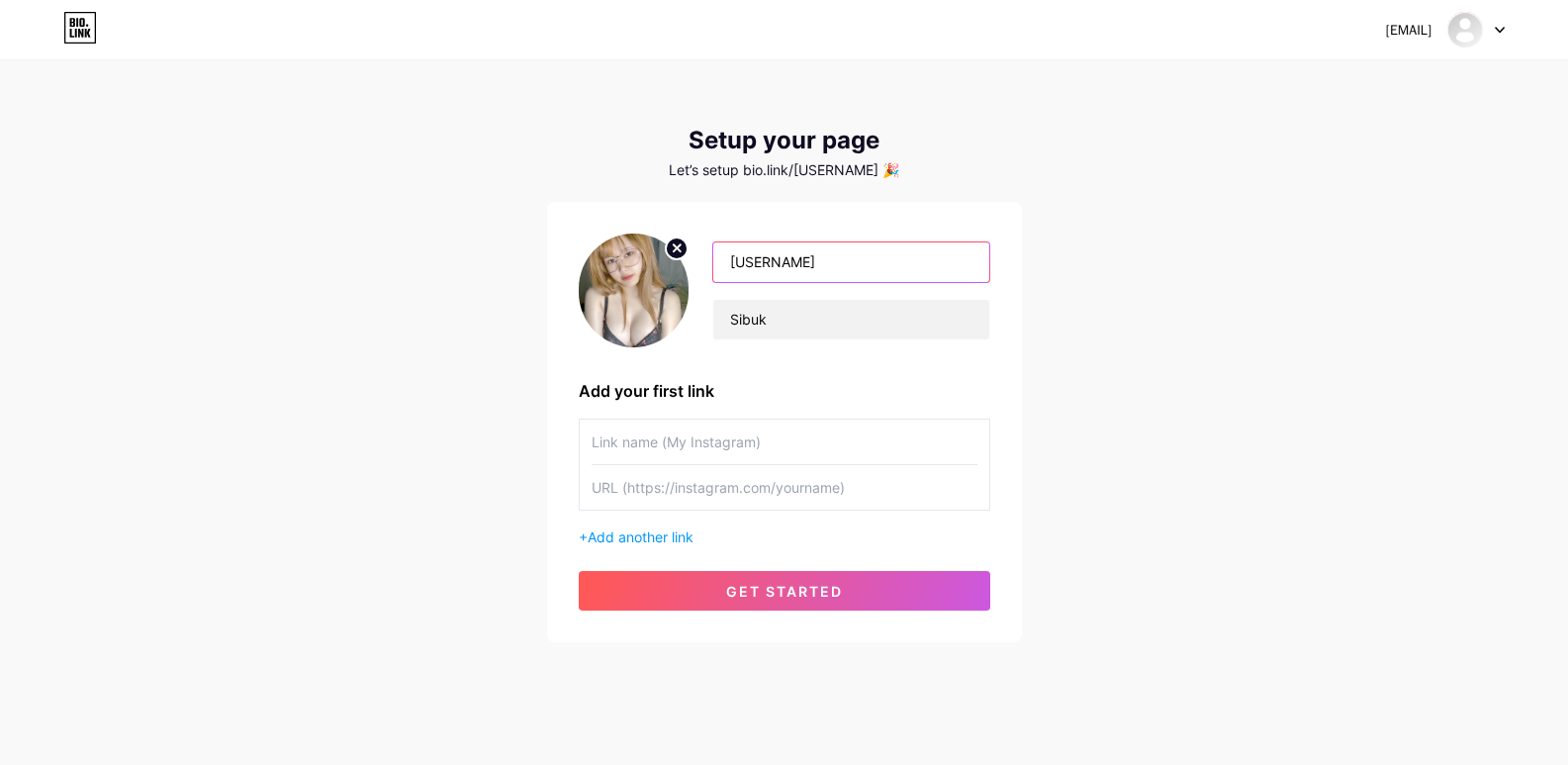 type on "anitaramadhani2002" 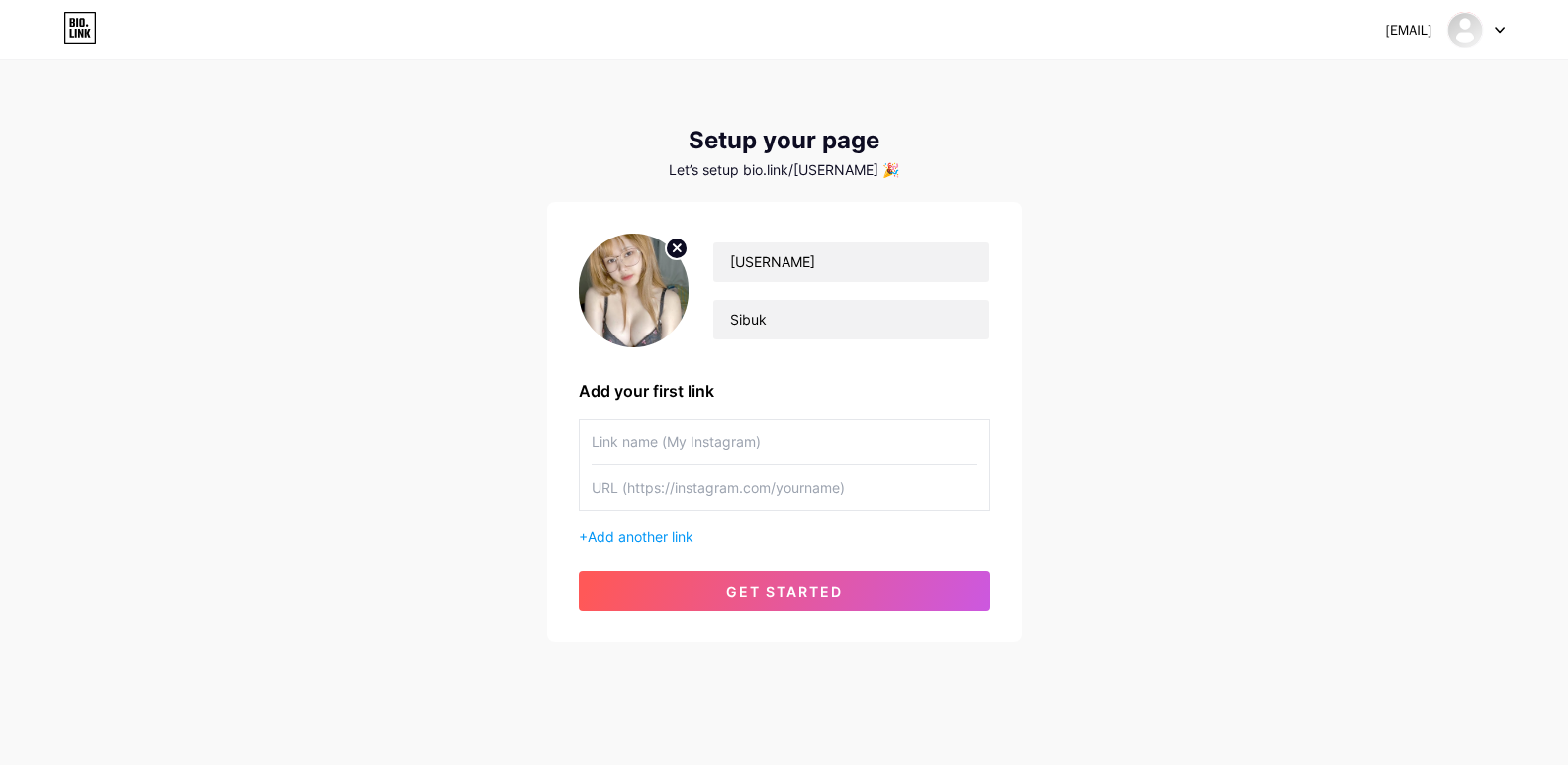 click at bounding box center [784, 441] 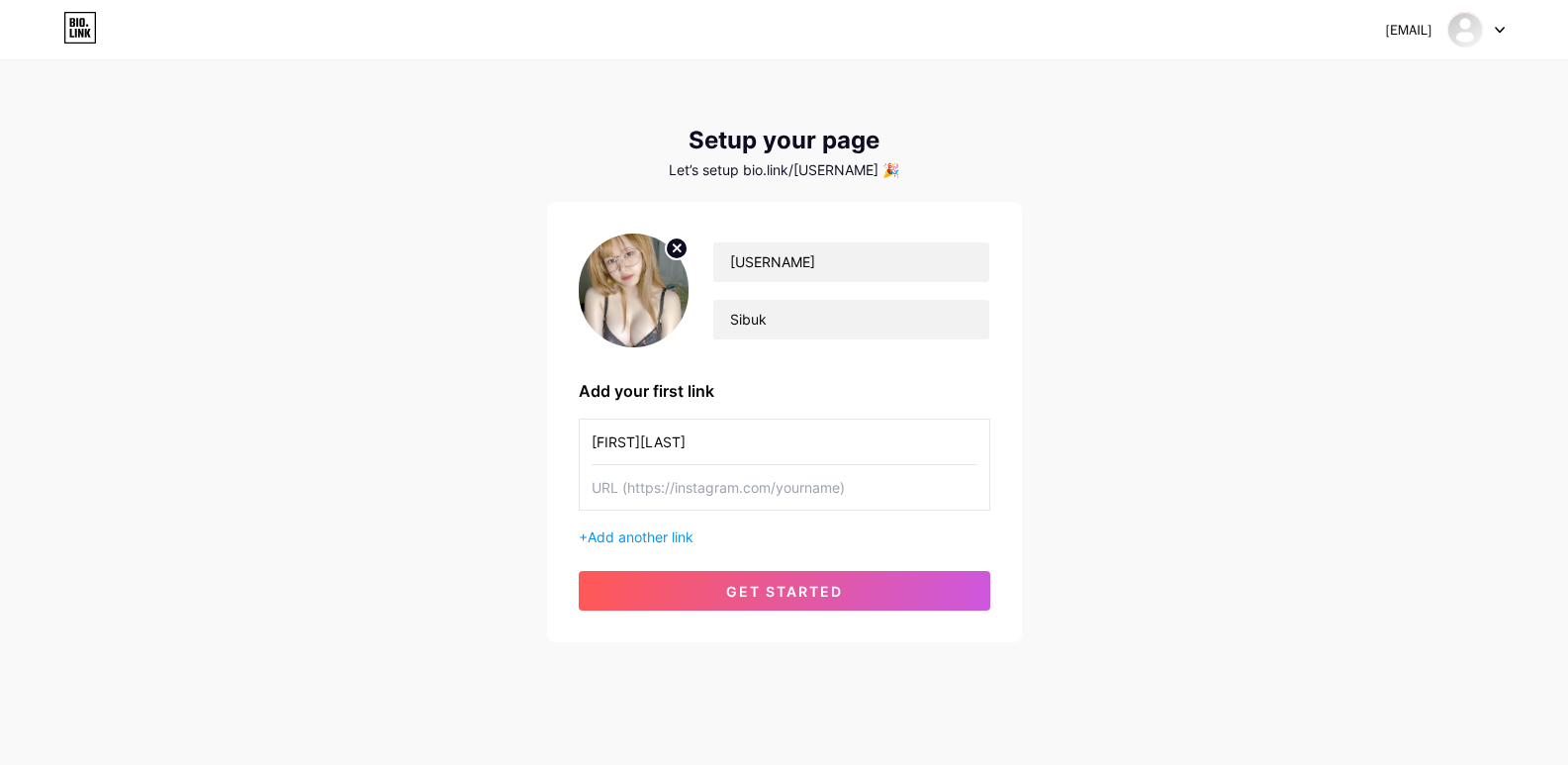 type on "Anitaramadhani2002" 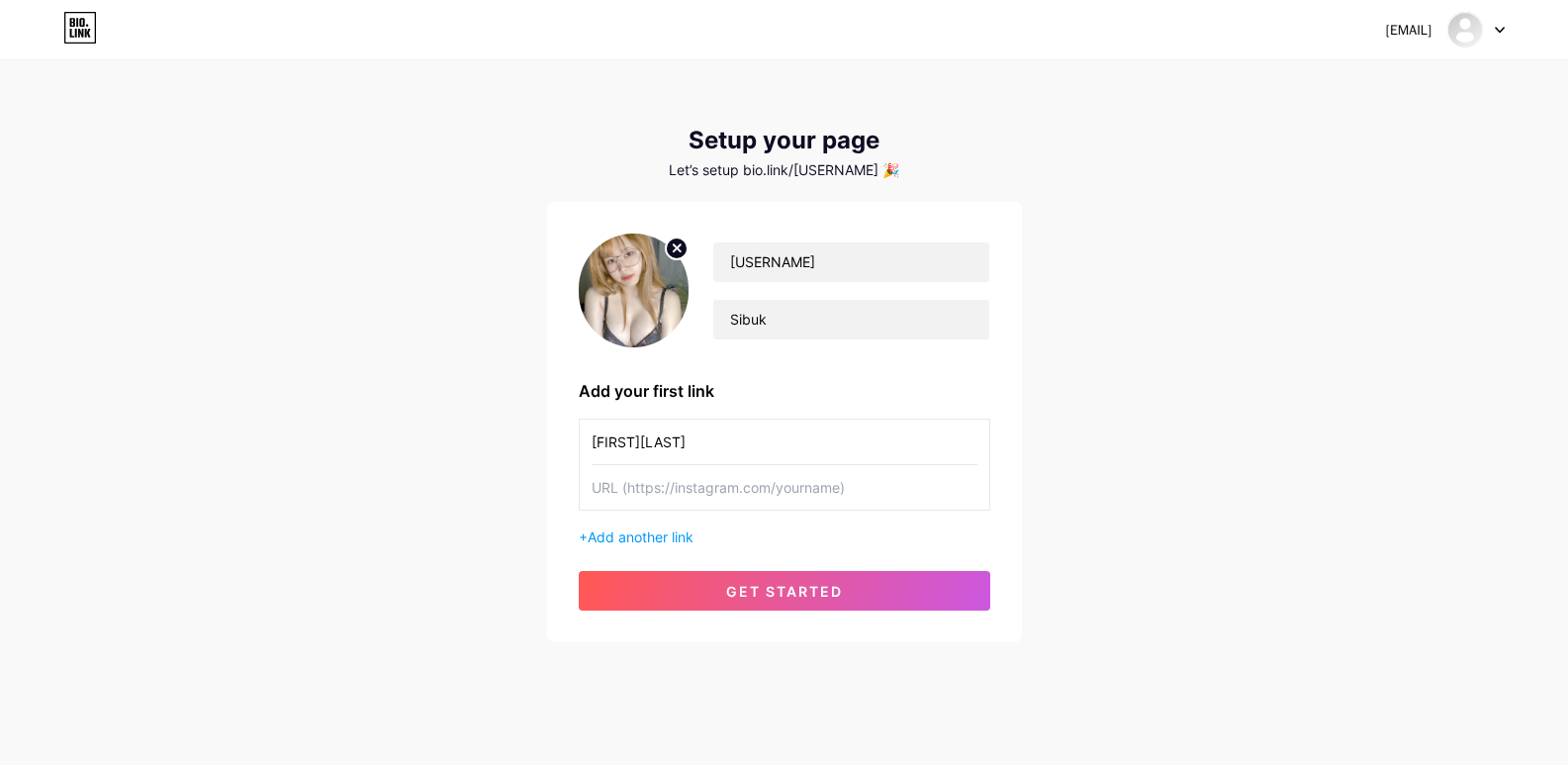 paste on "https://www.instagram.com/anitaramadhani2002/" 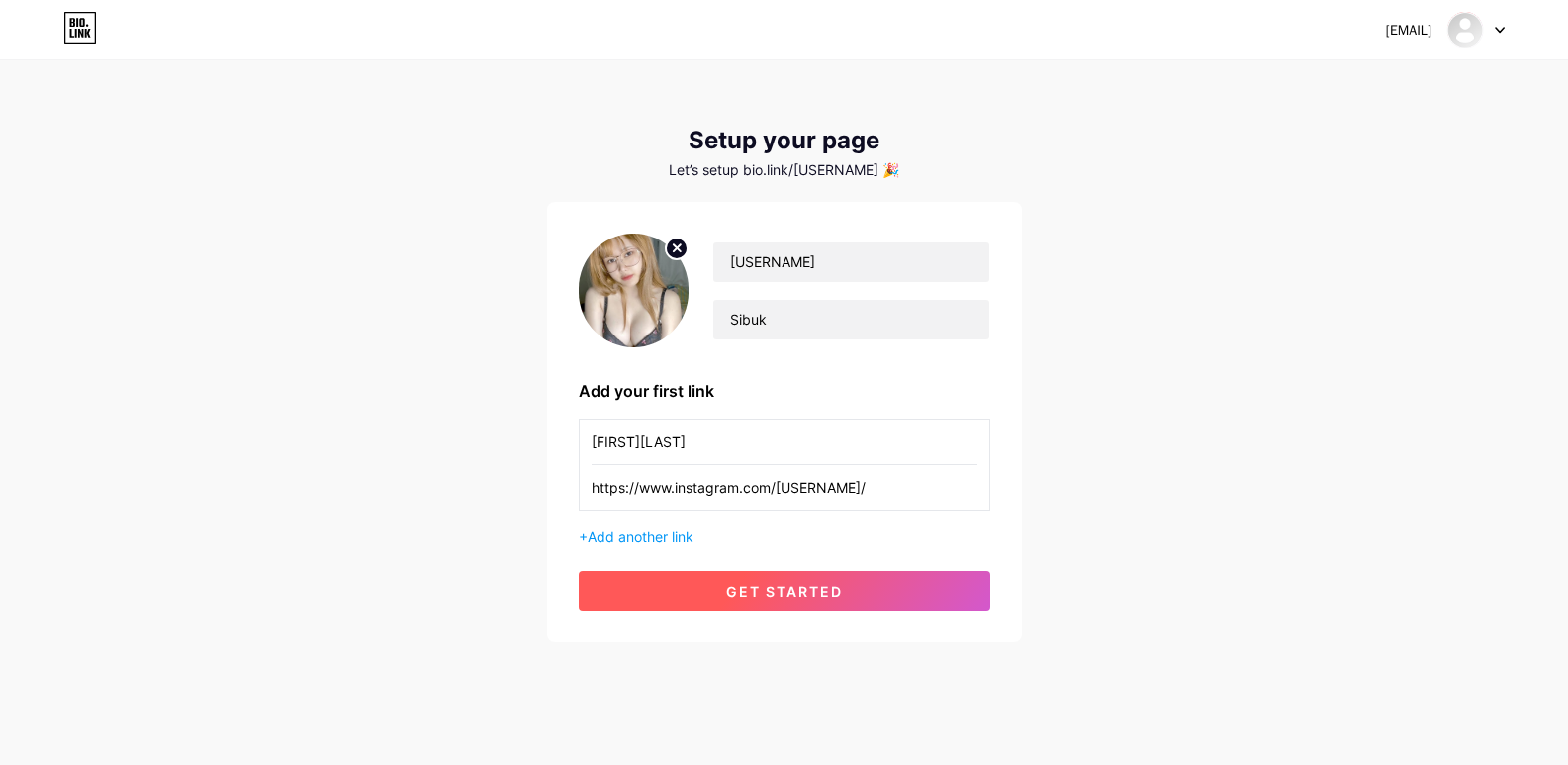 type on "https://www.instagram.com/anitaramadhani2002/" 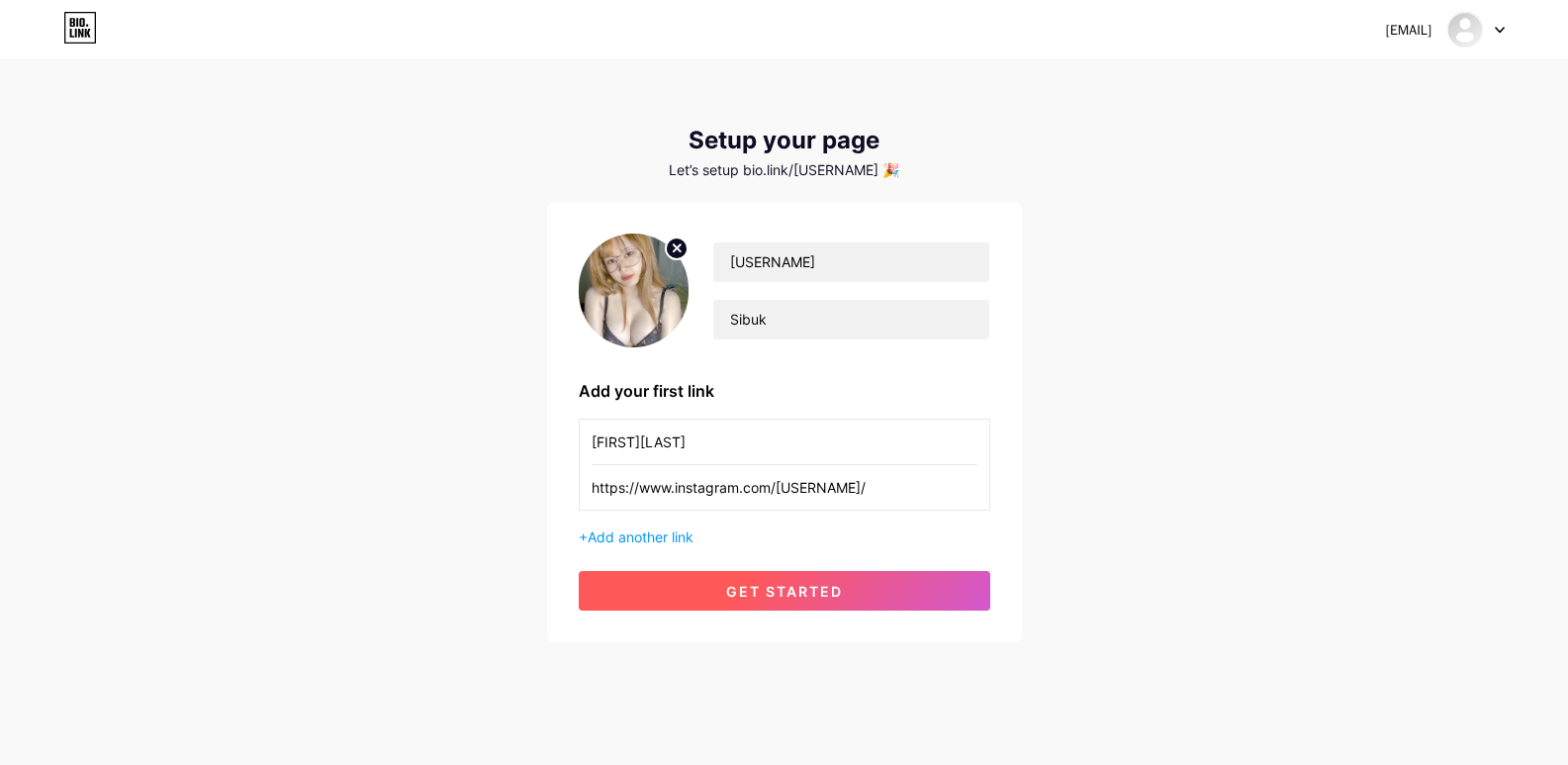 click on "get started" at bounding box center [784, 591] 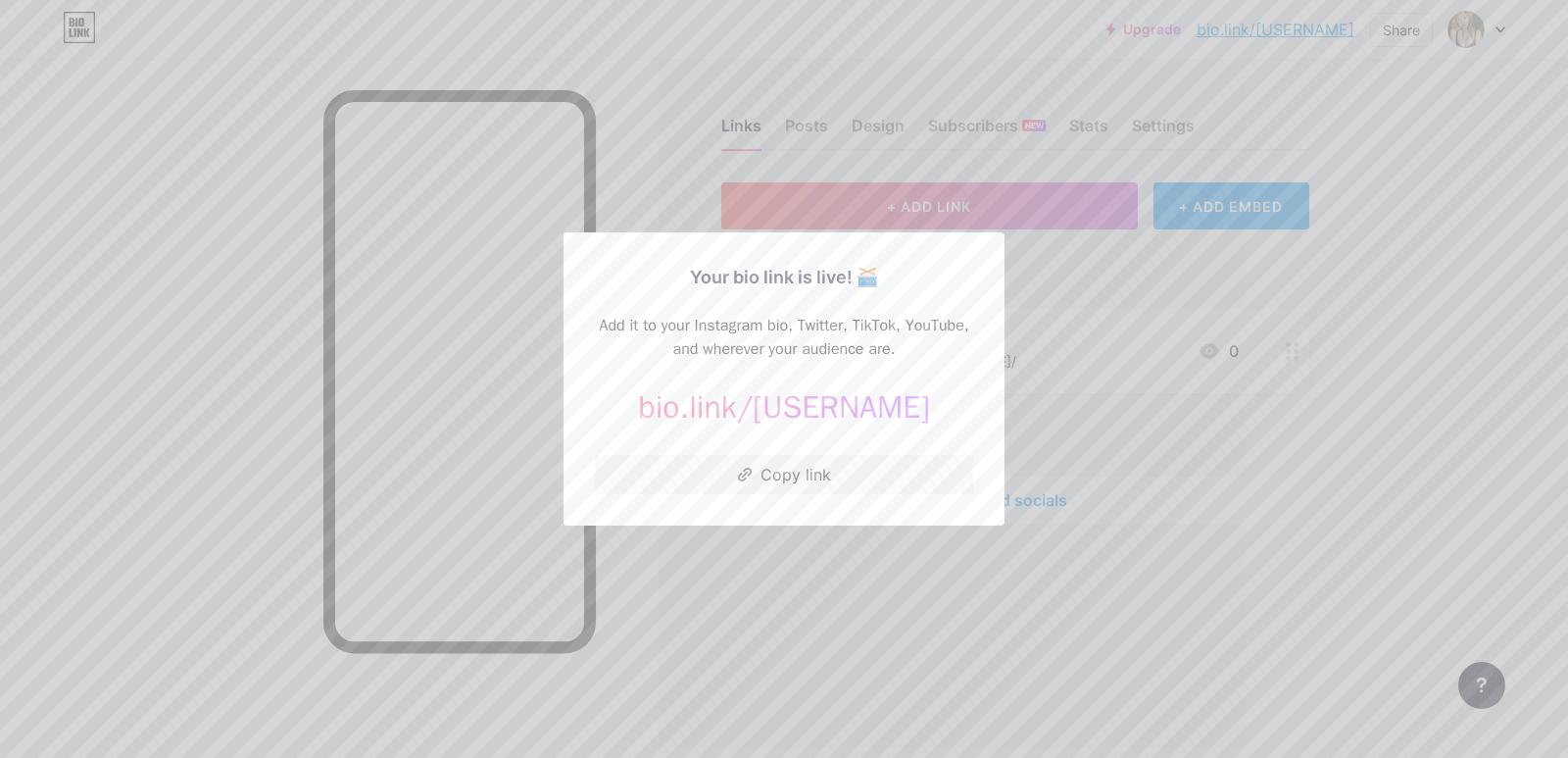 click at bounding box center (784, 379) 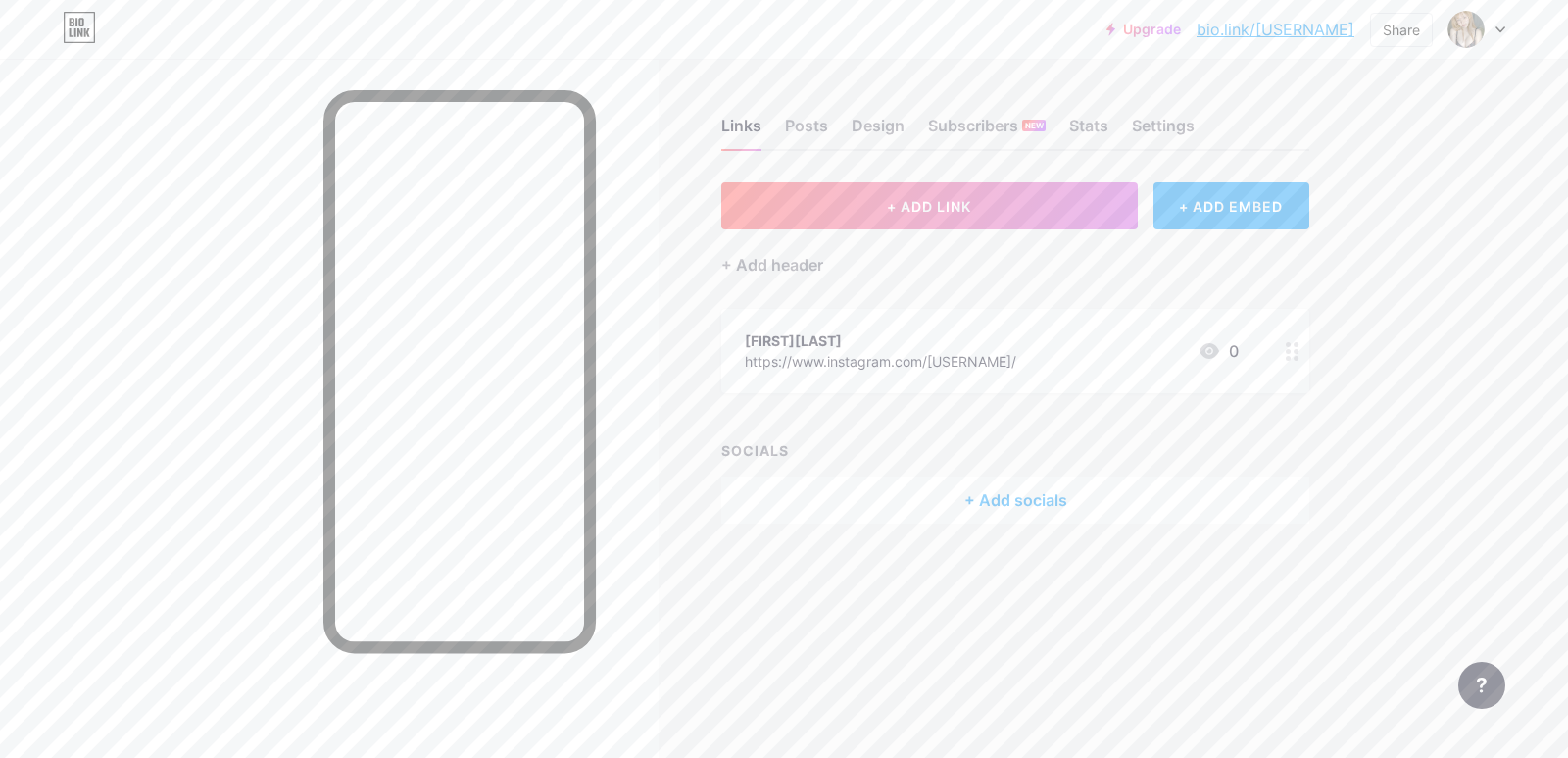 click on "Links
Posts
Design
Subscribers
NEW
Stats
Settings" at bounding box center (1015, 117) 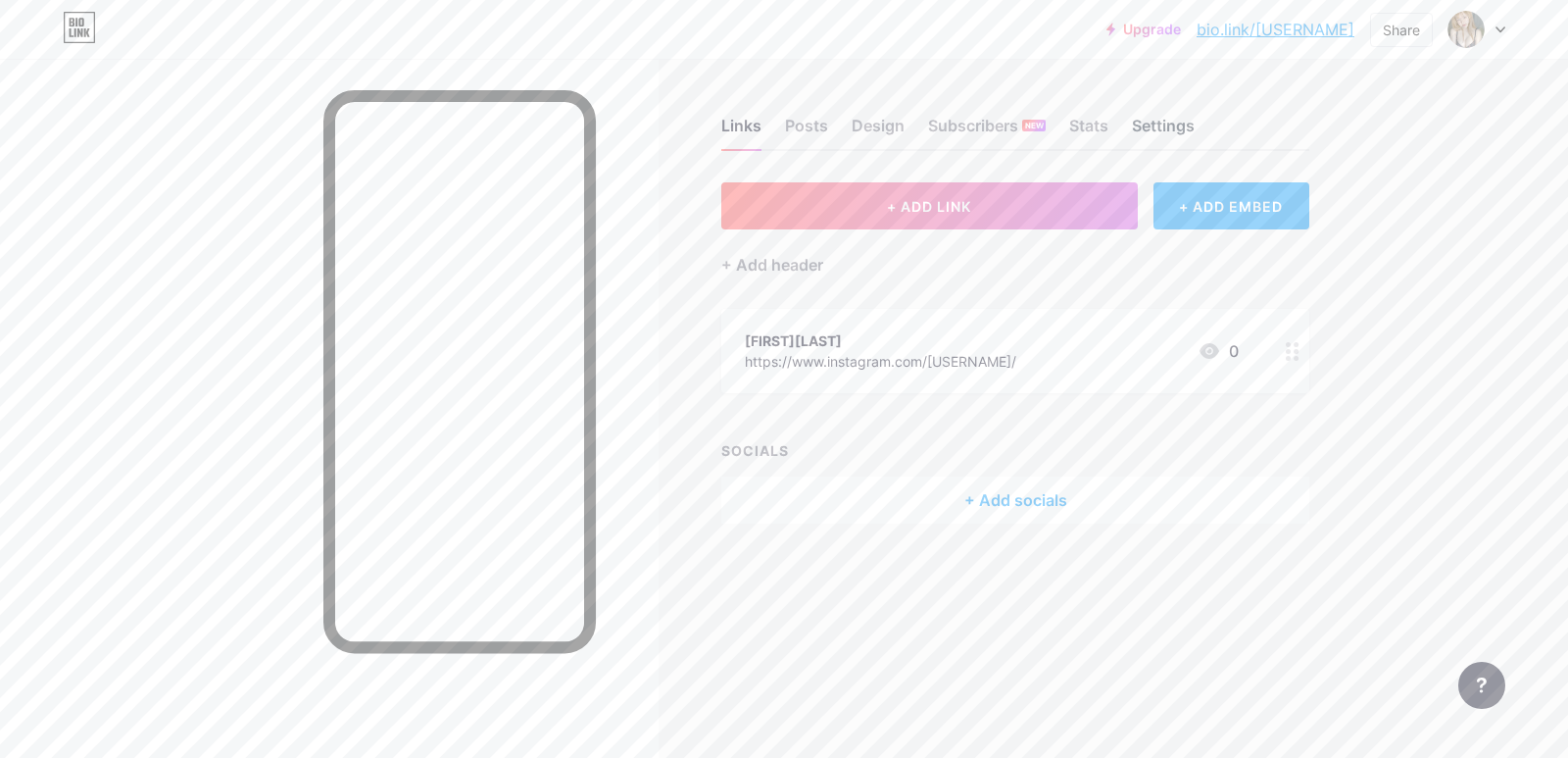 click on "Settings" at bounding box center (1163, 131) 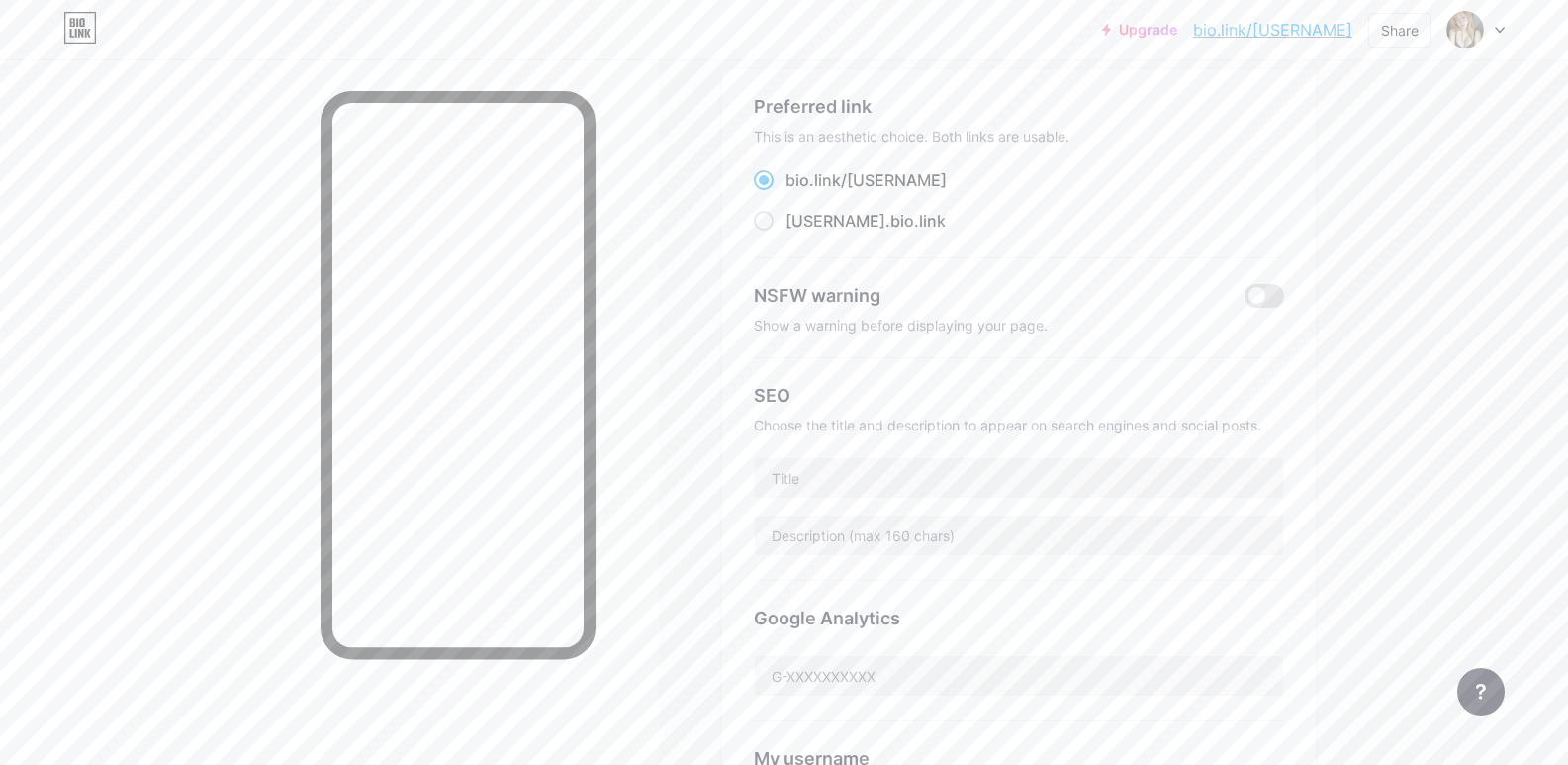 scroll, scrollTop: 396, scrollLeft: 0, axis: vertical 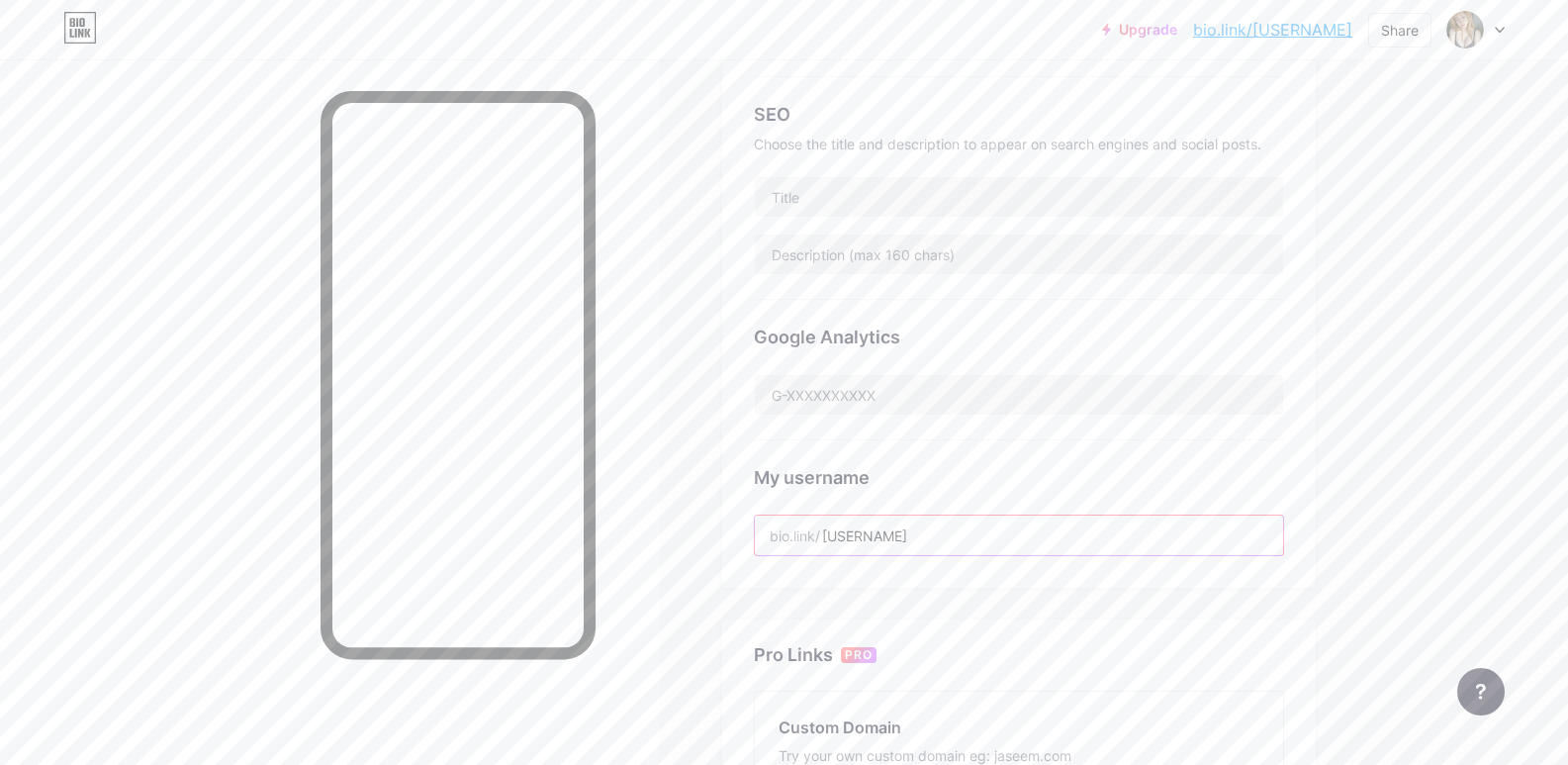 click on "qiuqiu99bali" at bounding box center (1019, 535) 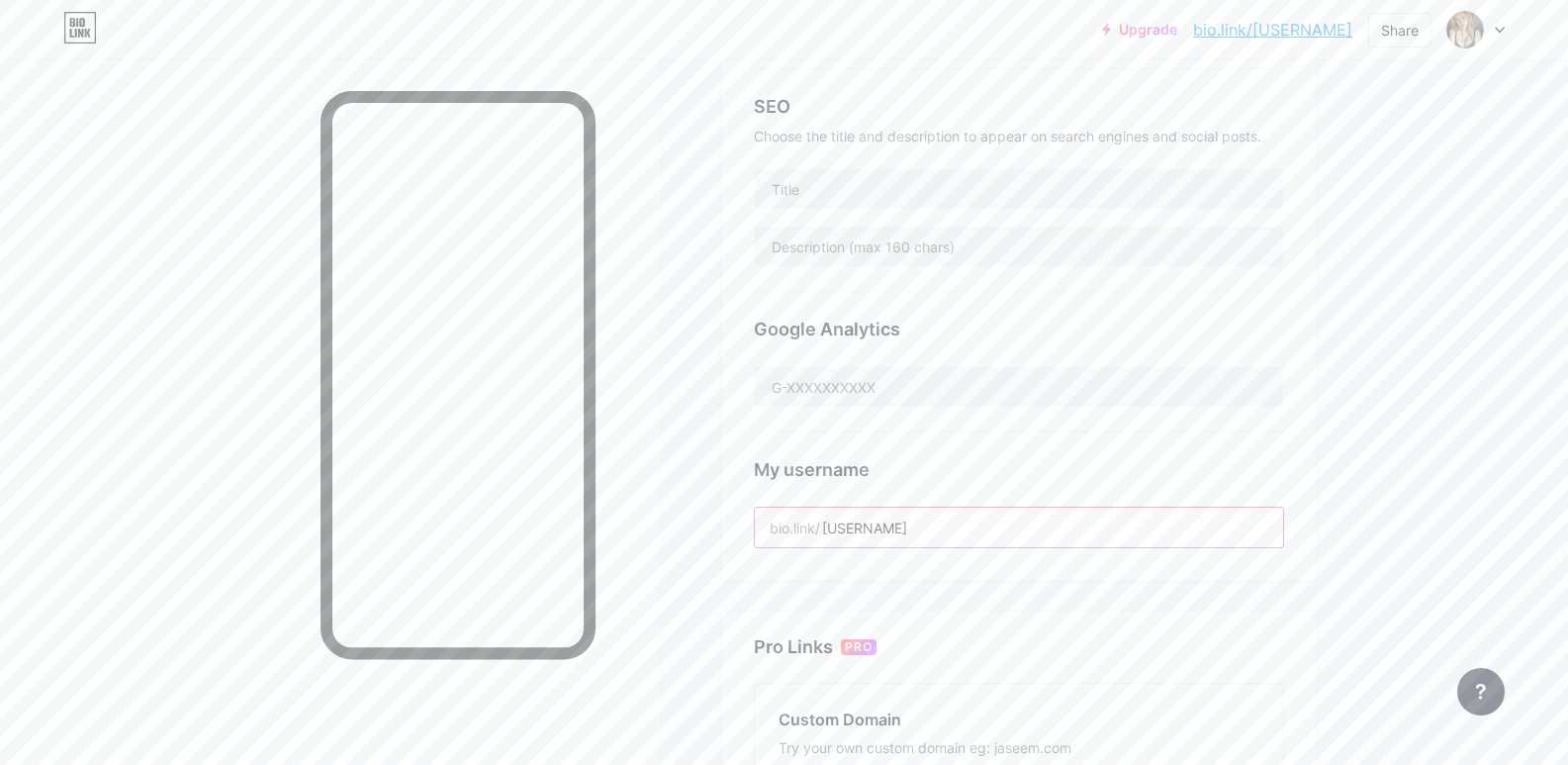 scroll, scrollTop: 387, scrollLeft: 0, axis: vertical 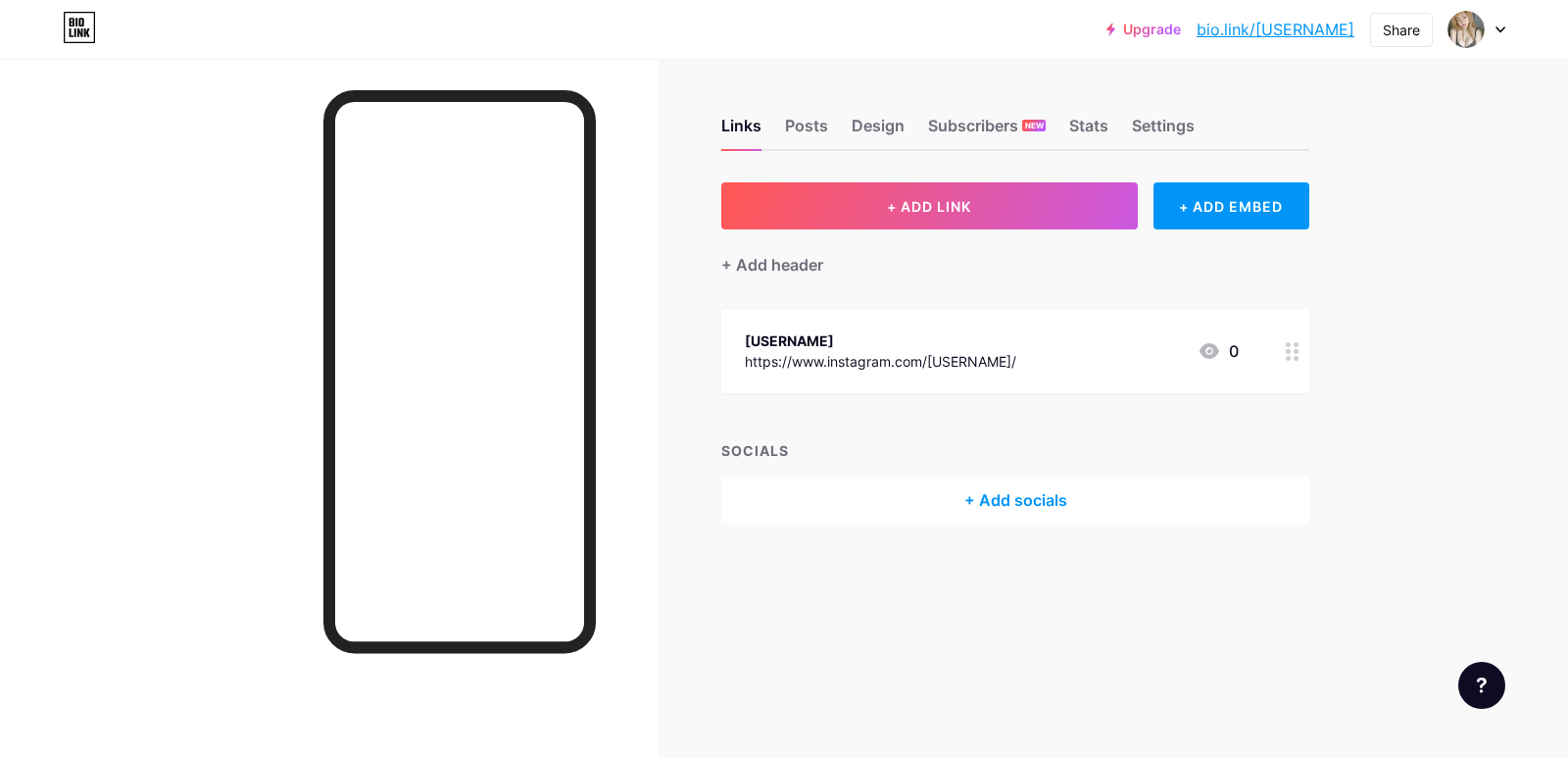 drag, startPoint x: 1137, startPoint y: 122, endPoint x: 1356, endPoint y: 97, distance: 220.42232 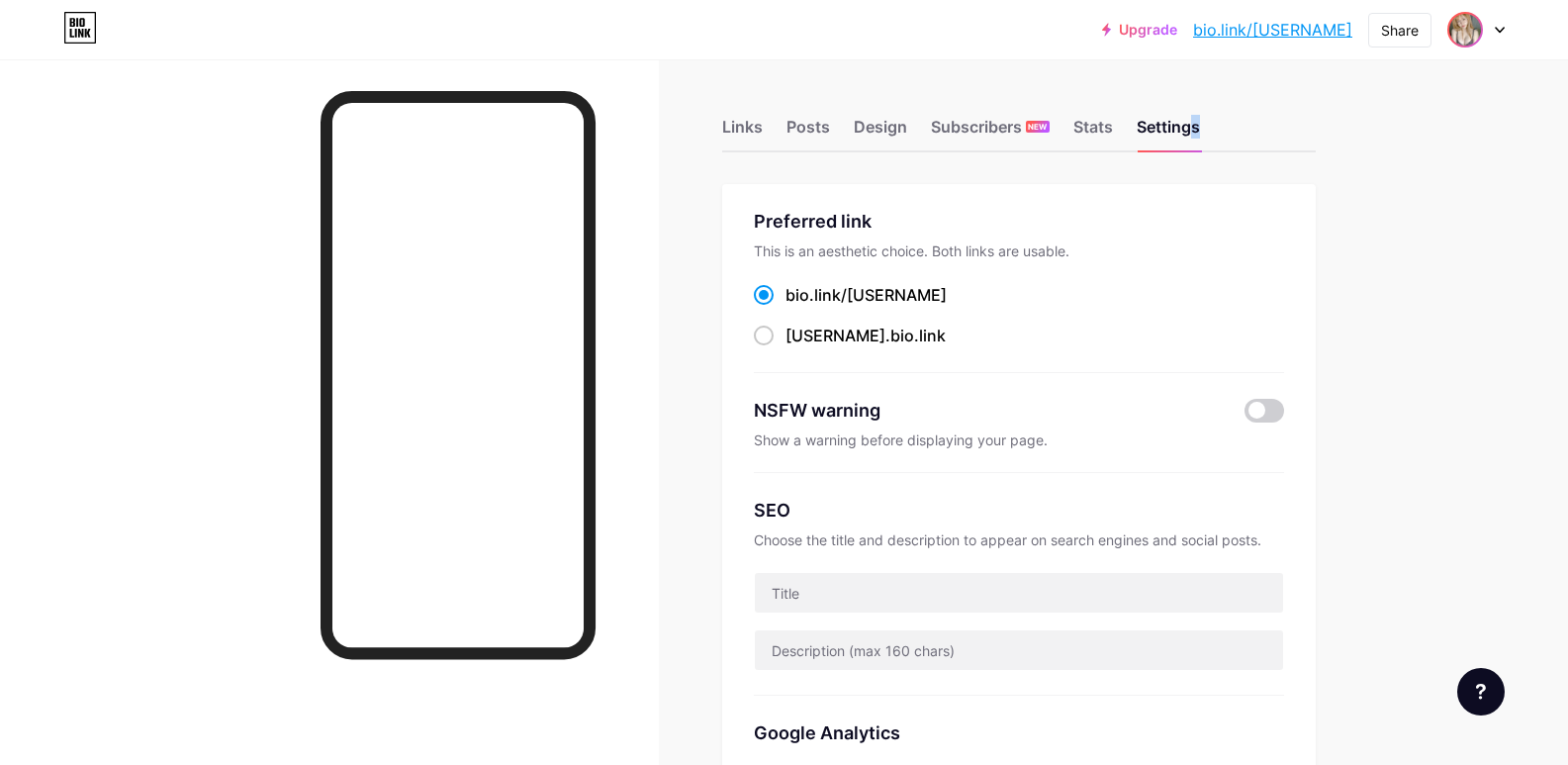 click at bounding box center [1465, 30] 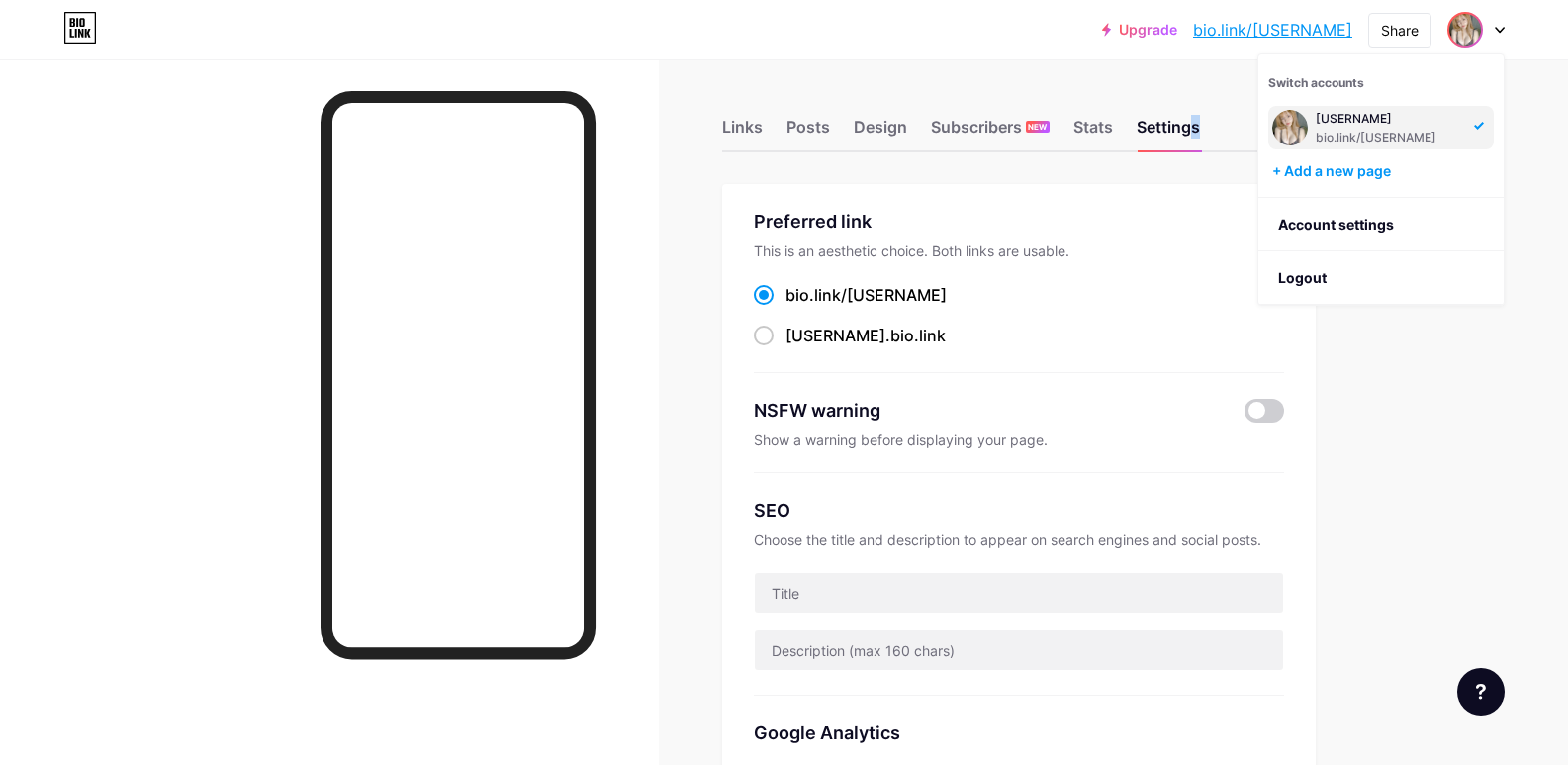 click 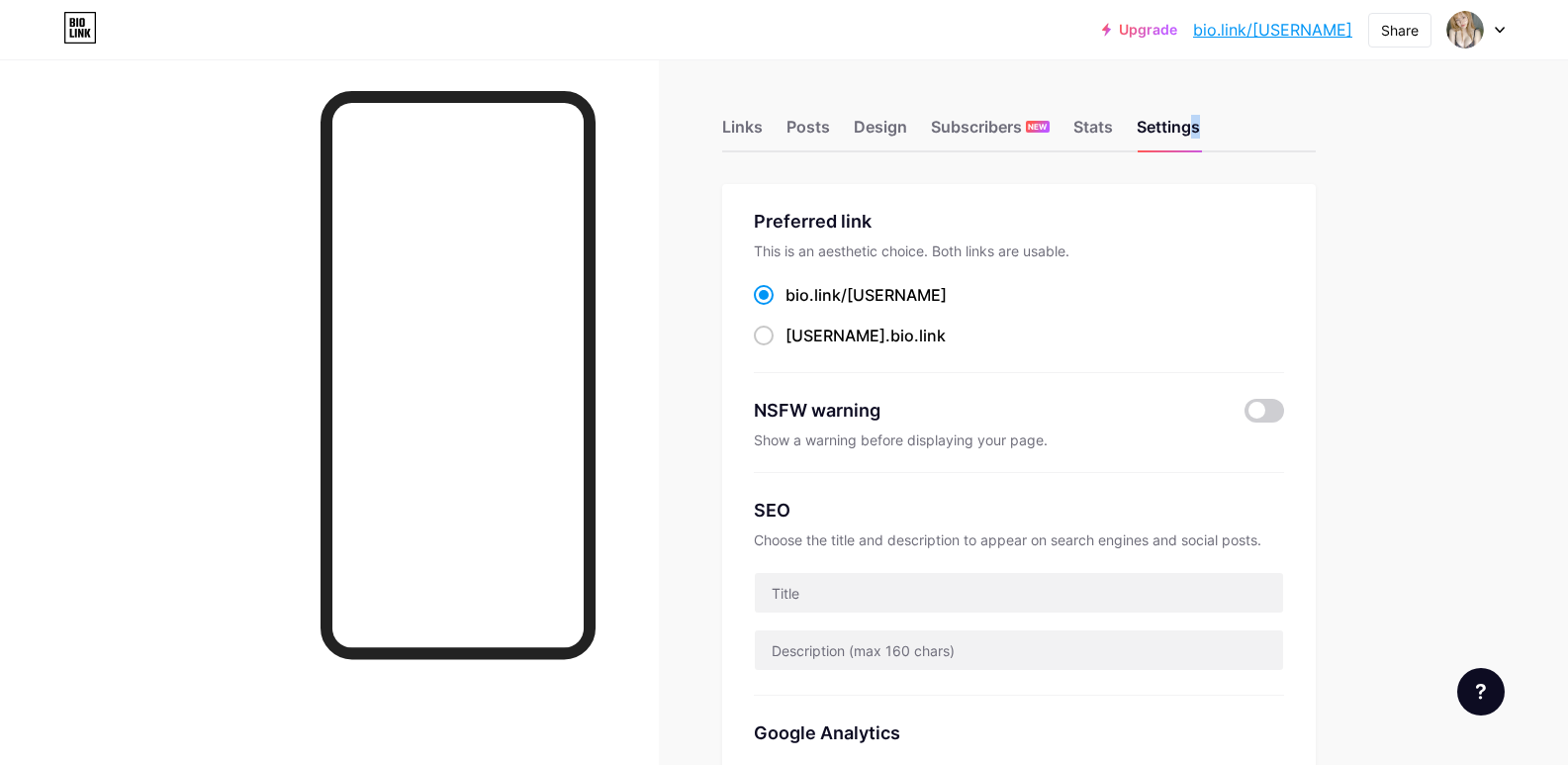 click 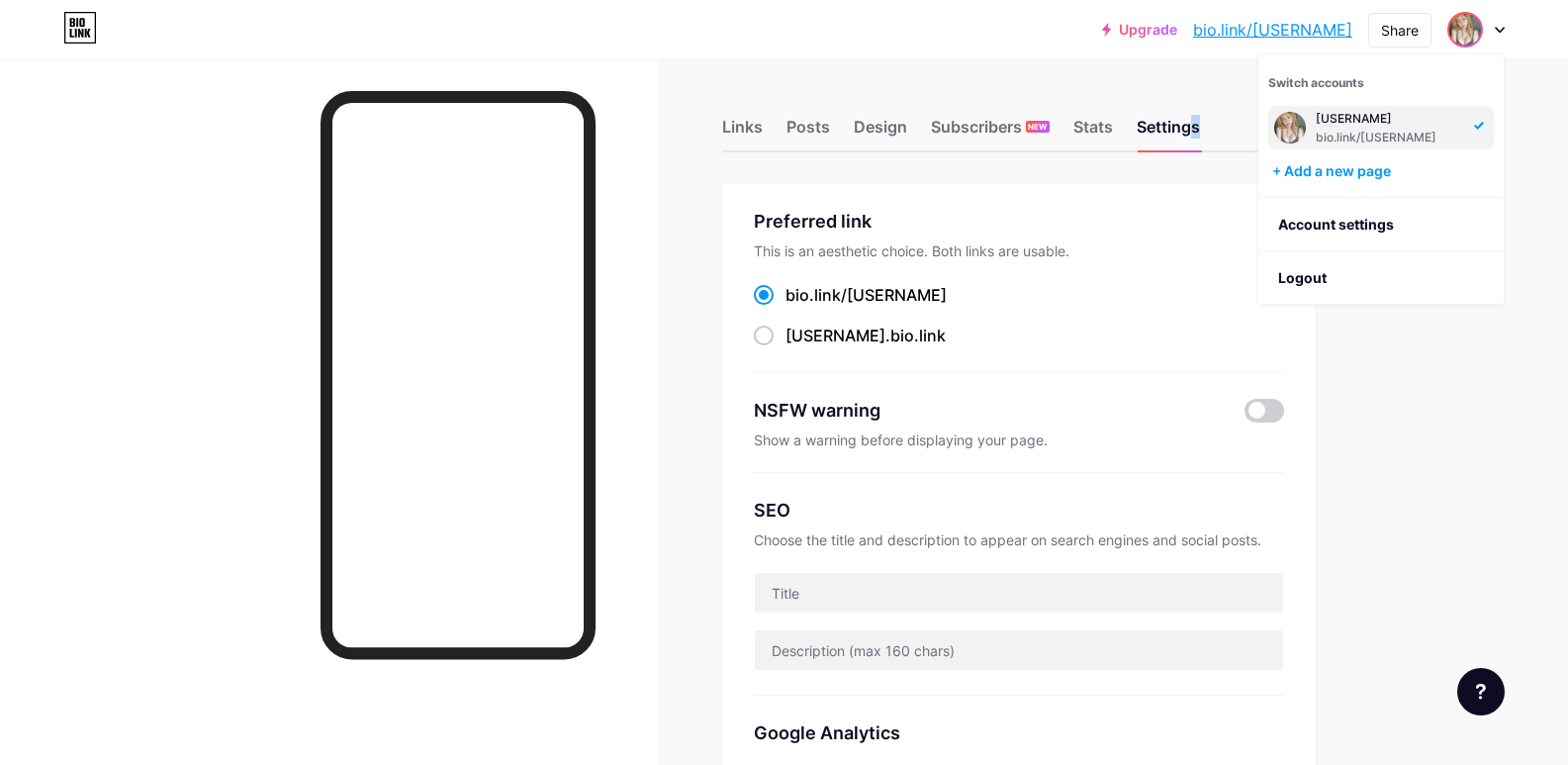 click at bounding box center (1290, 128) 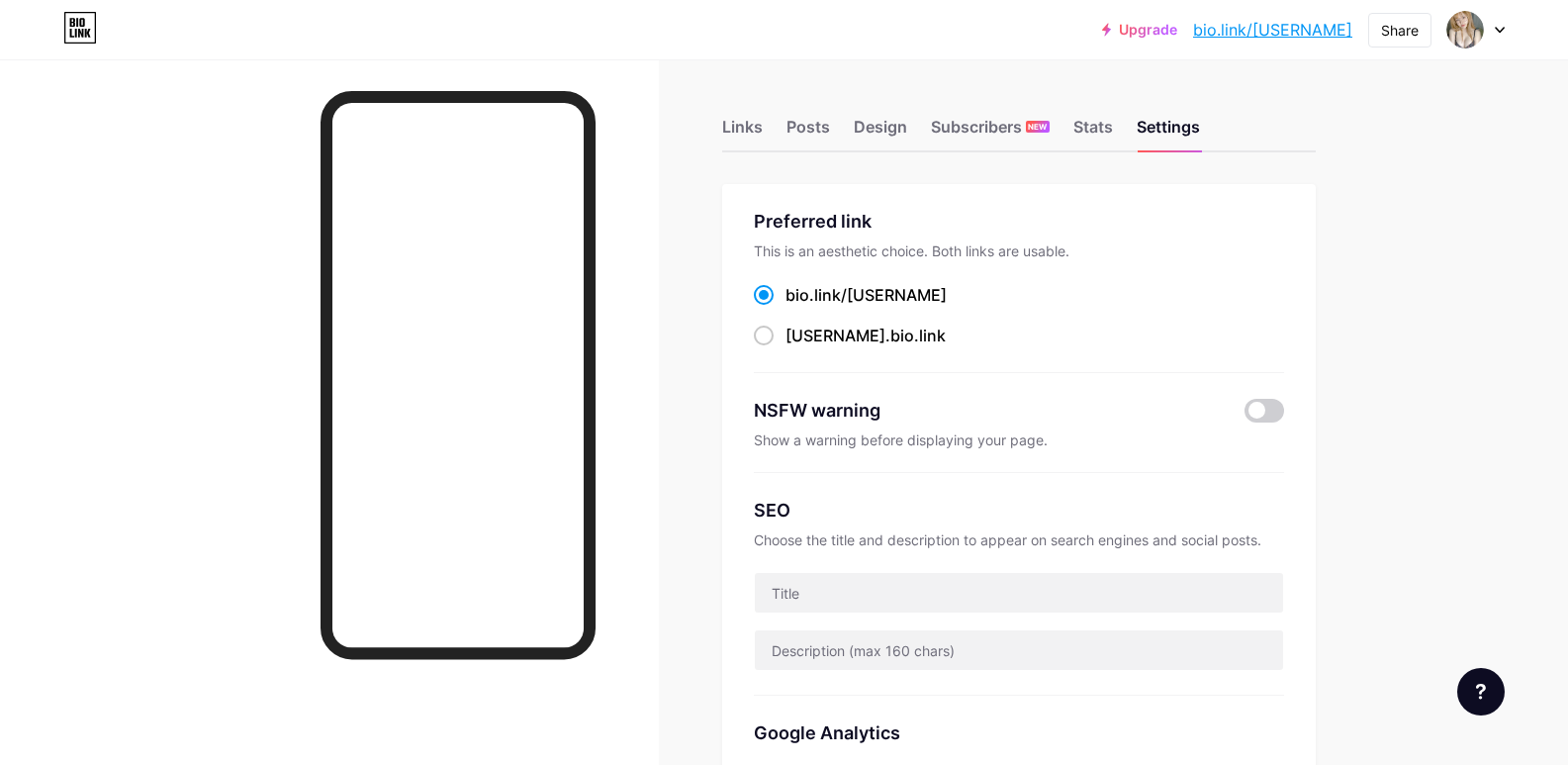 scroll, scrollTop: 0, scrollLeft: 0, axis: both 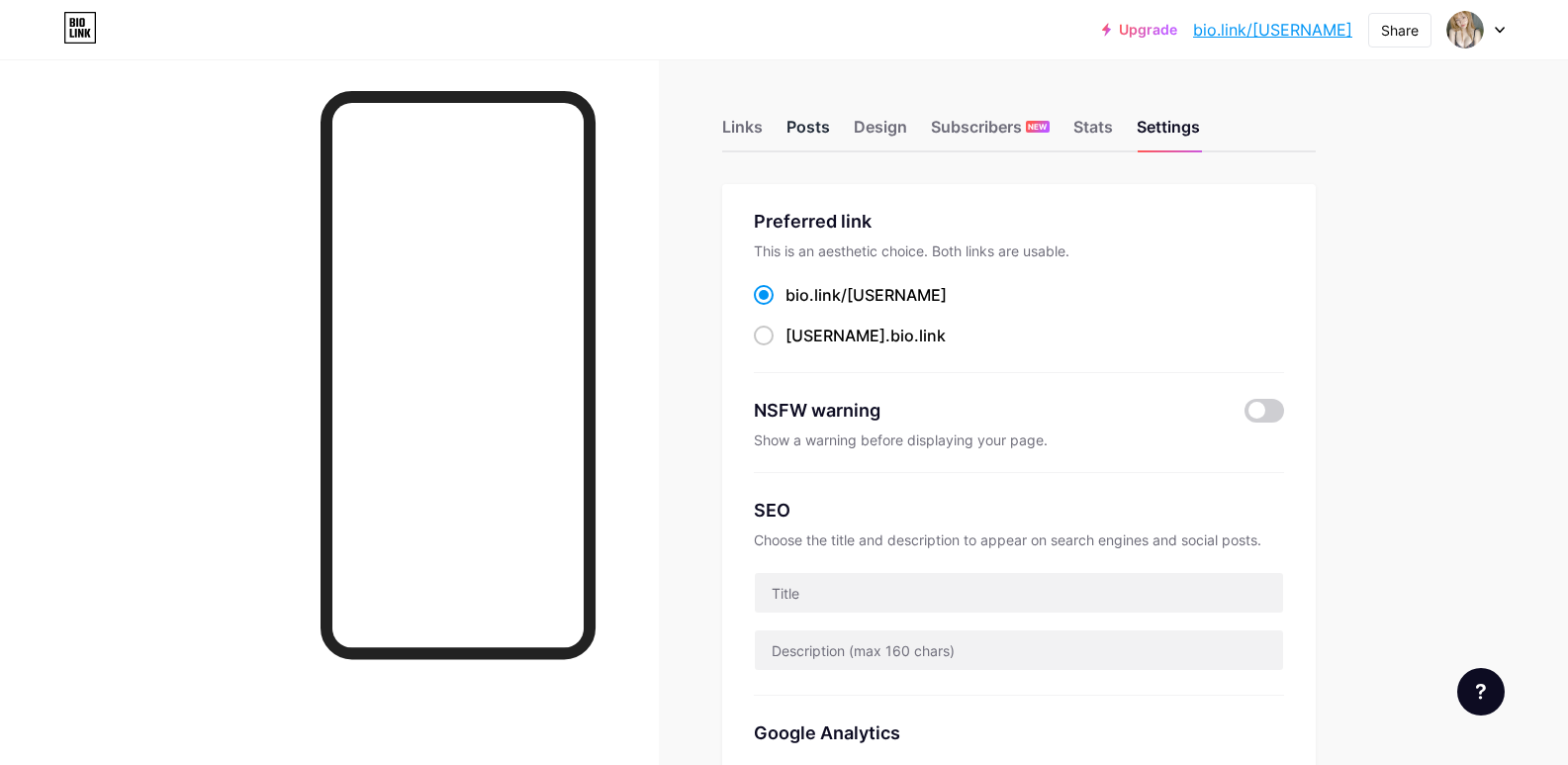 click on "Posts" at bounding box center (808, 133) 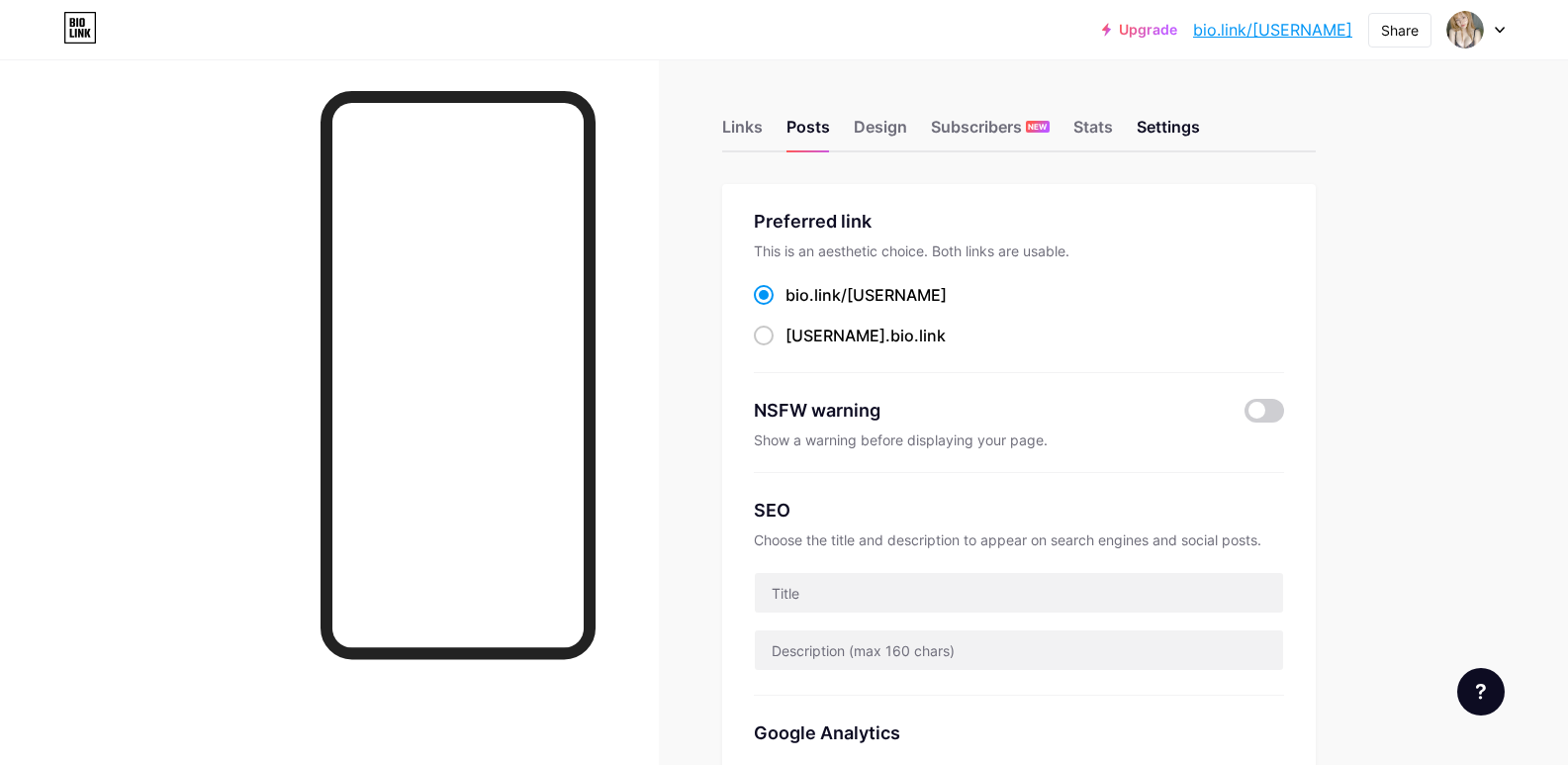 click on "Links
Posts
Design
Subscribers
NEW
Stats
Settings" at bounding box center [1019, 118] 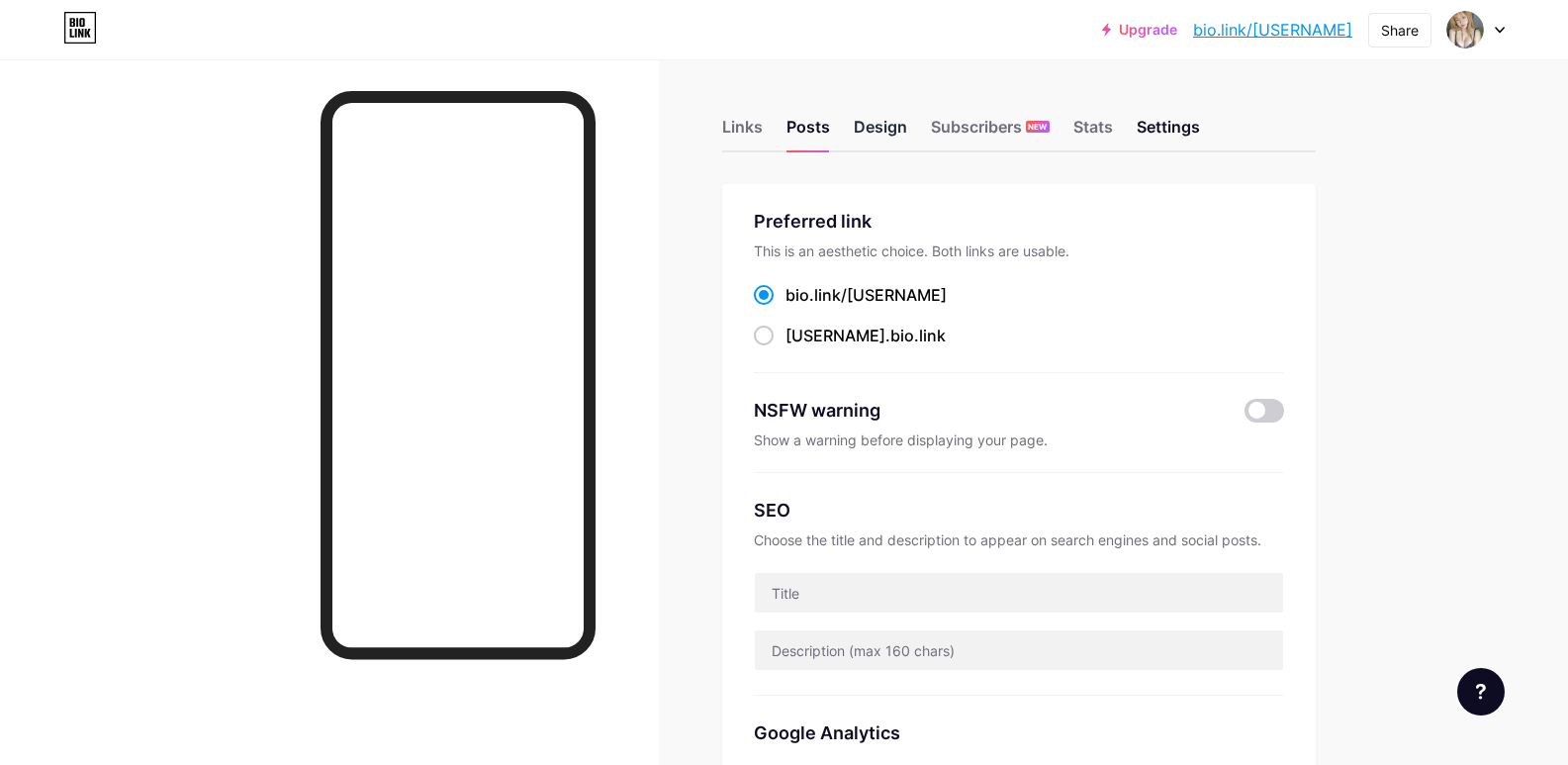 click on "Design" at bounding box center [880, 133] 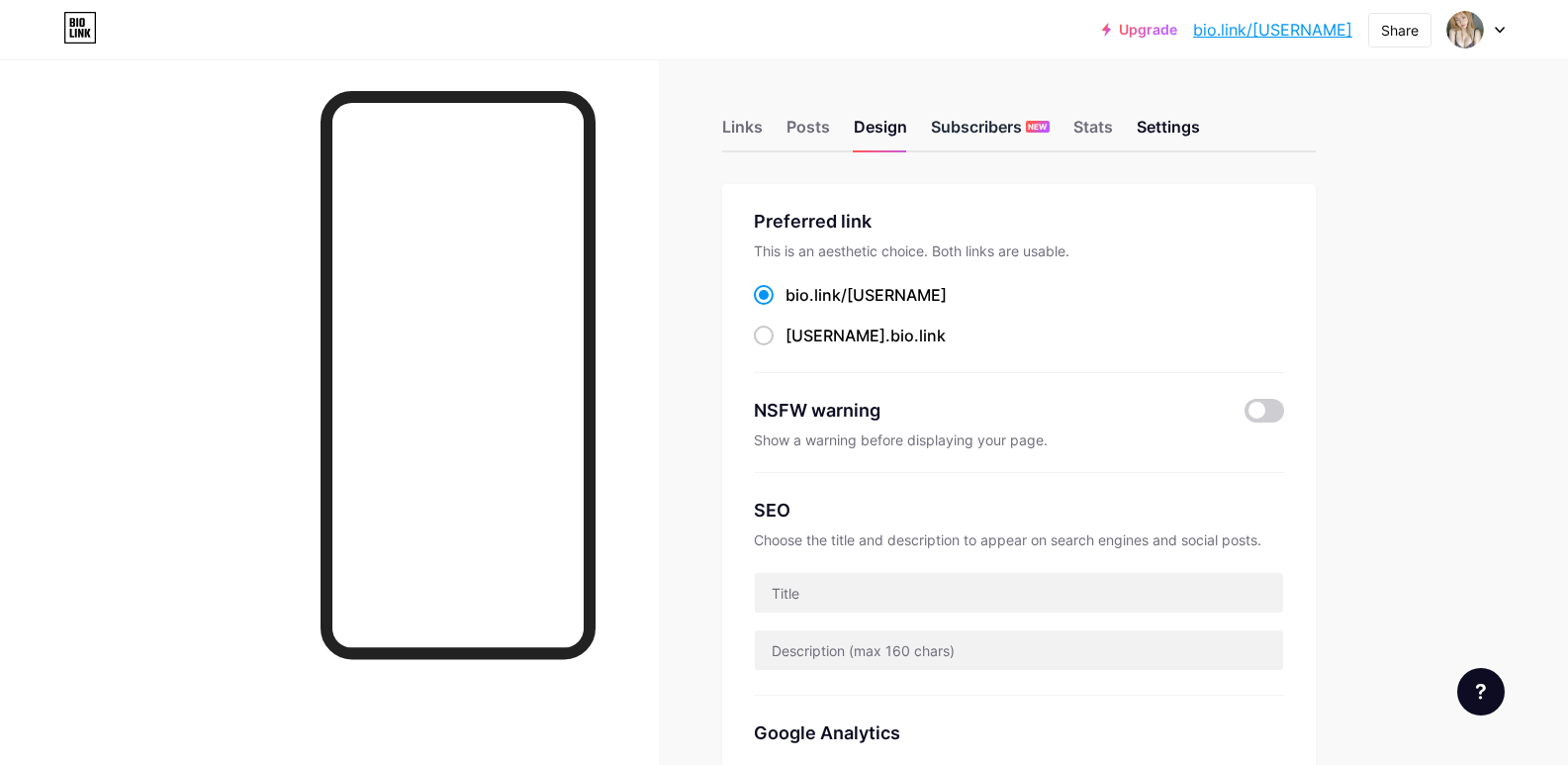 click on "Subscribers
NEW" at bounding box center (990, 133) 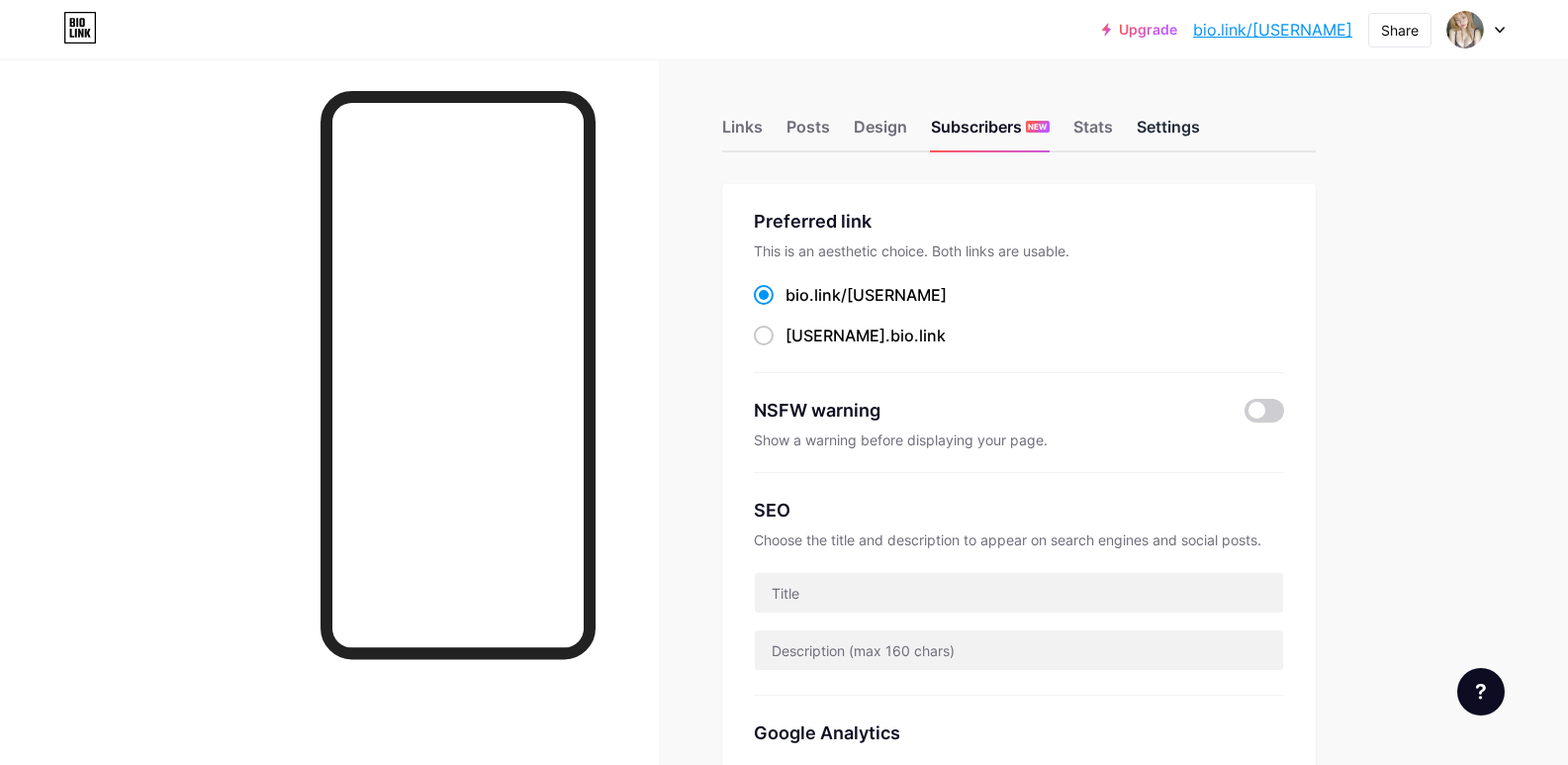 click on "Settings" at bounding box center [1168, 133] 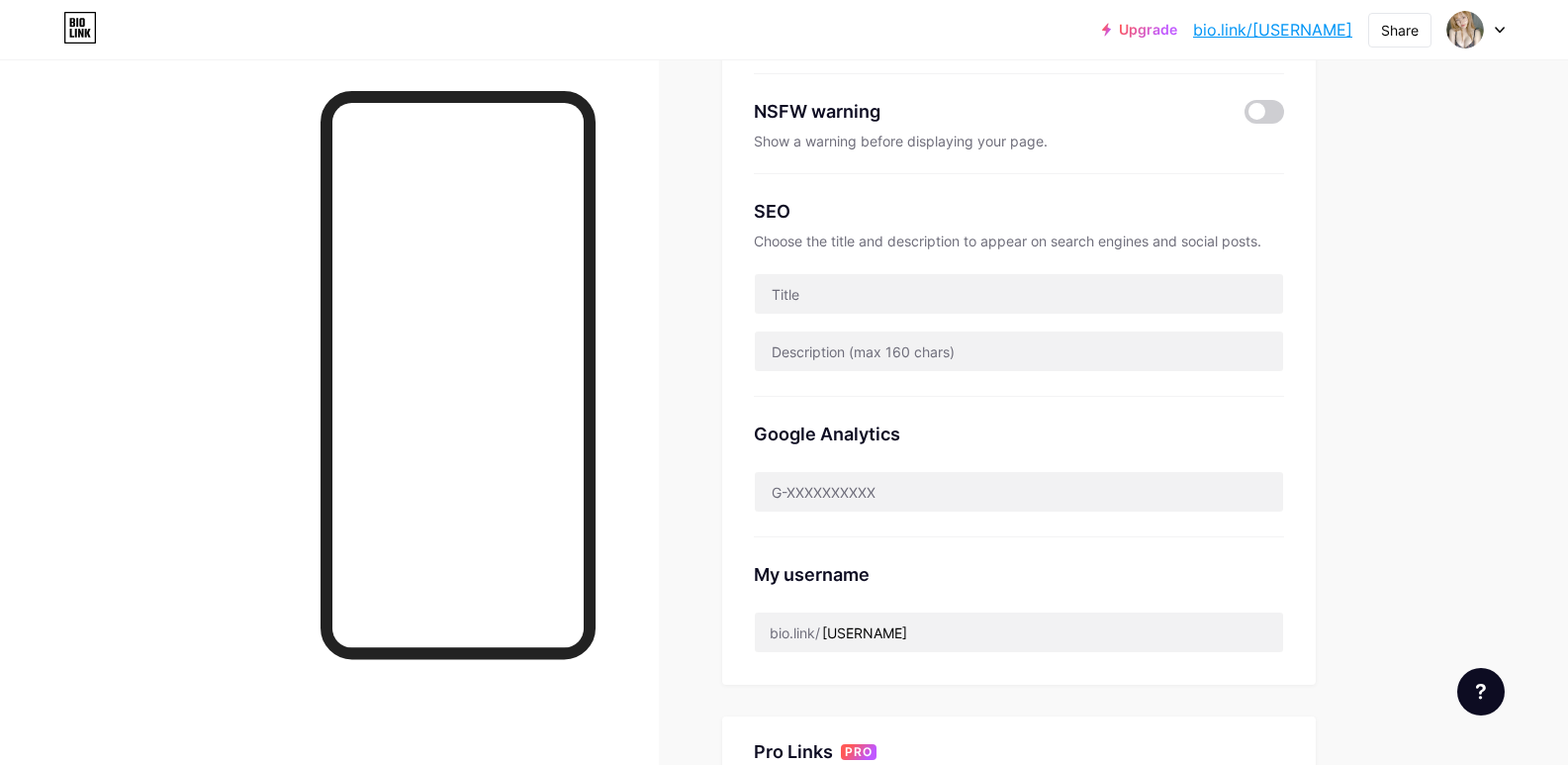 scroll, scrollTop: 396, scrollLeft: 0, axis: vertical 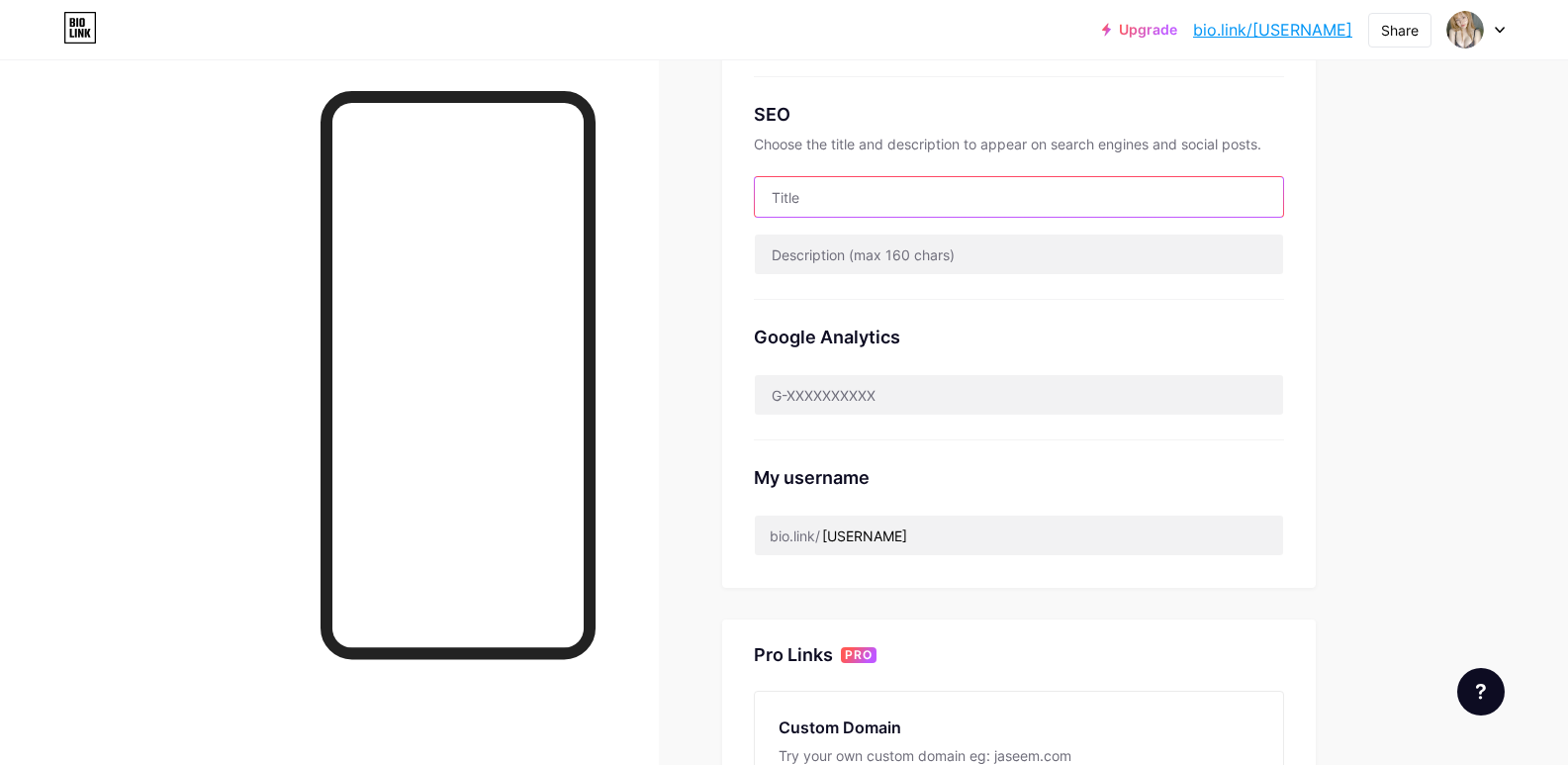 click at bounding box center (1019, 197) 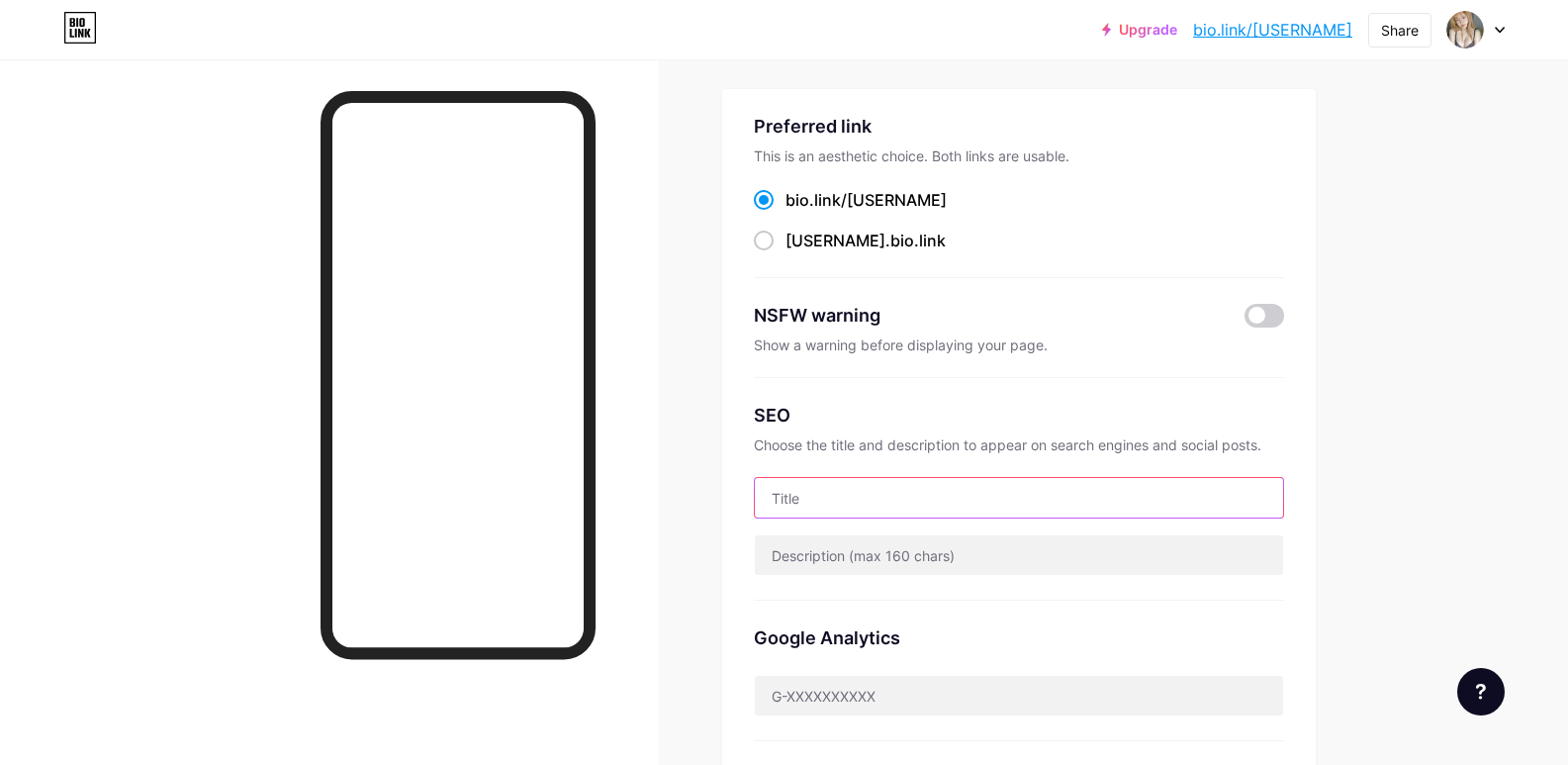 scroll, scrollTop: 0, scrollLeft: 0, axis: both 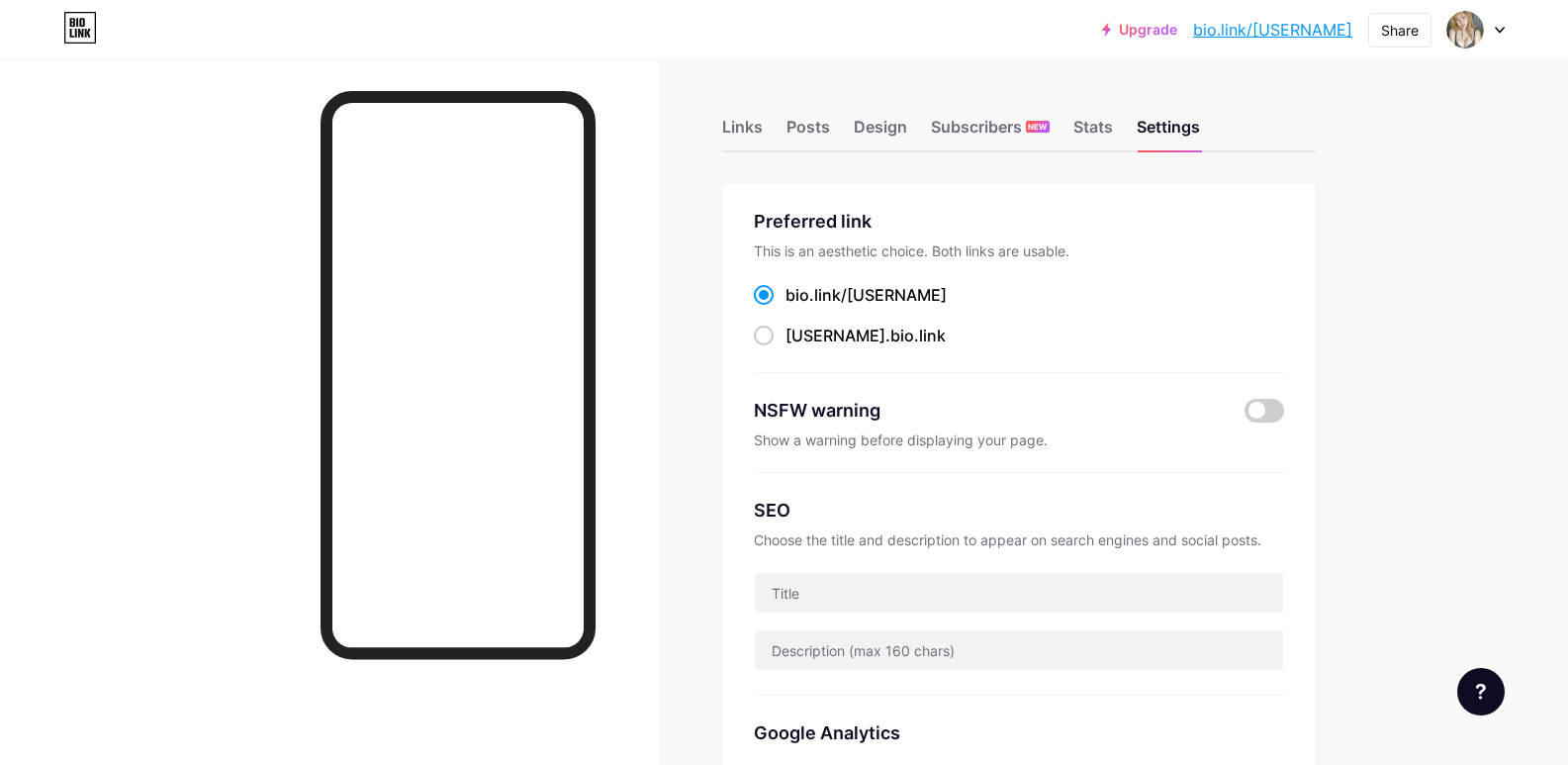 click on "NSFW warning" at bounding box center (984, 410) 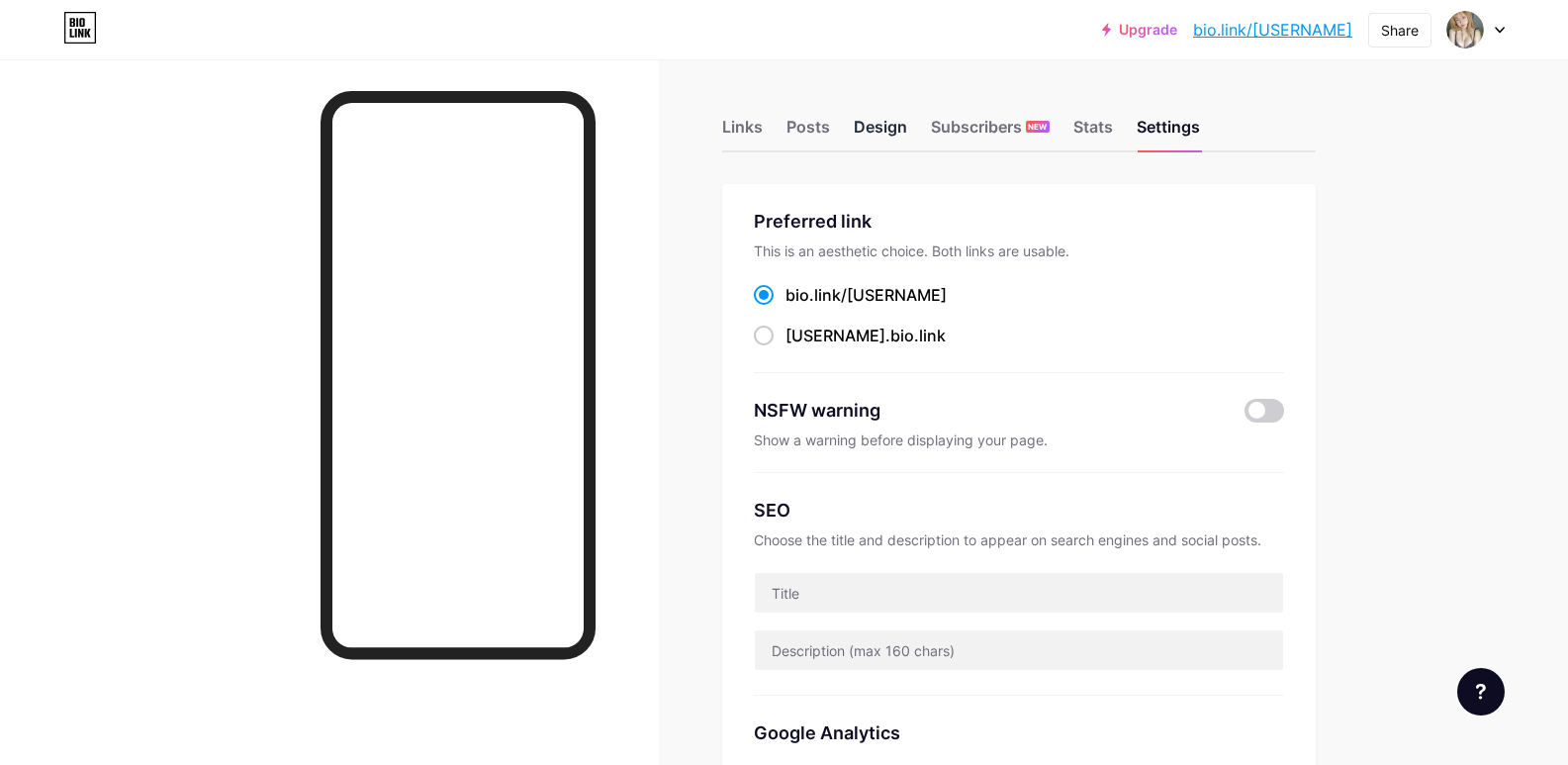 click on "Design" at bounding box center (880, 133) 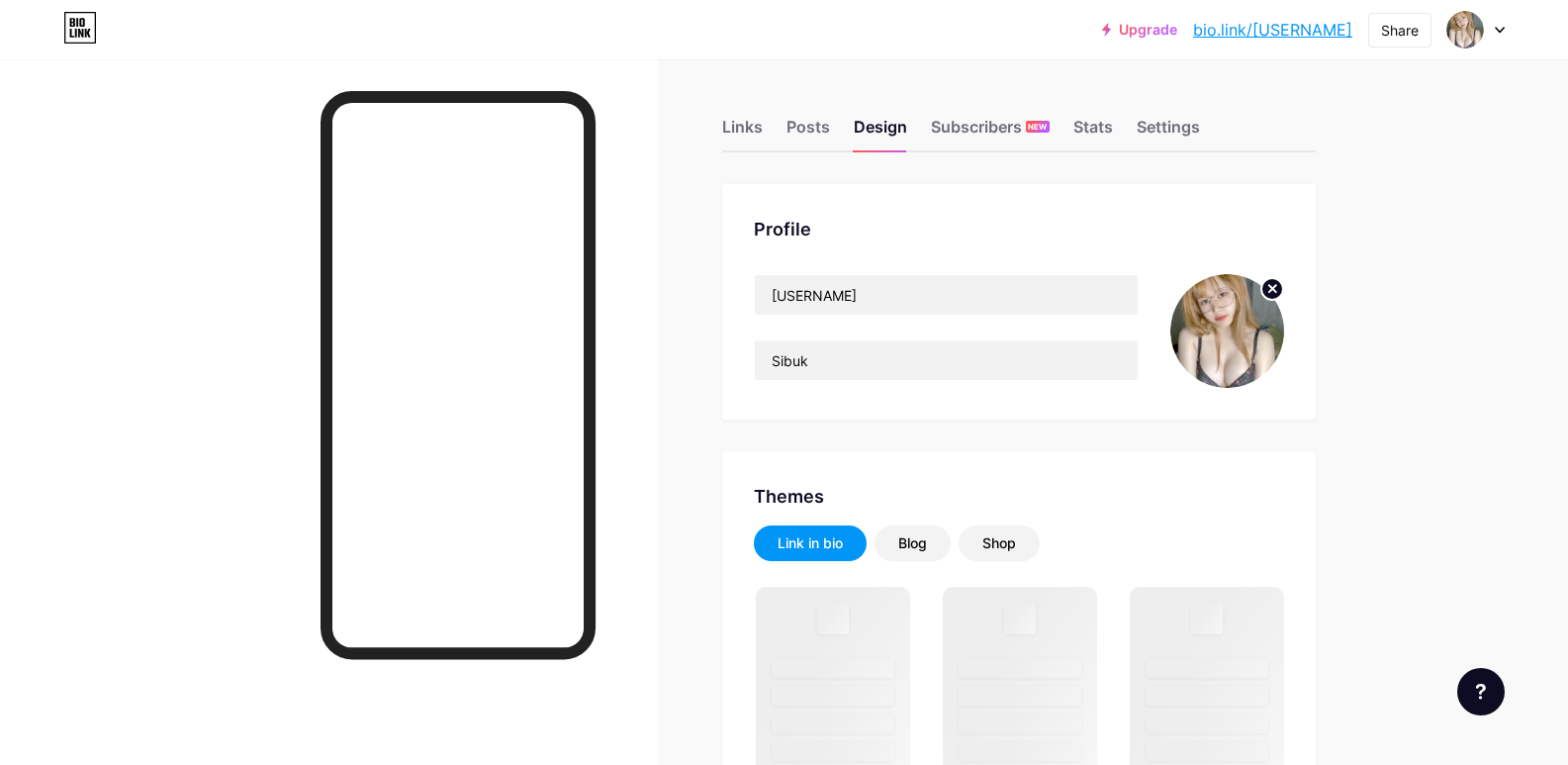 click at bounding box center [1227, 331] 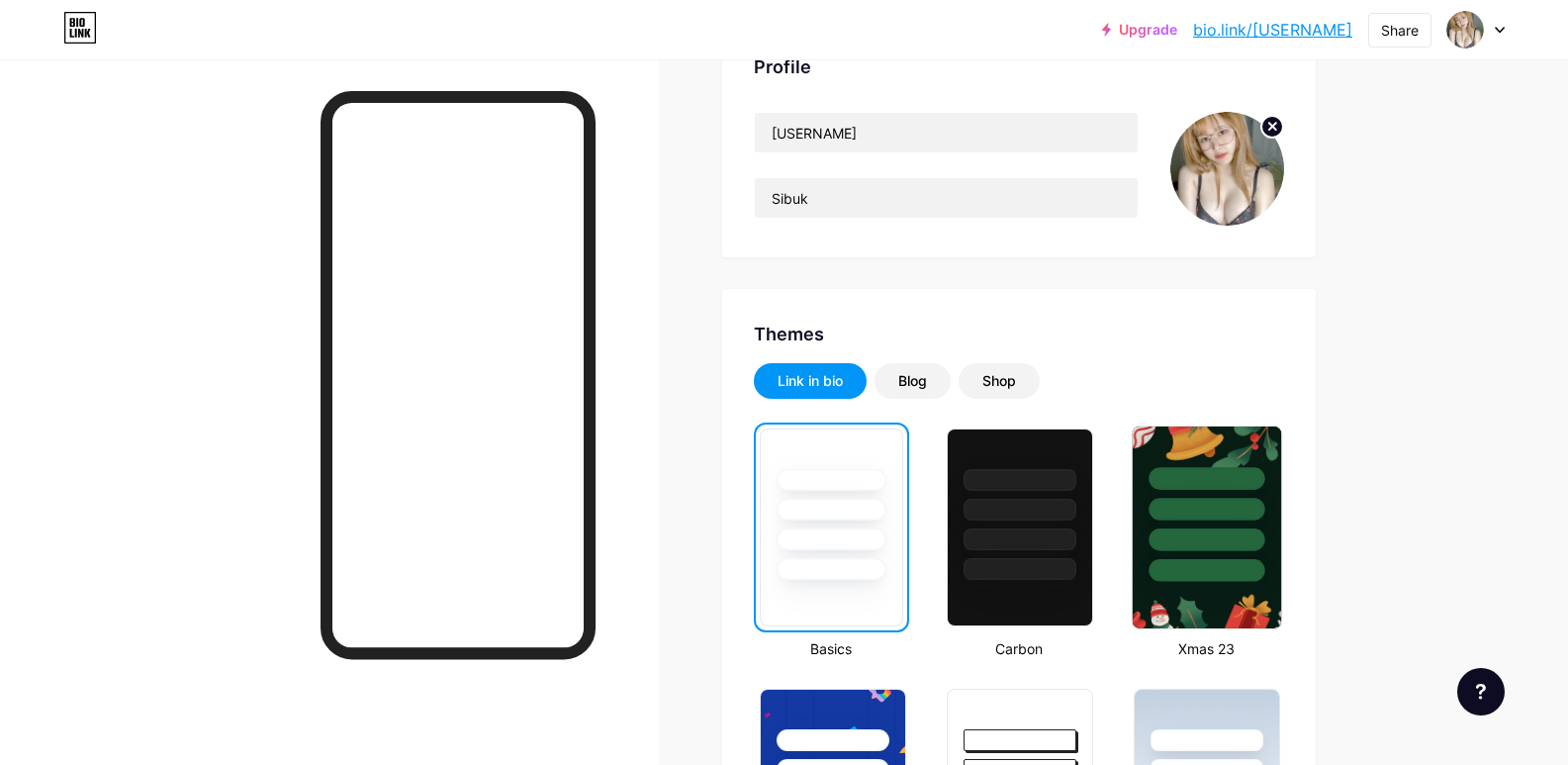 scroll, scrollTop: 297, scrollLeft: 0, axis: vertical 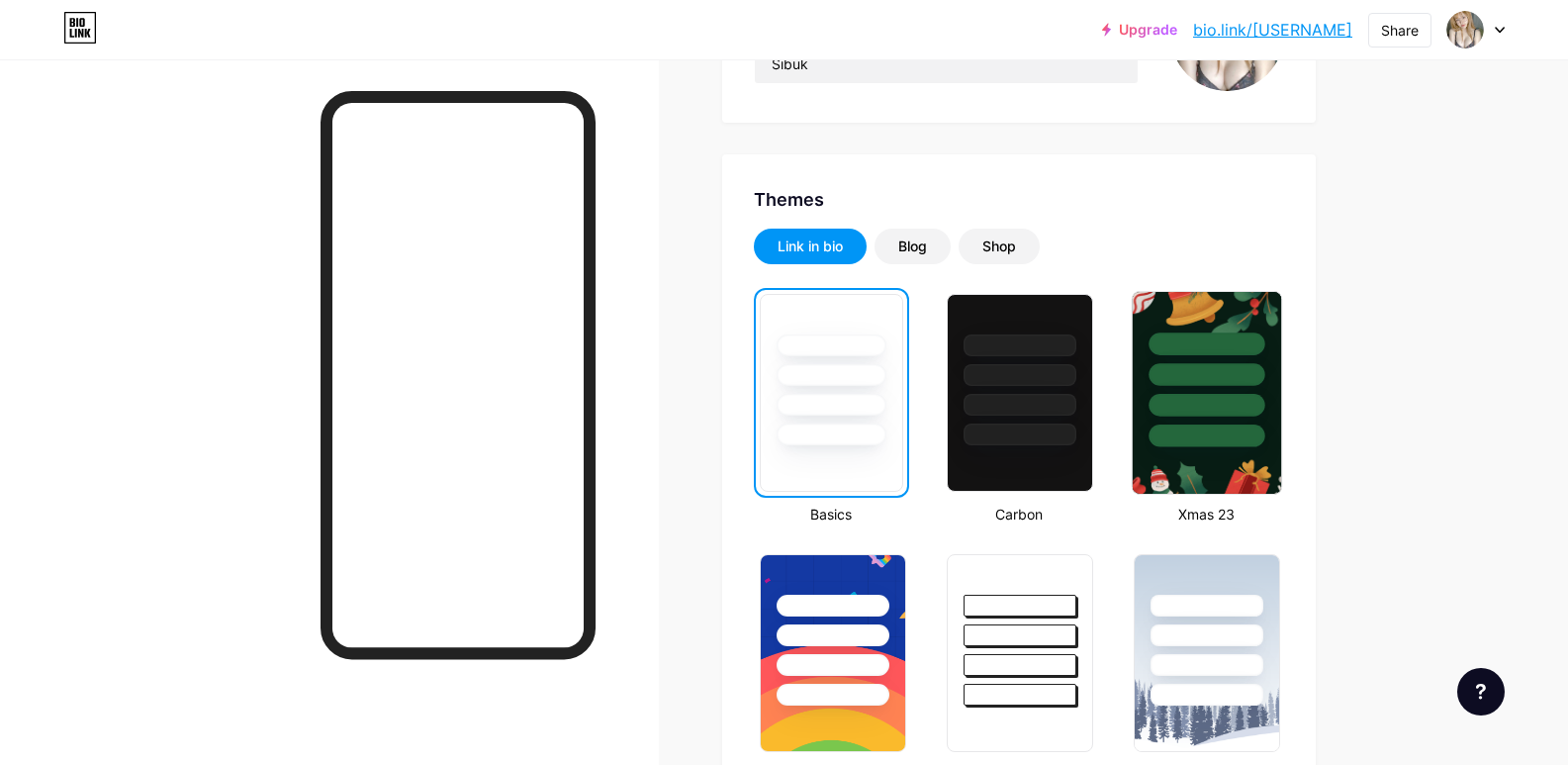 click at bounding box center (1207, 374) 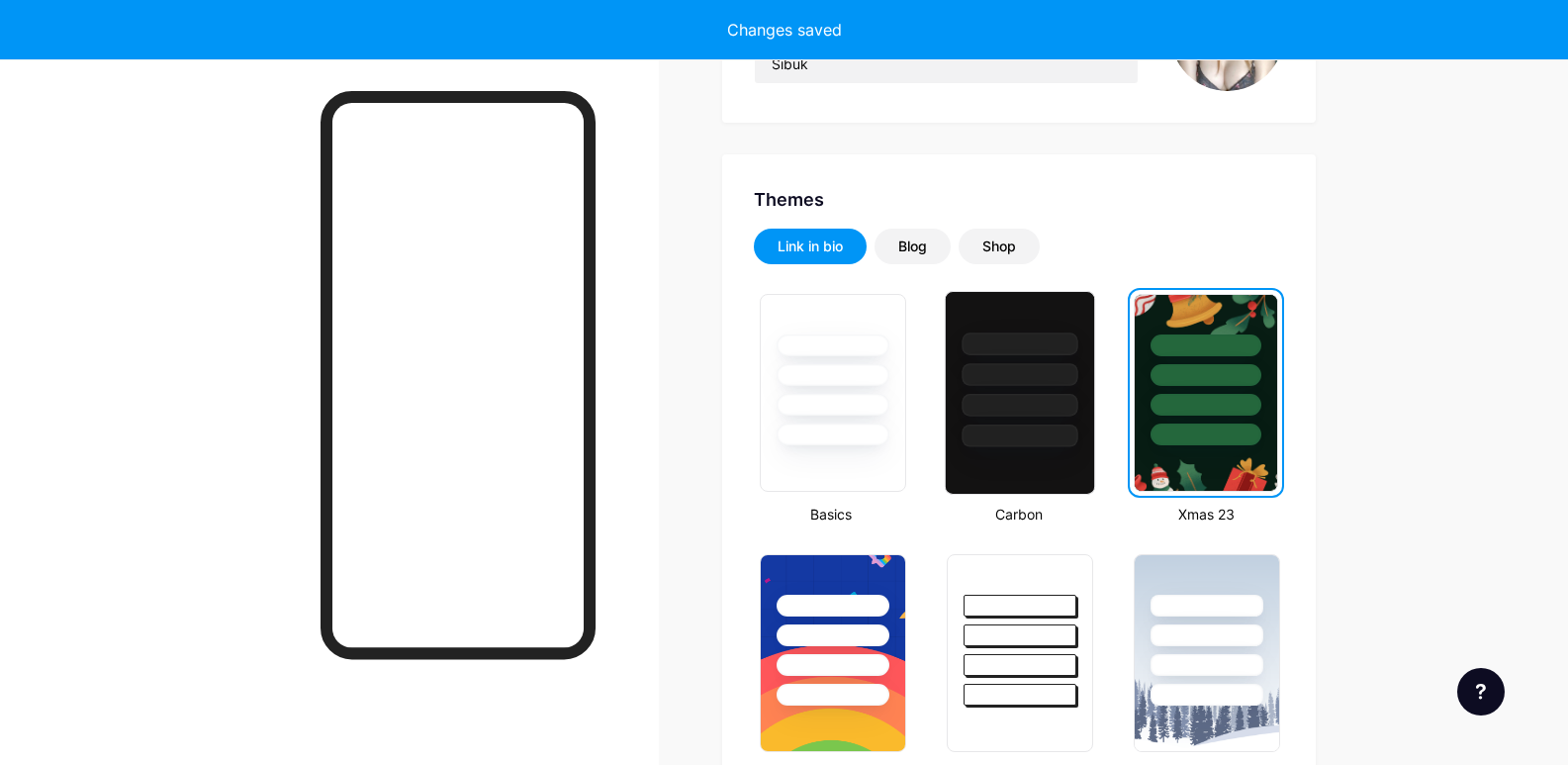 click at bounding box center [1019, 405] 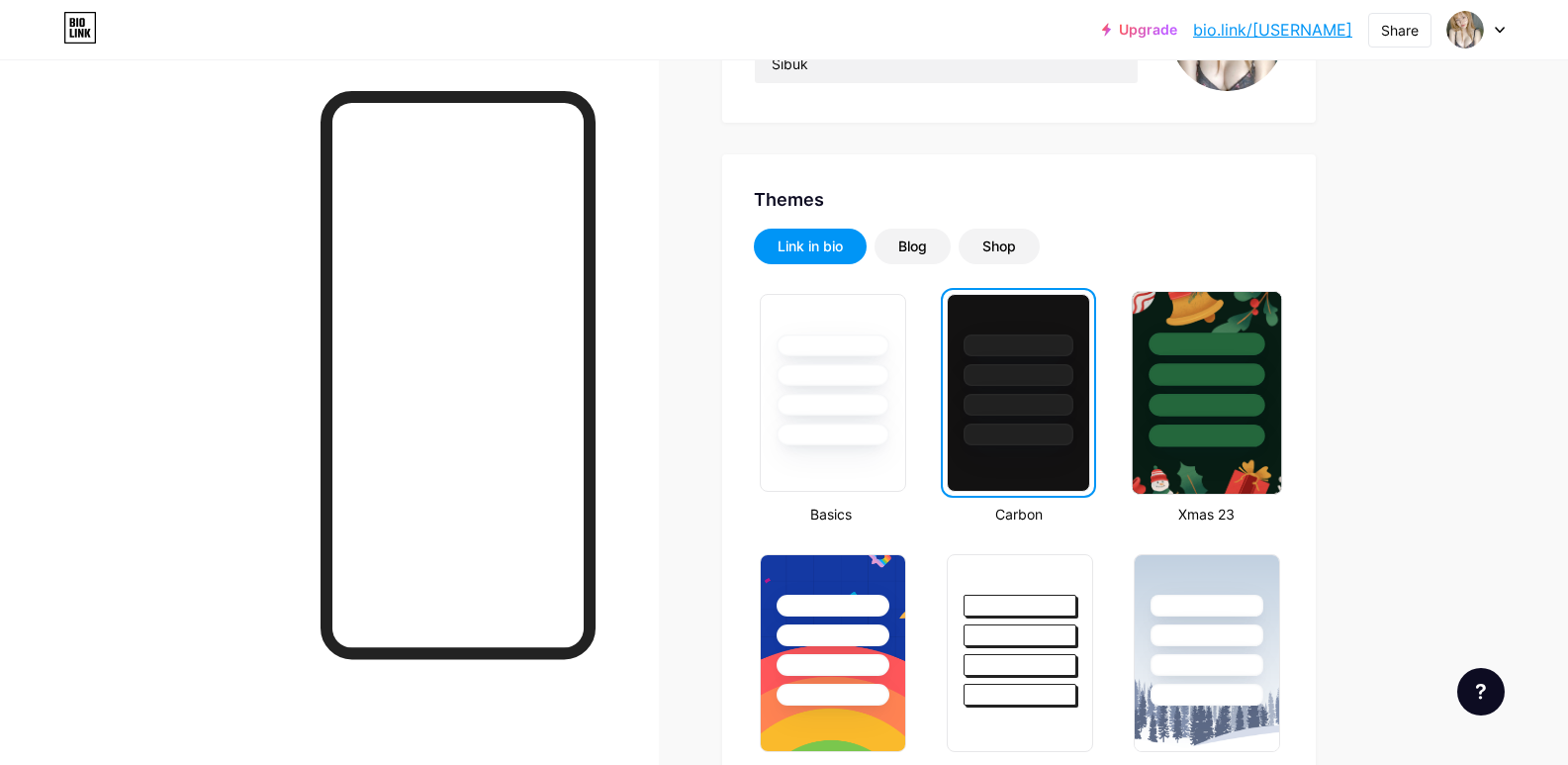 click at bounding box center (1207, 405) 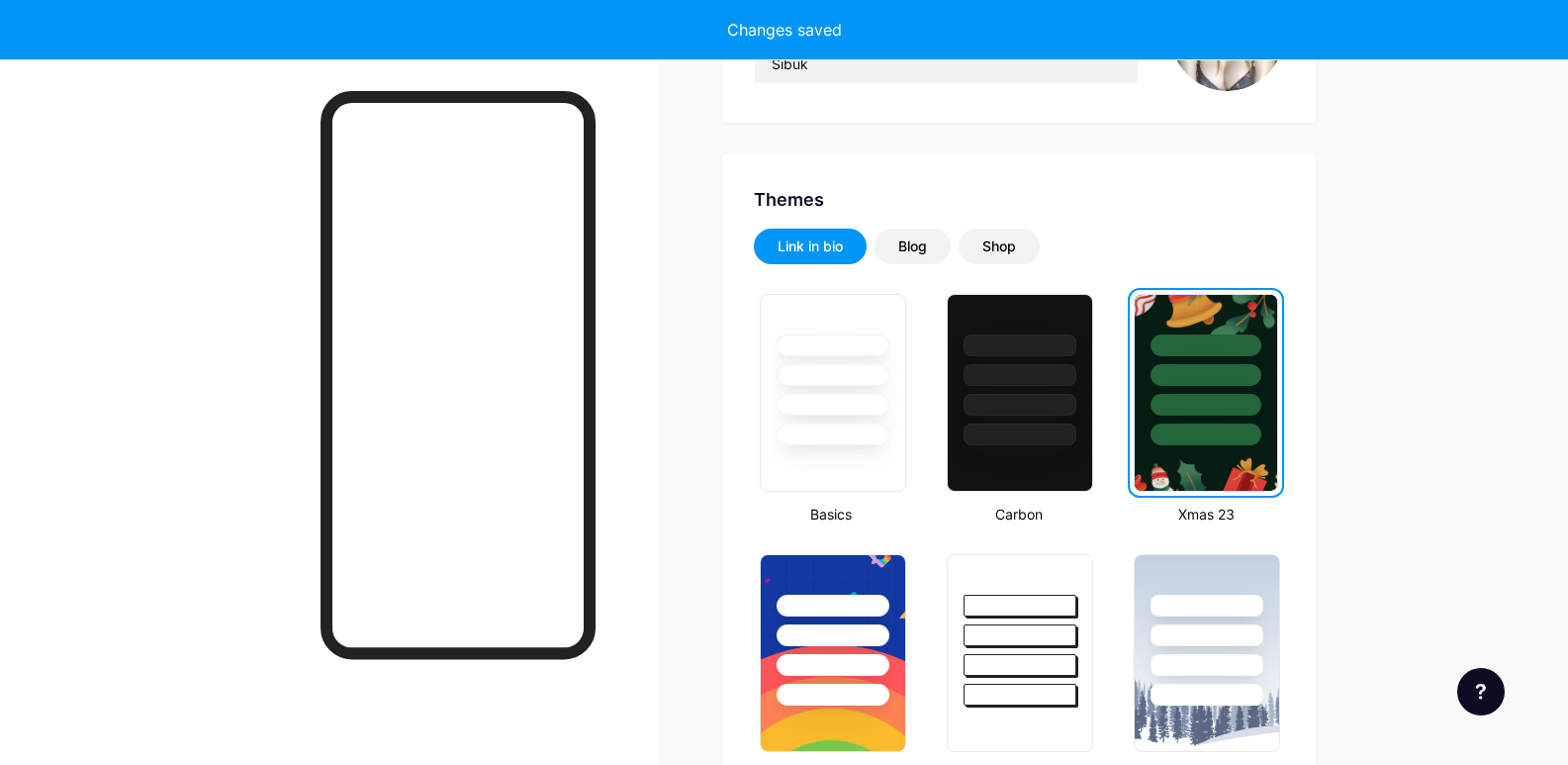 scroll, scrollTop: 594, scrollLeft: 0, axis: vertical 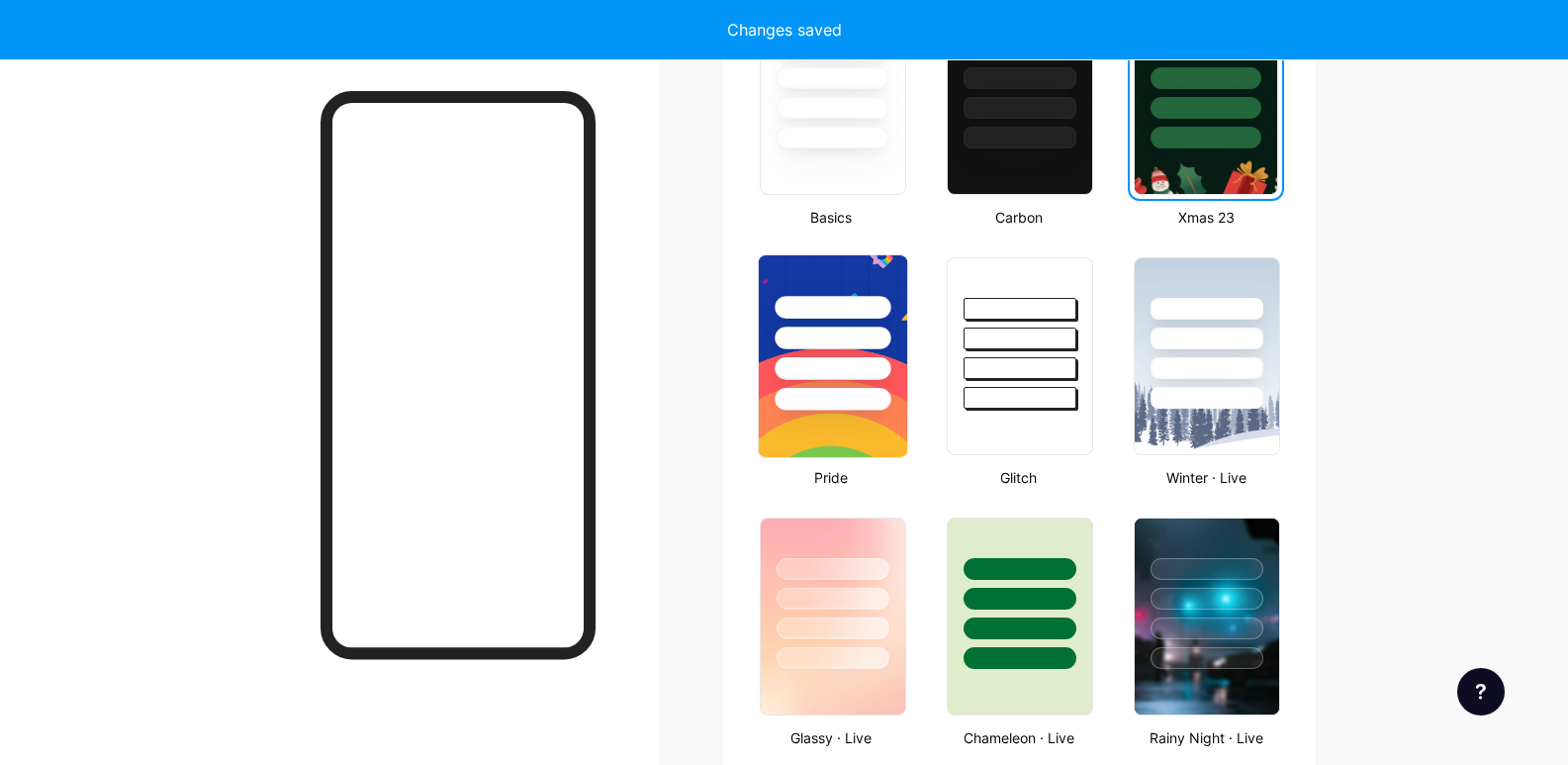 click at bounding box center (832, 356) 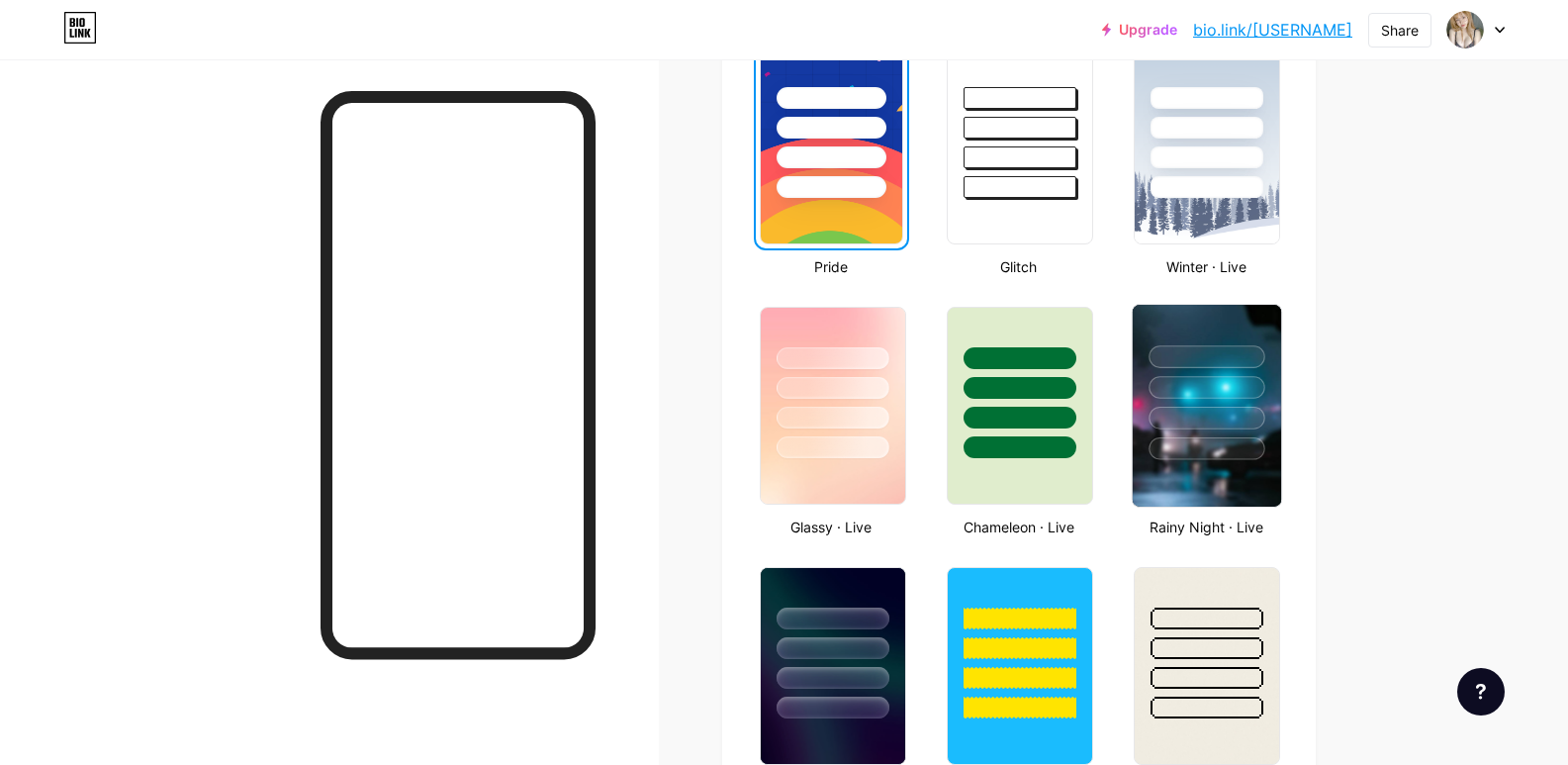 scroll, scrollTop: 891, scrollLeft: 0, axis: vertical 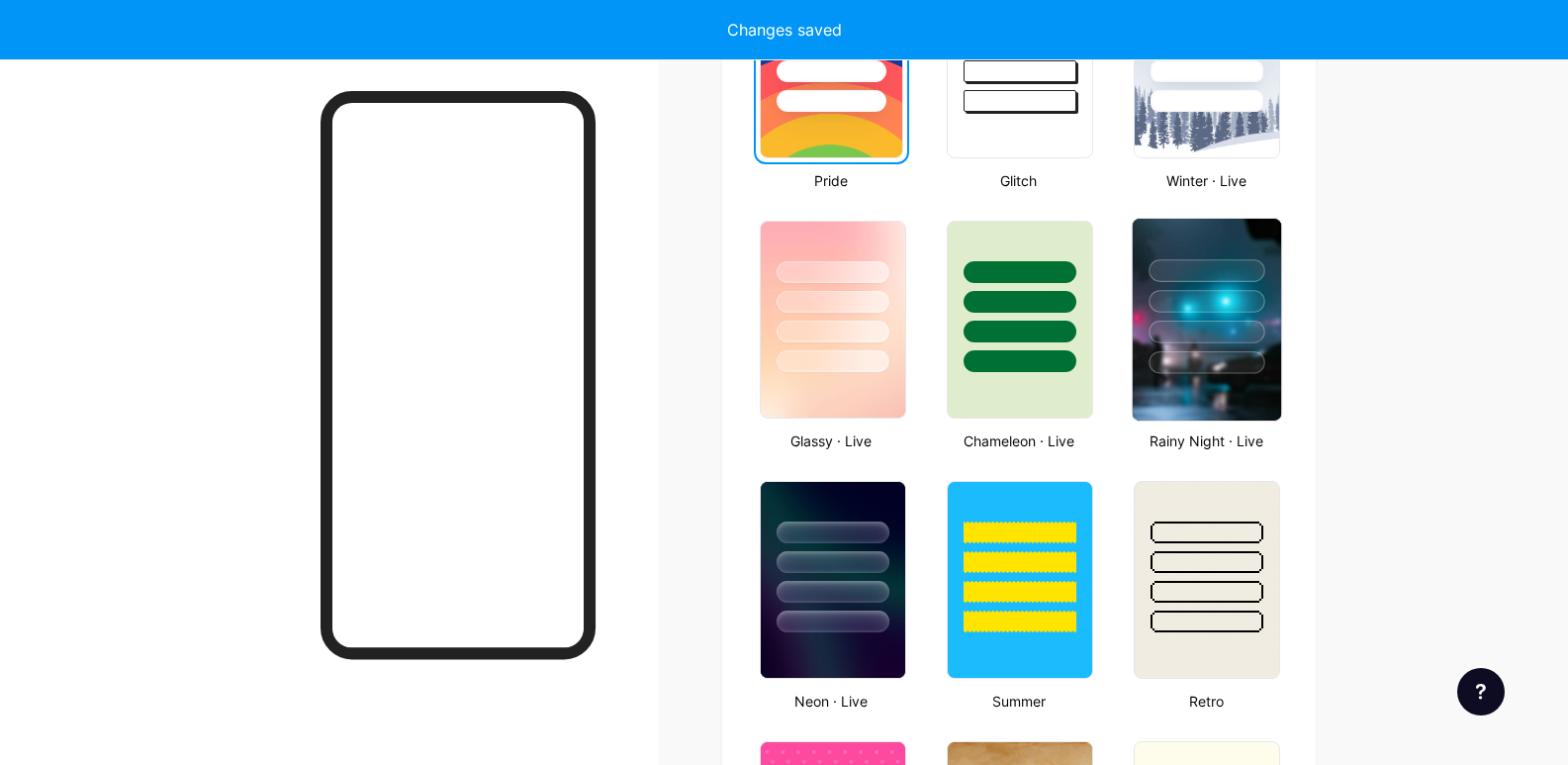 click at bounding box center (1207, 362) 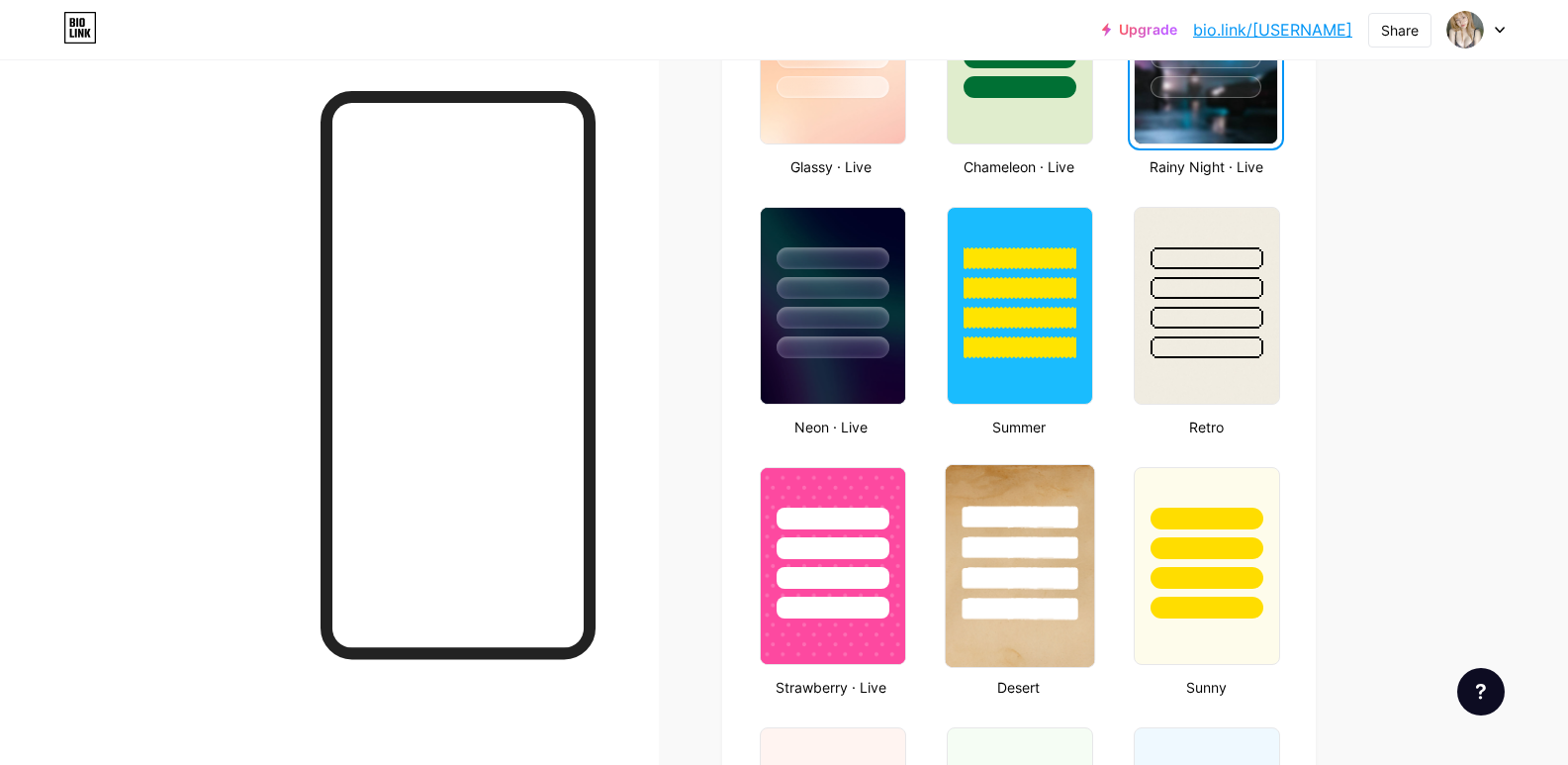 scroll, scrollTop: 1188, scrollLeft: 0, axis: vertical 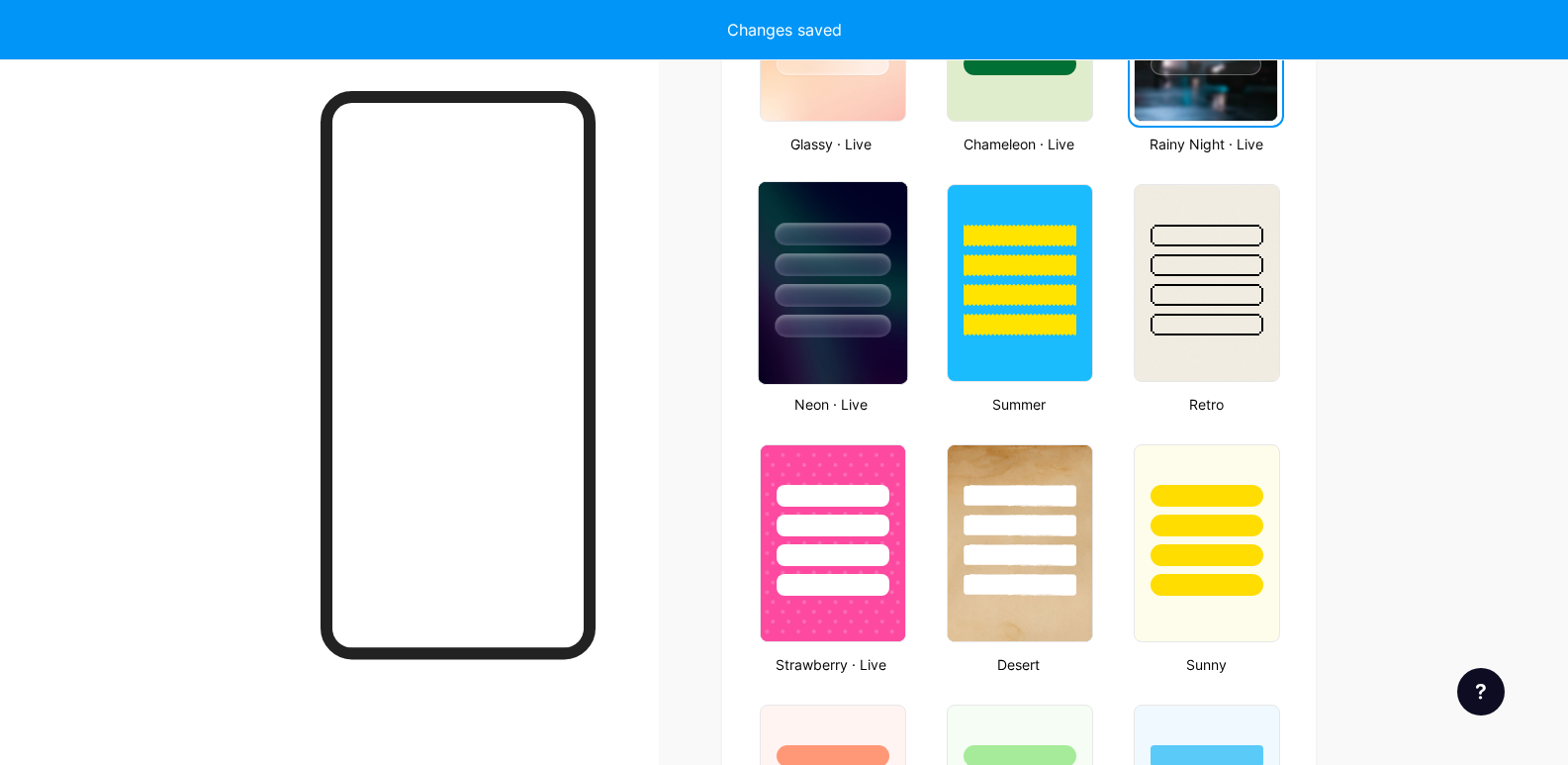 click at bounding box center [832, 326] 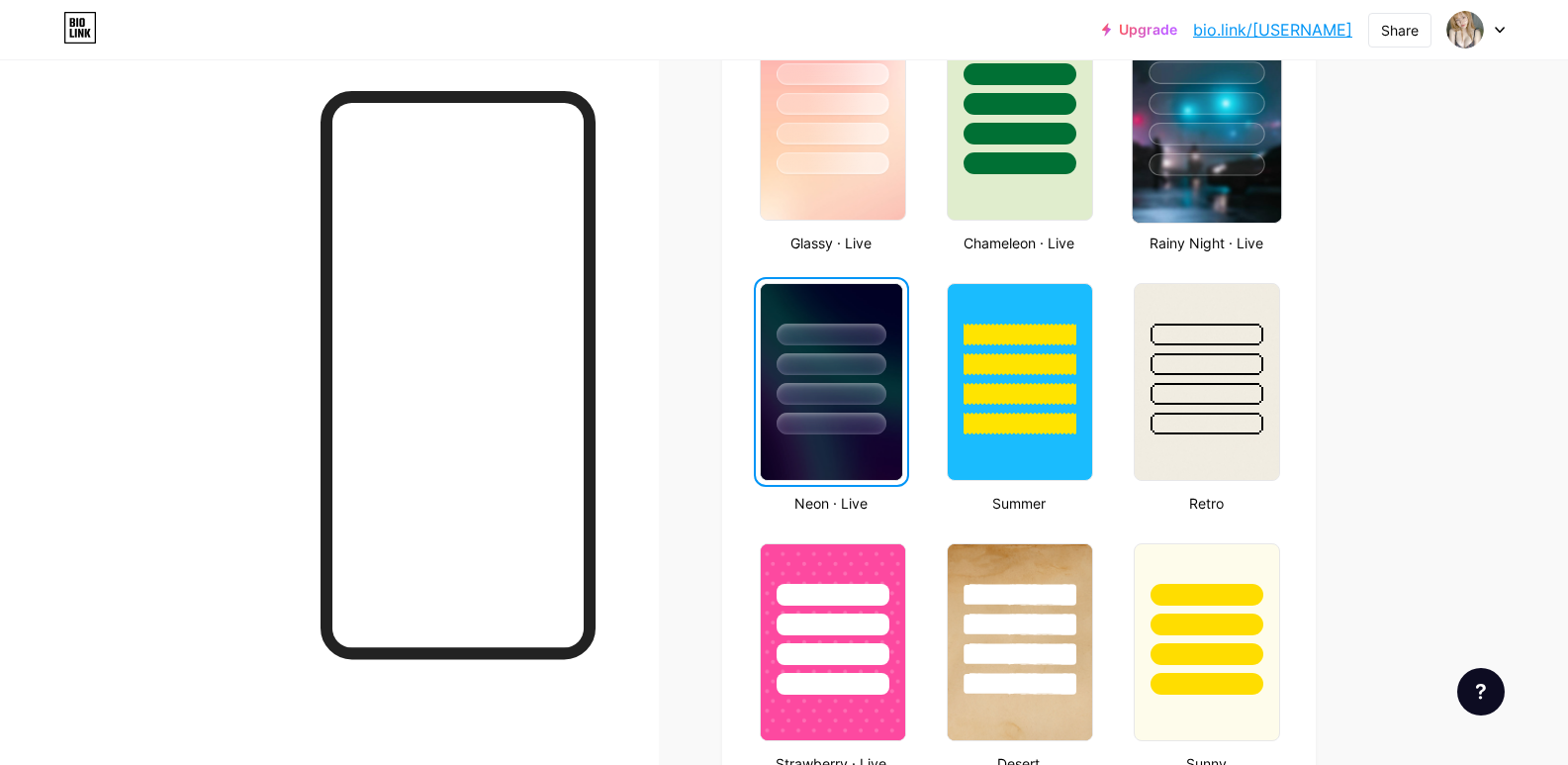 click at bounding box center [1207, 122] 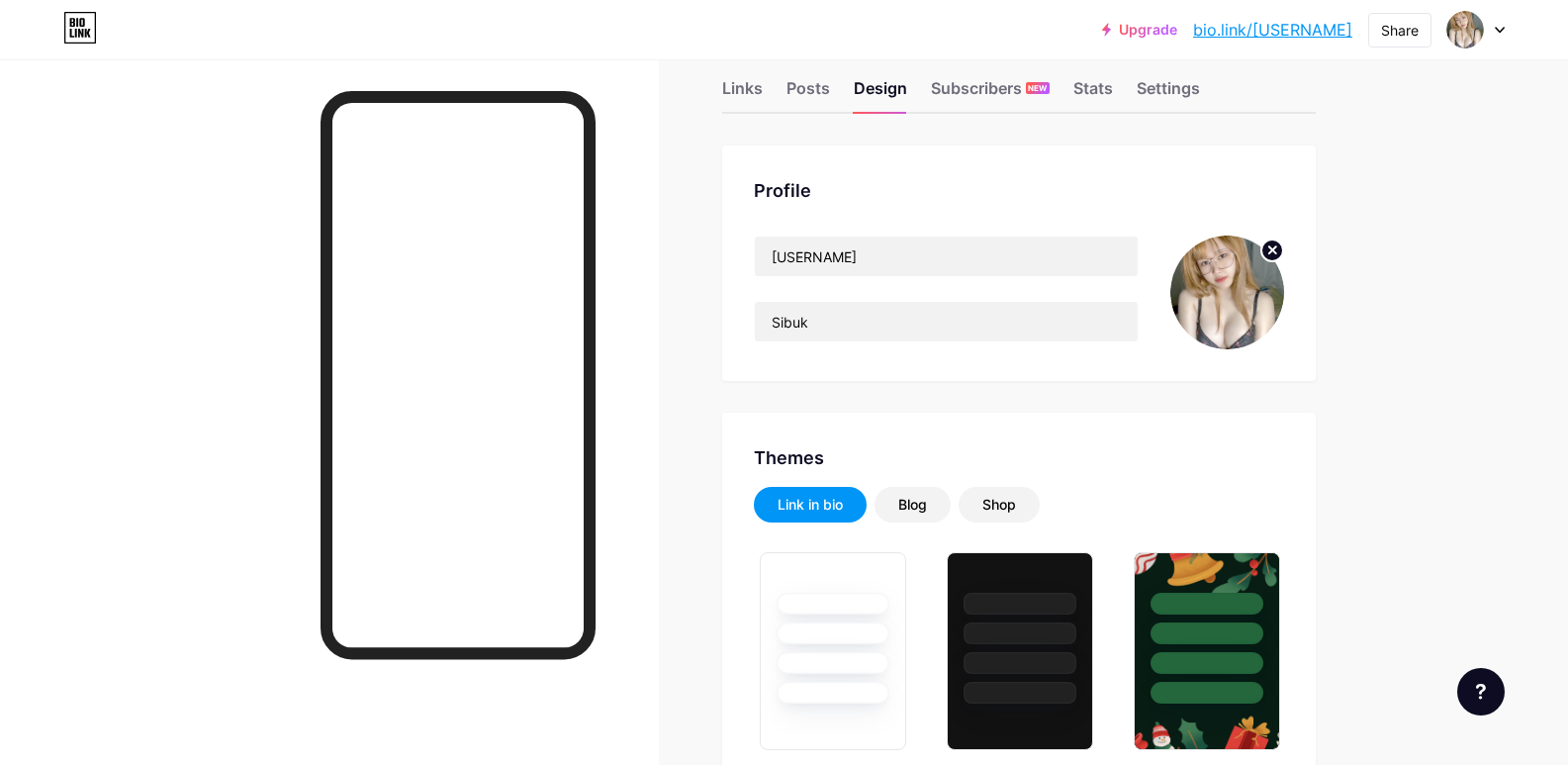 scroll, scrollTop: 0, scrollLeft: 0, axis: both 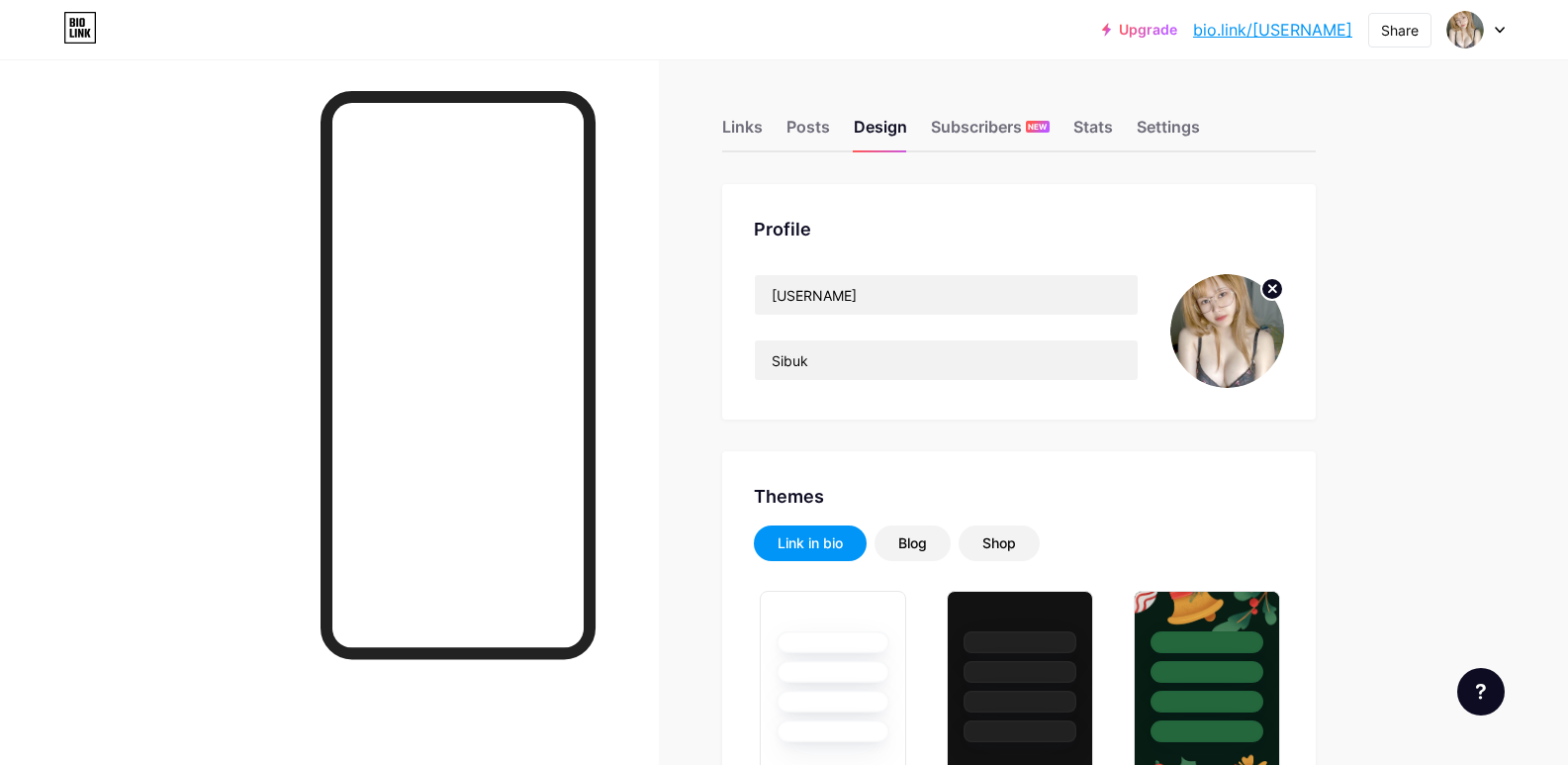click 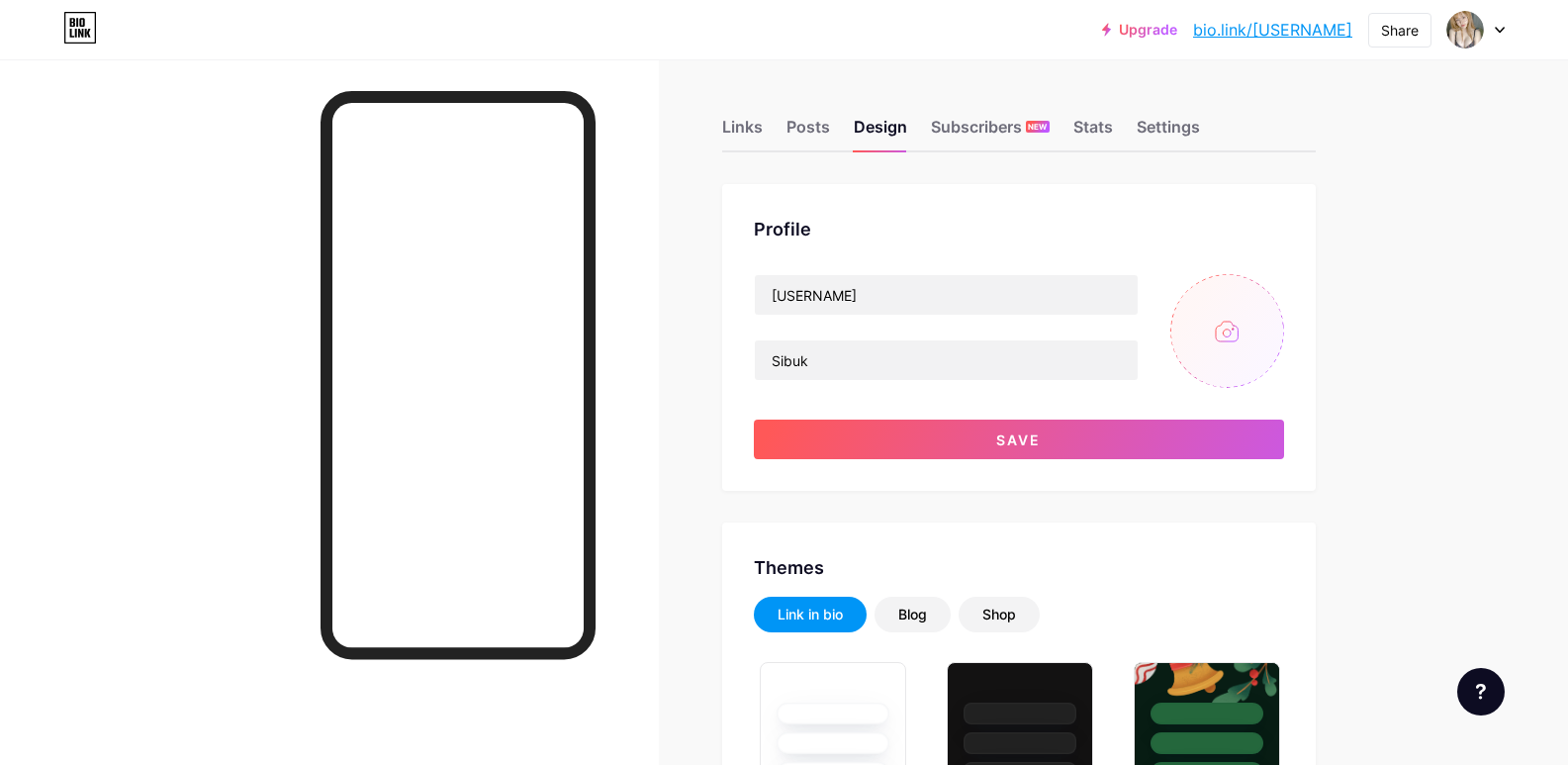 click at bounding box center (1227, 331) 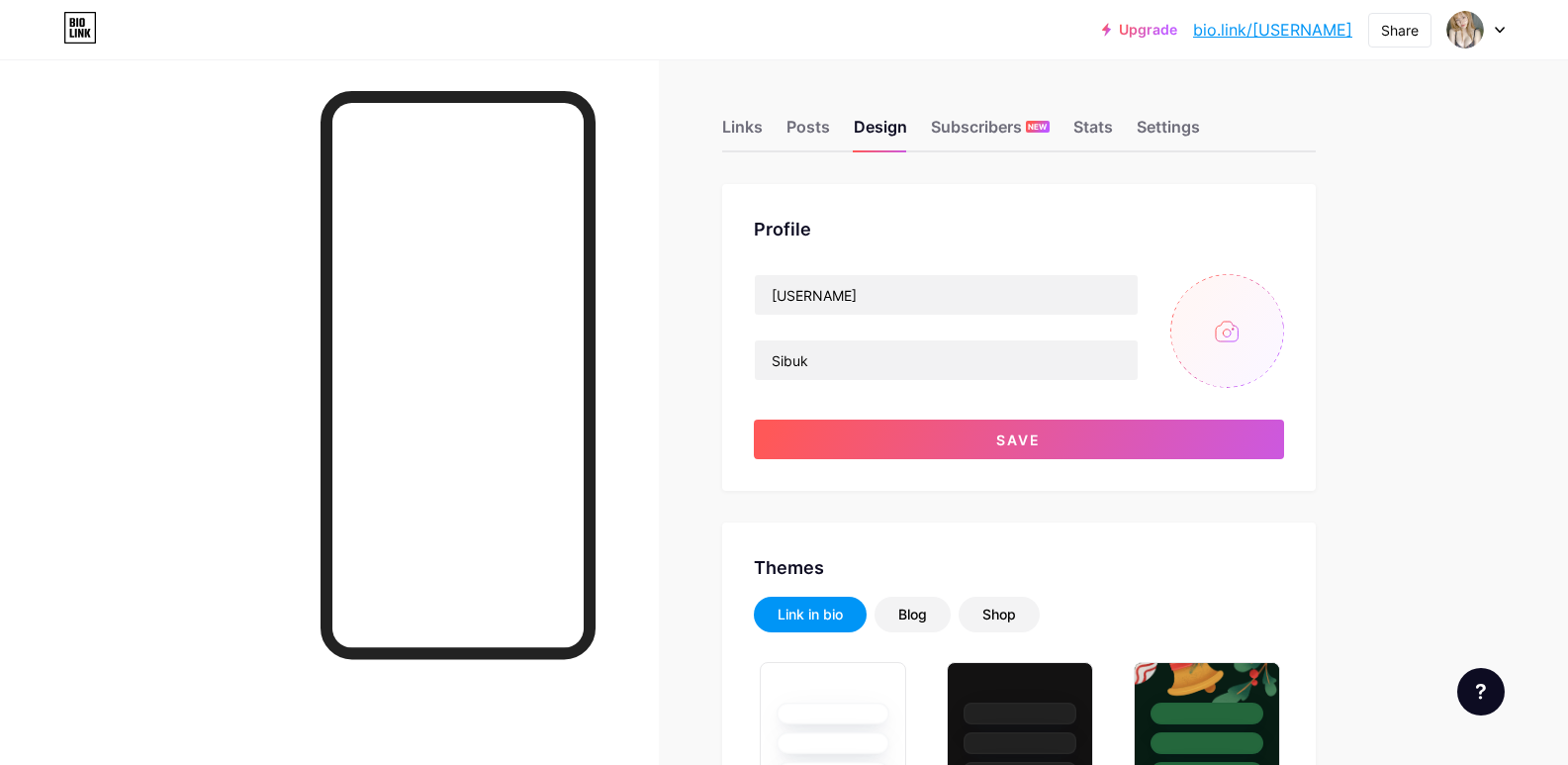 click at bounding box center (1227, 331) 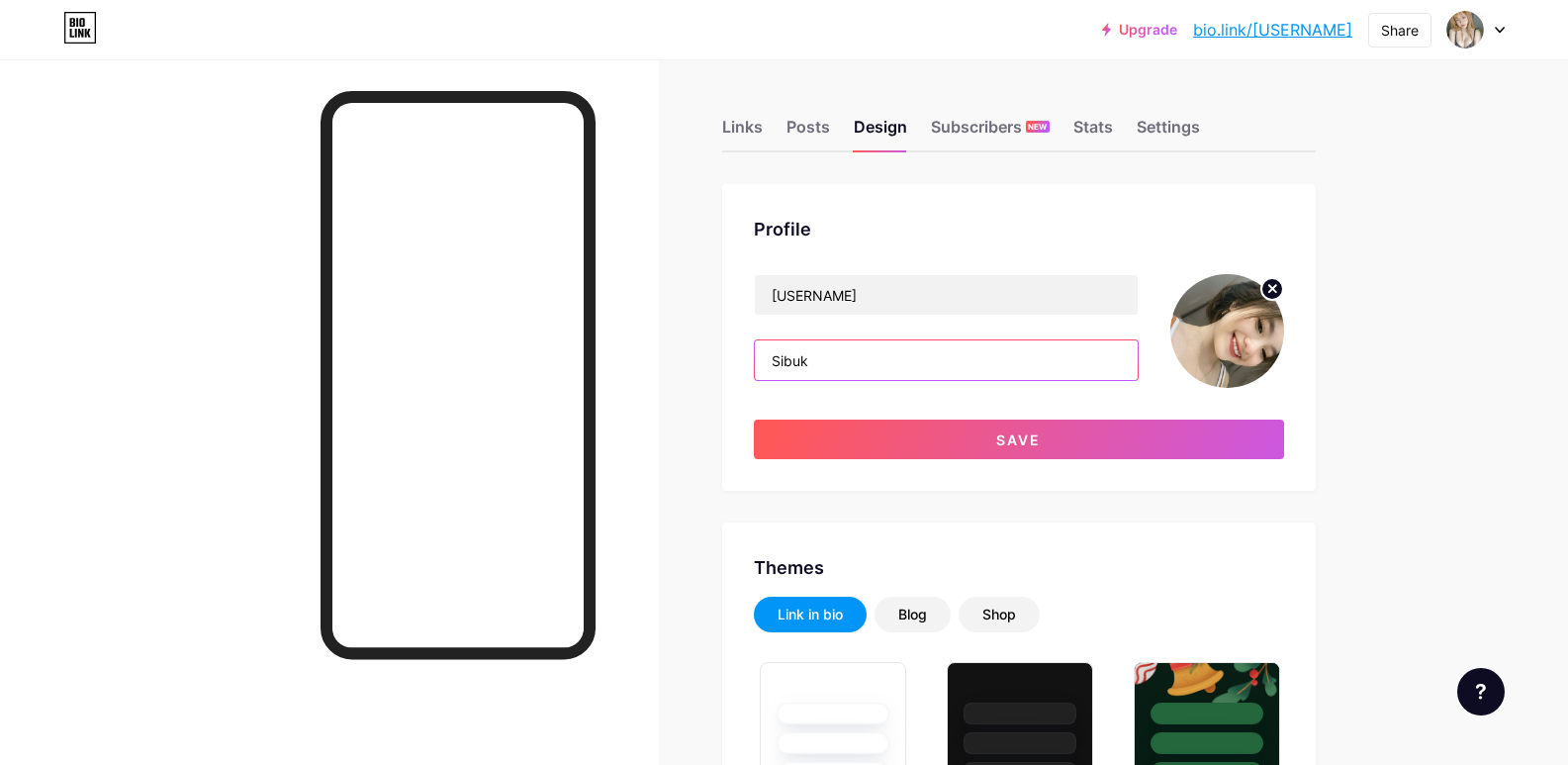 click on "Sibuk" at bounding box center [946, 360] 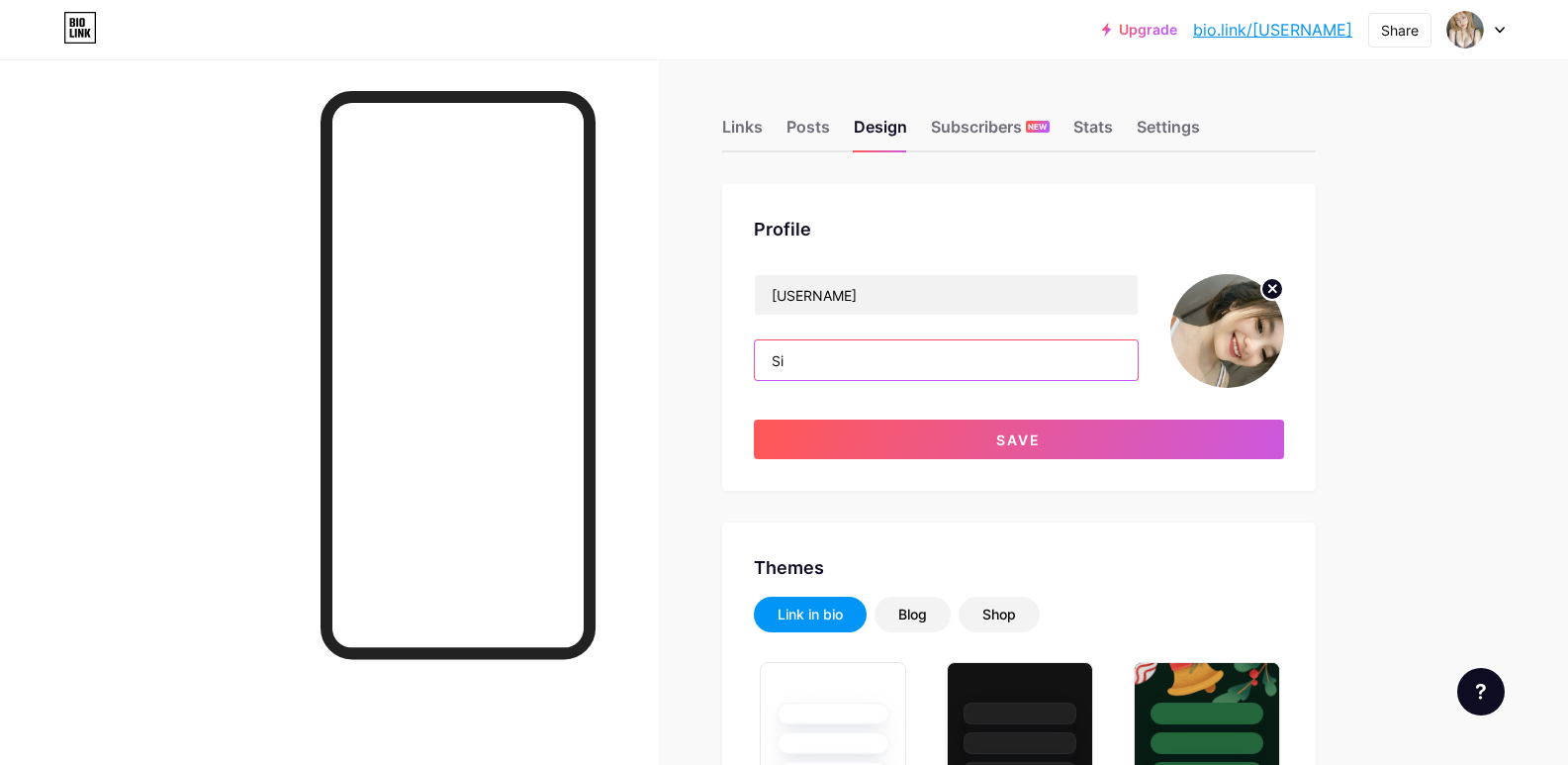 type on "S" 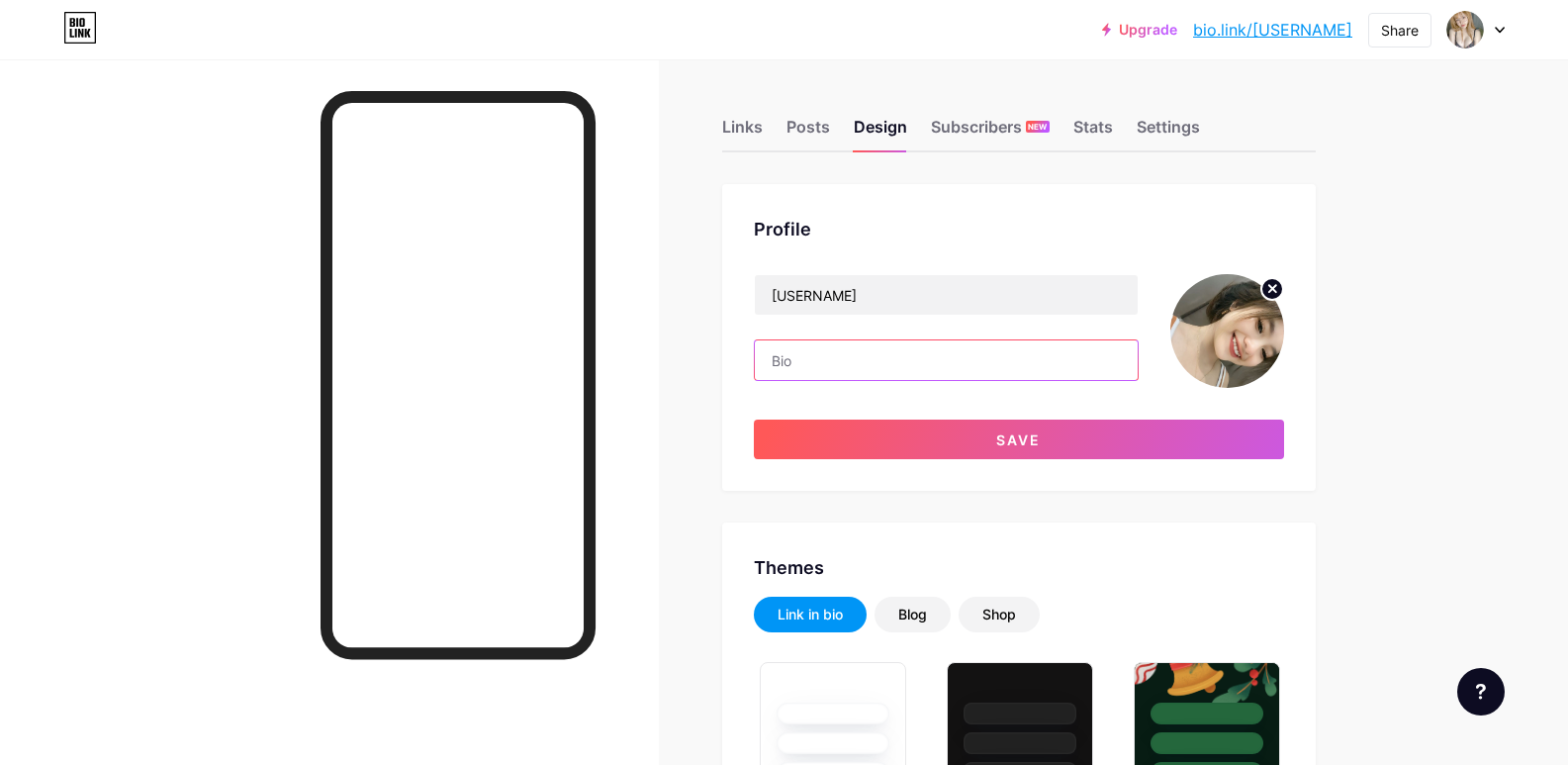 click at bounding box center (946, 360) 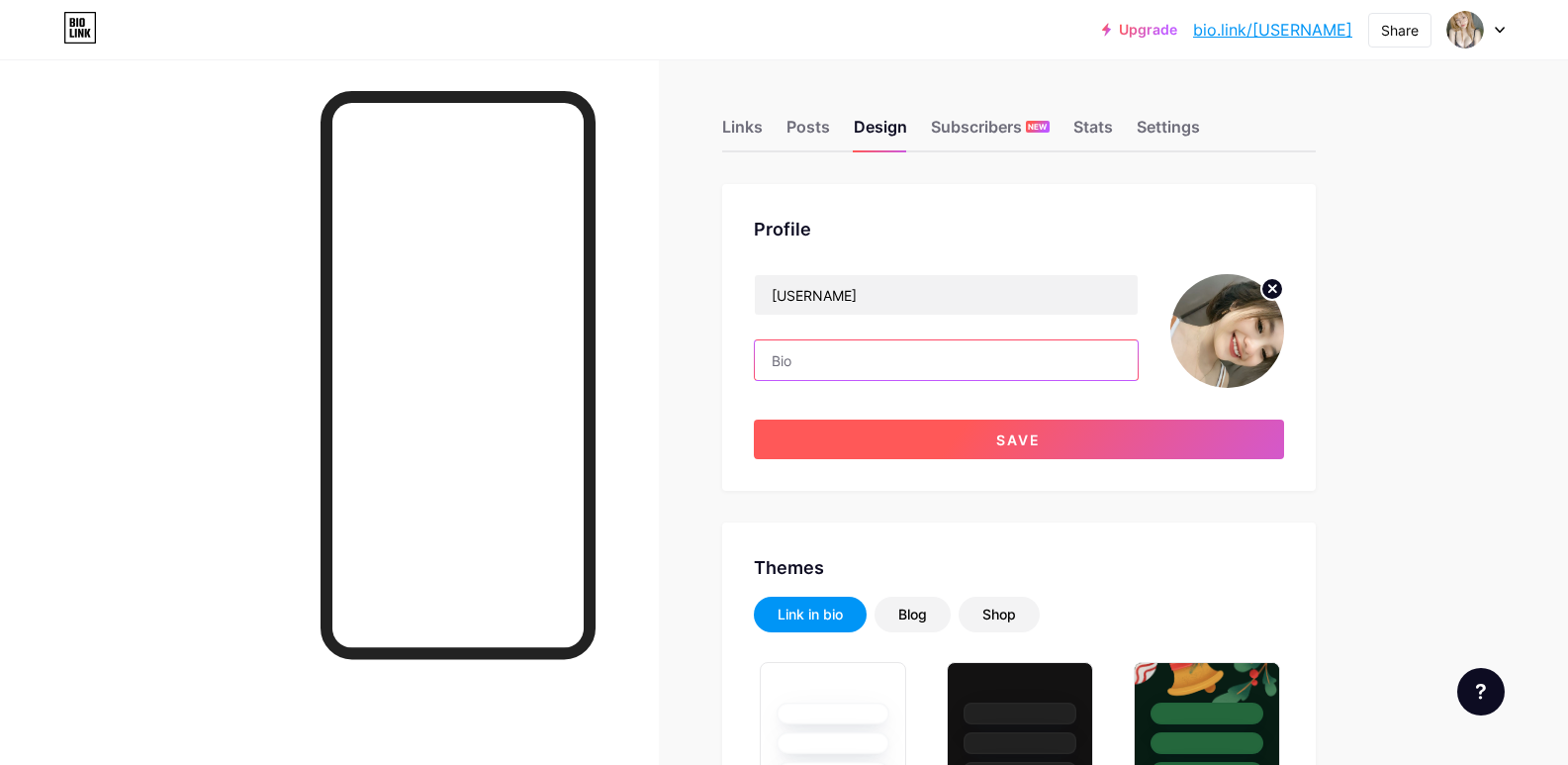 paste on "https://qiuqiu99bali.mom/?ref=JBqiu99" 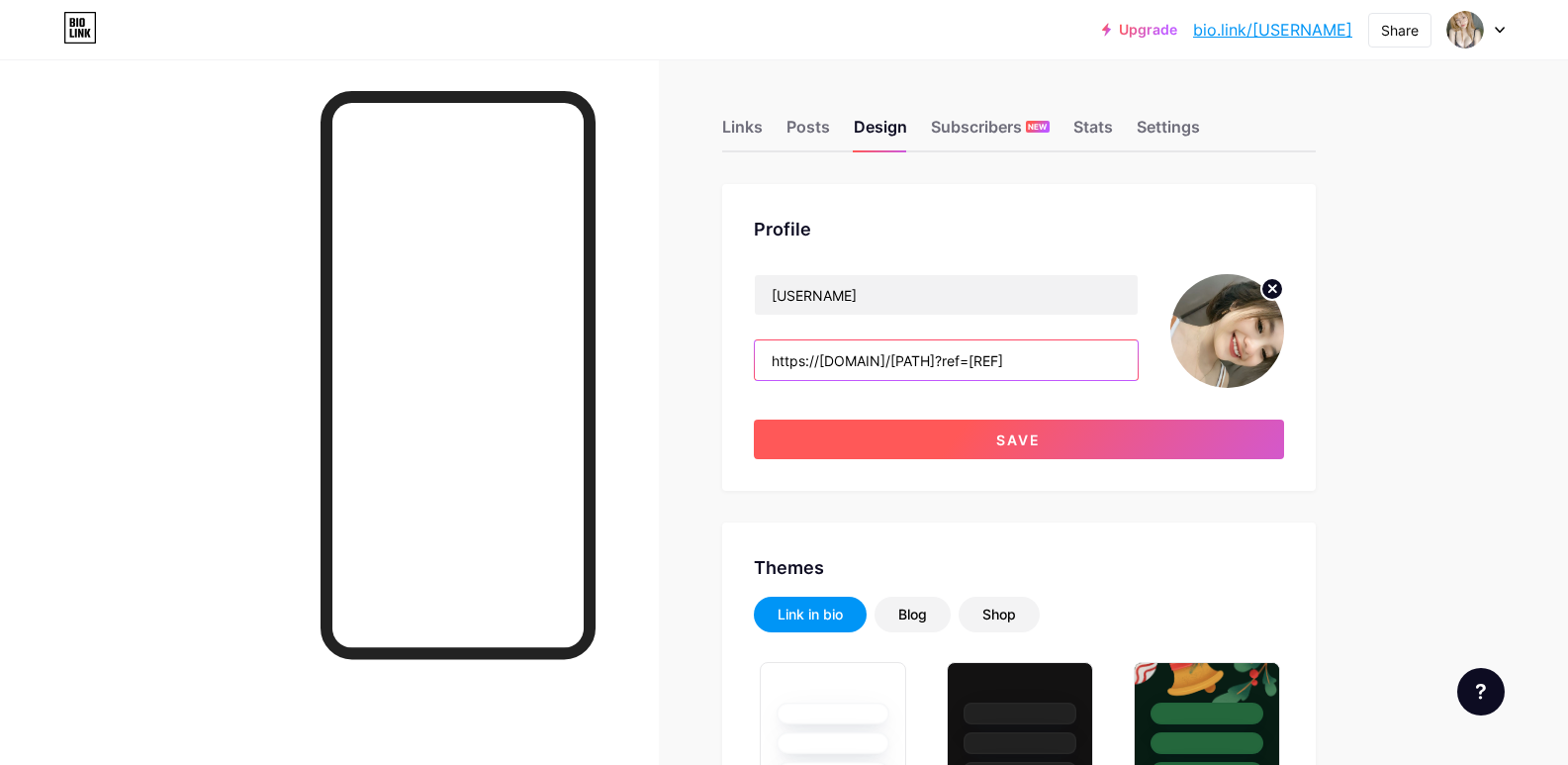 type on "https://qiuqiu99bali.mom/?ref=JBqiu99" 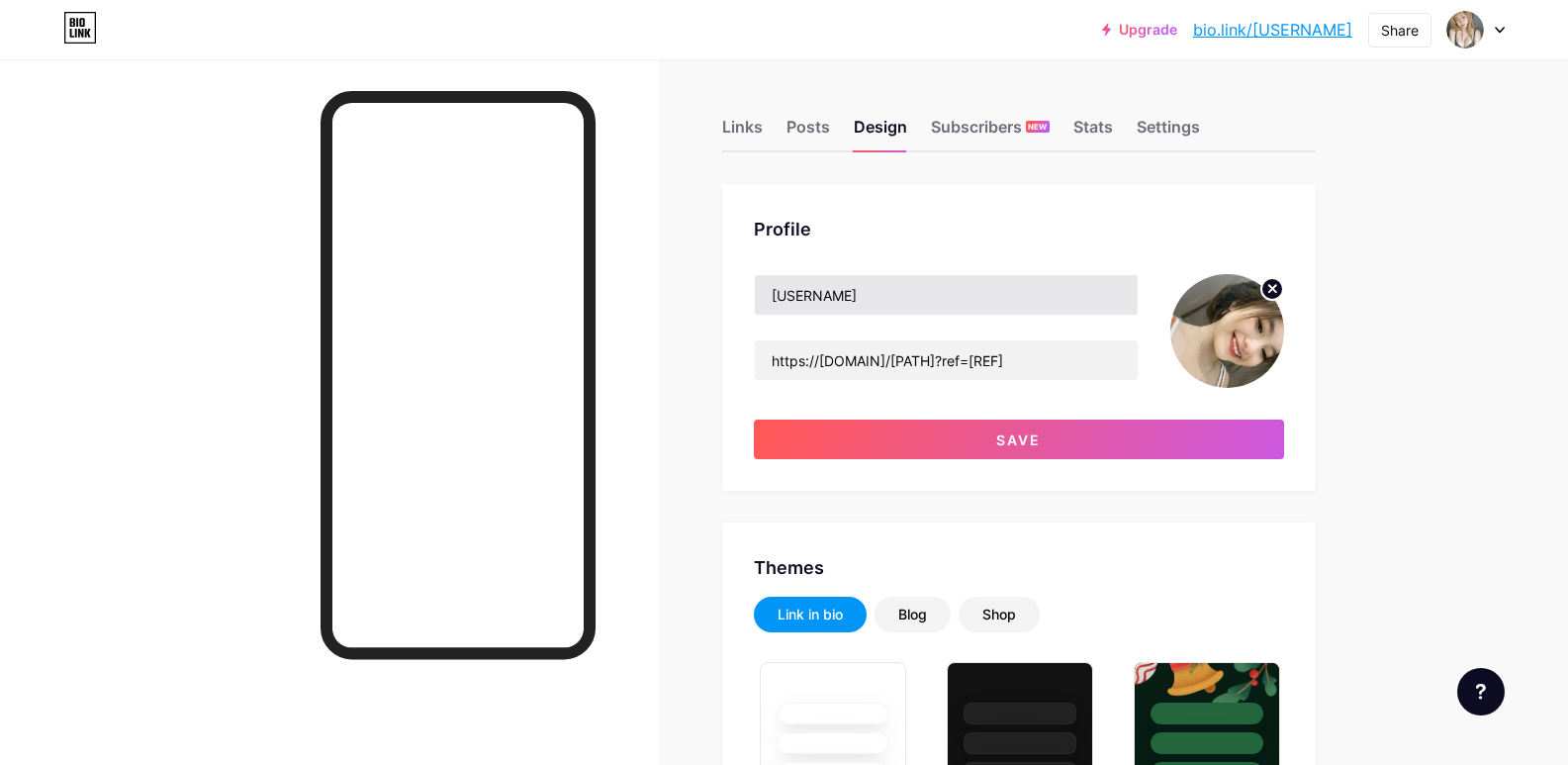 drag, startPoint x: 927, startPoint y: 433, endPoint x: 1060, endPoint y: 302, distance: 186.68155 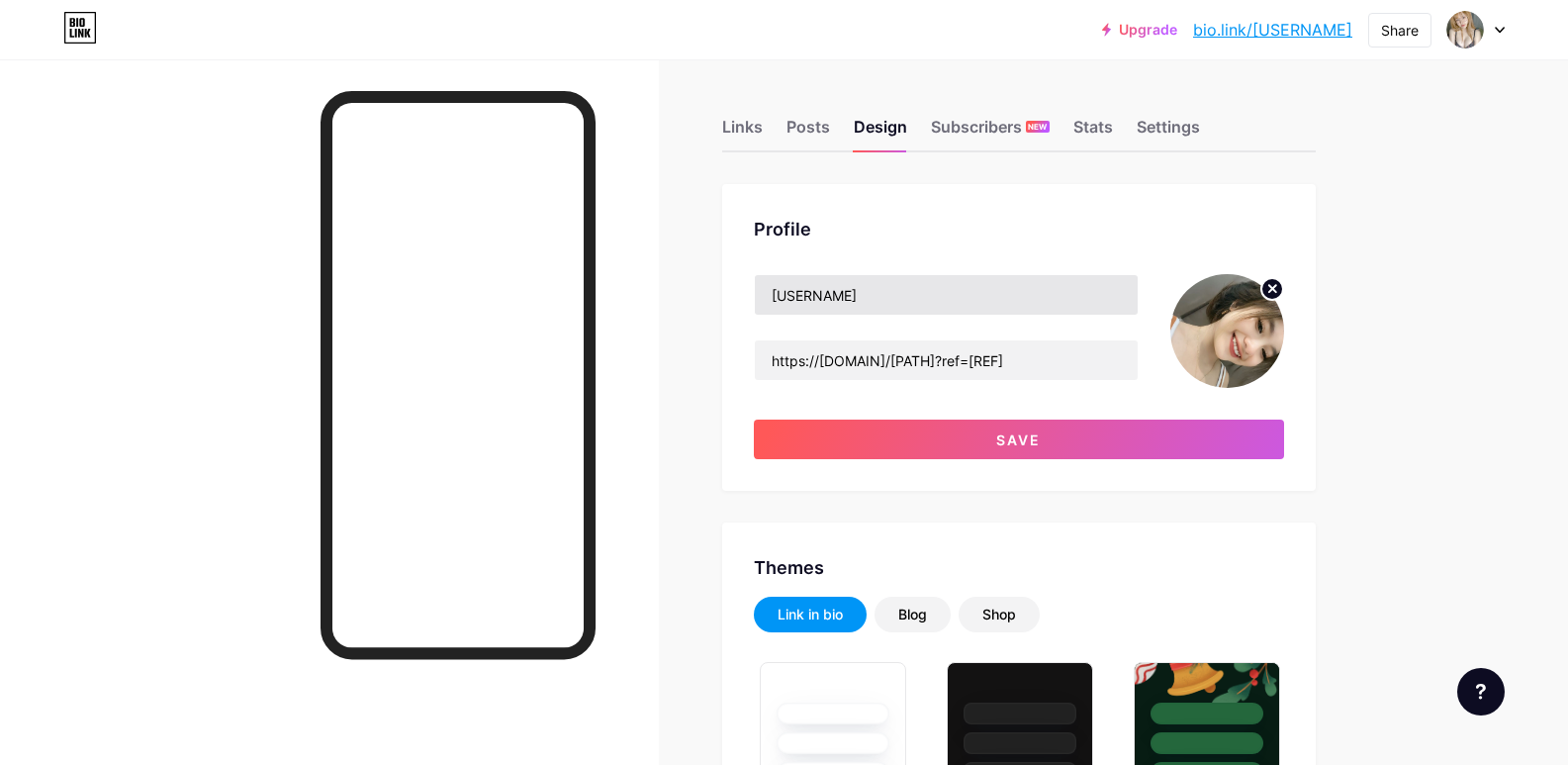 click on "anitaramadhani2002     https://qiuqiu99bali.mom/?ref=JBqiu99                   Save" at bounding box center (1019, 366) 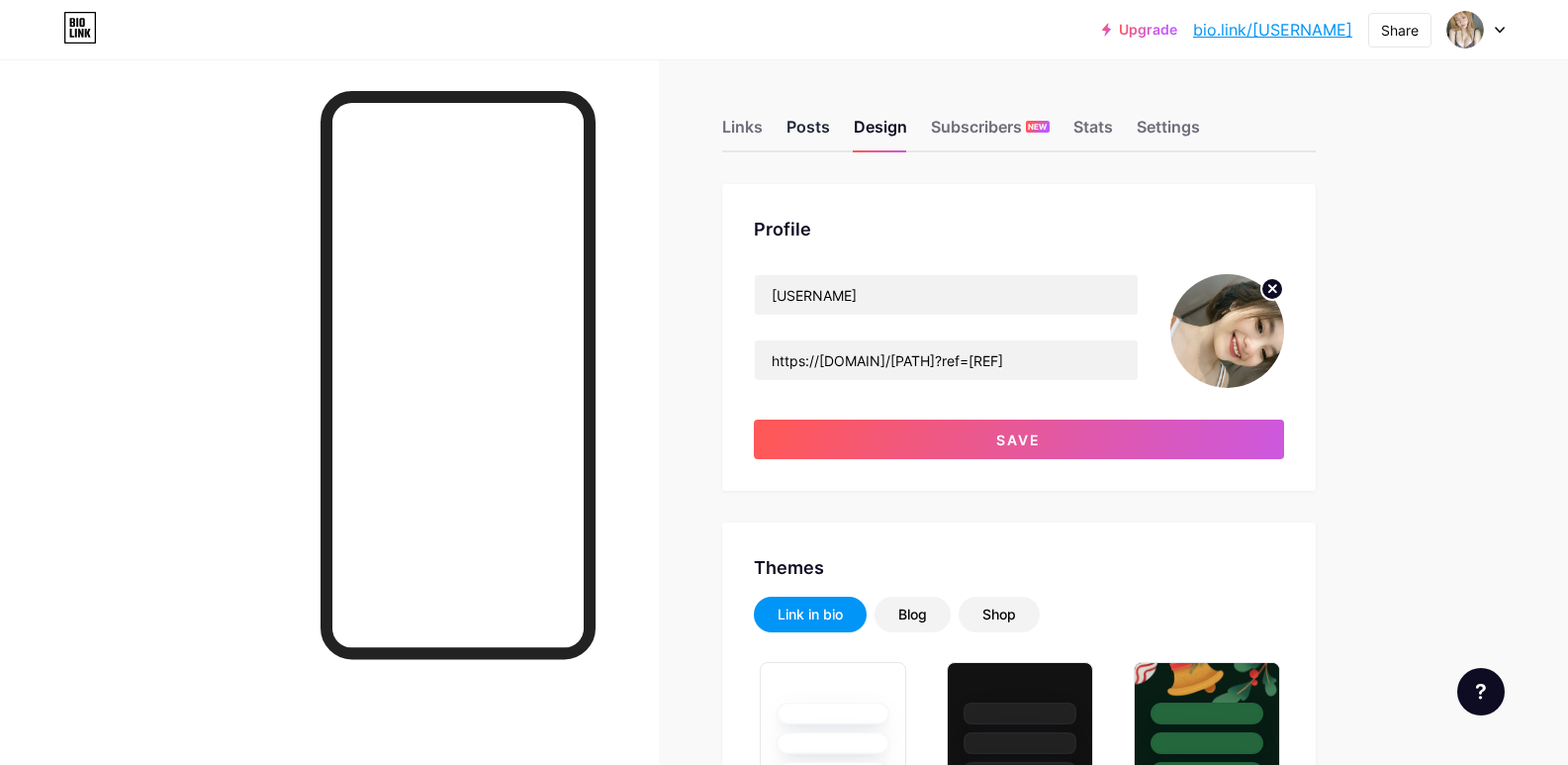 click on "Posts" at bounding box center (808, 133) 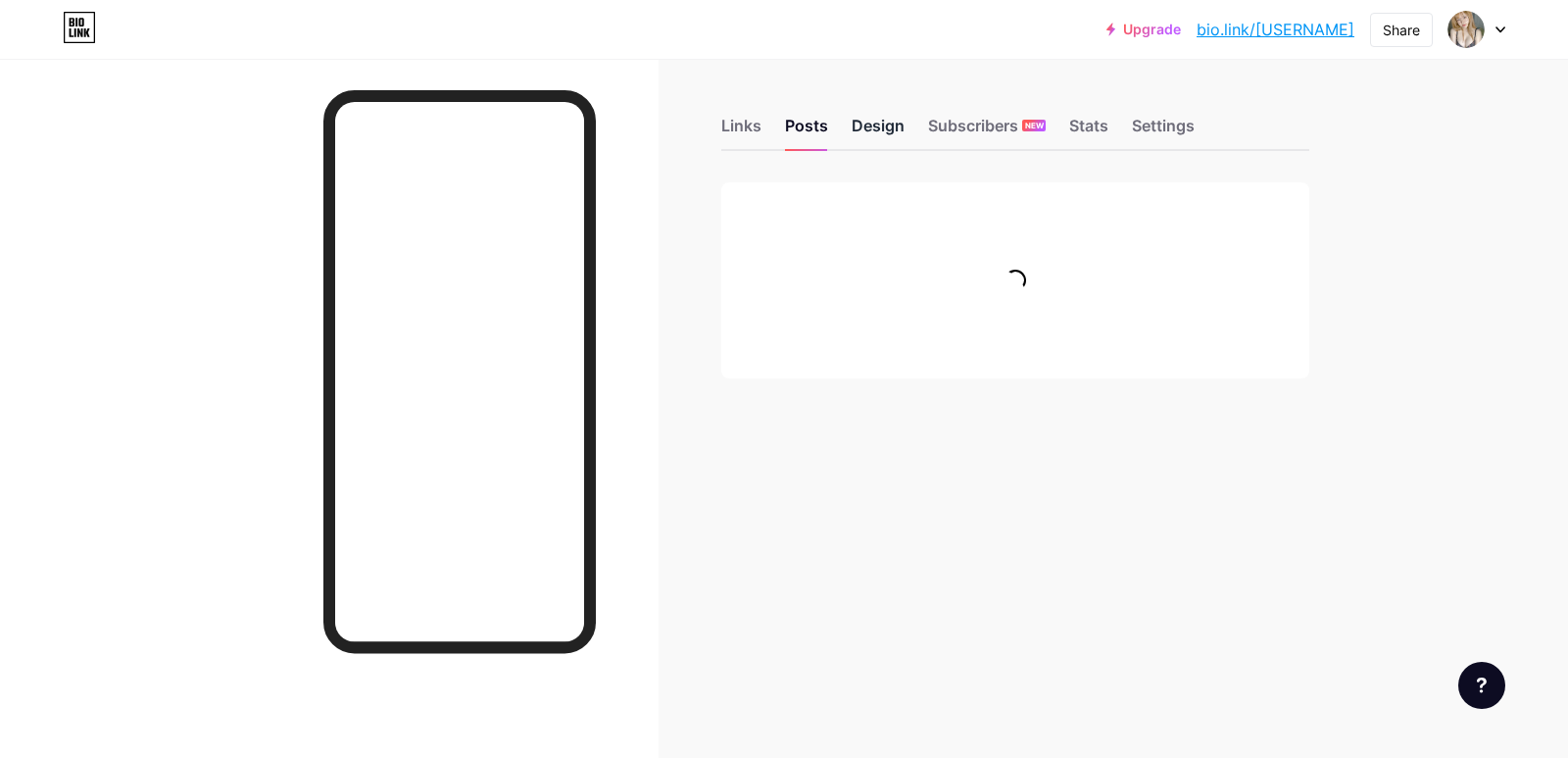 click on "Design" at bounding box center [878, 131] 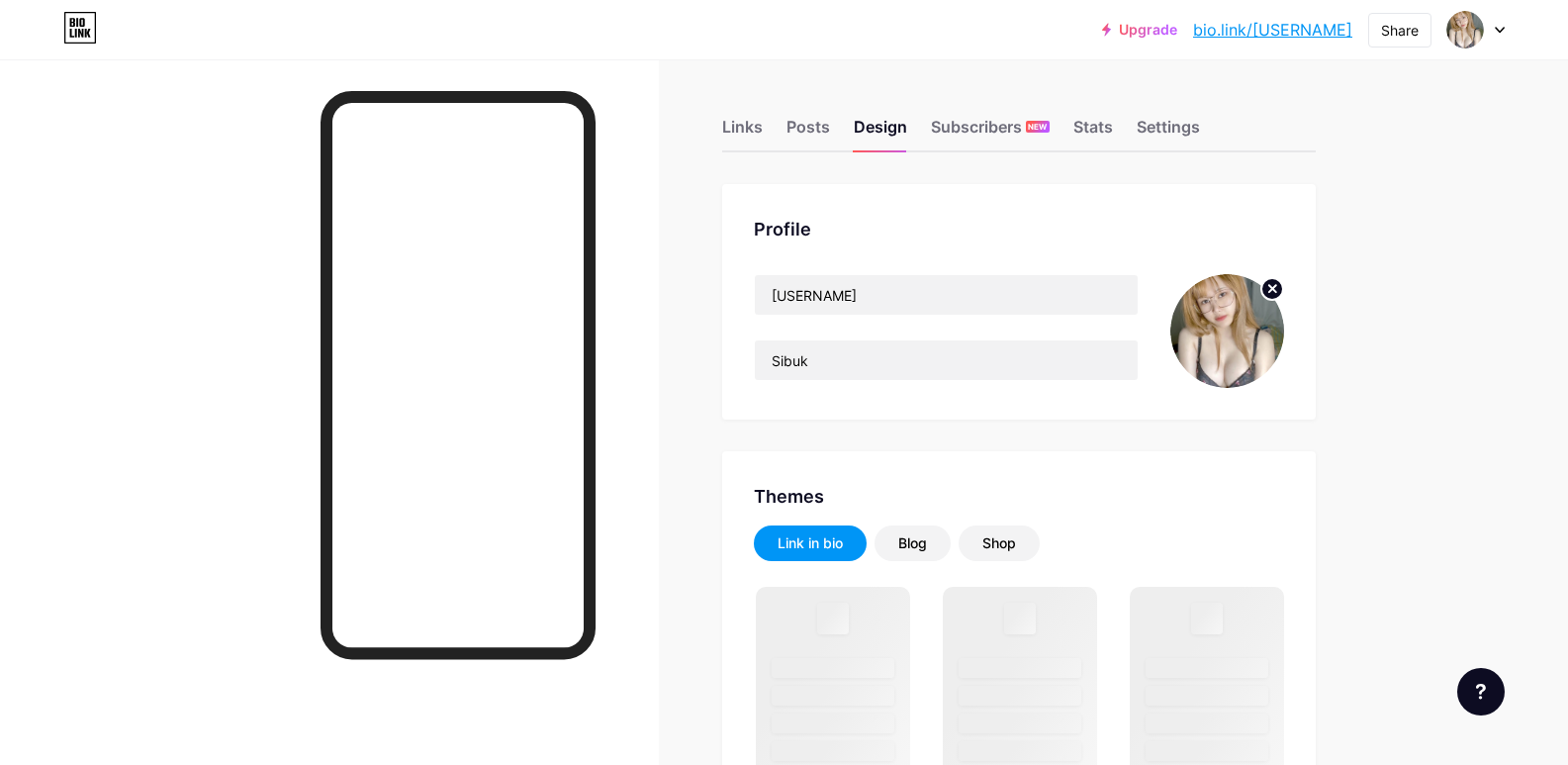 click 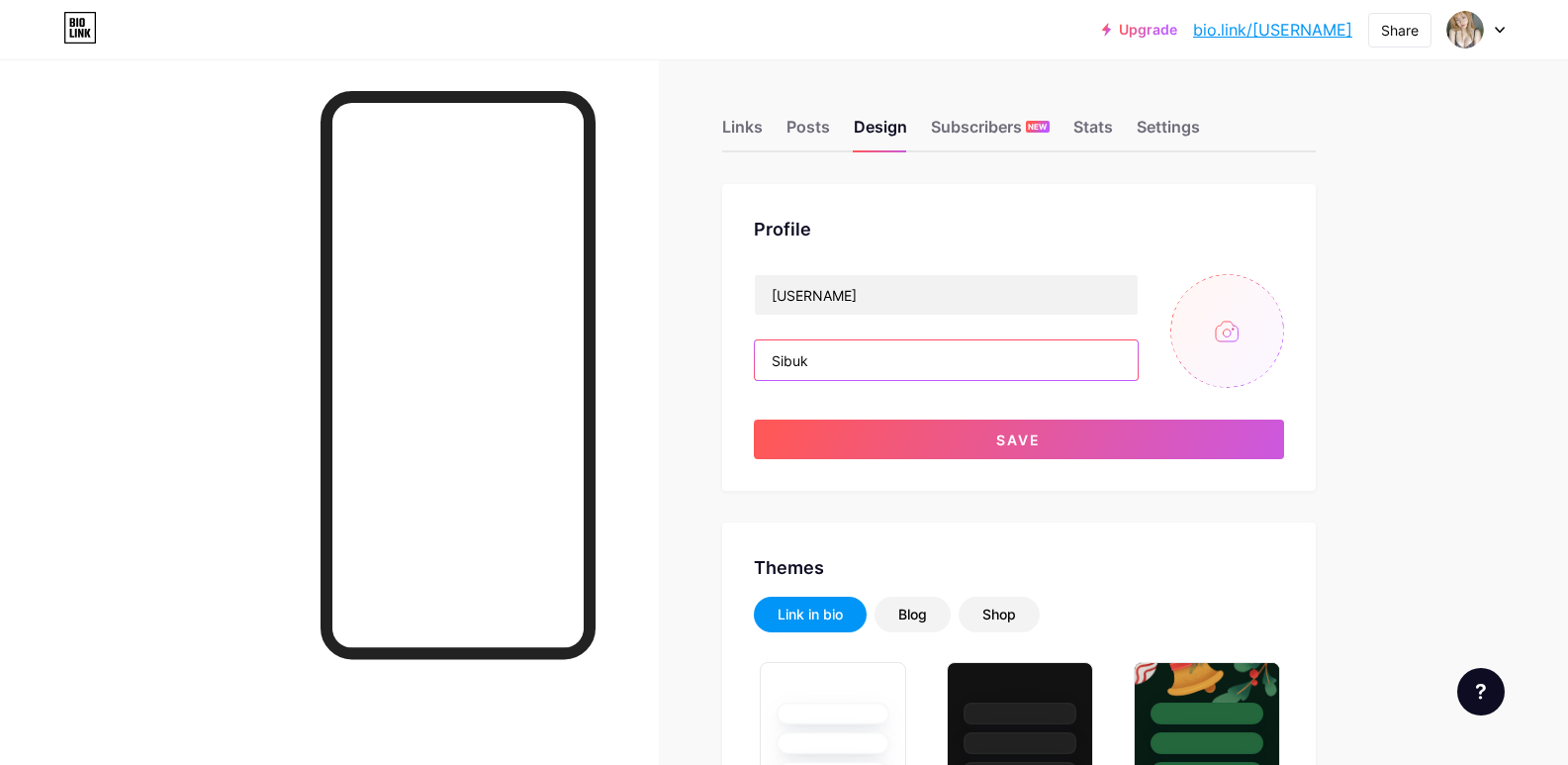 click on "Sibuk" at bounding box center (946, 360) 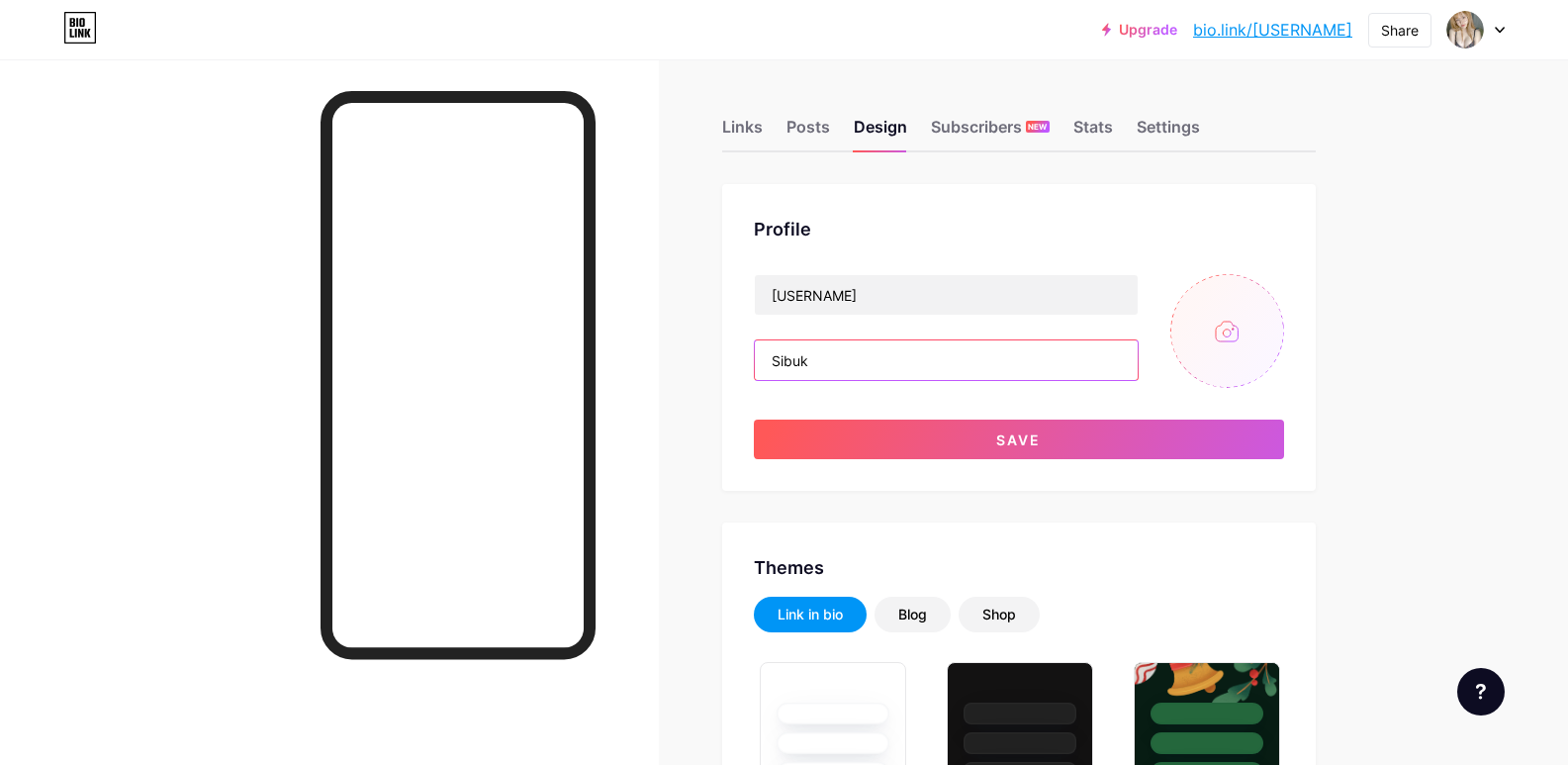 paste on "https://qiuqiu99bali.mom/?ref=JBqiu99" 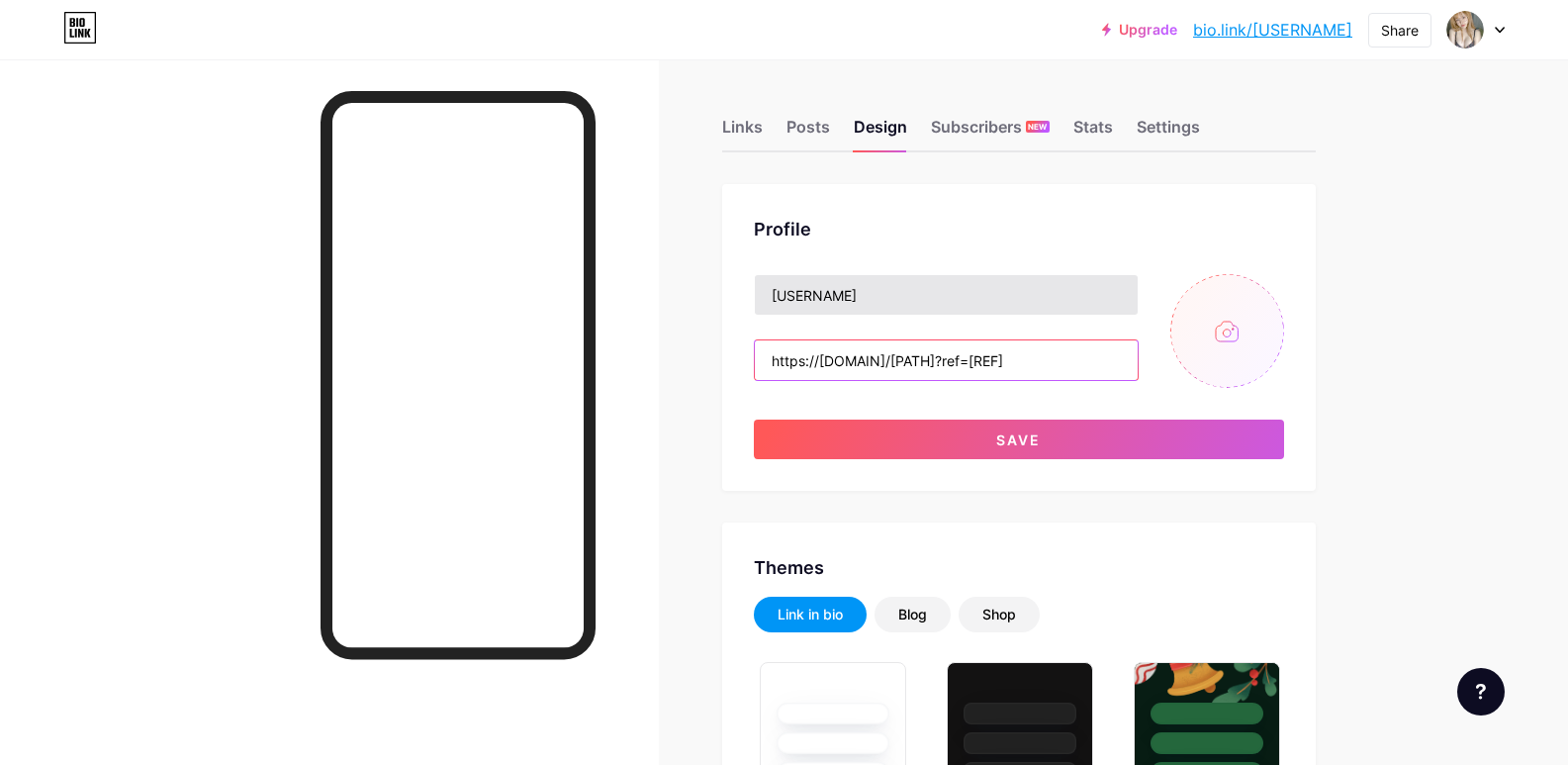 type on "https://qiuqiu99bali.mom/?ref=JBqiu99" 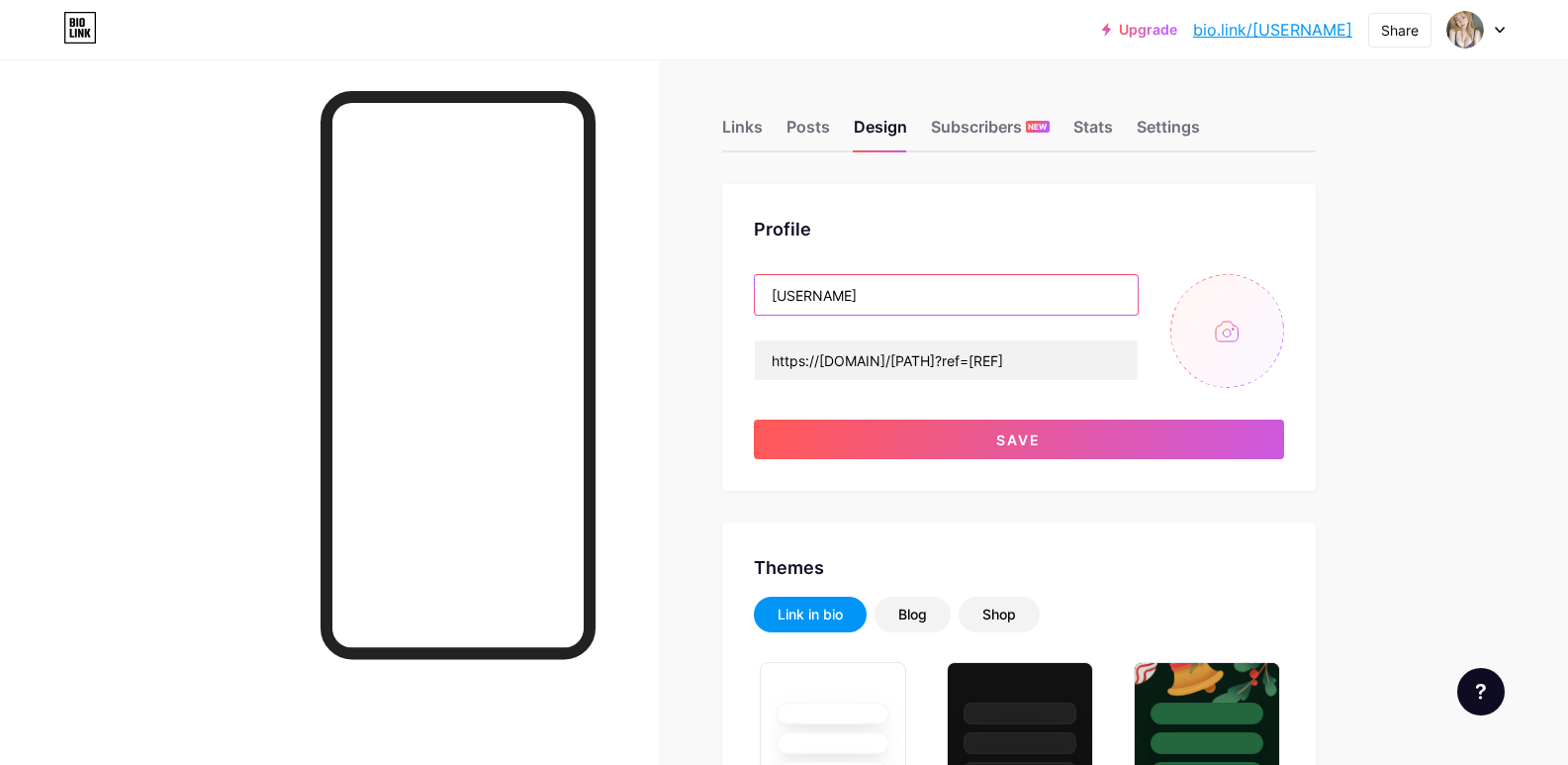 click on "anitaramadhani2002" at bounding box center [946, 295] 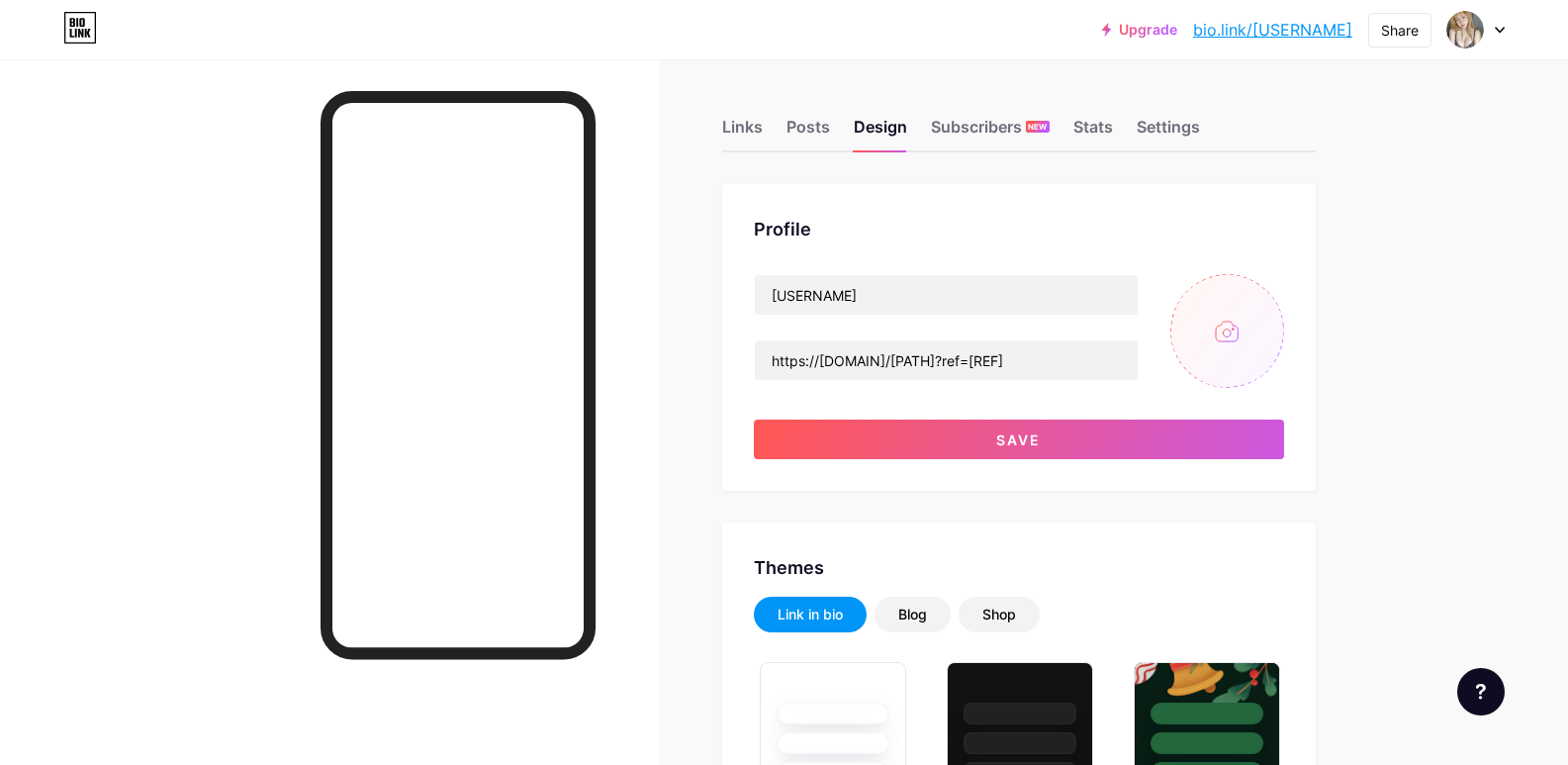 click at bounding box center [1227, 331] 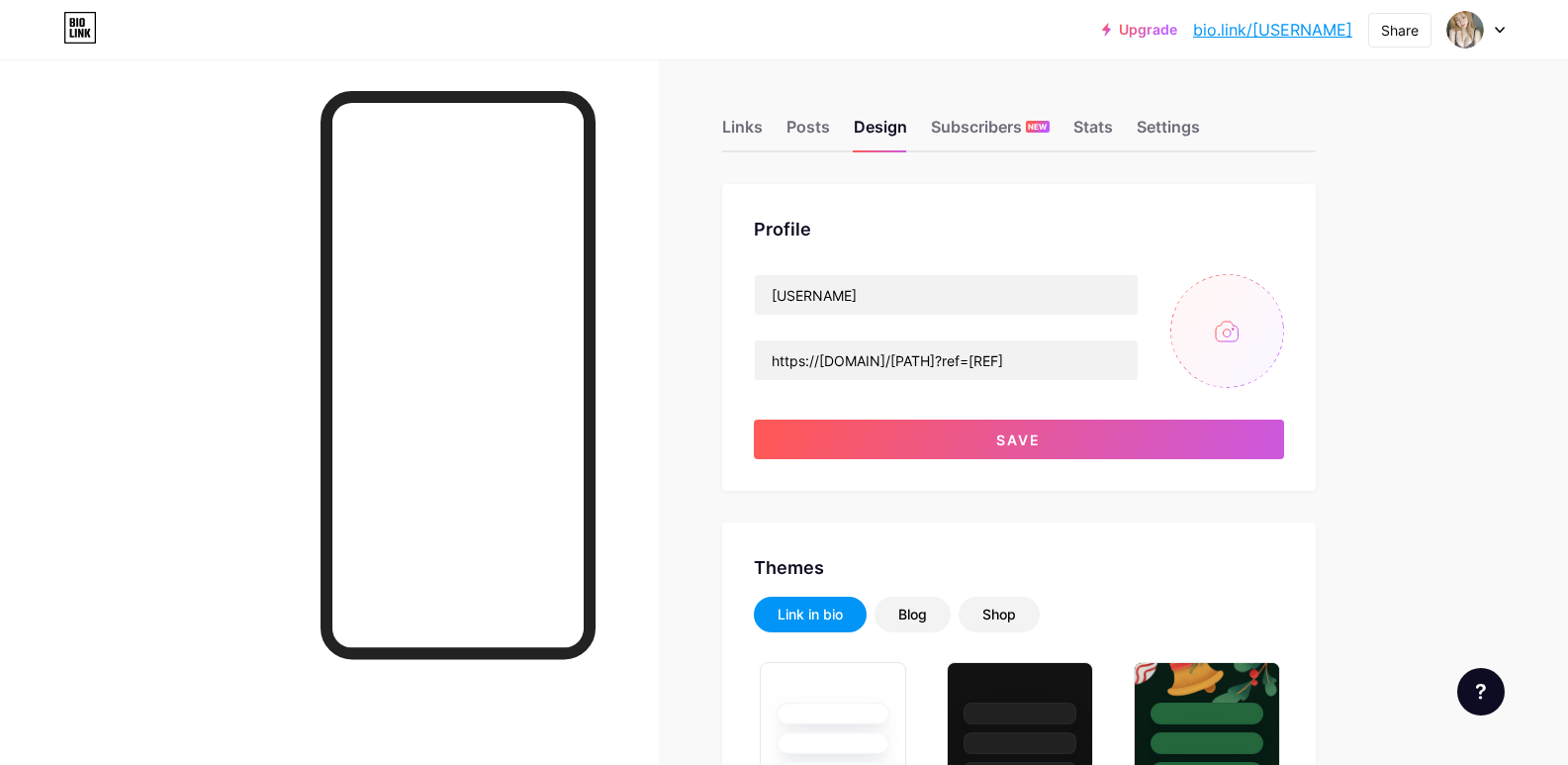 type on "C:\fakepath\vd4.jpg" 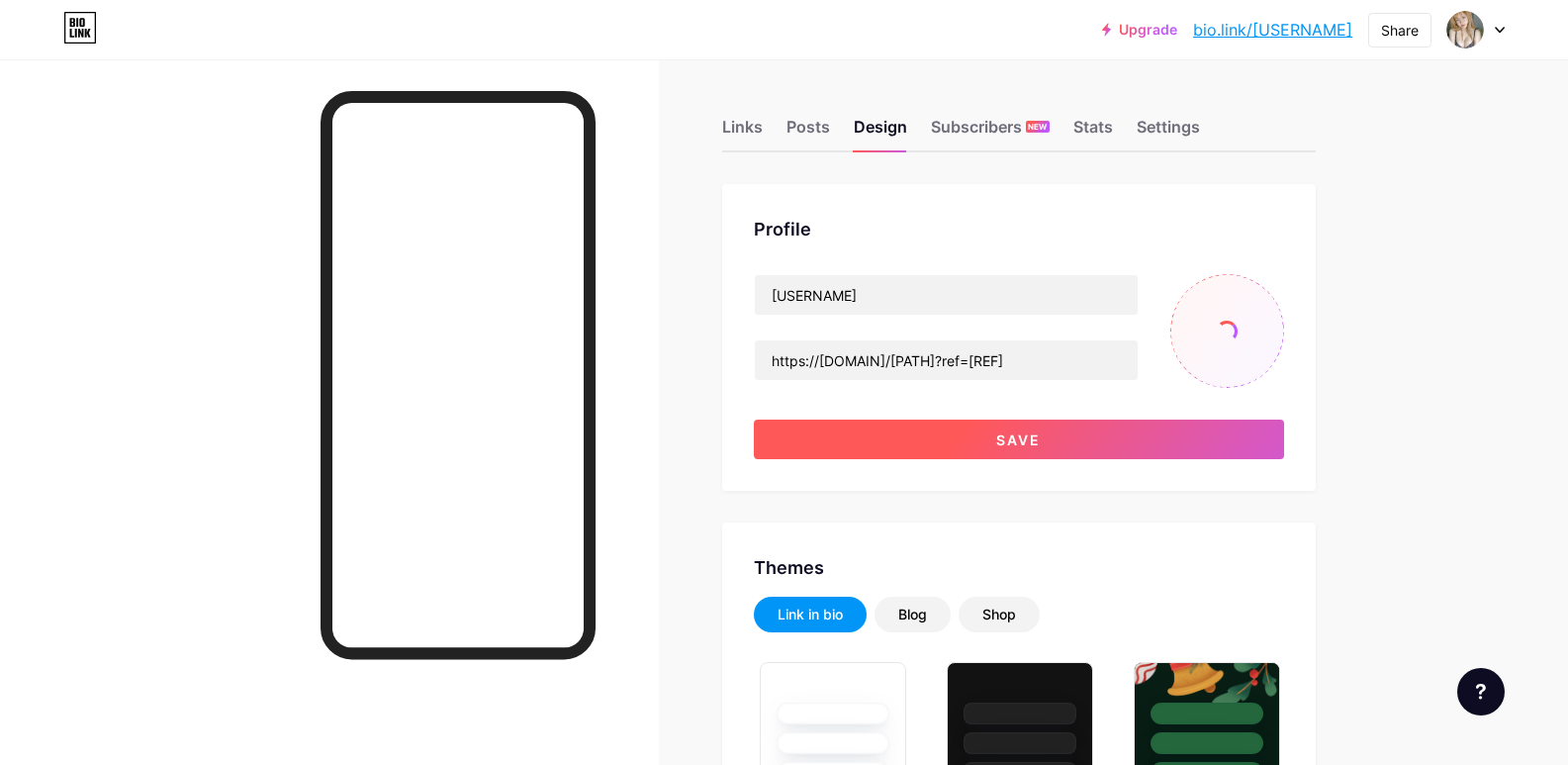 click on "Save" at bounding box center [1018, 439] 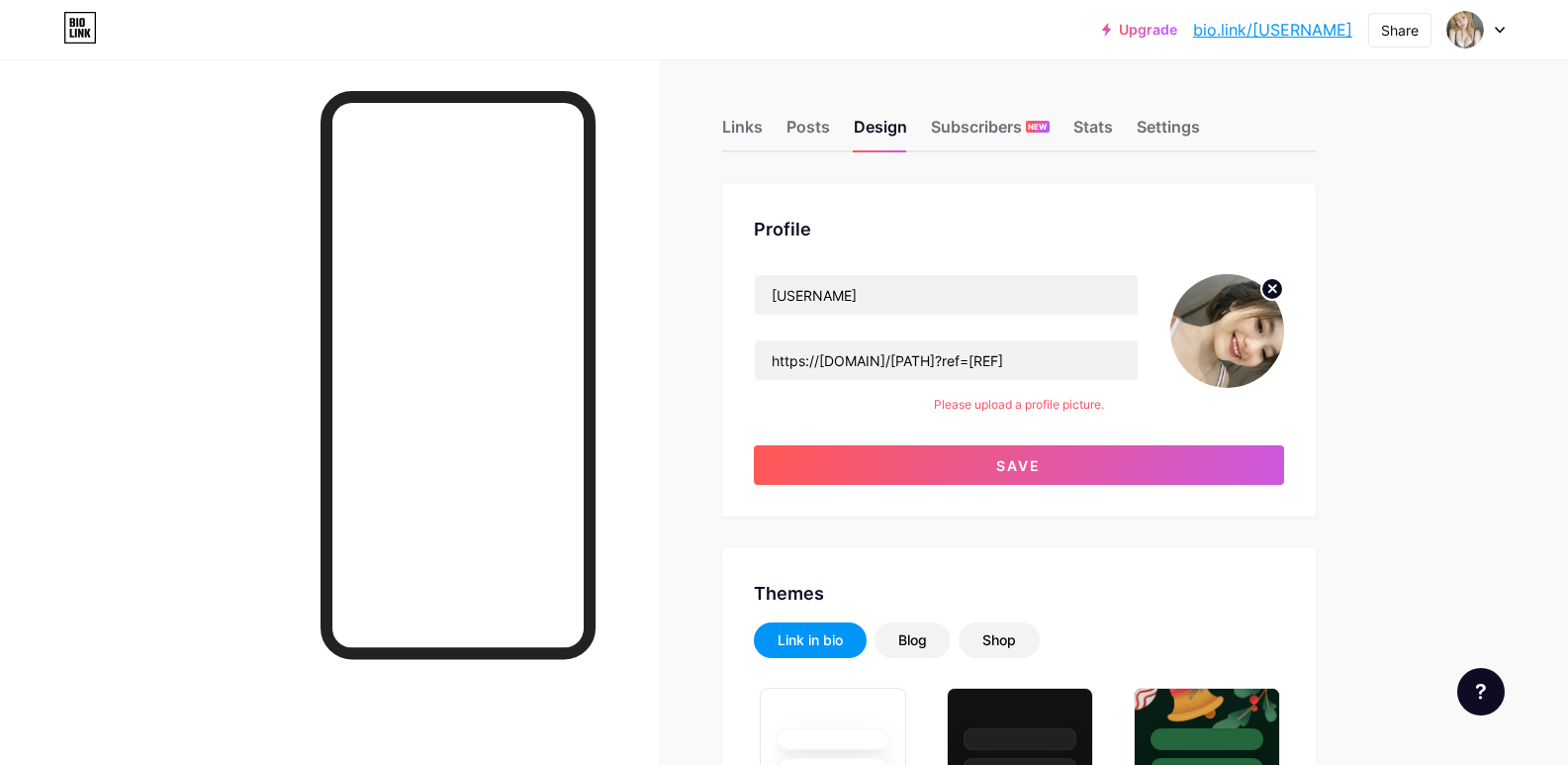 click on "Upgrade   bio.link/qiuqiu...   bio.link/qiuqiu99bali   Share               Switch accounts     anitaramadhani2002   bio.link/qiuqiu99bali       + Add a new page        Account settings   Logout   Link Copied
Links
Posts
Design
Subscribers
NEW
Stats
Settings     Profile   anitaramadhani2002     https://qiuqiu99bali.mom/?ref=JBqiu99               Please upload a profile picture.     Save     Themes   Link in bio   Blog   Shop       Basics       Carbon       Xmas 23       Pride       Glitch       Winter · Live       Glassy · Live       Chameleon · Live       Rainy Night · Live       Neon · Live       Summer       Retro       Strawberry · Live       Desert       Sunny       Autumn       Leaf       Clear Sky       Blush       Unicorn       Minimal       Cloudy       Shadow     Create your own           Changes saved       Position to display socials                 Top" at bounding box center [784, 1729] 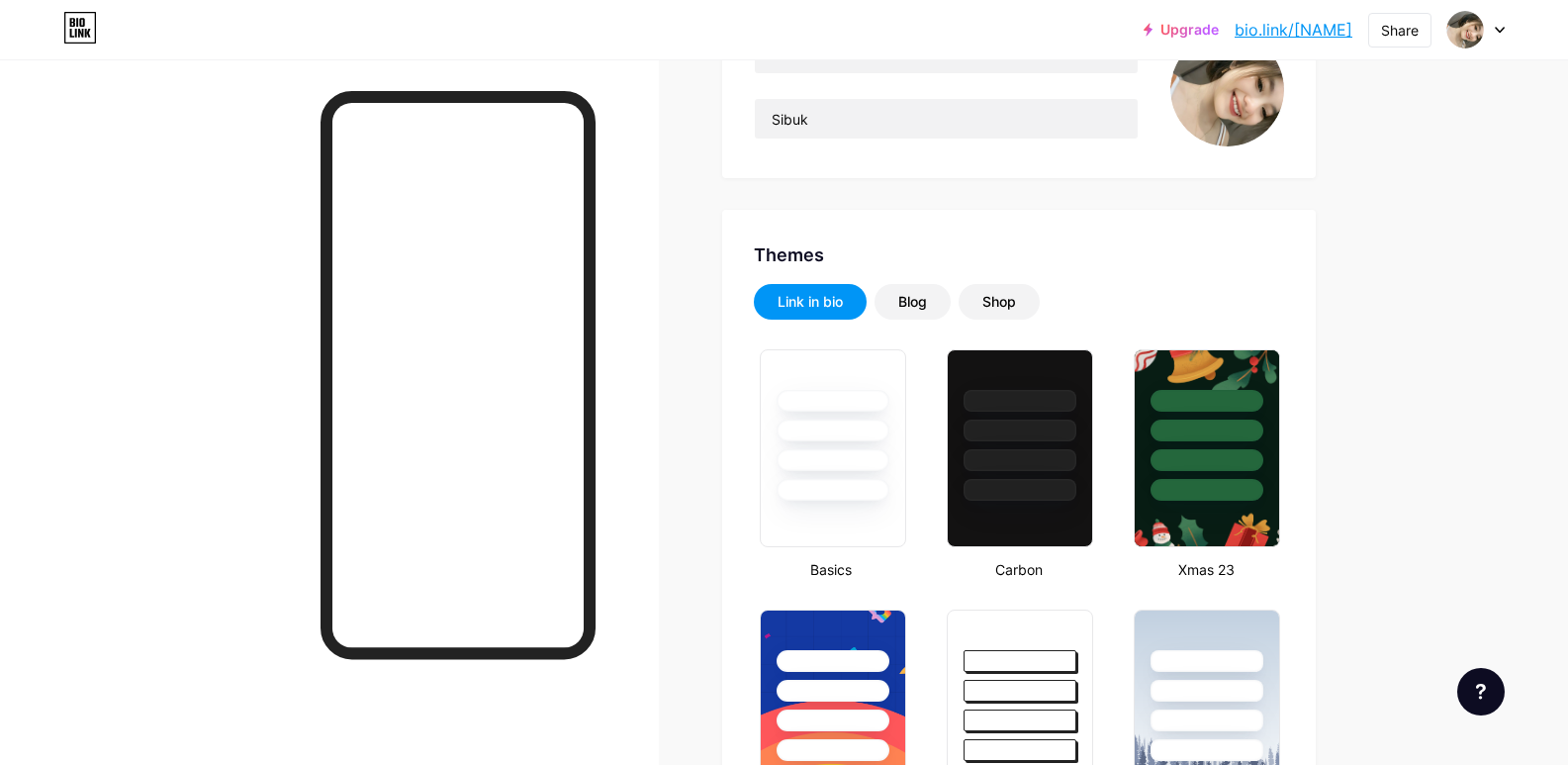 scroll, scrollTop: 0, scrollLeft: 0, axis: both 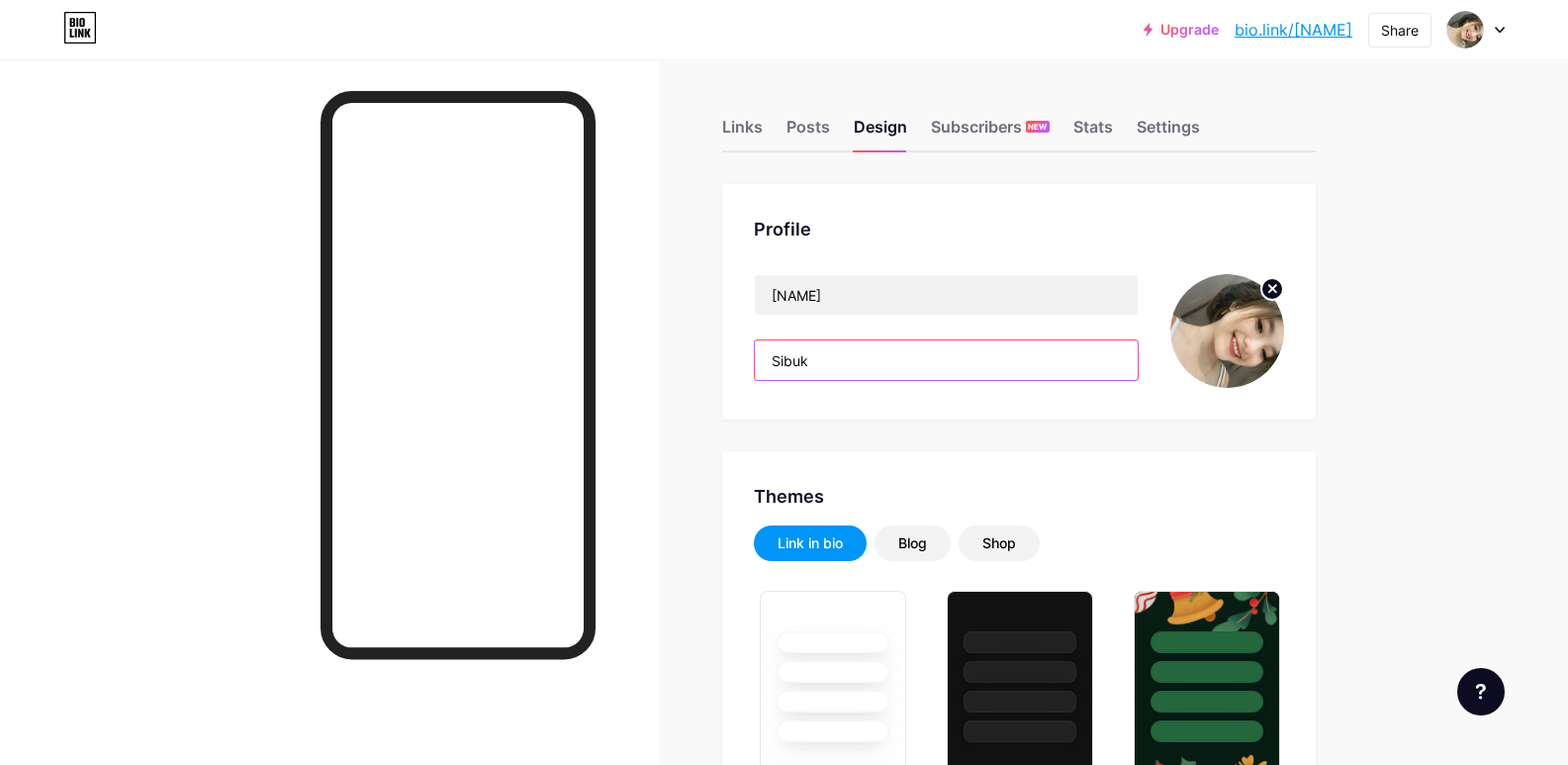 click on "Sibuk" at bounding box center [946, 360] 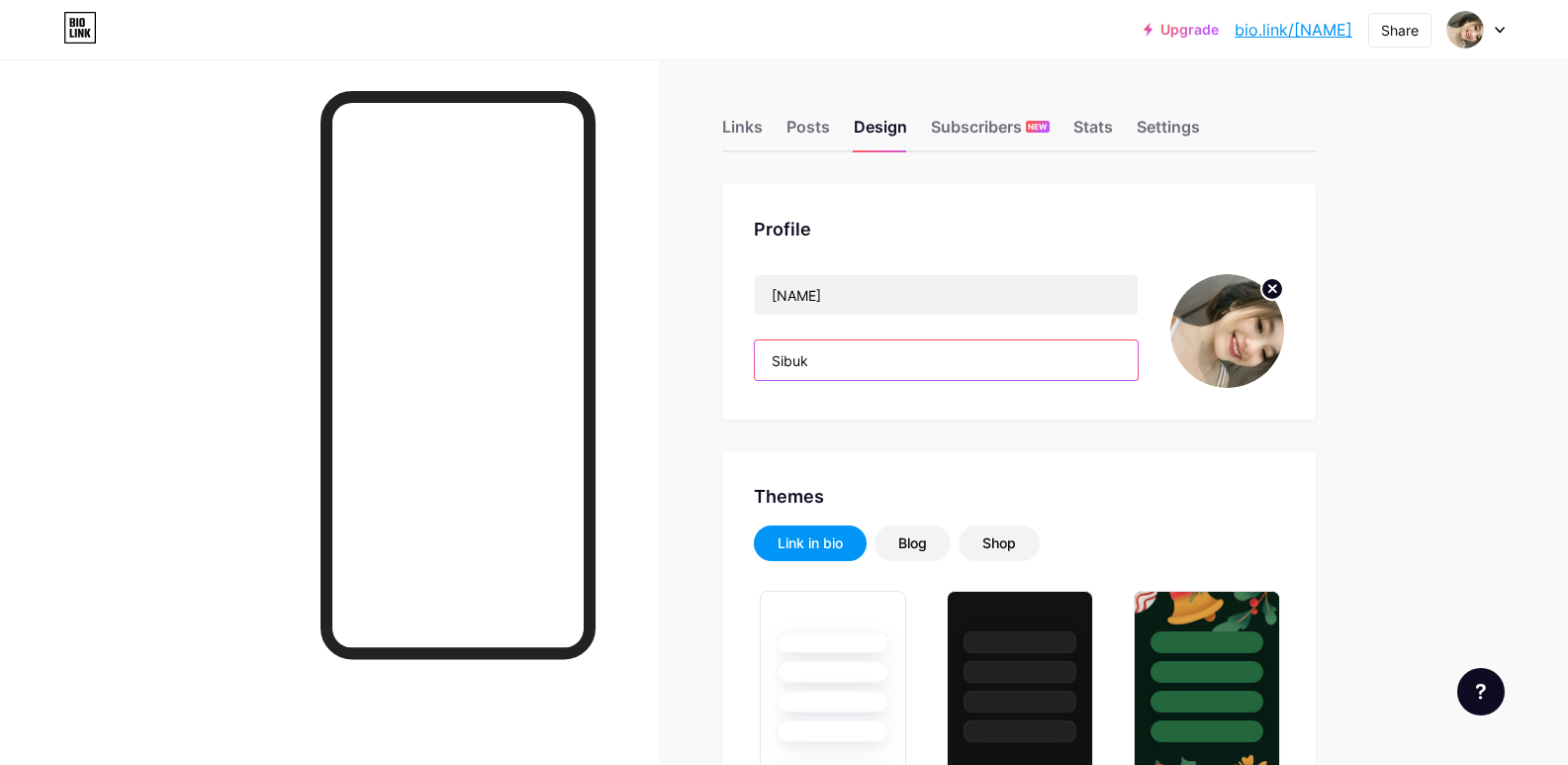 paste on "https://qiuqiu99bali.mom/?ref=JBqiu99" 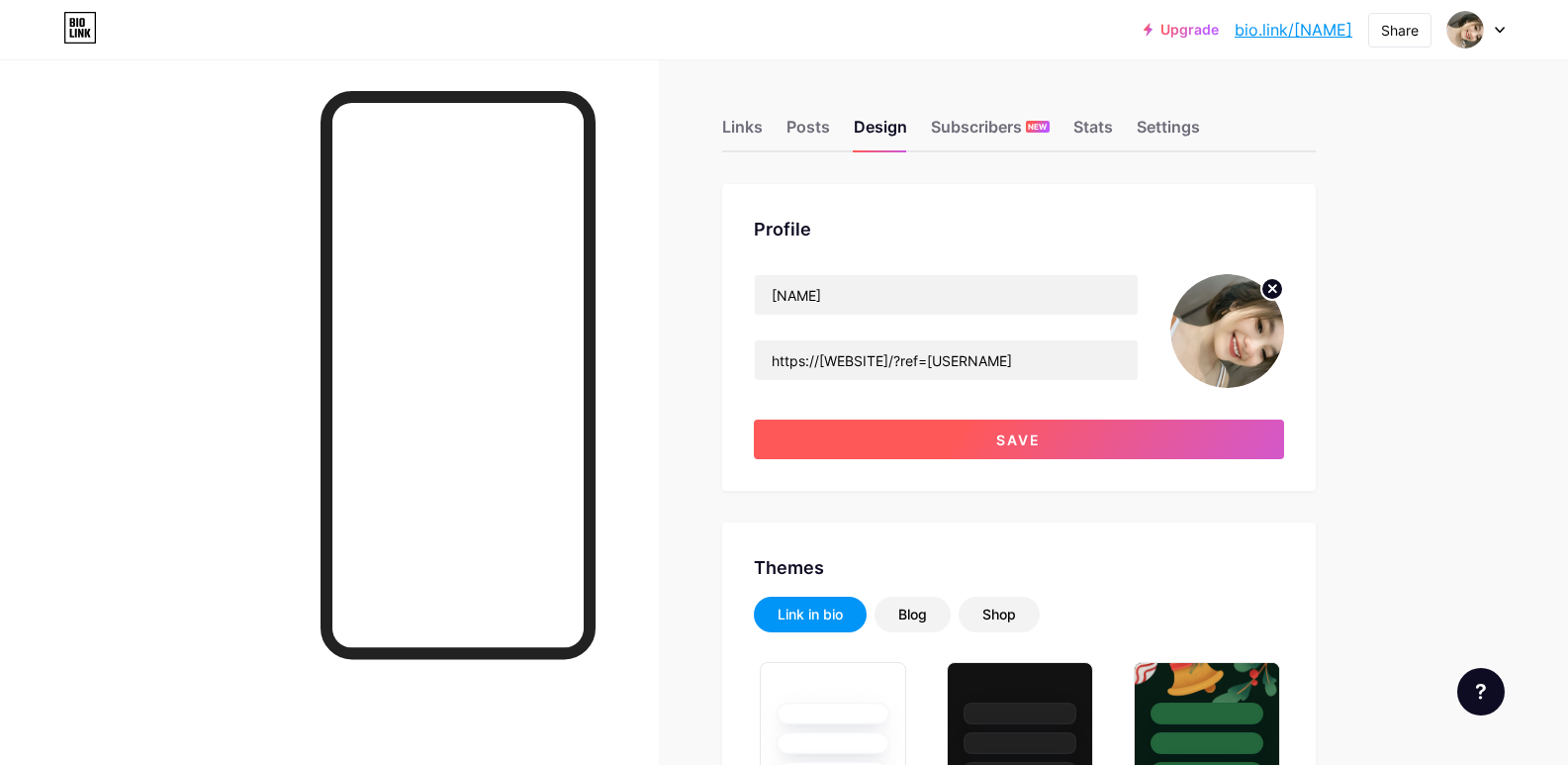 click on "Save" at bounding box center (1019, 439) 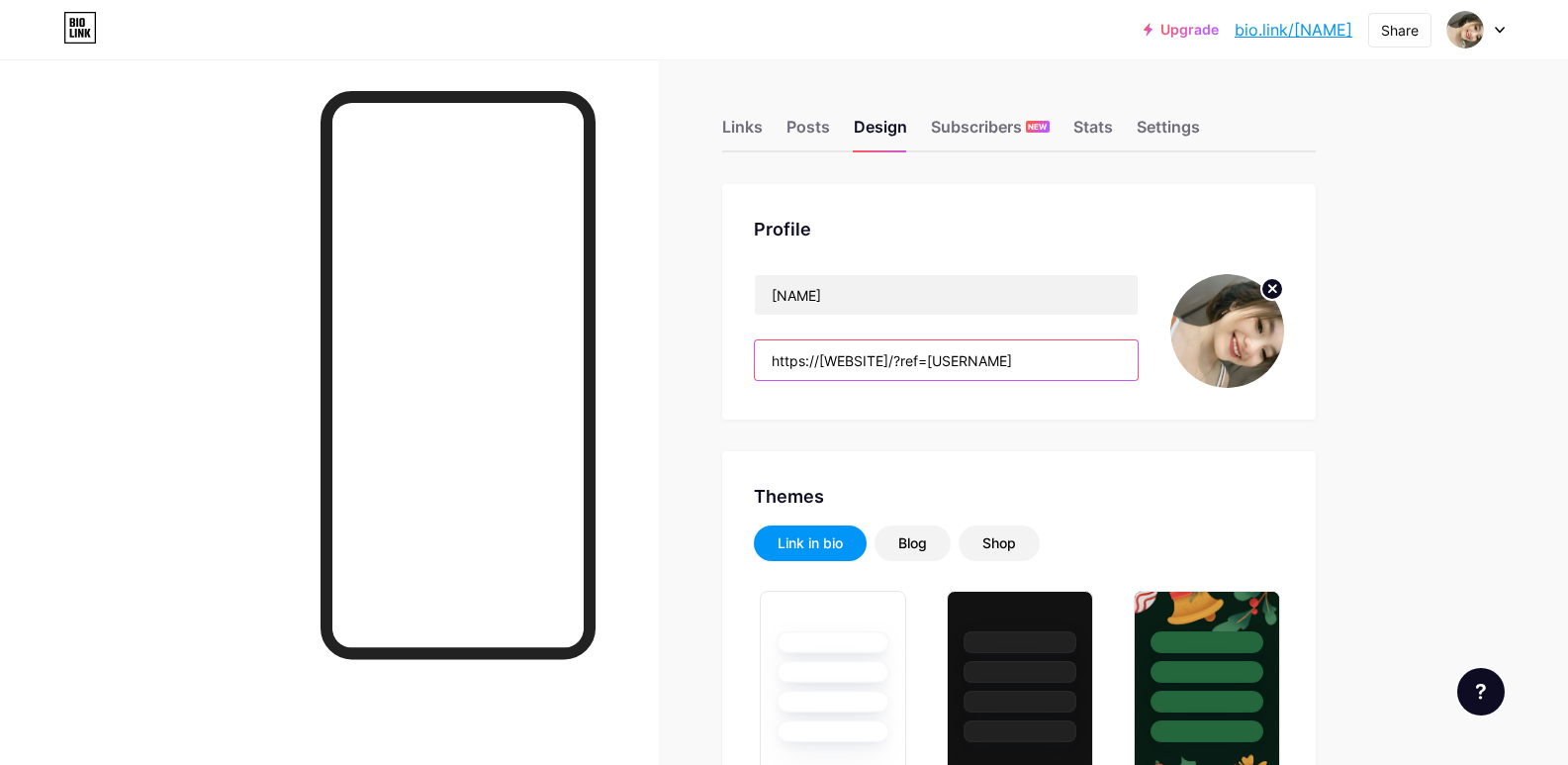 click on "https://qiuqiu99bali.mom/?ref=JBqiu99" at bounding box center (946, 360) 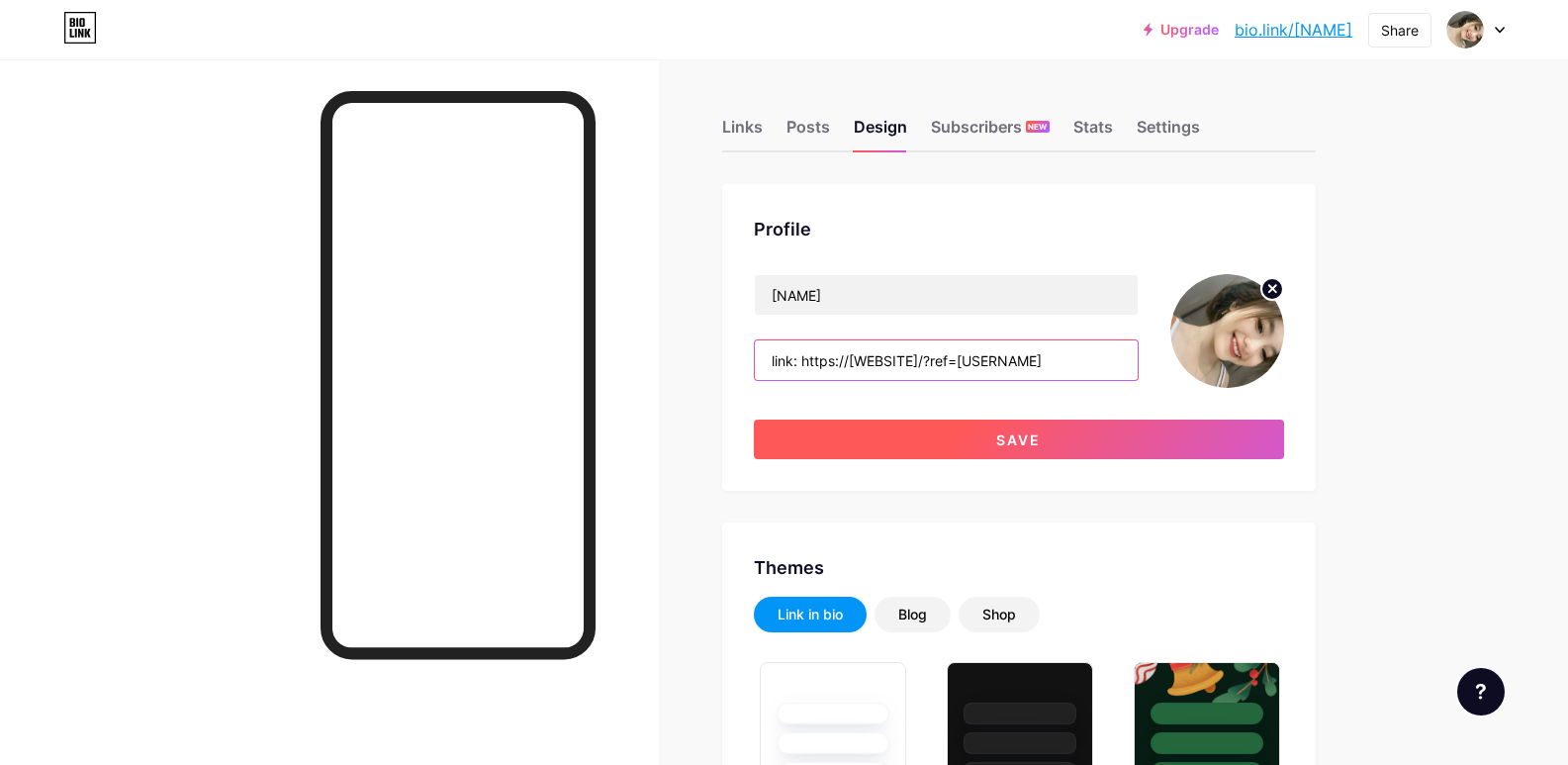 type on "link: https://qiuqiu99bali.mom/?ref=JBqiu99" 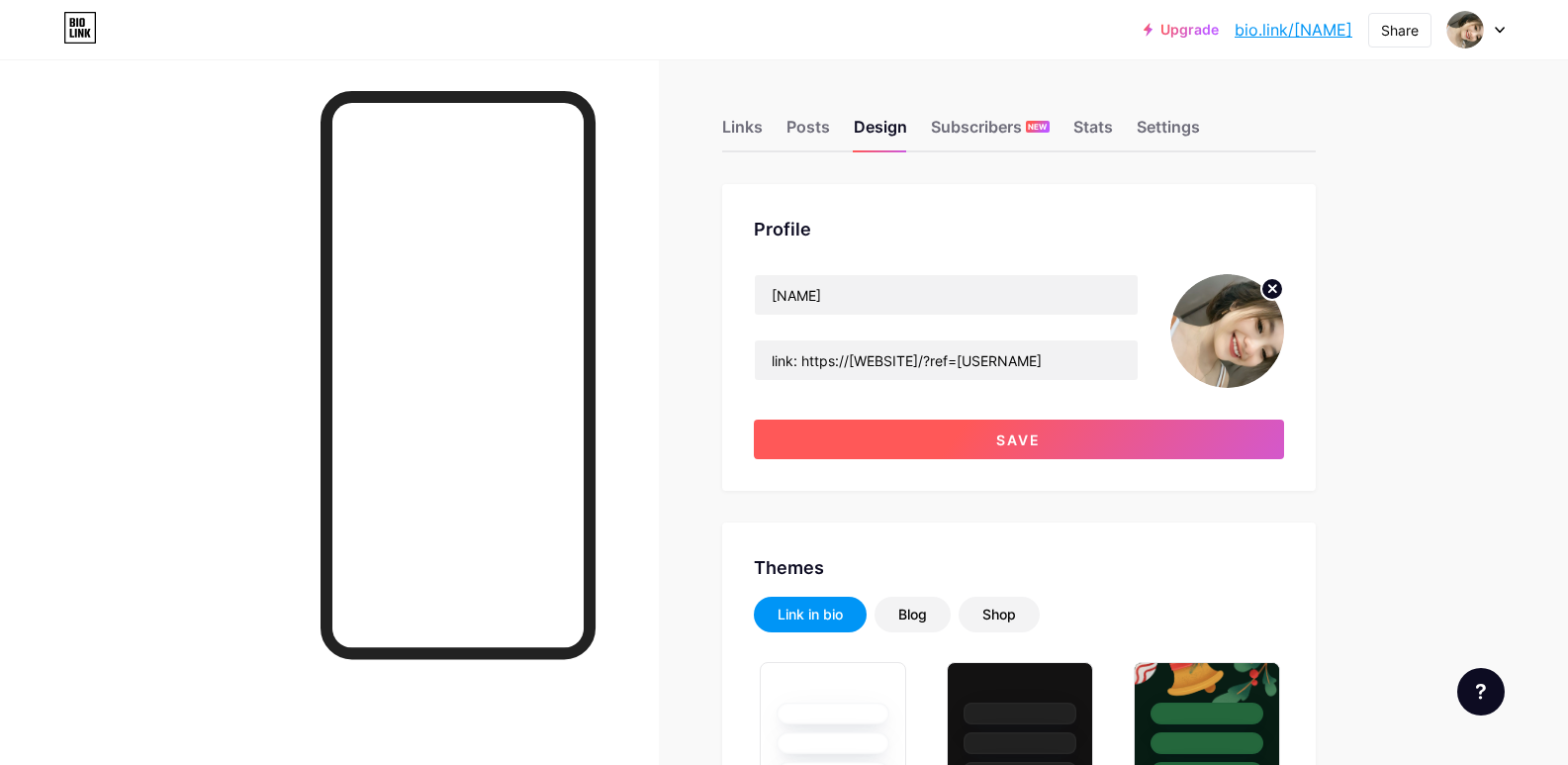 click on "Save" at bounding box center (1019, 439) 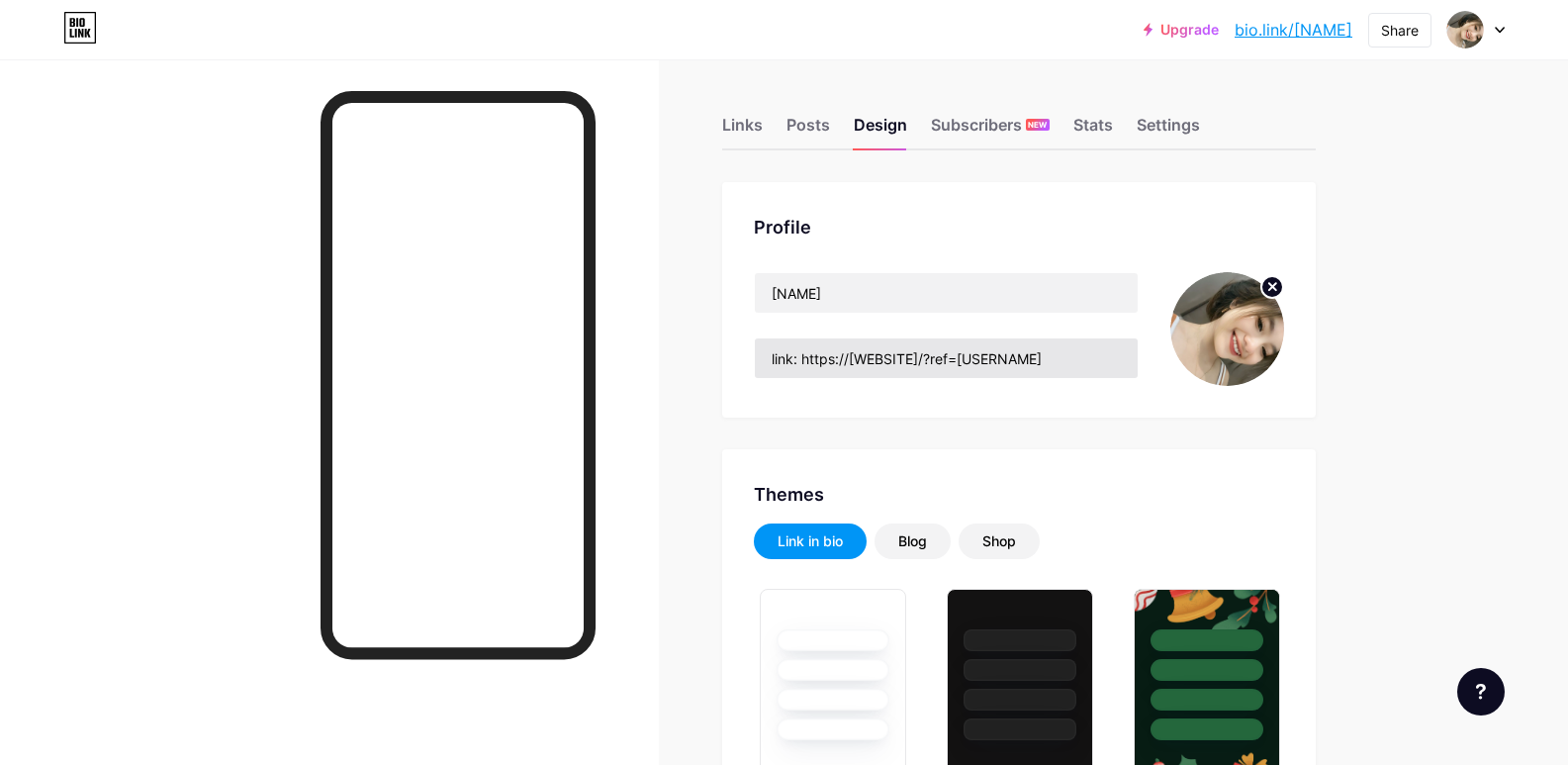 scroll, scrollTop: 0, scrollLeft: 0, axis: both 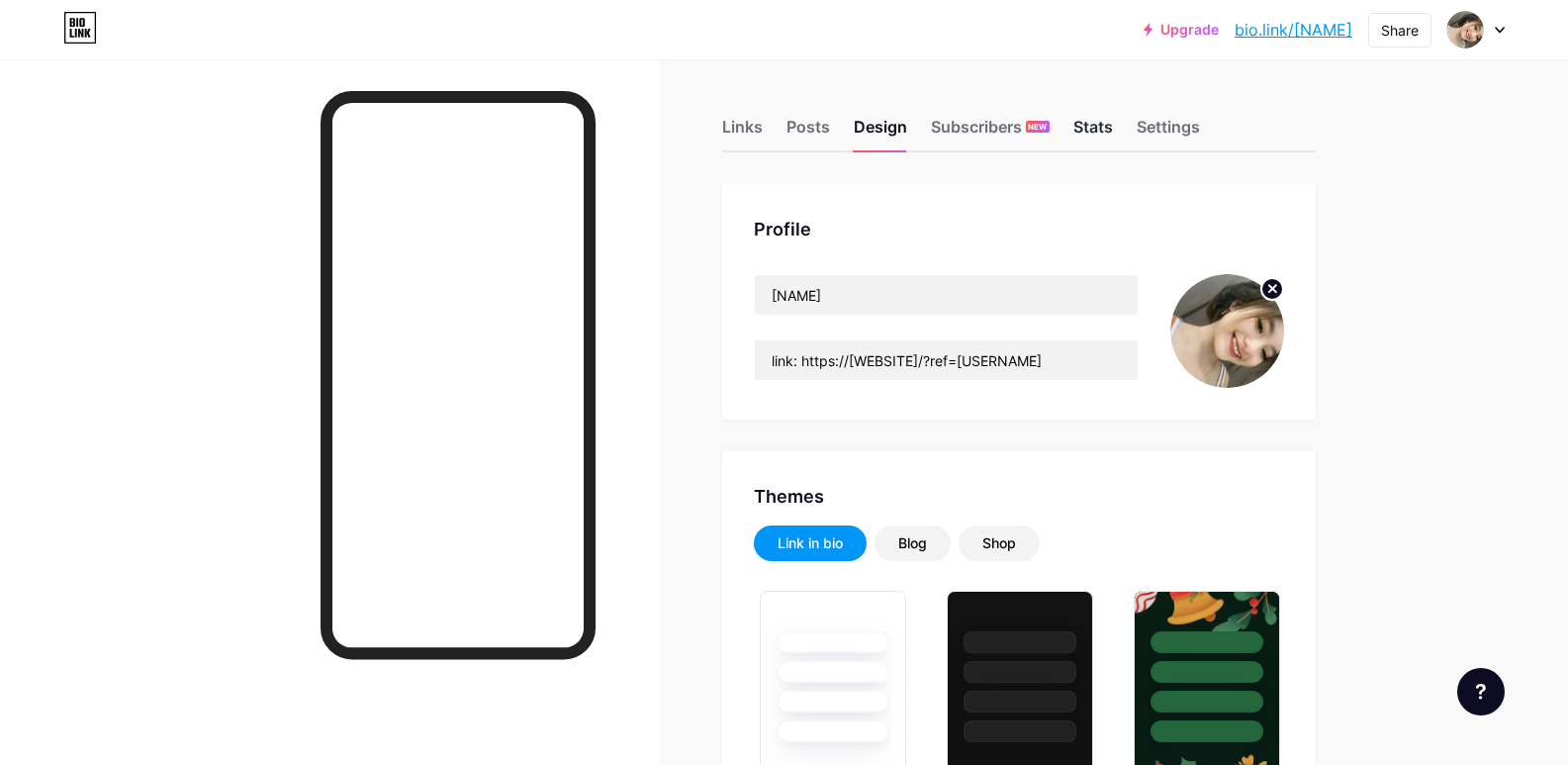click on "Stats" at bounding box center (1093, 133) 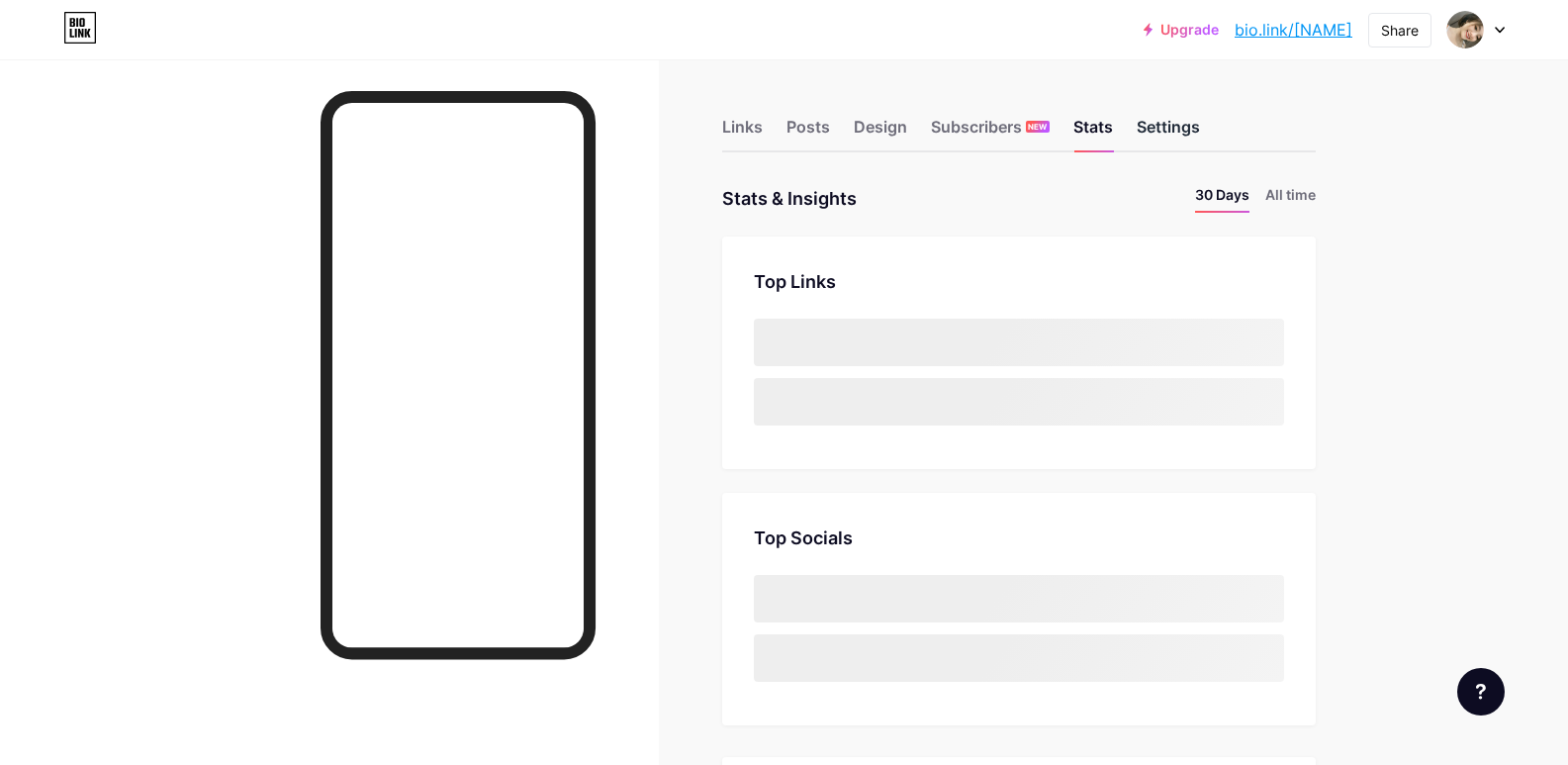 scroll, scrollTop: 988886, scrollLeft: 987706, axis: both 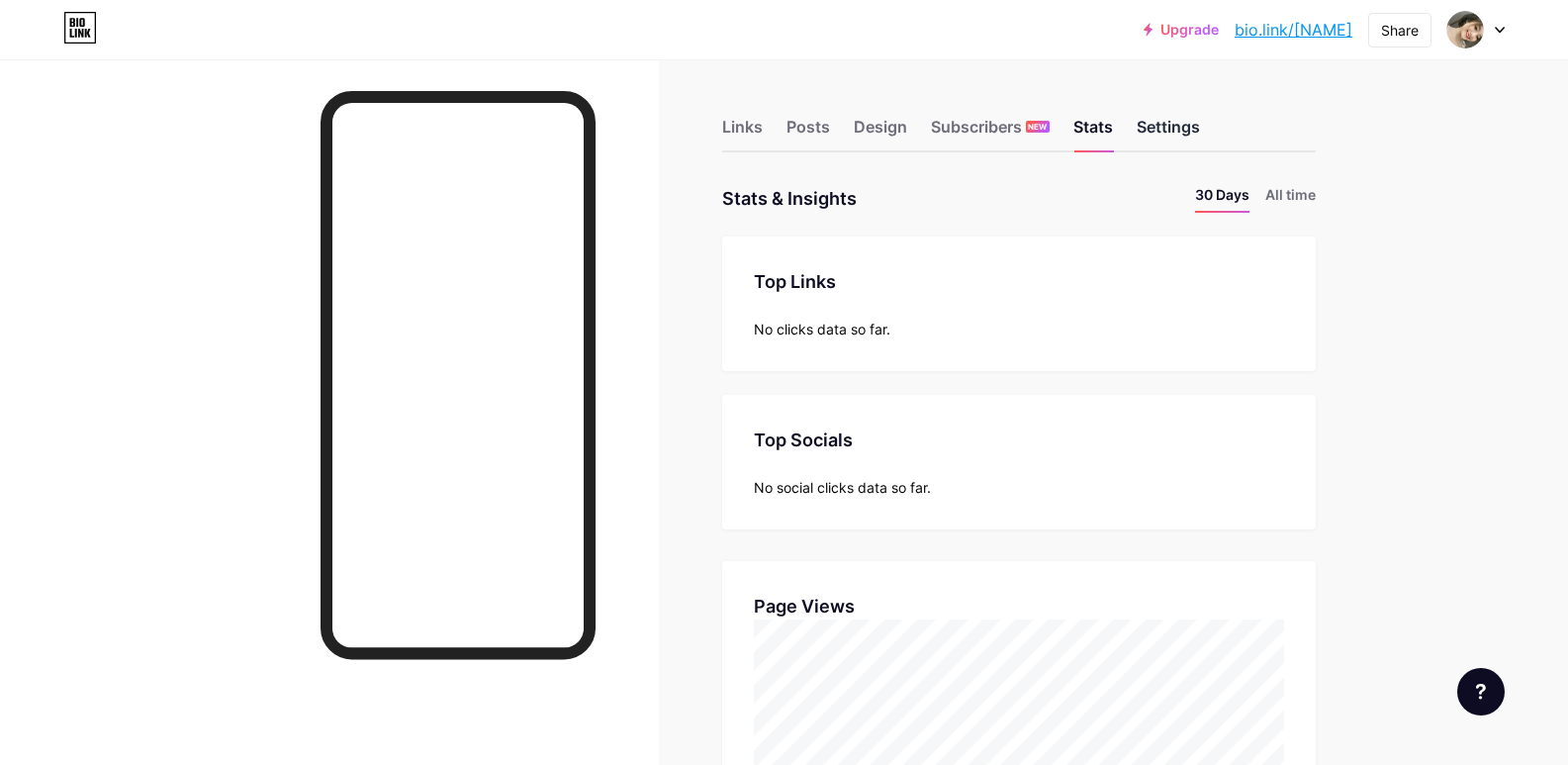 click on "Settings" at bounding box center (1168, 133) 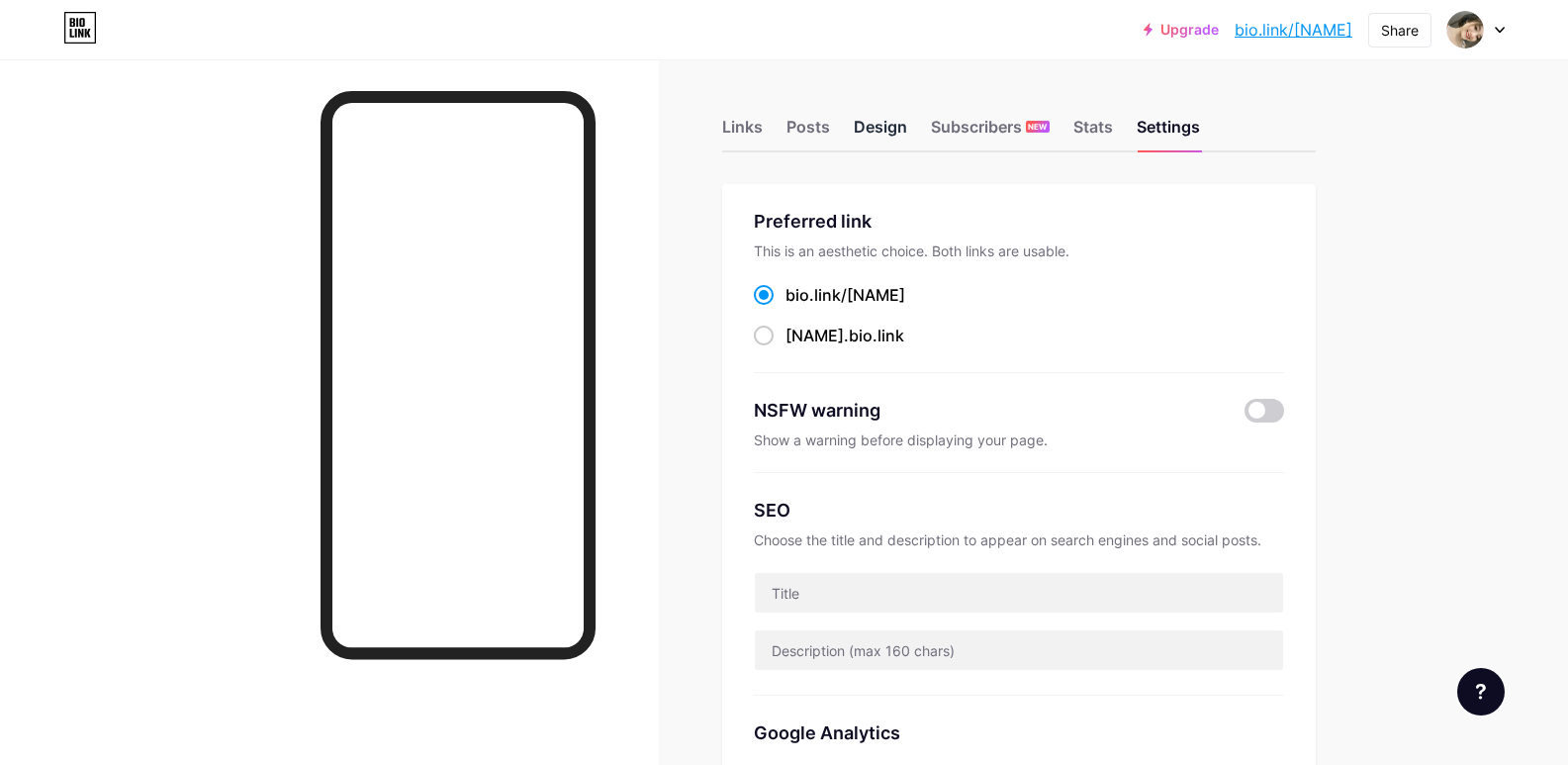 click on "Design" at bounding box center (880, 133) 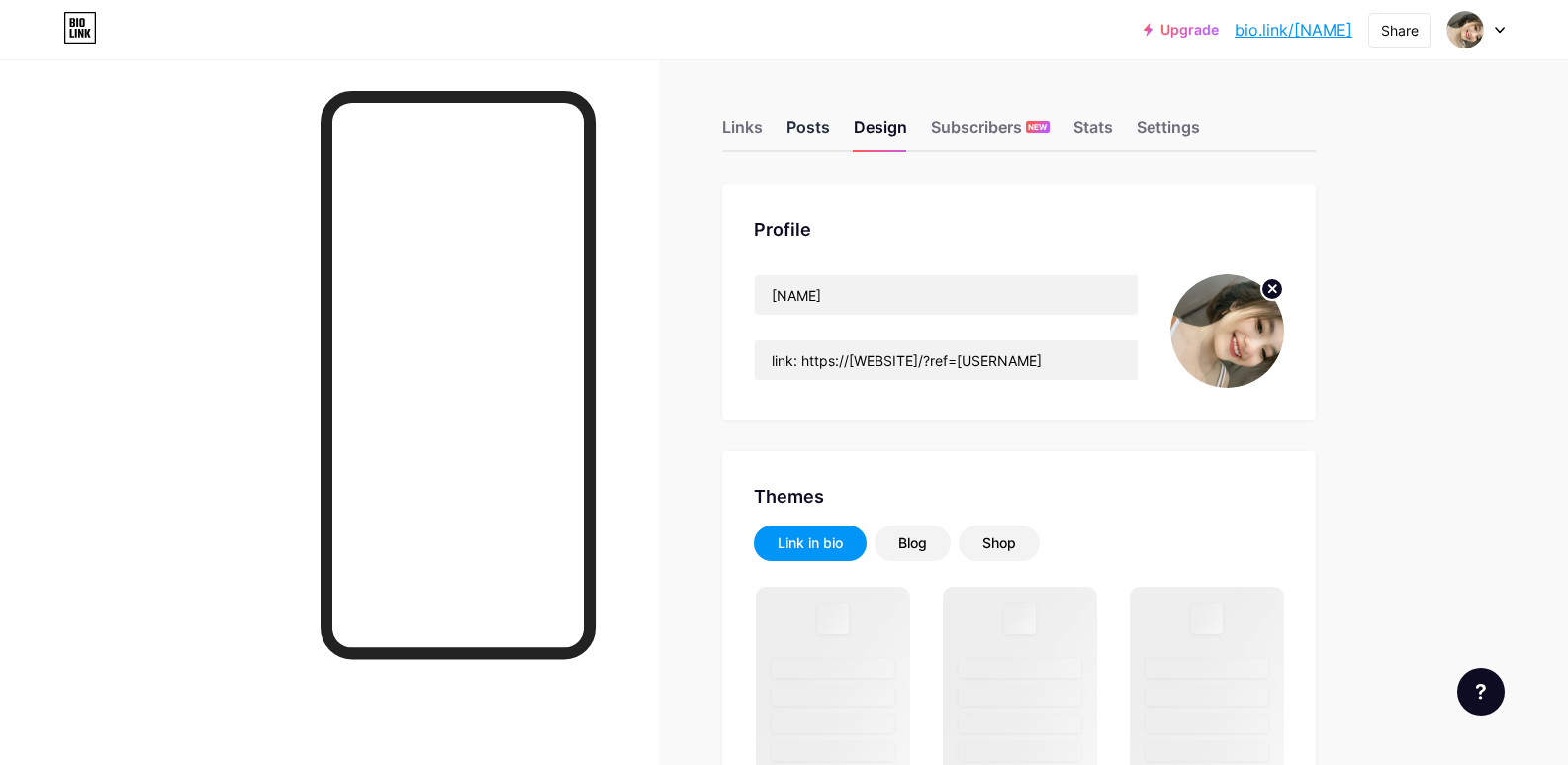 click on "Posts" at bounding box center [808, 133] 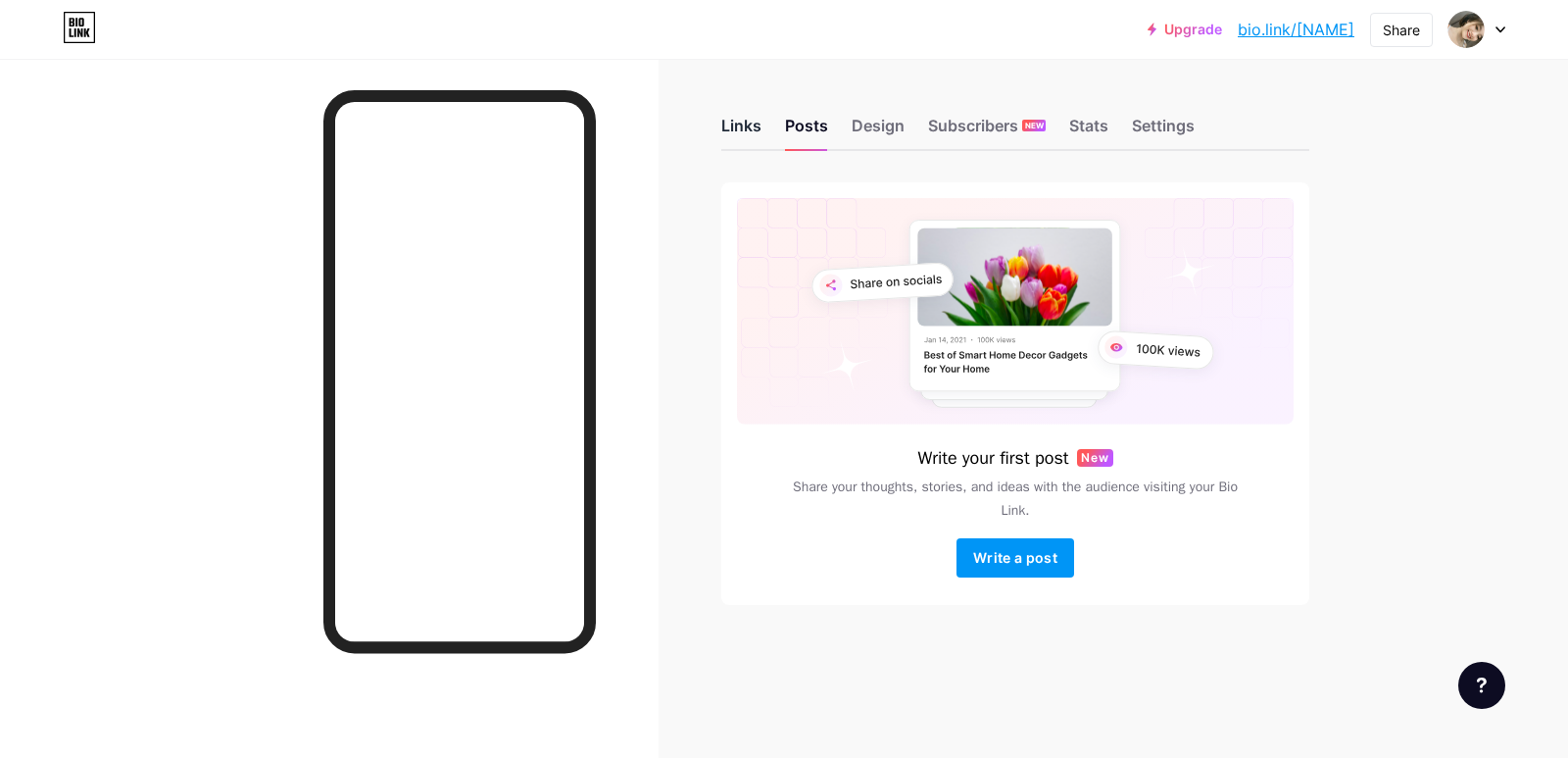 click on "Links" at bounding box center [741, 131] 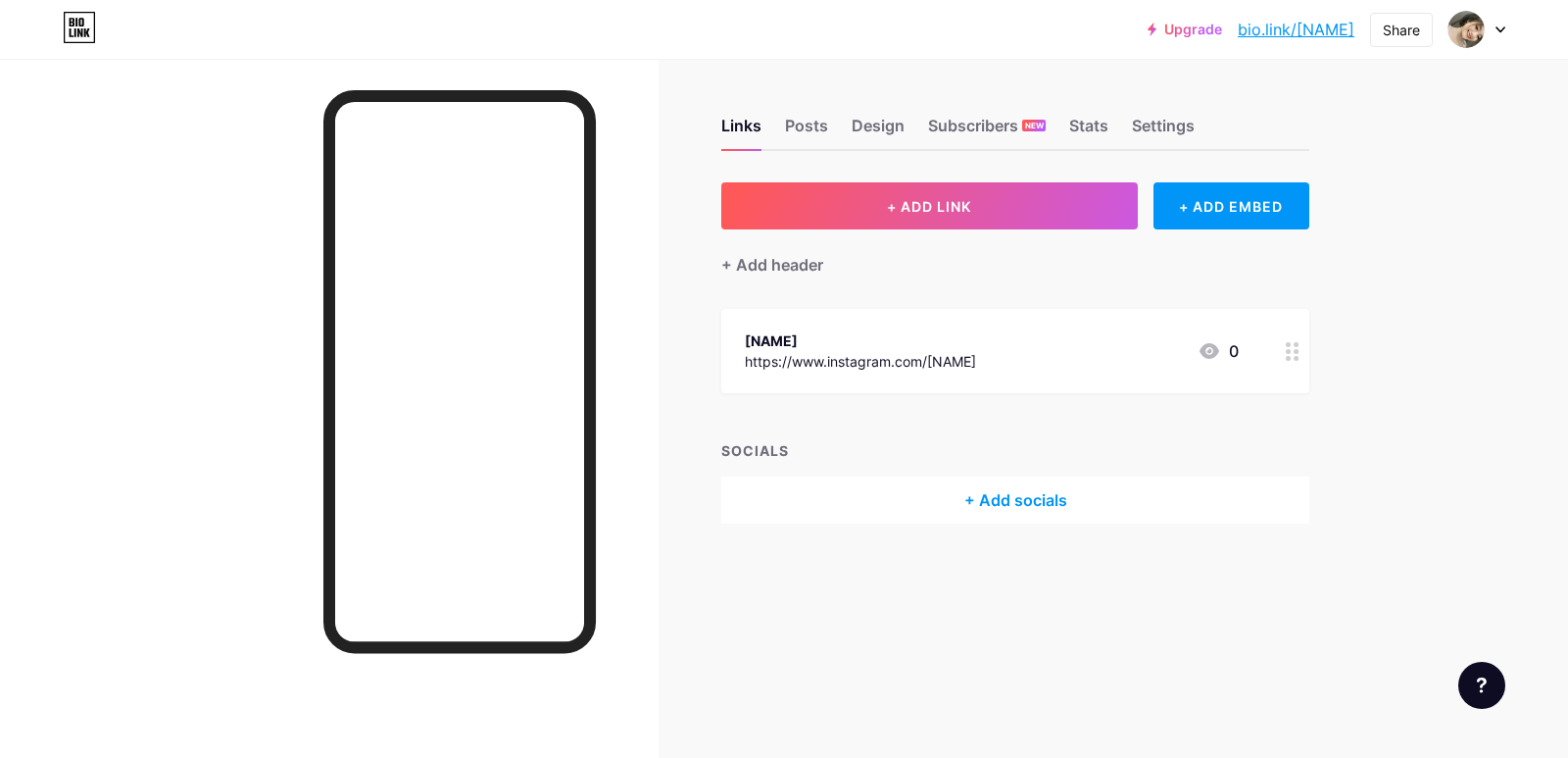 click on "Links
Posts
Design
Subscribers
NEW
Stats
Settings       + ADD LINK     + ADD EMBED
+ Add header
Anitaramadhani2002
https://www.instagram.com/anitaramadhani2002/
0
SOCIALS     + Add socials                       Feature requests             Help center         Contact support" at bounding box center (696, 340) 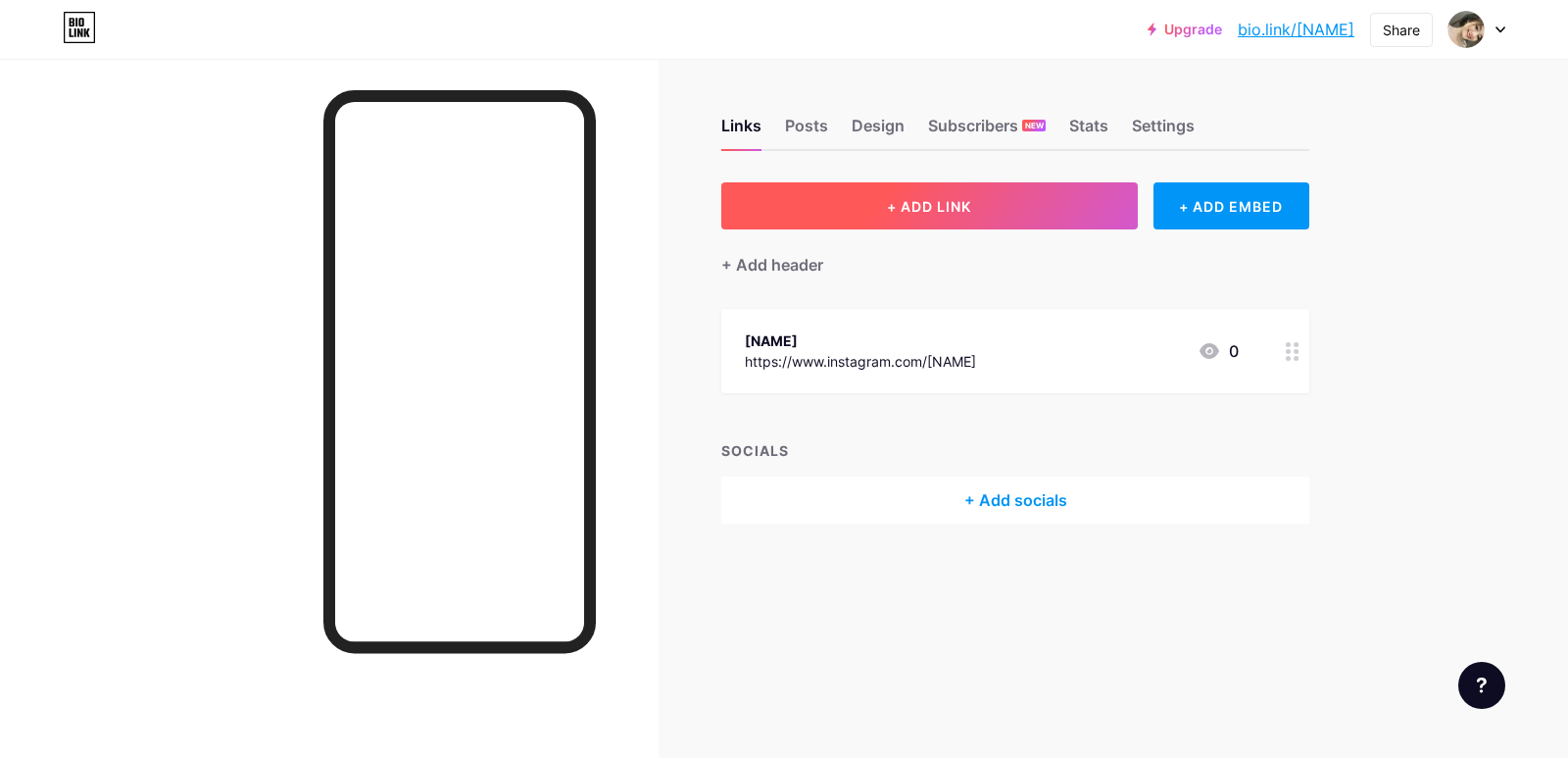 click on "+ ADD LINK" at bounding box center [929, 206] 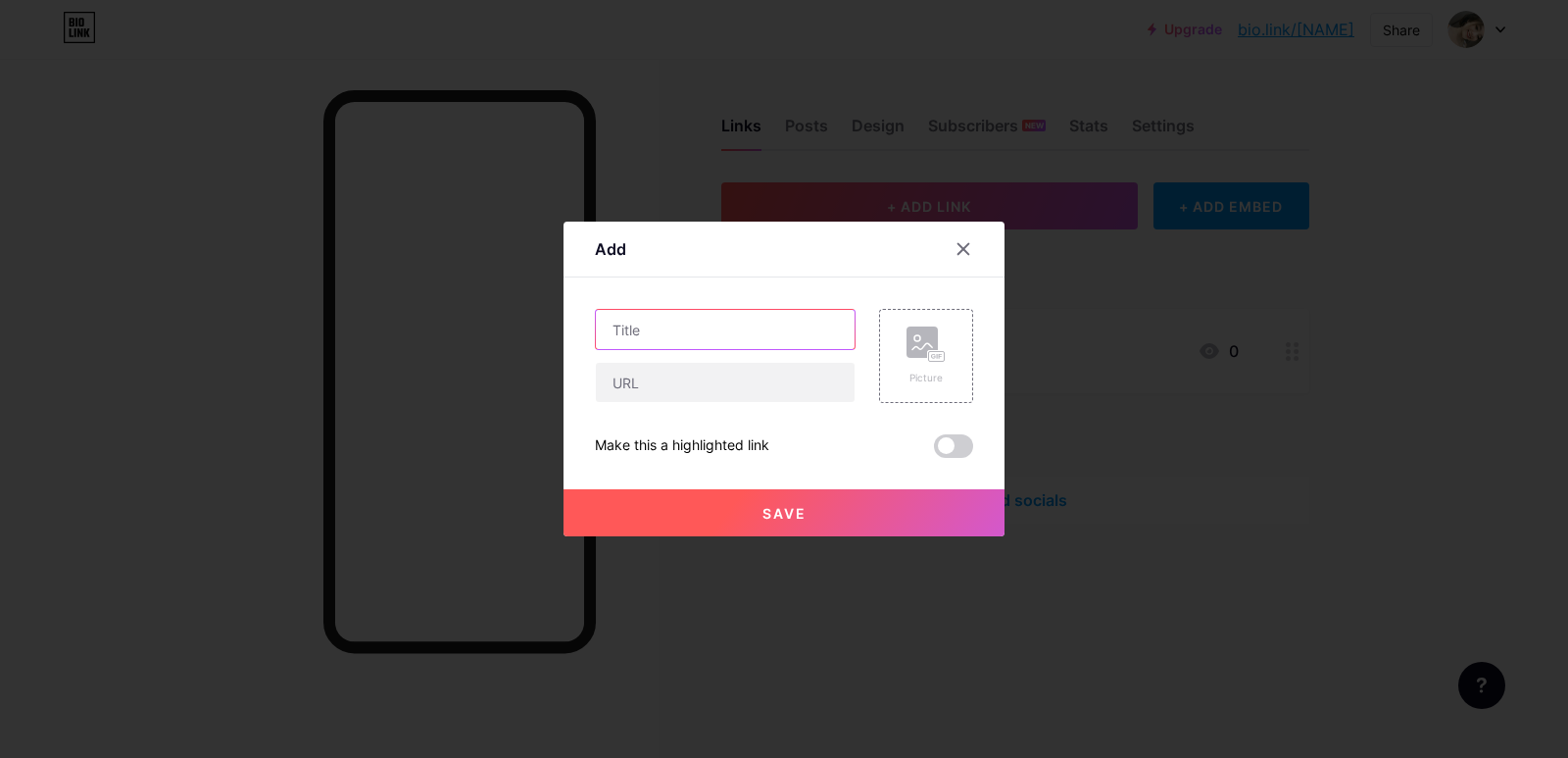 click at bounding box center (725, 329) 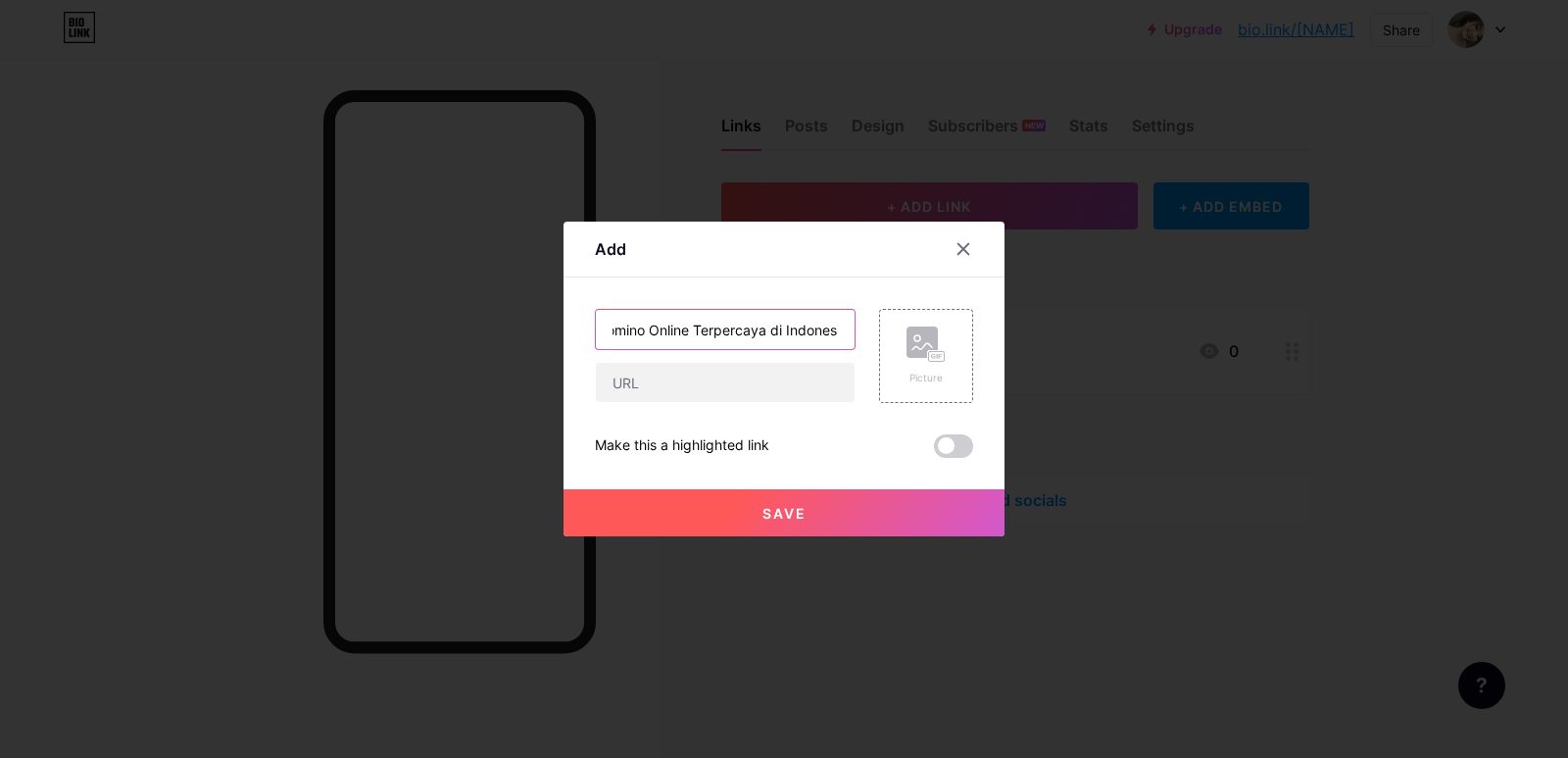scroll, scrollTop: 0, scrollLeft: 173, axis: horizontal 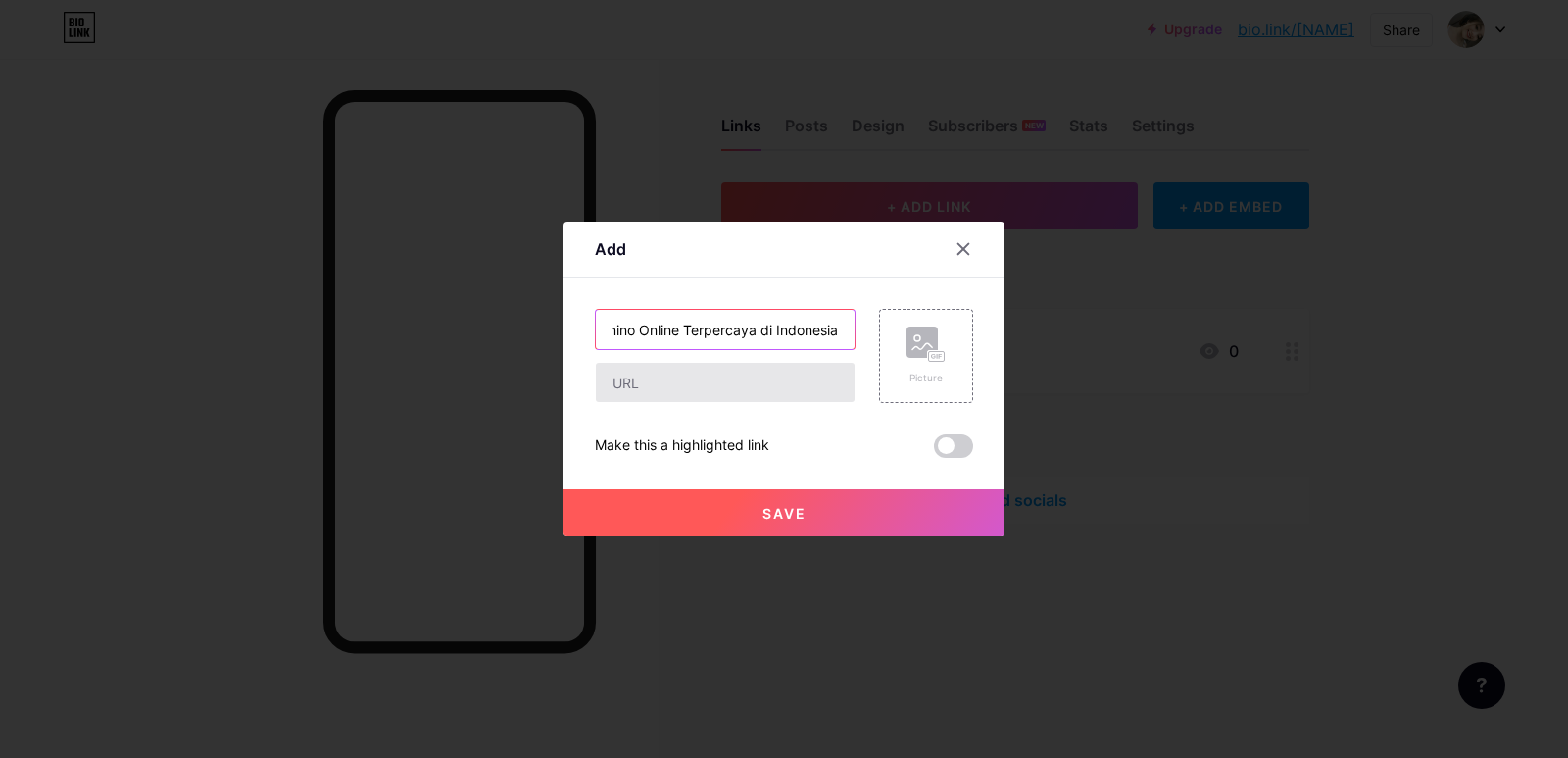 type on "QIUQIU99 - Situs Judi Domino Online Terpercaya di Indonesia" 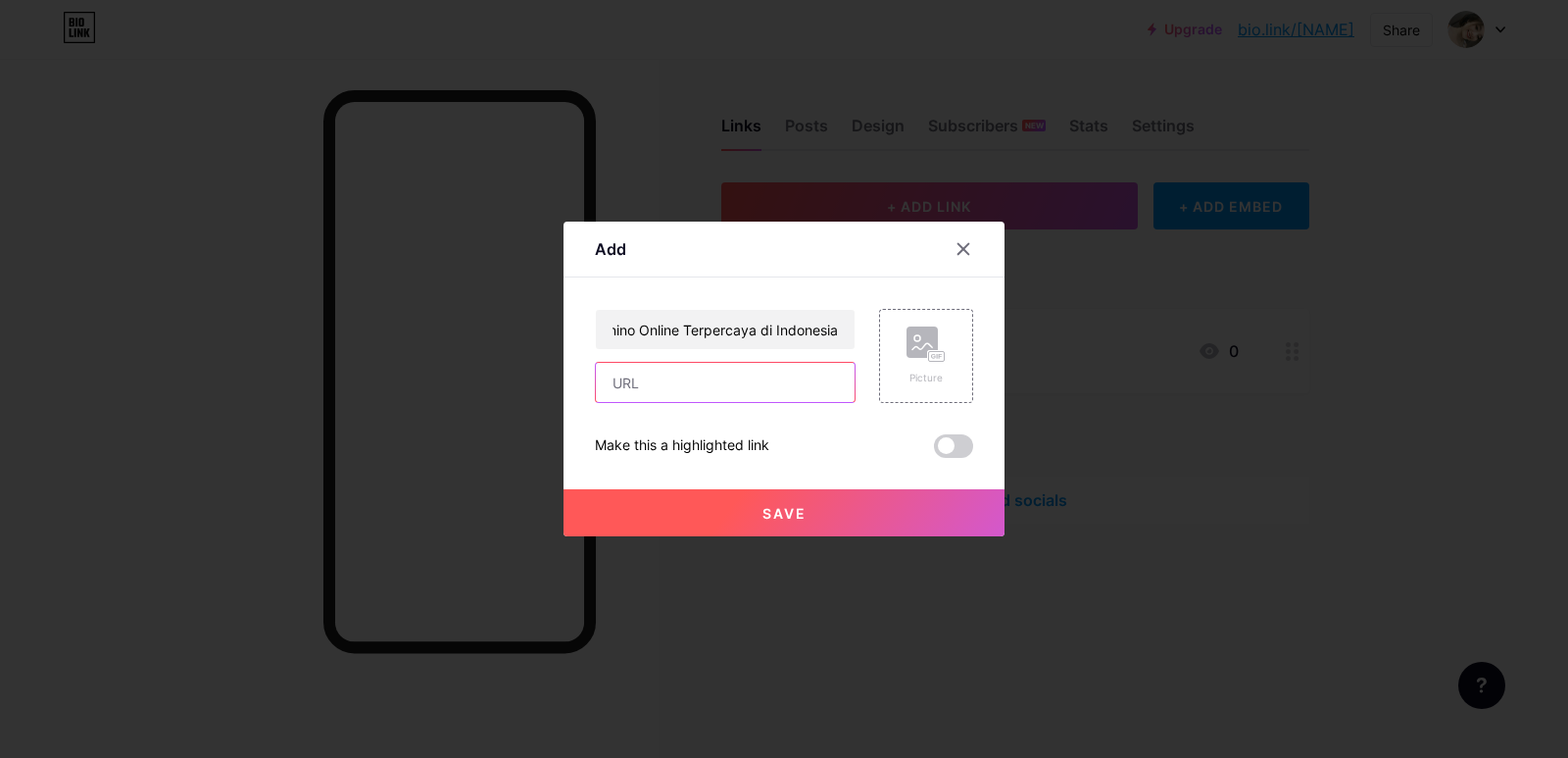 scroll, scrollTop: 0, scrollLeft: 0, axis: both 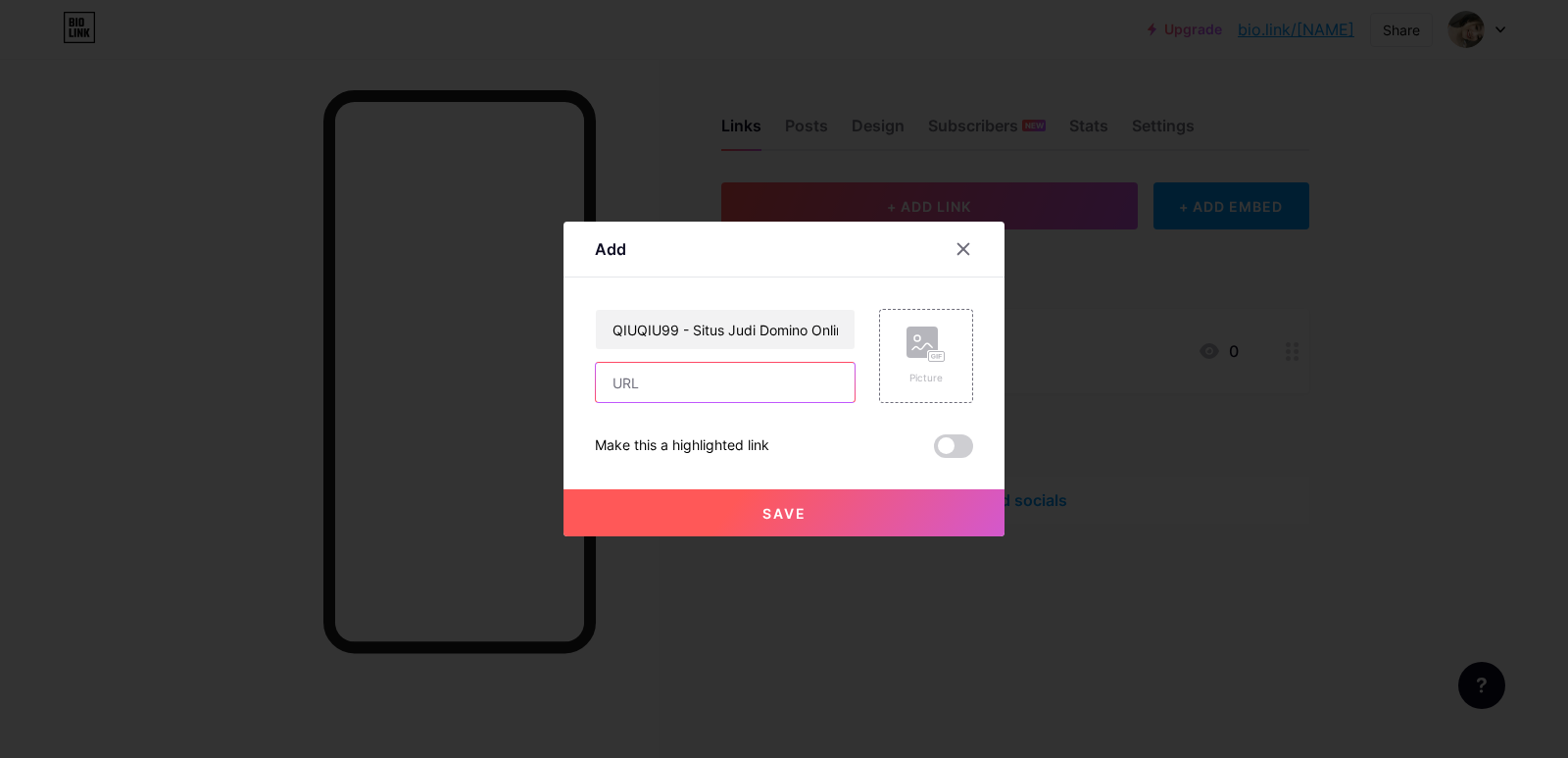 click at bounding box center (725, 382) 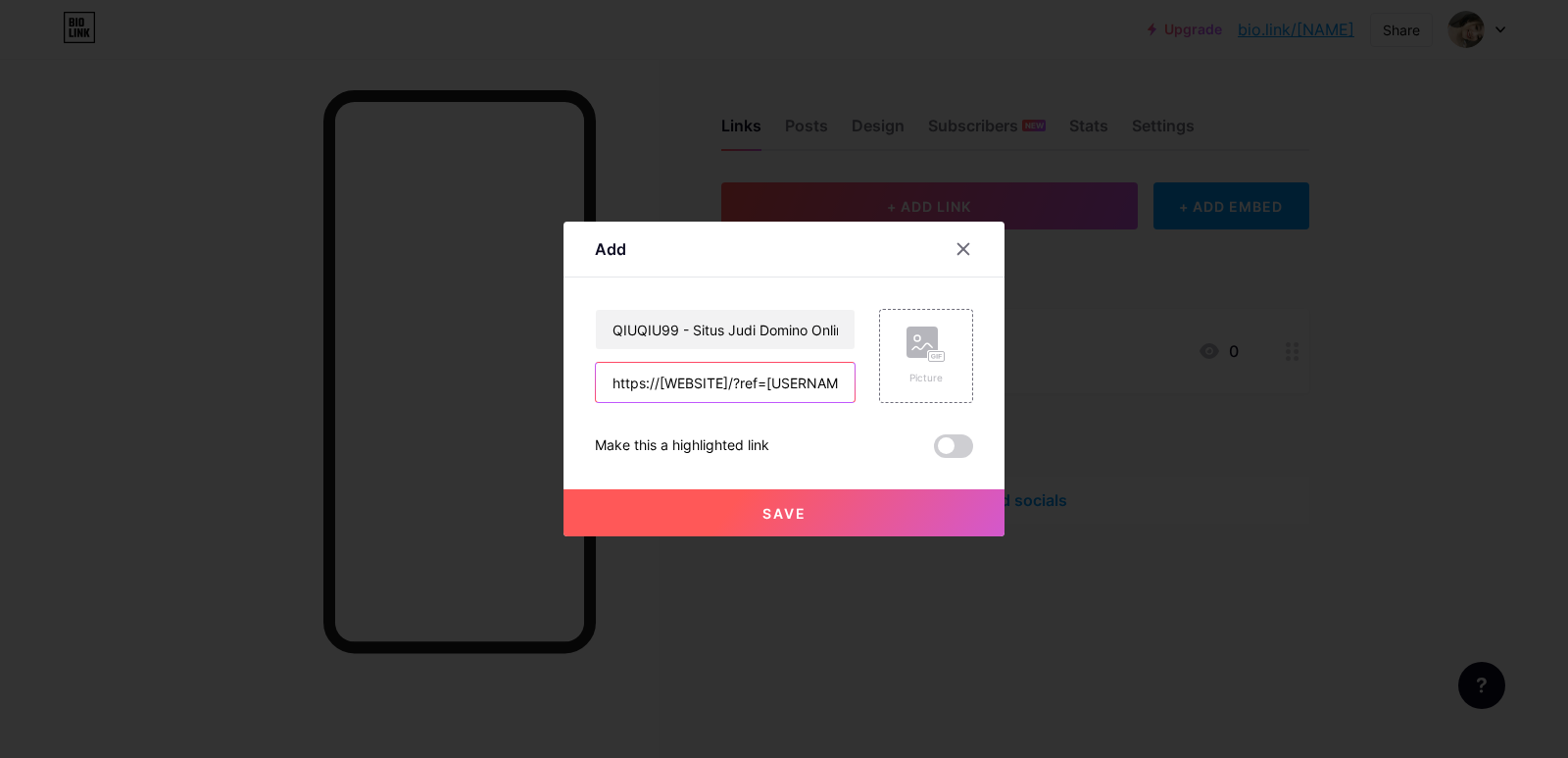 scroll, scrollTop: 0, scrollLeft: 28, axis: horizontal 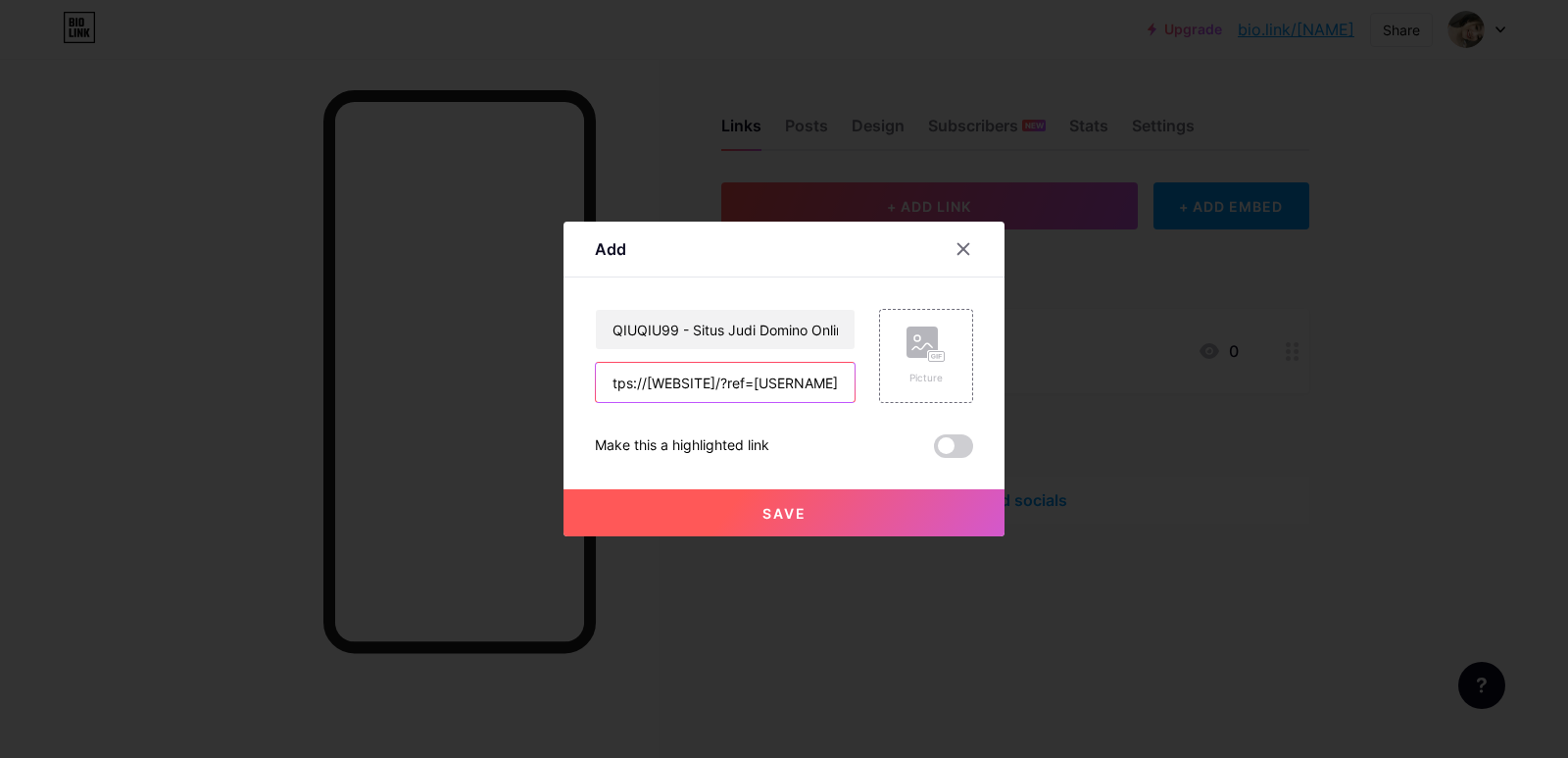 type on "https://qiuqiu99bali.mom/?ref=JBqiu99" 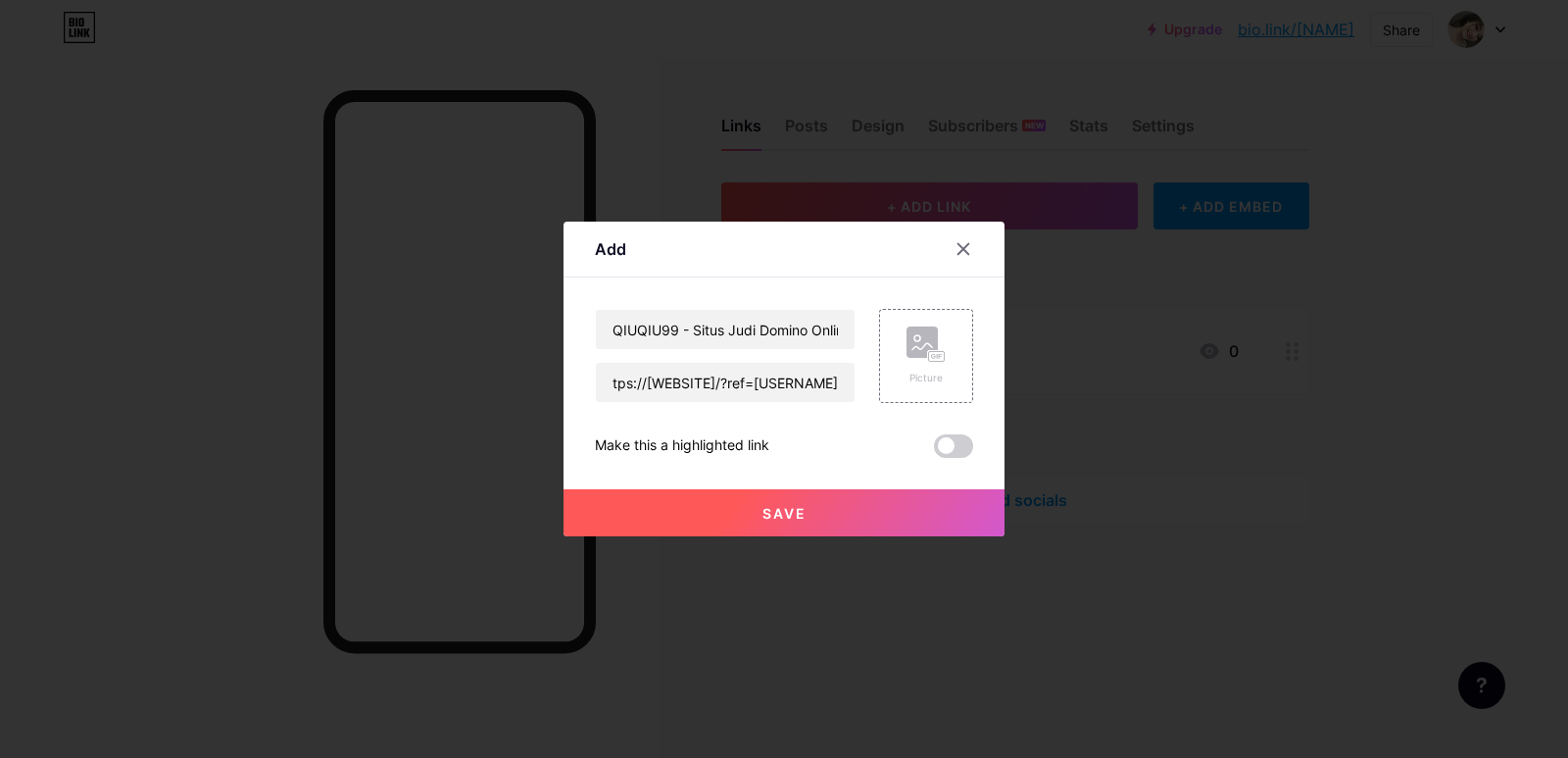 scroll, scrollTop: 0, scrollLeft: 0, axis: both 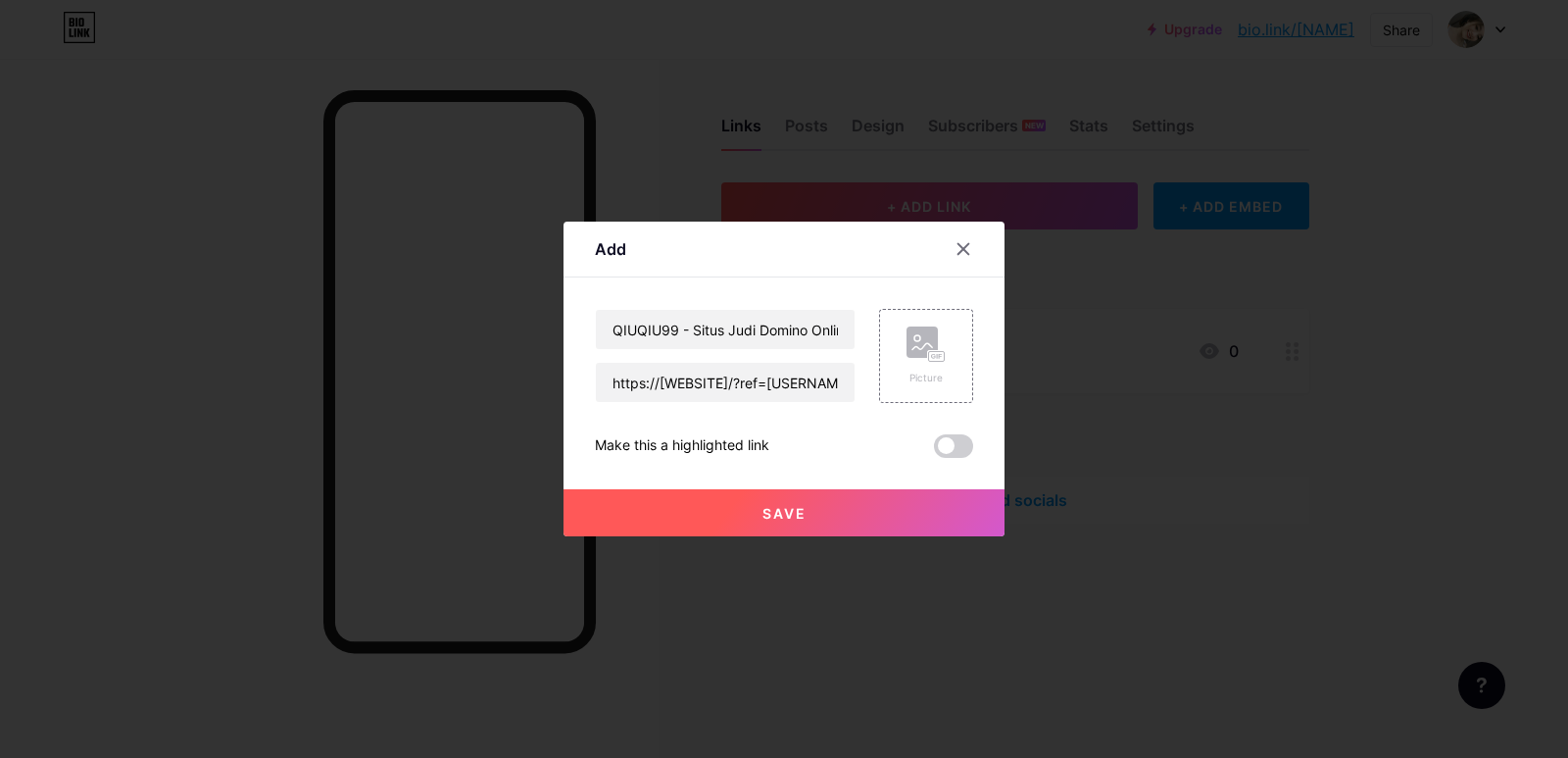 click on "Save" at bounding box center (784, 513) 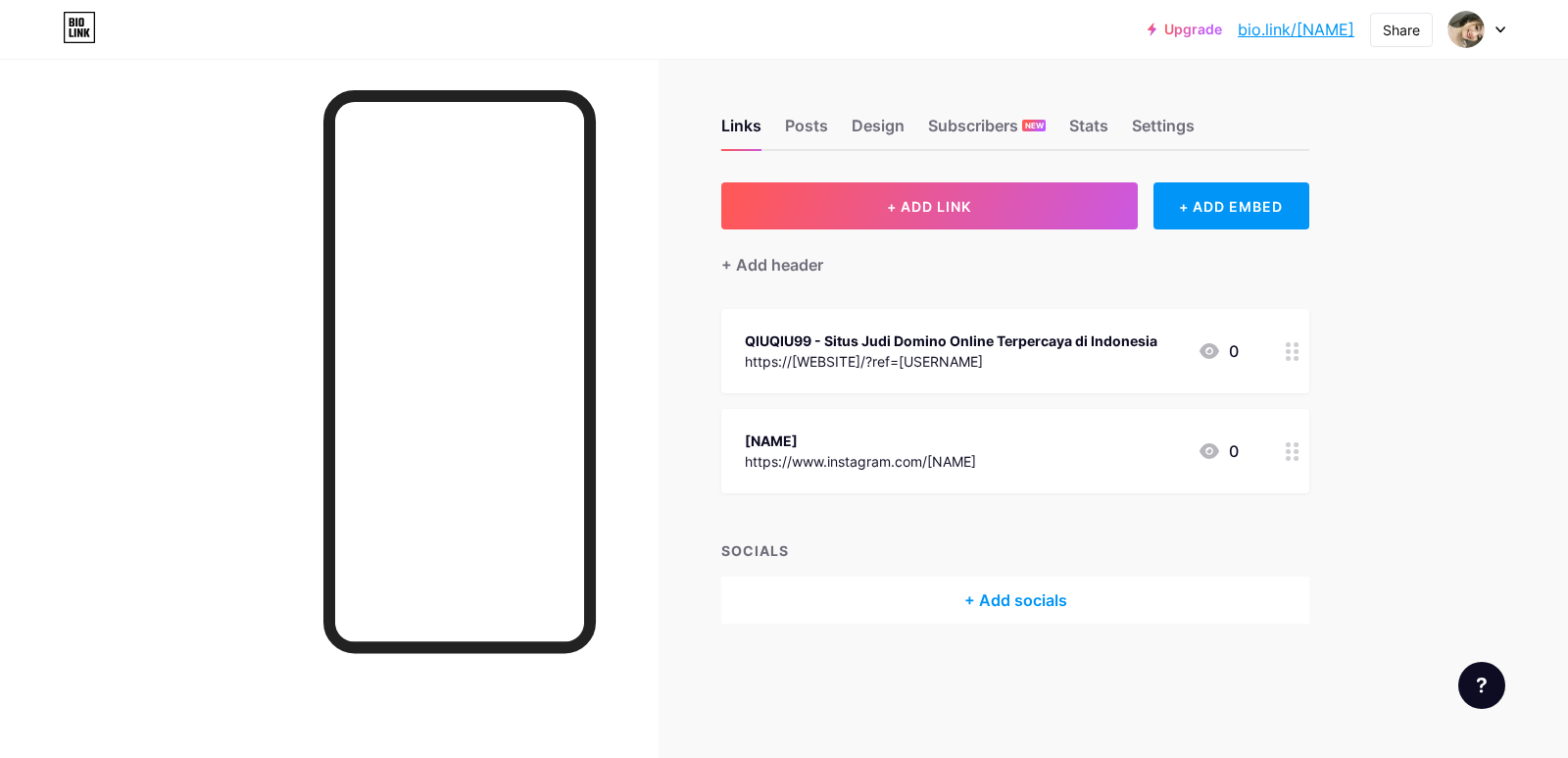 click at bounding box center (1293, 351) 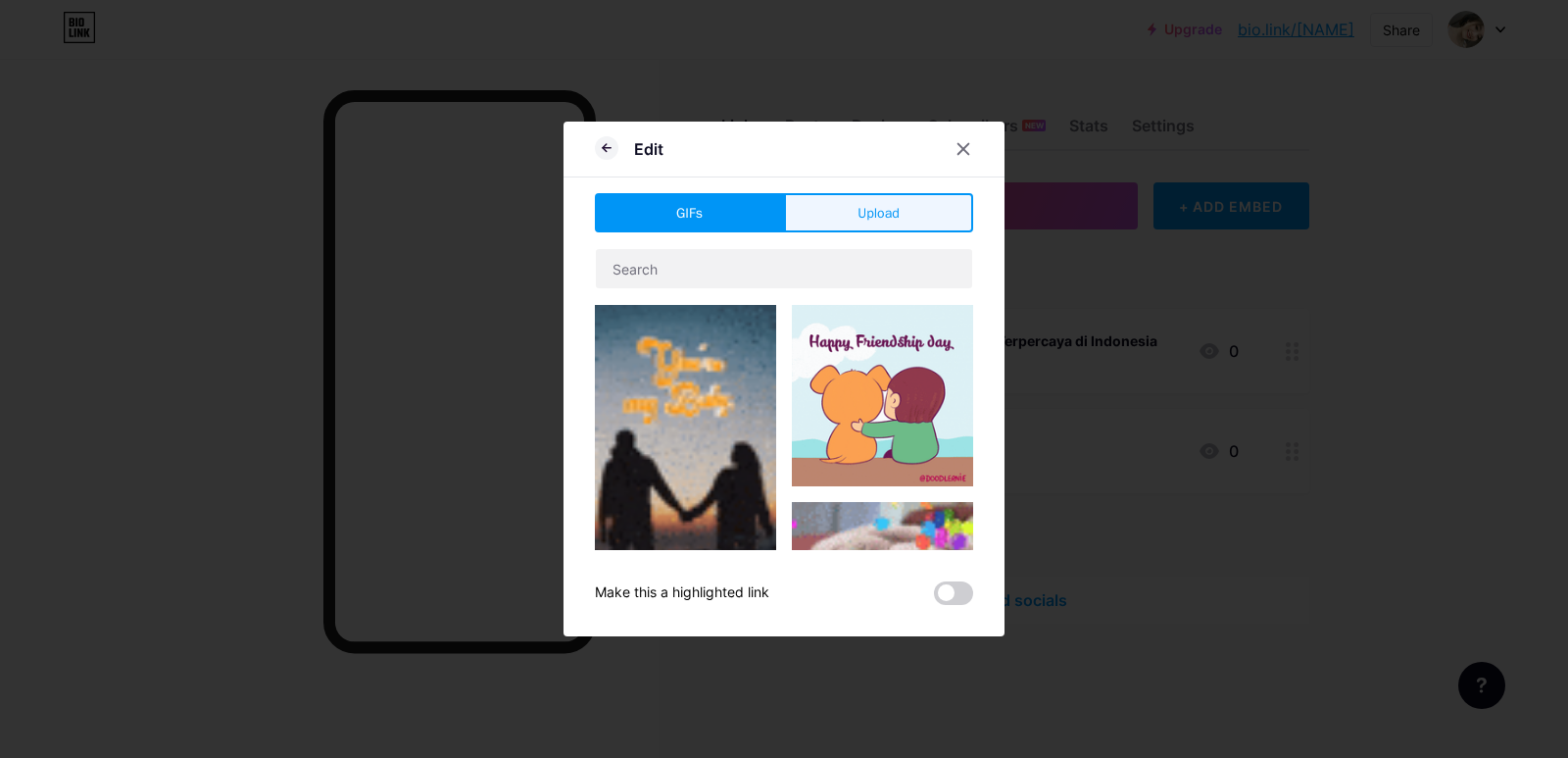 click on "Upload" at bounding box center (878, 213) 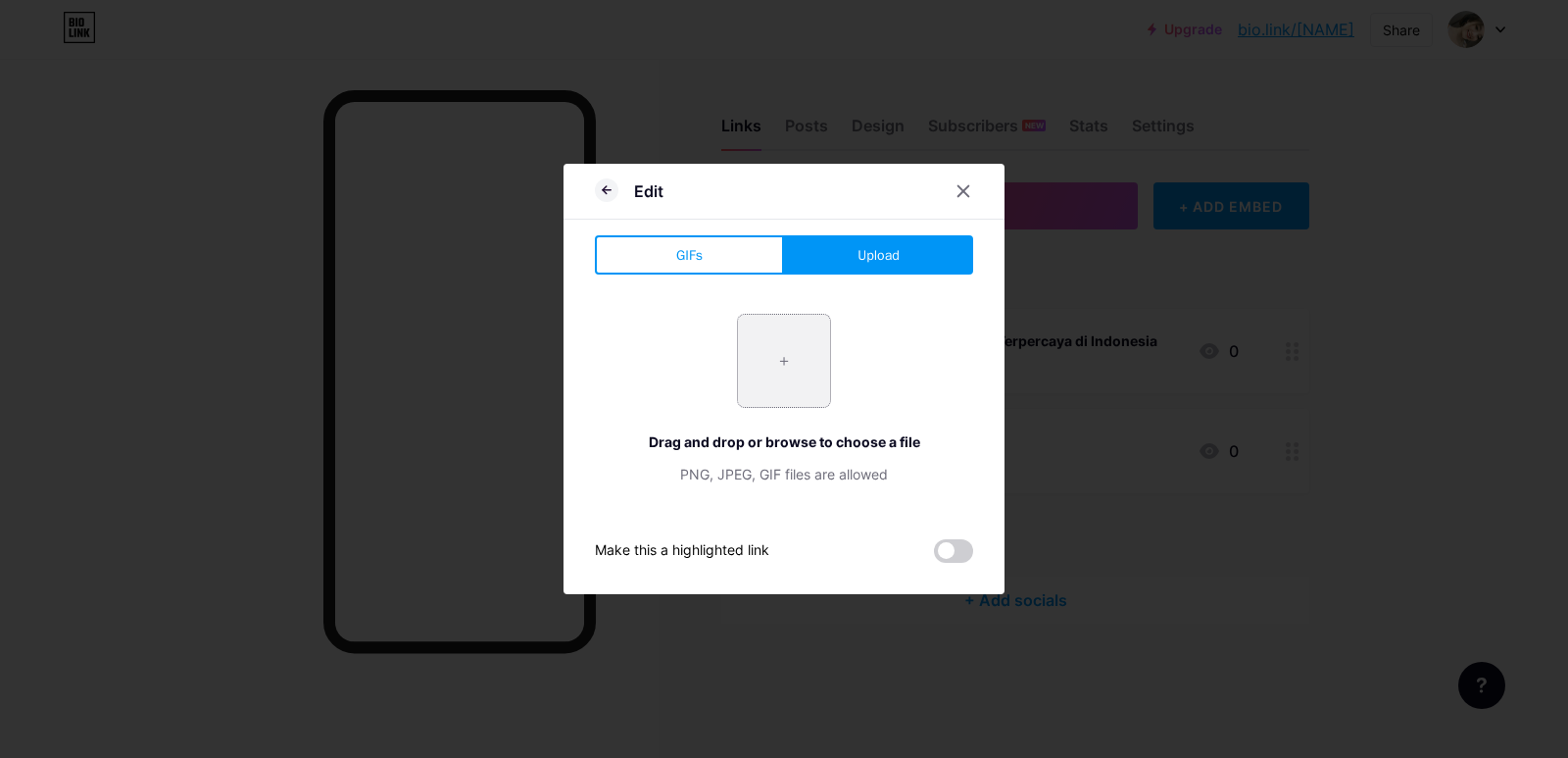 click at bounding box center (784, 361) 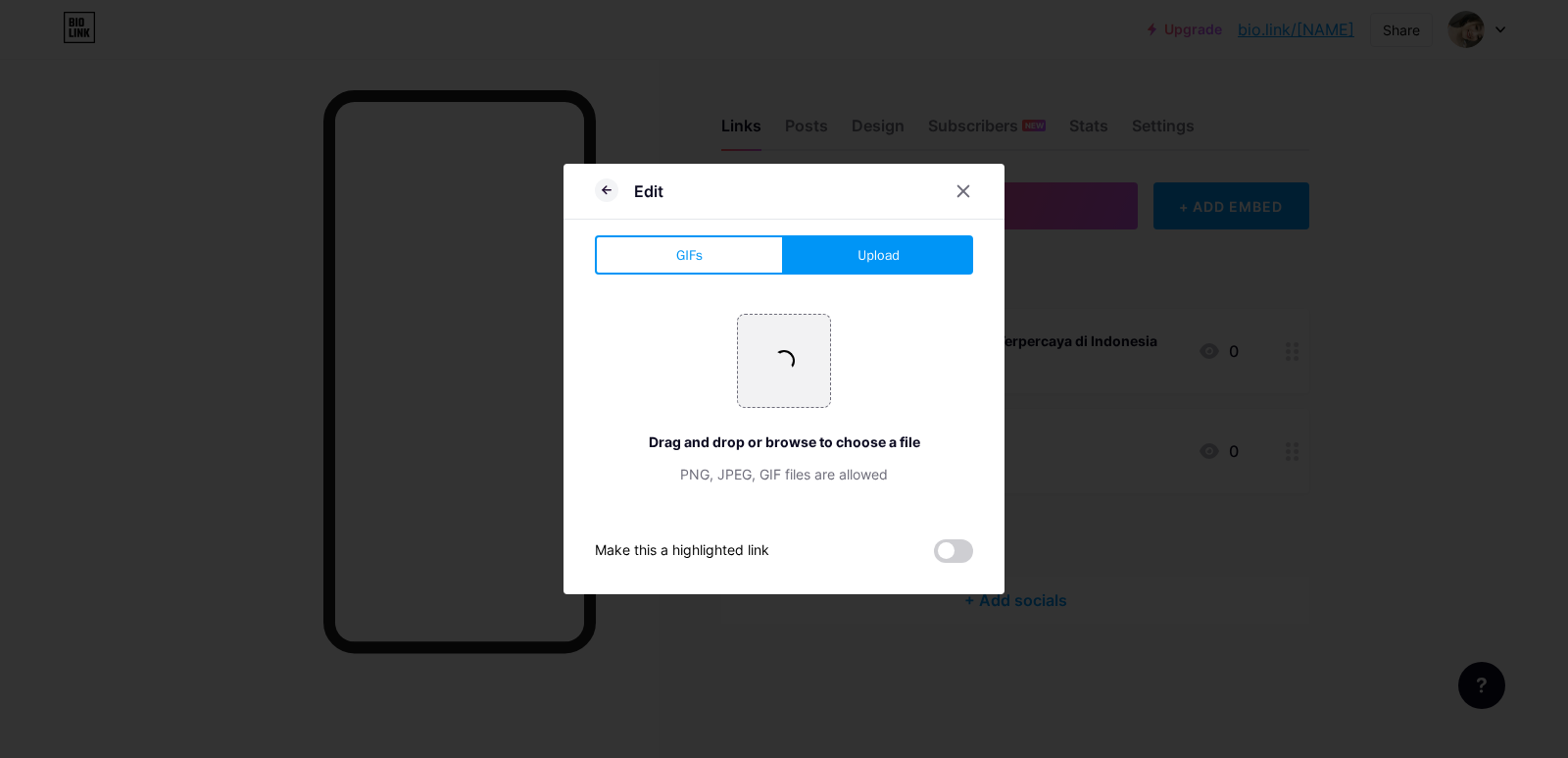 click on "Upload" at bounding box center [878, 255] 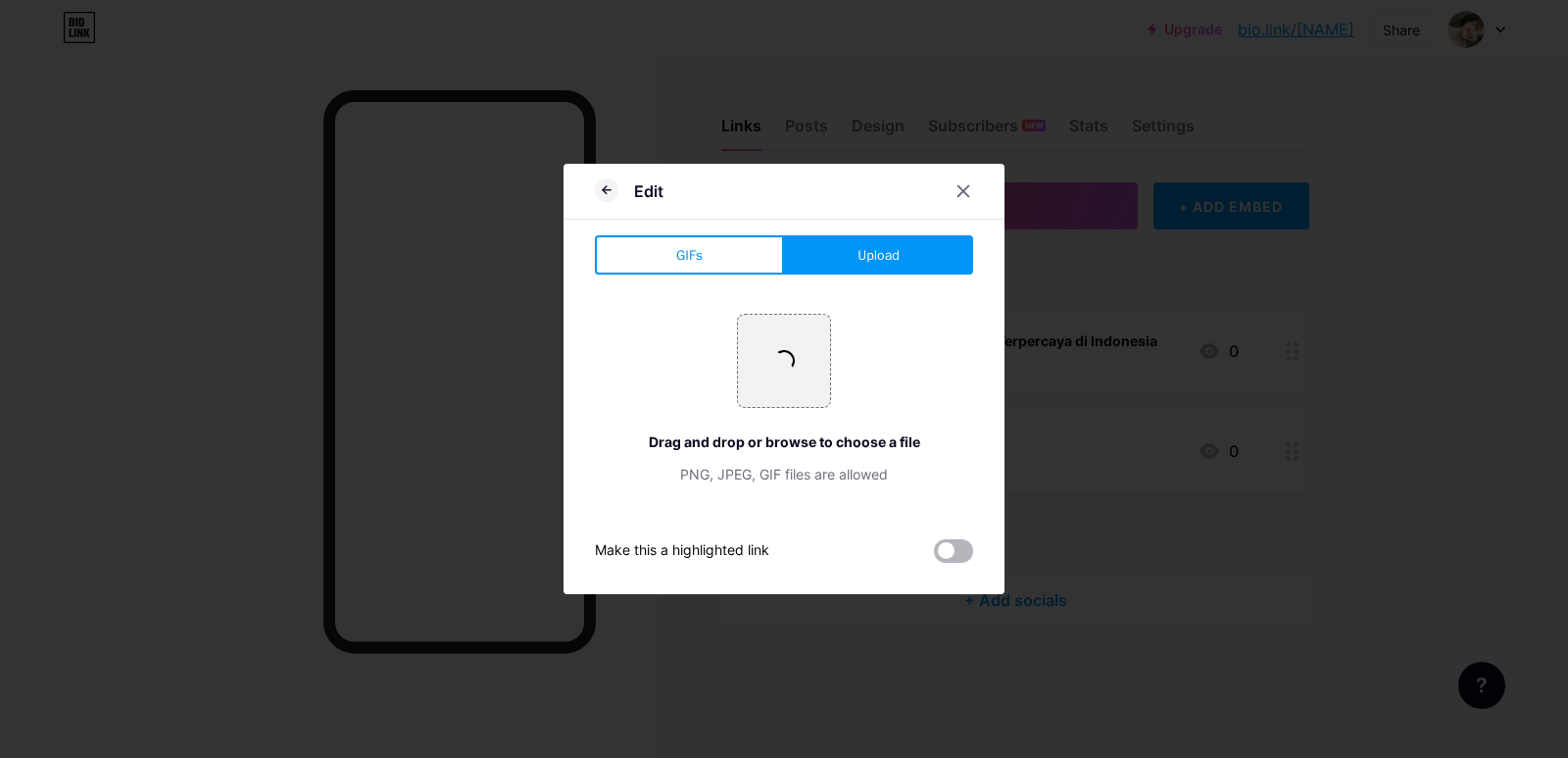 click at bounding box center [954, 551] 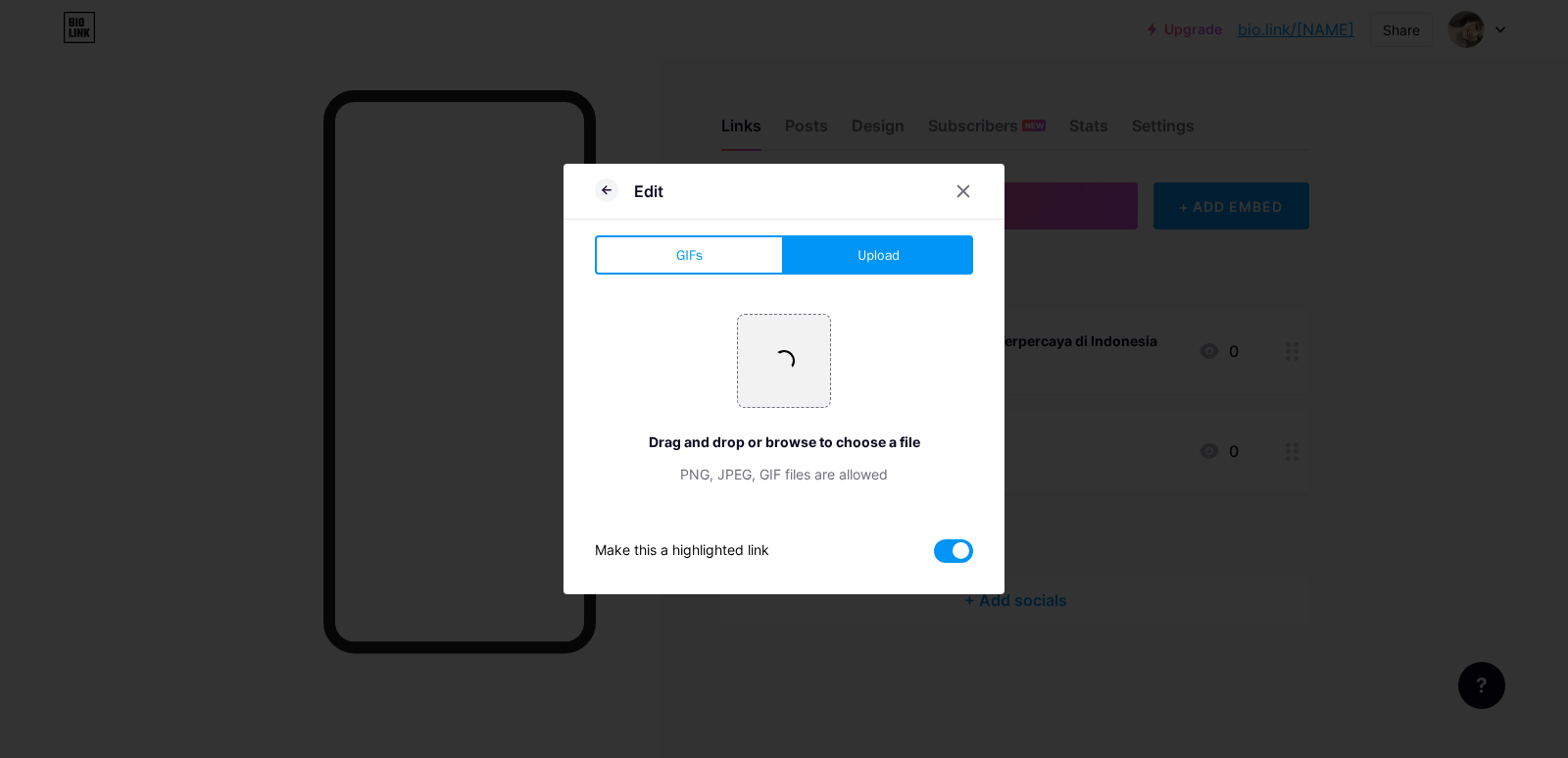 click at bounding box center (954, 551) 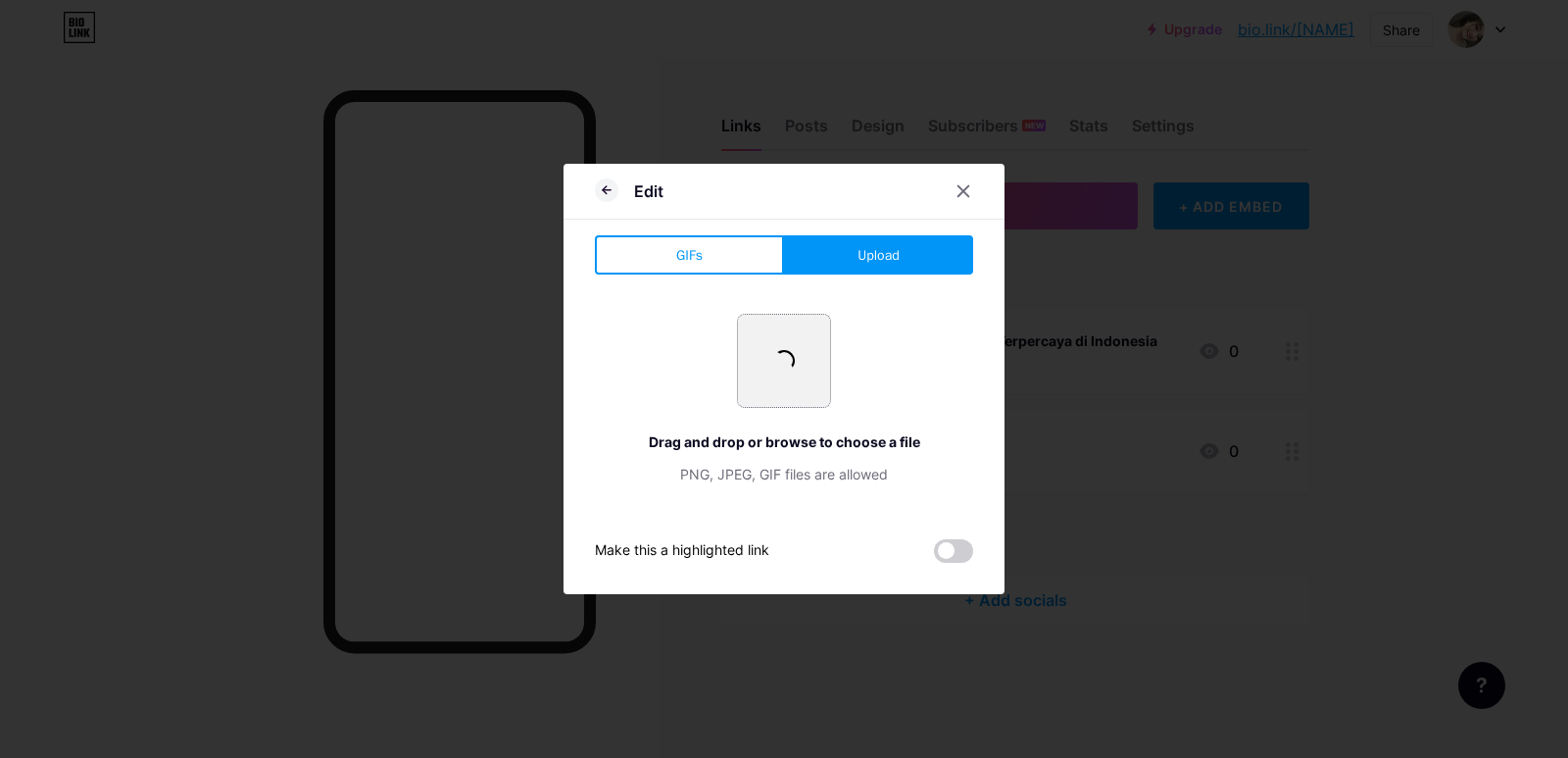 click at bounding box center (784, 361) 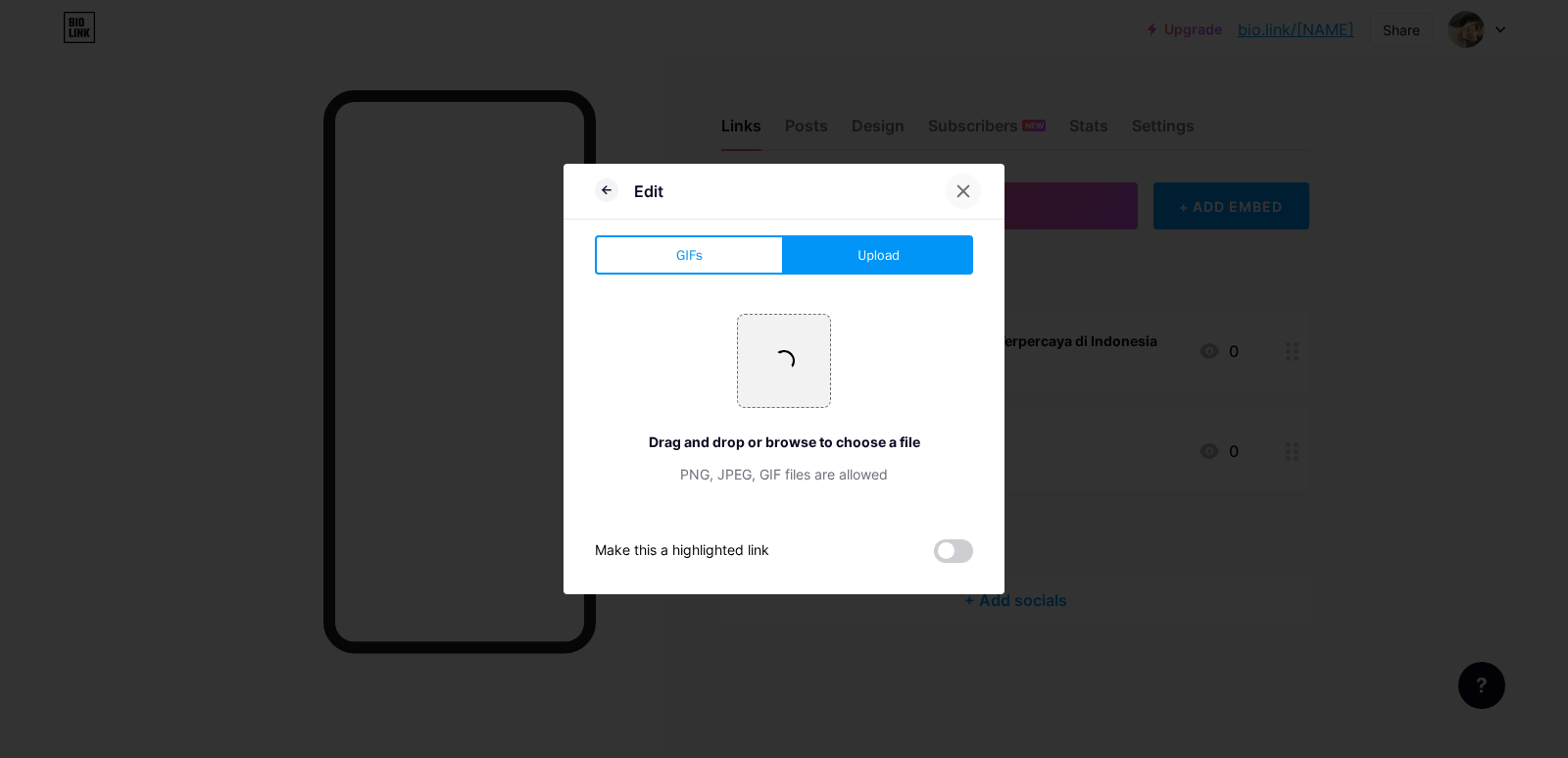 click 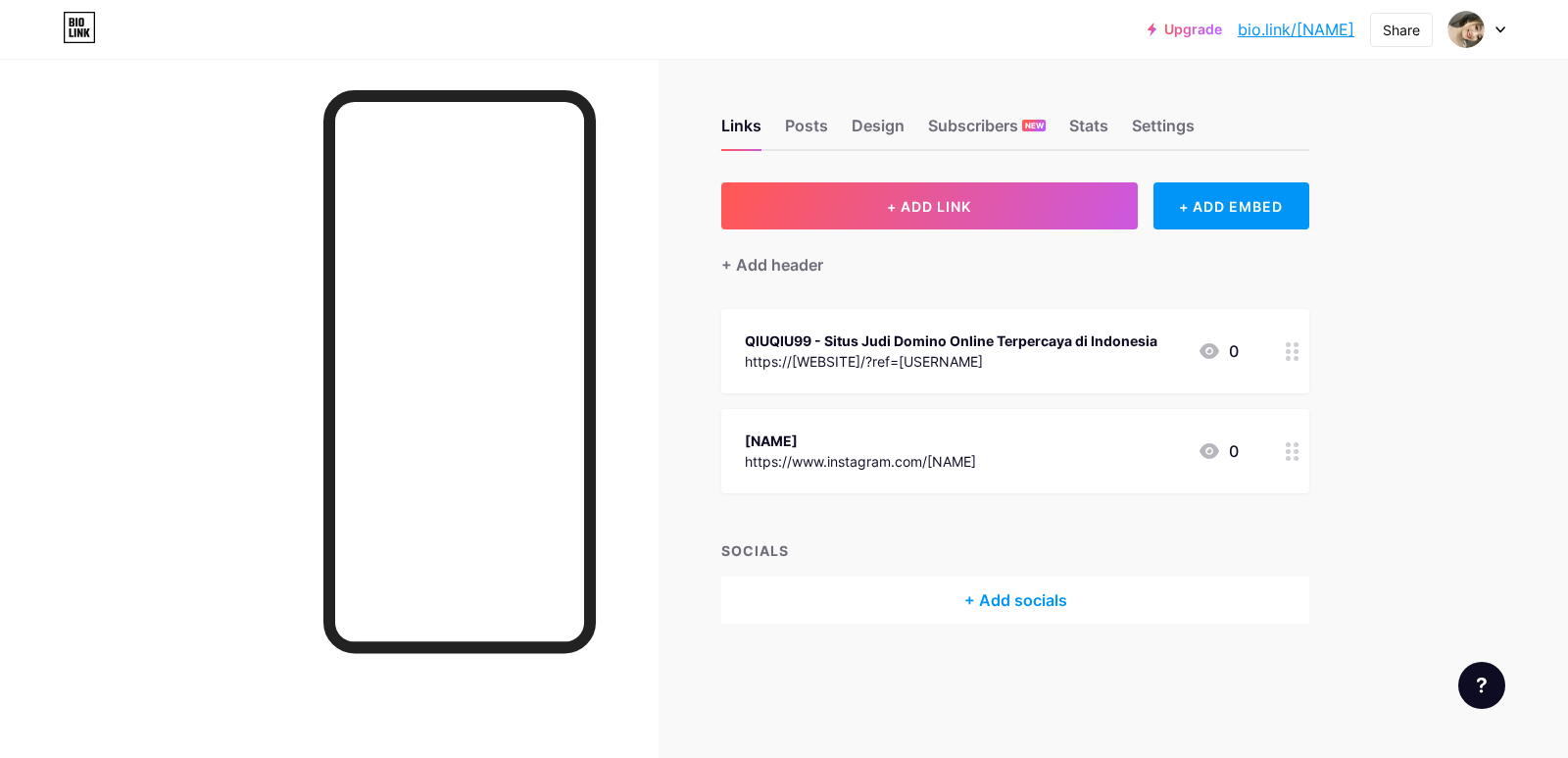 click 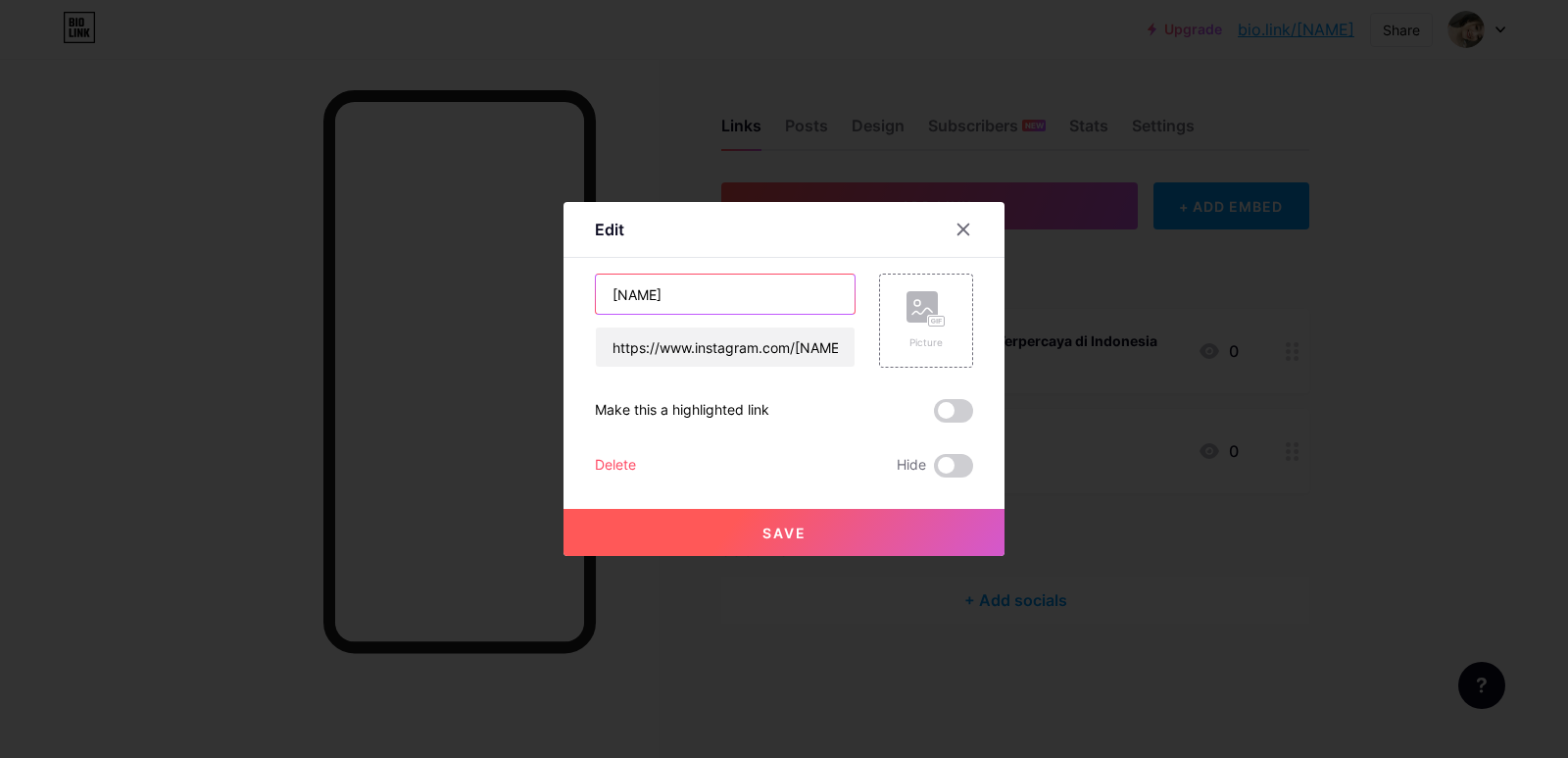 click on "Anitaramadhani2002" at bounding box center [725, 294] 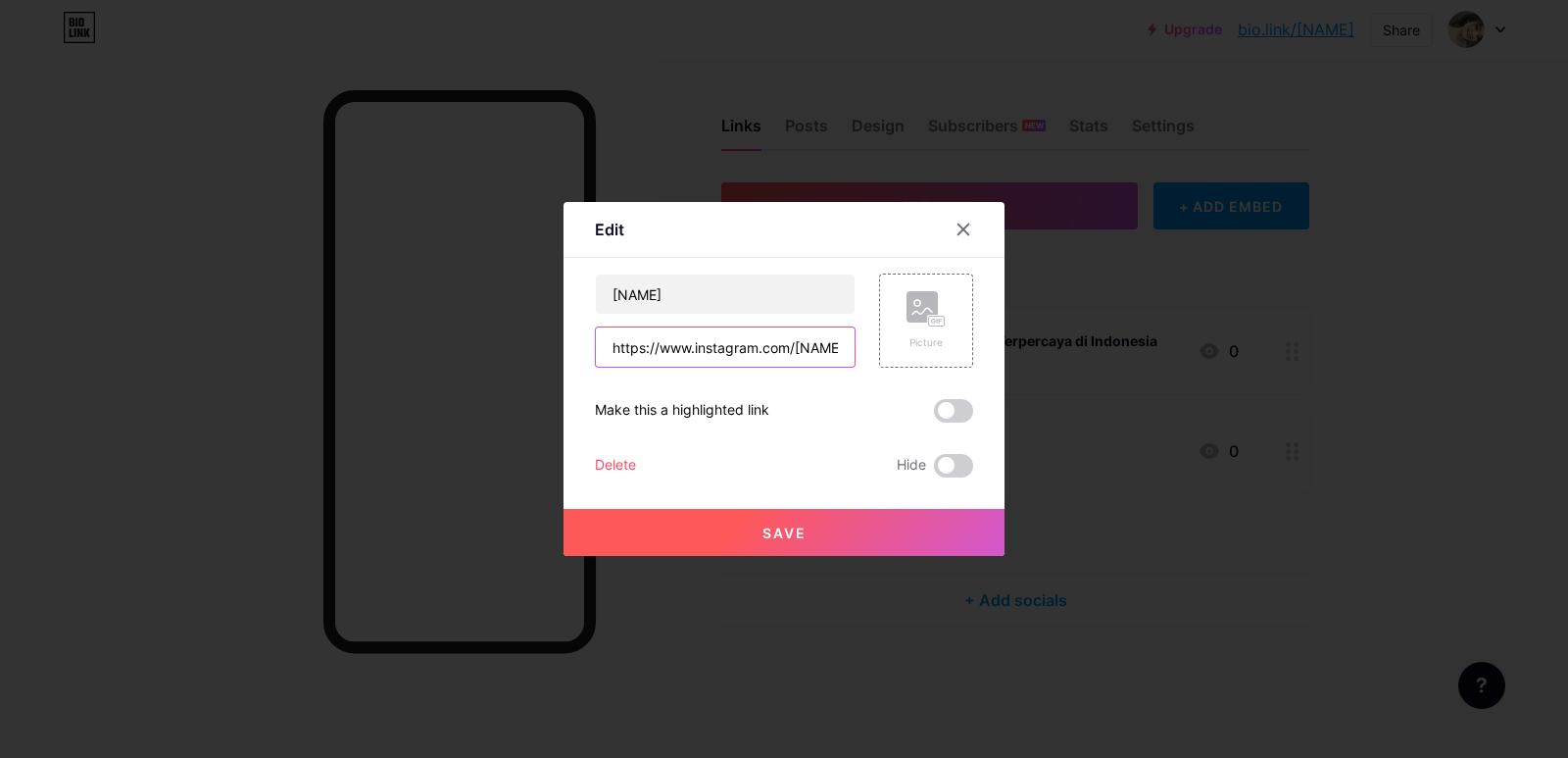 click on "https://www.instagram.com/anitaramadhani2002/" at bounding box center (725, 347) 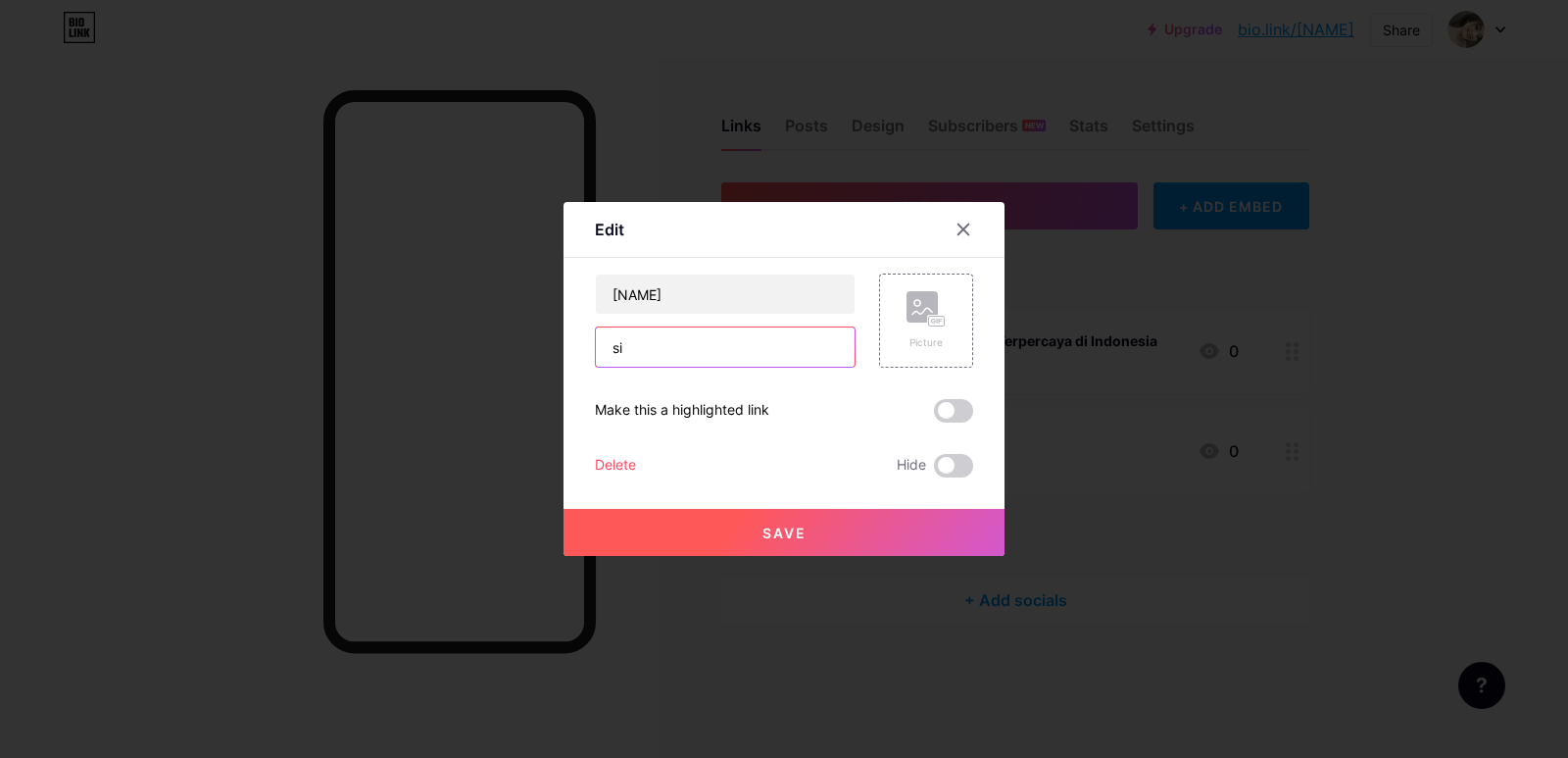 type on "s" 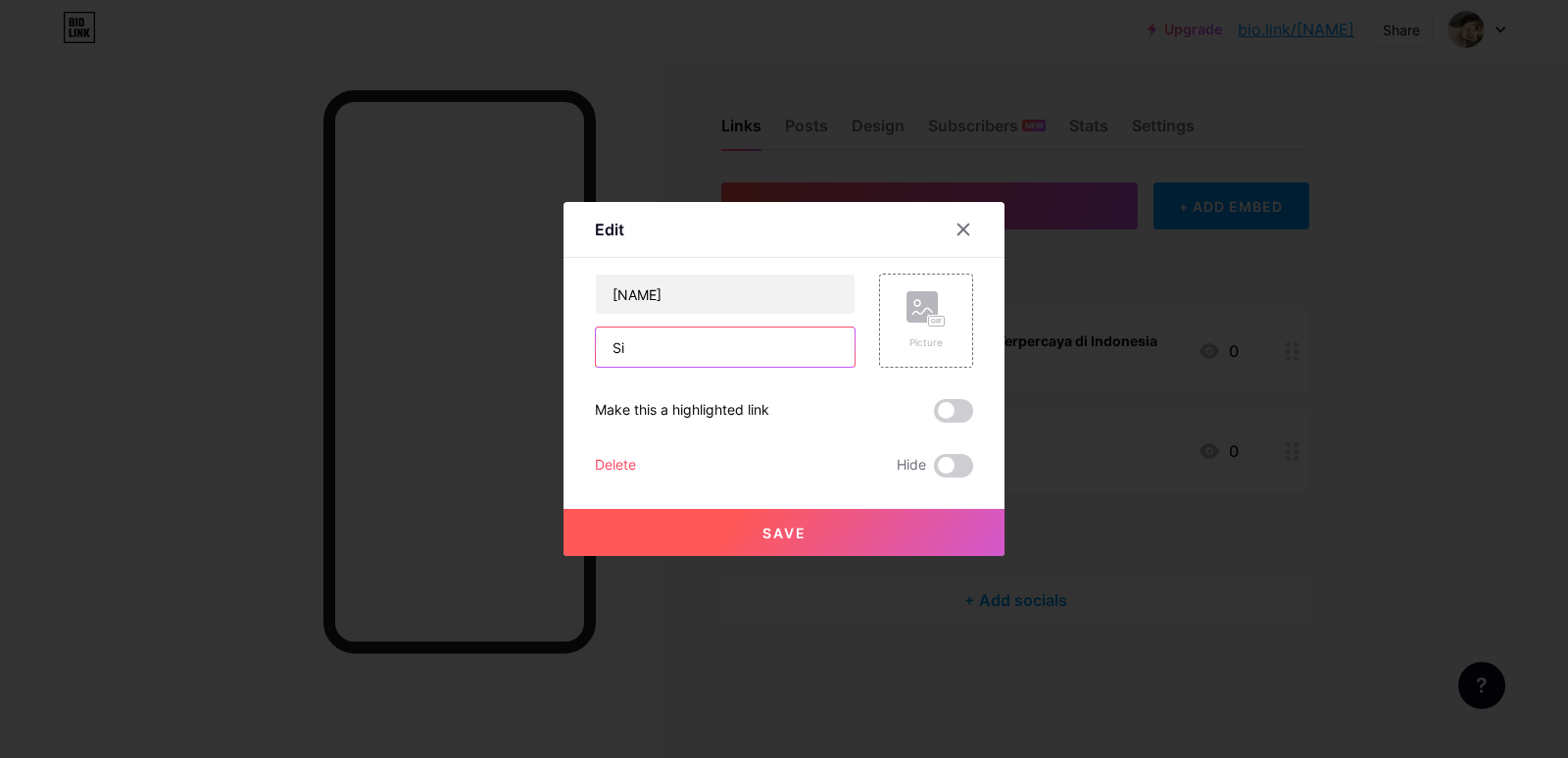 type on "S" 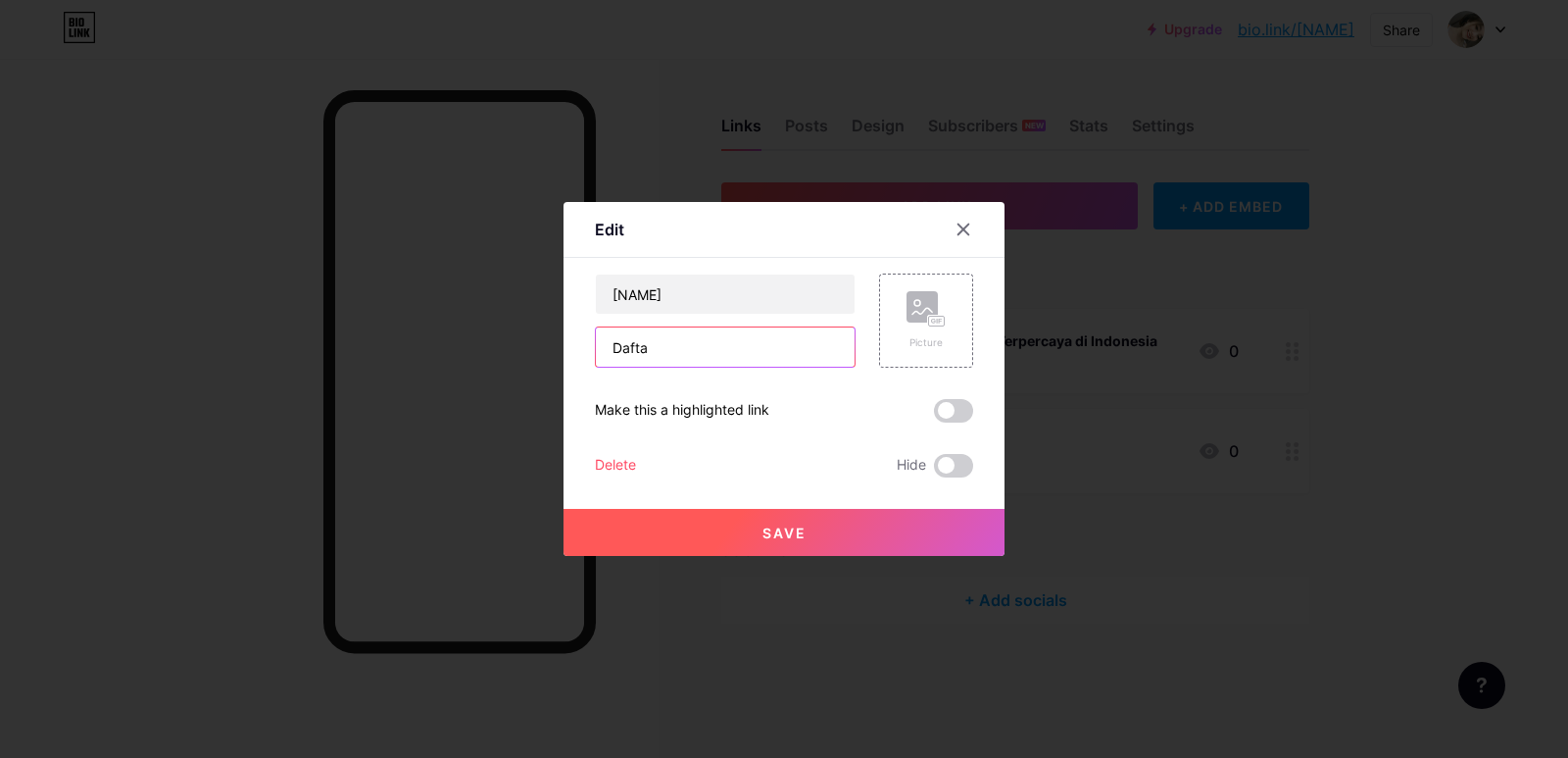 type on "Daftar" 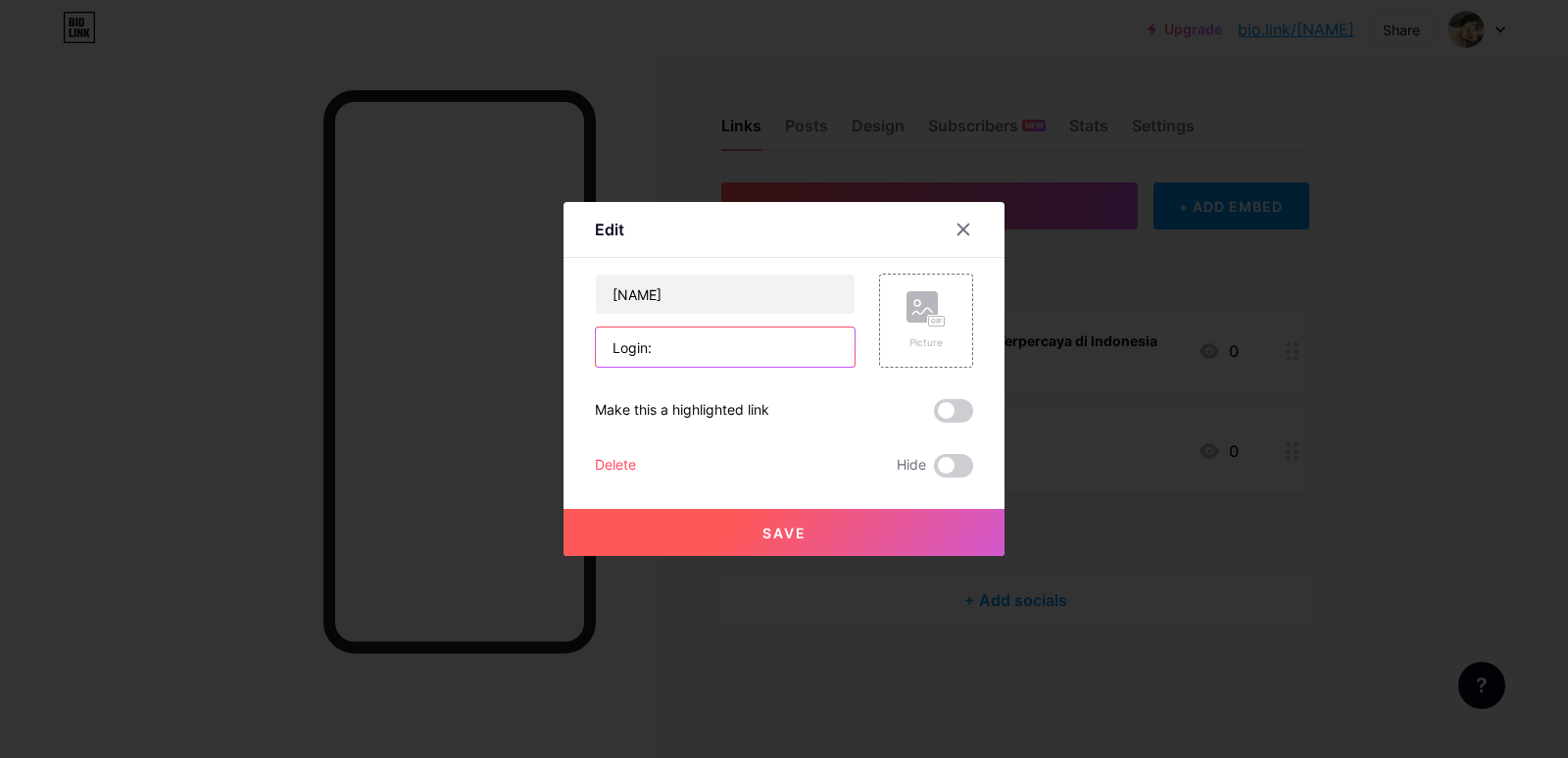 paste on "https://qiuqiu99bali.mom/?ref=JBqiu99" 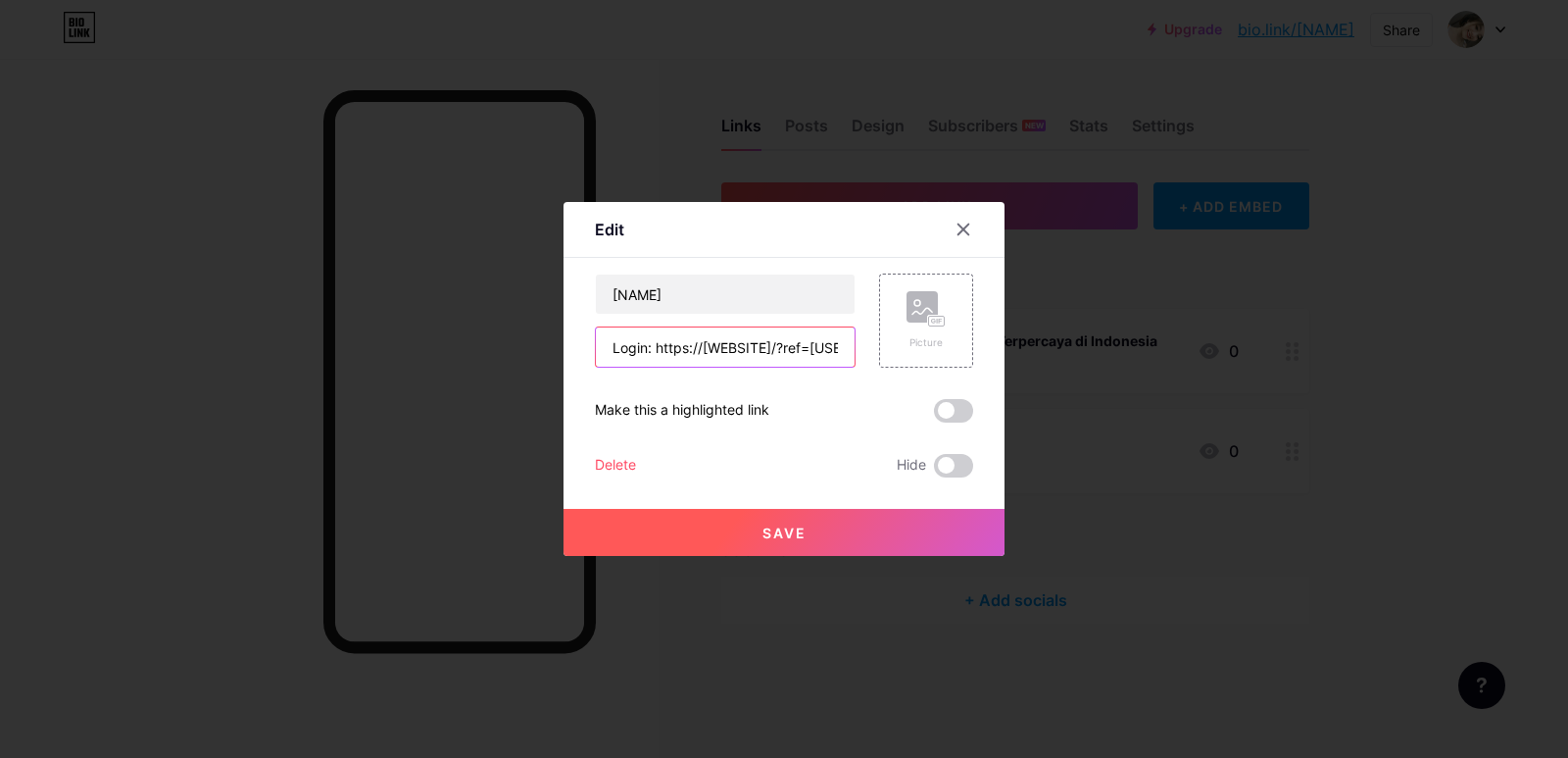 scroll, scrollTop: 0, scrollLeft: 72, axis: horizontal 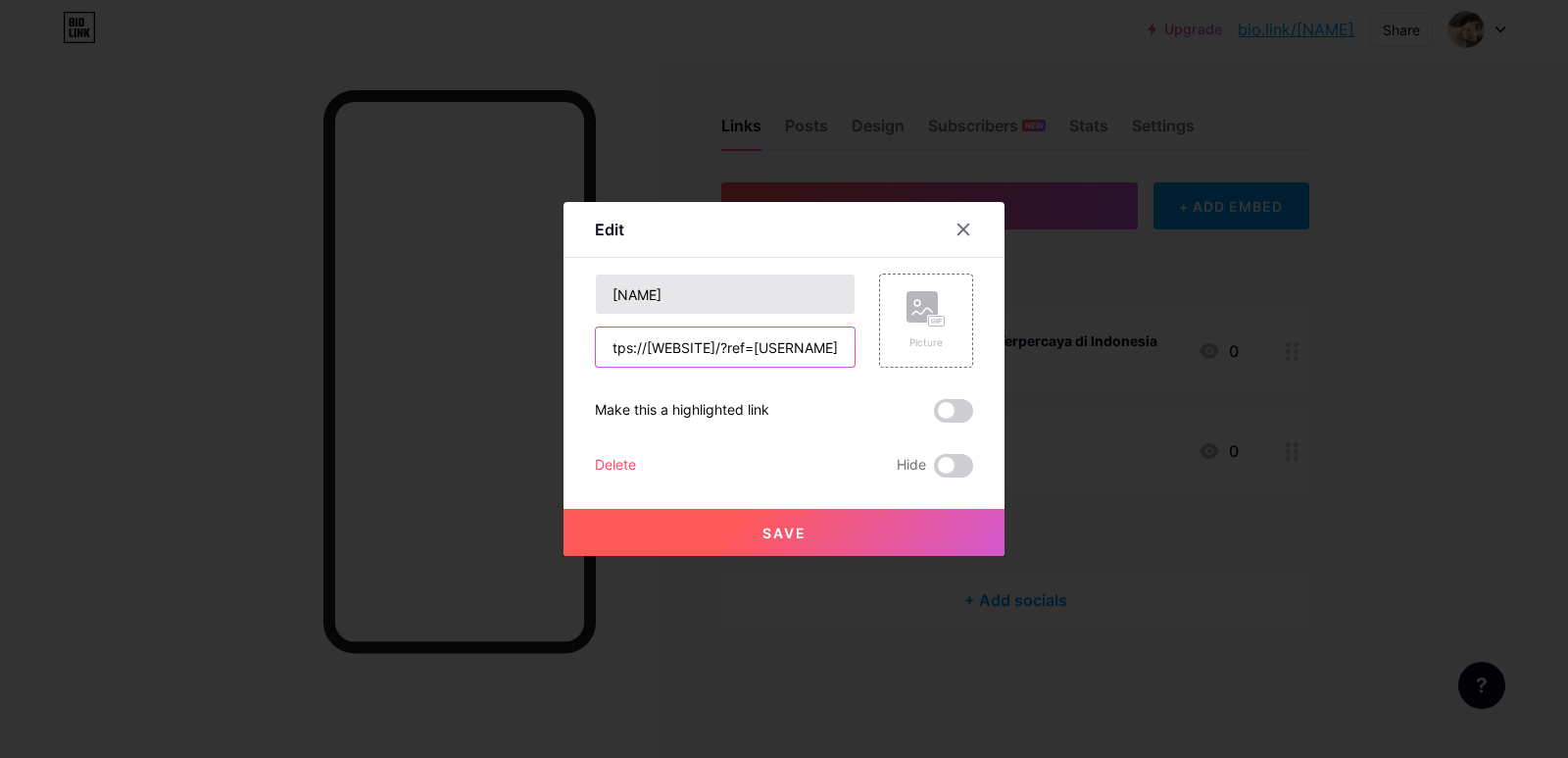 type on "Login: https://qiuqiu99bali.mom/?ref=JBqiu99" 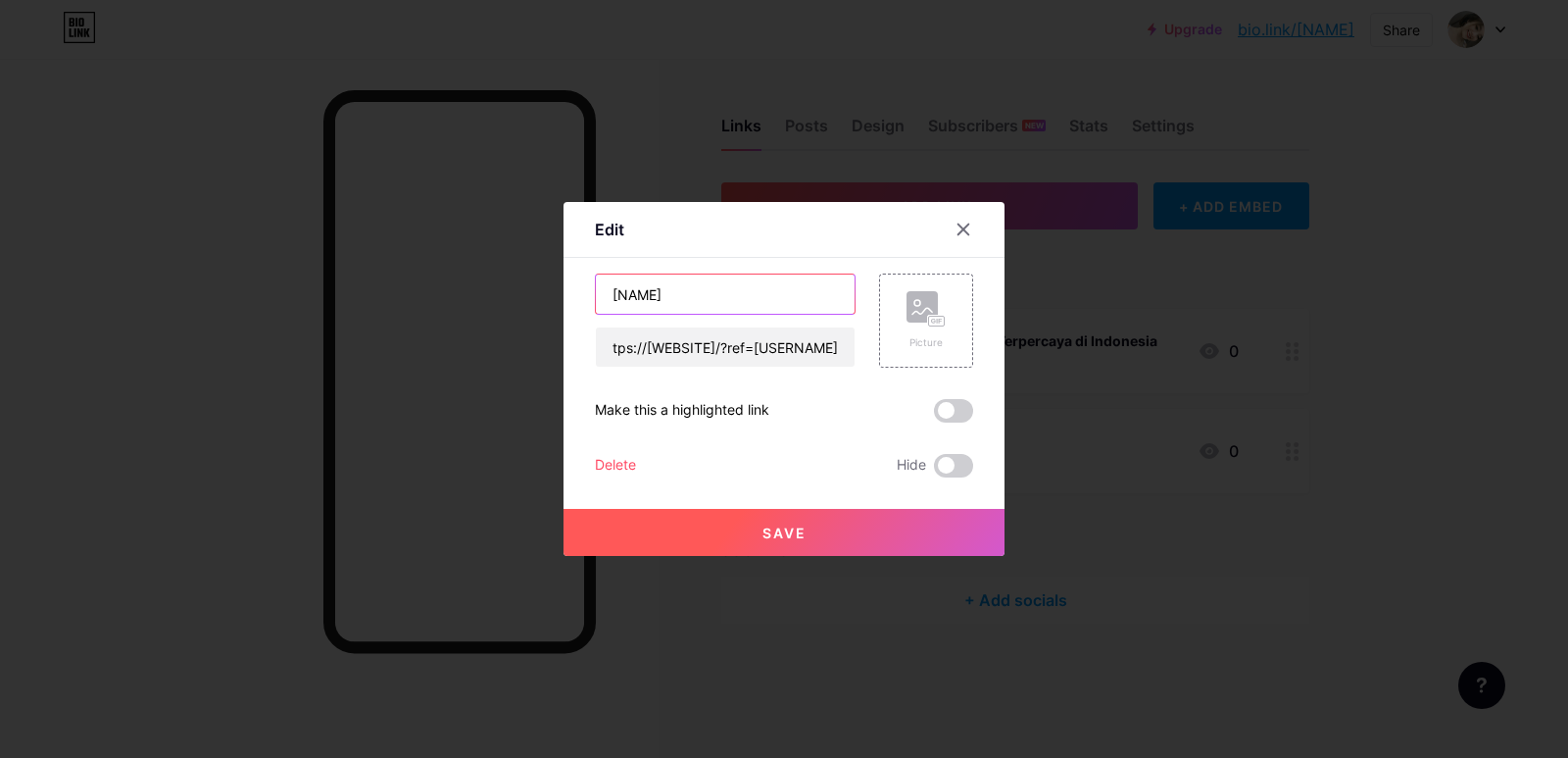 scroll, scrollTop: 0, scrollLeft: 0, axis: both 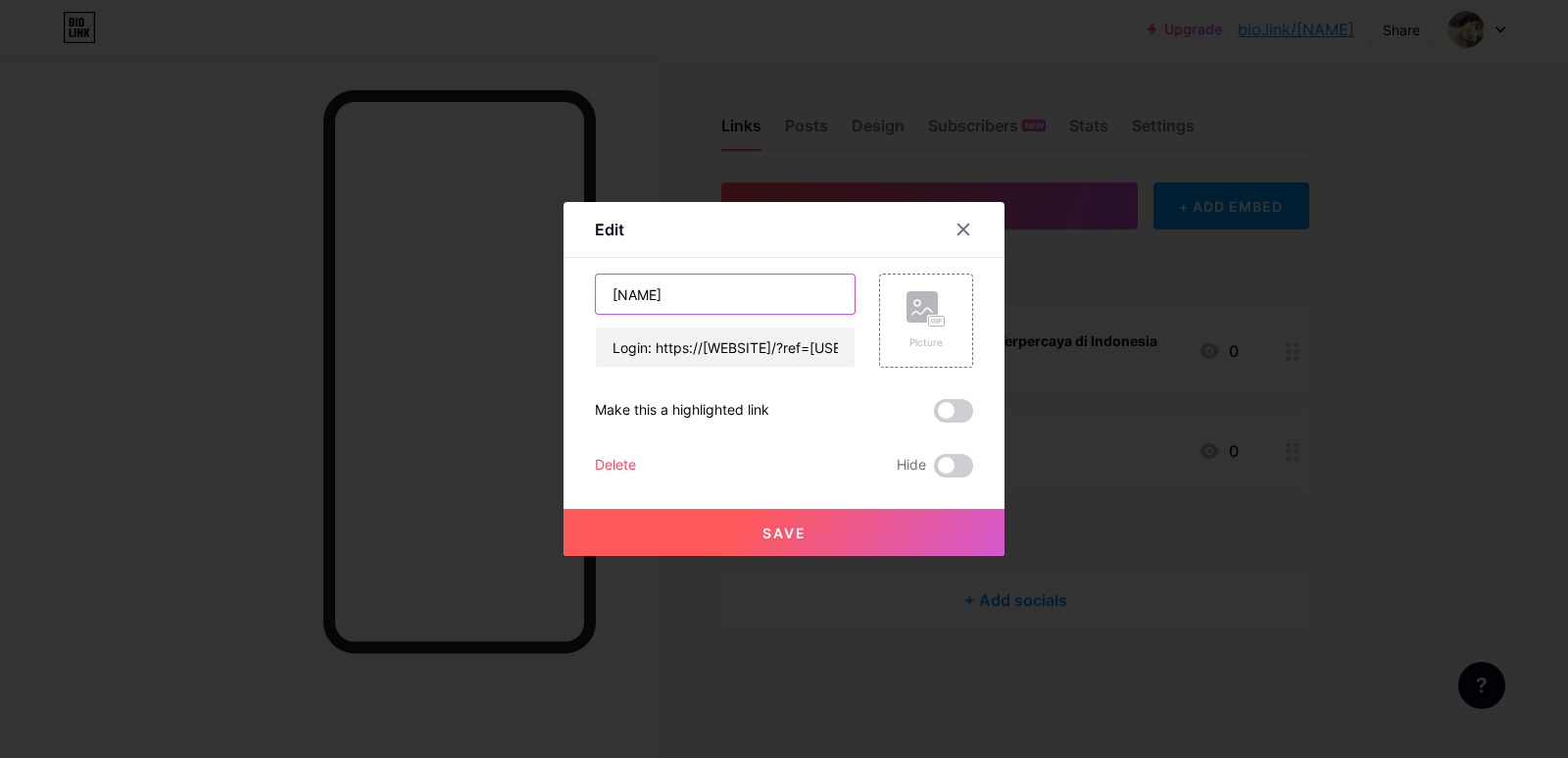 click on "Anitaramadhani2002" at bounding box center (725, 294) 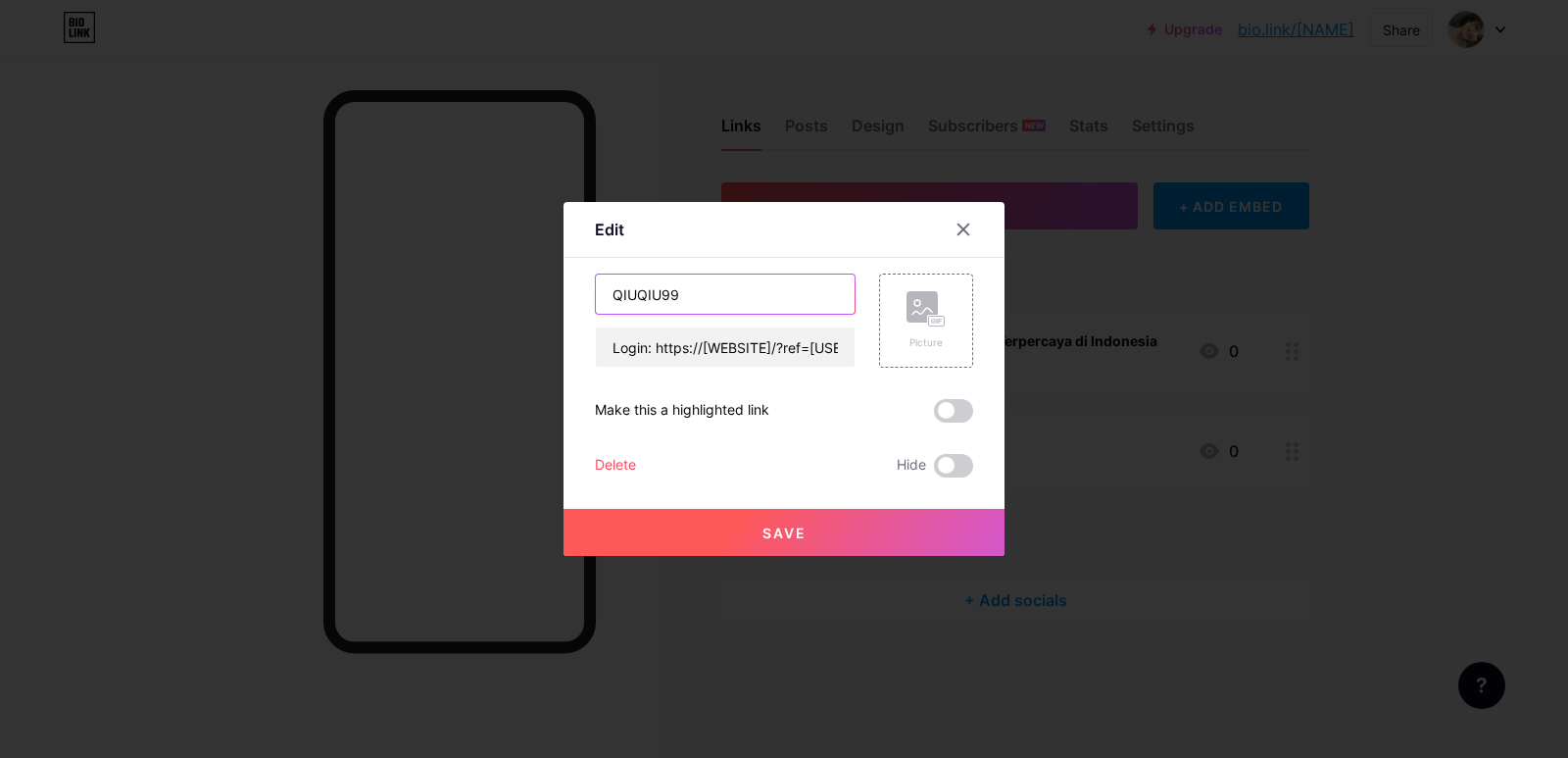 type on "QIUQIU99" 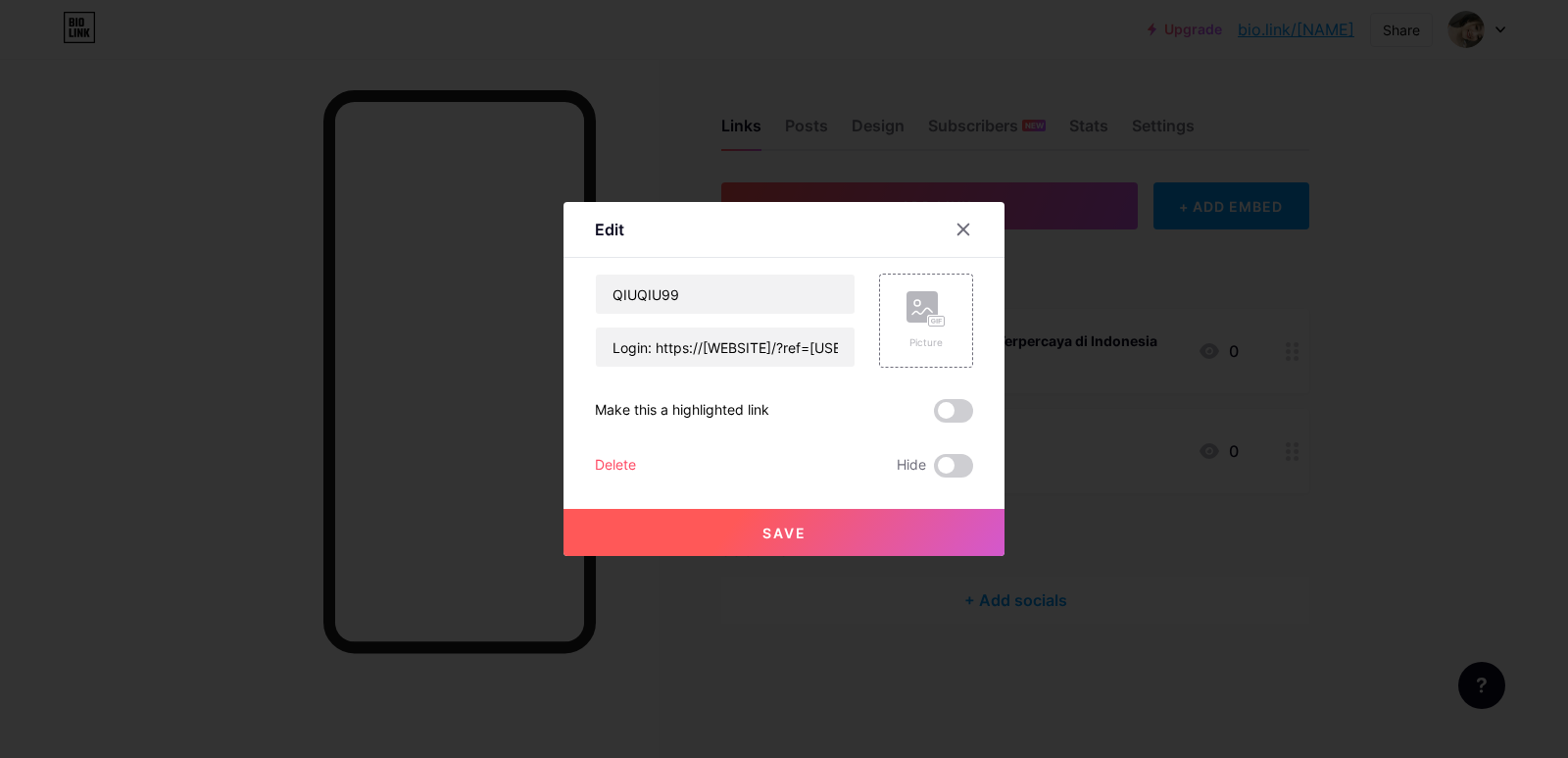 click on "Save" at bounding box center (784, 532) 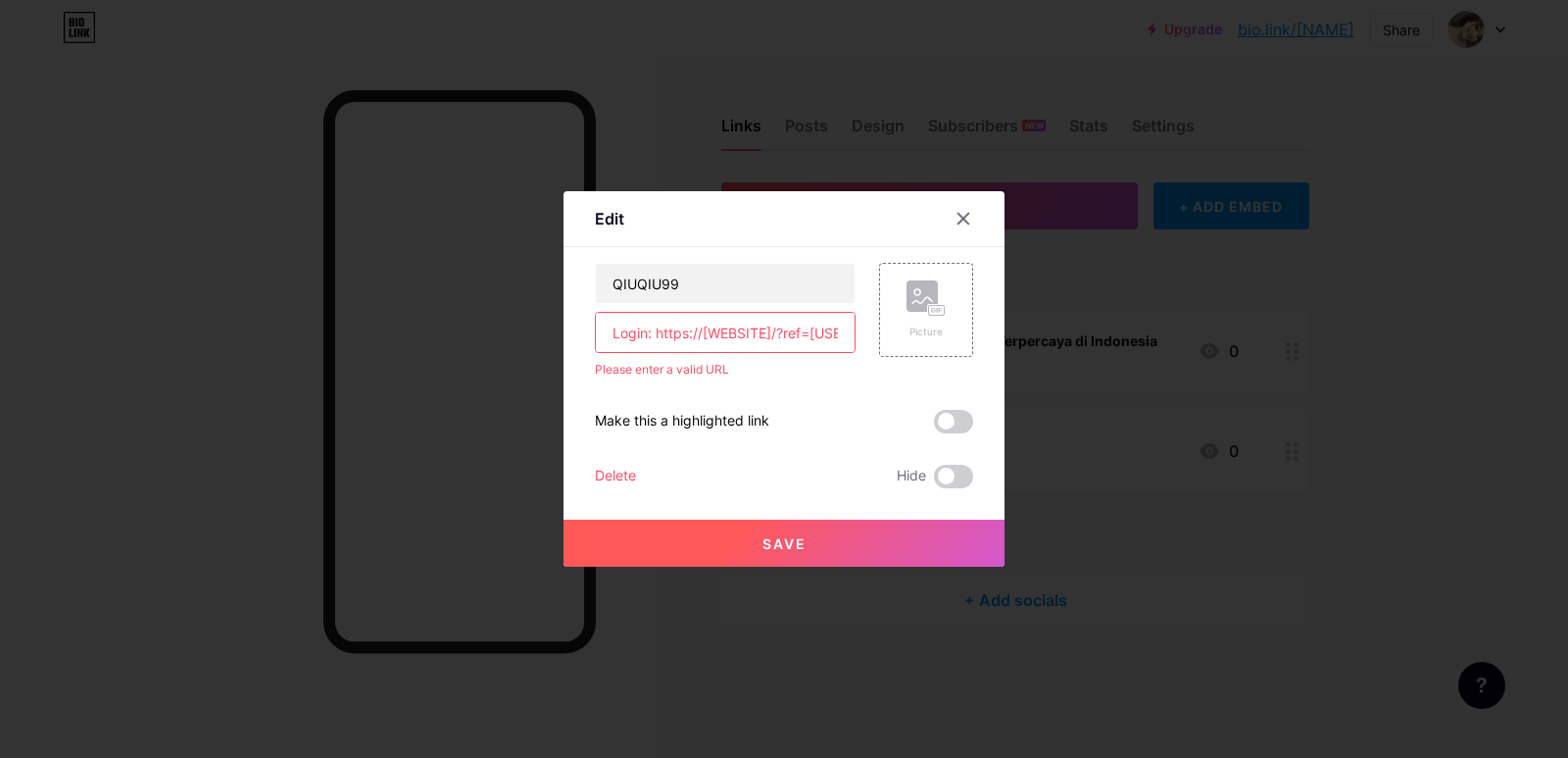 click on "Login: https://qiuqiu99bali.mom/?ref=JBqiu99" at bounding box center [725, 332] 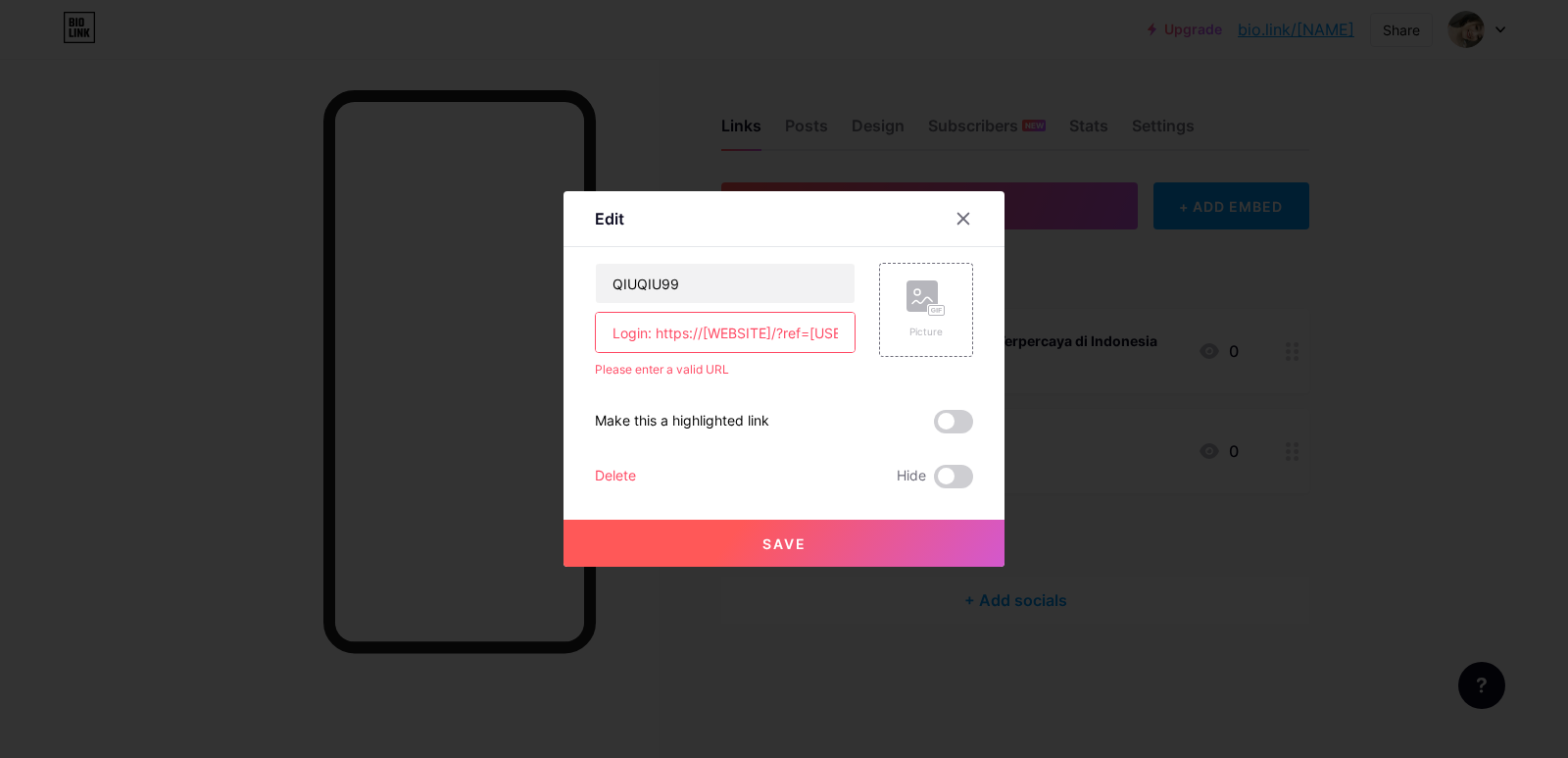 click on "Login: https://qiuqiu99bali.mom/?ref=JBqiu99" at bounding box center [725, 332] 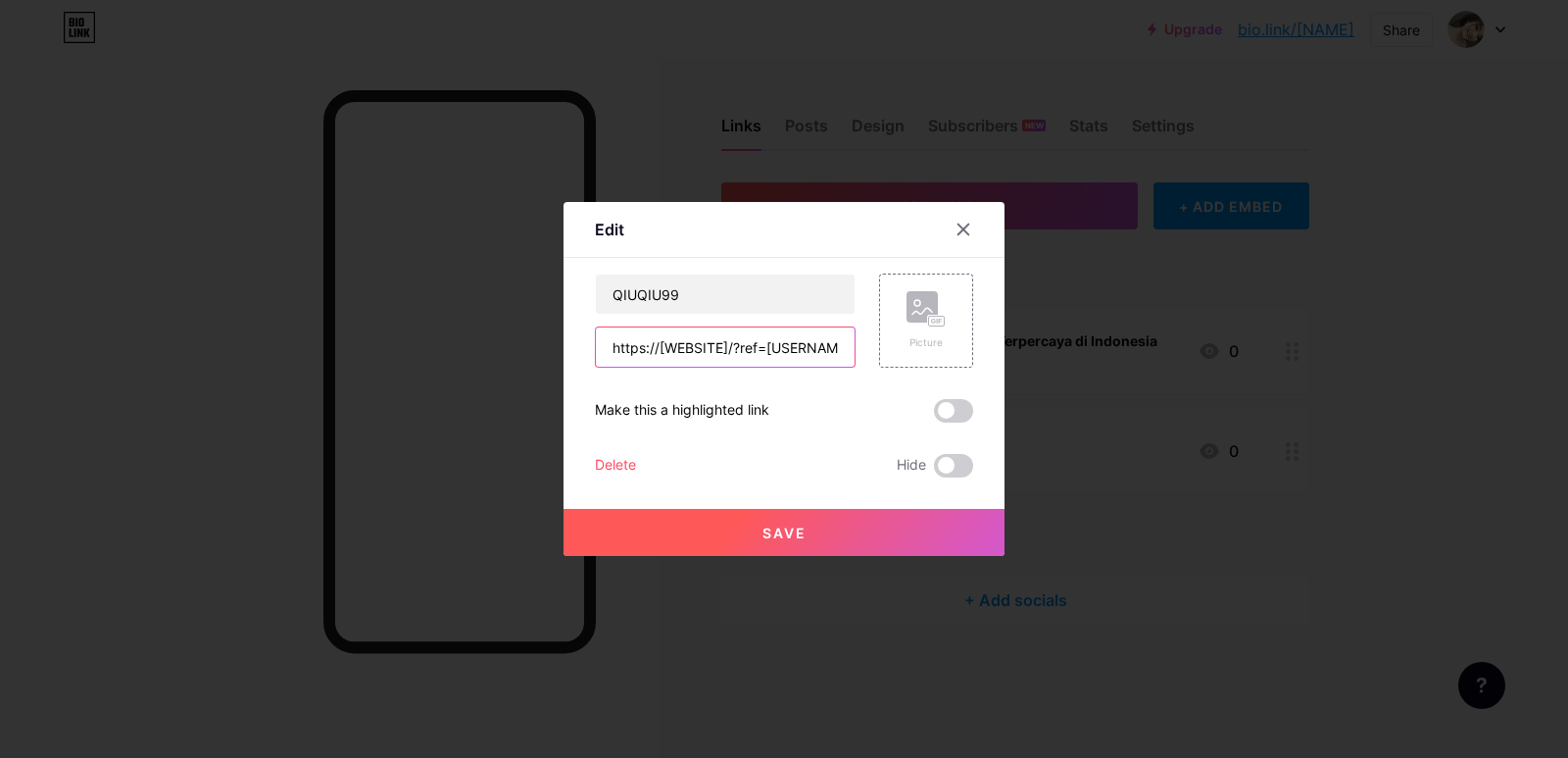type on "https://qiuqiu99bali.mom/?ref=JBqiu99" 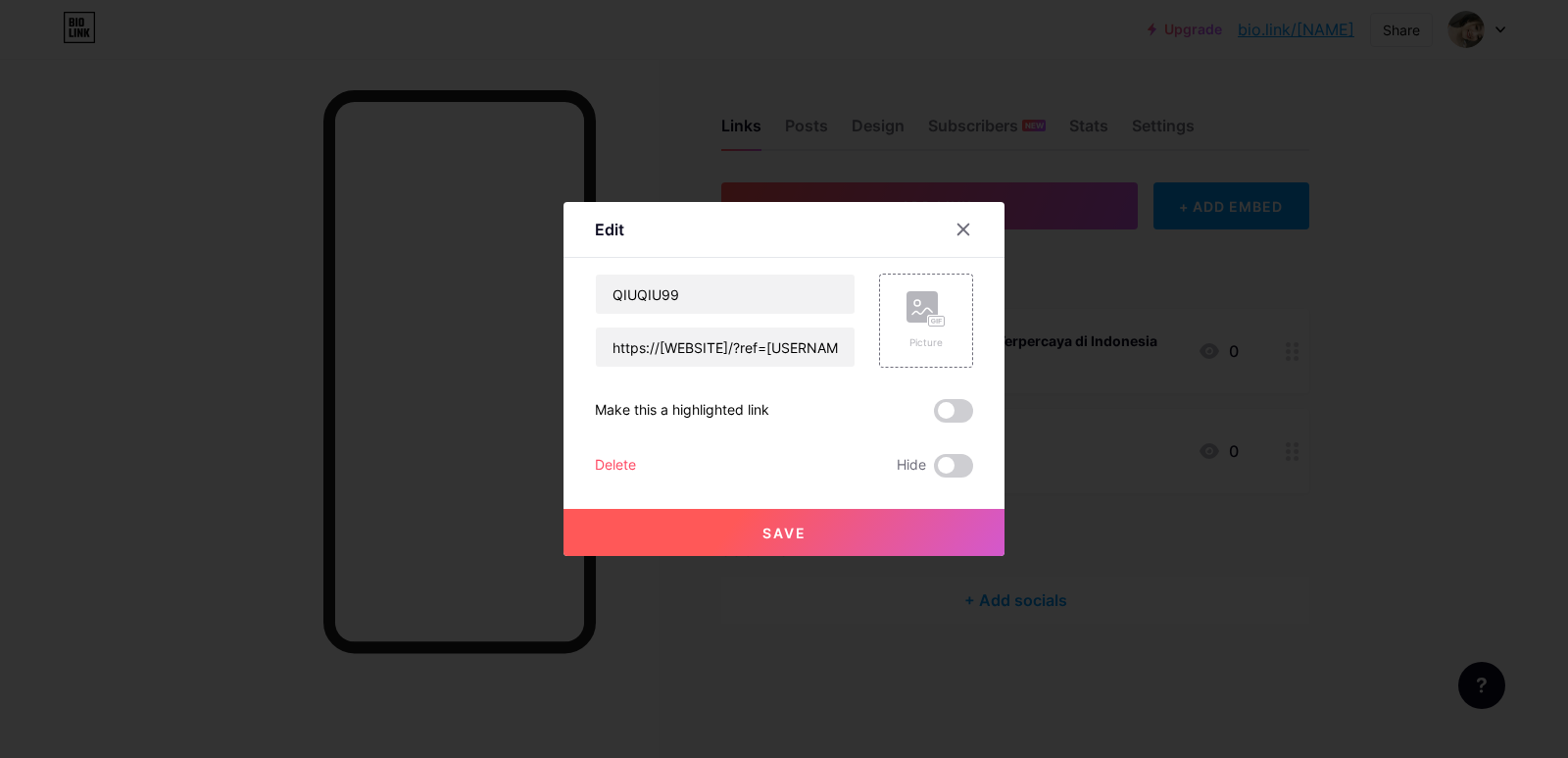 click on "Save" at bounding box center [784, 532] 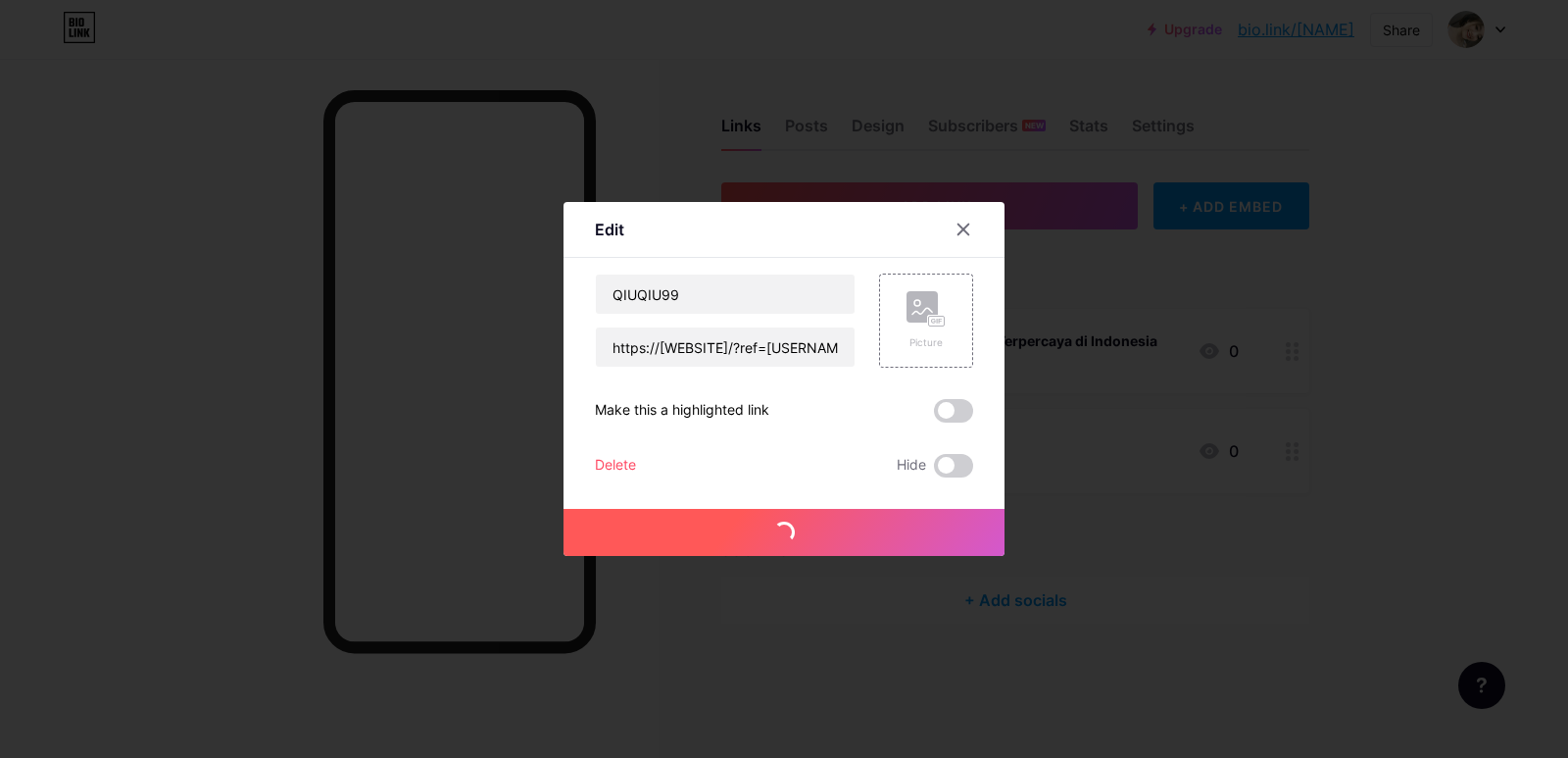 type 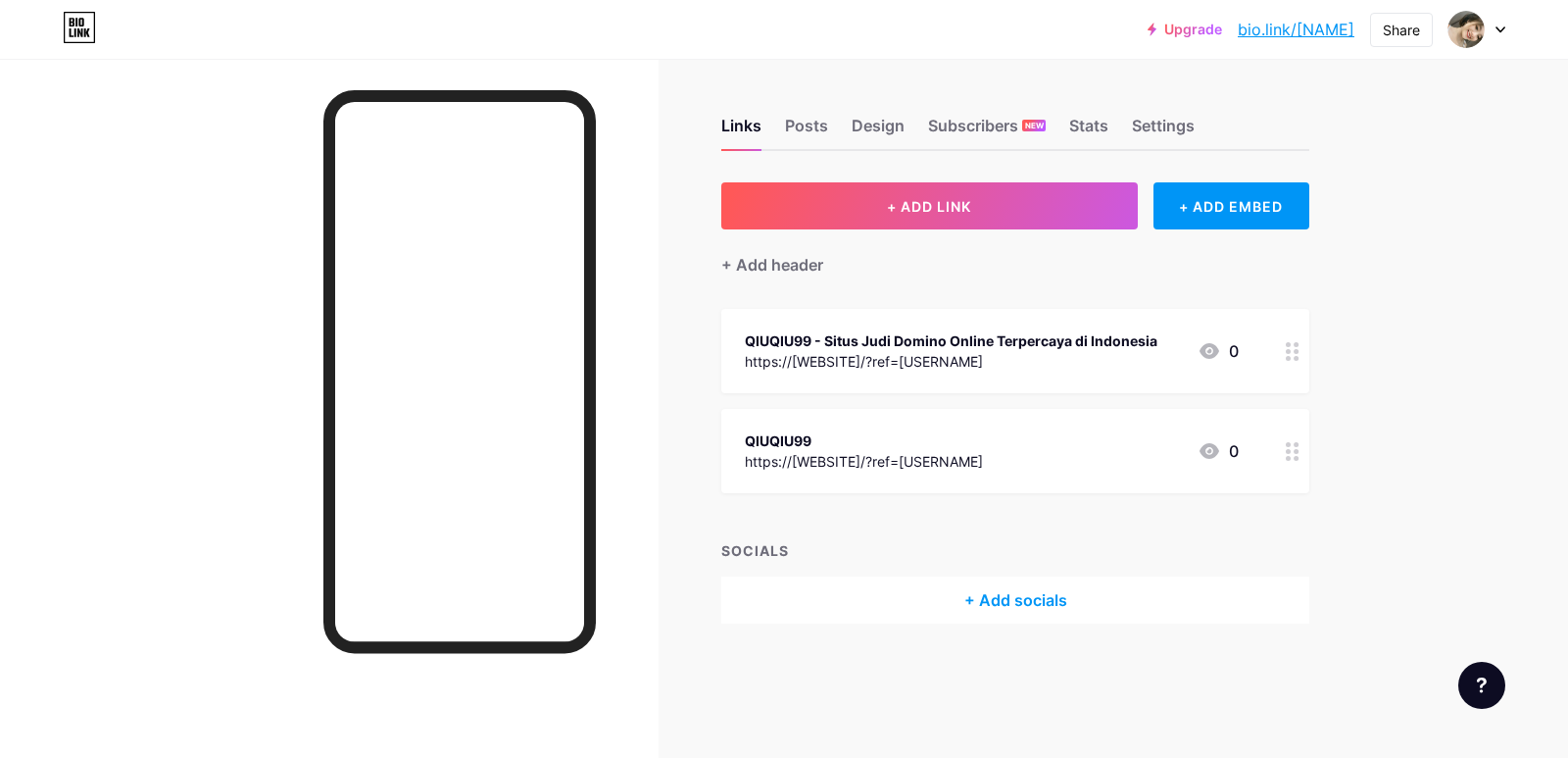 click 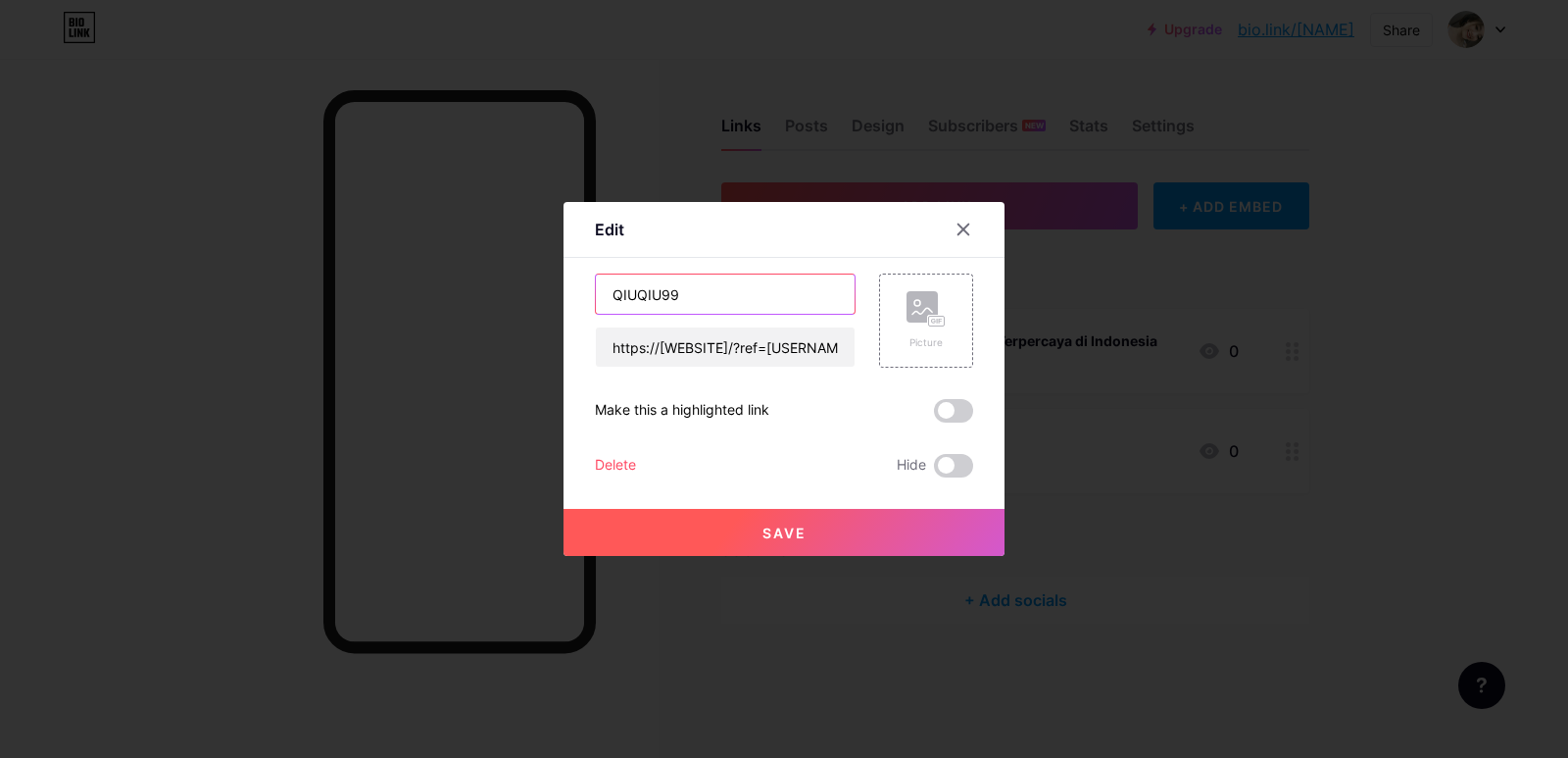 click on "QIUQIU99" at bounding box center (725, 294) 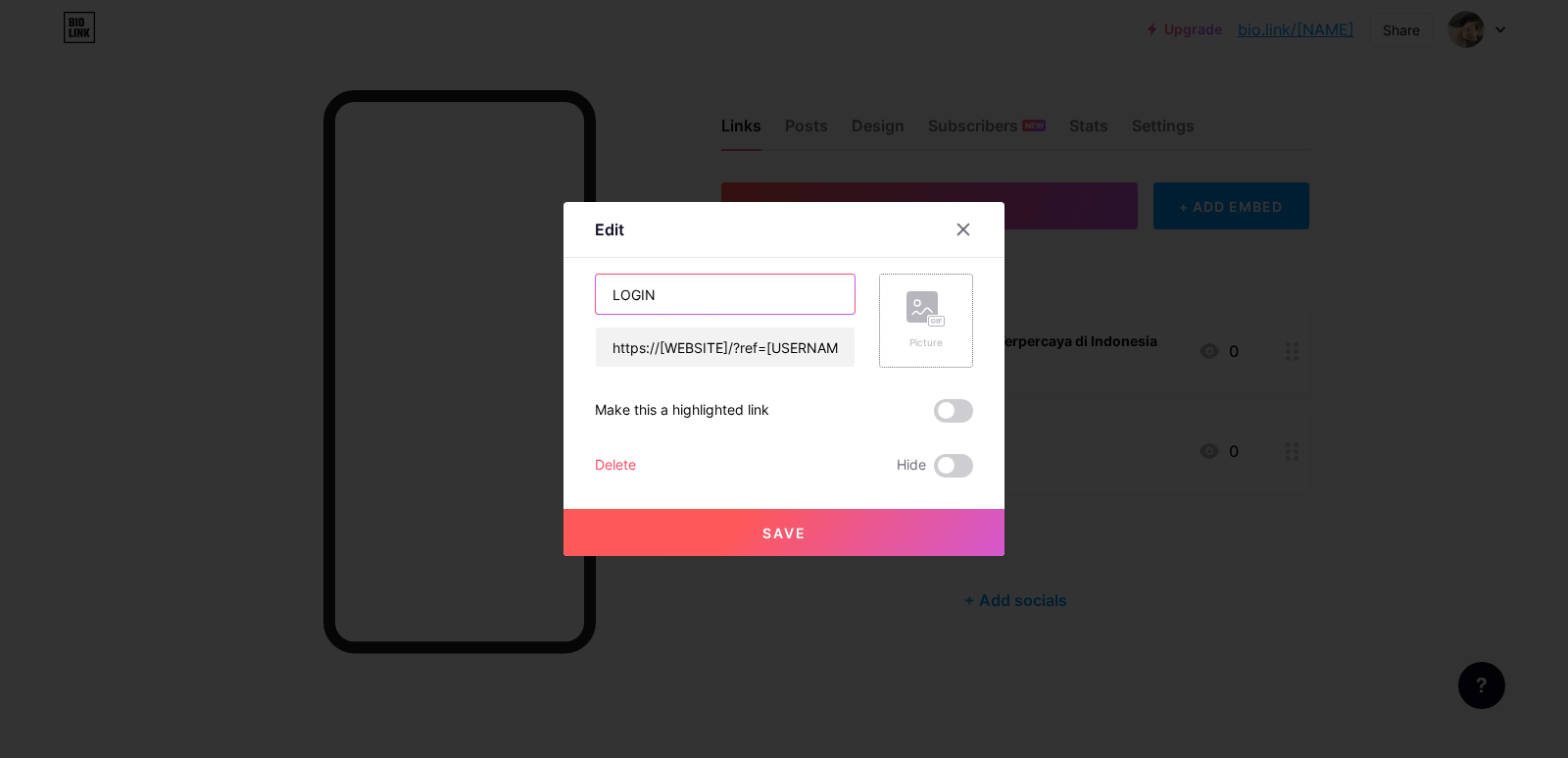 type on "LOGIN" 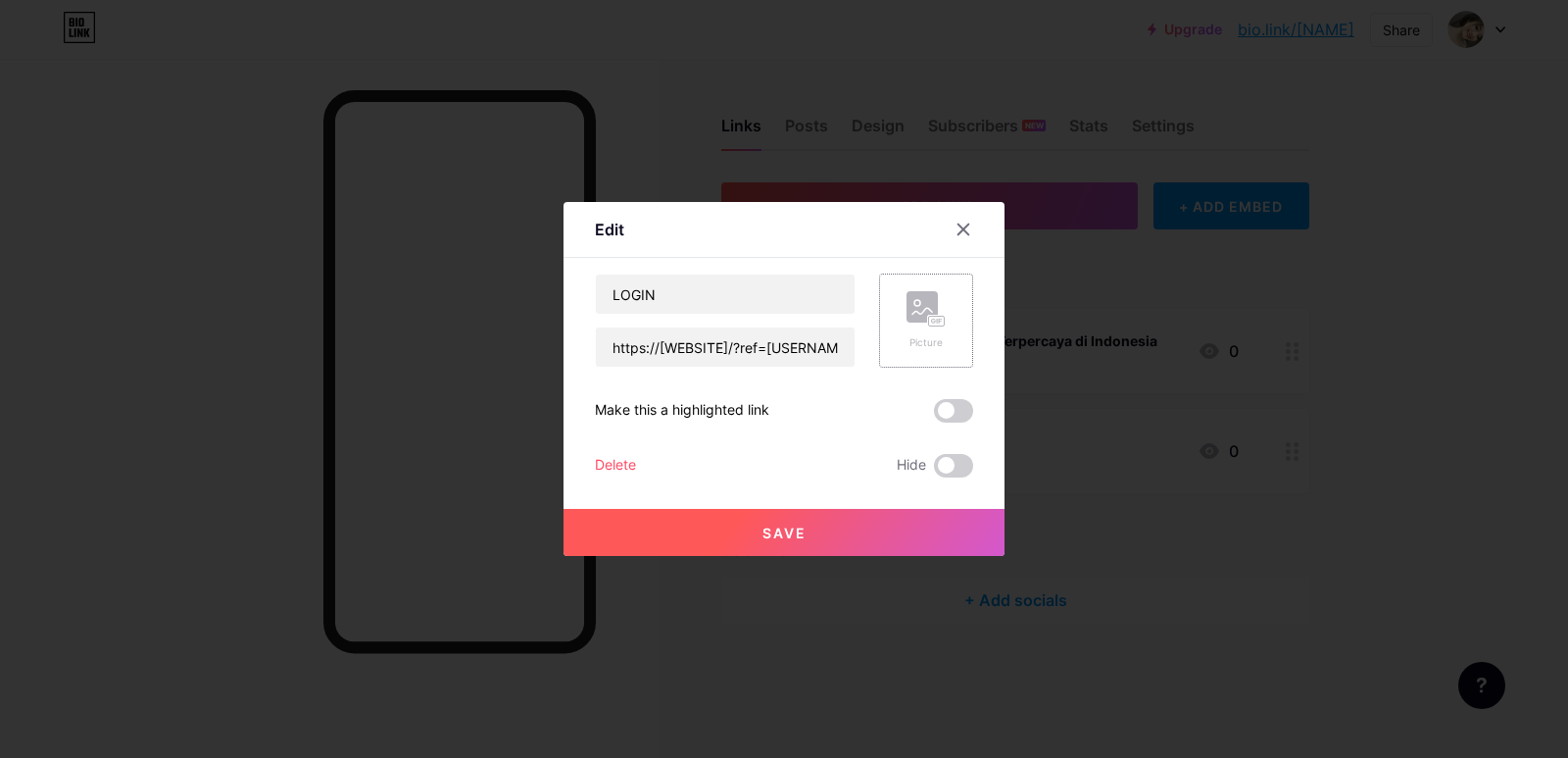 click on "Picture" at bounding box center [926, 321] 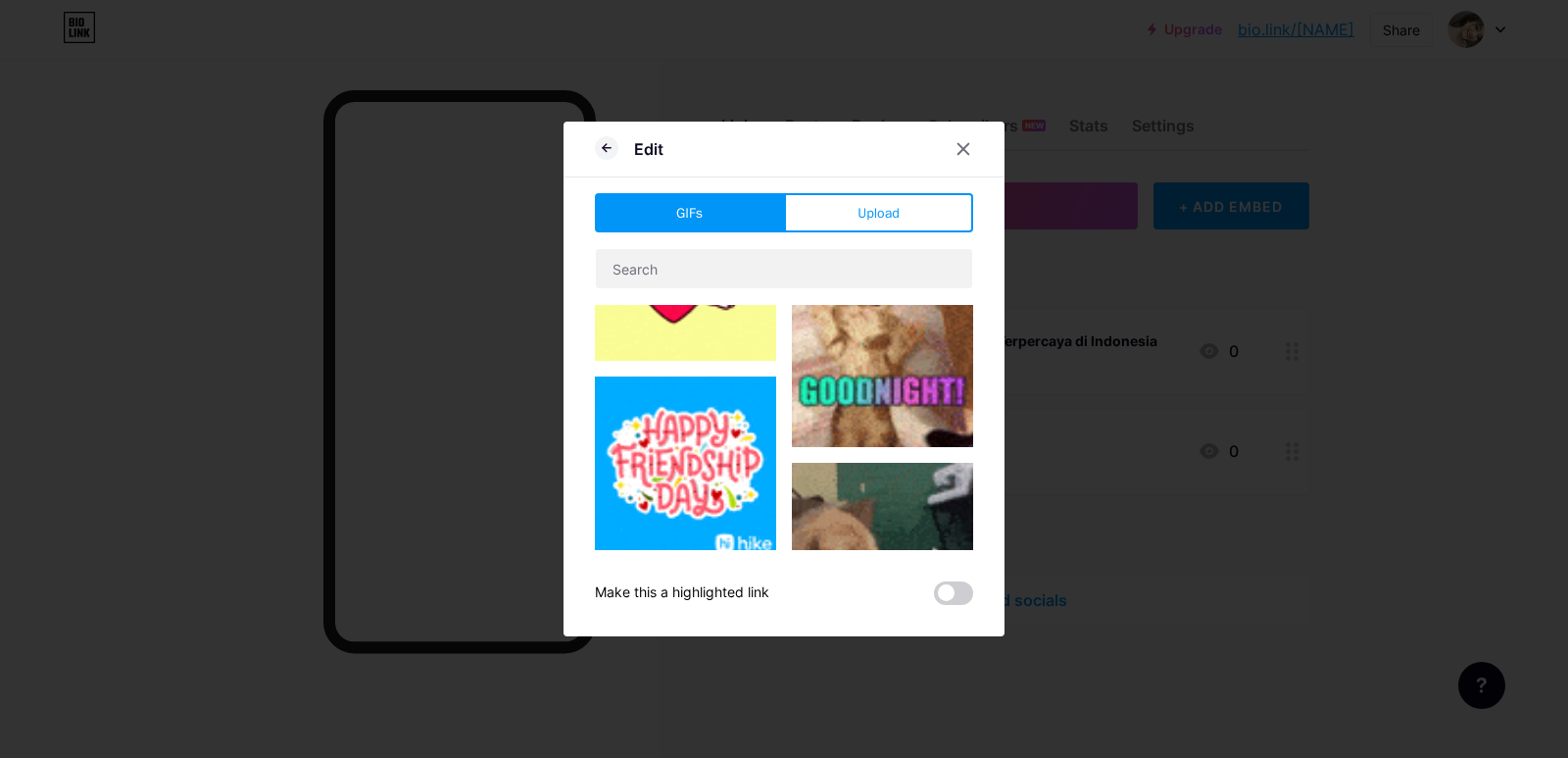 scroll, scrollTop: 883, scrollLeft: 0, axis: vertical 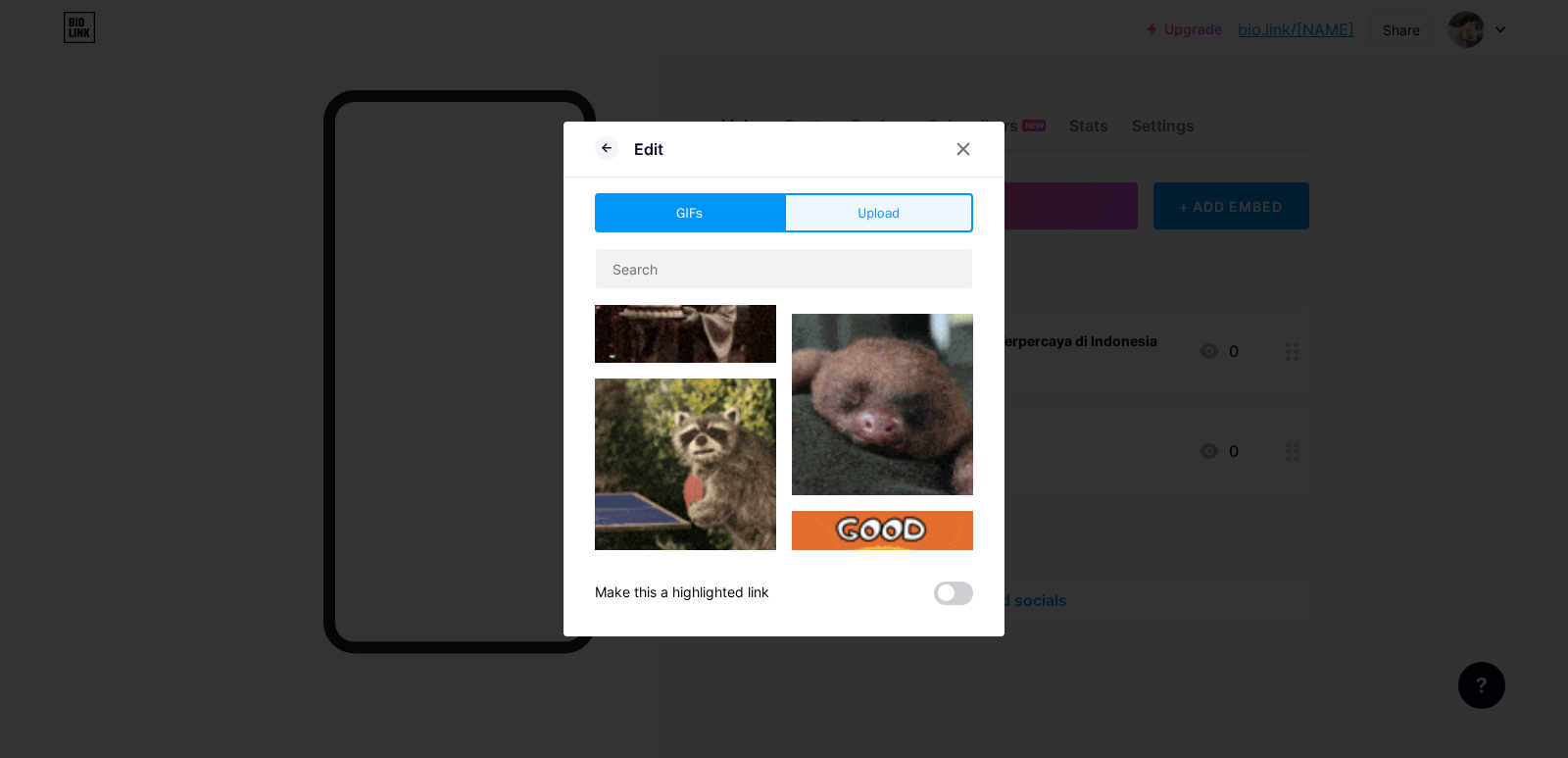 click on "Upload" at bounding box center [878, 213] 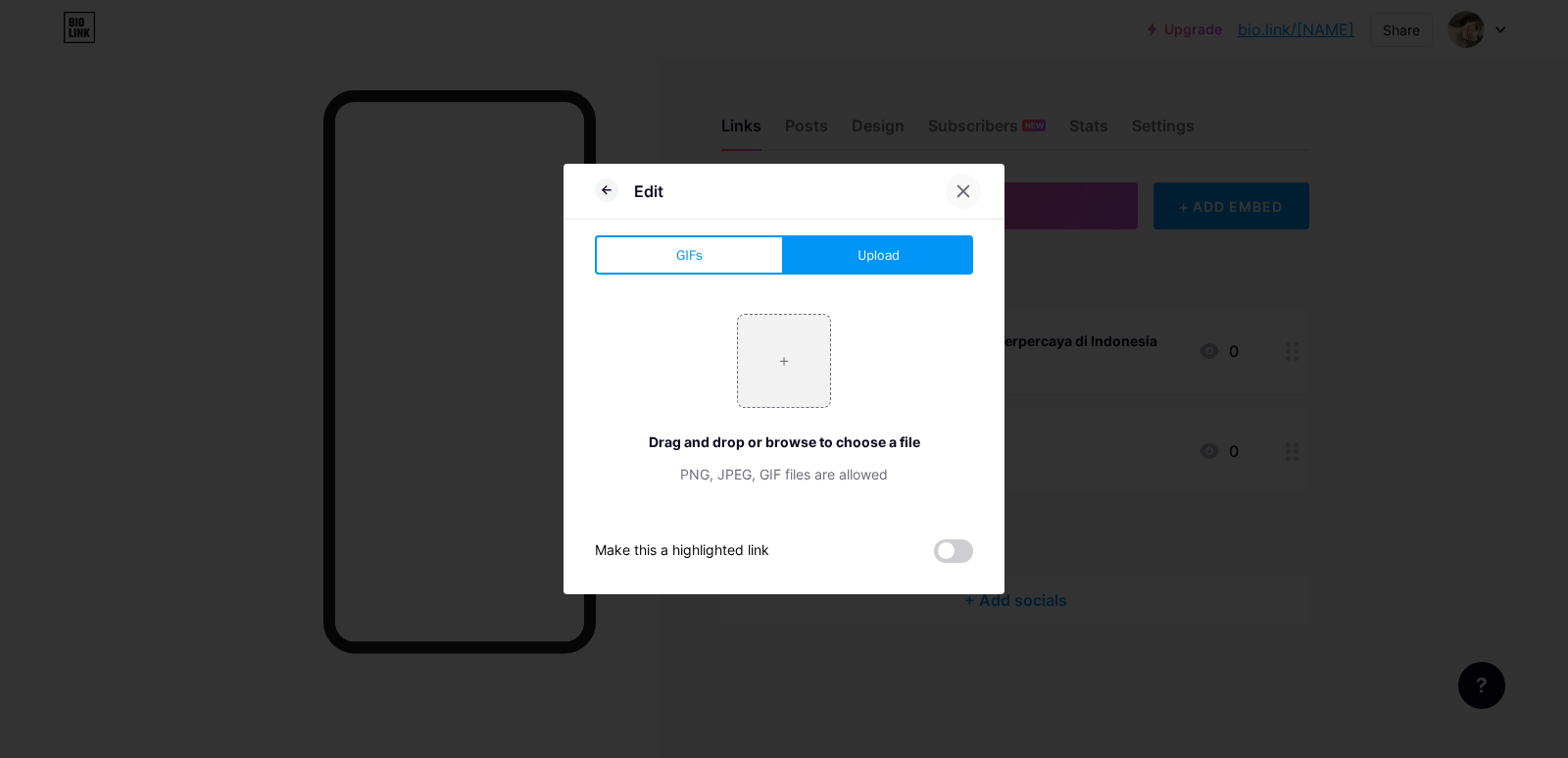 click 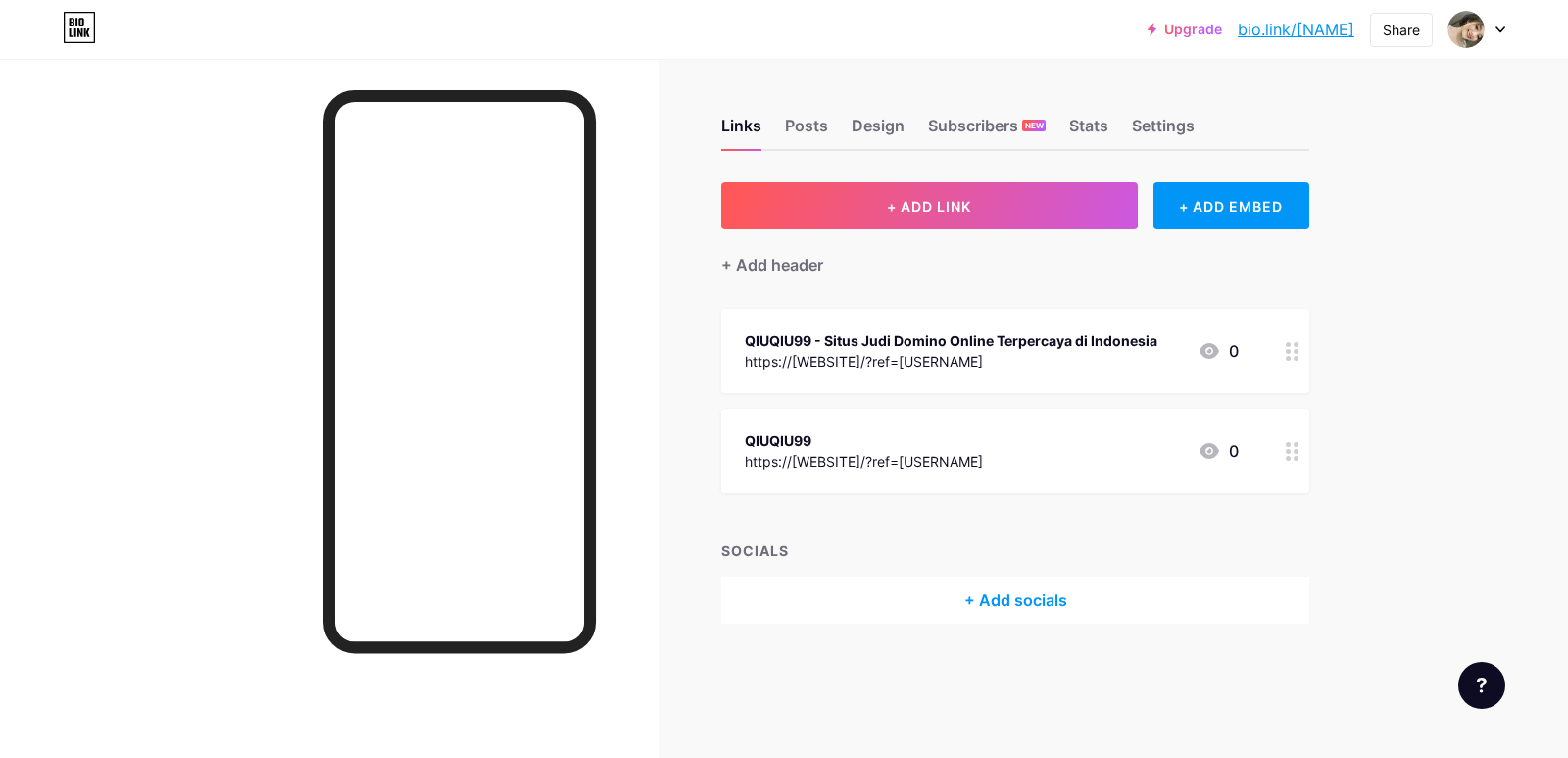 click at bounding box center (1293, 451) 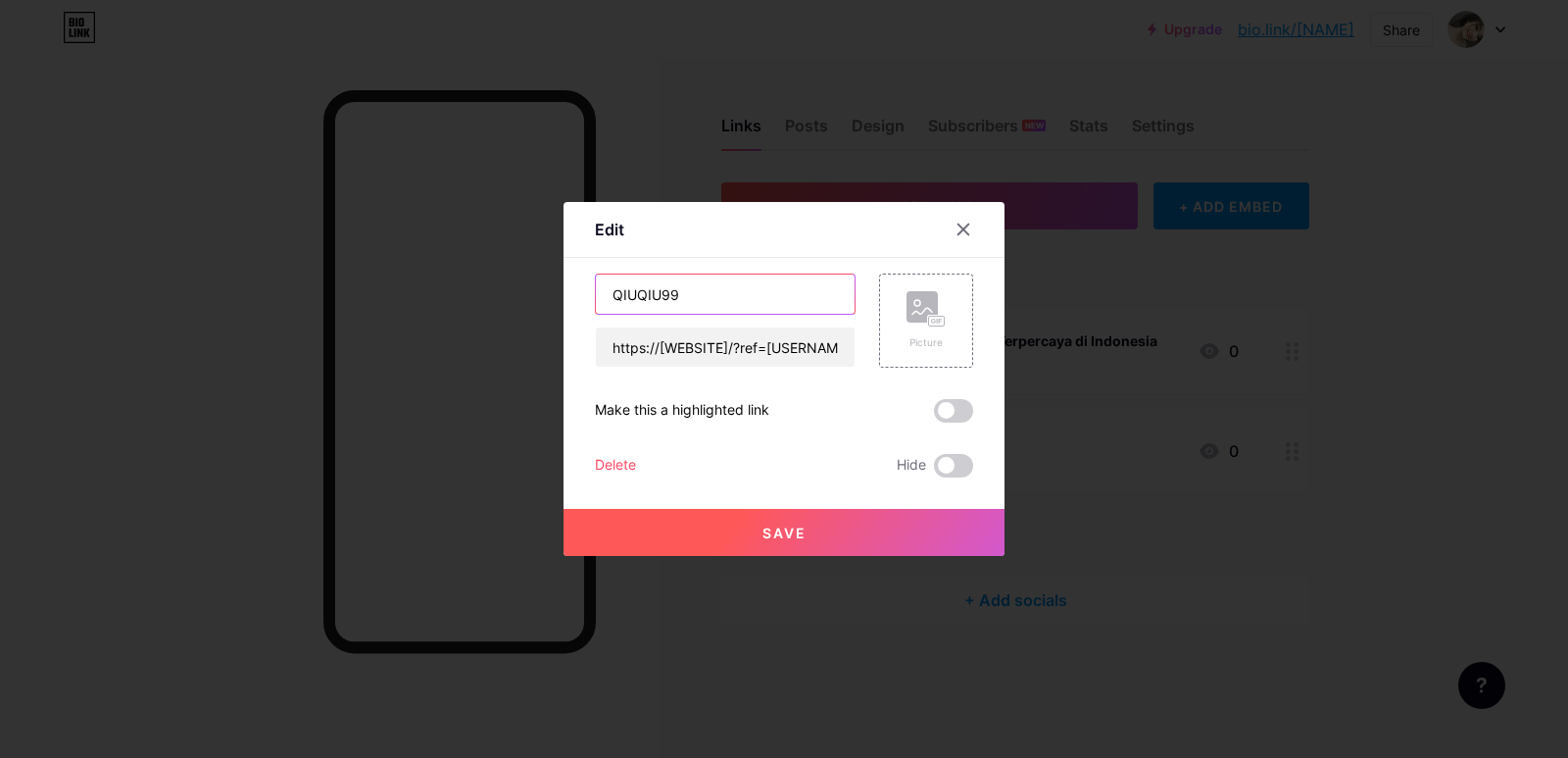 click on "QIUQIU99" at bounding box center [725, 294] 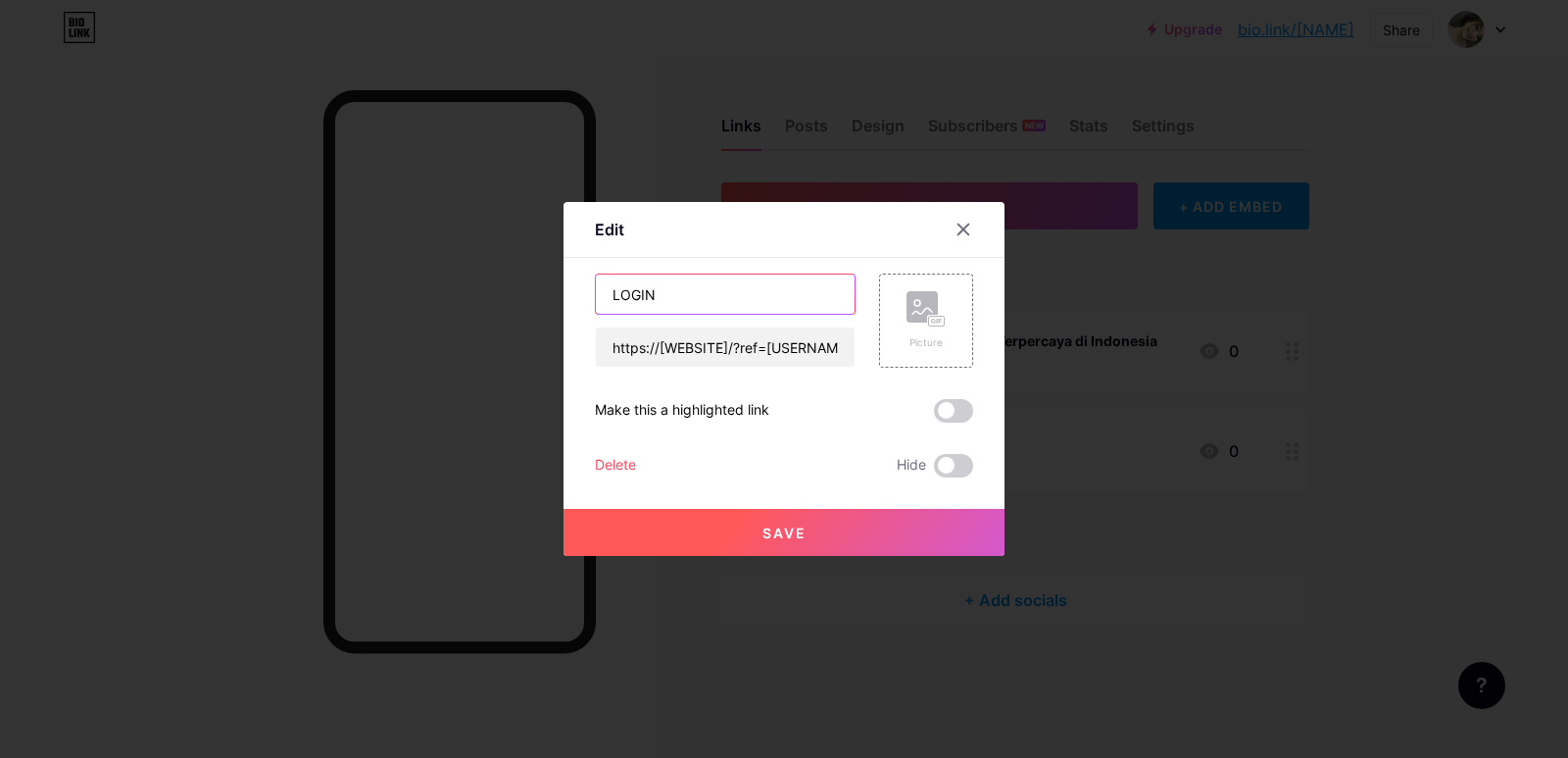 type on "LOGIN" 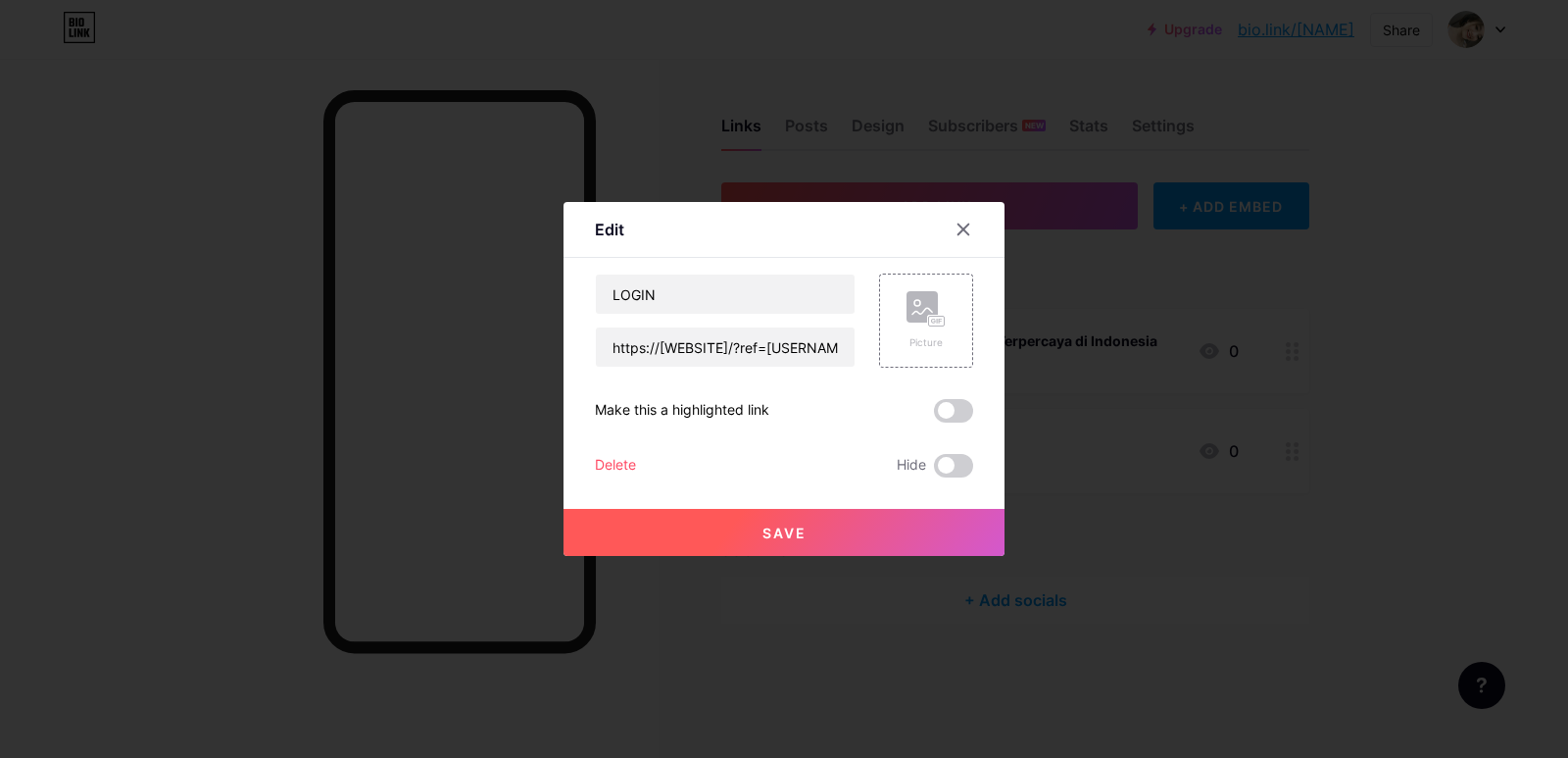 click on "Save" at bounding box center (784, 532) 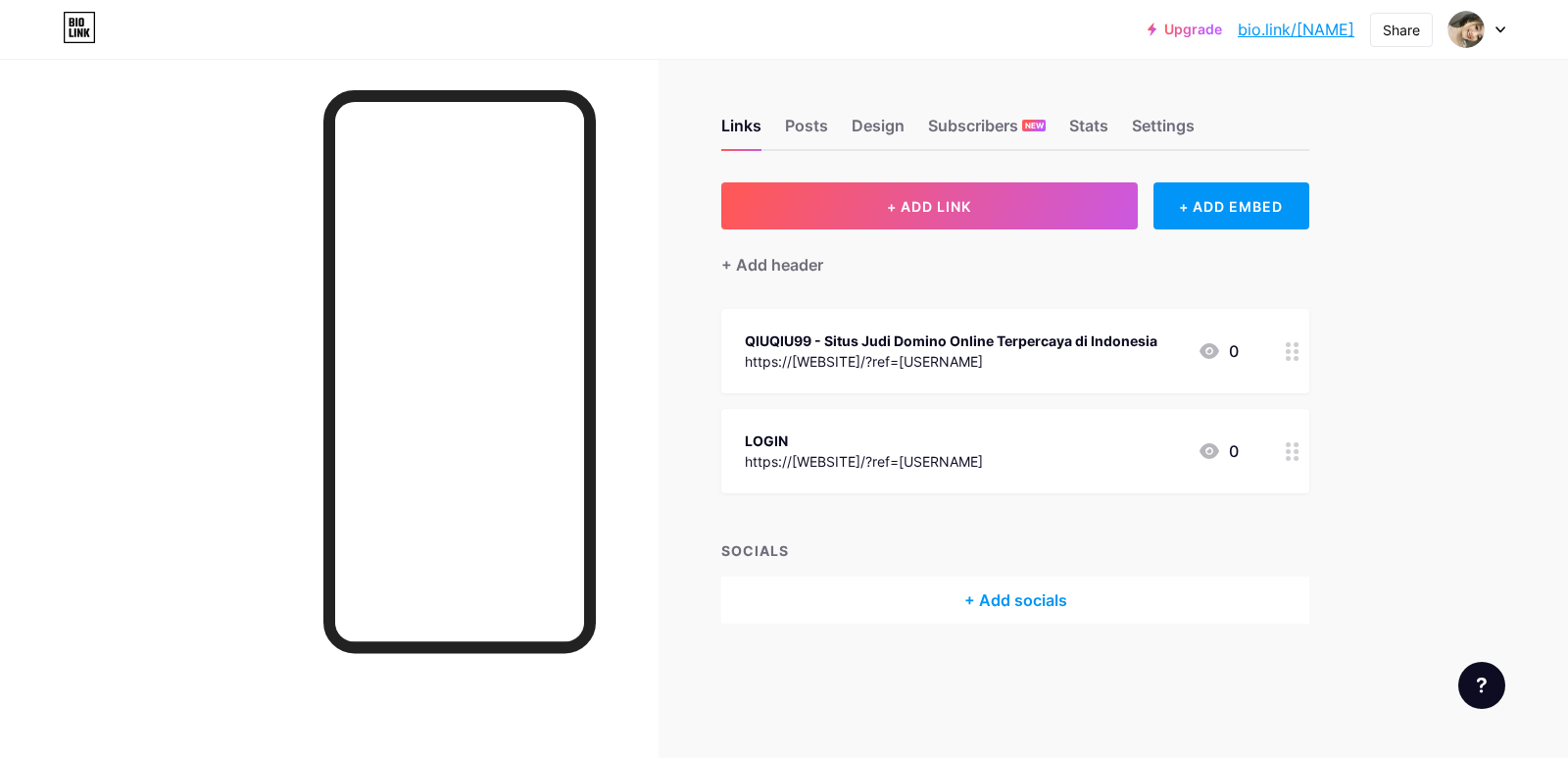 click on "+ Add socials" at bounding box center [1015, 600] 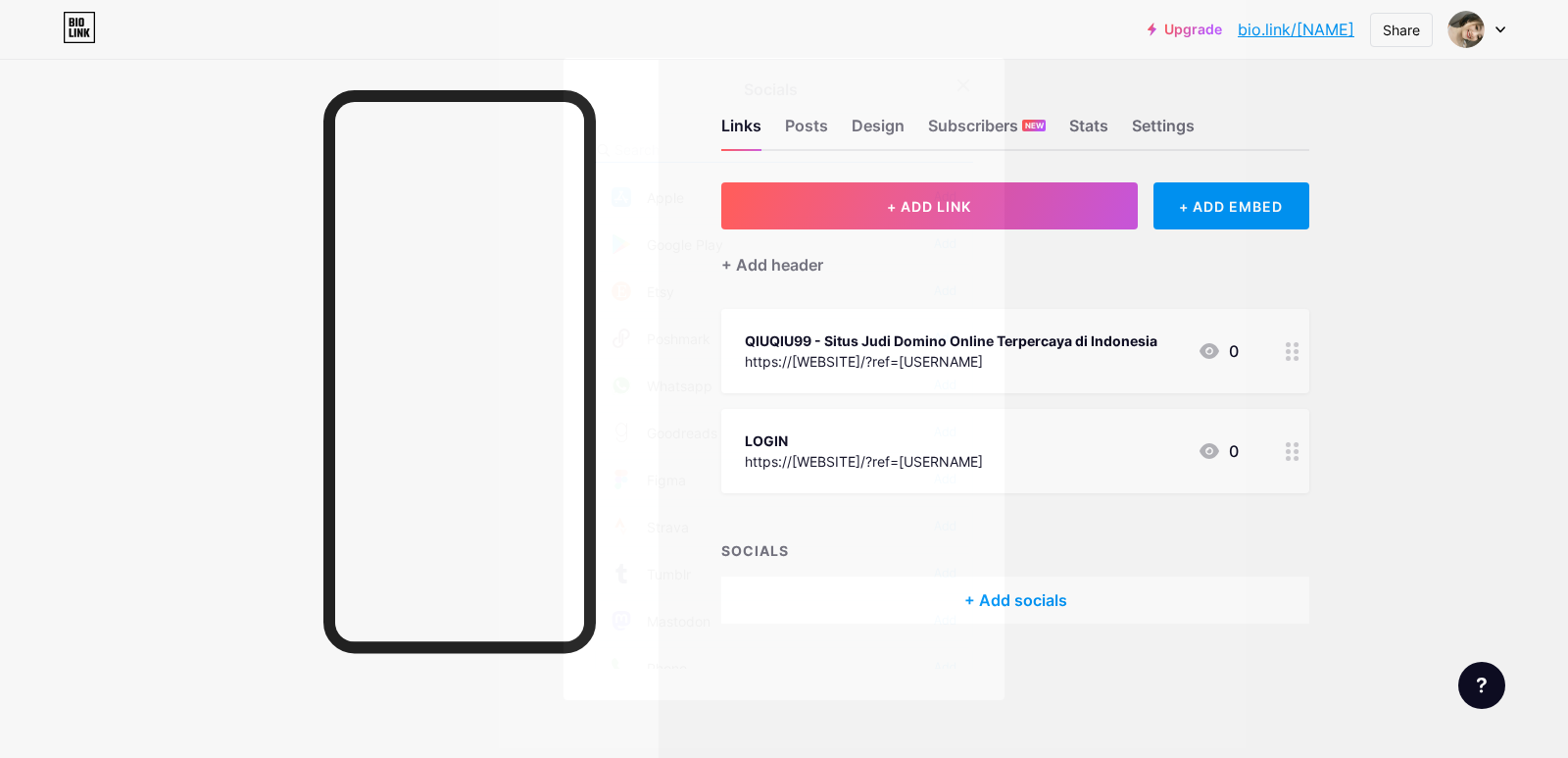 scroll, scrollTop: 1475, scrollLeft: 0, axis: vertical 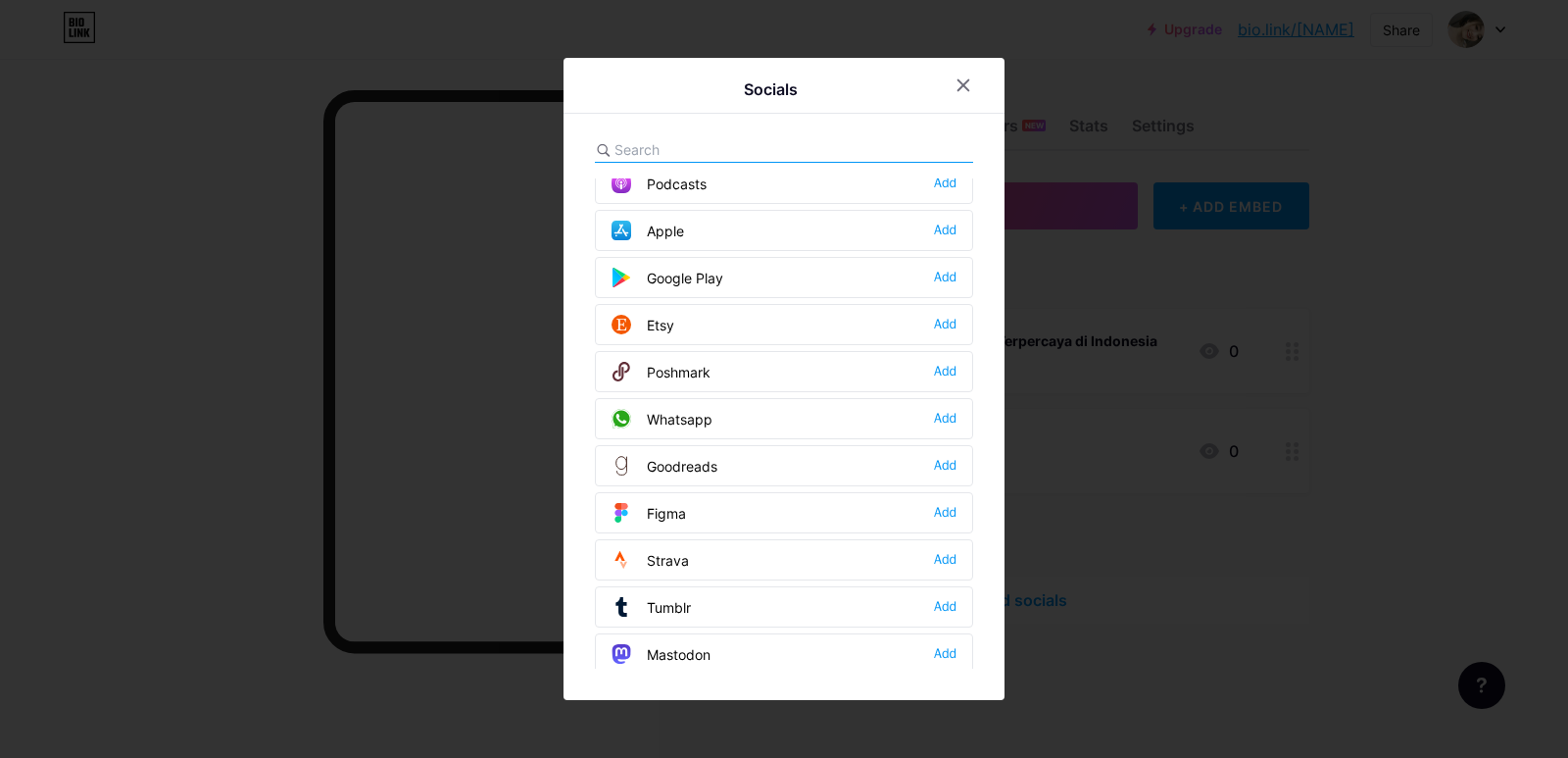click on "Whatsapp
Add" at bounding box center [784, 419] 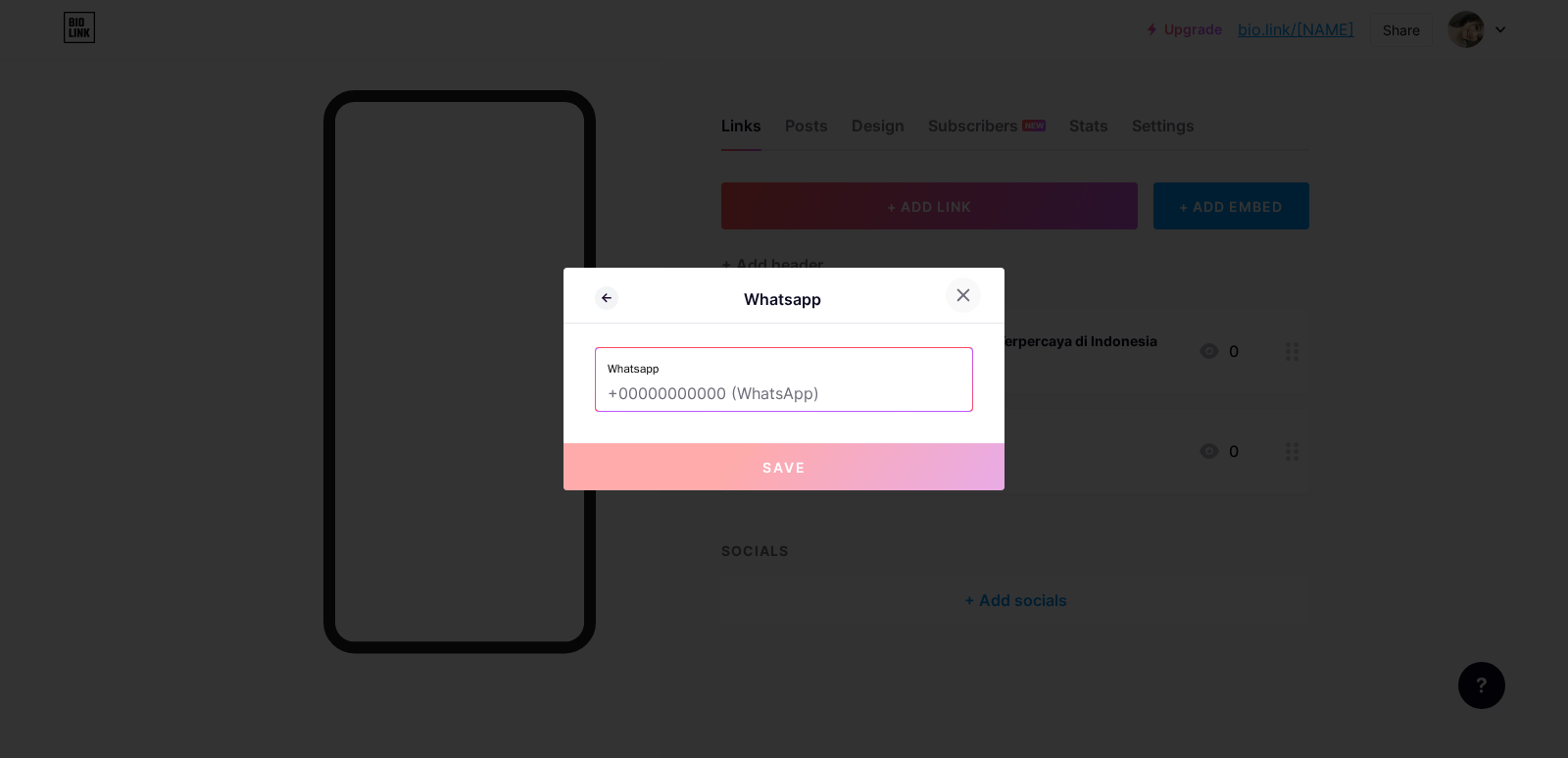 click at bounding box center [963, 295] 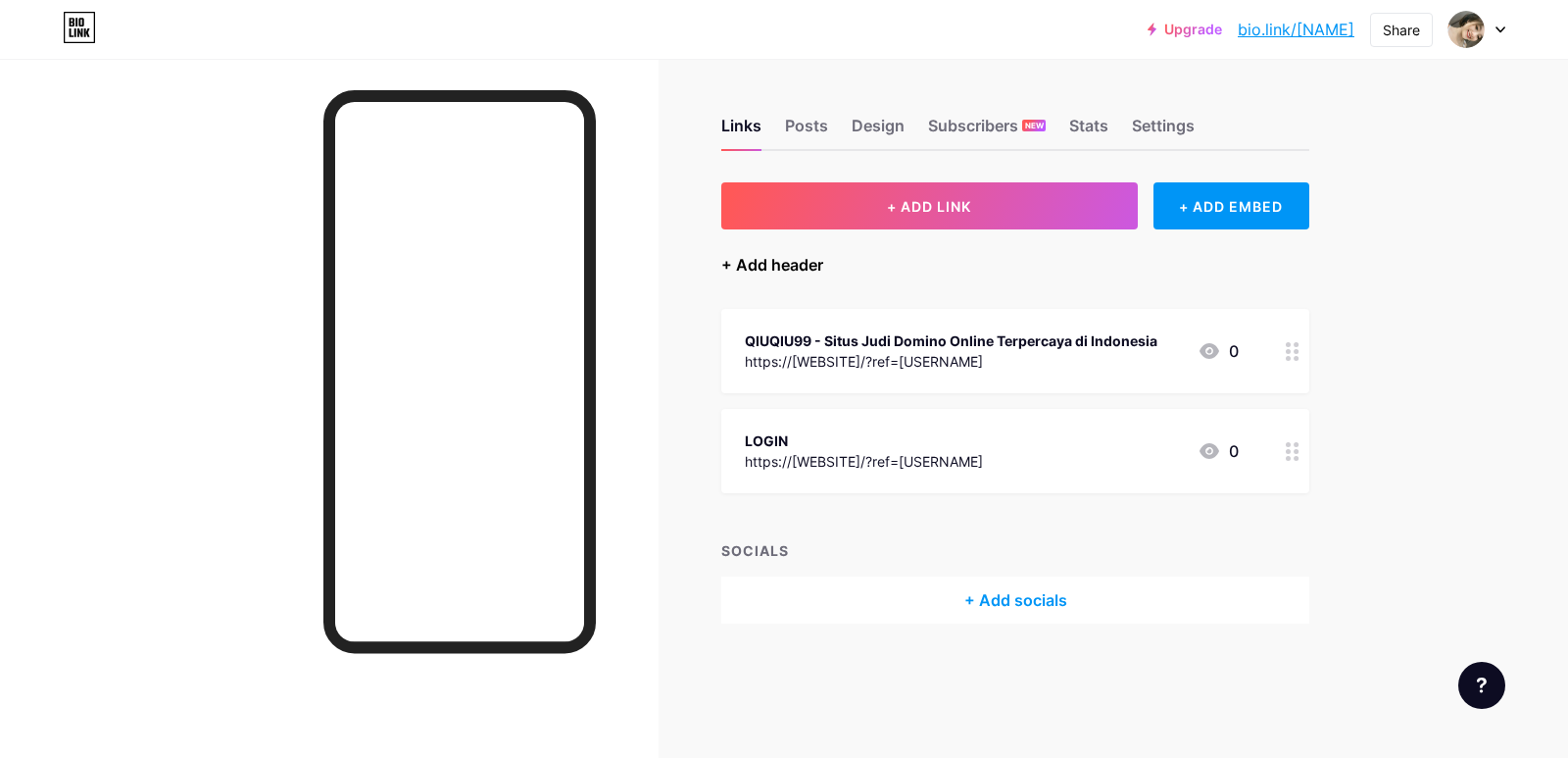 click on "+ Add header" at bounding box center [772, 265] 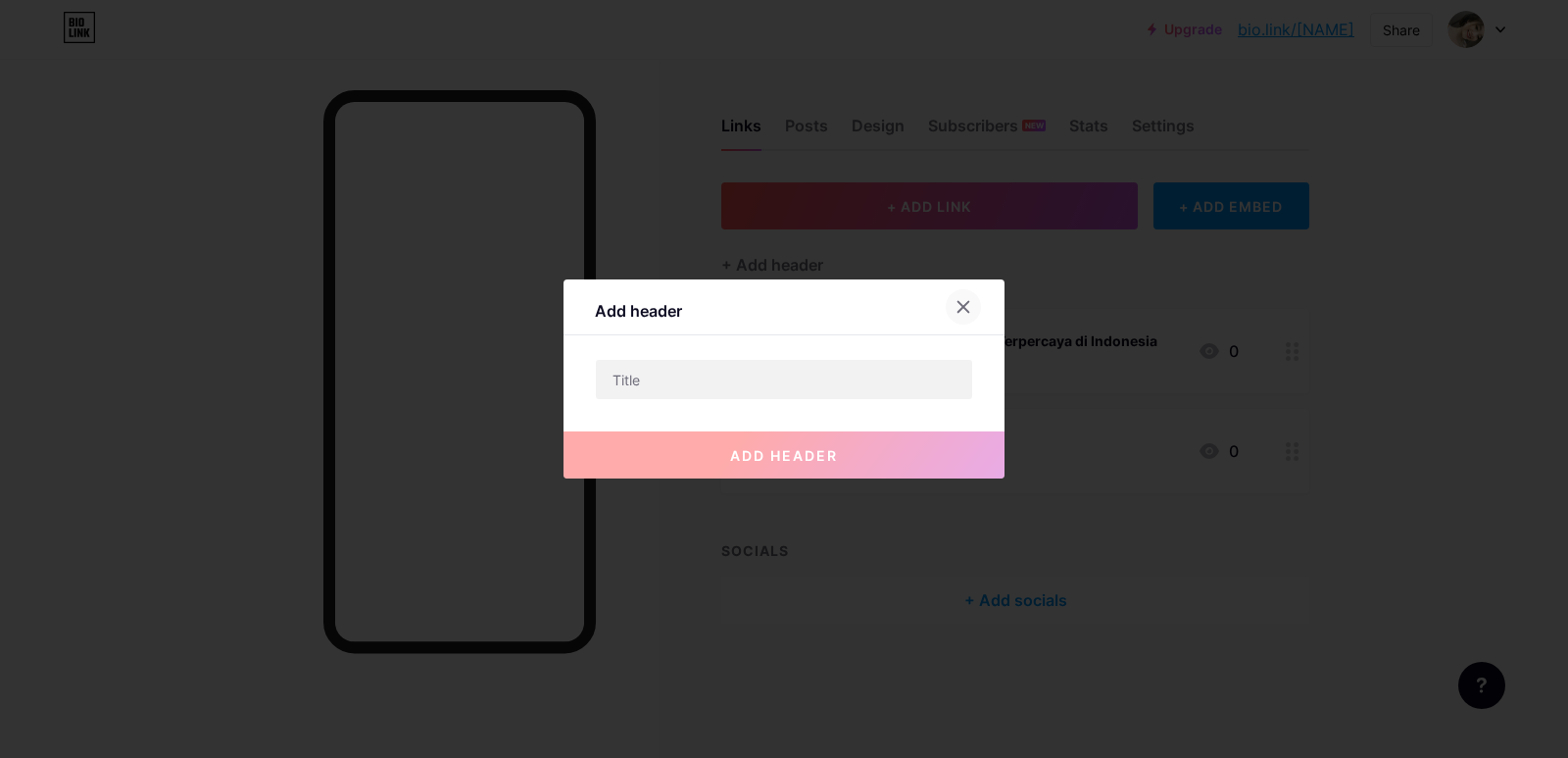 click 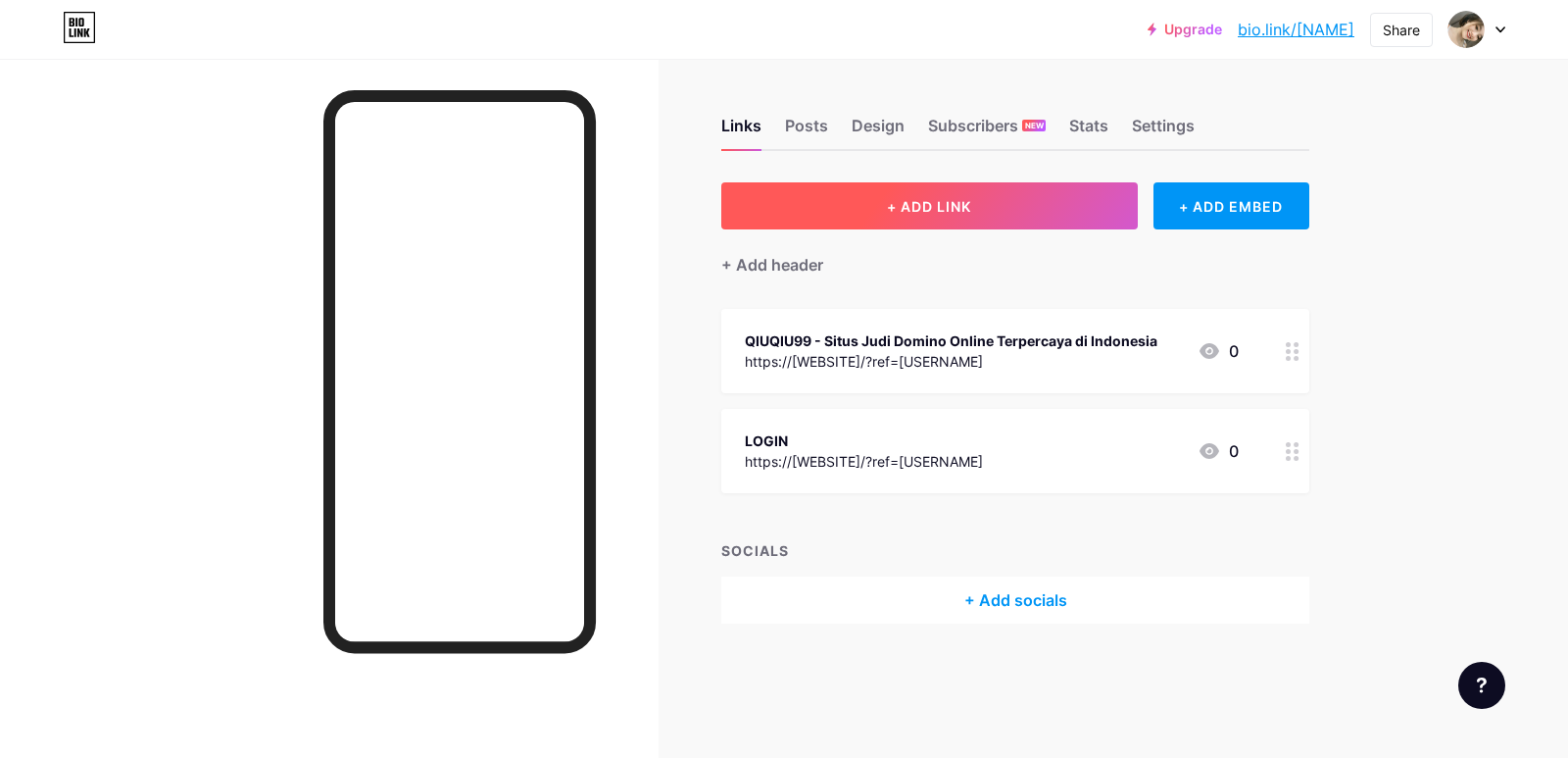 click on "+ ADD LINK" at bounding box center [929, 206] 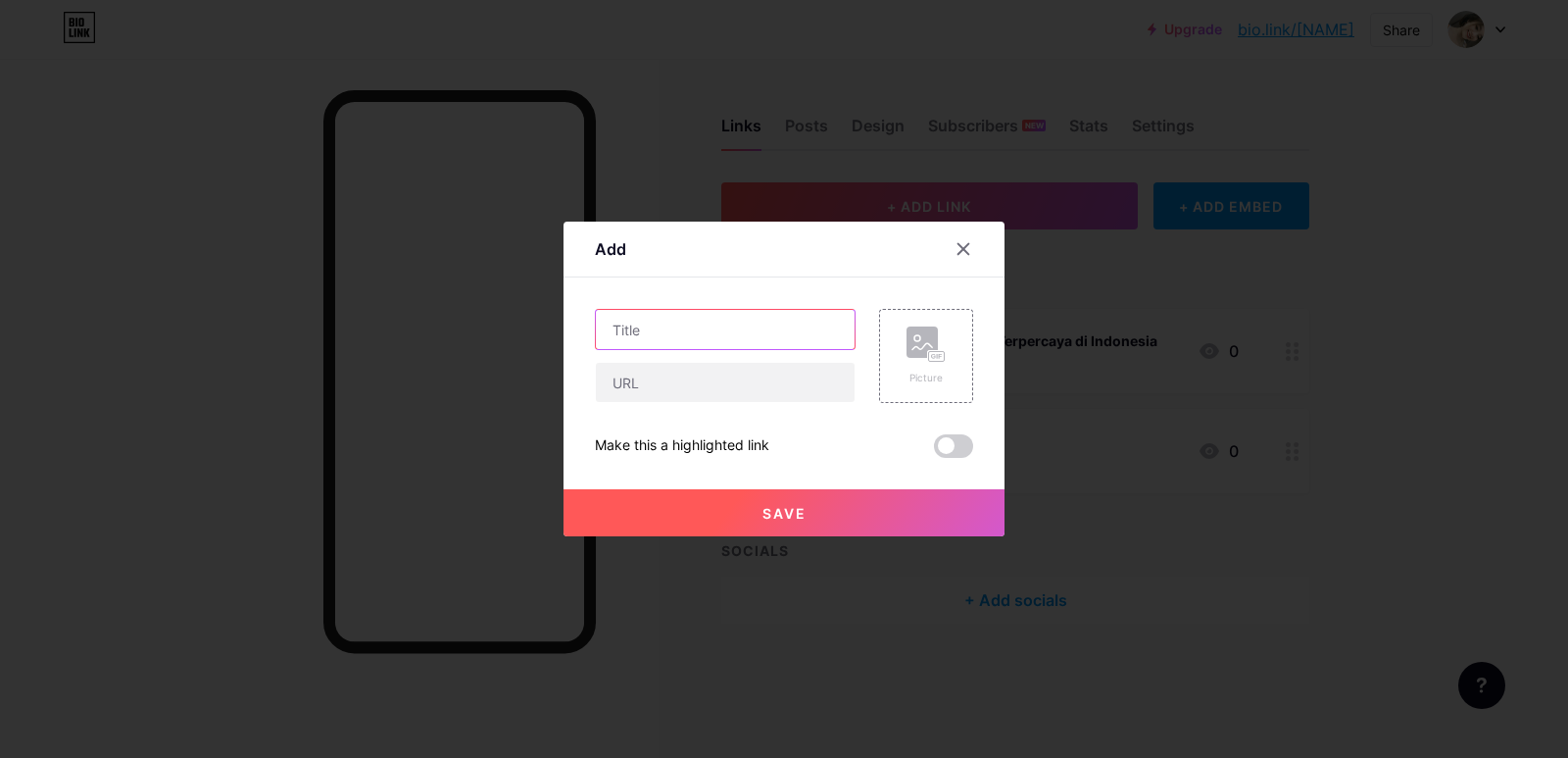 click at bounding box center (725, 329) 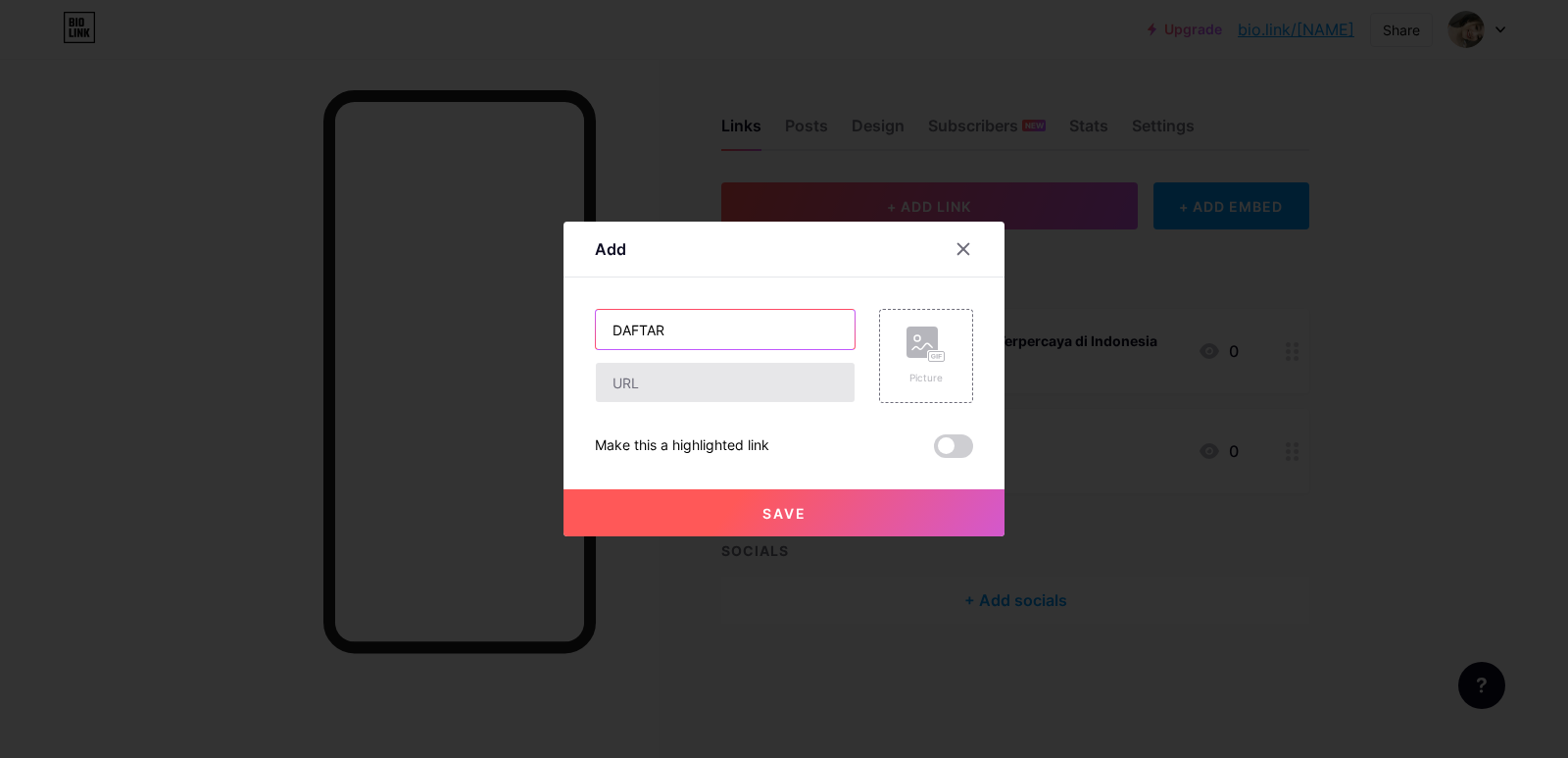 type on "DAFTAR" 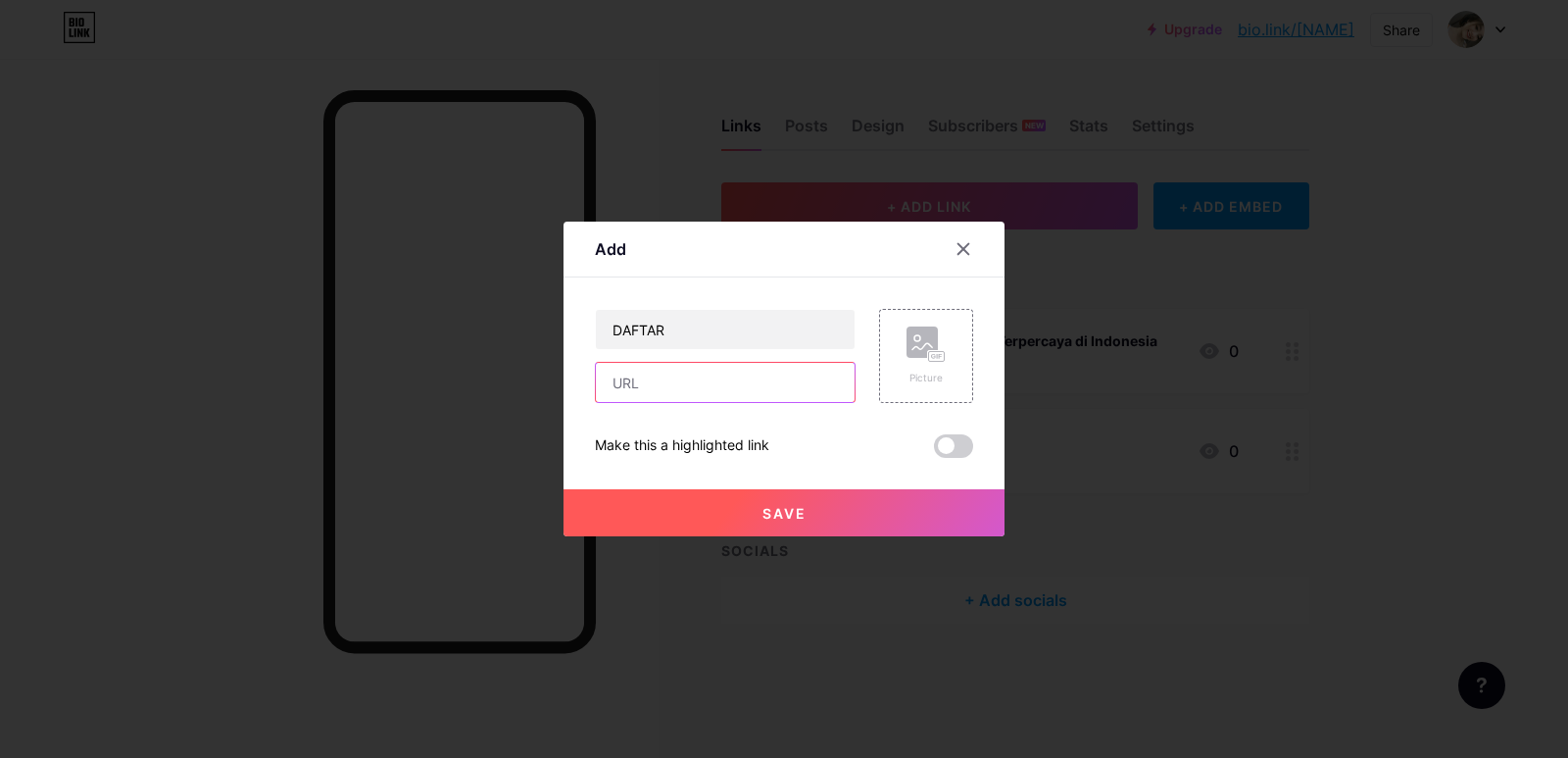 click at bounding box center (725, 382) 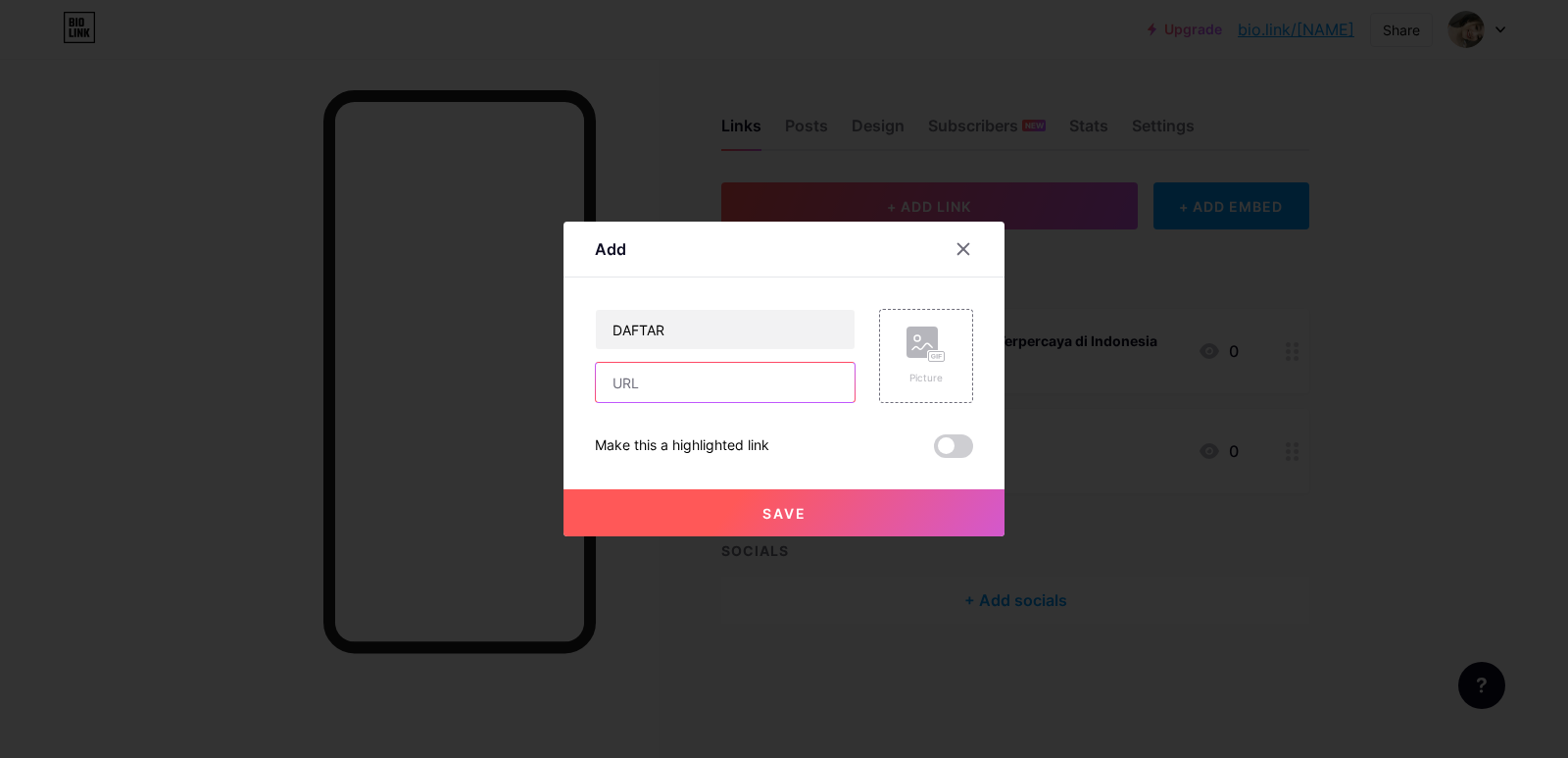 paste on "https://qiuqiu99bali.mom/?ref=[USERNAME]" 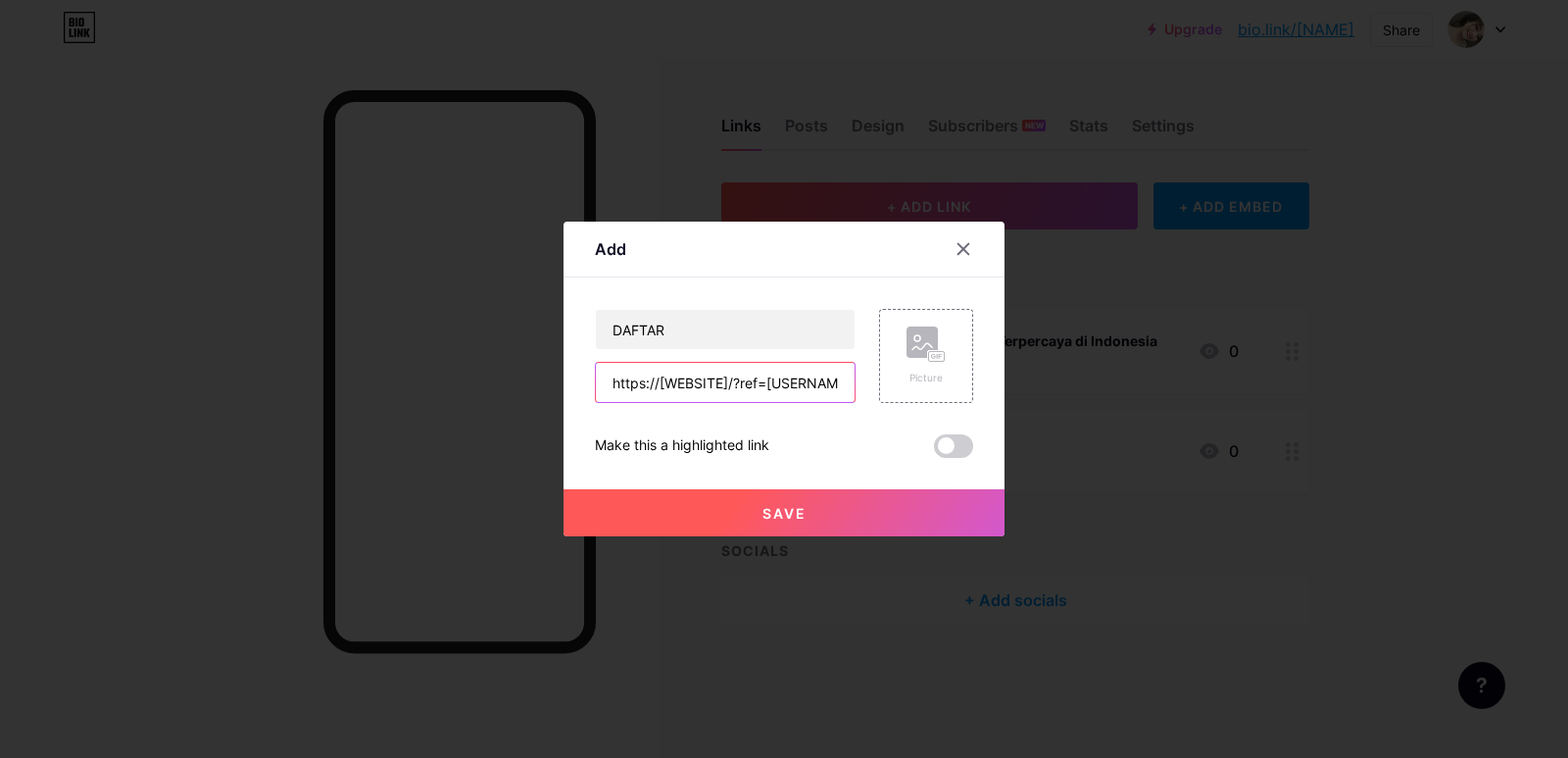 scroll, scrollTop: 0, scrollLeft: 28, axis: horizontal 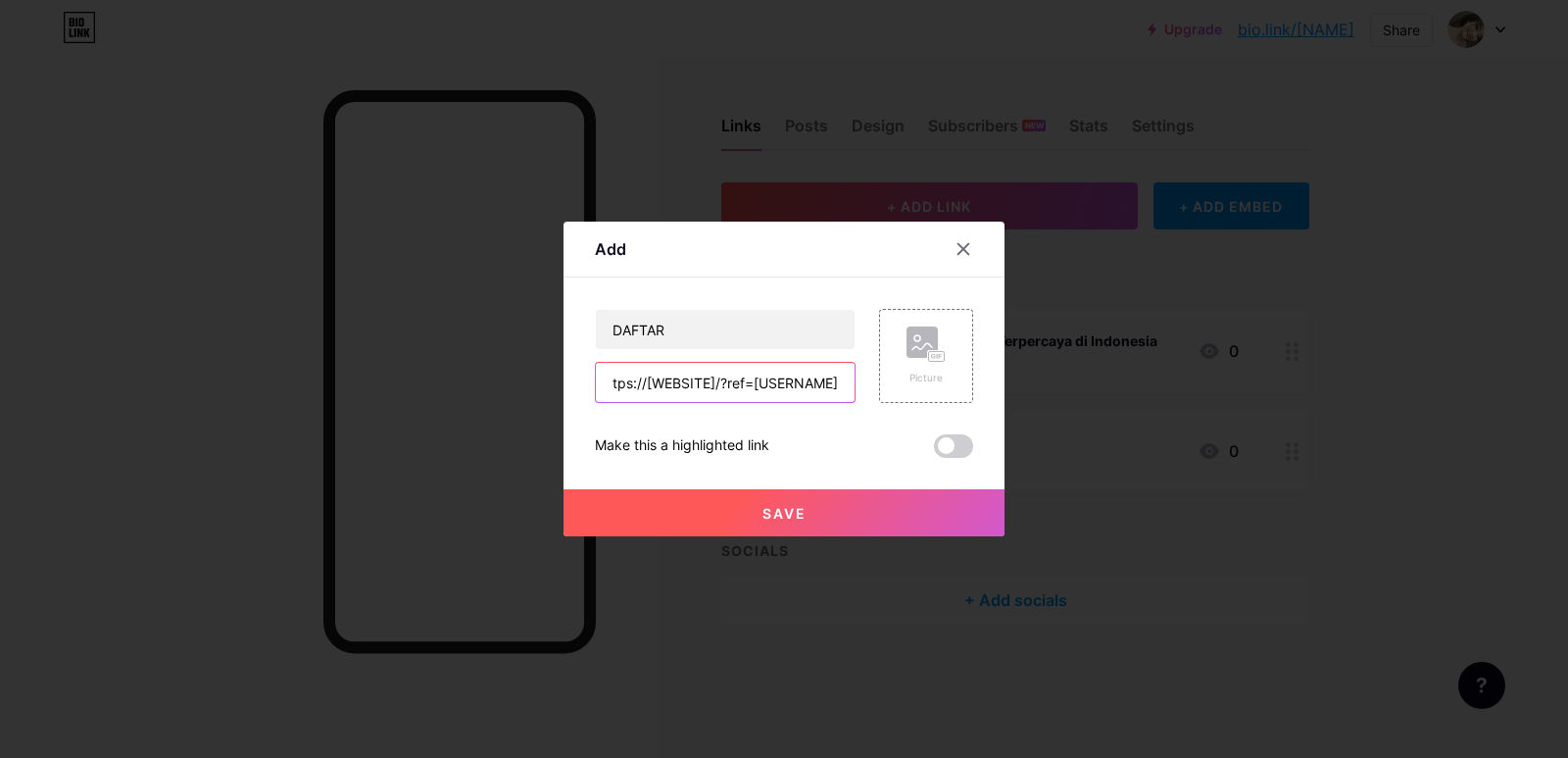 type on "https://qiuqiu99bali.mom/?ref=[USERNAME]" 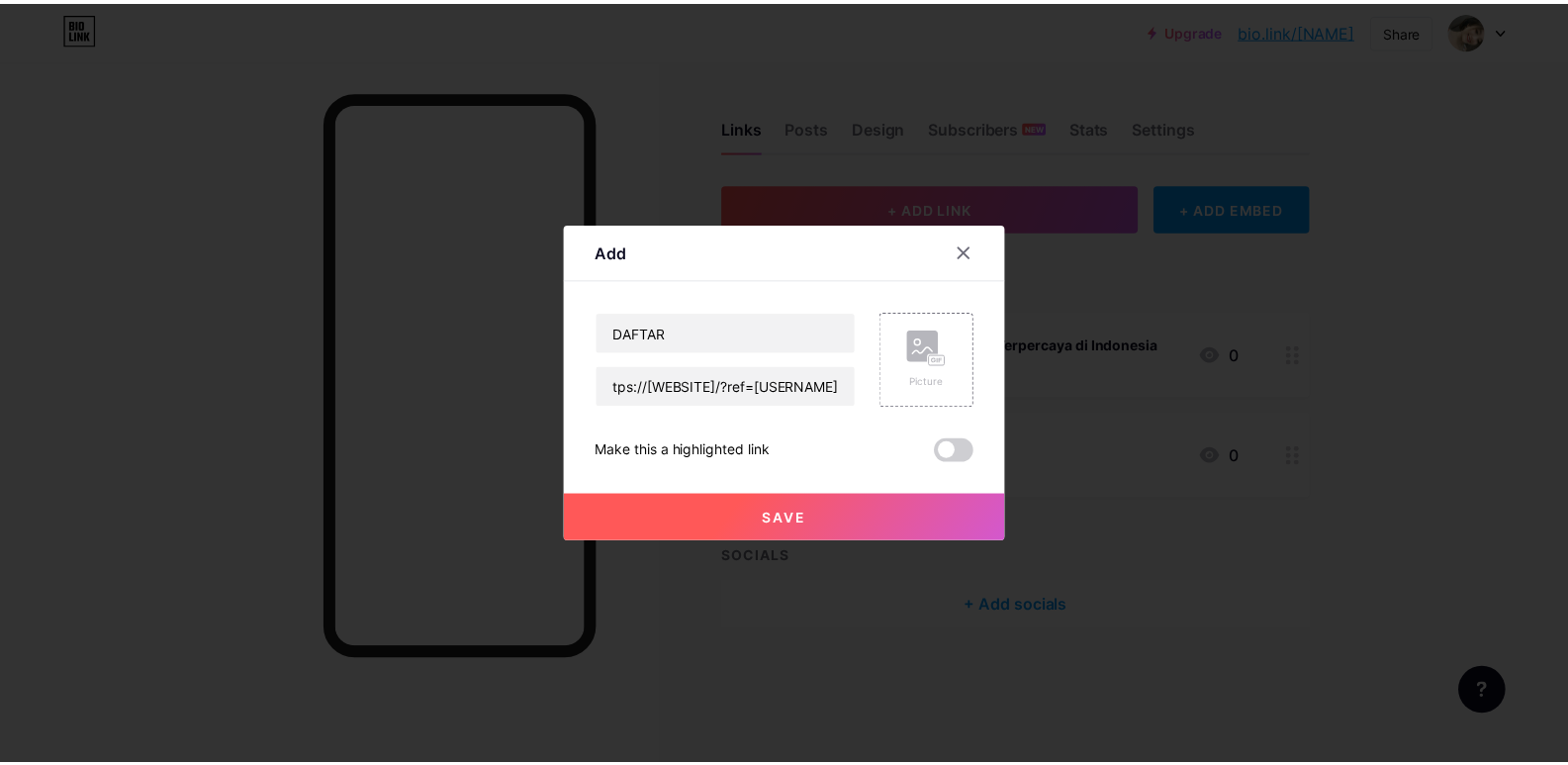 scroll, scrollTop: 0, scrollLeft: 0, axis: both 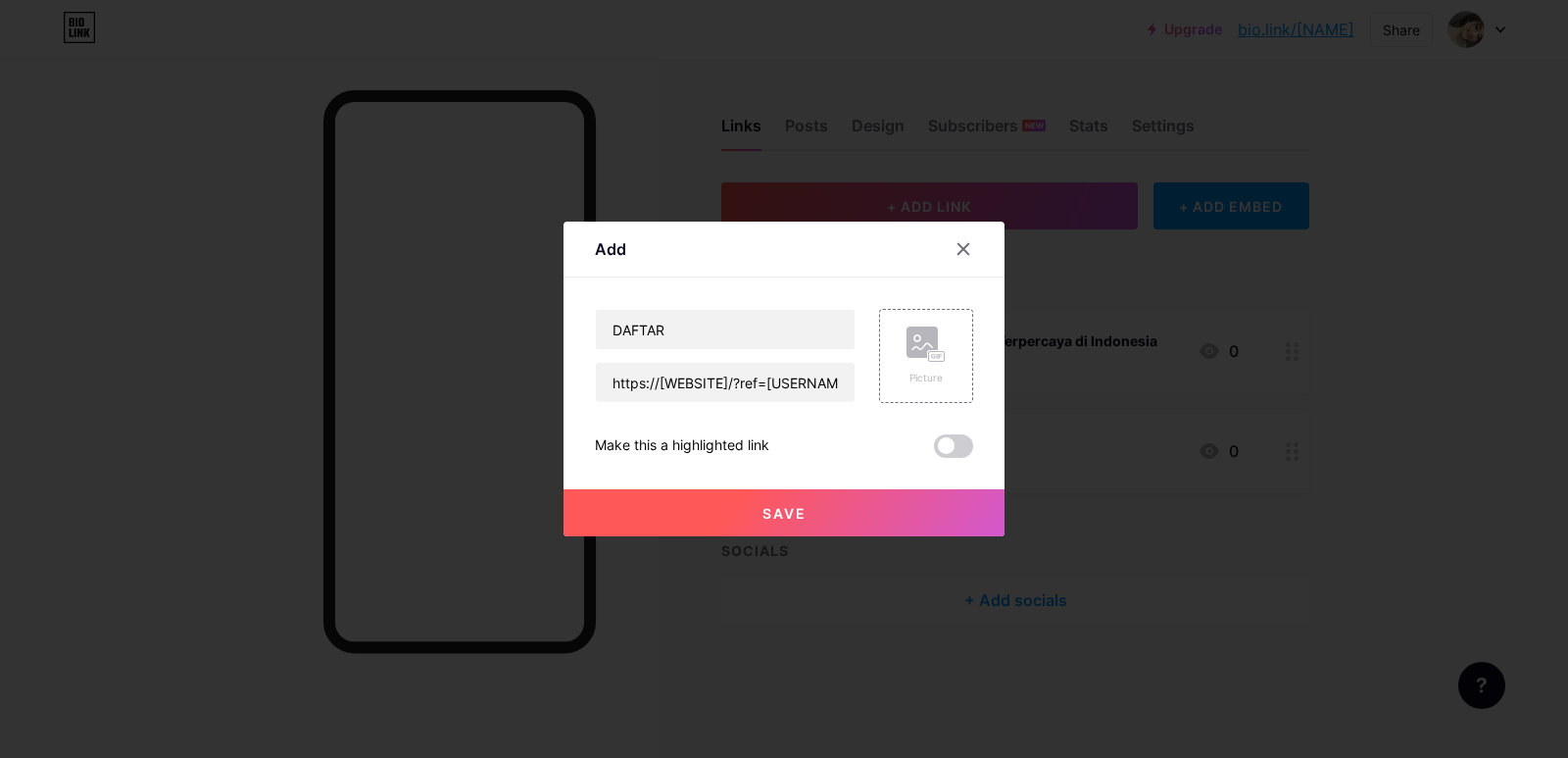 click on "Save" at bounding box center (784, 513) 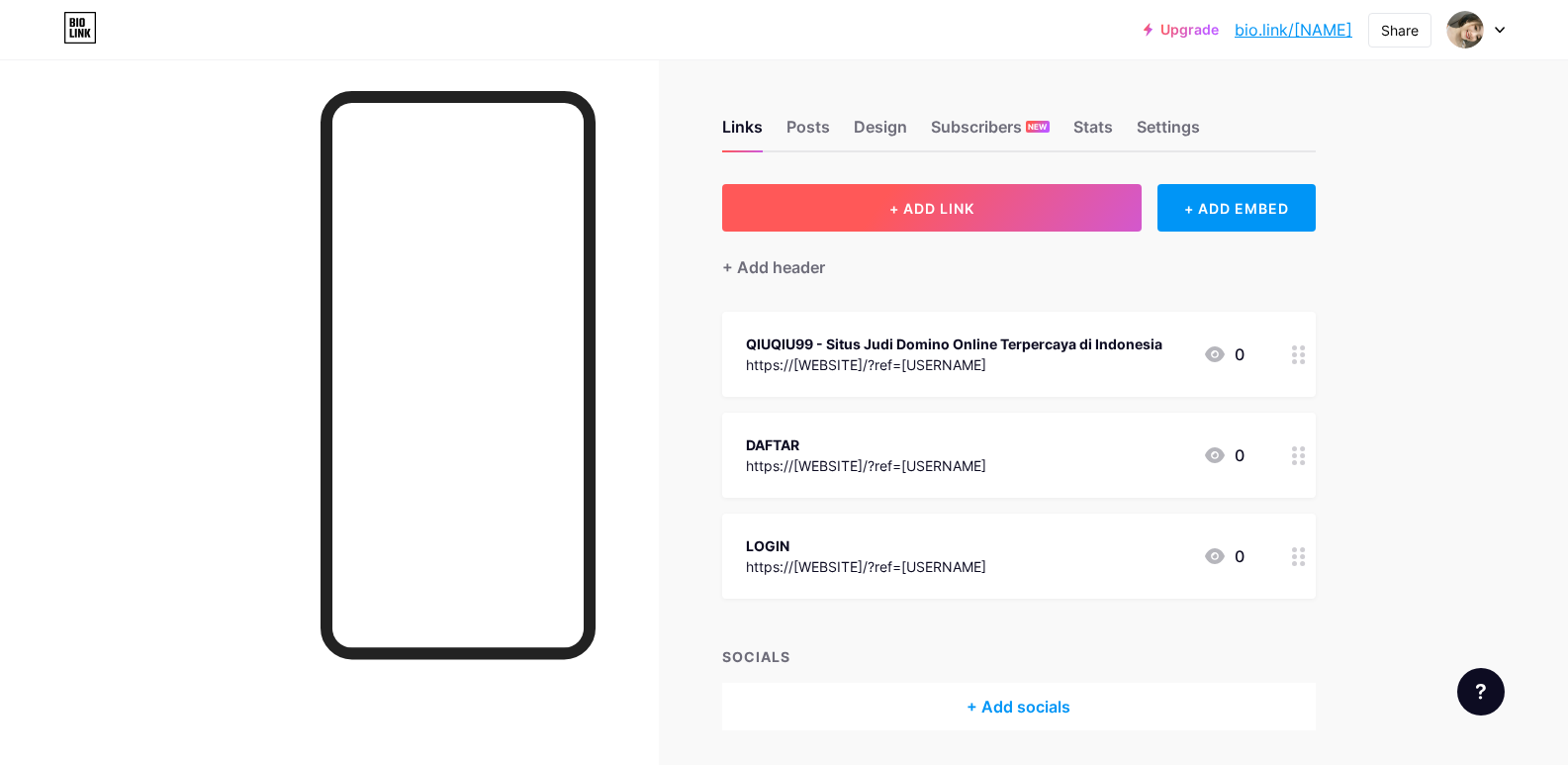 click on "+ ADD LINK" at bounding box center [932, 208] 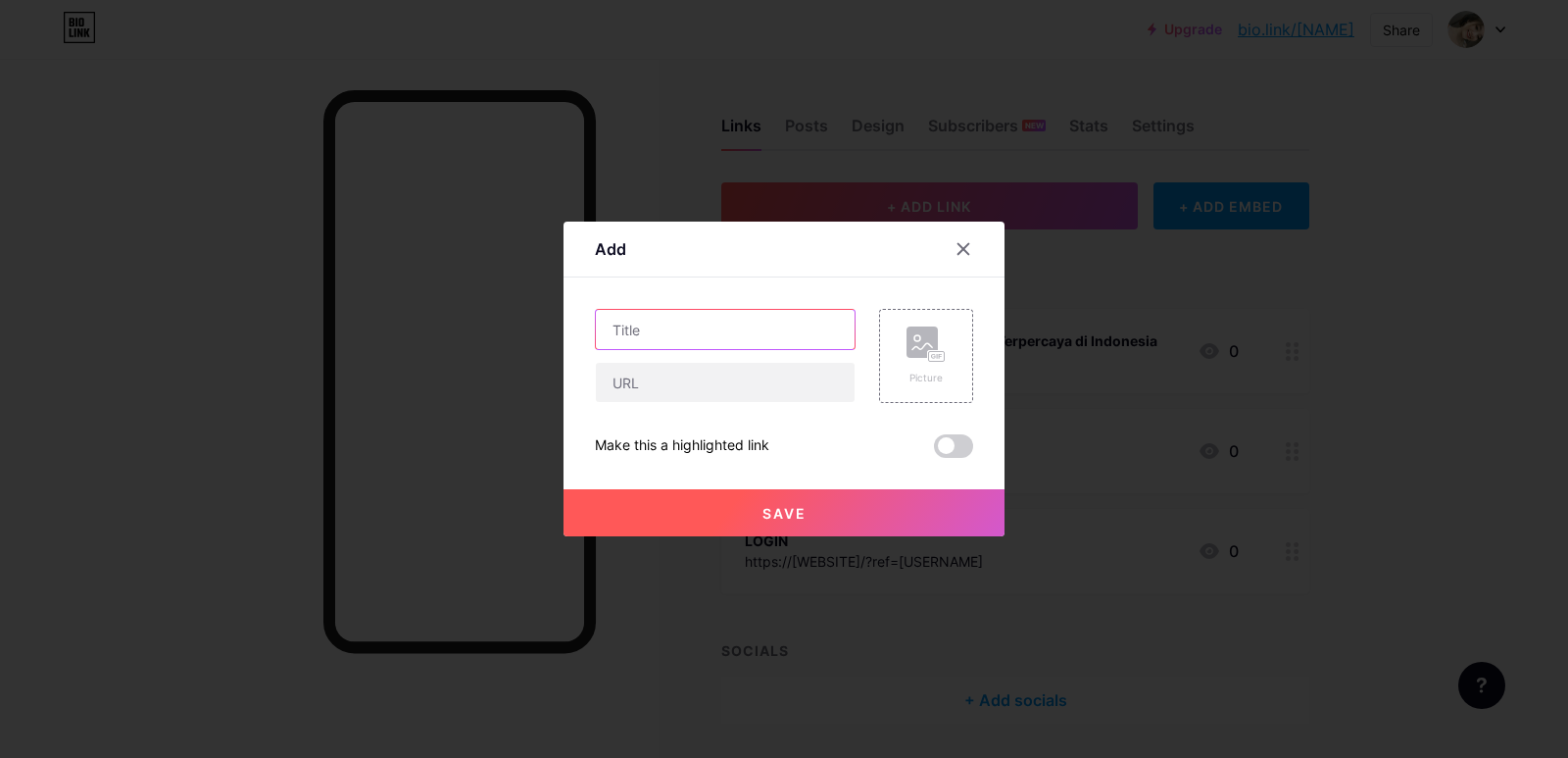 click at bounding box center [725, 329] 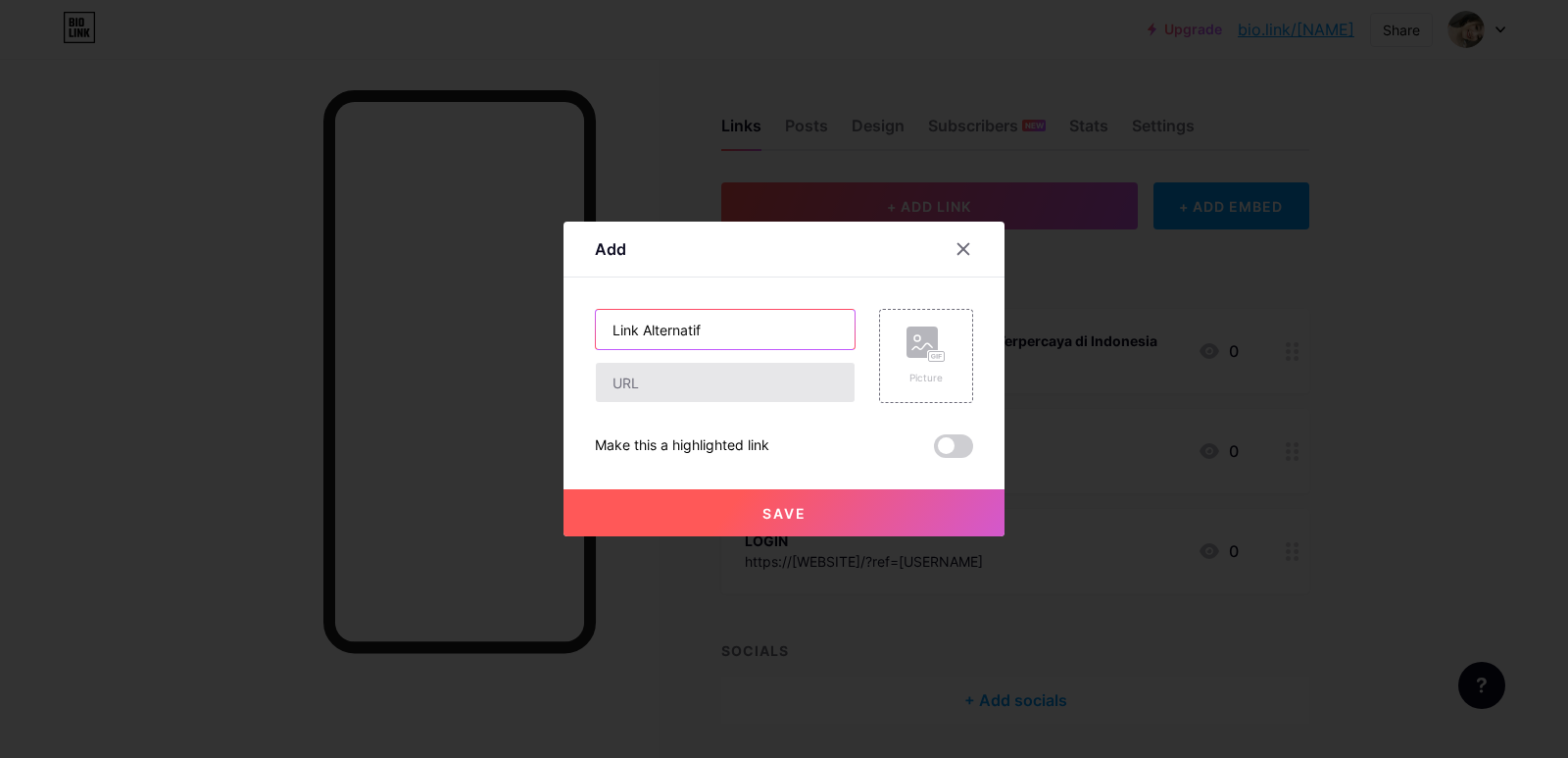type on "Link Alternatif" 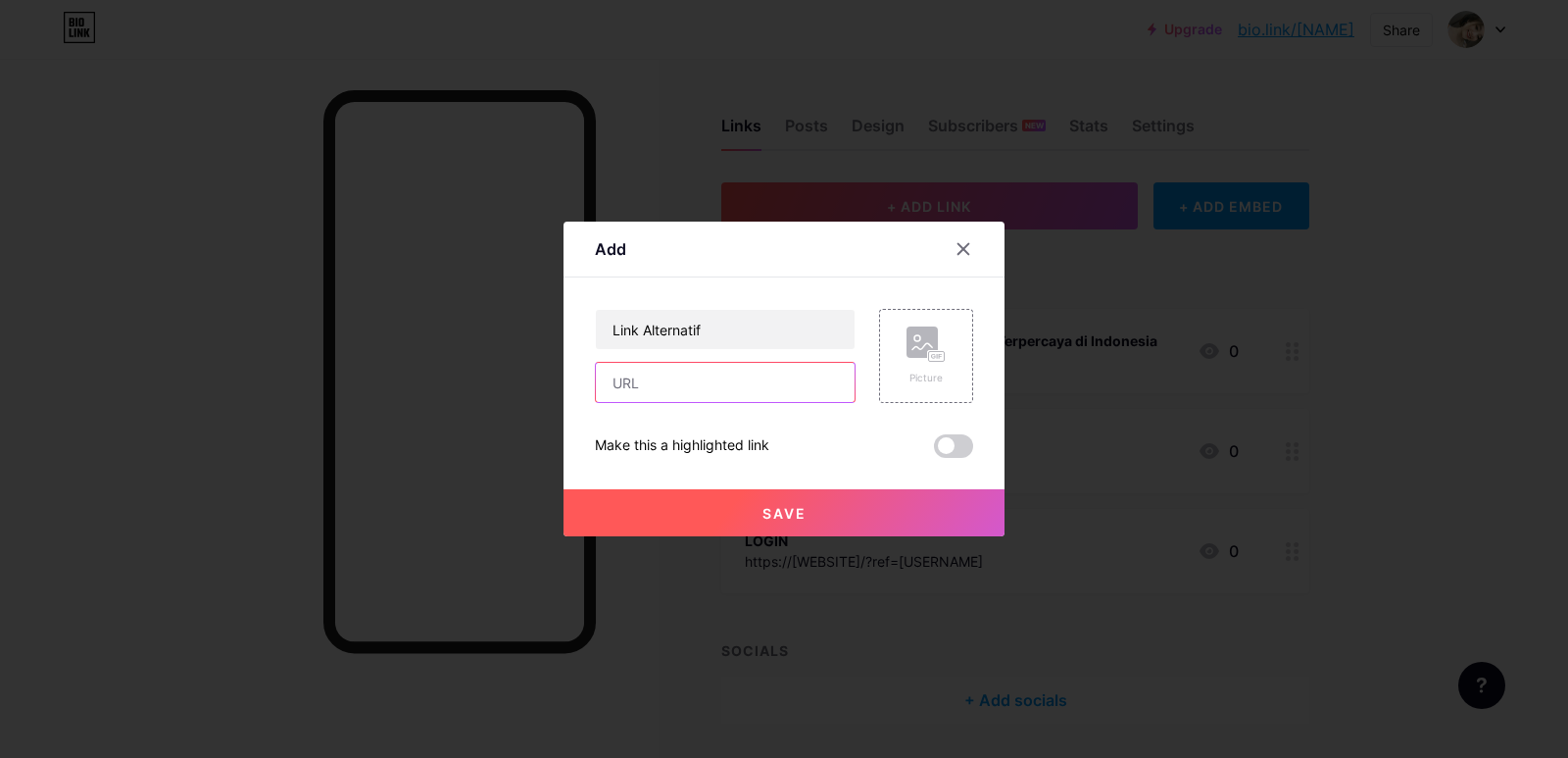 click at bounding box center (725, 382) 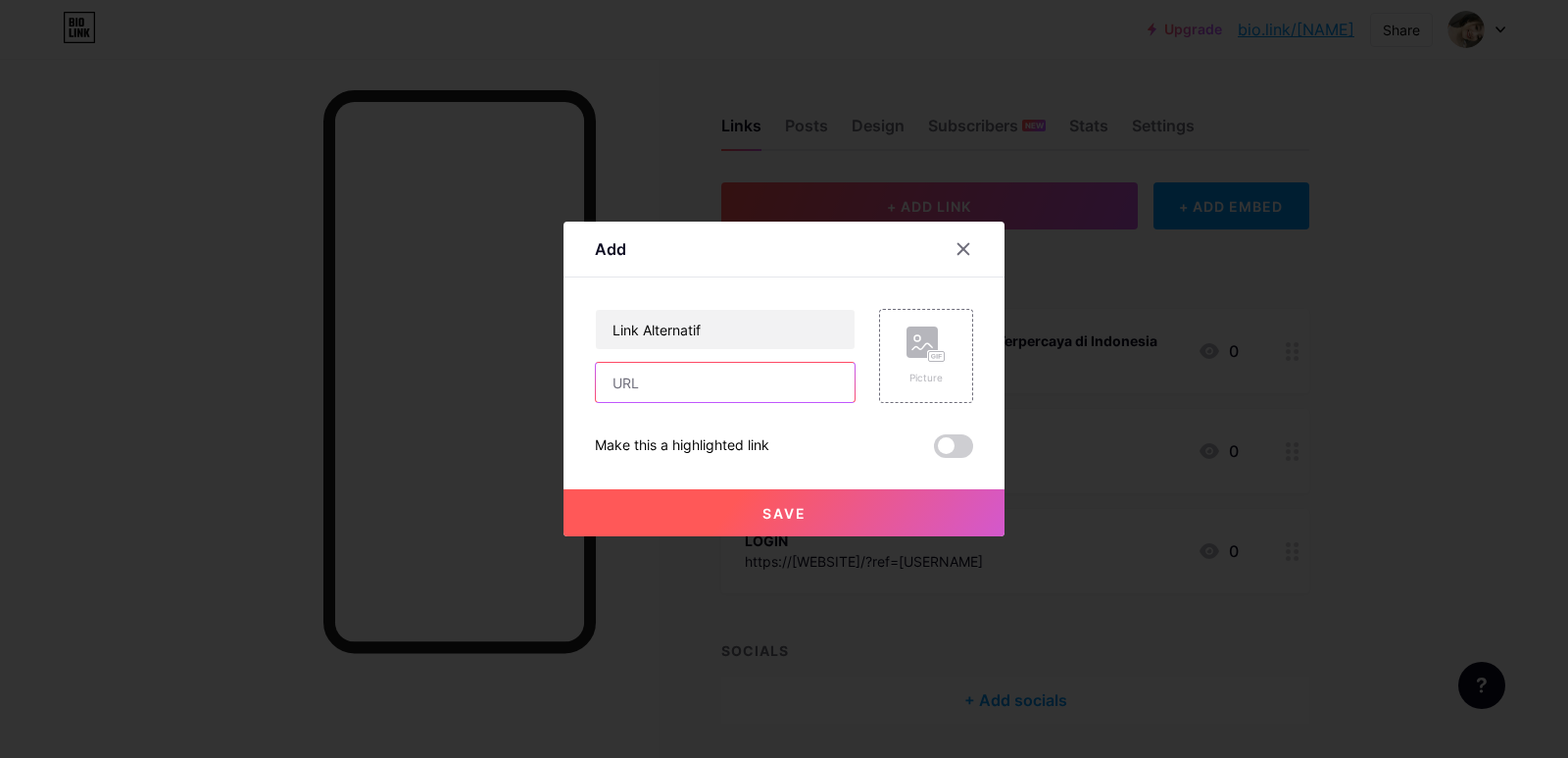 click at bounding box center [725, 382] 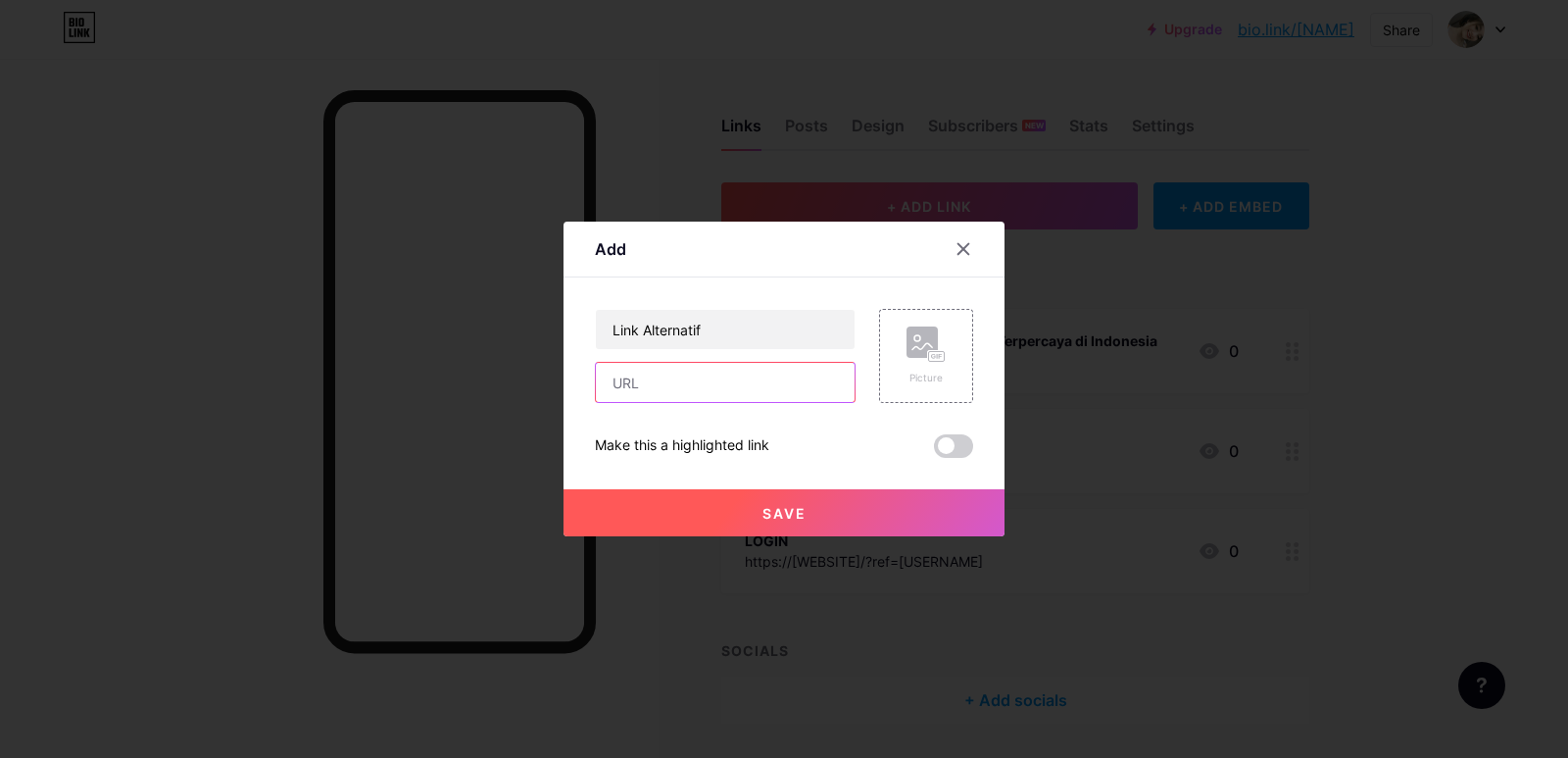 type on "https://qiuqiu99bali.mom/?ref=[USERNAME]" 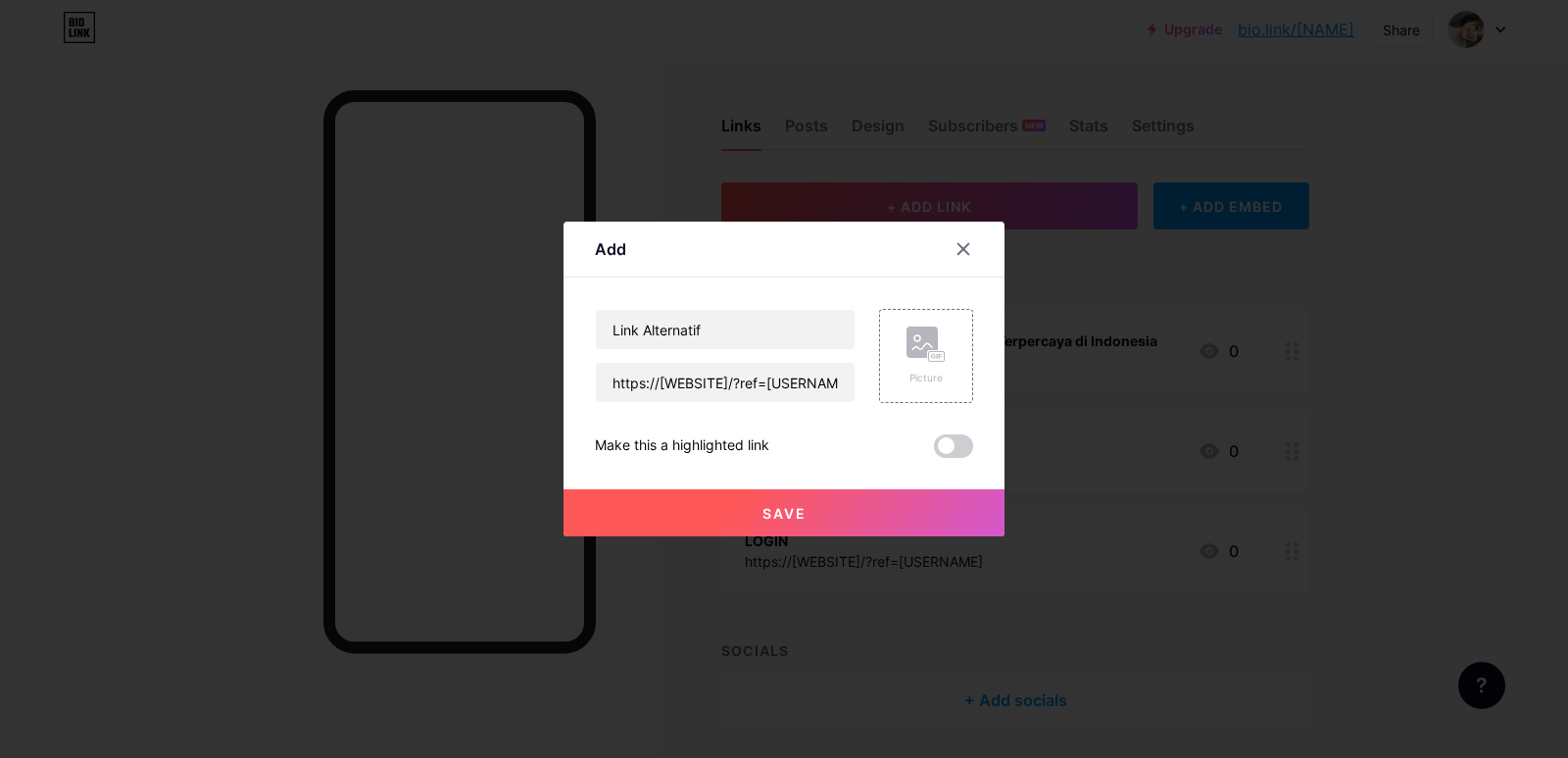 click on "Save" at bounding box center (784, 513) 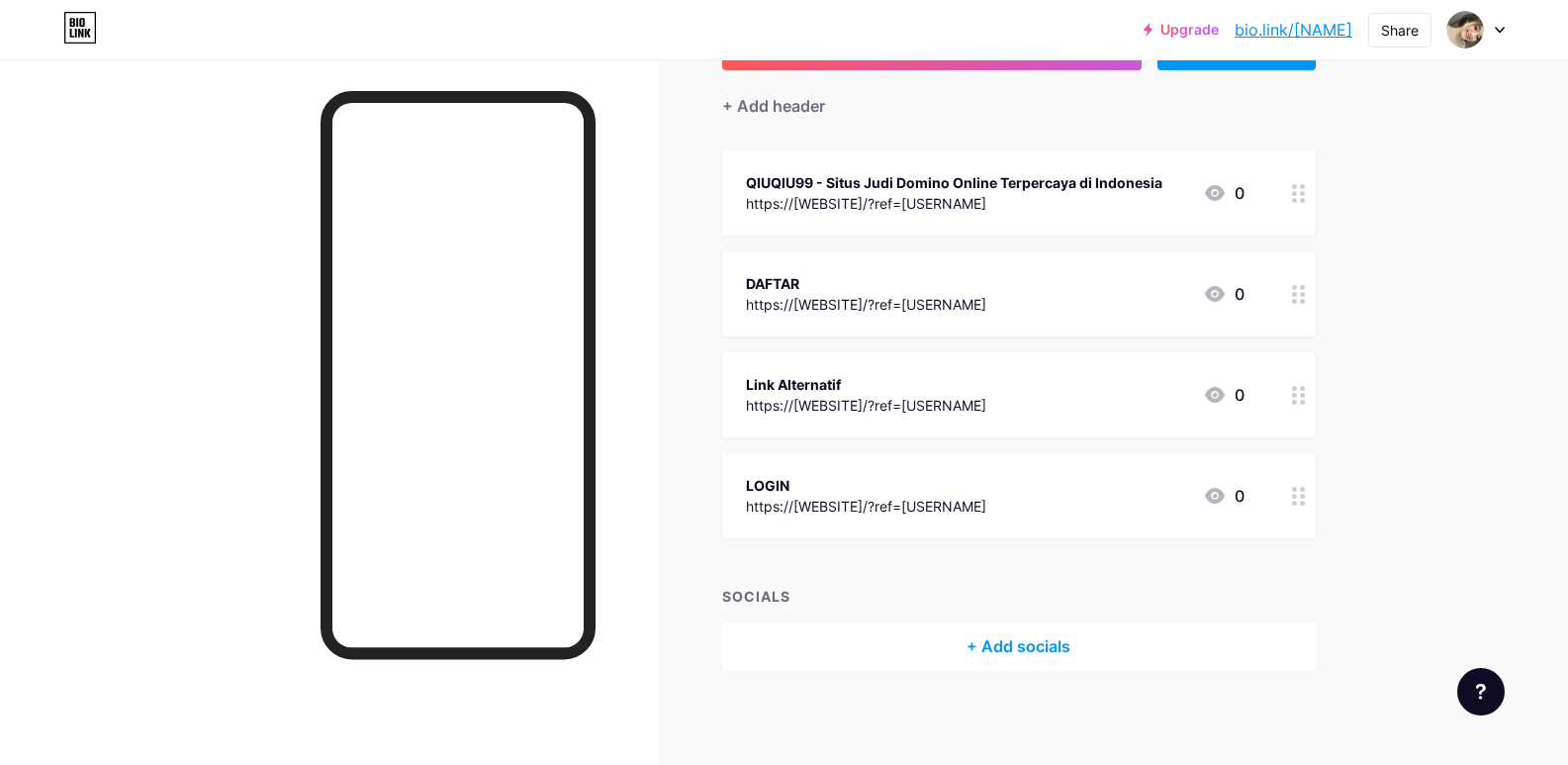 scroll, scrollTop: 164, scrollLeft: 0, axis: vertical 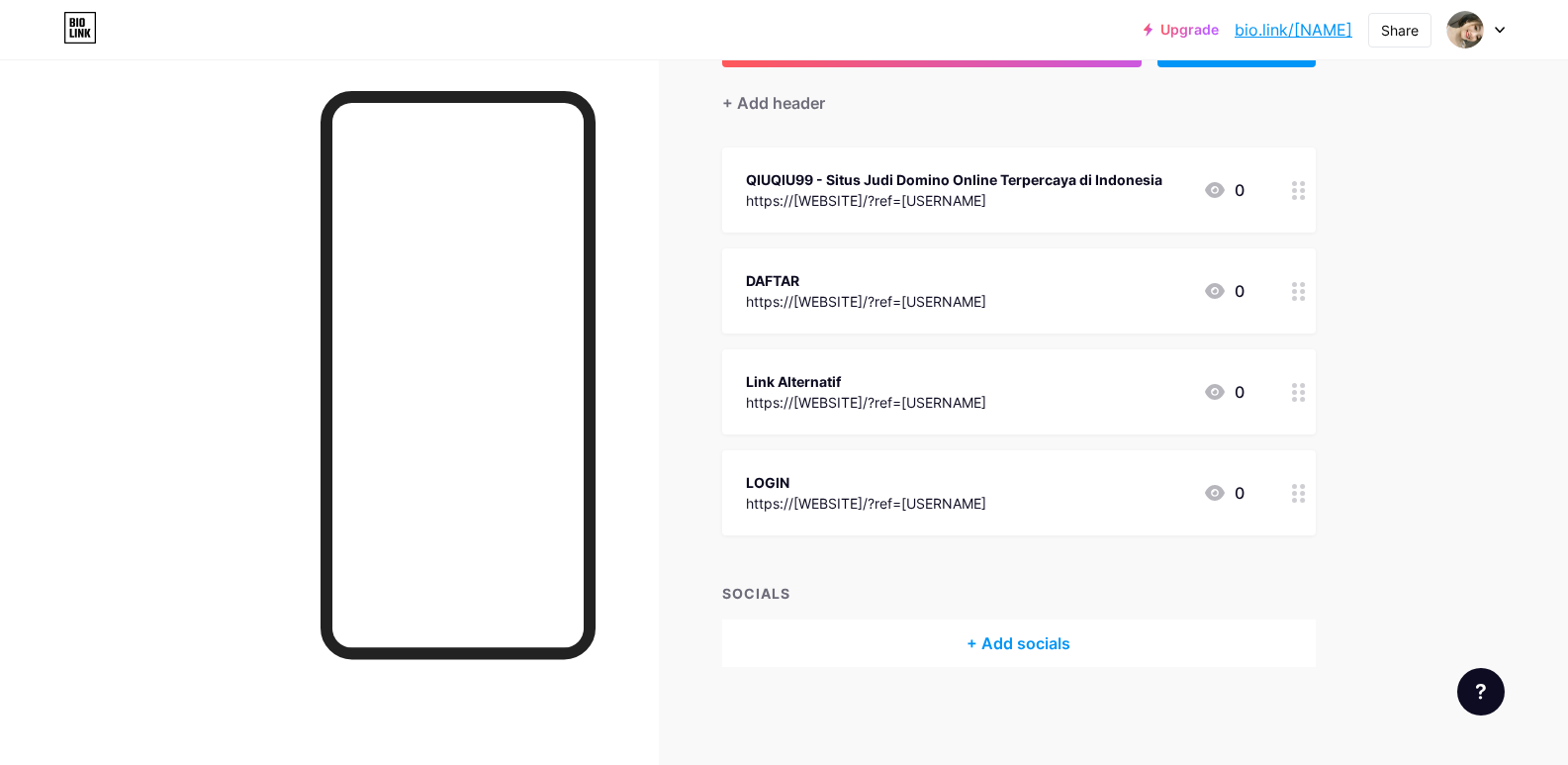 click at bounding box center (1299, 493) 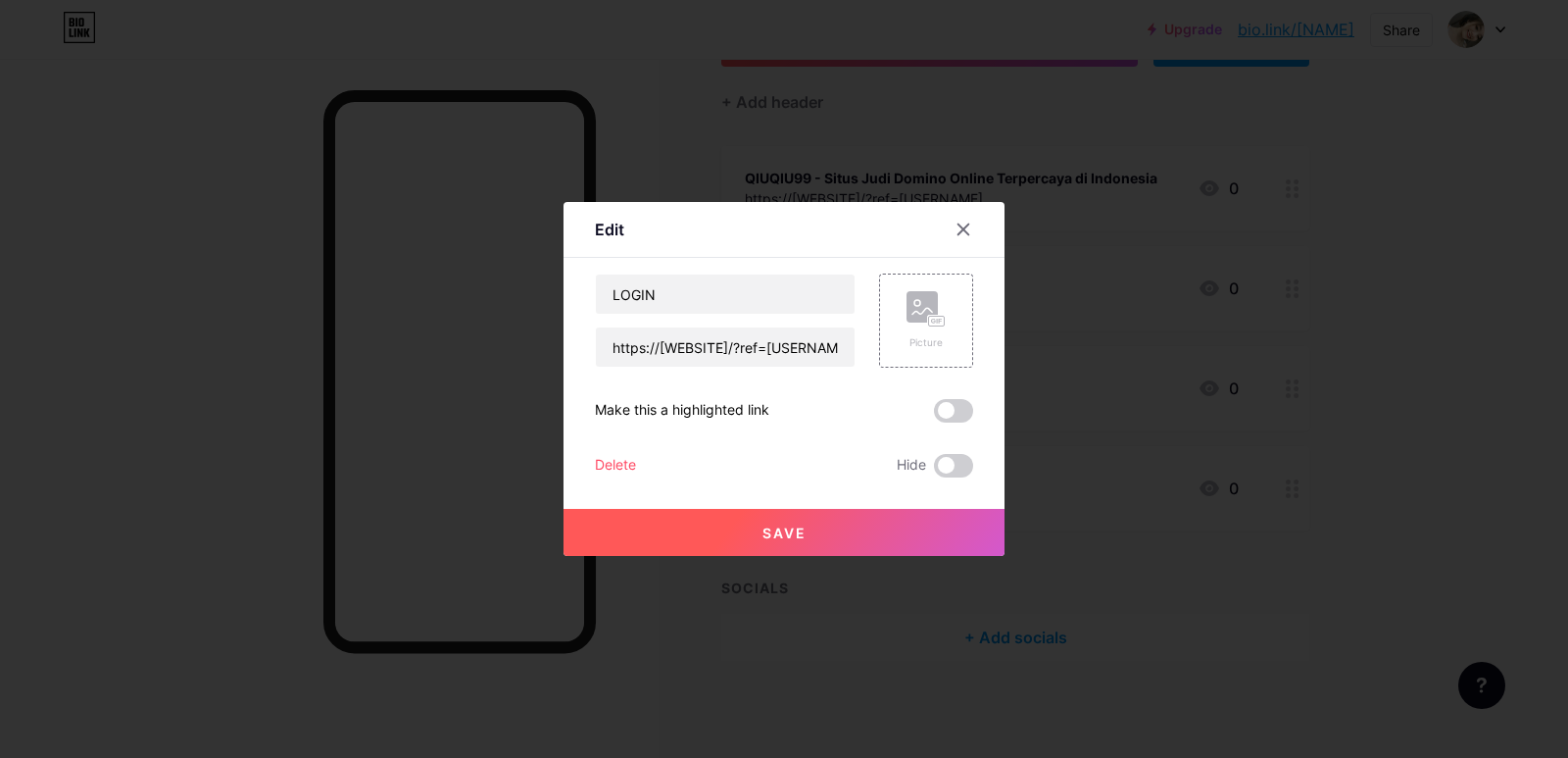 click on "Delete" at bounding box center [615, 466] 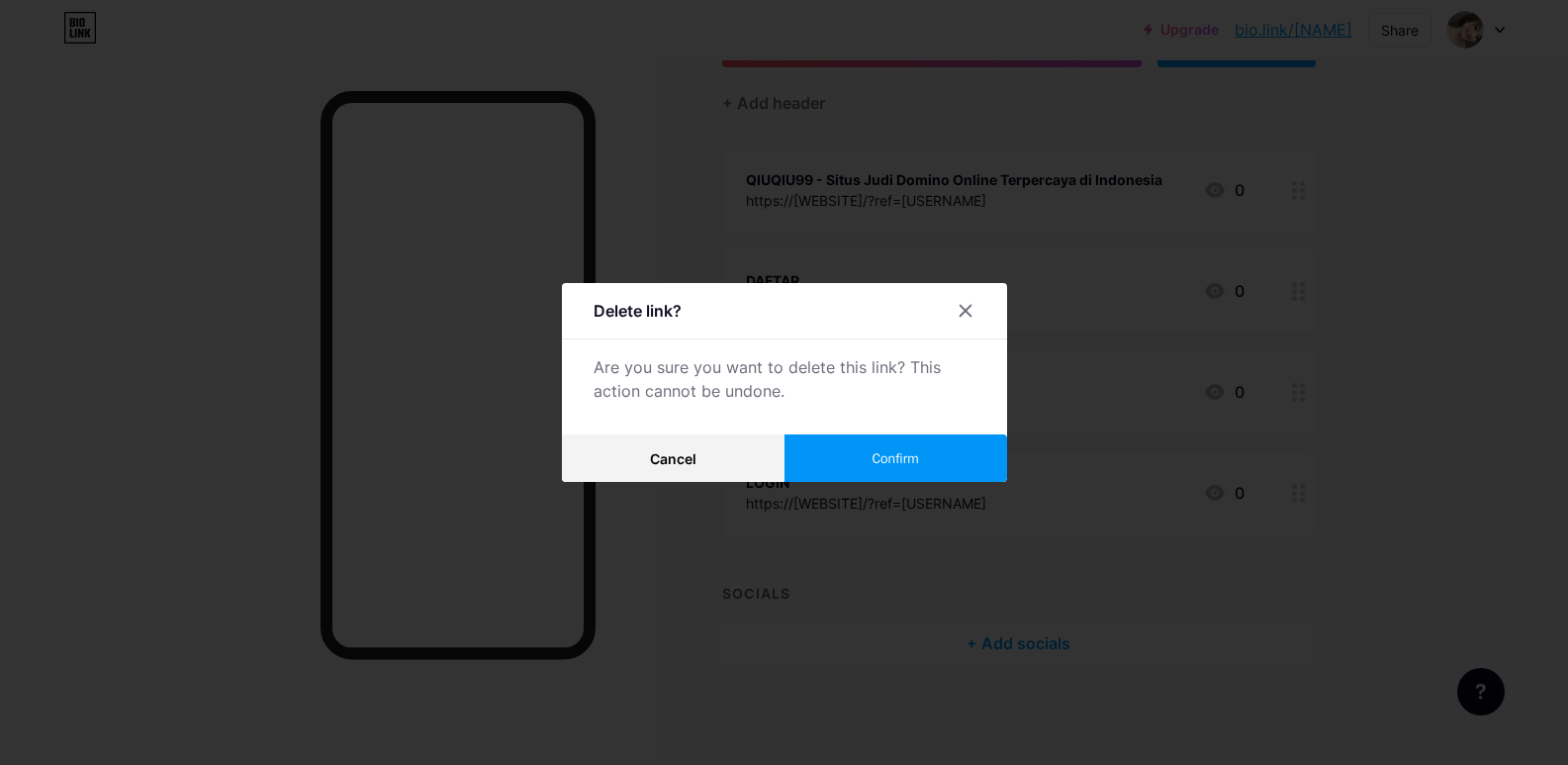 click on "Confirm" at bounding box center (894, 458) 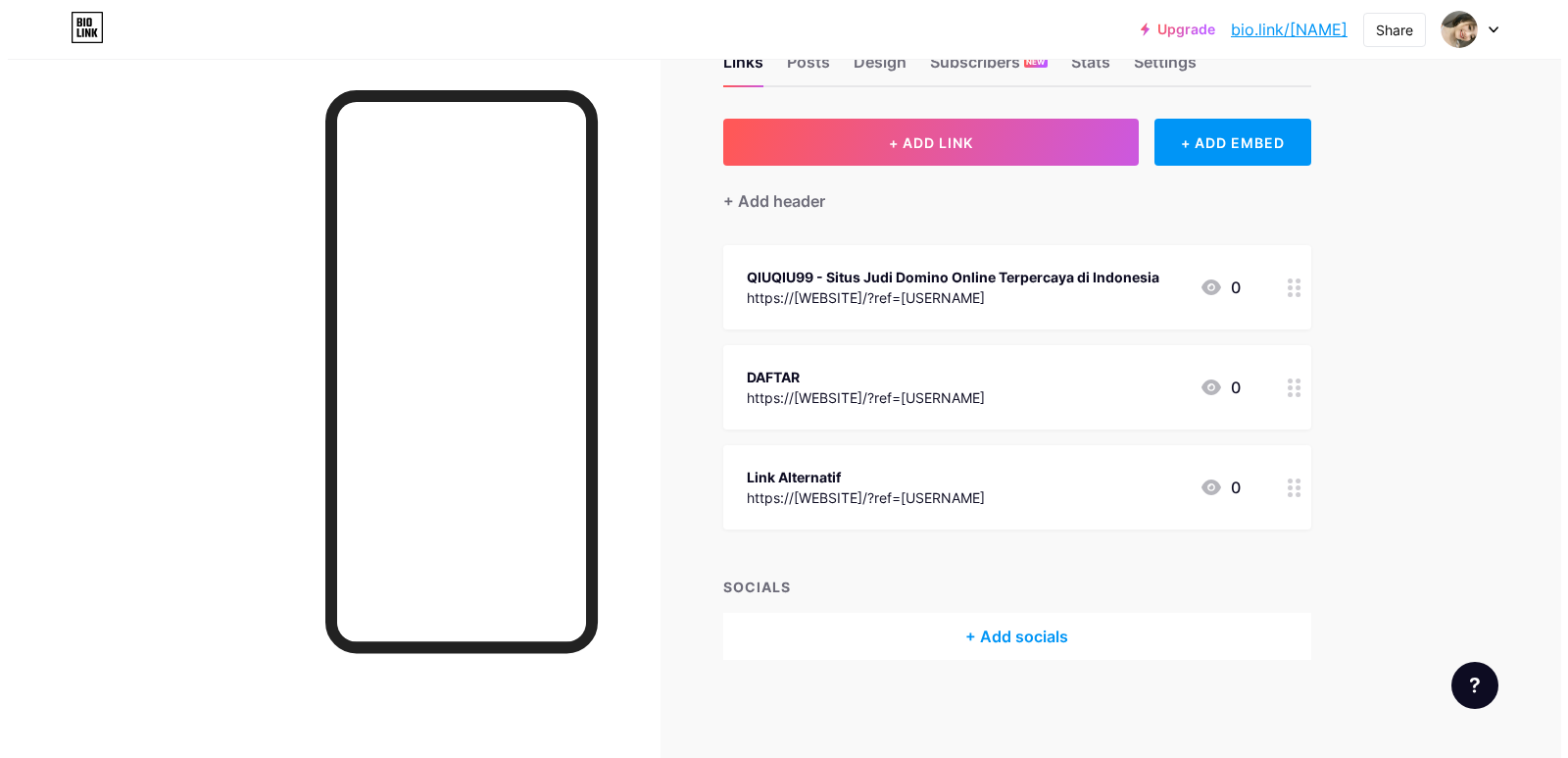 scroll, scrollTop: 63, scrollLeft: 0, axis: vertical 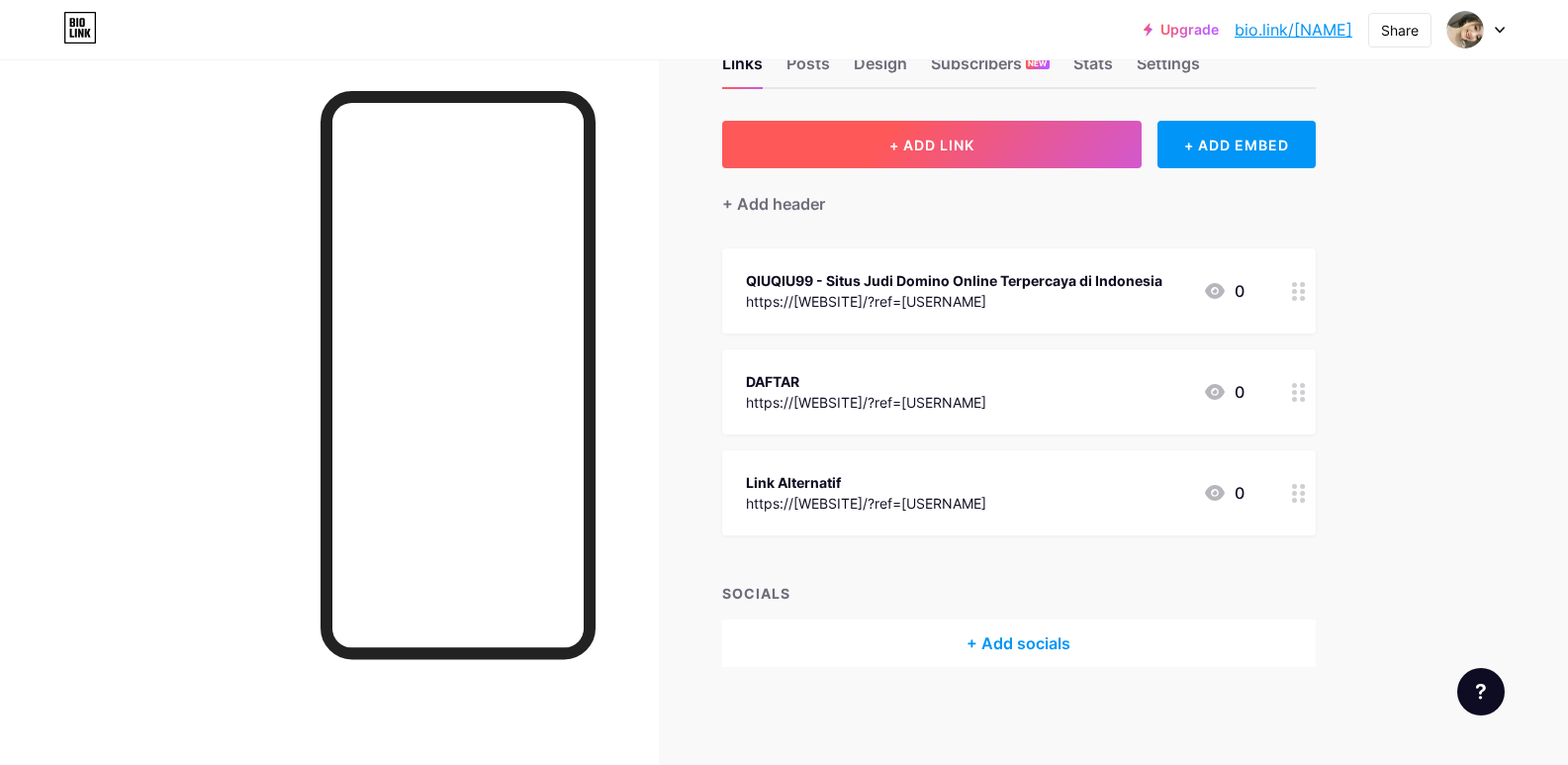 click on "+ ADD LINK" at bounding box center [932, 144] 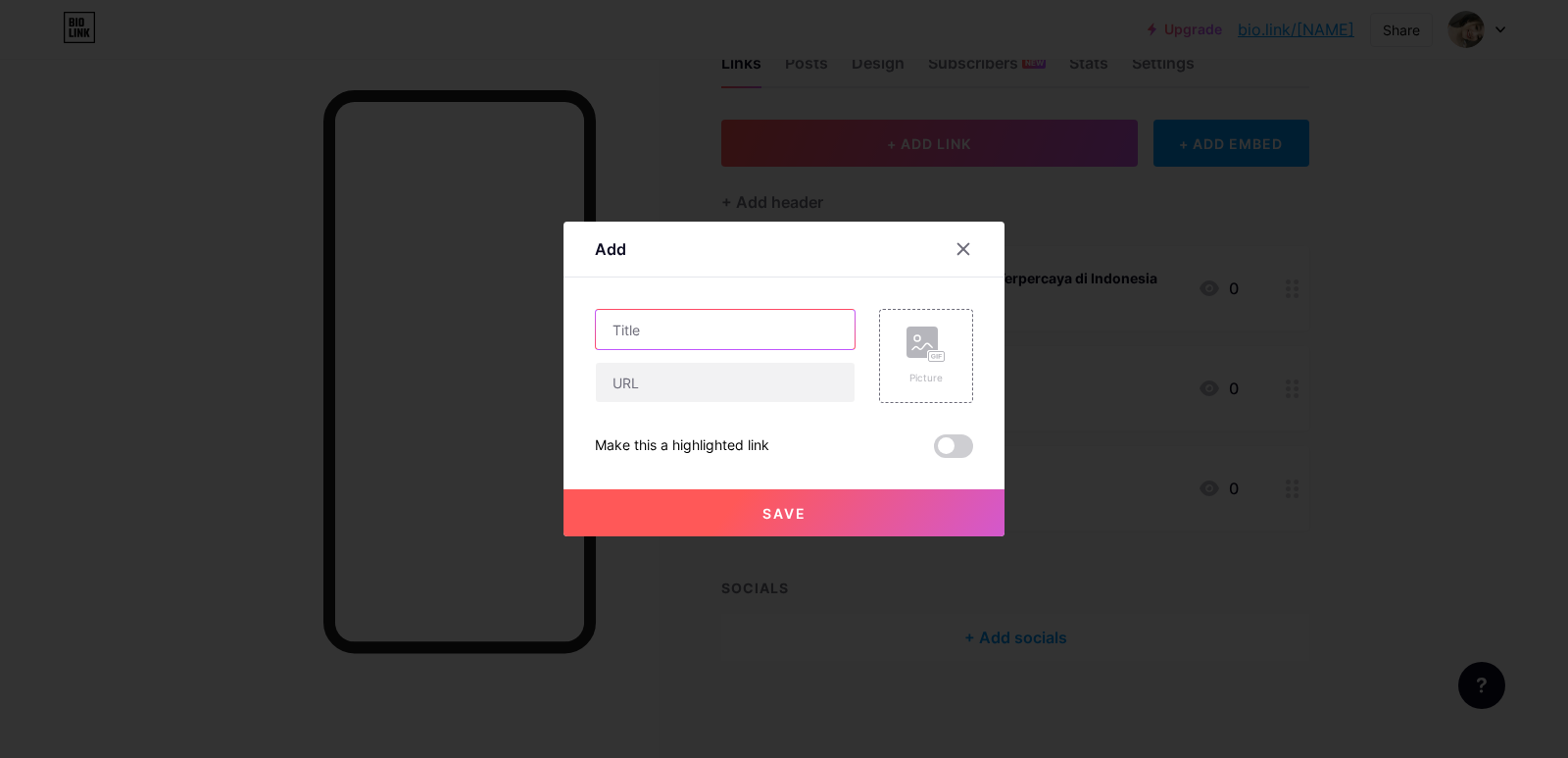 click at bounding box center [725, 329] 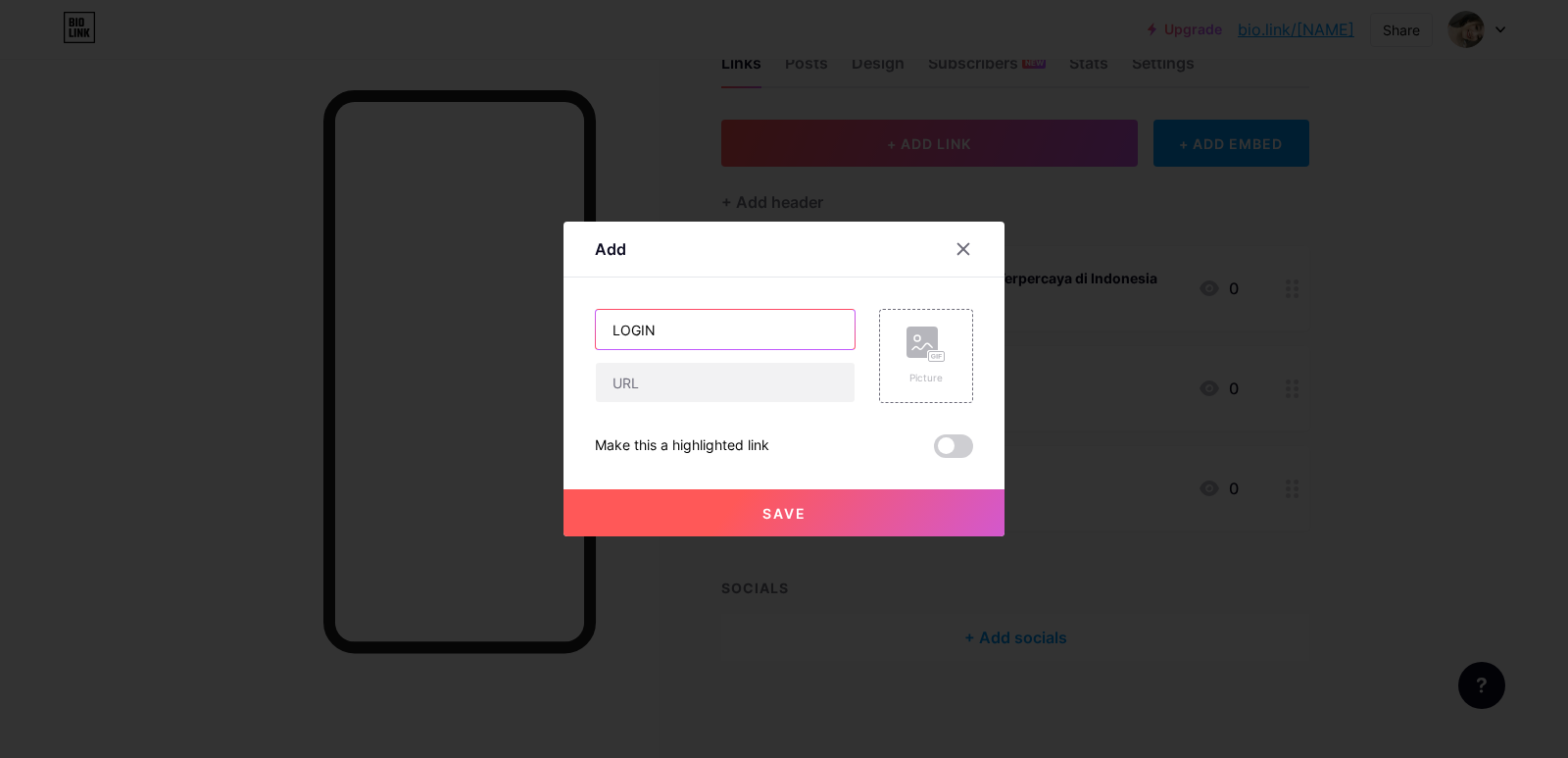 type on "LOGIN" 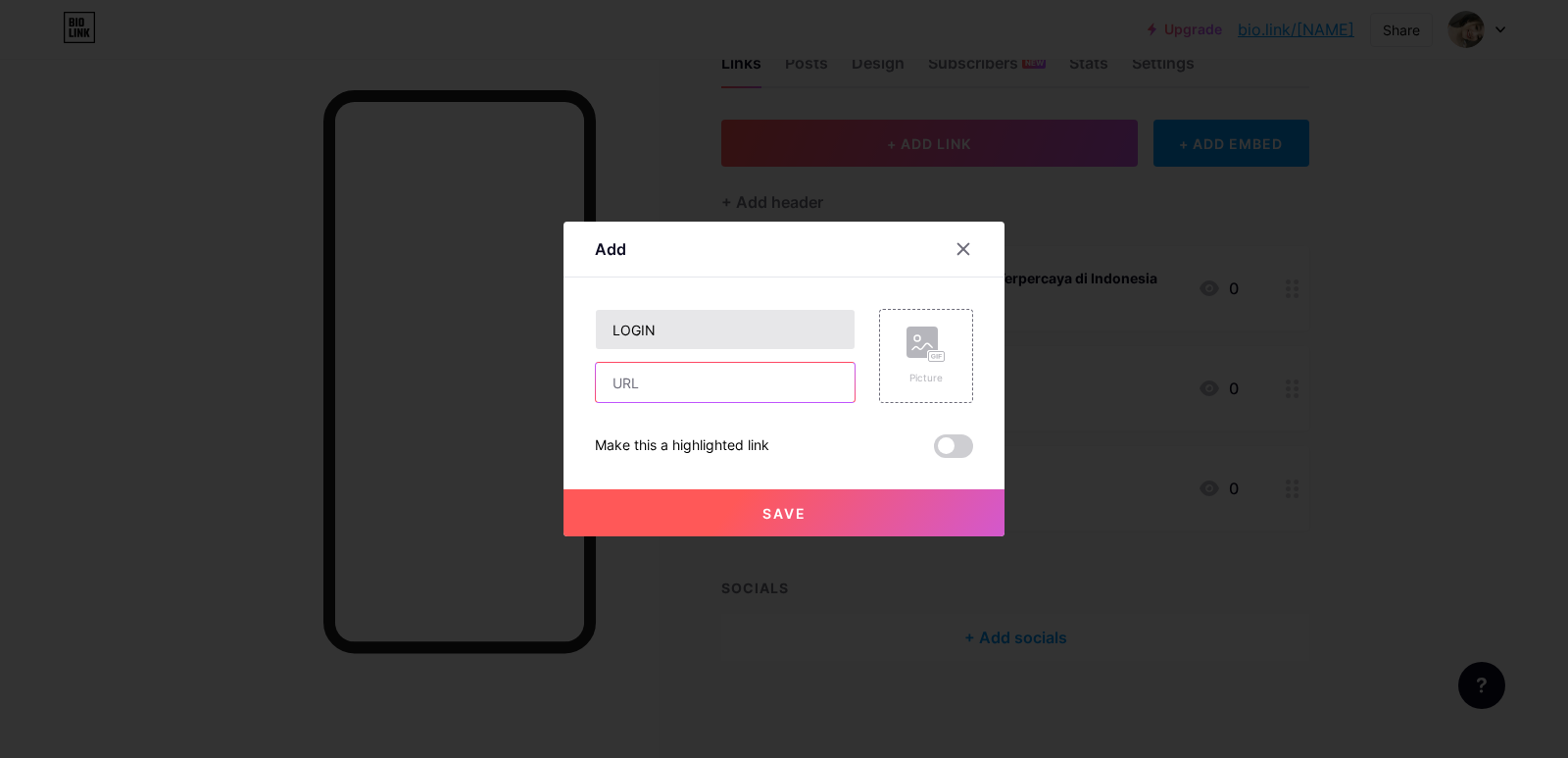 paste on "https://qiuqiu99bali.mom/?ref=[USERNAME]" 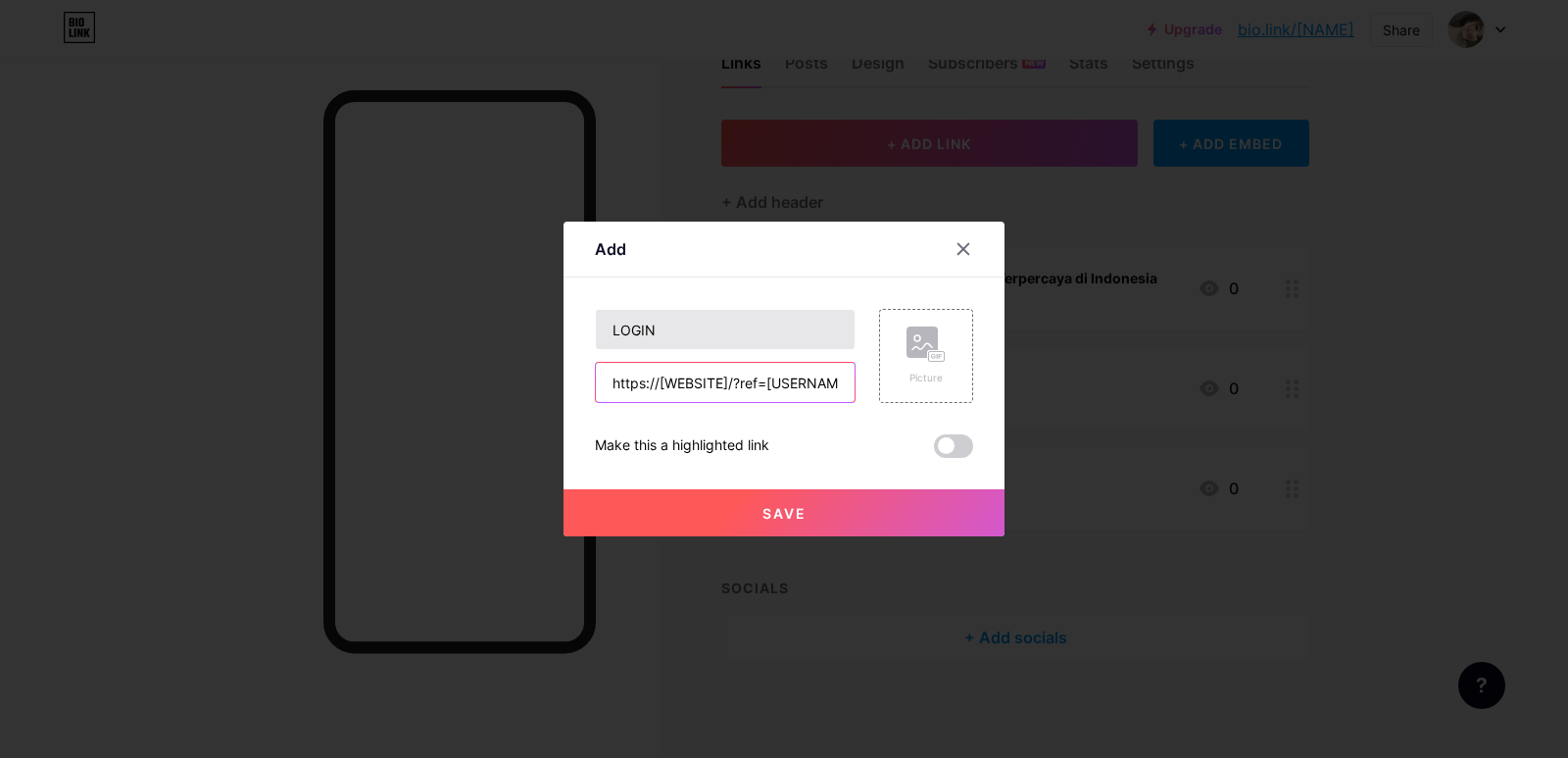 scroll, scrollTop: 0, scrollLeft: 28, axis: horizontal 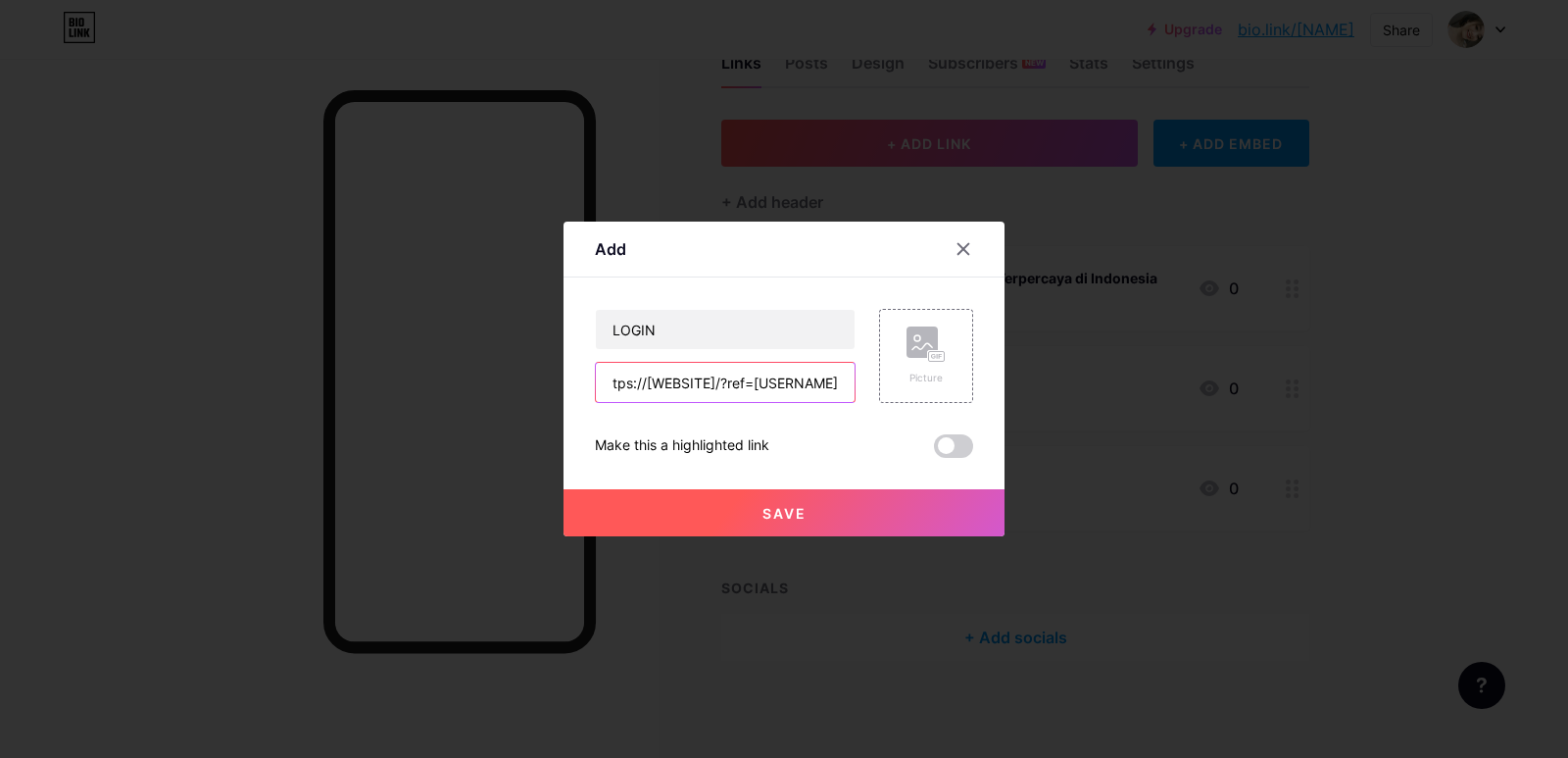 type on "https://qiuqiu99bali.mom/?ref=[USERNAME]" 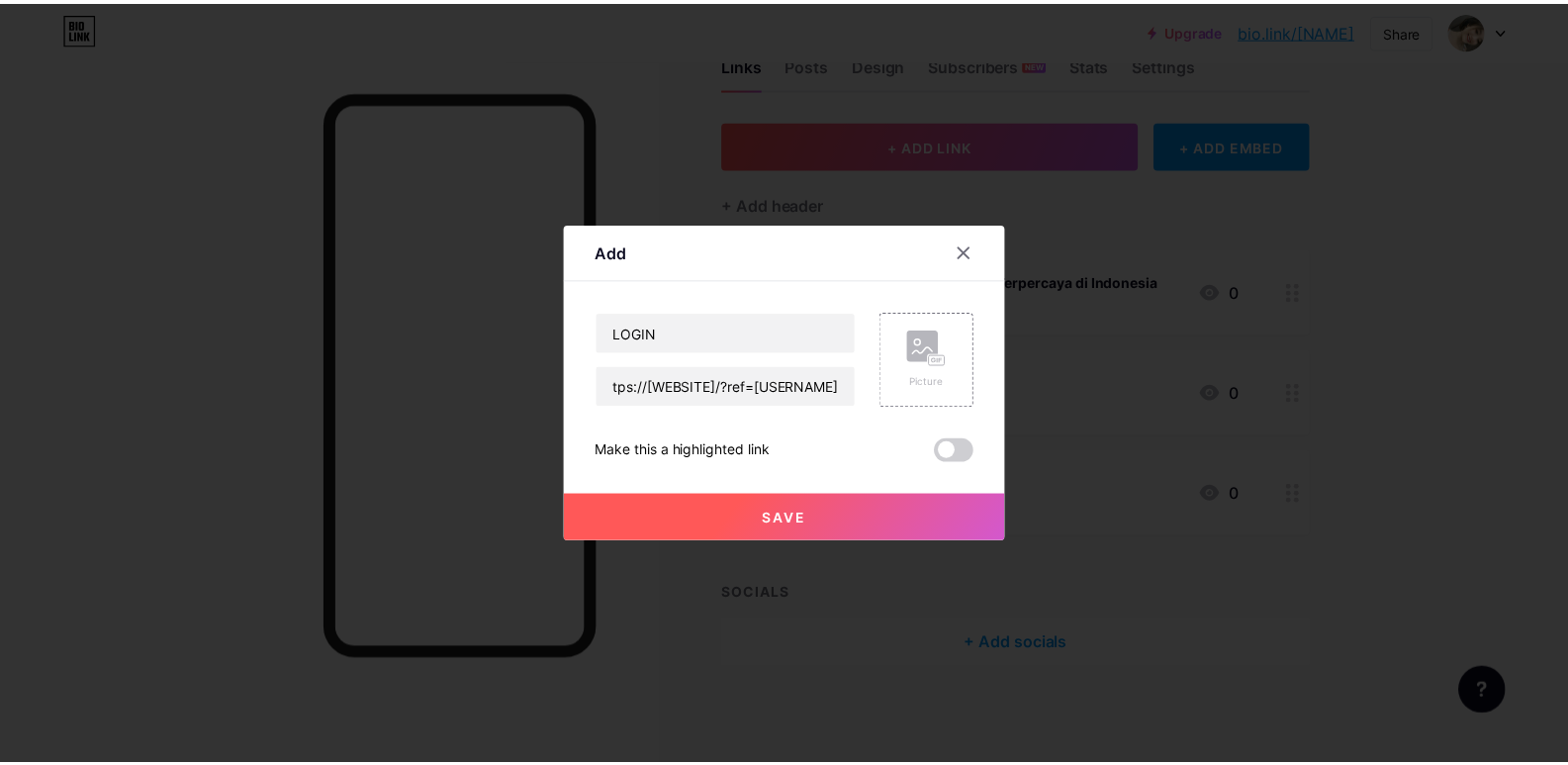 scroll, scrollTop: 0, scrollLeft: 0, axis: both 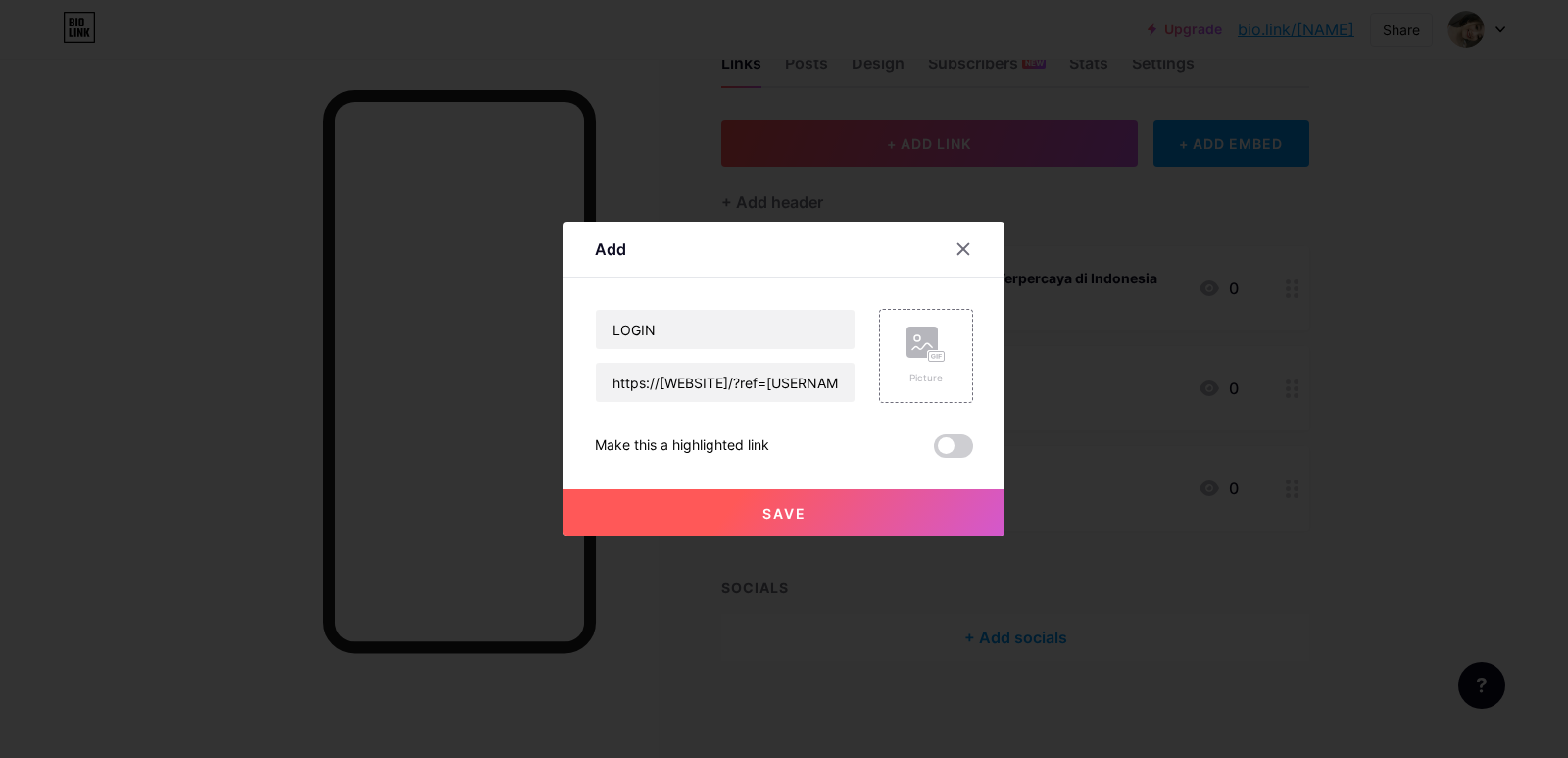 click on "Save" at bounding box center (784, 513) 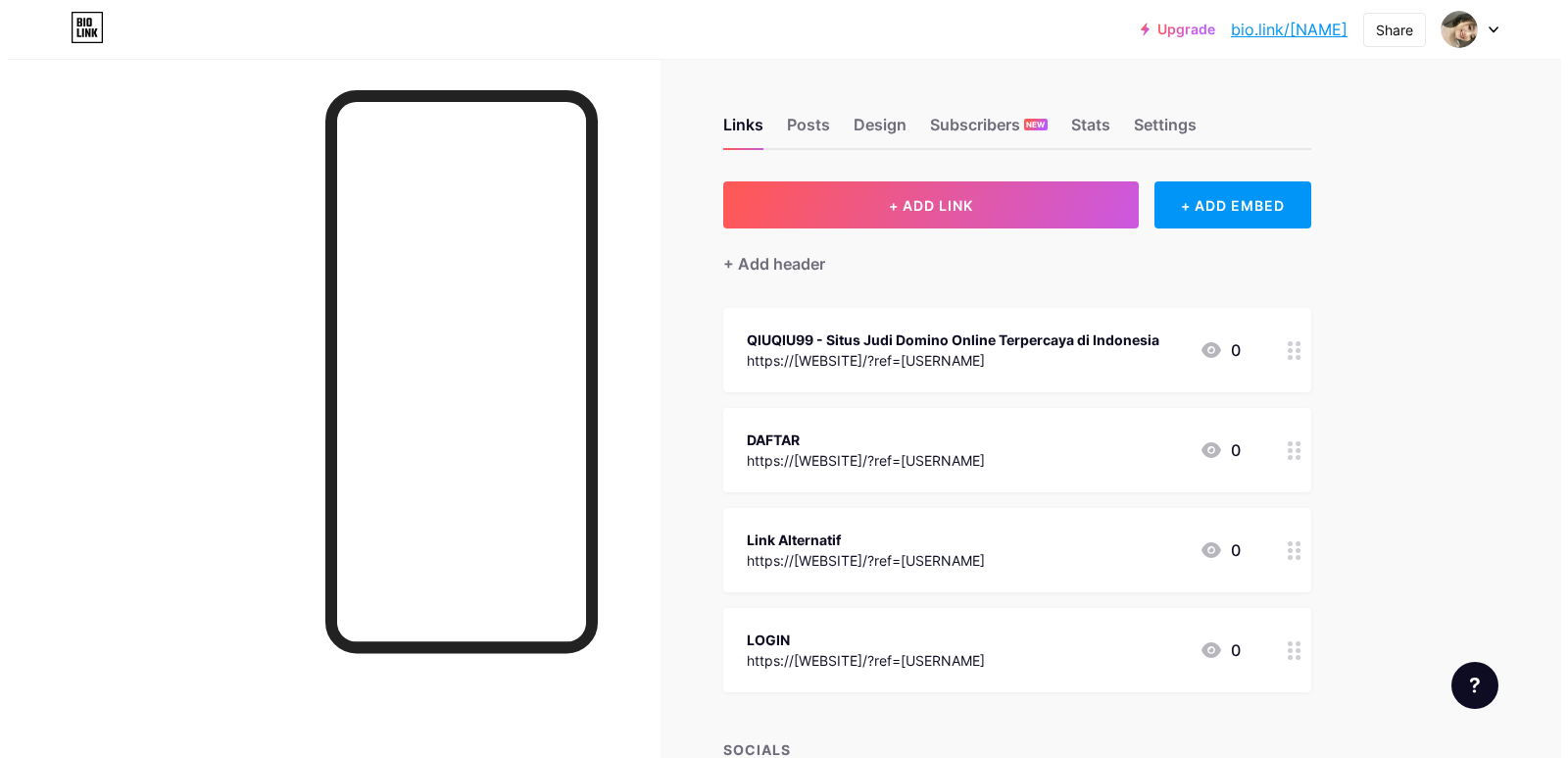 scroll, scrollTop: 0, scrollLeft: 0, axis: both 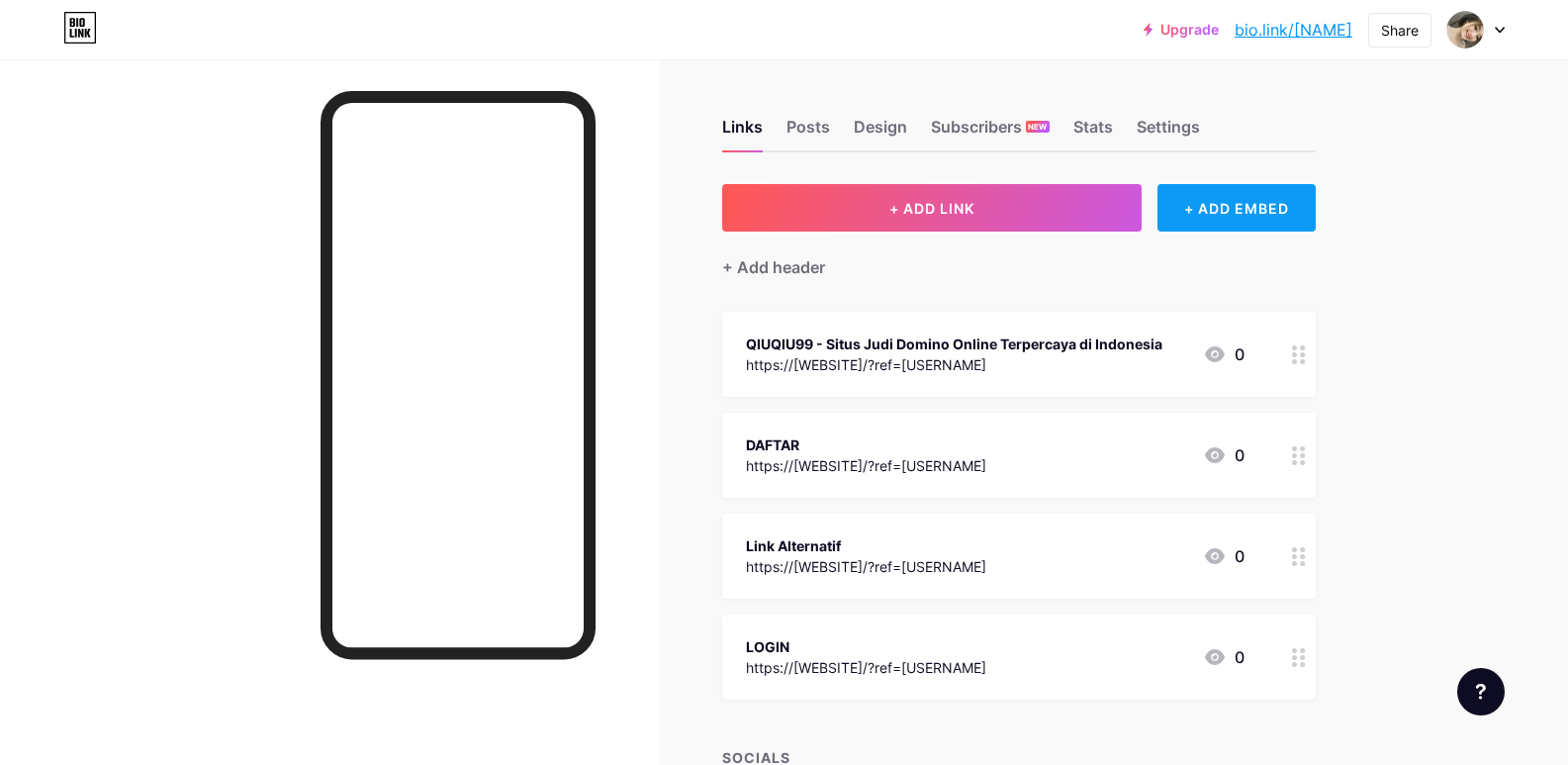 click on "+ ADD EMBED" at bounding box center (1236, 208) 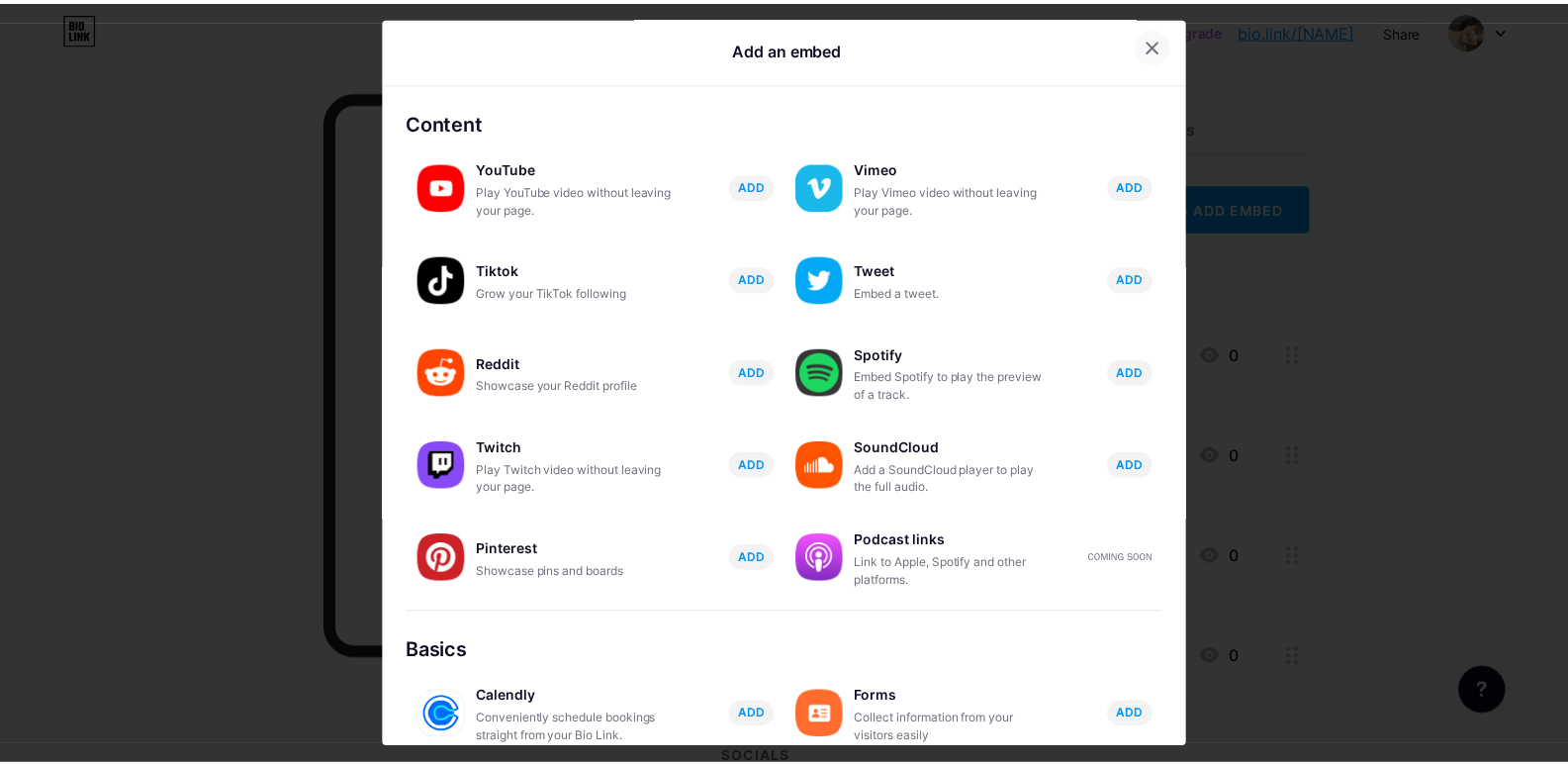 scroll, scrollTop: 0, scrollLeft: 0, axis: both 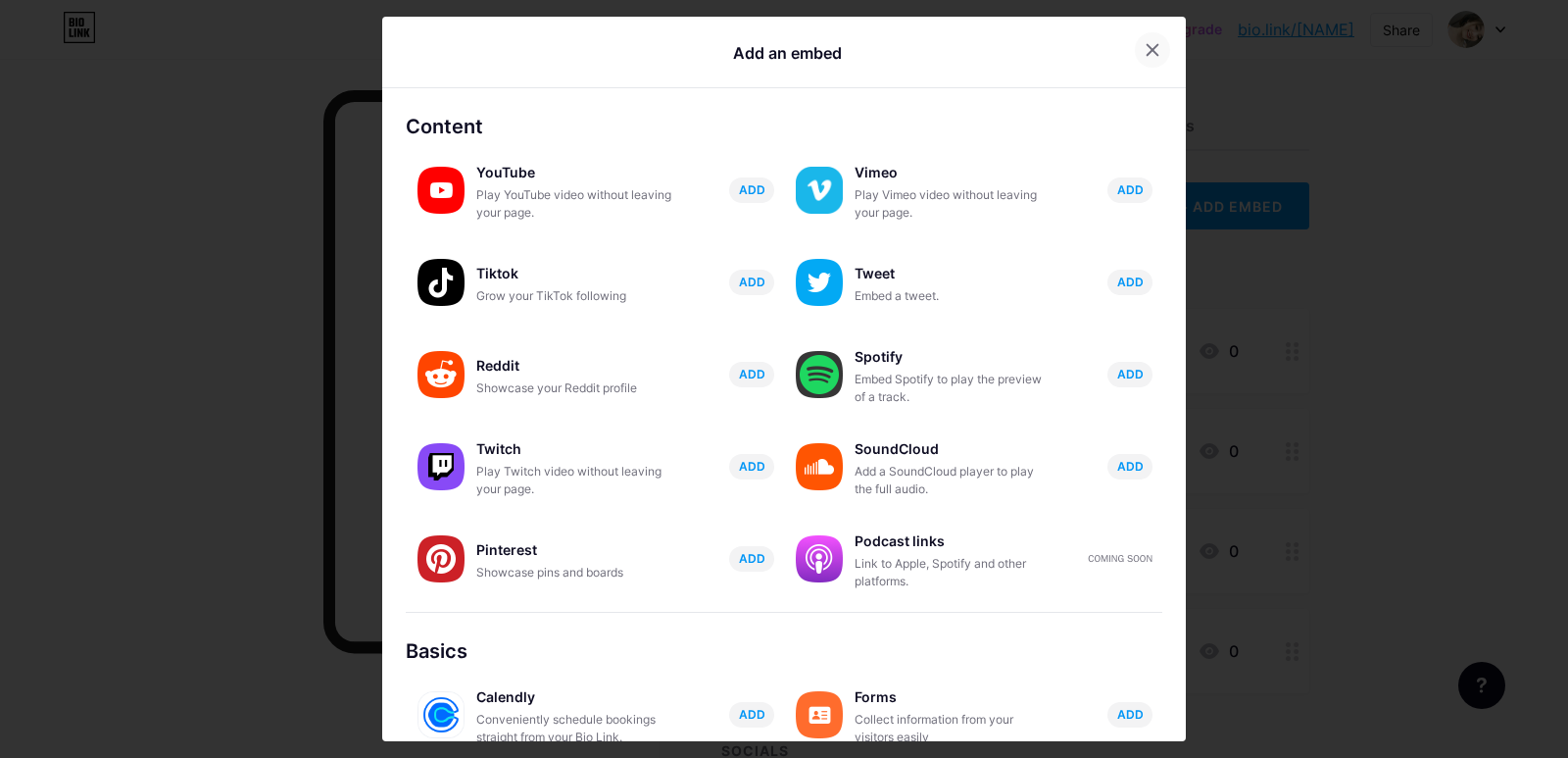 click 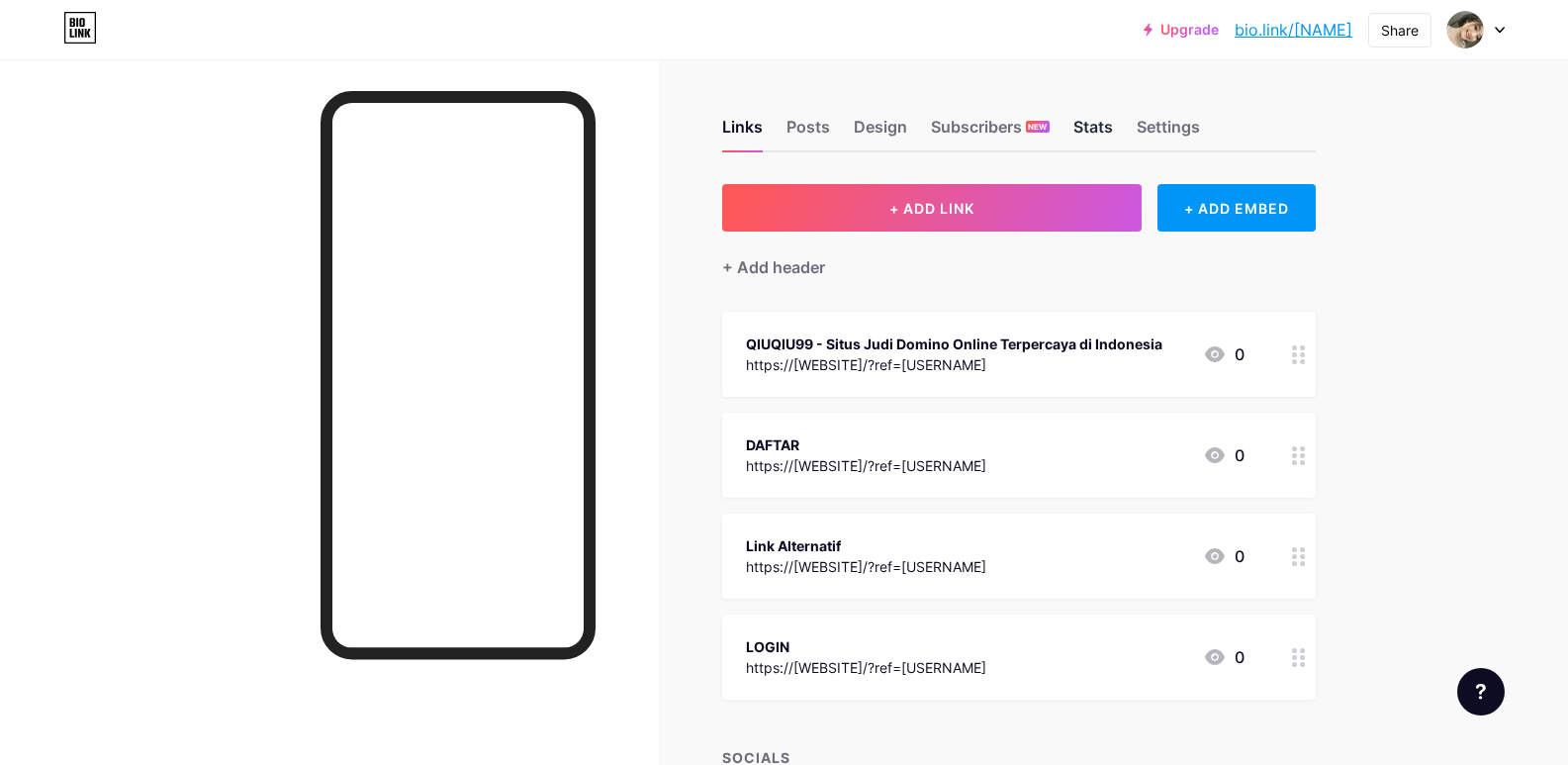 click on "Stats" at bounding box center (1093, 133) 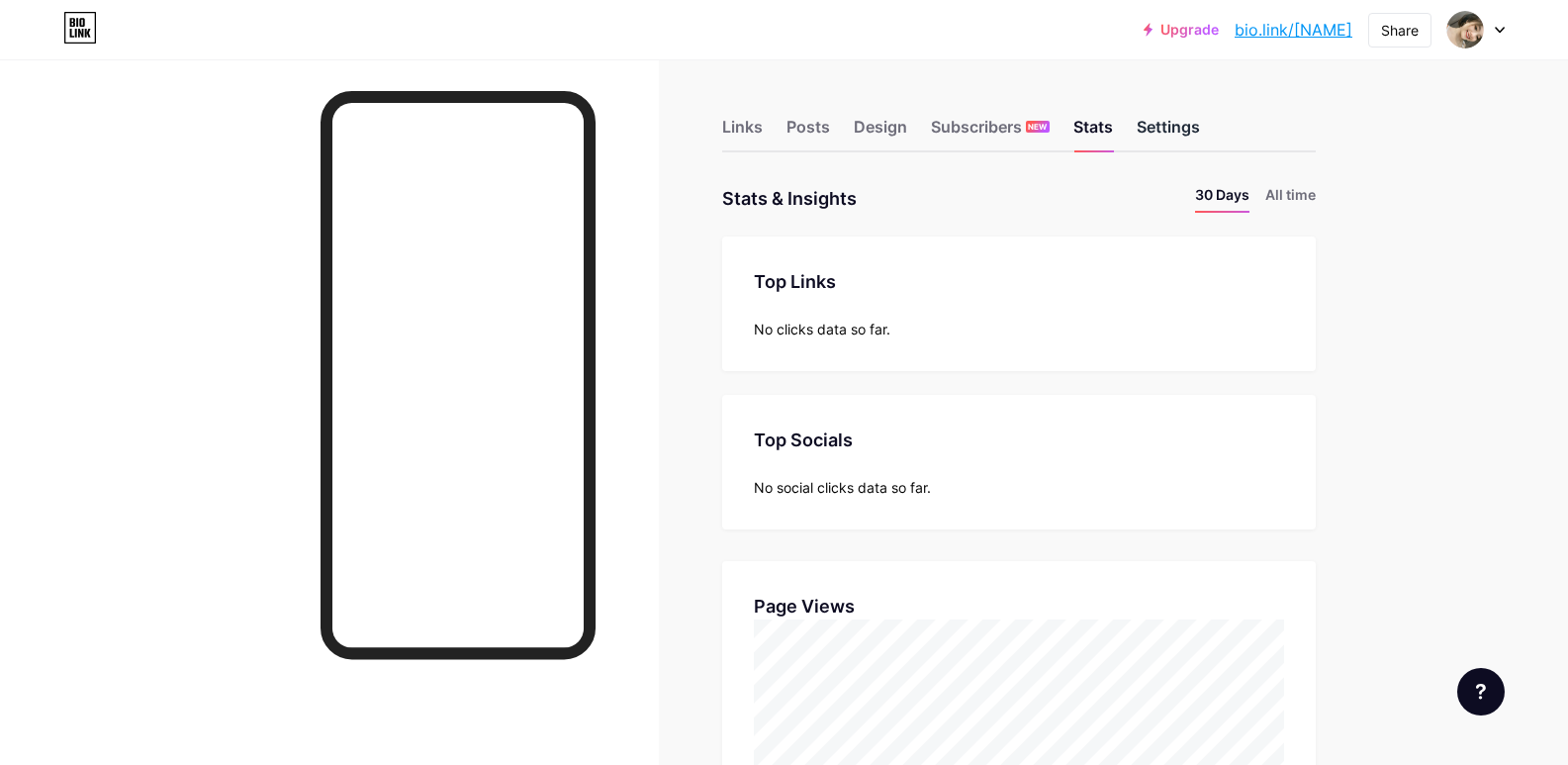 click on "Settings" at bounding box center (1168, 133) 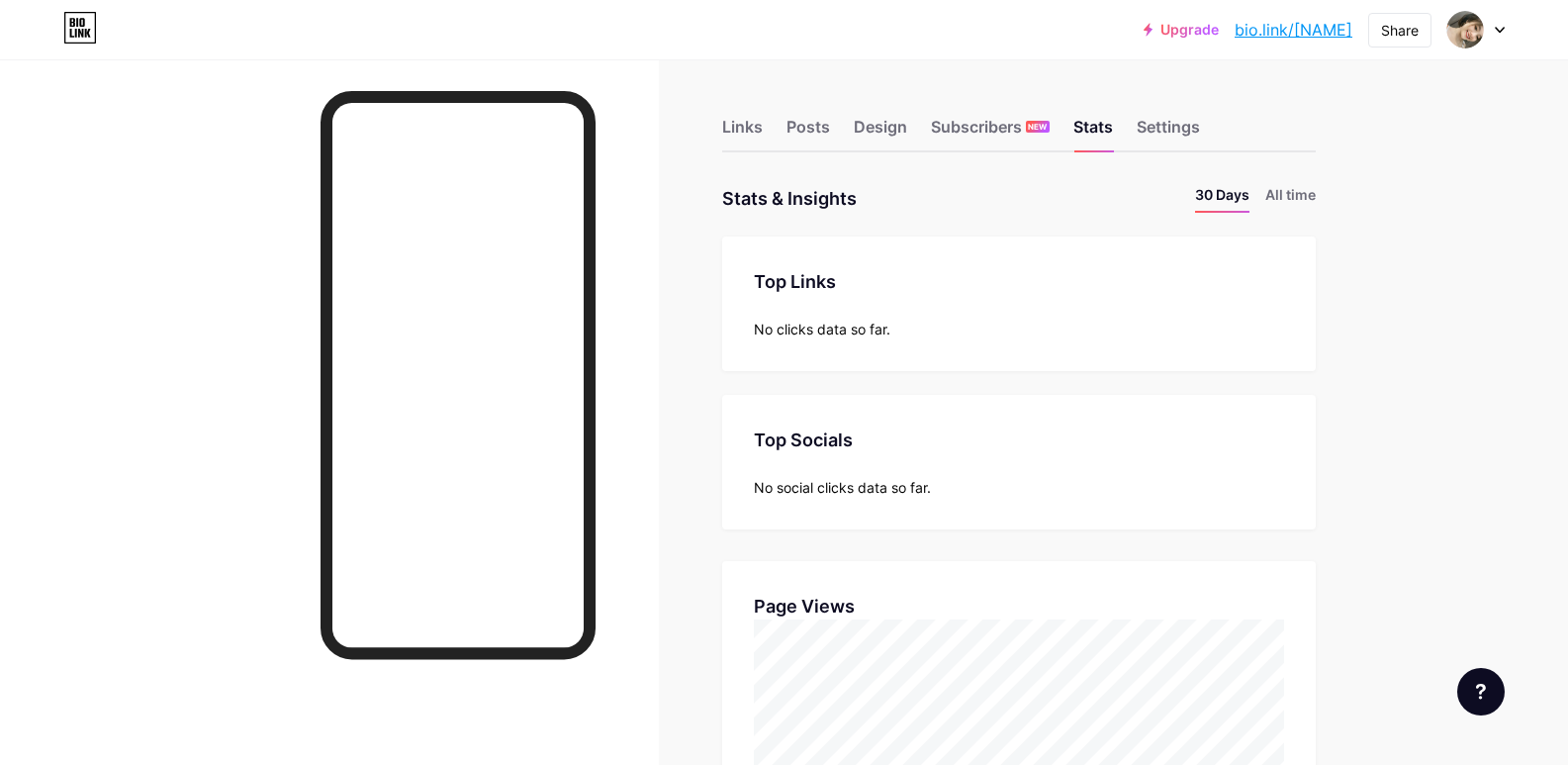 scroll, scrollTop: 0, scrollLeft: 0, axis: both 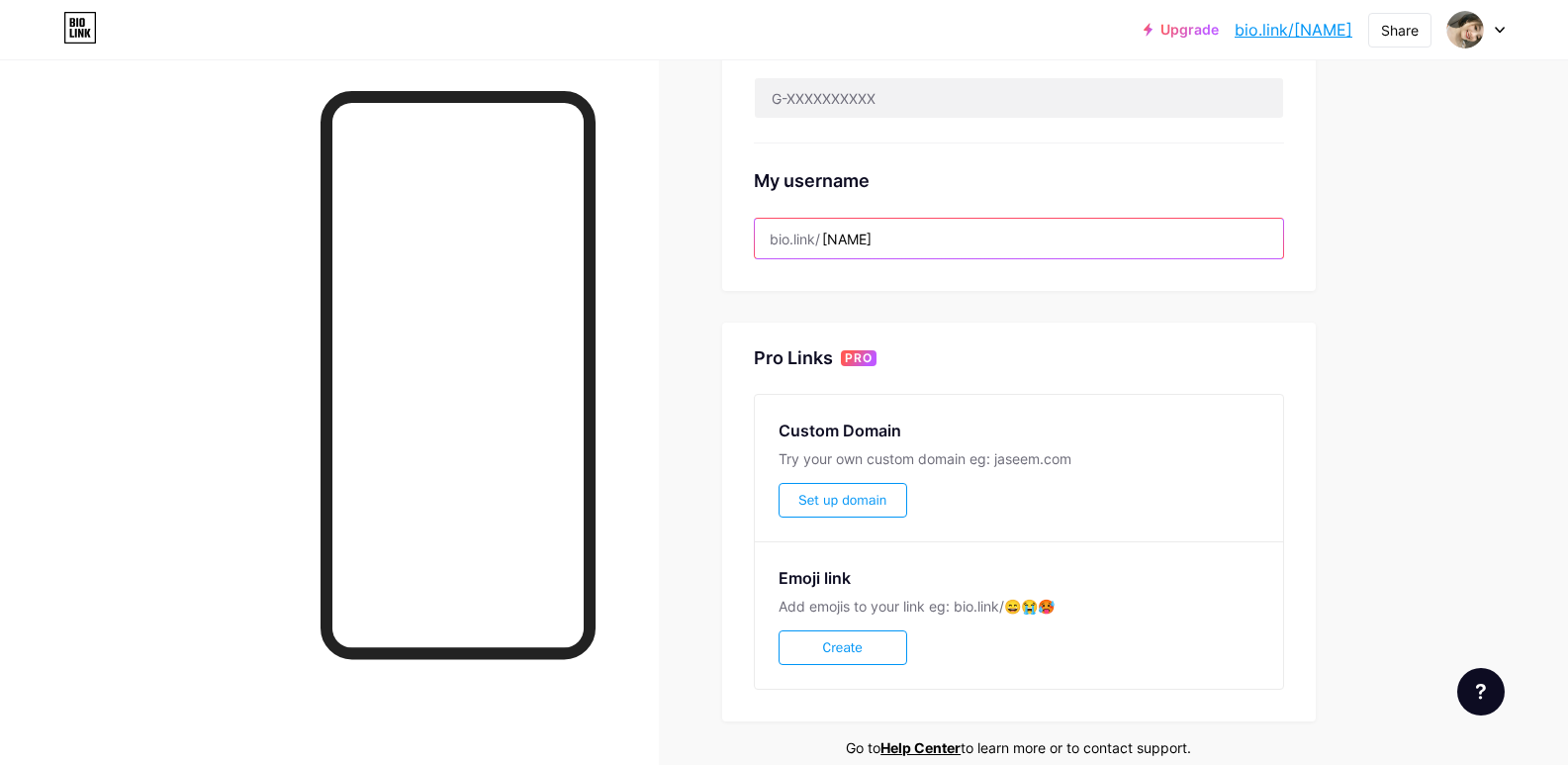 click on "qiuqiu99bali" at bounding box center [1019, 239] 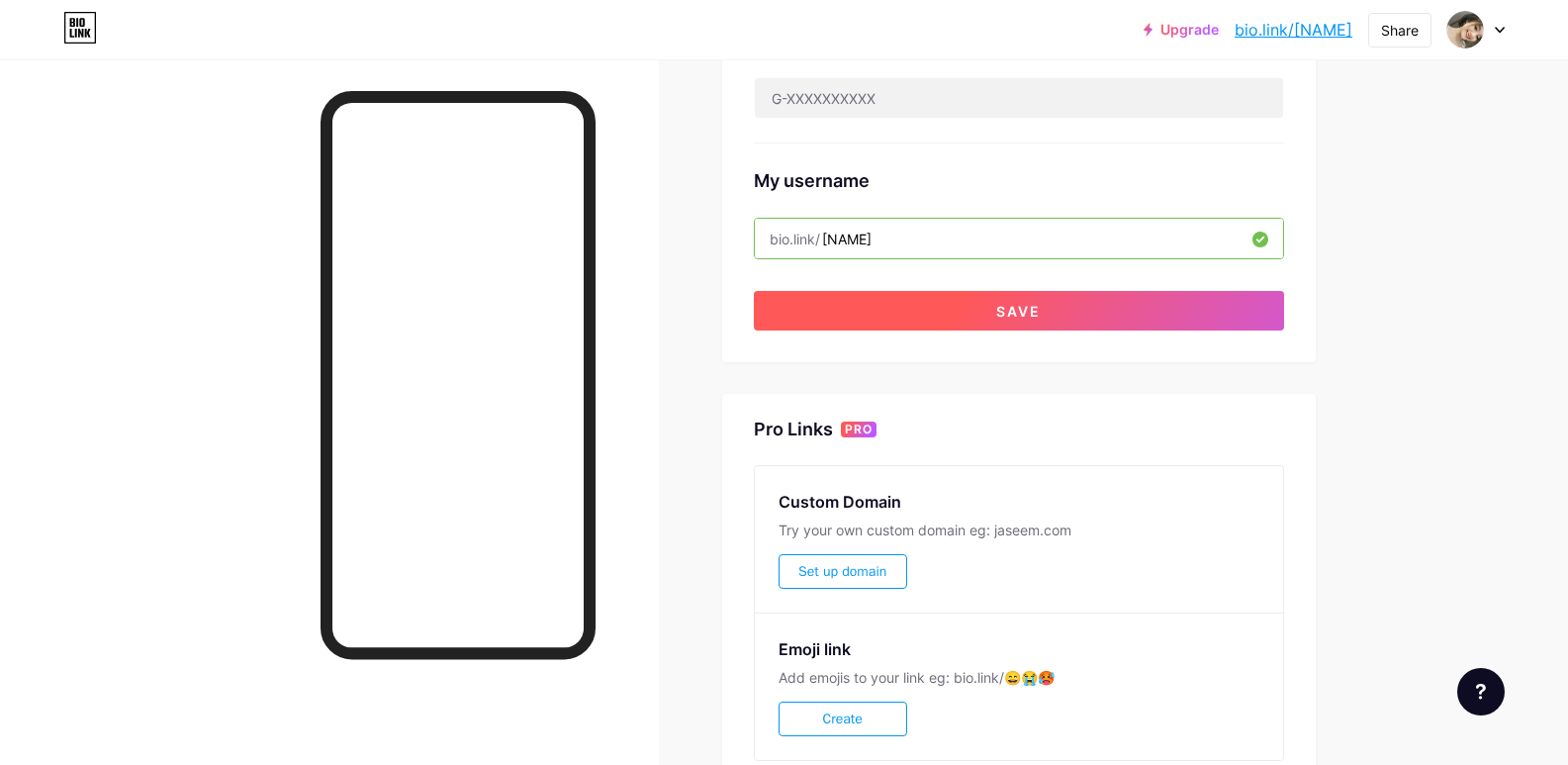 click on "Save" at bounding box center (1019, 311) 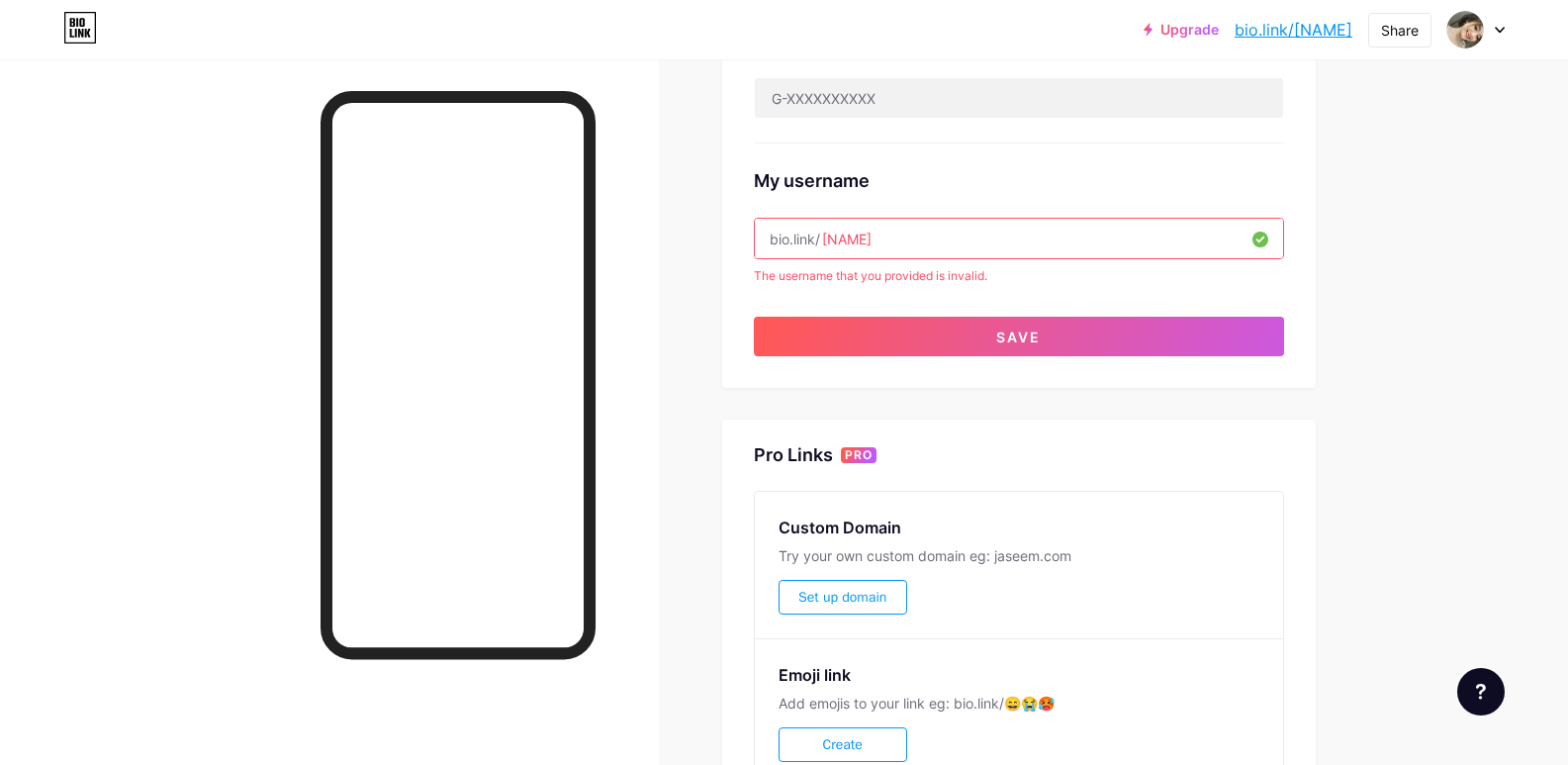 click on "qiuqiu99baliexE" at bounding box center [1019, 239] 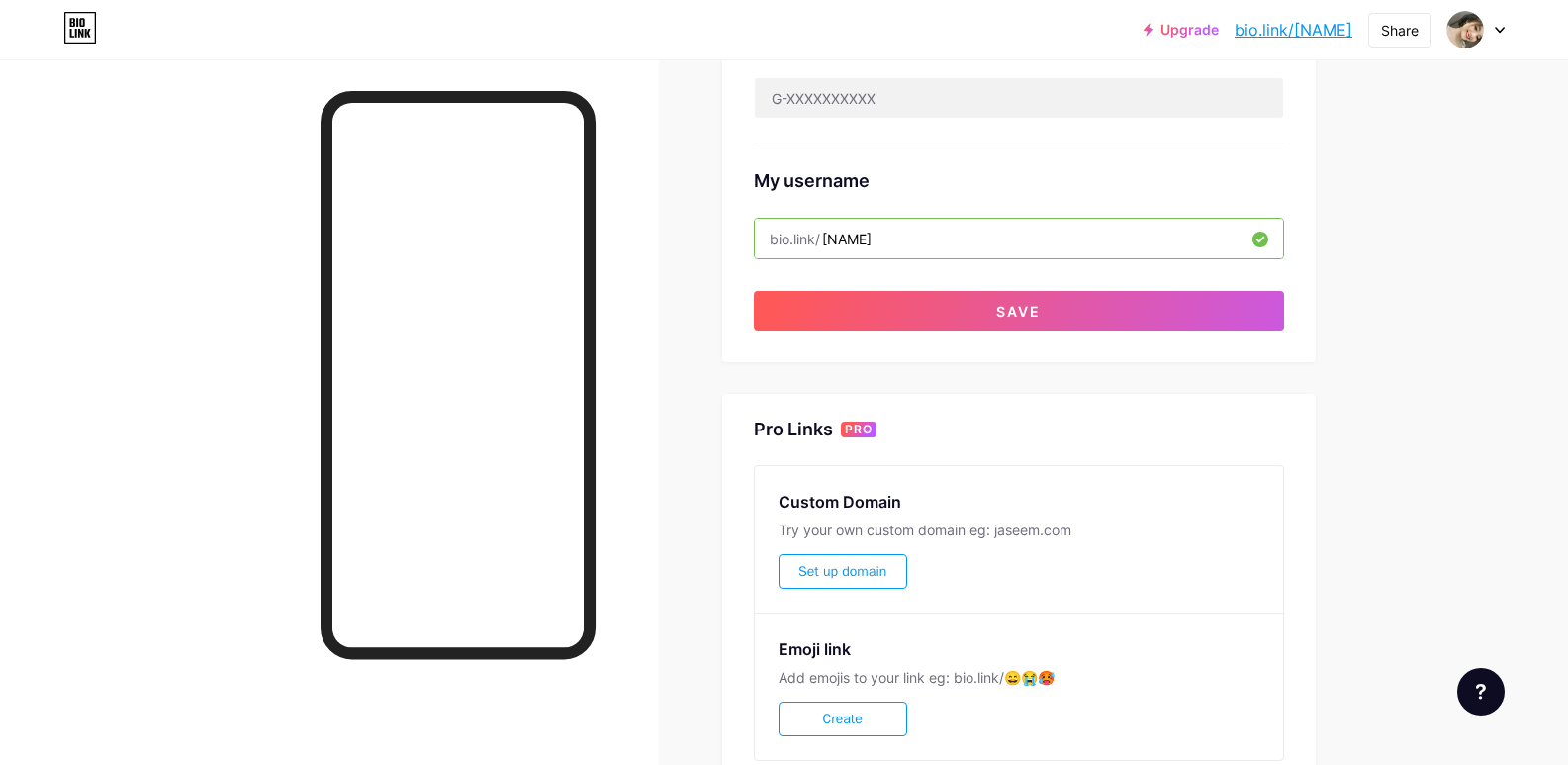 type on "qiuqiu99baliexe" 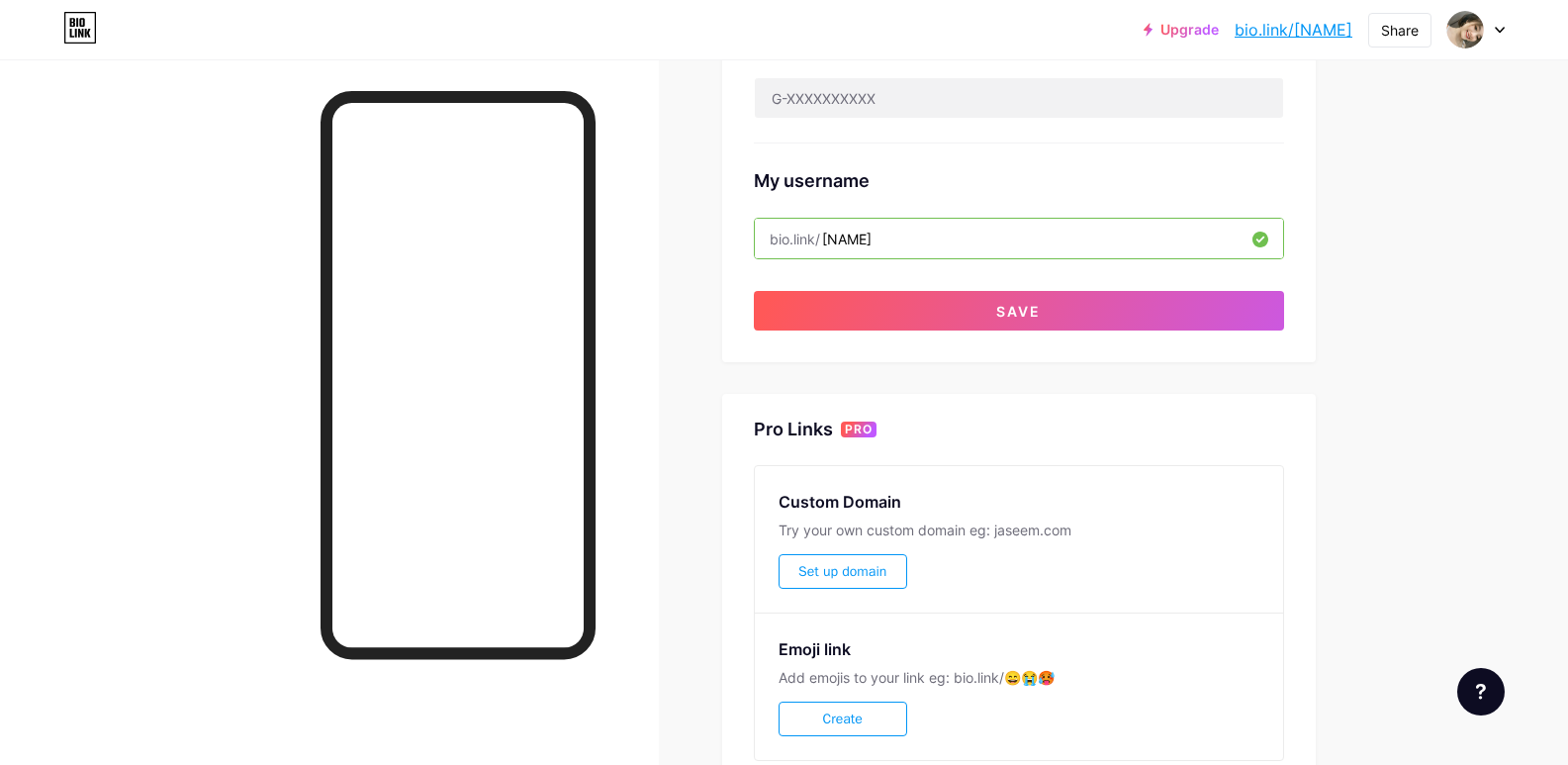 click on "Preferred link   This is an aesthetic choice. Both links are usable.
bio.link/ qiuqiu99bali       qiuqiu99bali .bio.link
NSFW warning       Show a warning before displaying your page.     SEO   Choose the title and description to appear on search engines and social posts.           Google Analytics       My username   bio.link/   qiuqiu99baliexe           Save" at bounding box center [1019, -77] 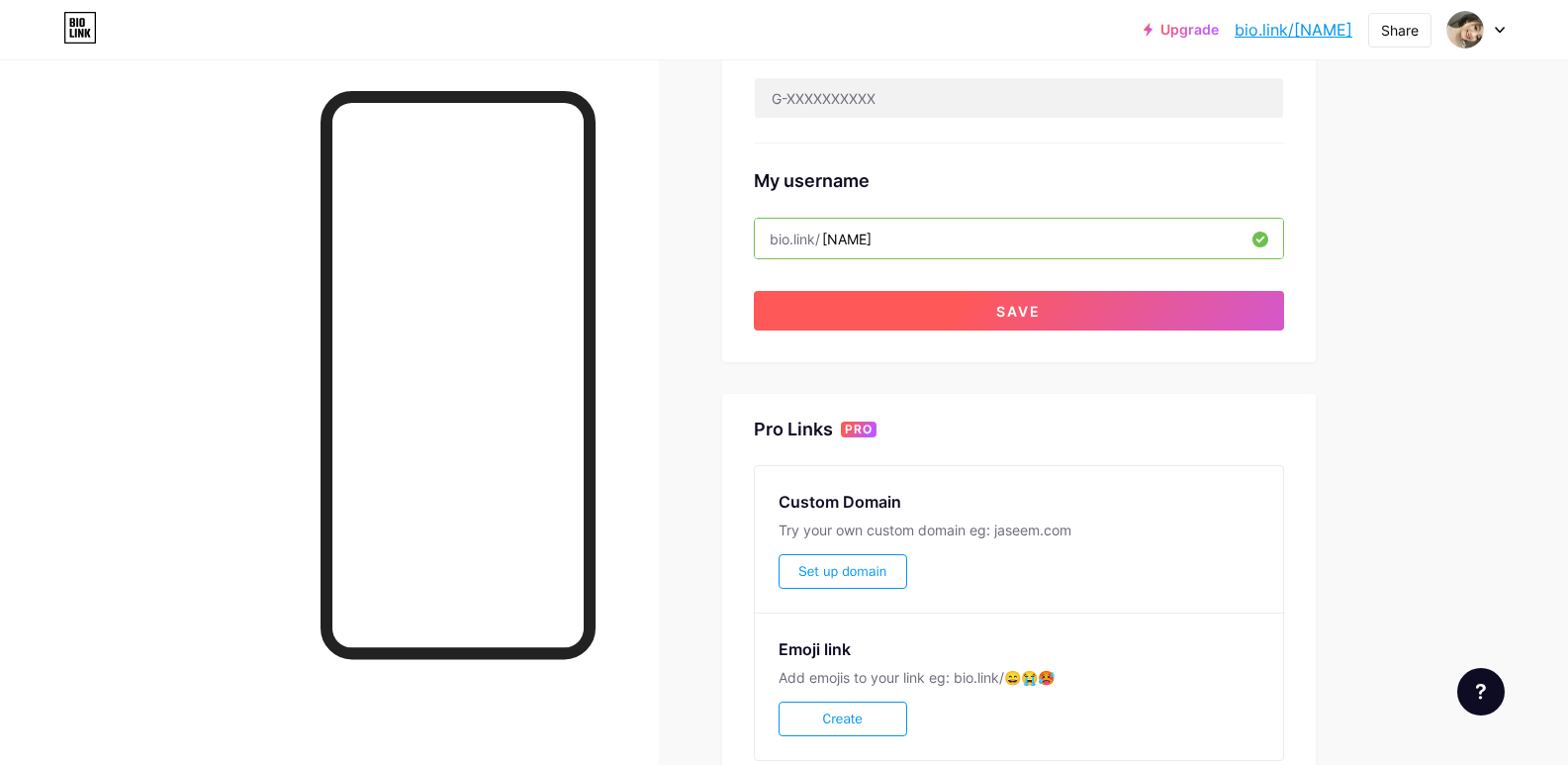 click on "Save" at bounding box center (1019, 311) 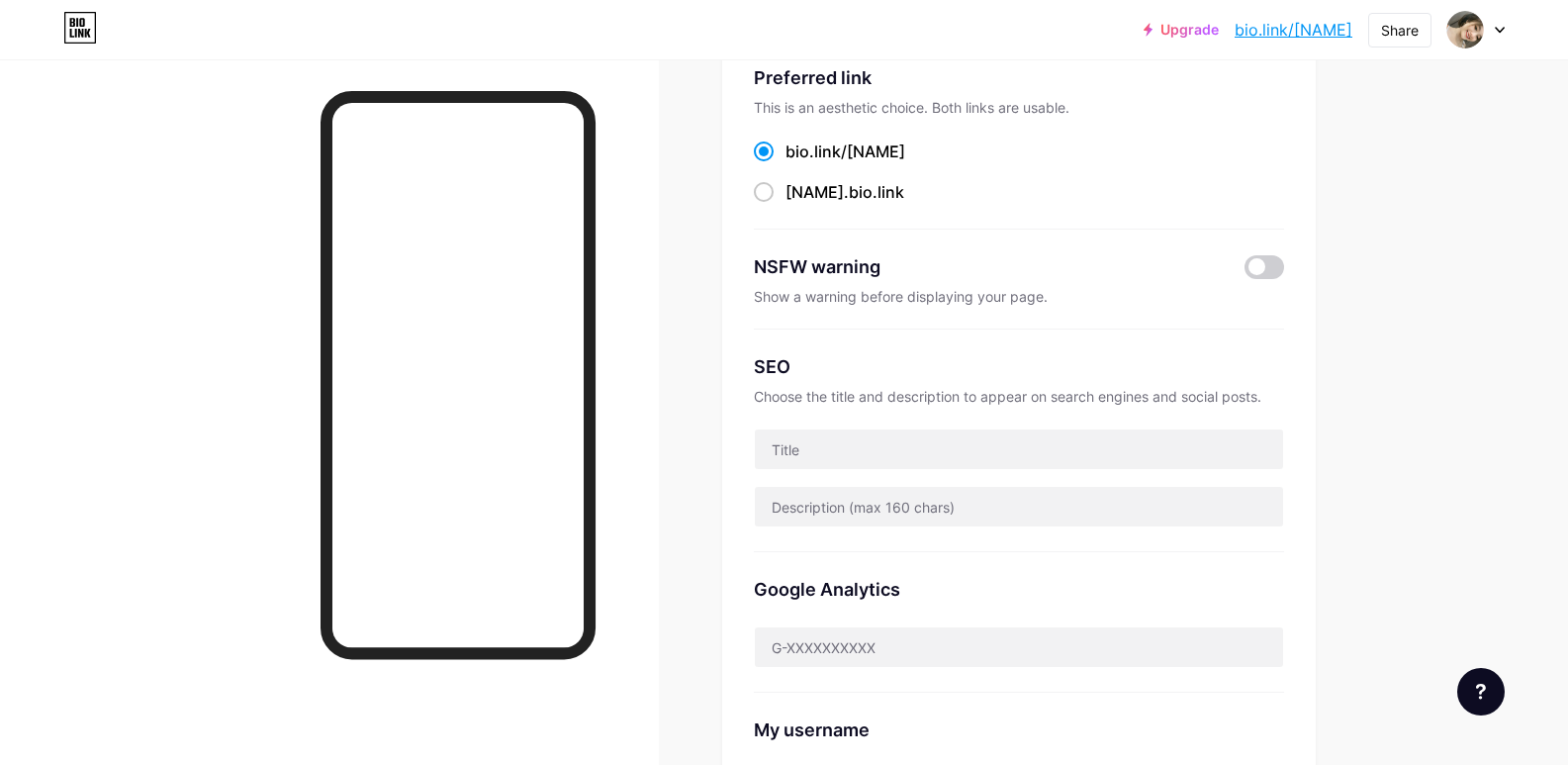 scroll, scrollTop: 0, scrollLeft: 0, axis: both 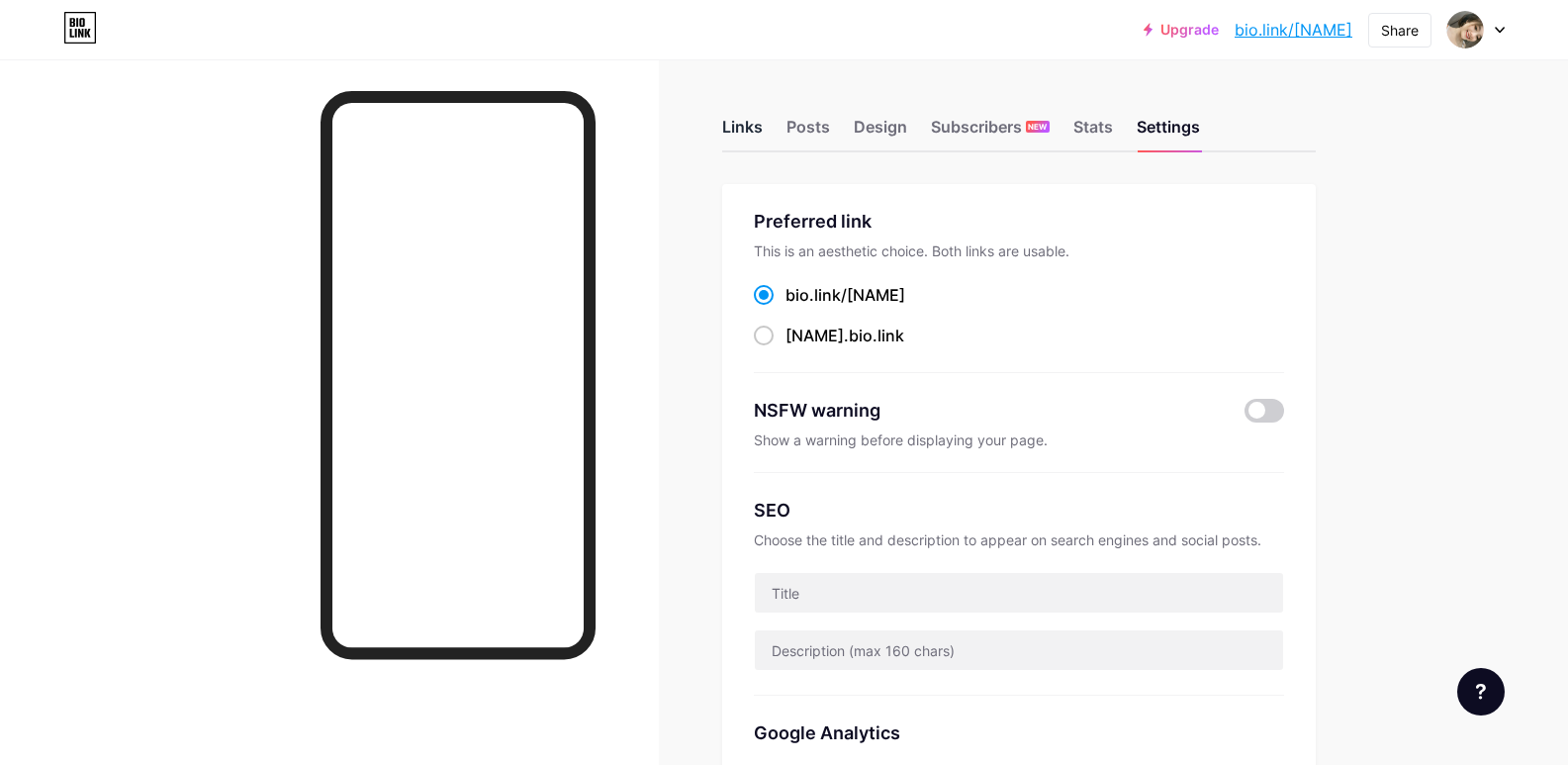 click on "Links" at bounding box center [742, 133] 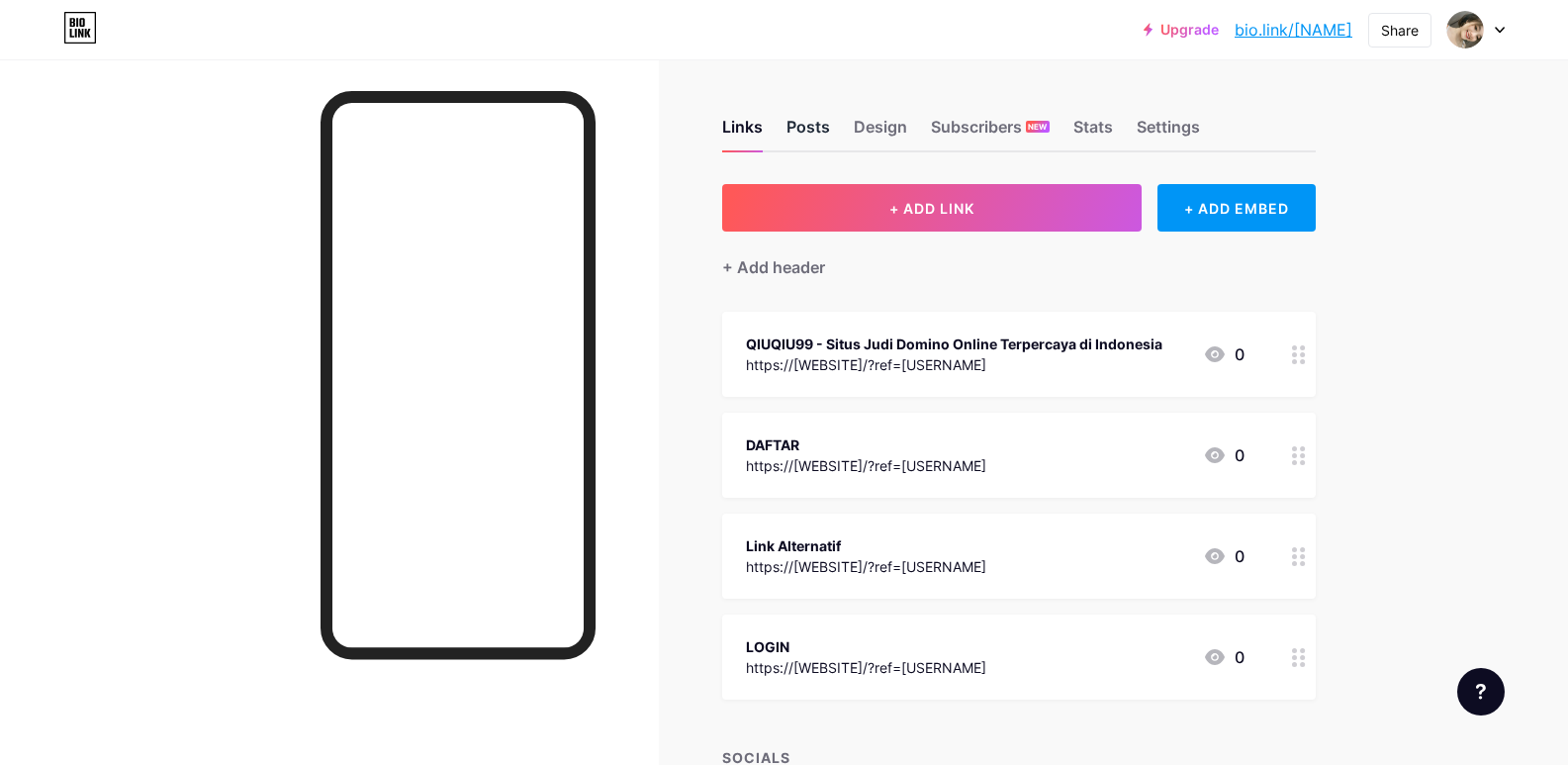 click on "Posts" at bounding box center [808, 133] 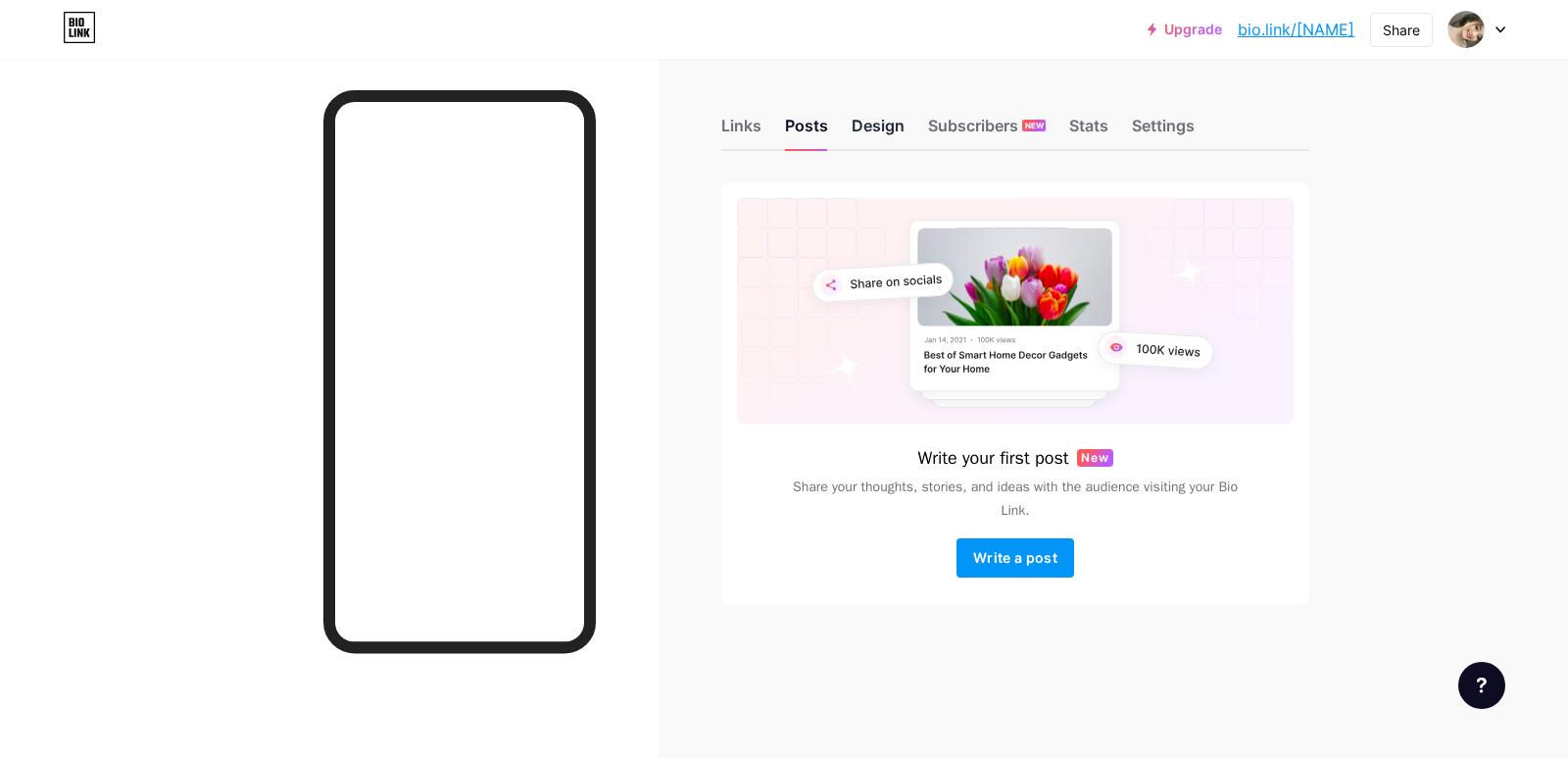 click on "Design" at bounding box center (878, 131) 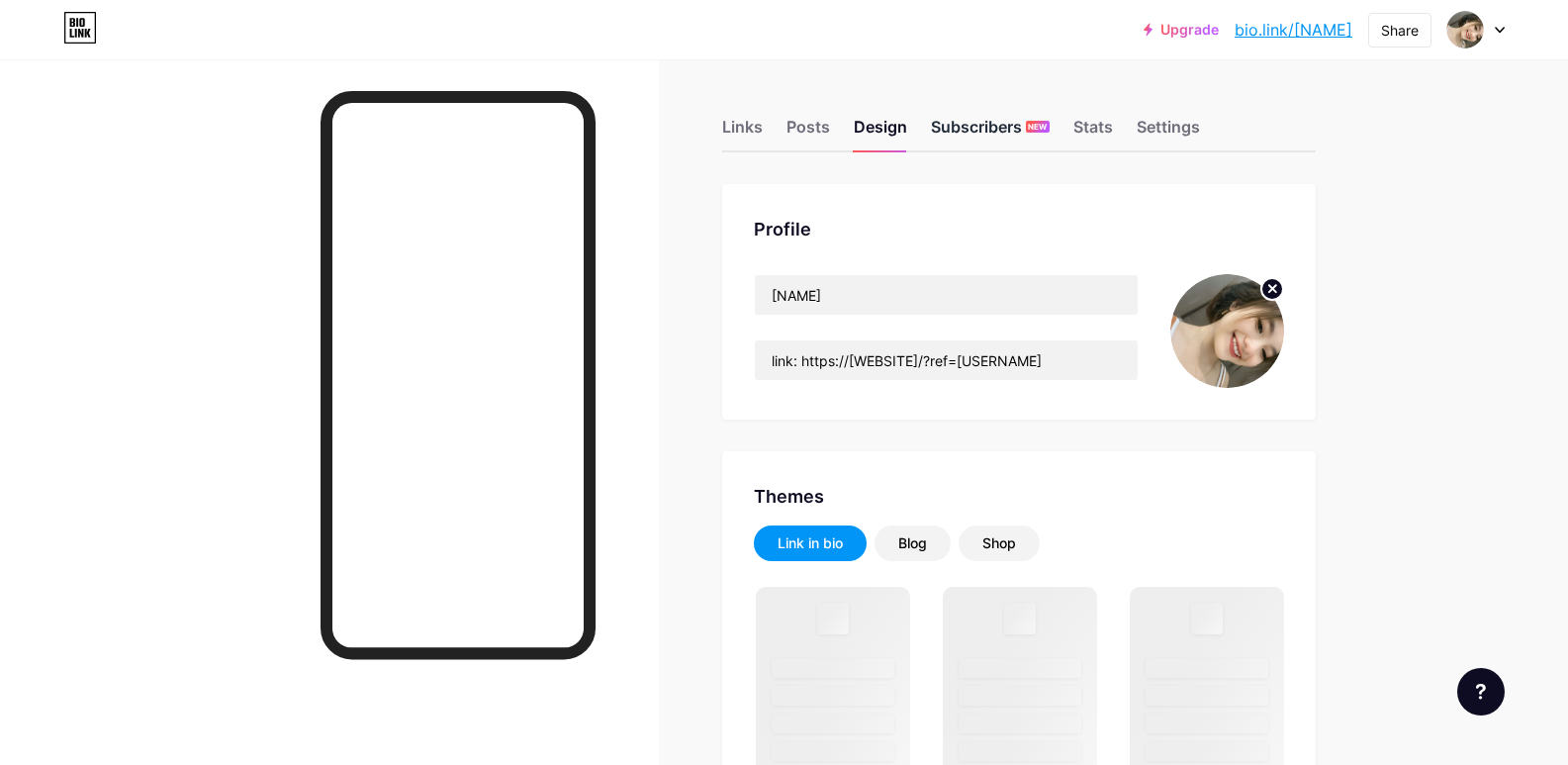 click on "Subscribers
NEW" at bounding box center (990, 133) 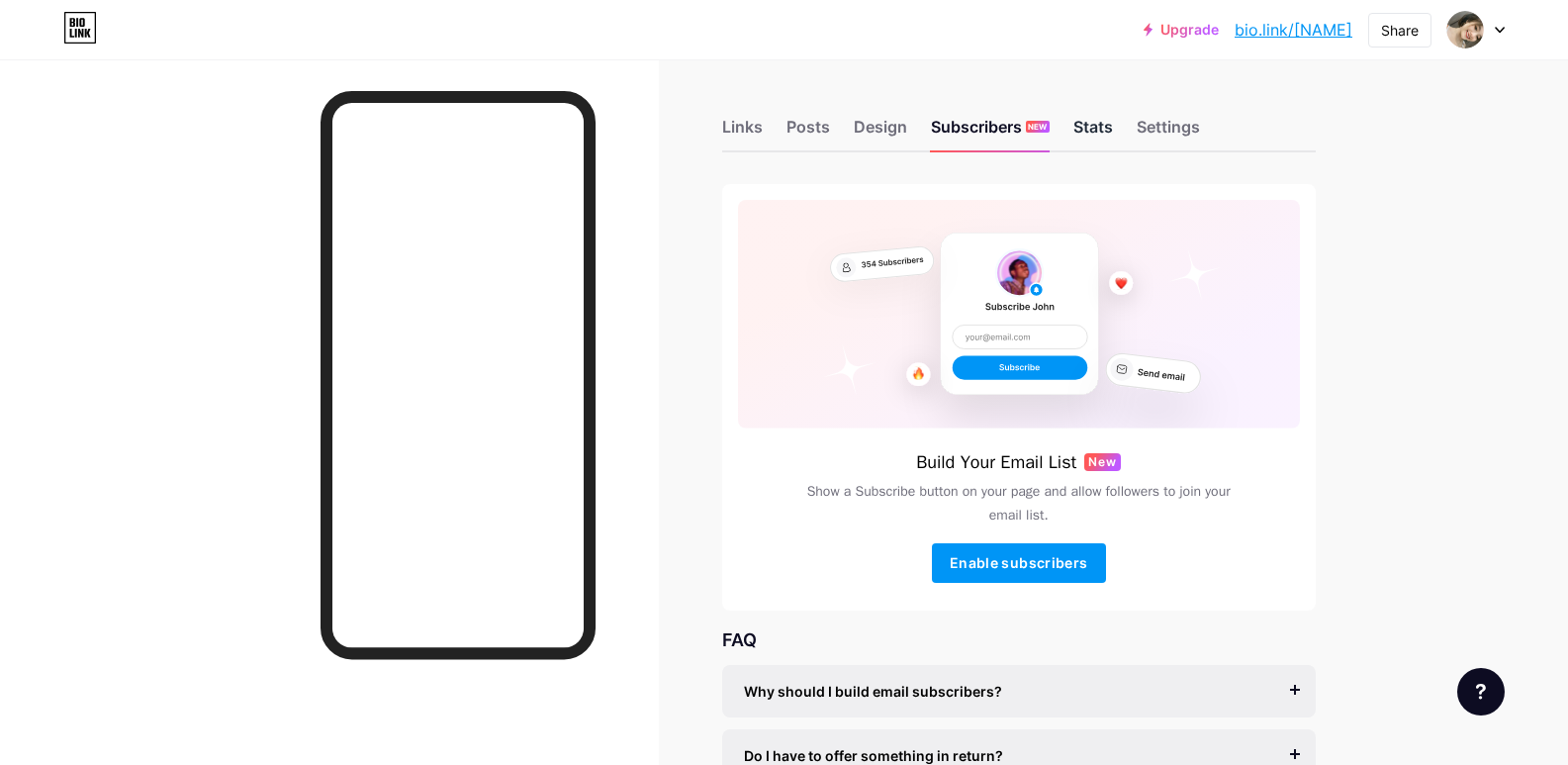 click on "Stats" at bounding box center (1093, 133) 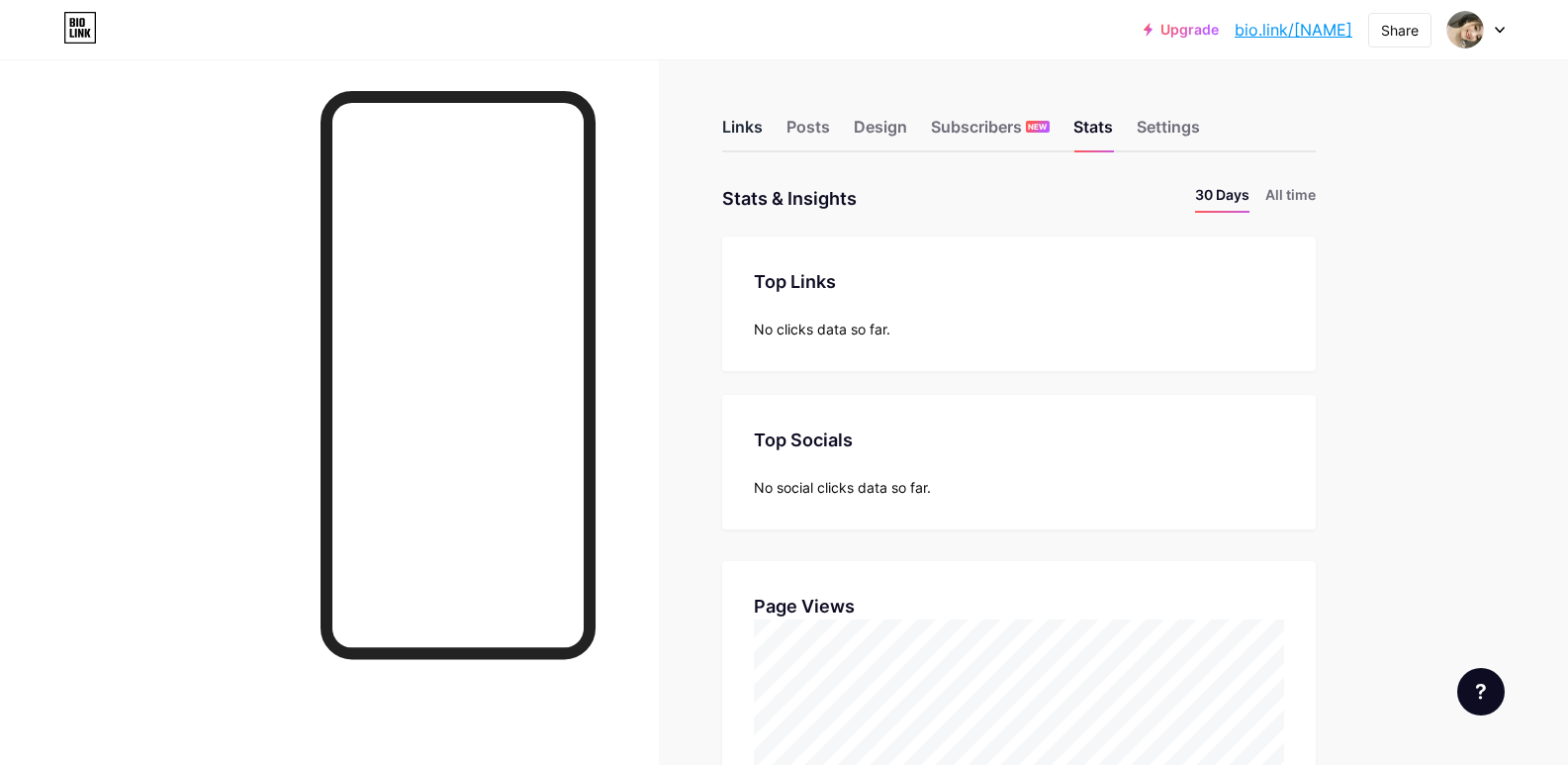 click on "Links" at bounding box center [742, 133] 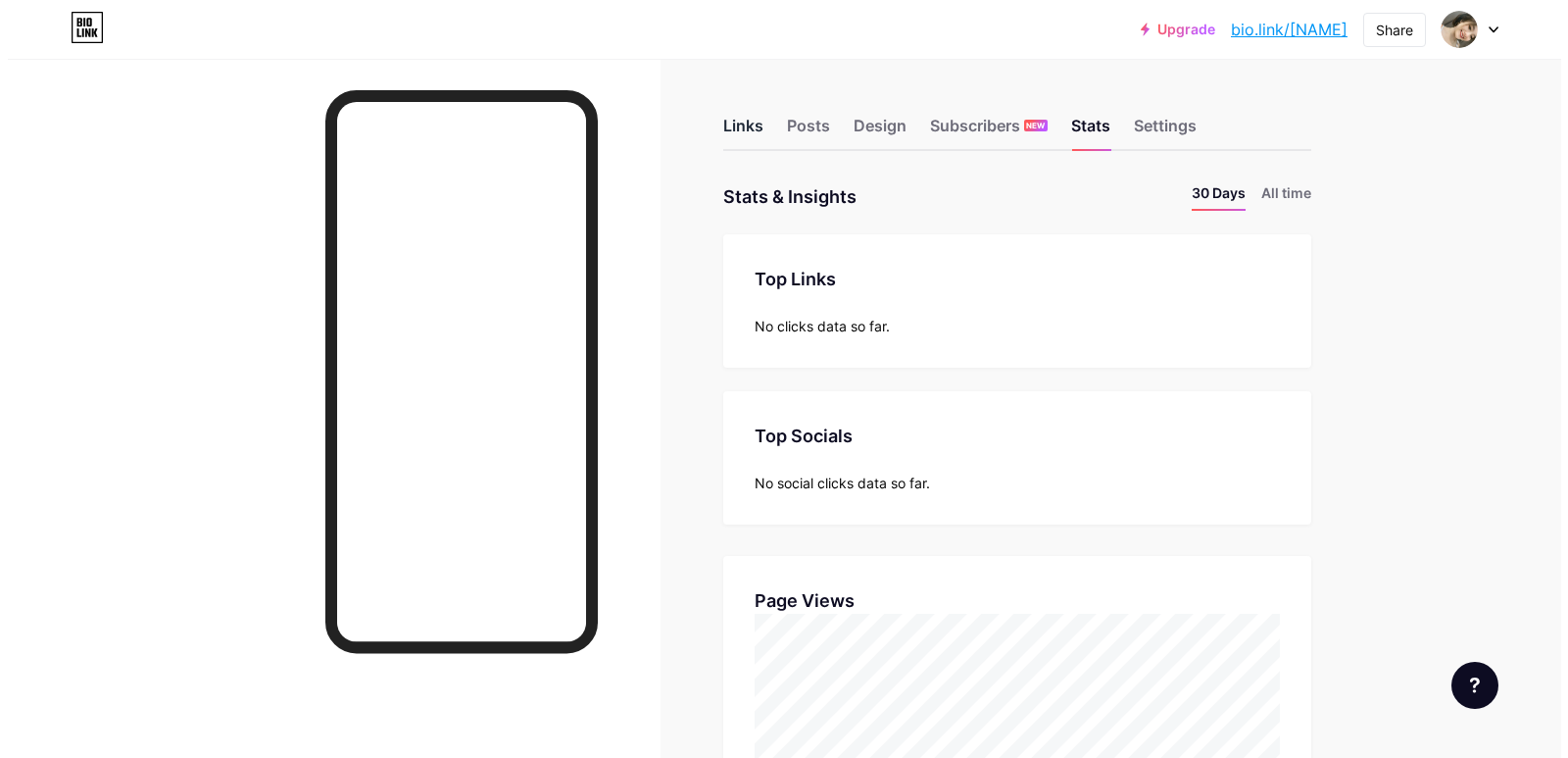 scroll, scrollTop: 0, scrollLeft: 0, axis: both 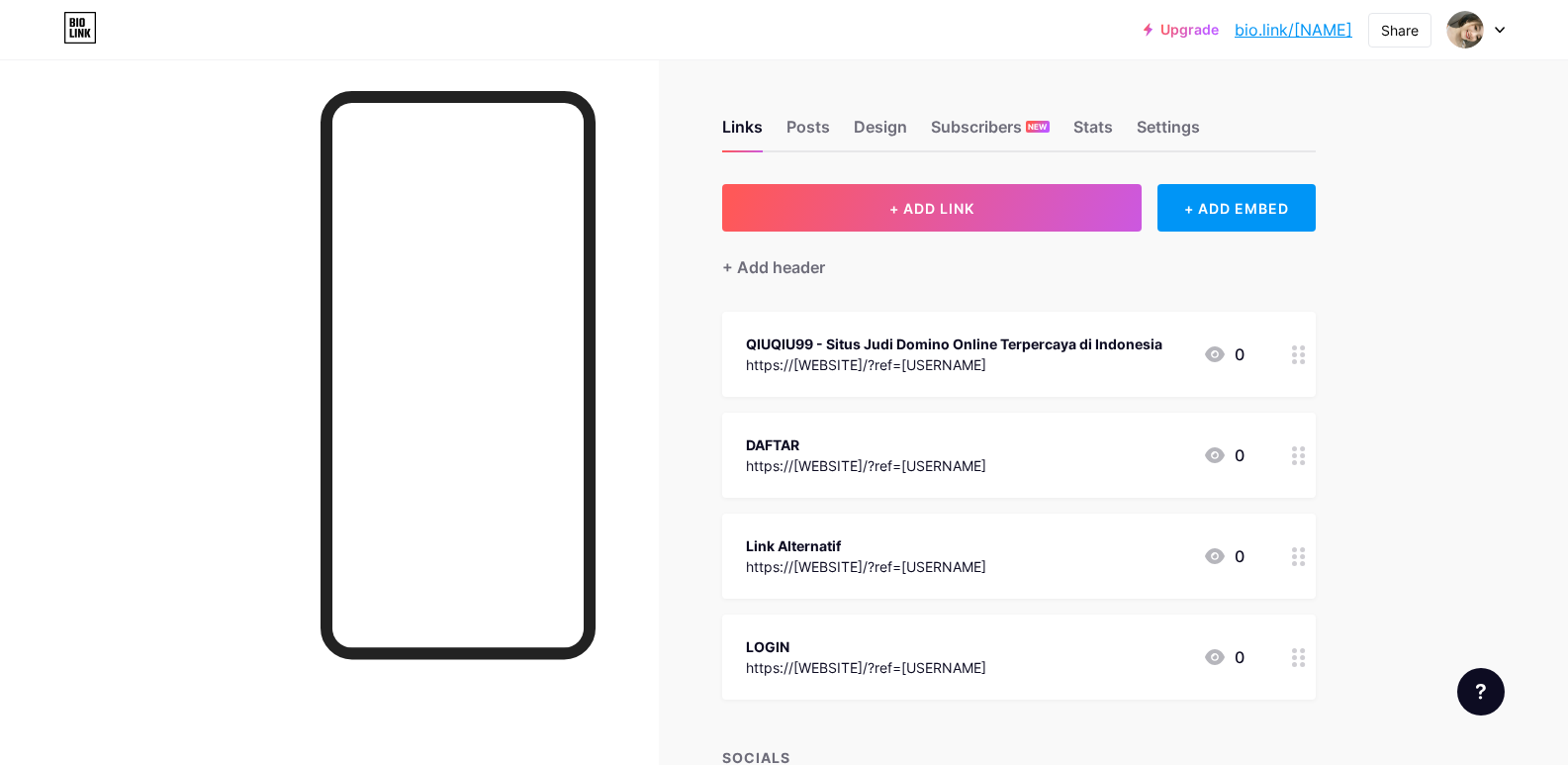 click 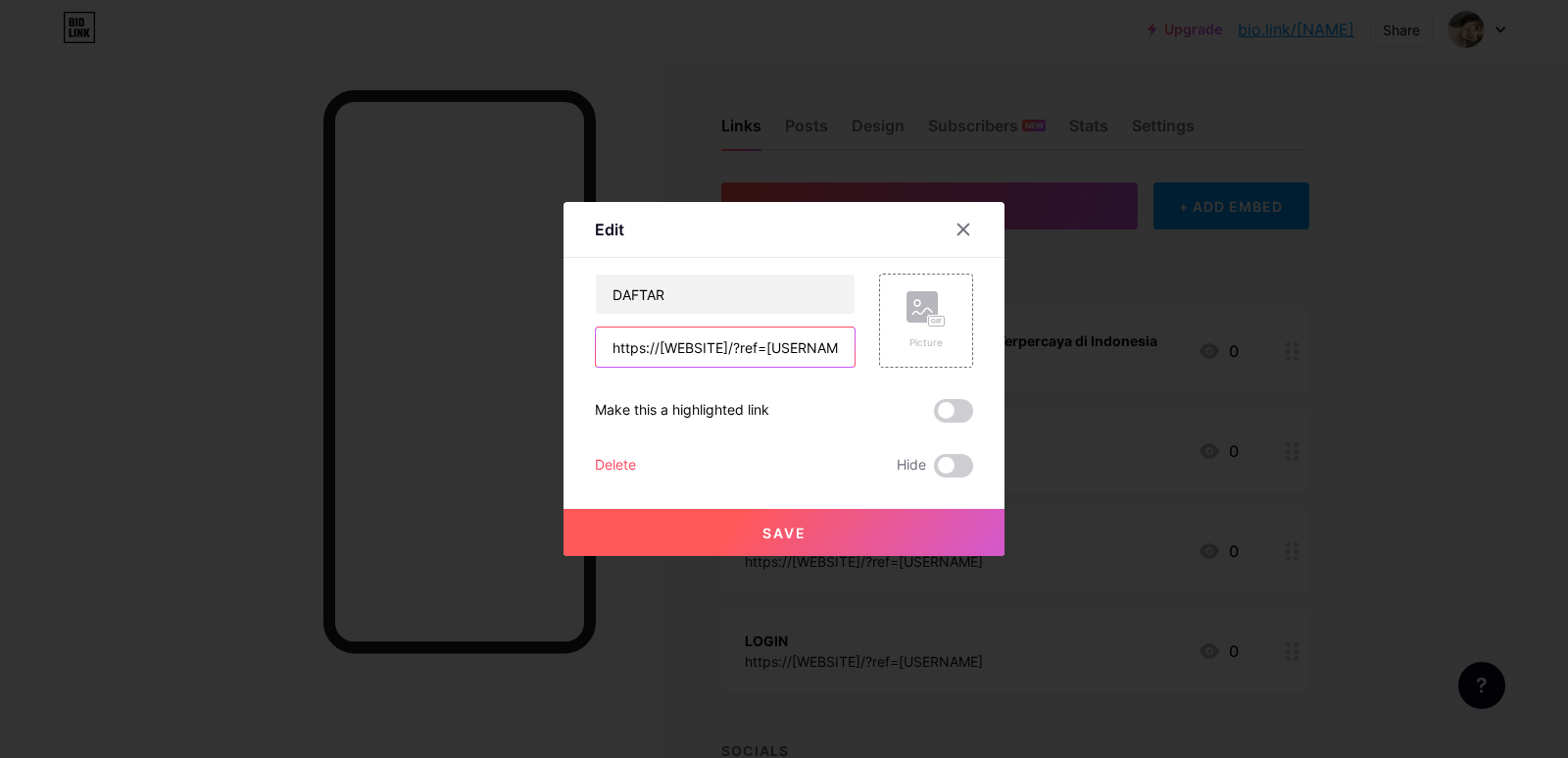 click on "https://qiuqiu99bali.mom/?ref=[USERNAME]" at bounding box center (725, 347) 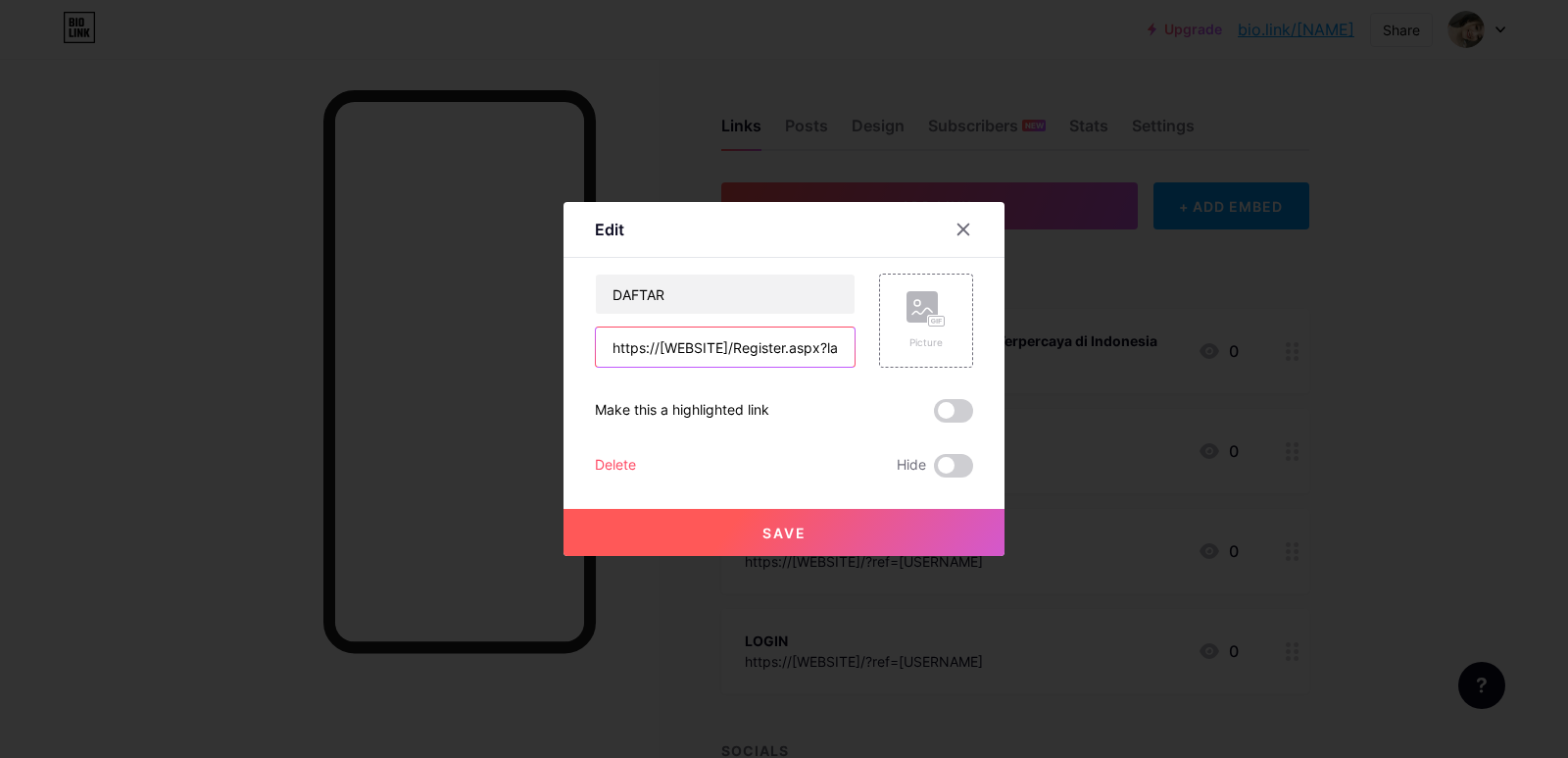 scroll, scrollTop: 0, scrollLeft: 172, axis: horizontal 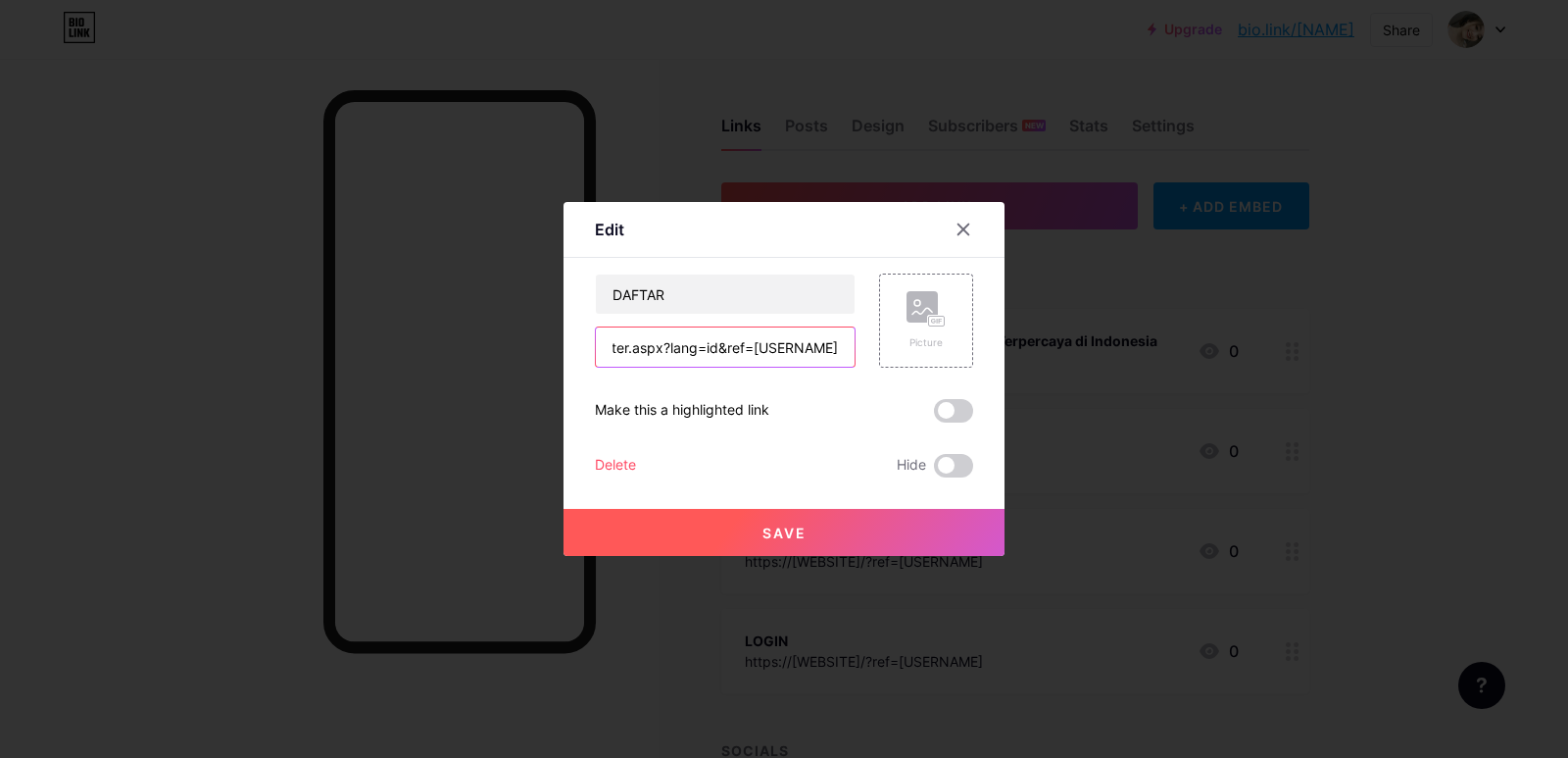 type on "https://qiuqiu99bali.mom/Register.aspx?lang=id&ref=[USERNAME]" 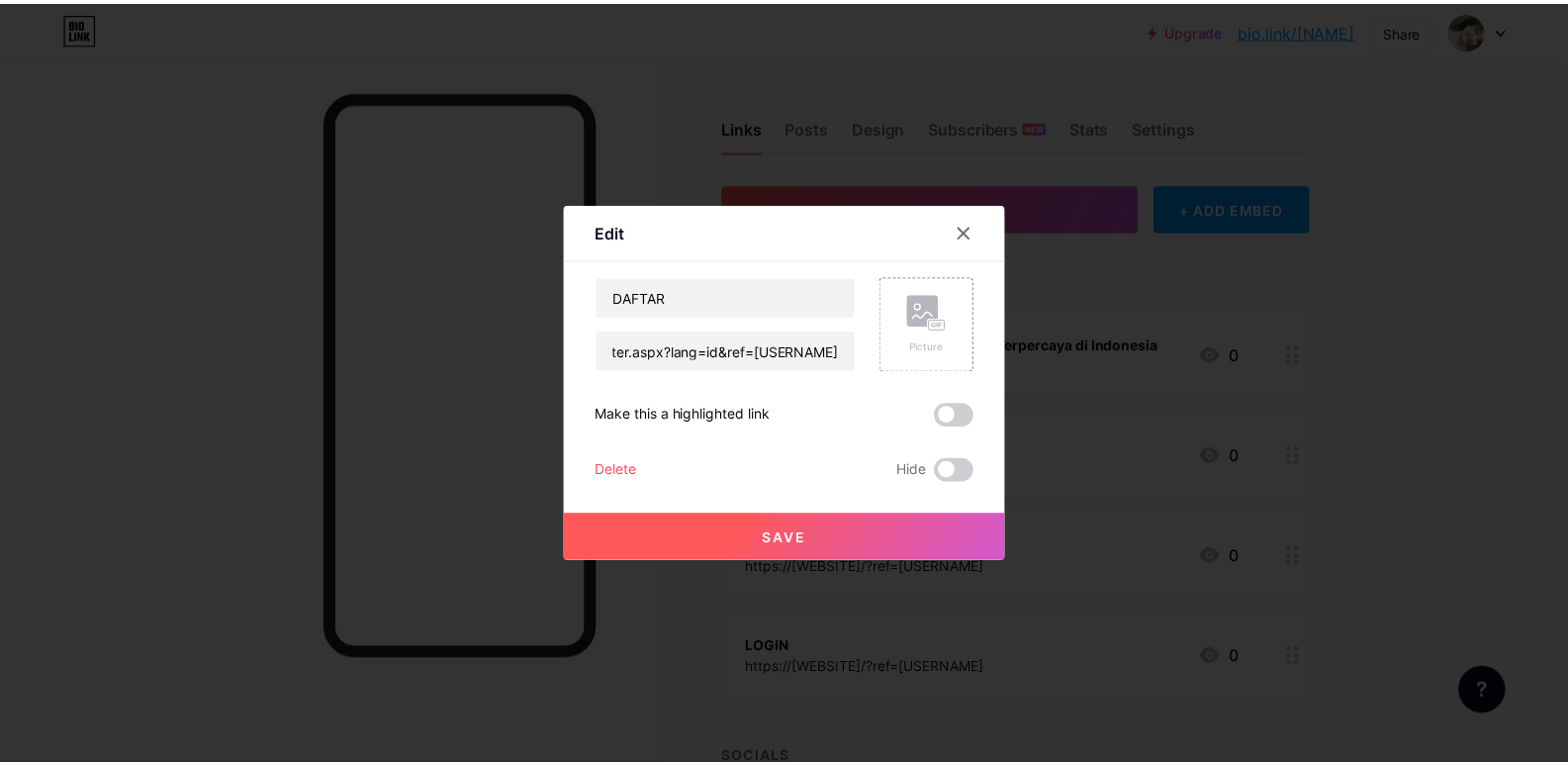 scroll, scrollTop: 0, scrollLeft: 0, axis: both 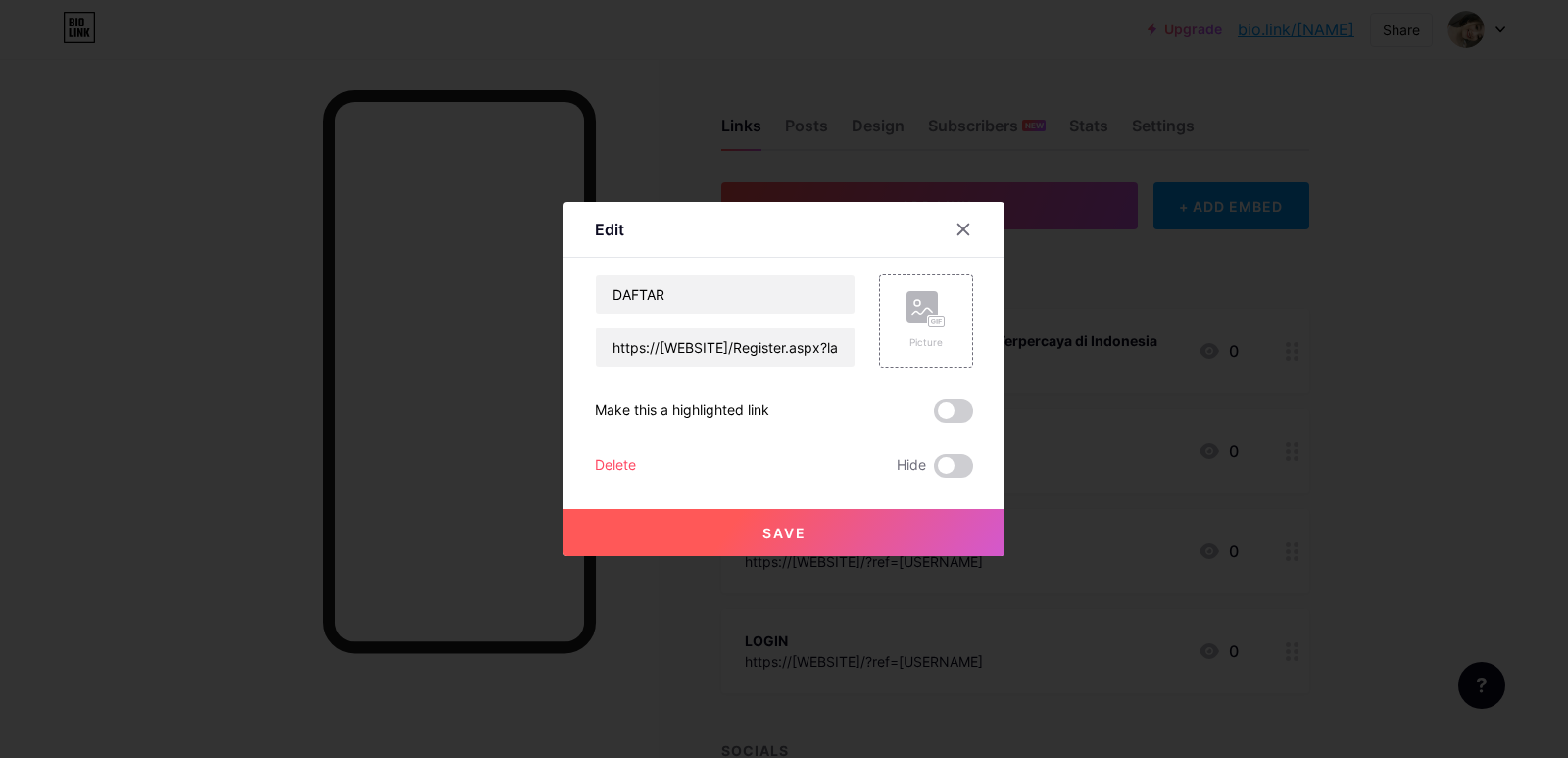 click on "Save" at bounding box center [784, 532] 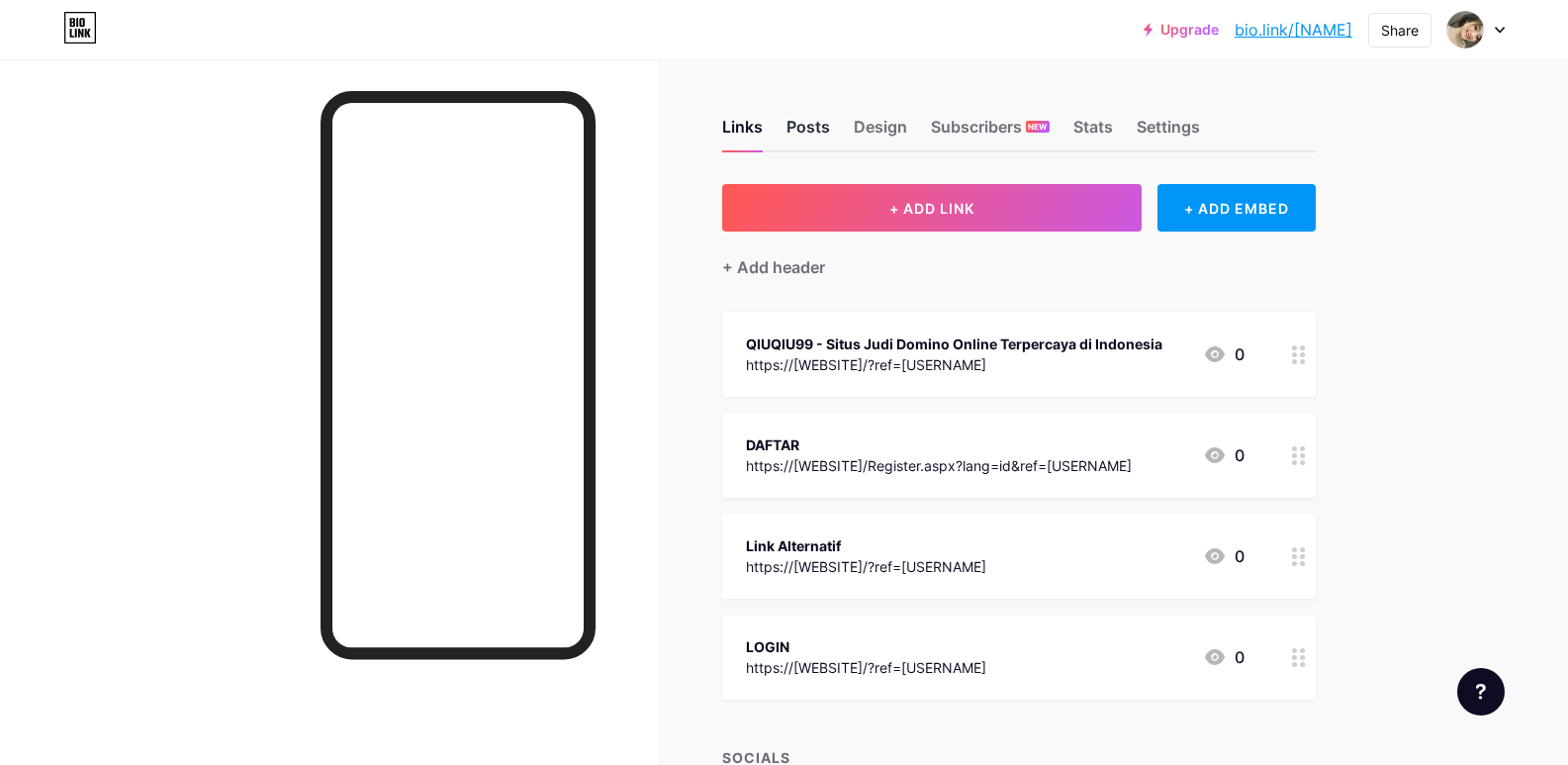 click on "Posts" at bounding box center [808, 133] 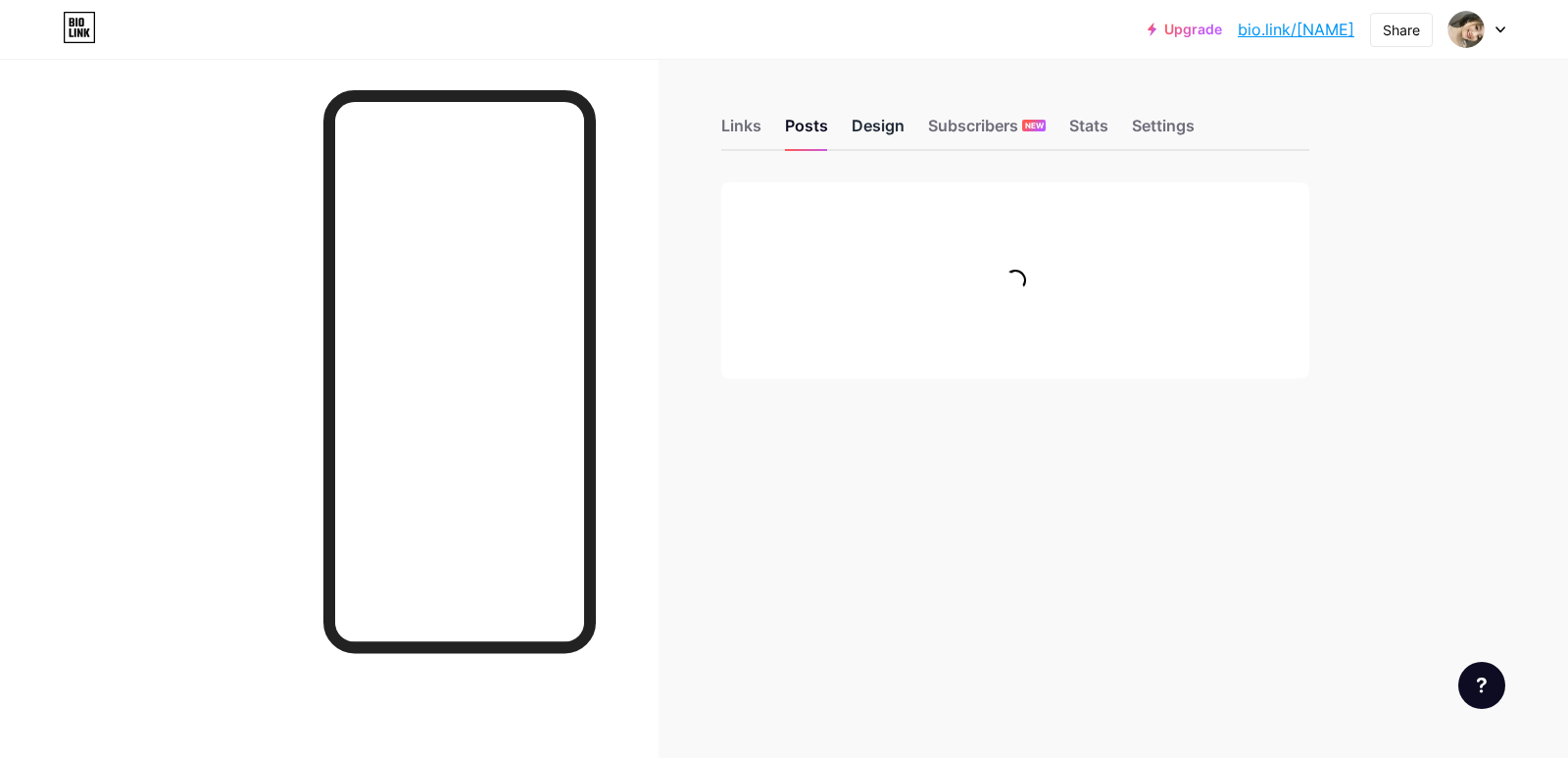 click on "Design" at bounding box center [878, 131] 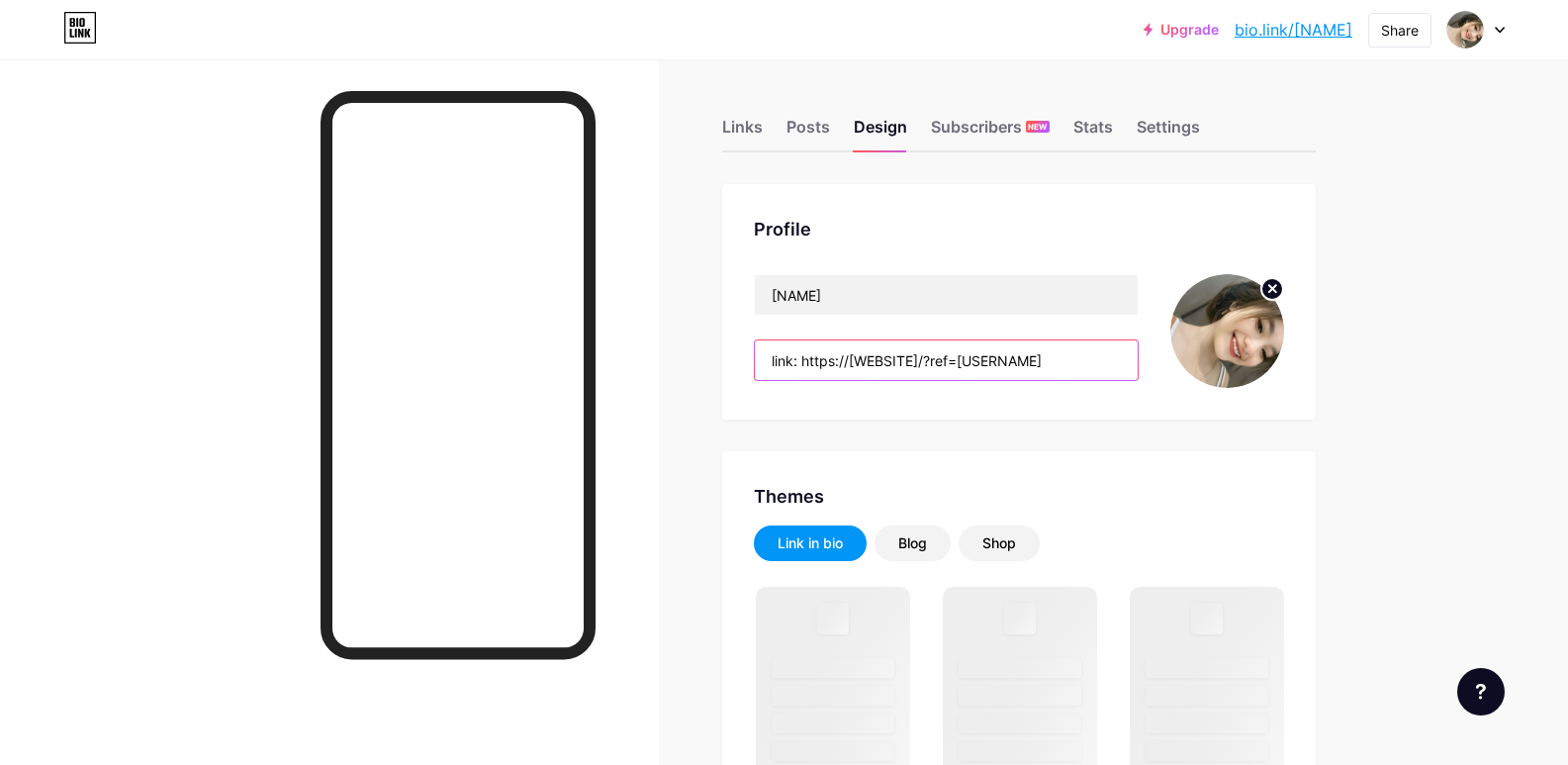 click on "link: https://qiuqiu99bali.mom/?ref=JBqiu99" at bounding box center (946, 360) 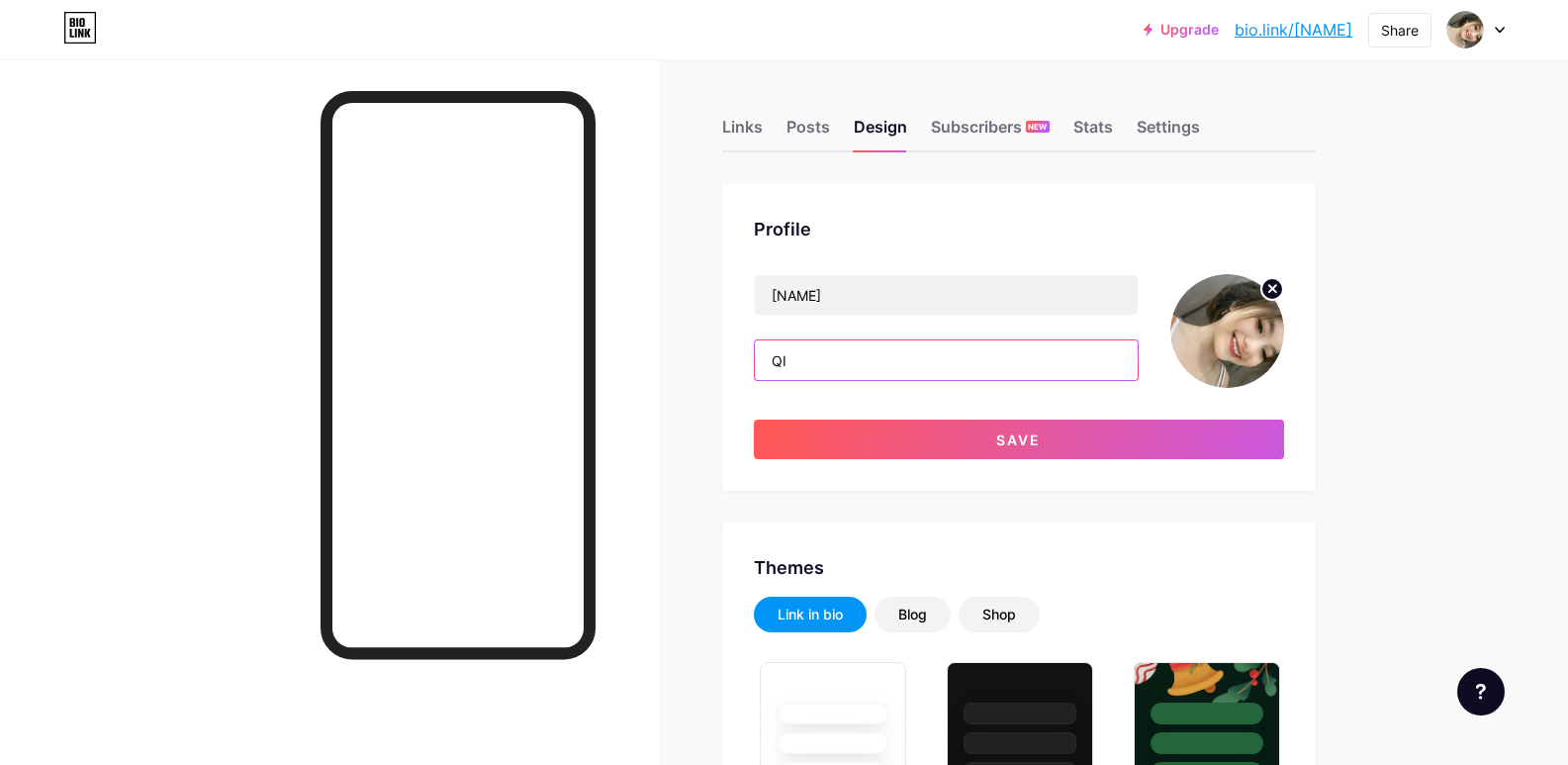 type on "Q" 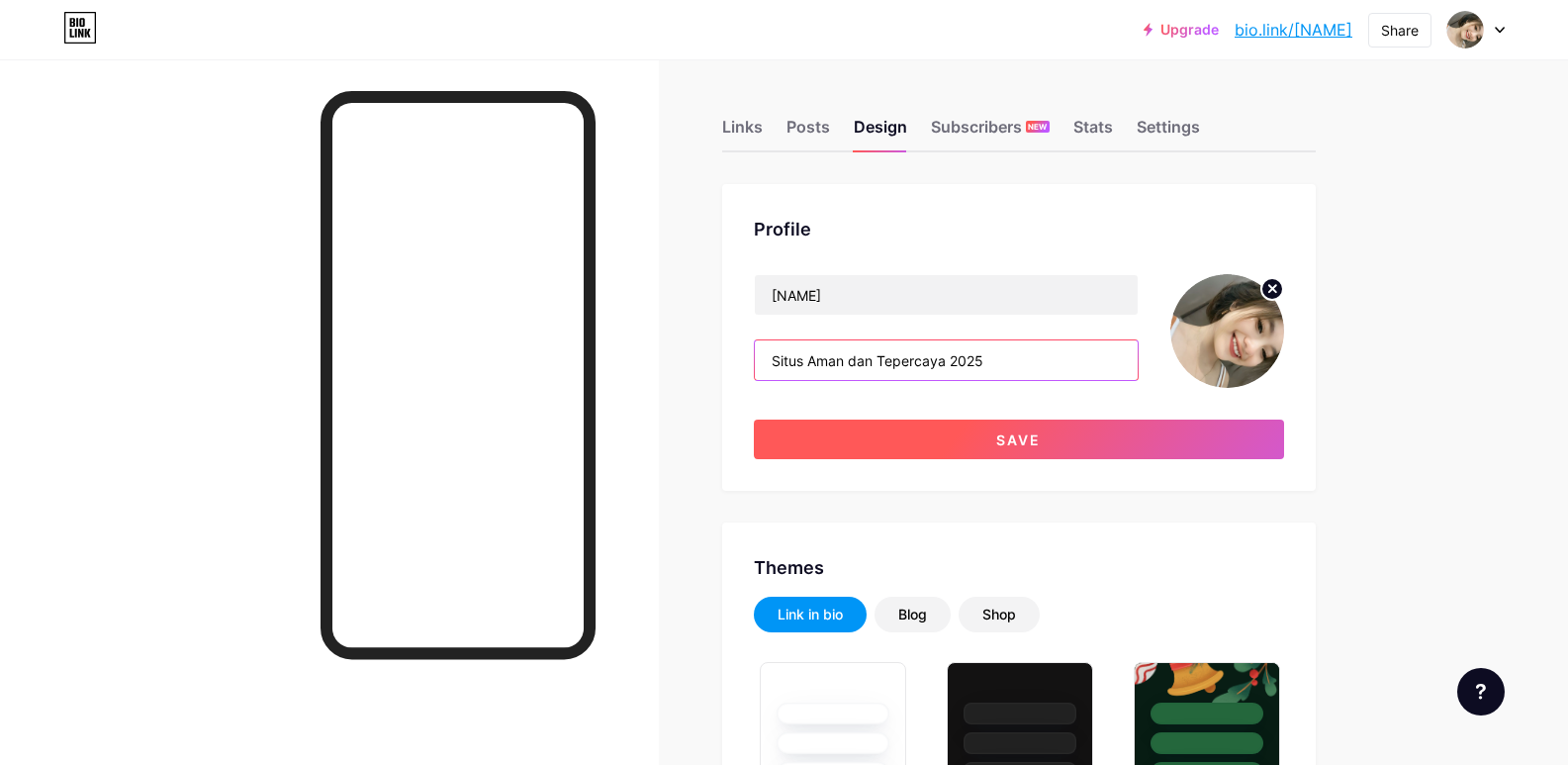 type on "Situs Aman dan Tepercaya 2025" 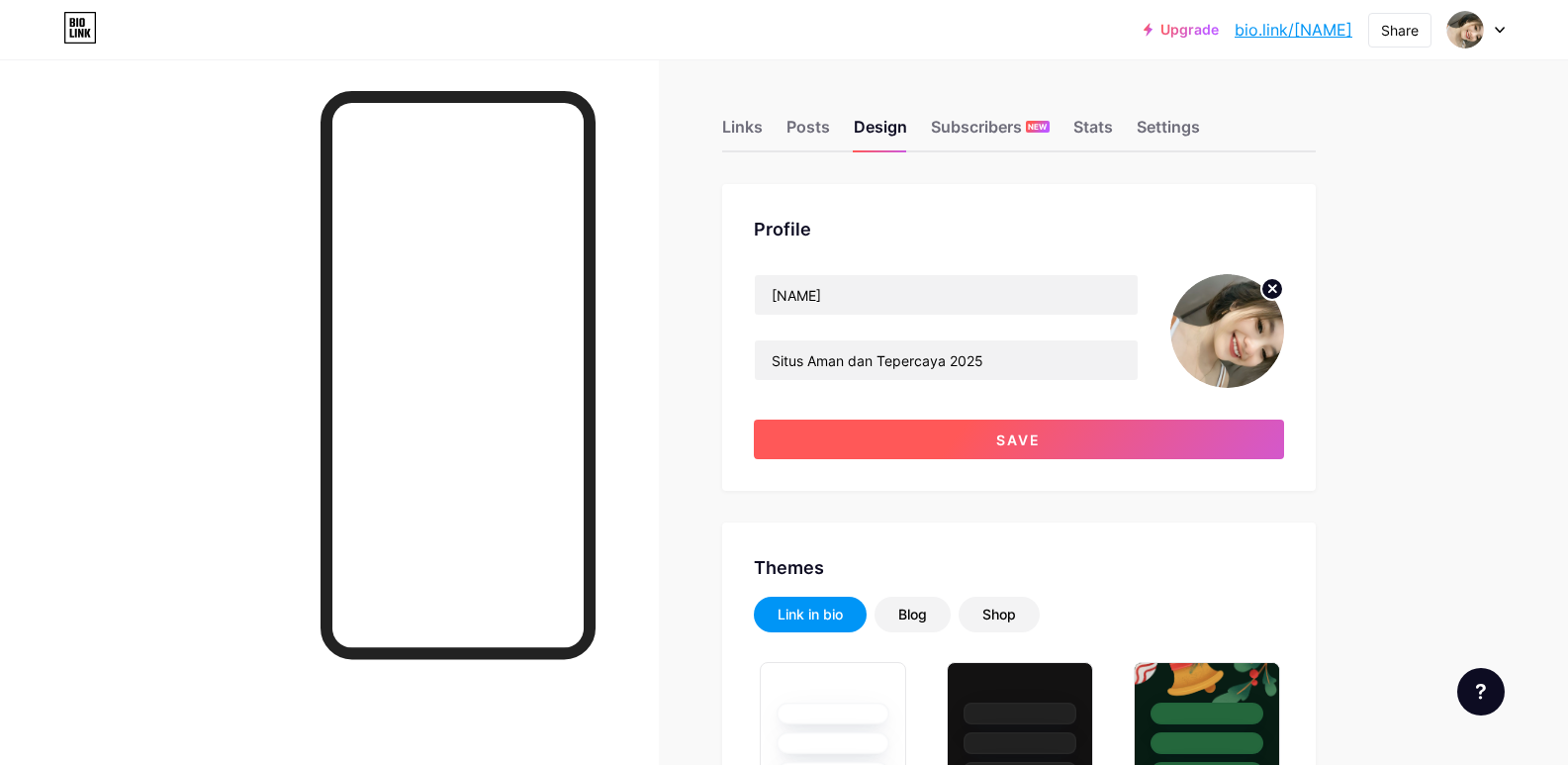 click on "Save" at bounding box center (1019, 439) 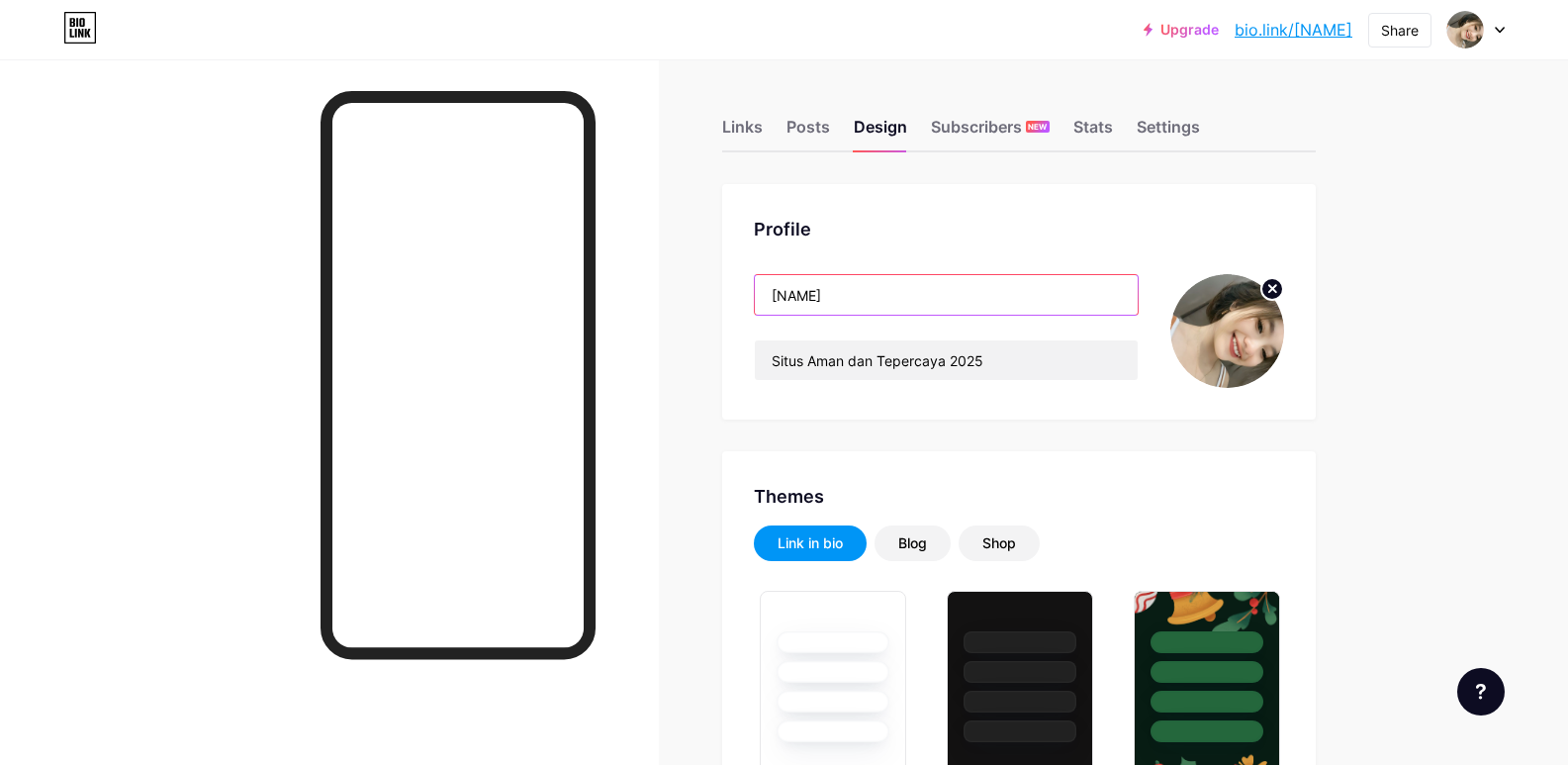 click on "anitaramadhani2002" at bounding box center (946, 295) 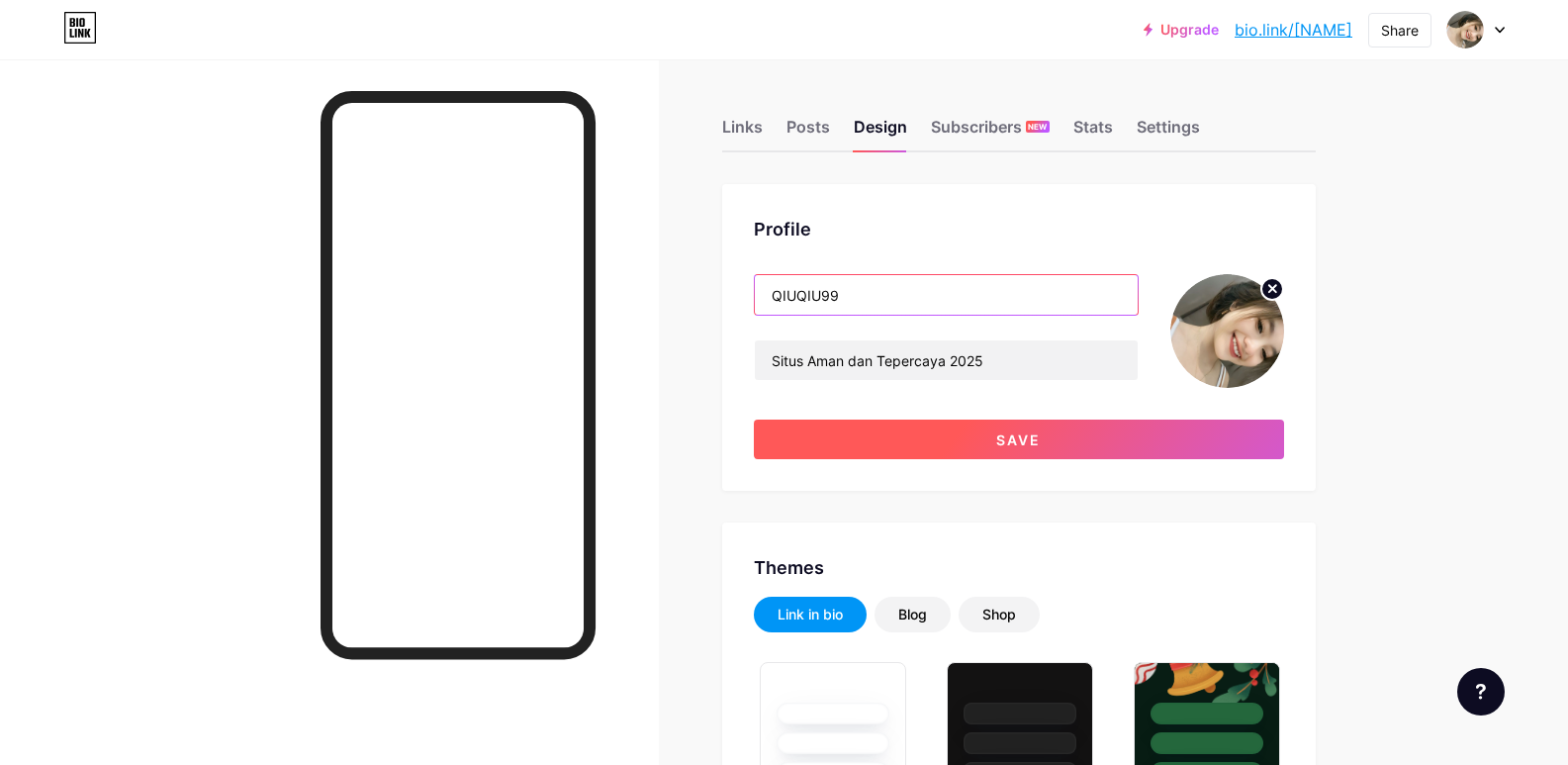 type on "QIUQIU99" 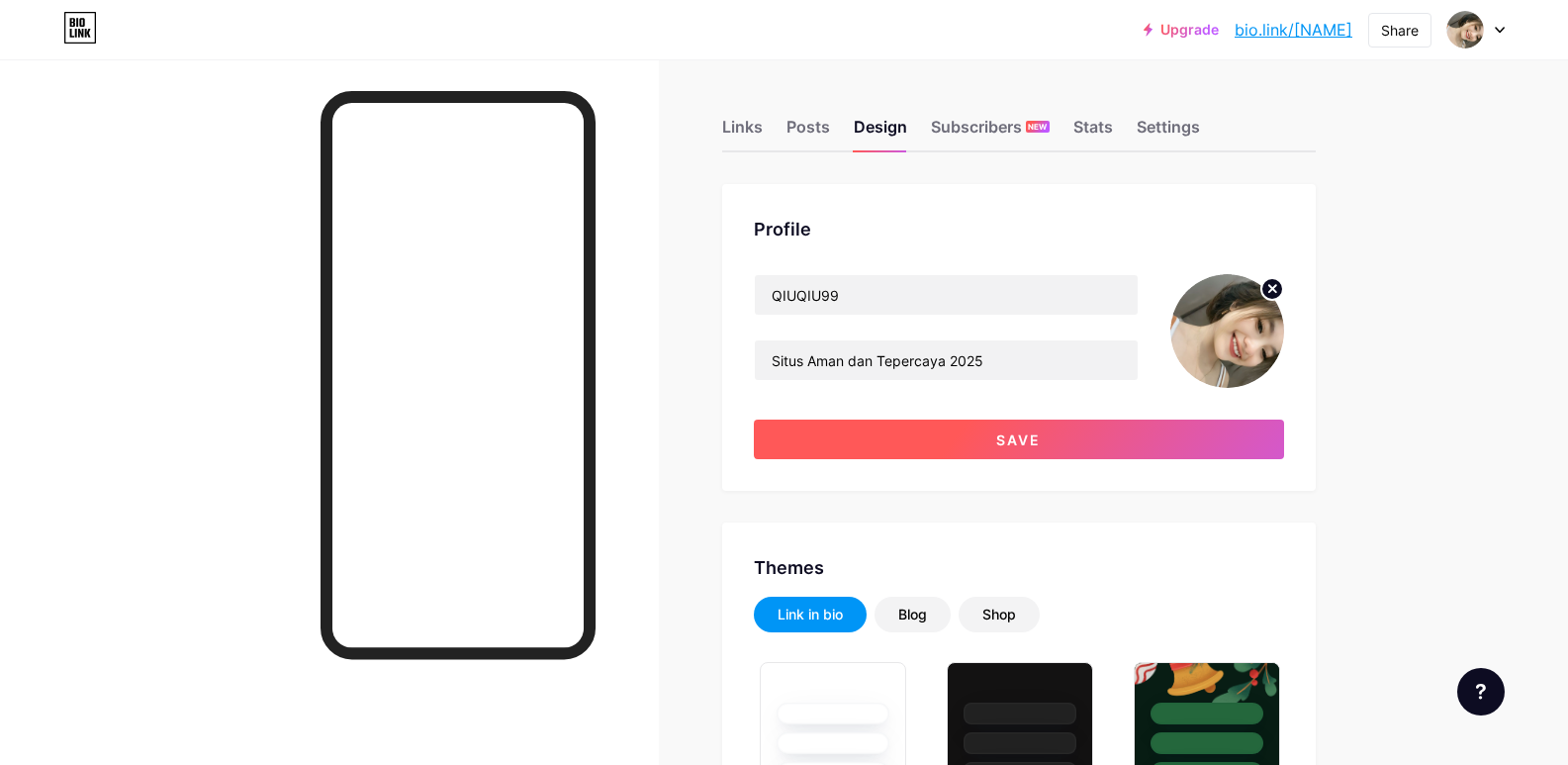 click on "Save" at bounding box center [1019, 439] 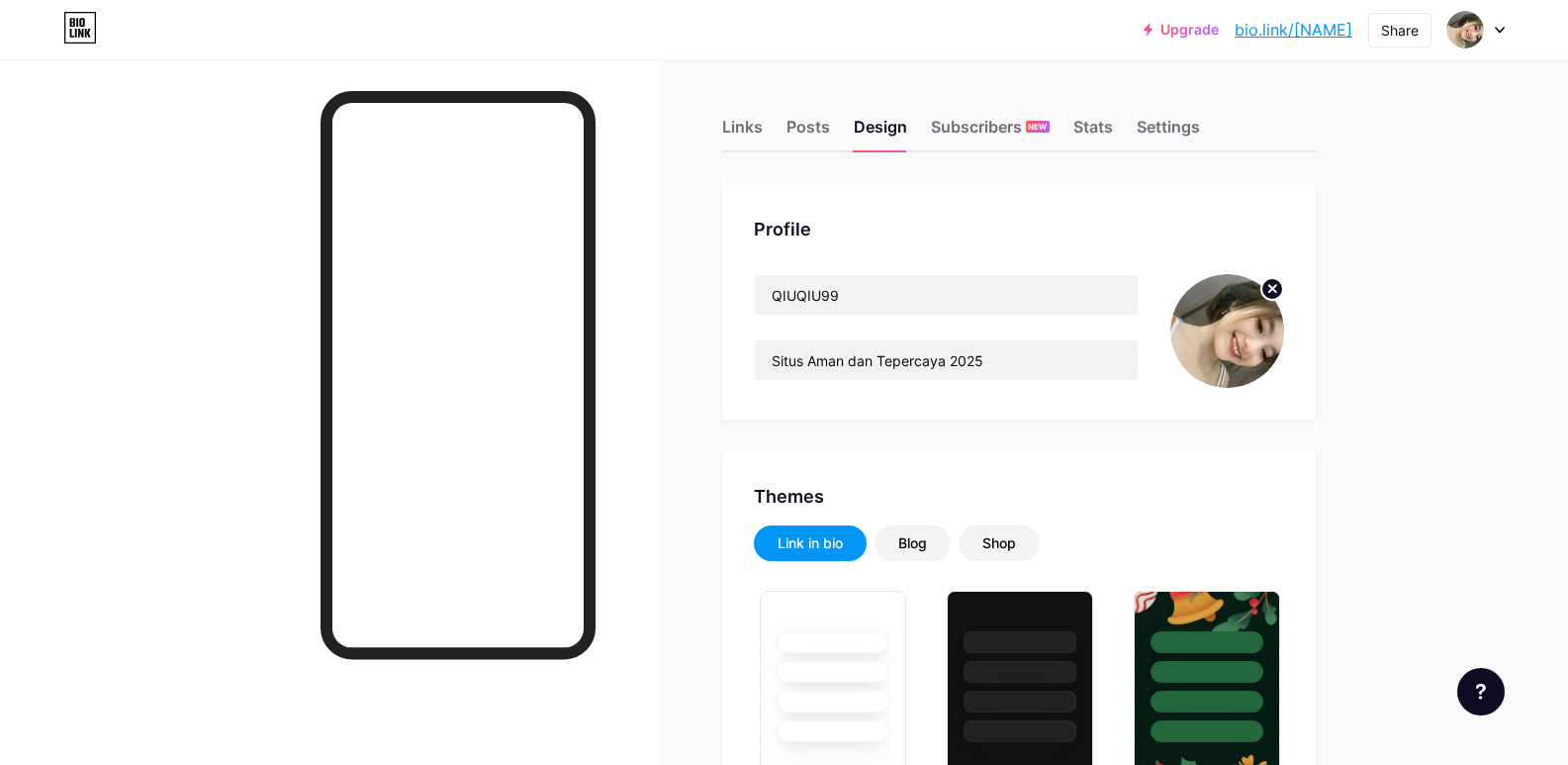 click at bounding box center (1227, 331) 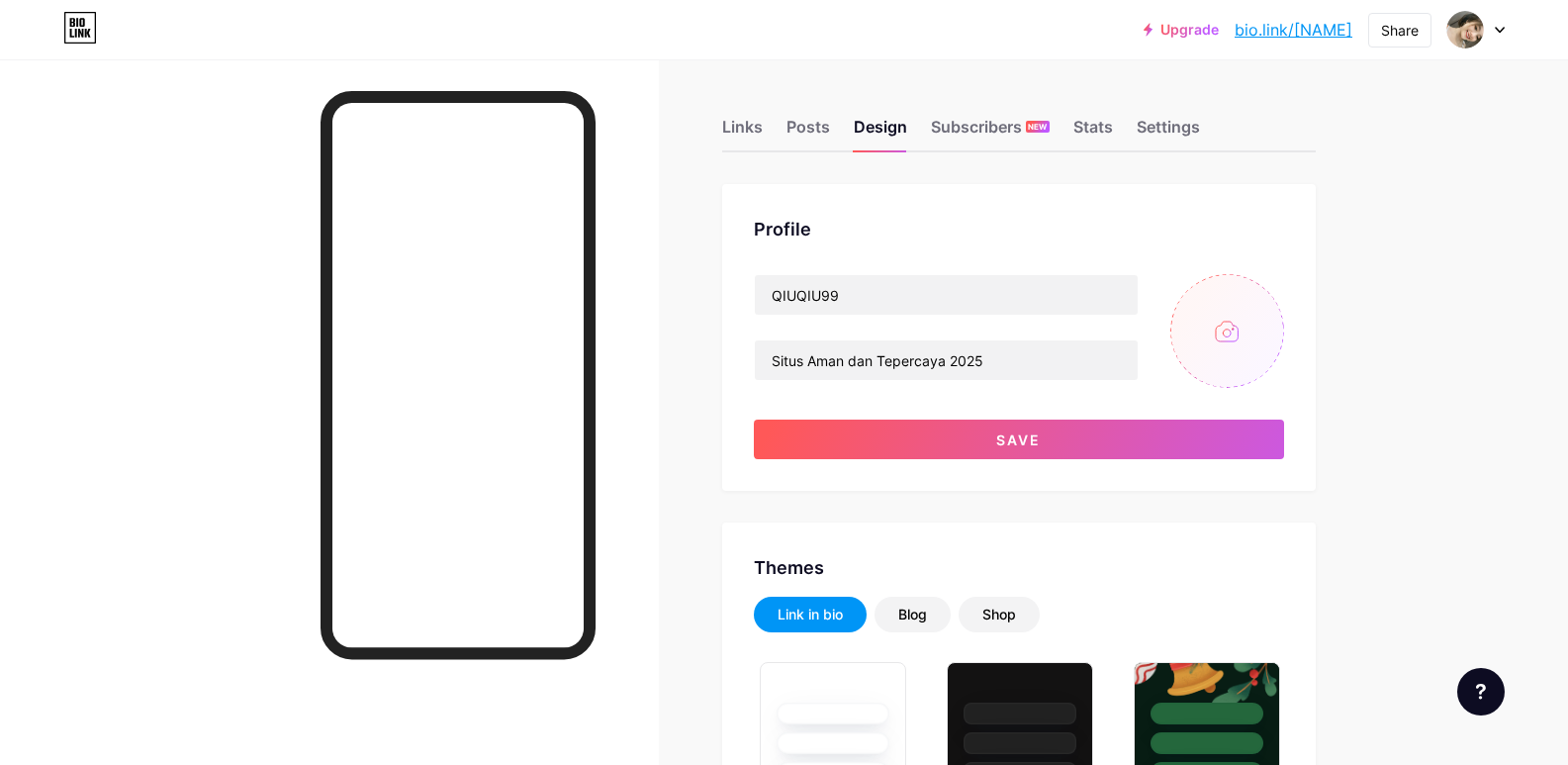 click at bounding box center (1227, 331) 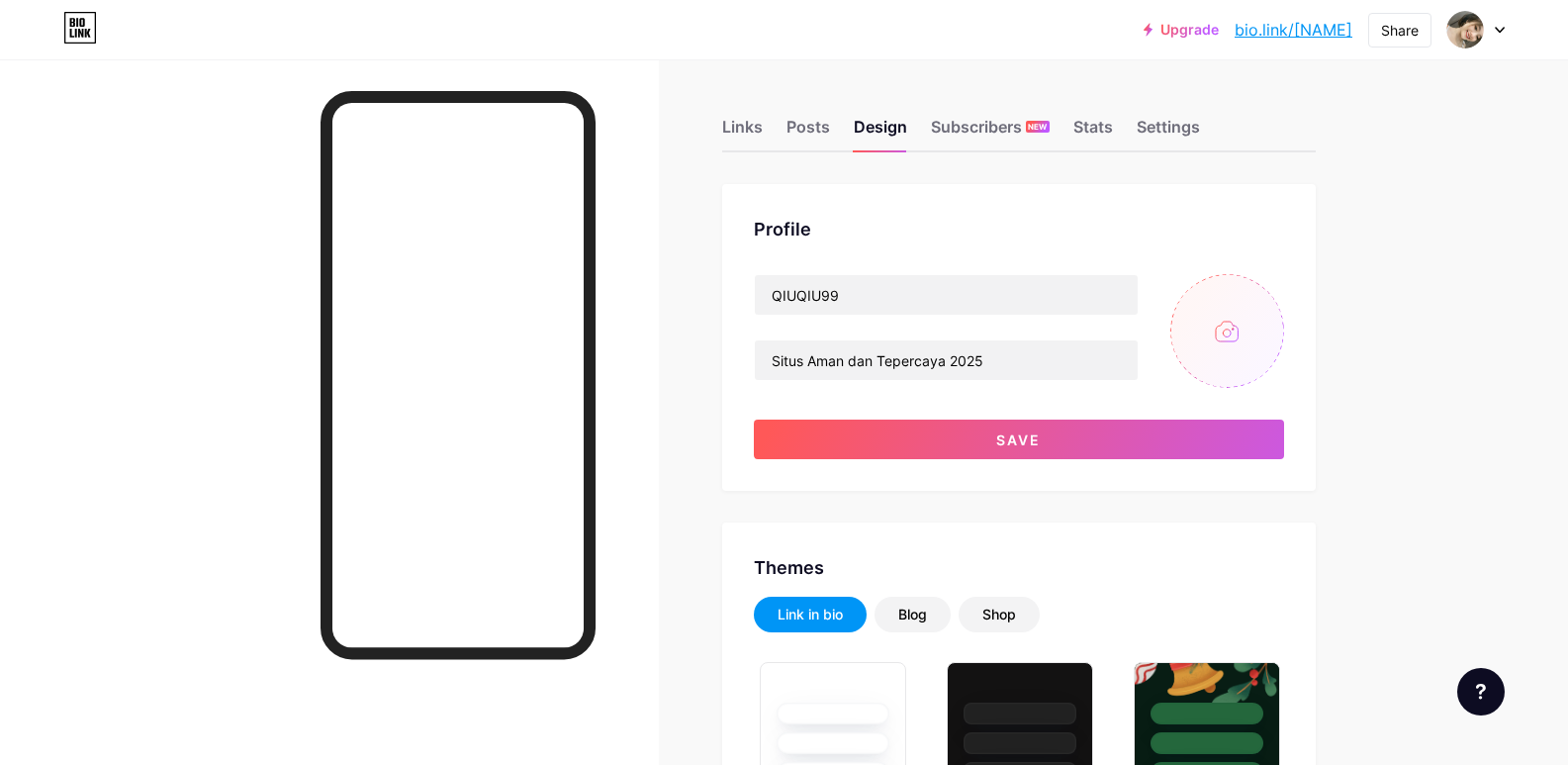 type on "C:\fakepath\00wrb.png" 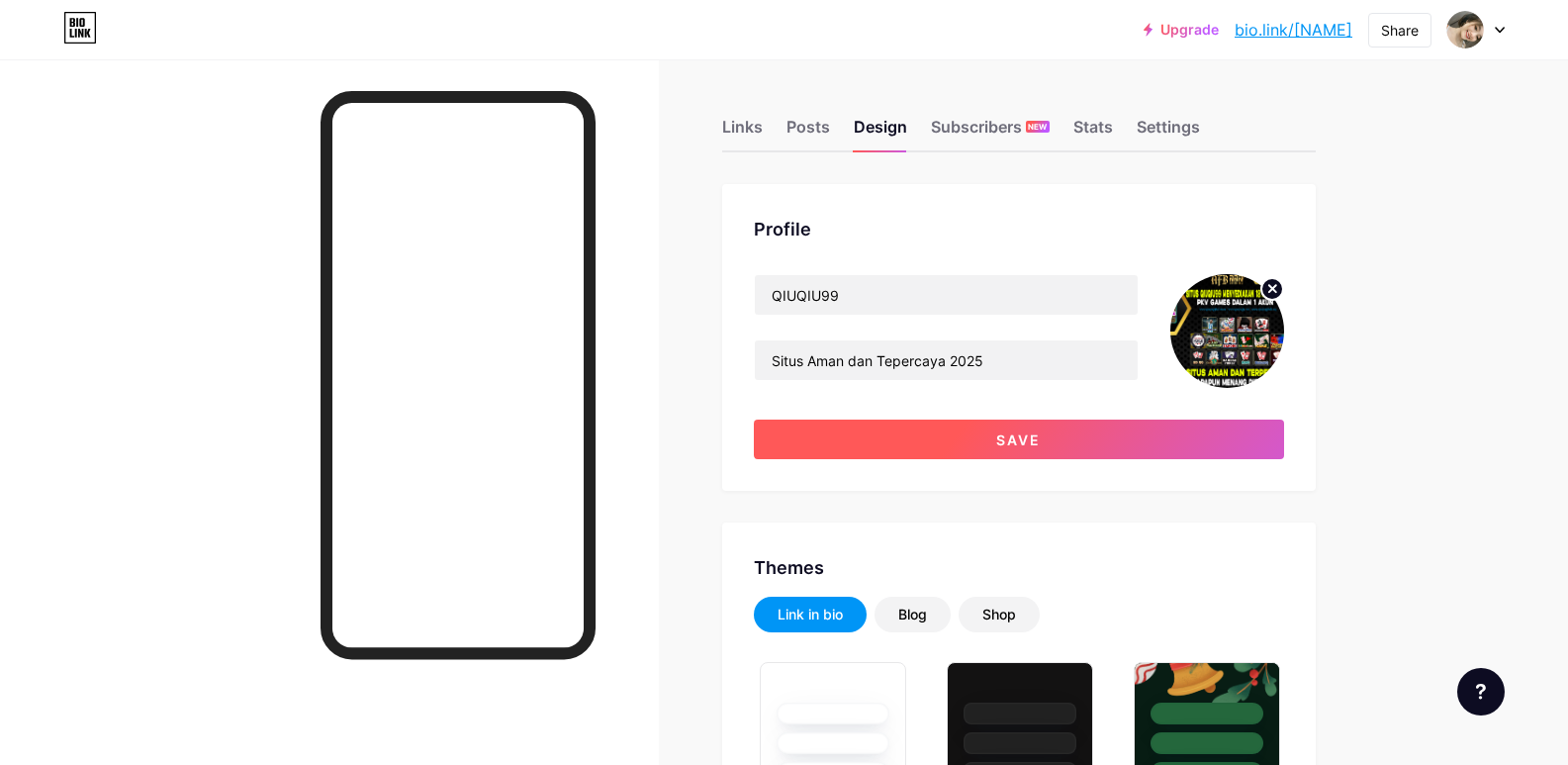 click on "Save" at bounding box center [1019, 439] 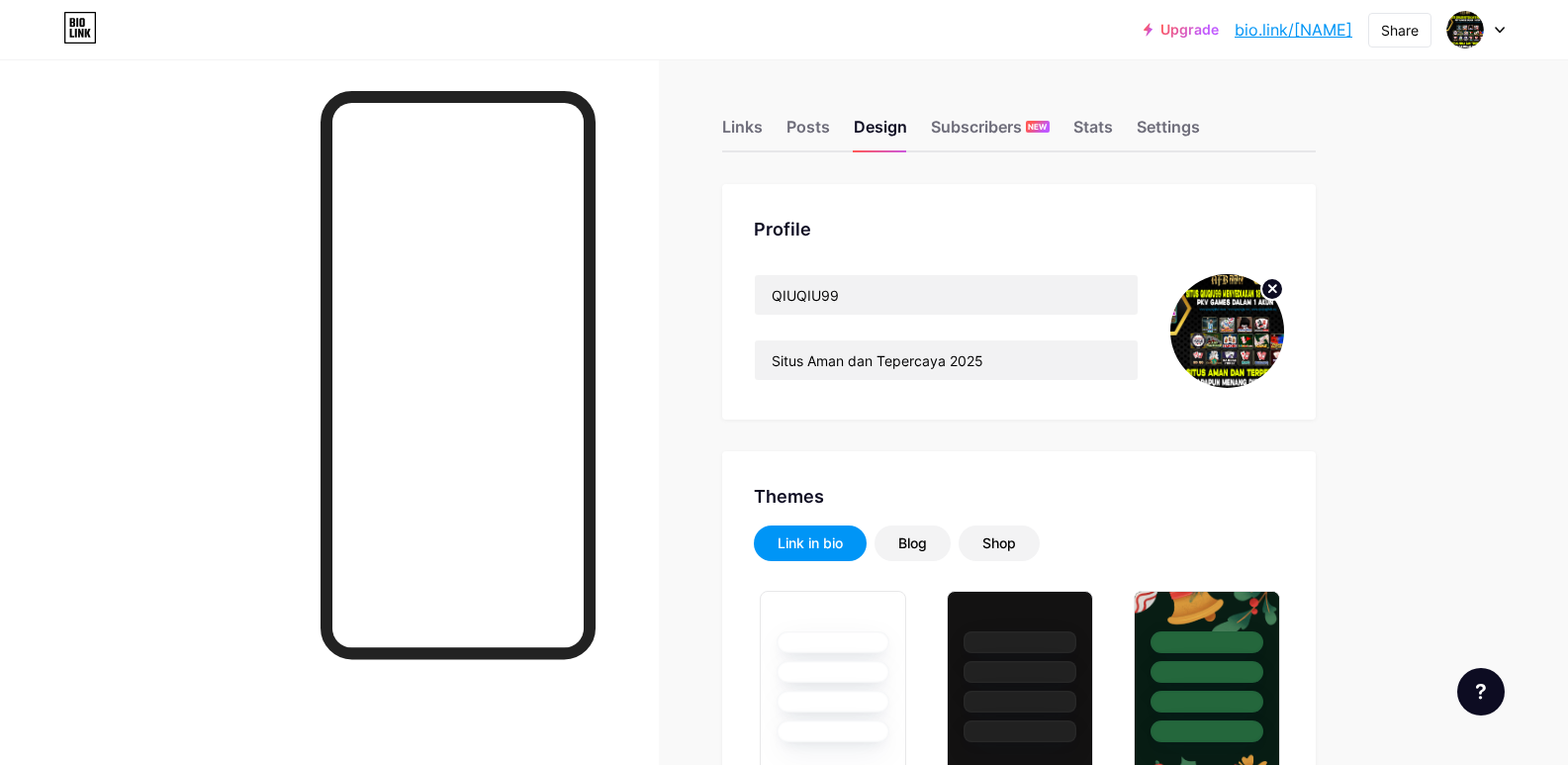 drag, startPoint x: 1313, startPoint y: 30, endPoint x: 1285, endPoint y: 79, distance: 56.435804 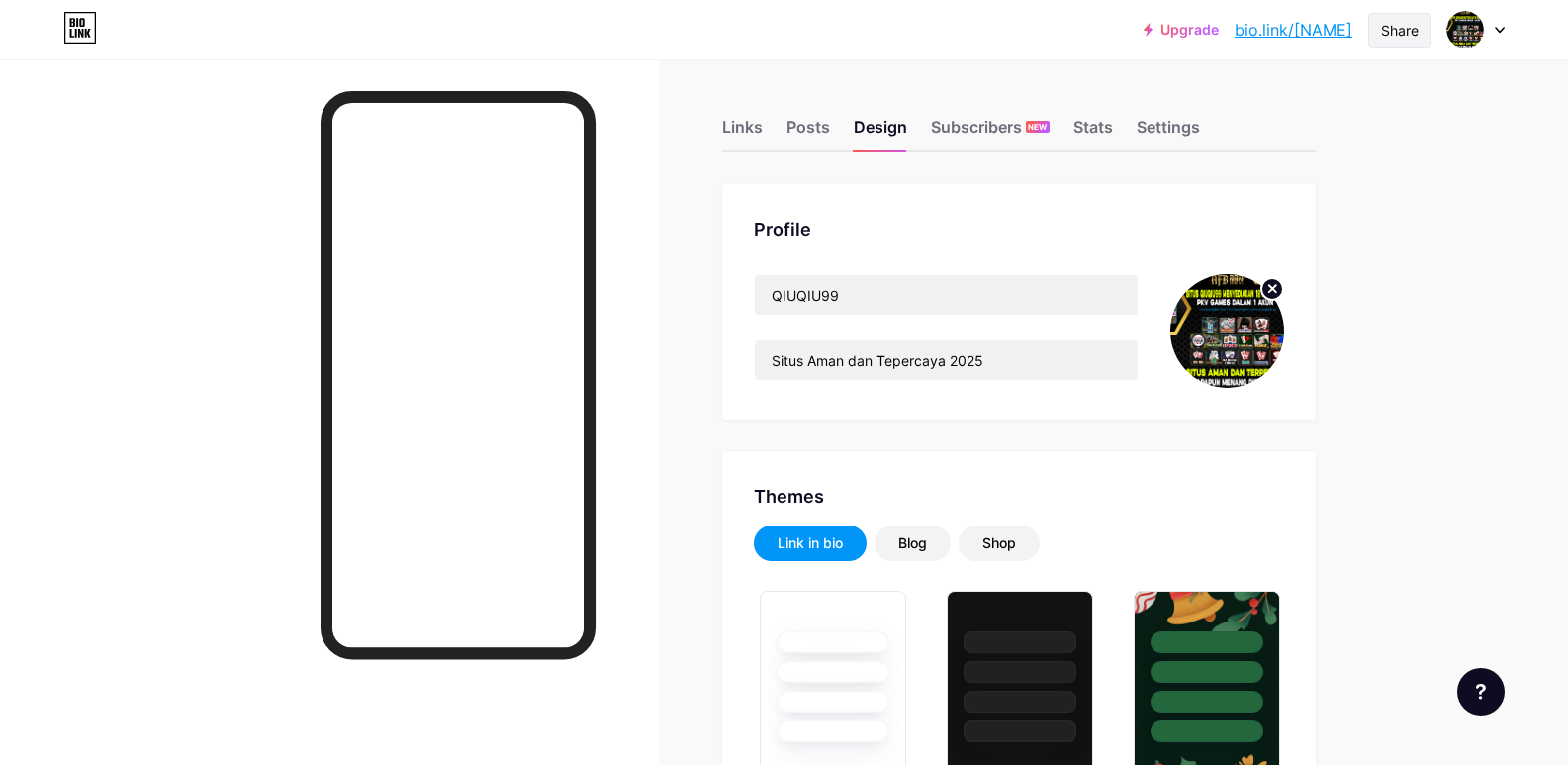 click on "Share" at bounding box center [1400, 30] 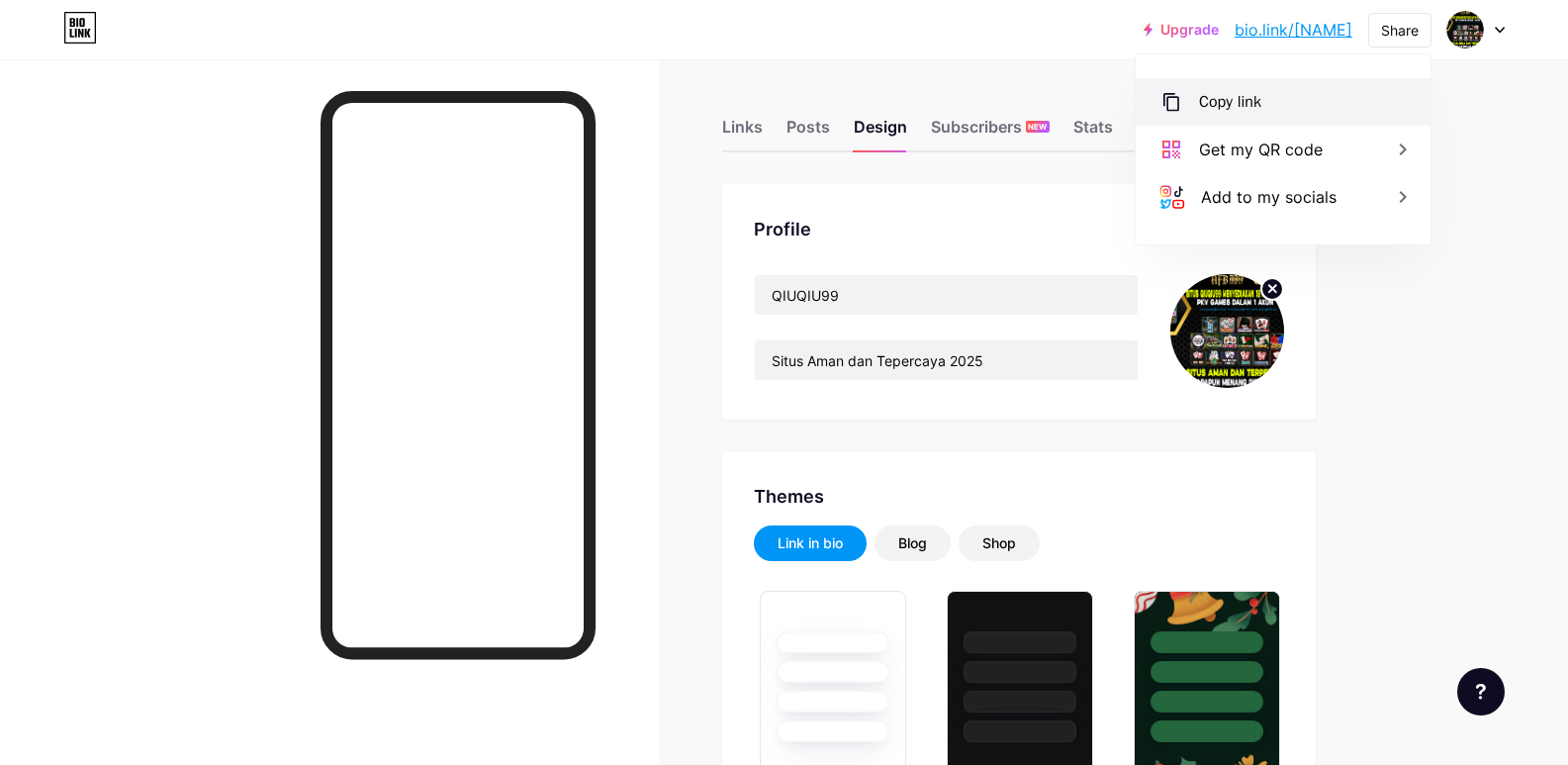 click on "Copy link" at bounding box center (1283, 102) 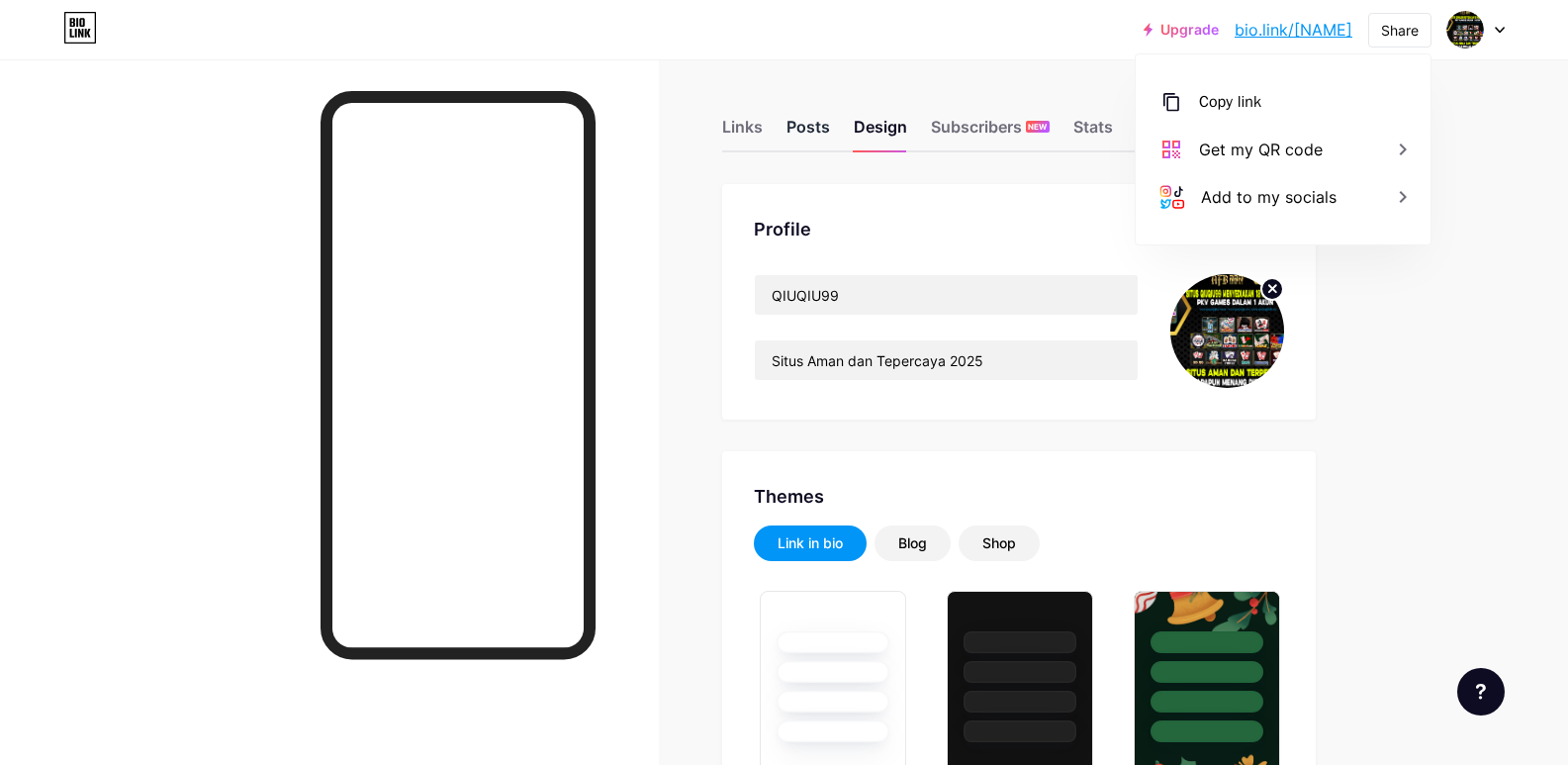 click on "Posts" at bounding box center [808, 133] 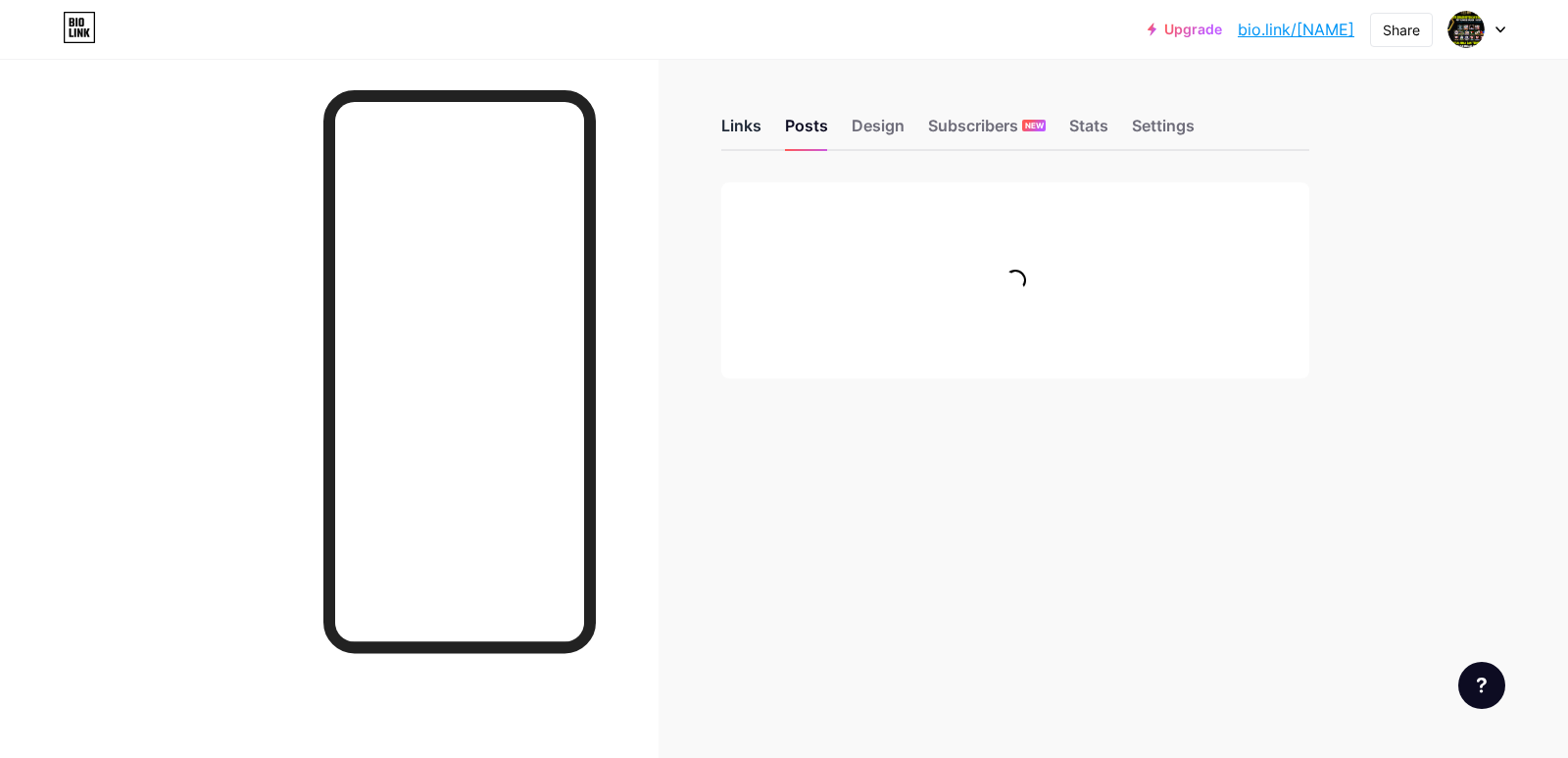 click on "Links" at bounding box center [741, 131] 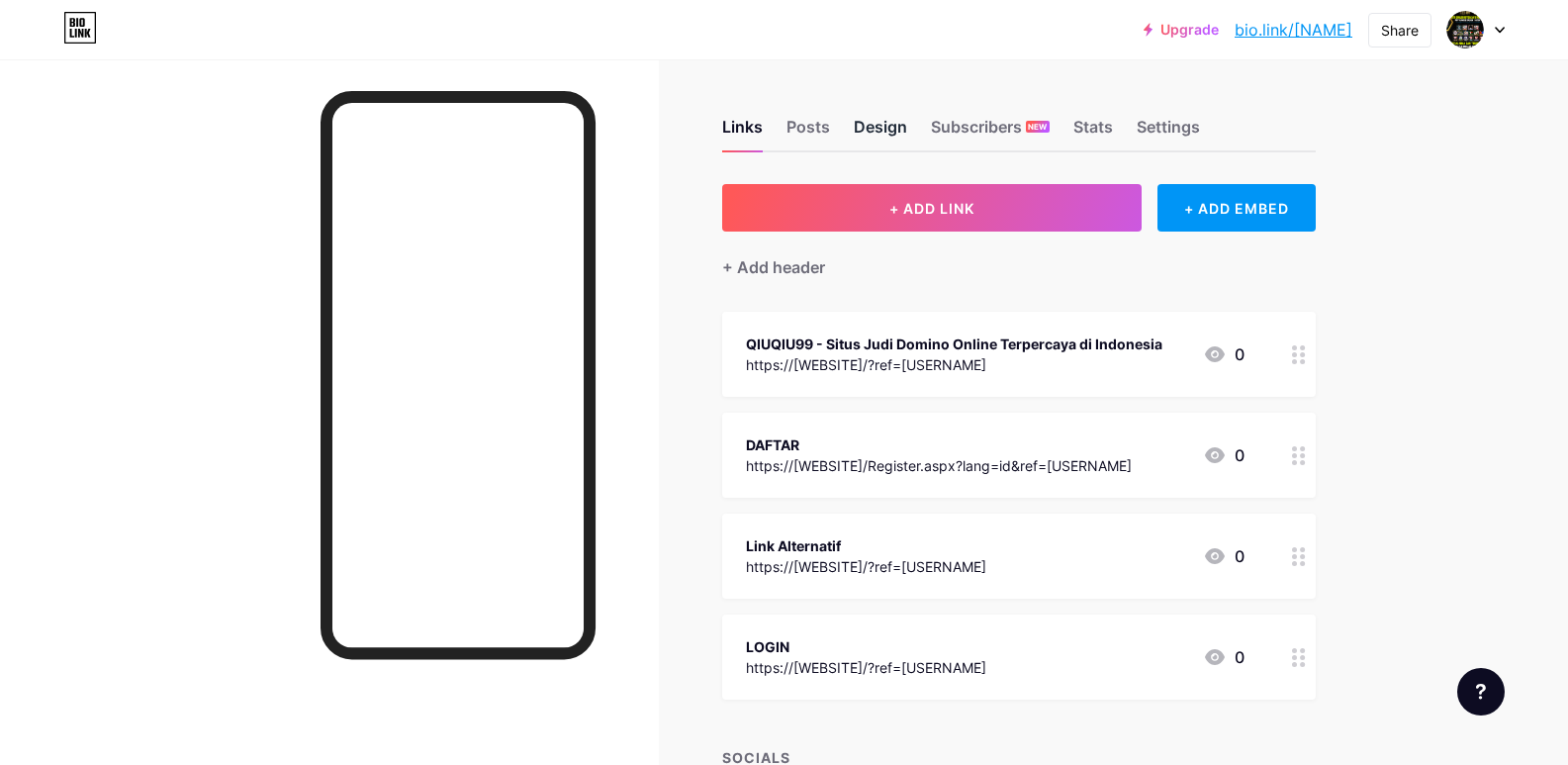click on "Design" at bounding box center (880, 133) 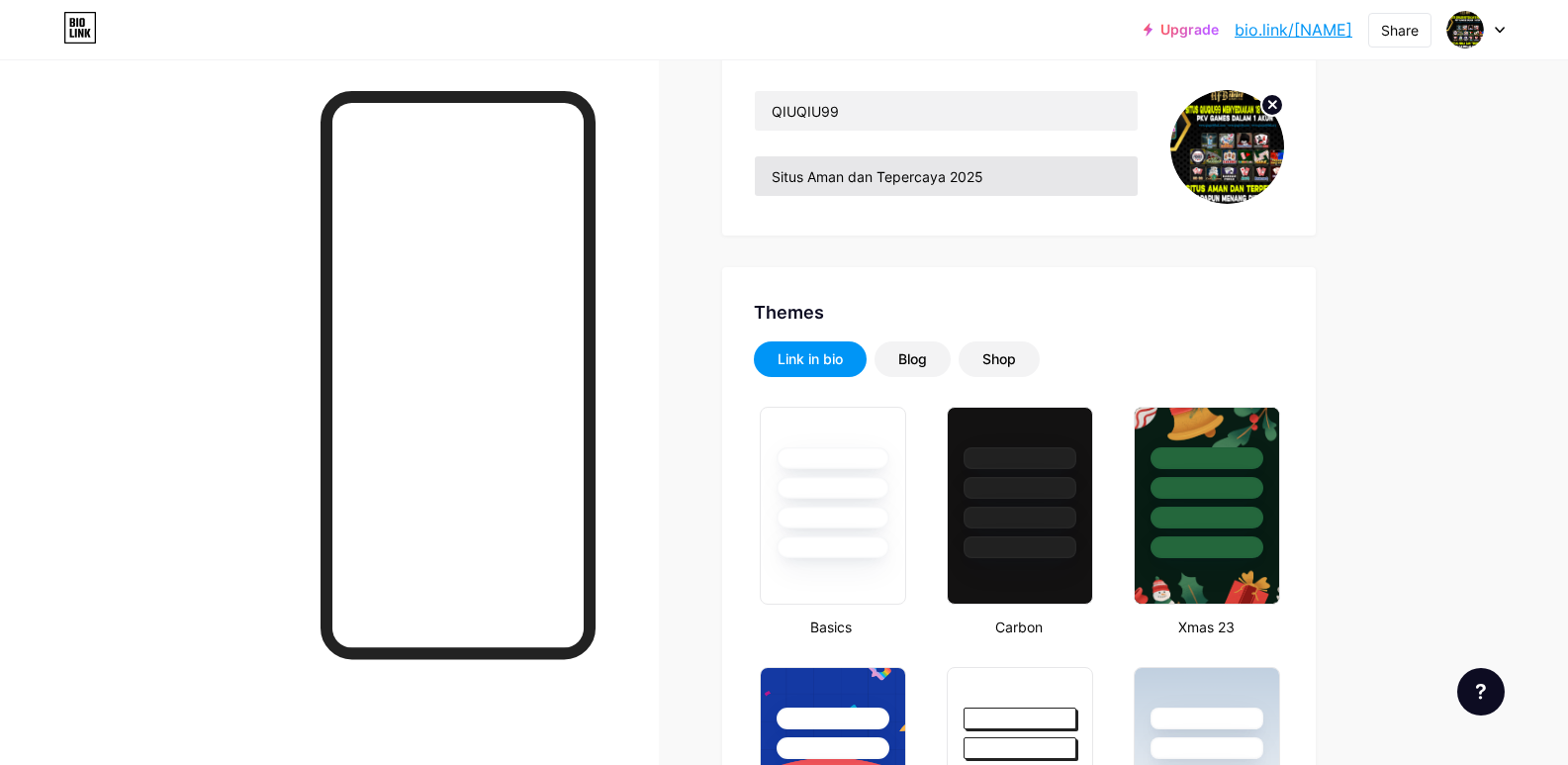 scroll, scrollTop: 0, scrollLeft: 0, axis: both 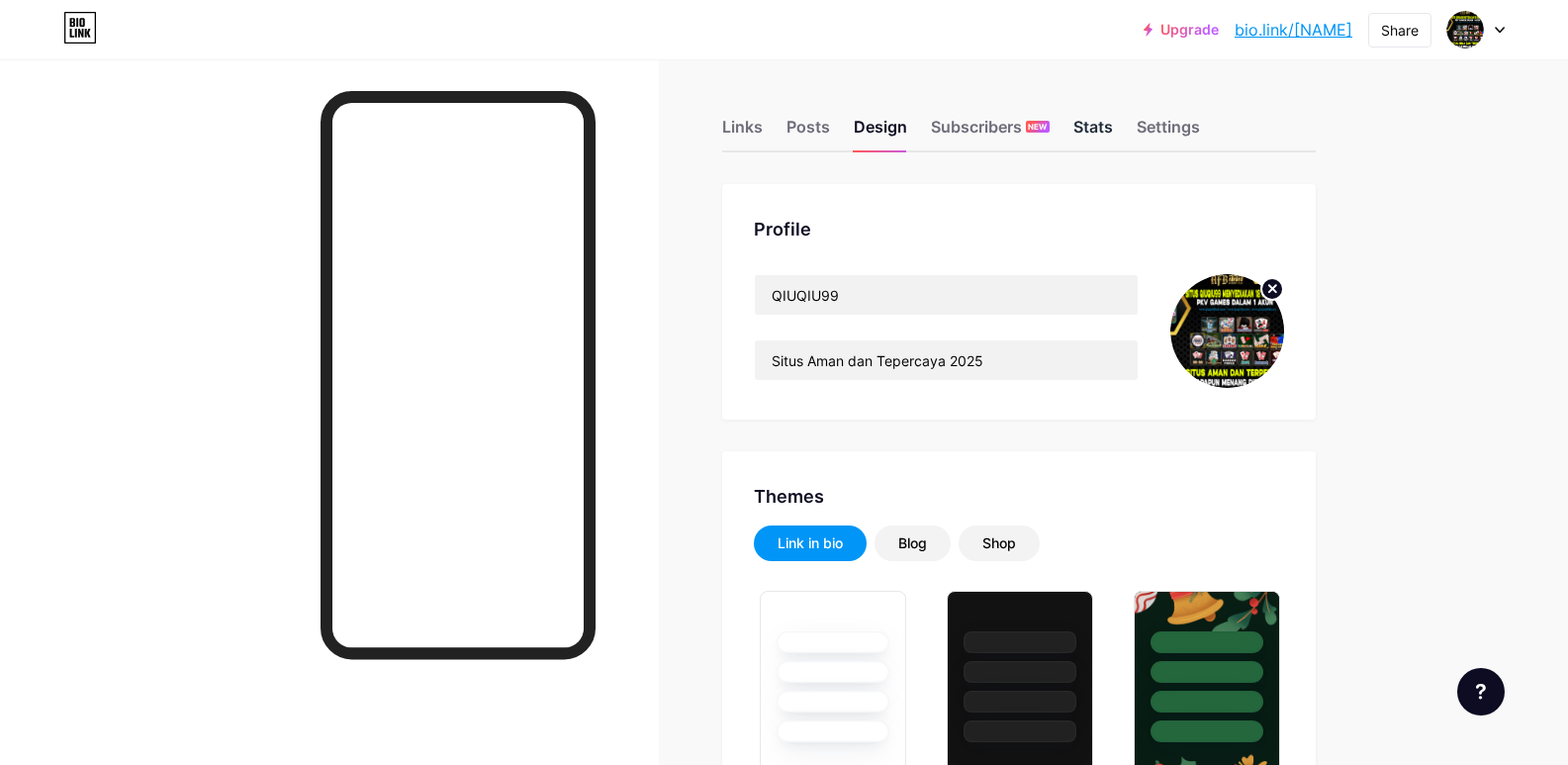 click on "Stats" at bounding box center (1093, 133) 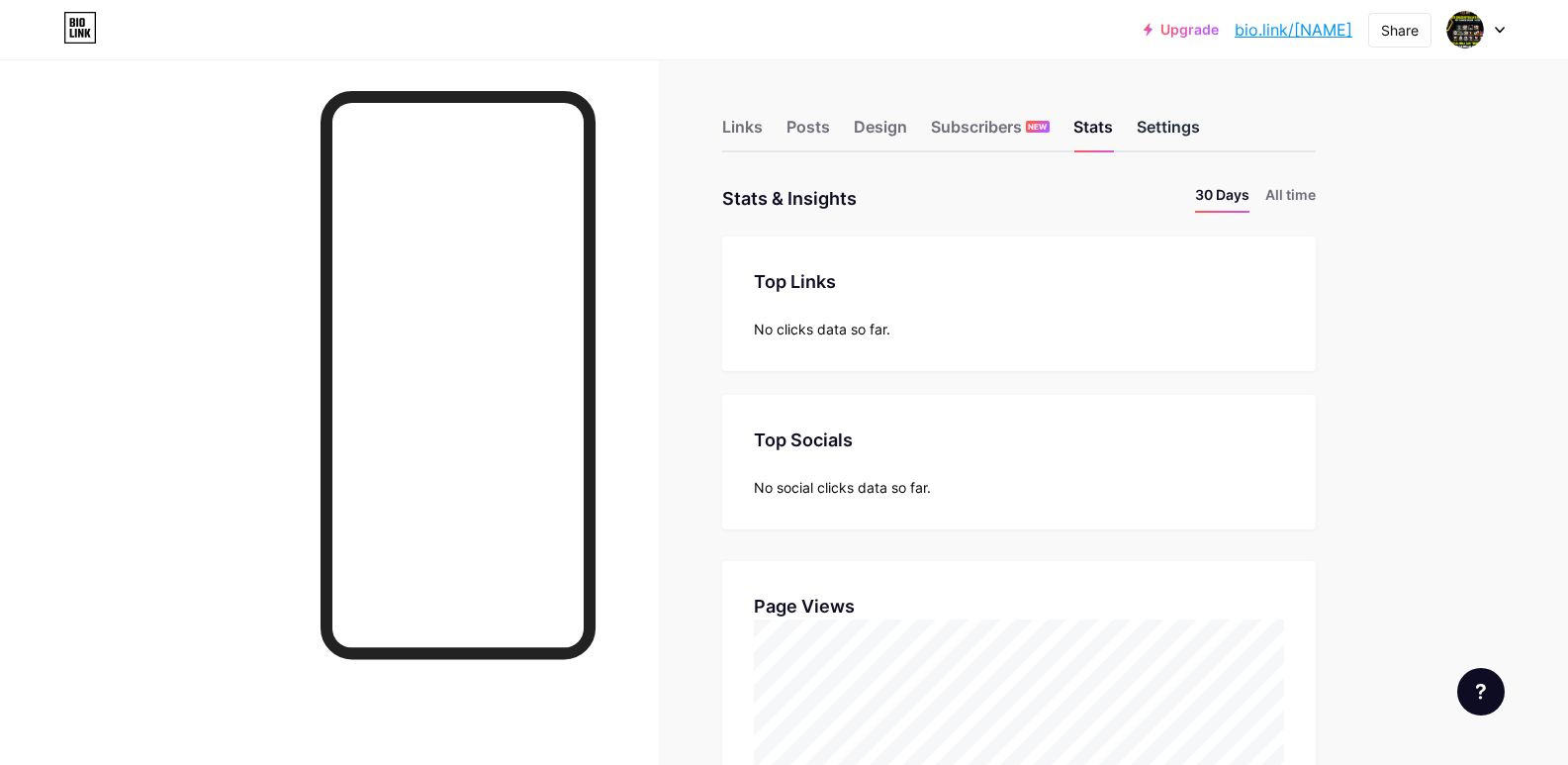 click on "Settings" at bounding box center (1168, 133) 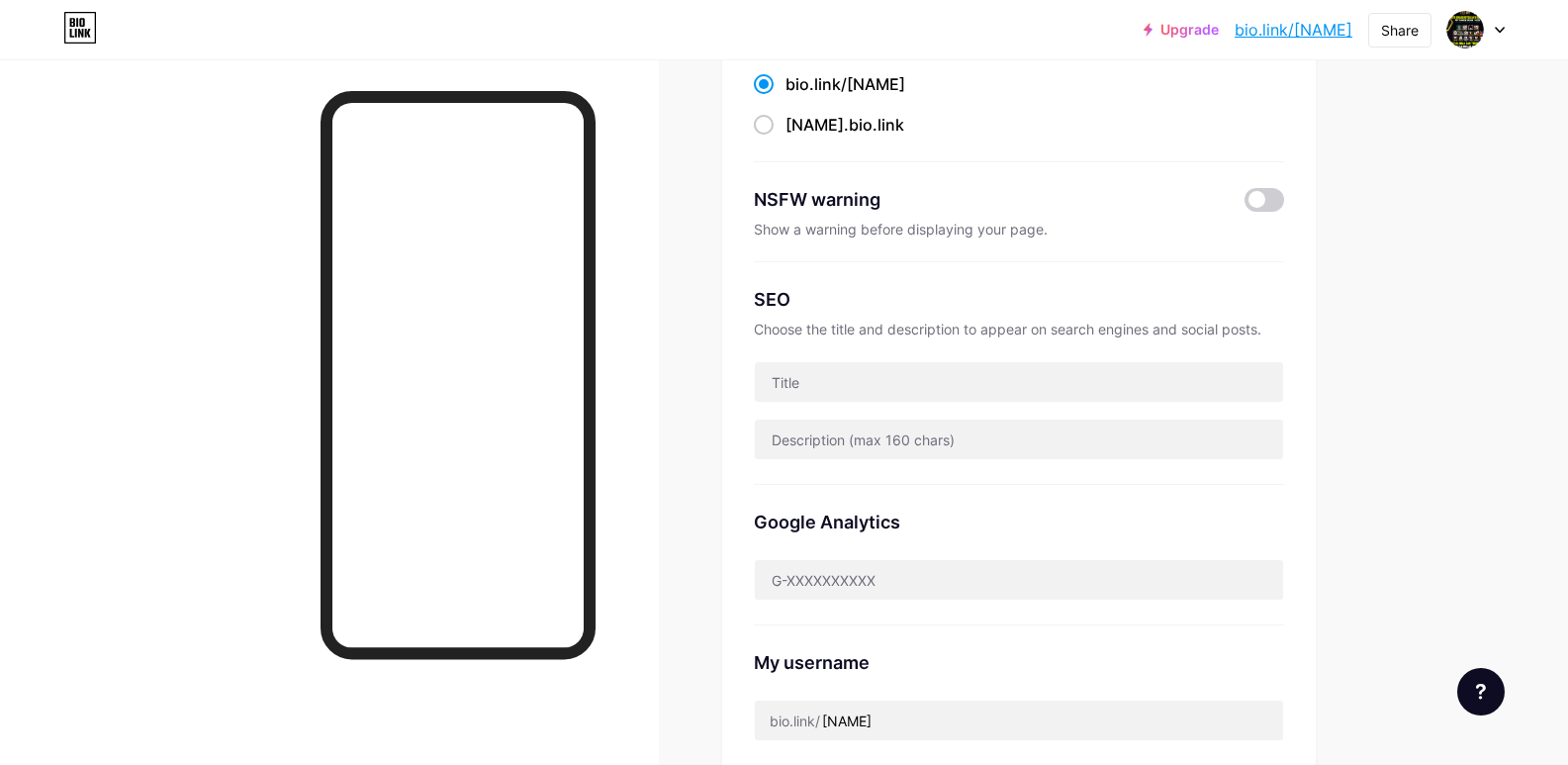 scroll, scrollTop: 0, scrollLeft: 0, axis: both 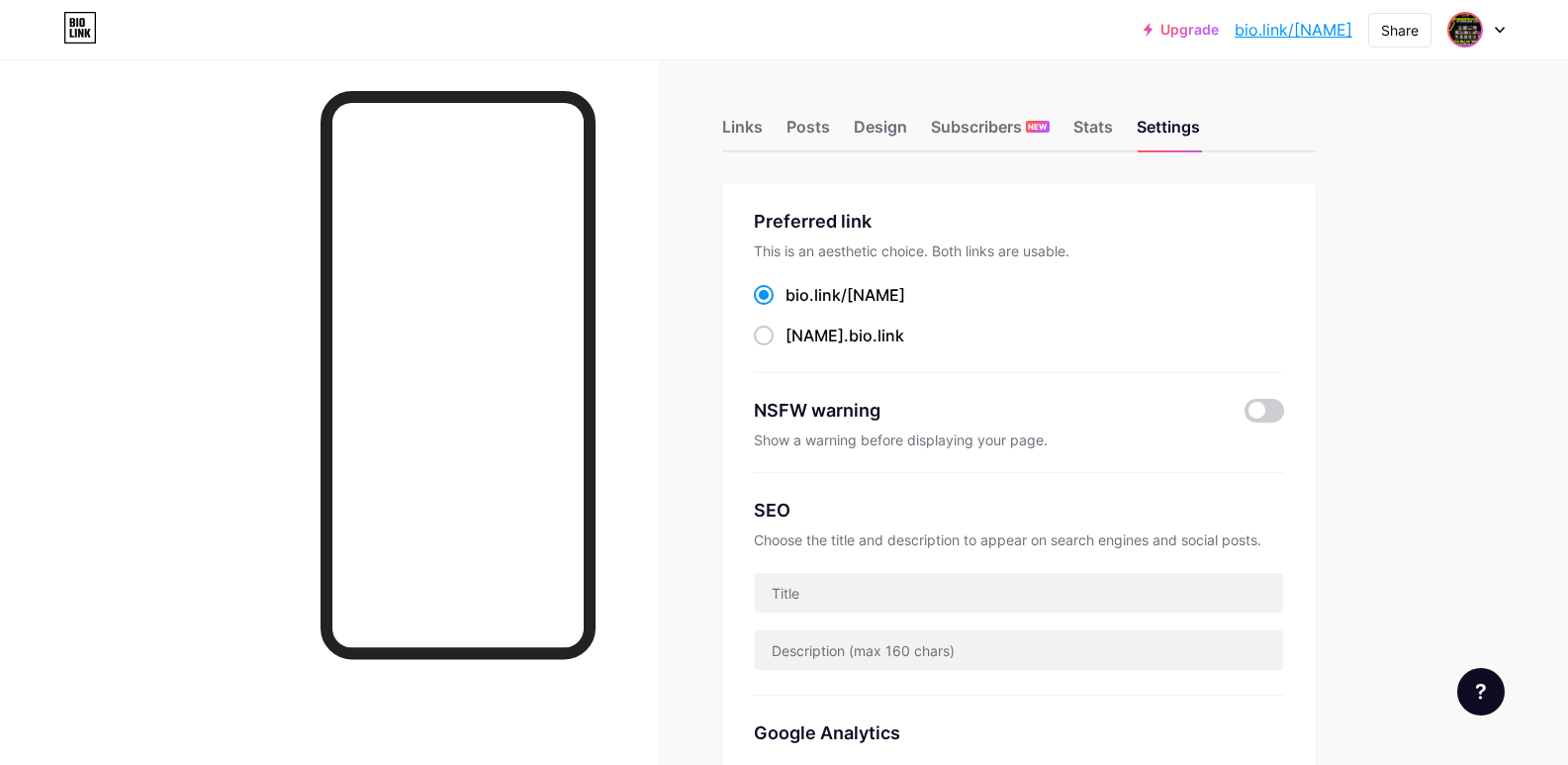 click at bounding box center [1465, 30] 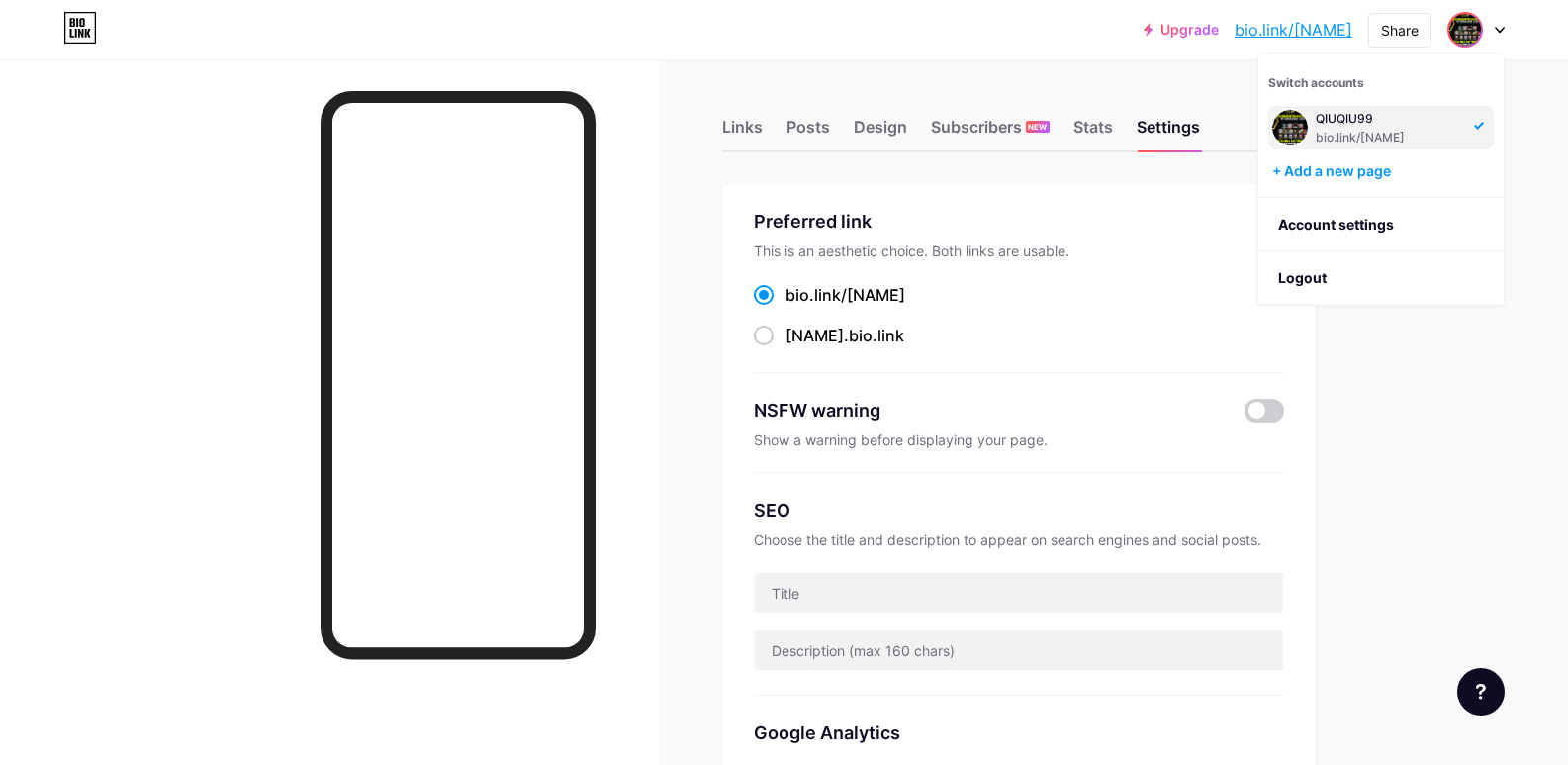 click at bounding box center [1465, 30] 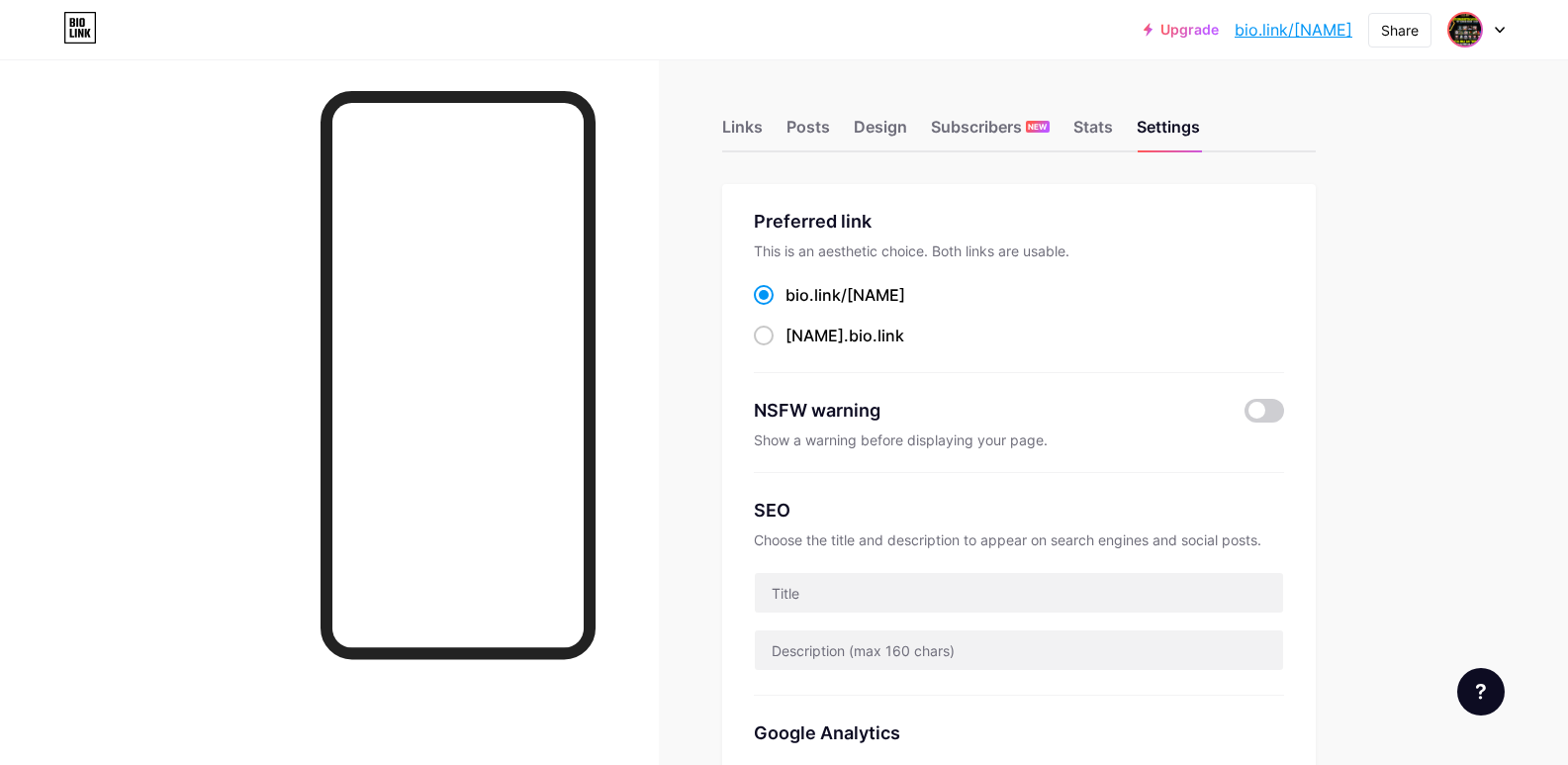 click at bounding box center [1465, 30] 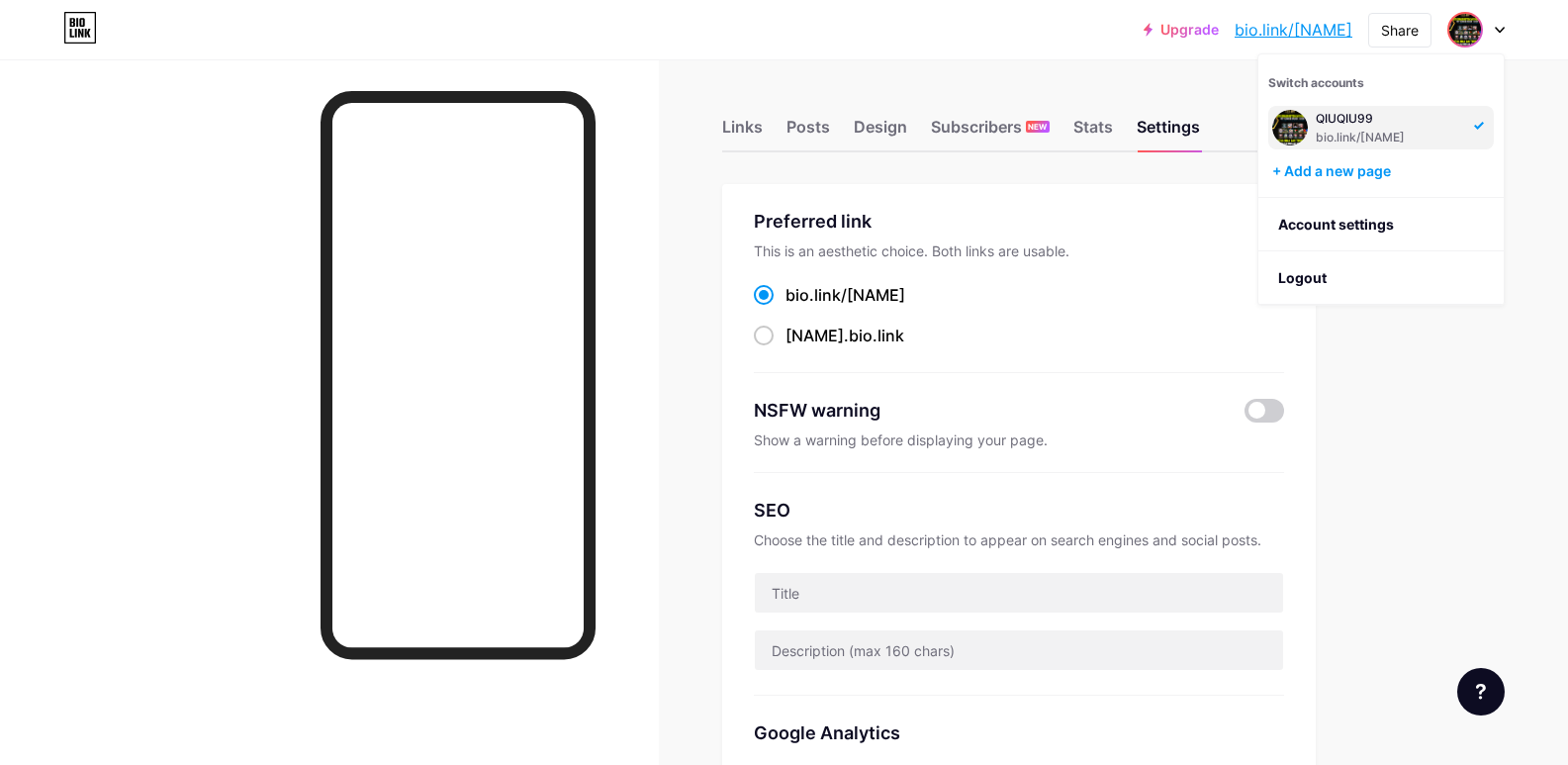 click on "Upgrade   bio.link/[USERNAME]   bio.link/[USERNAME]   Share               Switch accounts     QIUQIU99   bio.link/[USERNAME]       + Add a new page        Account settings   Logout" at bounding box center [784, 30] 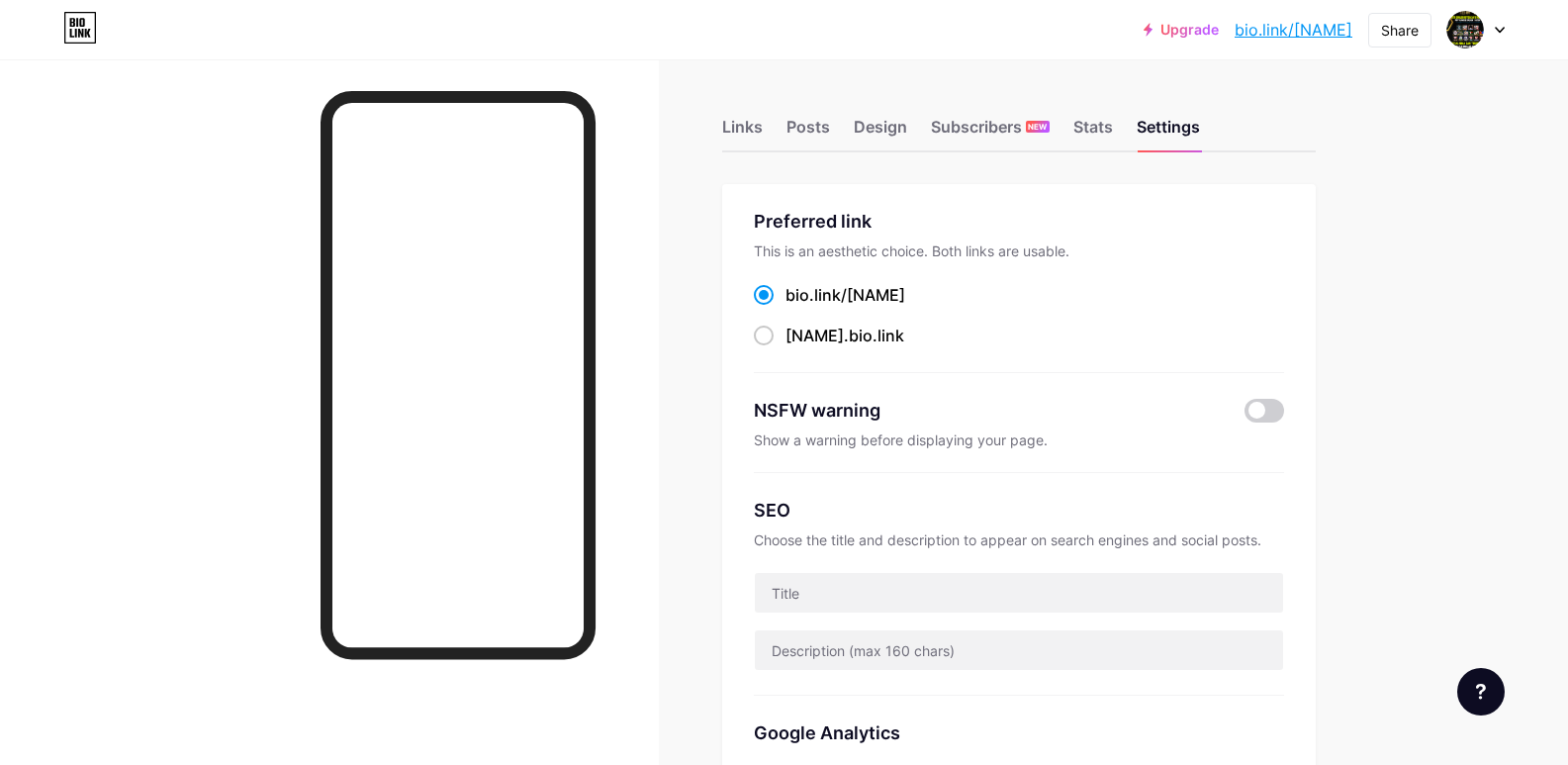 click at bounding box center [1476, 30] 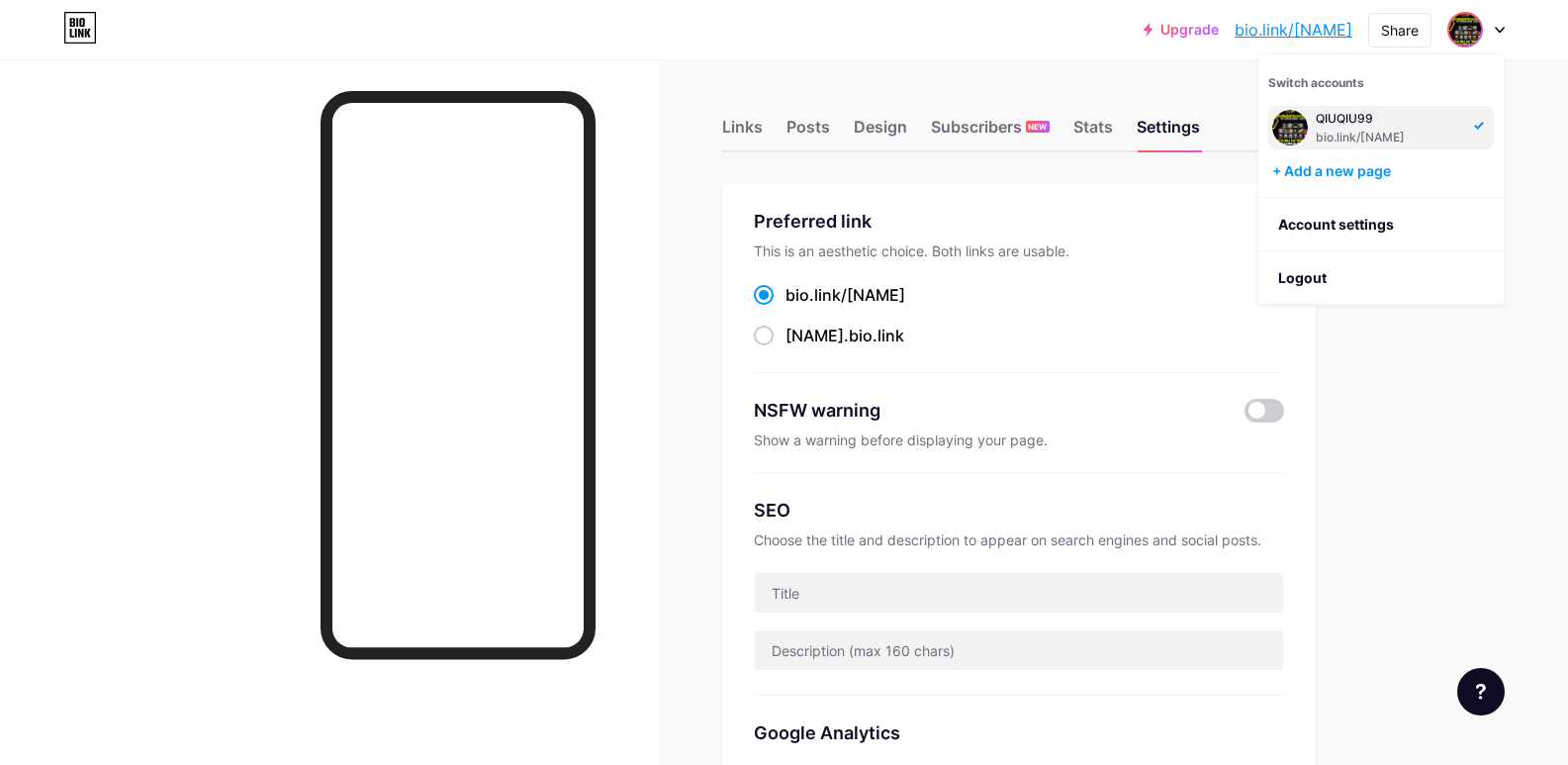 click 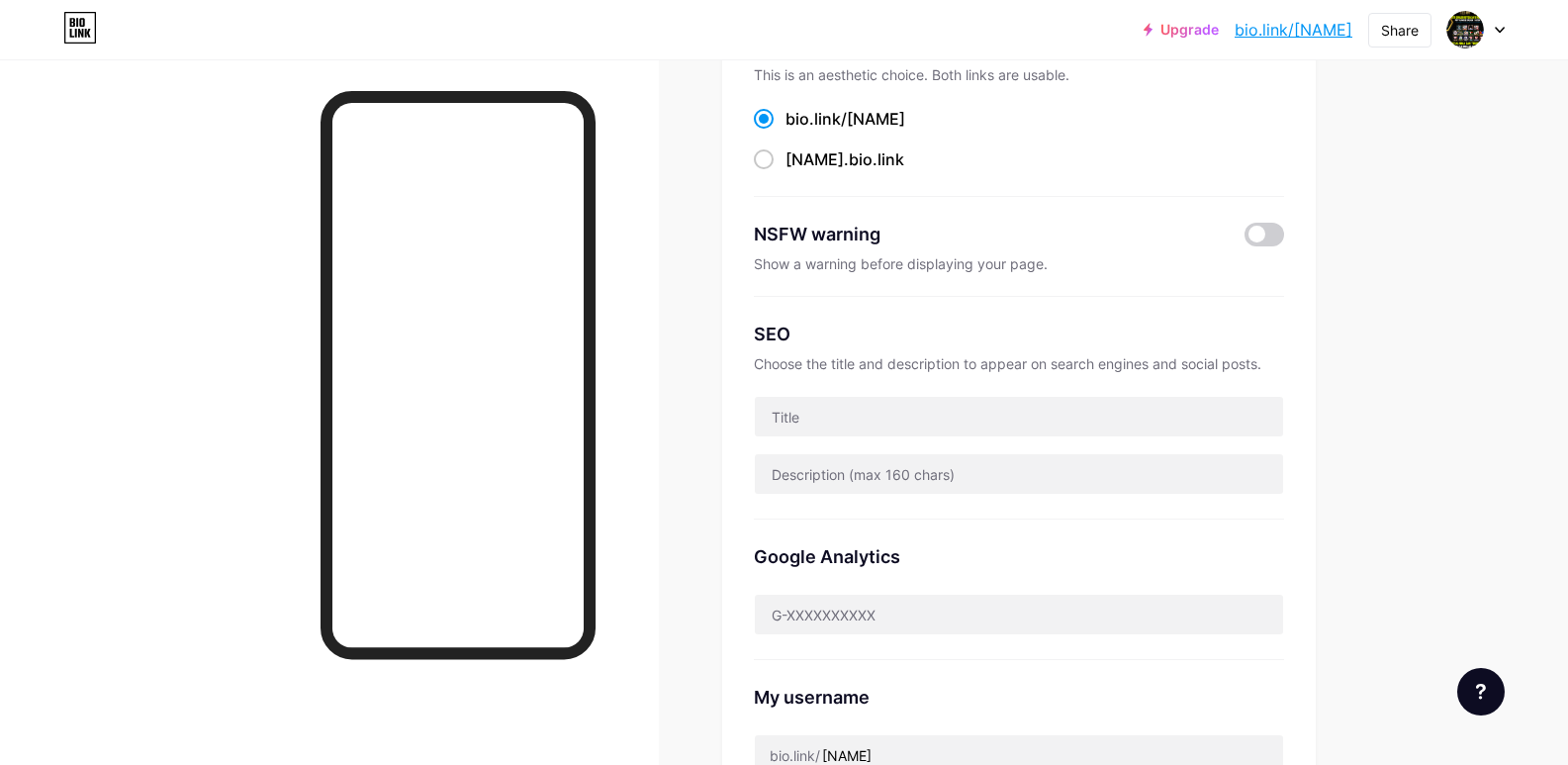 scroll, scrollTop: 0, scrollLeft: 0, axis: both 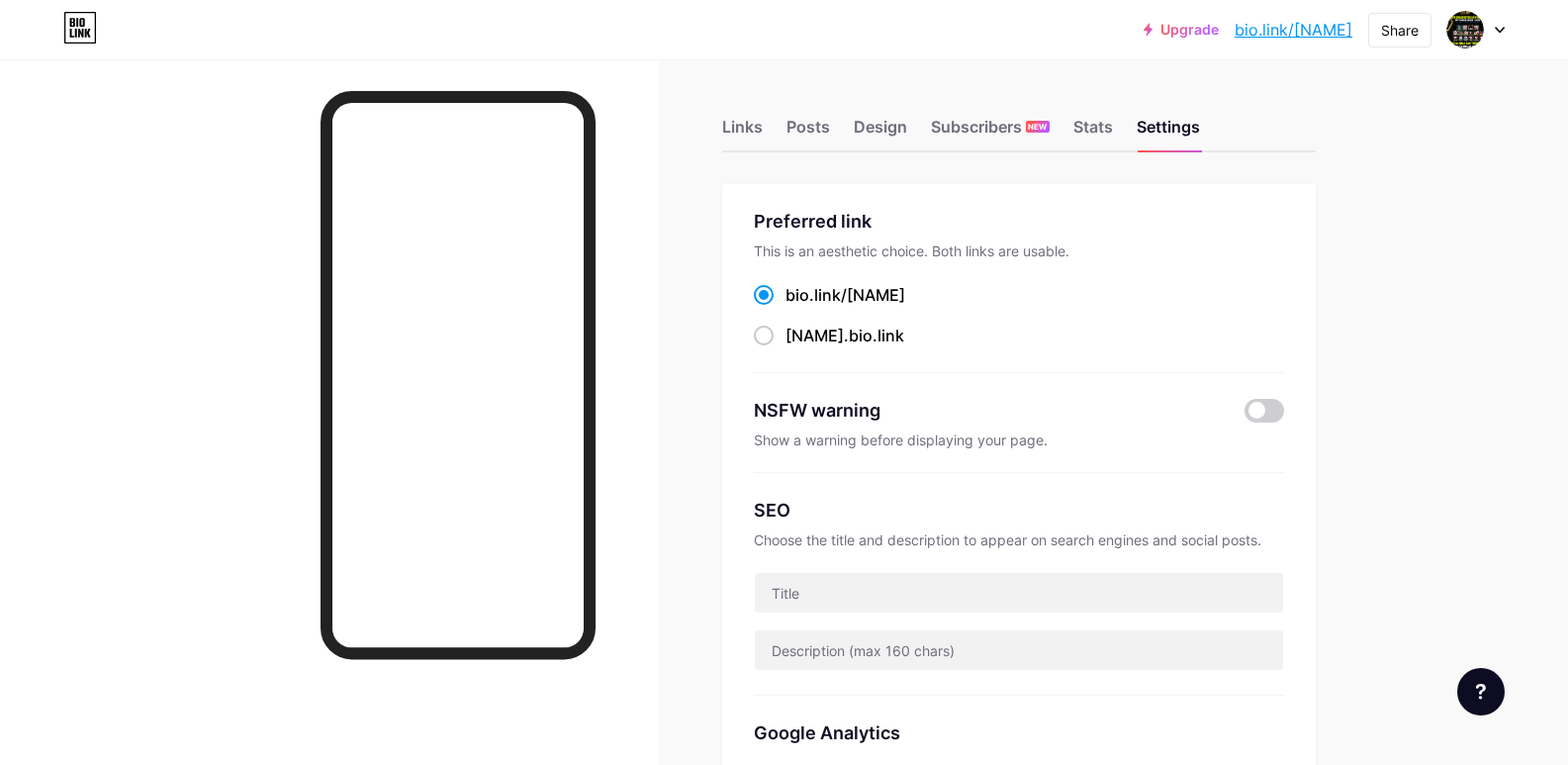 click at bounding box center [1476, 30] 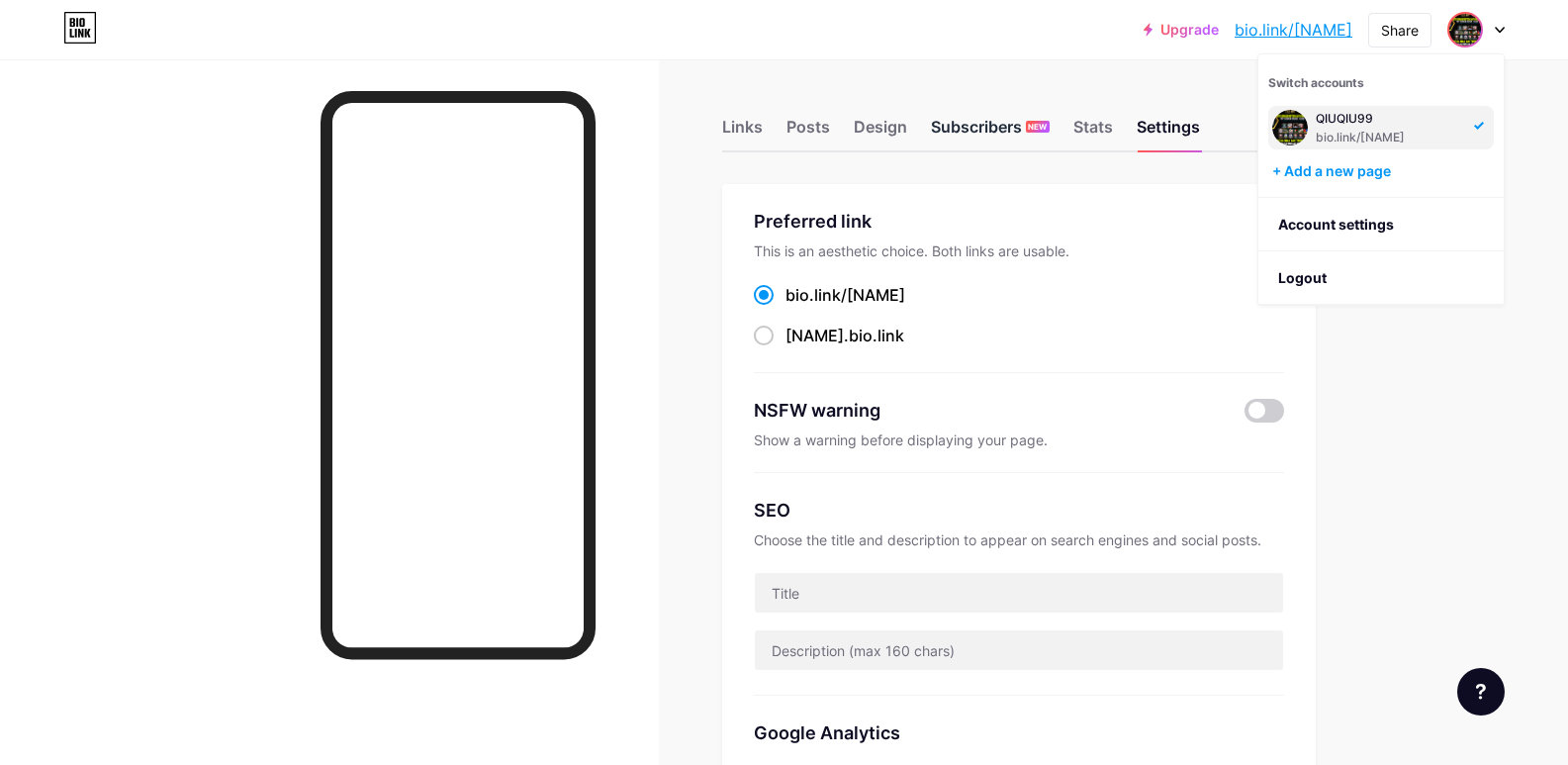 click on "Subscribers
NEW" at bounding box center [990, 133] 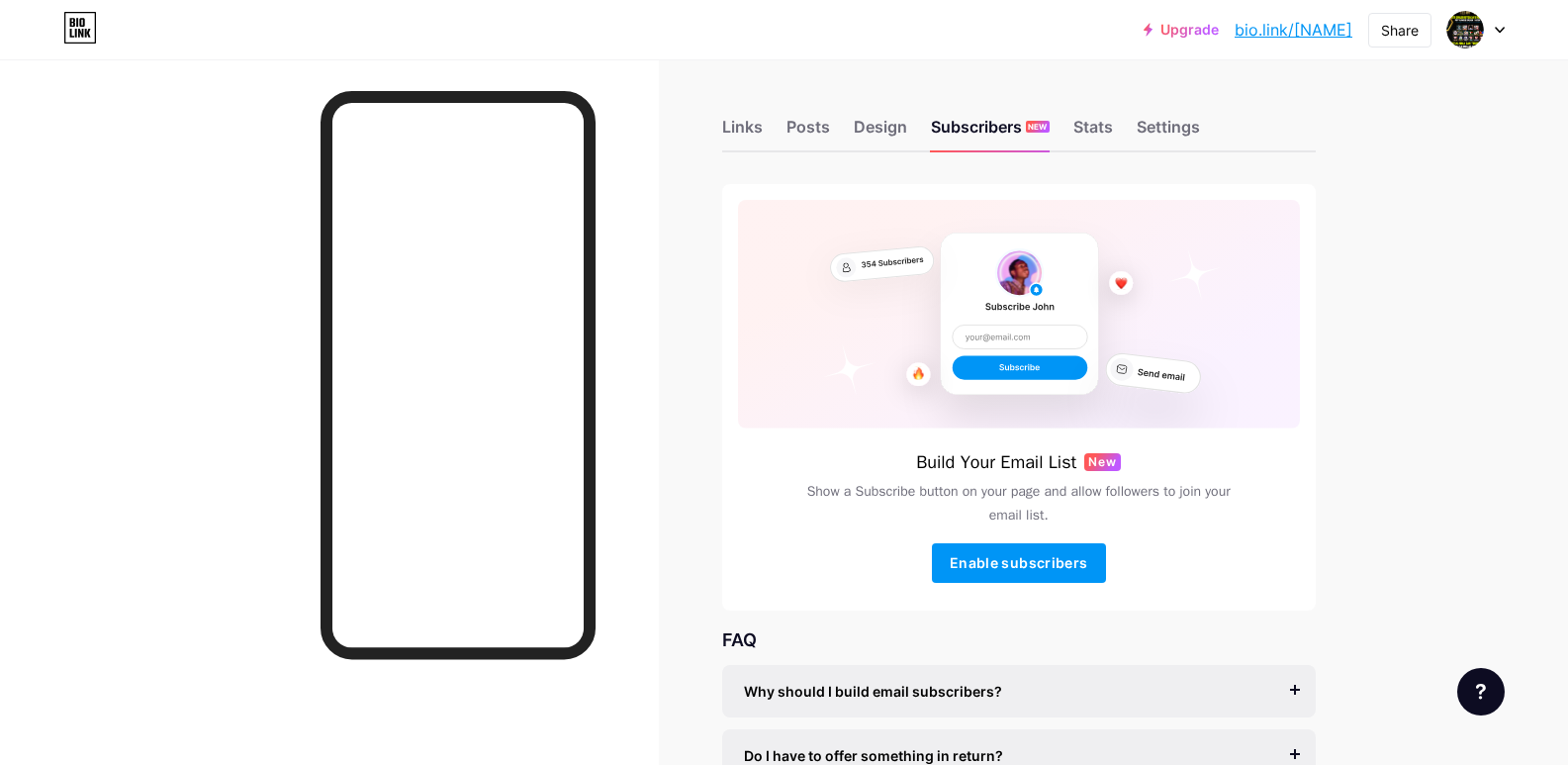 click on "Links
Posts
Design
Subscribers
NEW
Stats
Settings" at bounding box center (1019, 118) 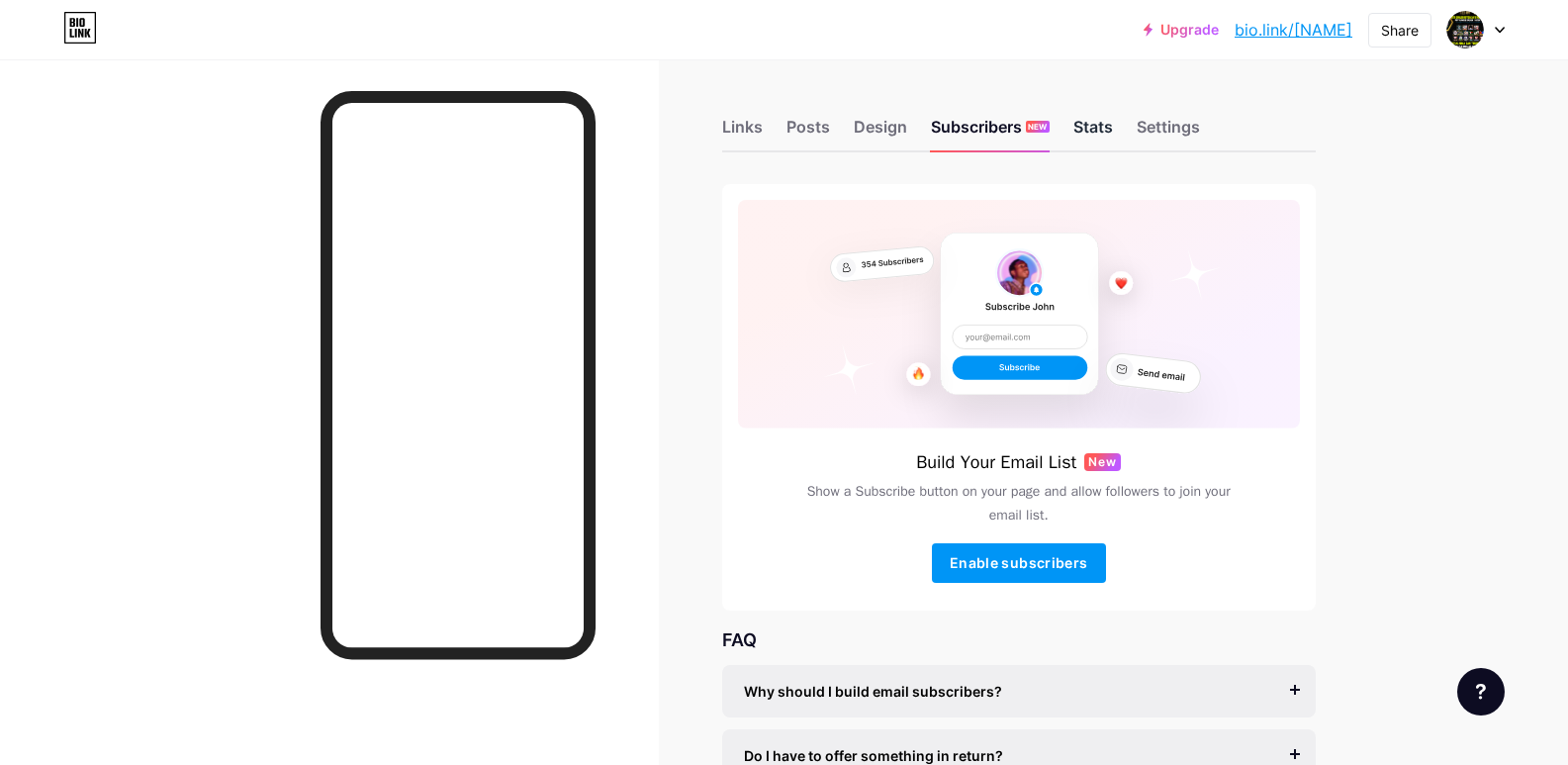 click on "Stats" at bounding box center (1093, 133) 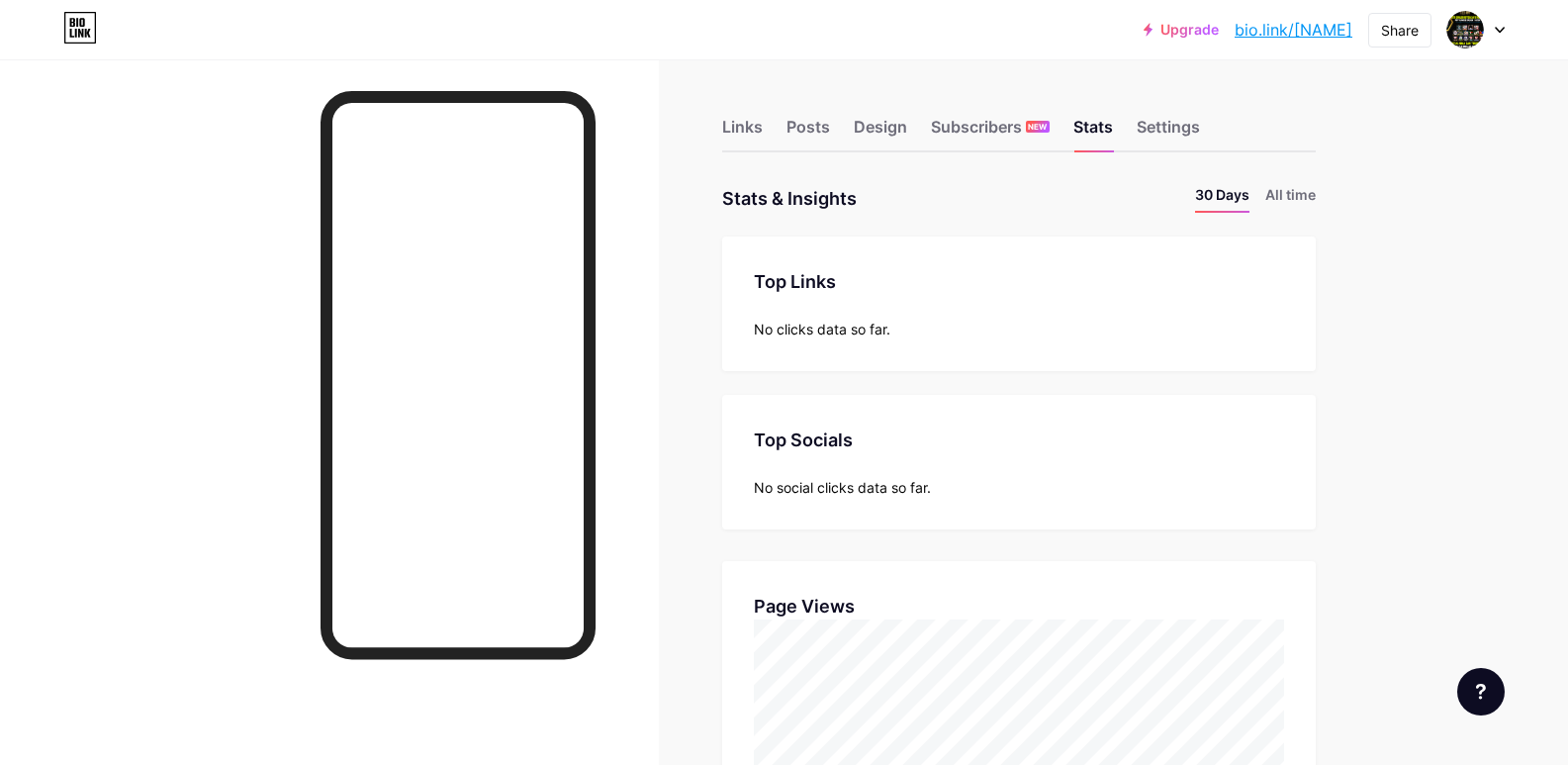 scroll, scrollTop: 988886, scrollLeft: 987706, axis: both 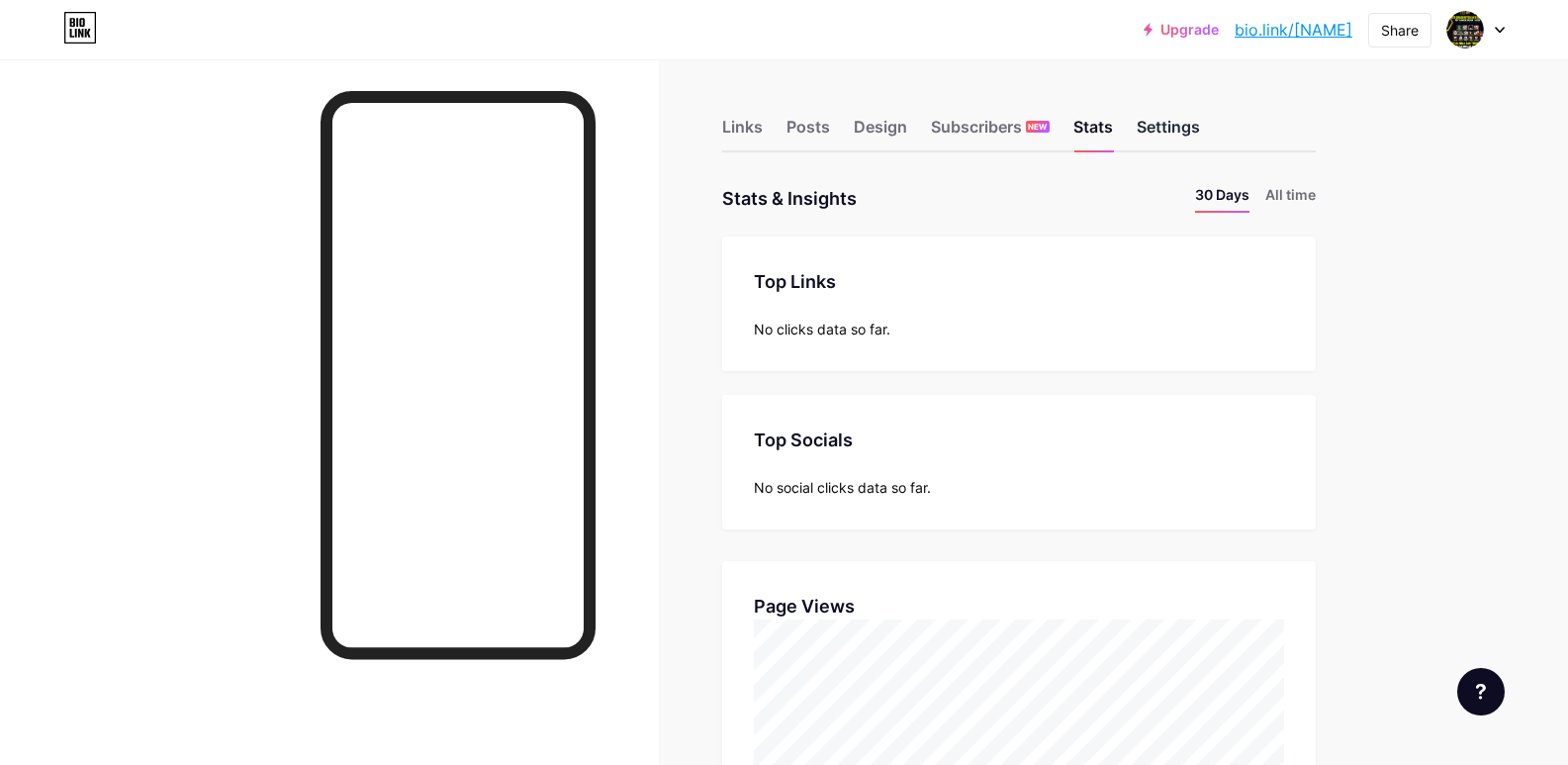 click on "Settings" at bounding box center (1168, 133) 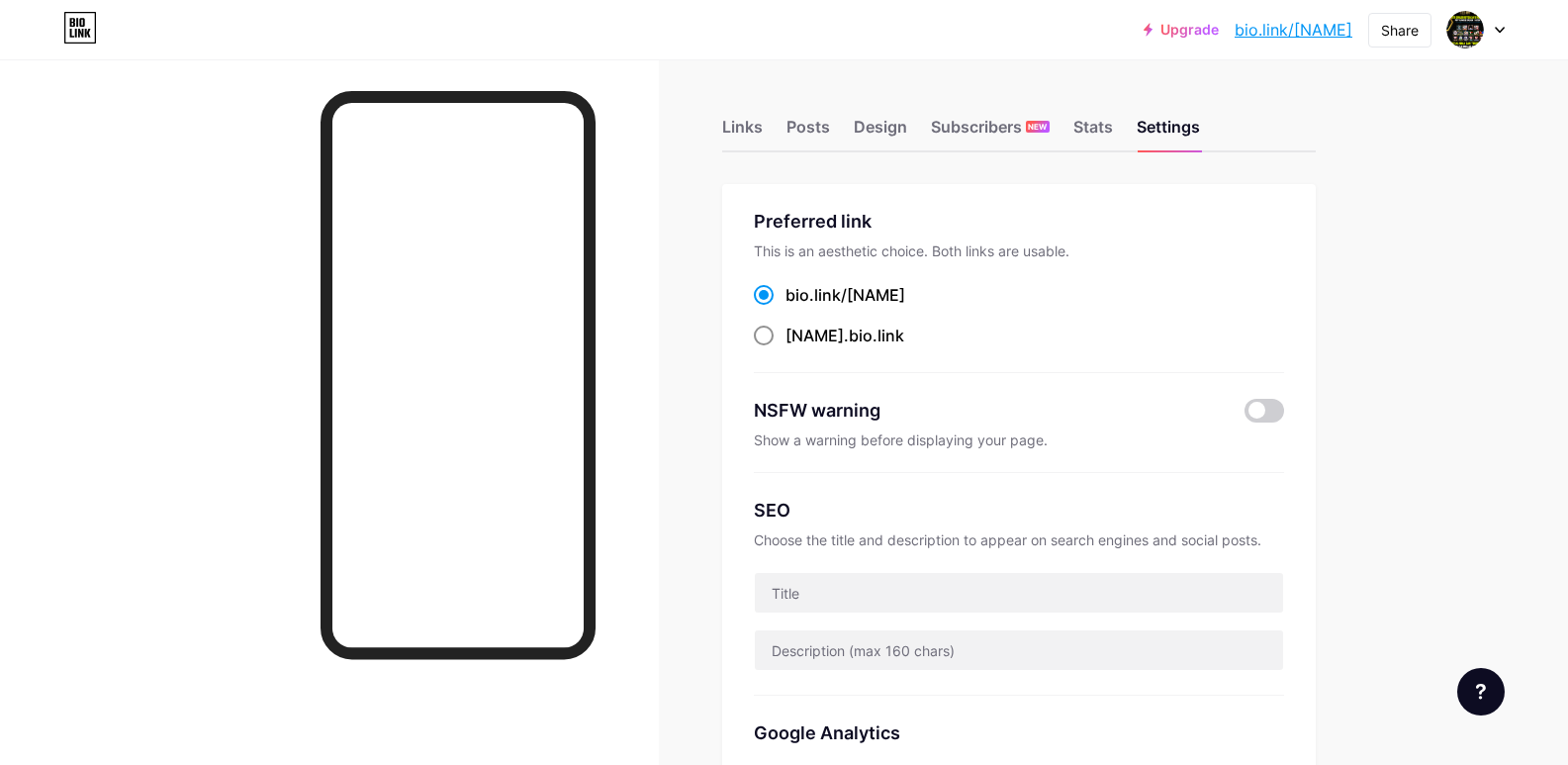 click at bounding box center (764, 335) 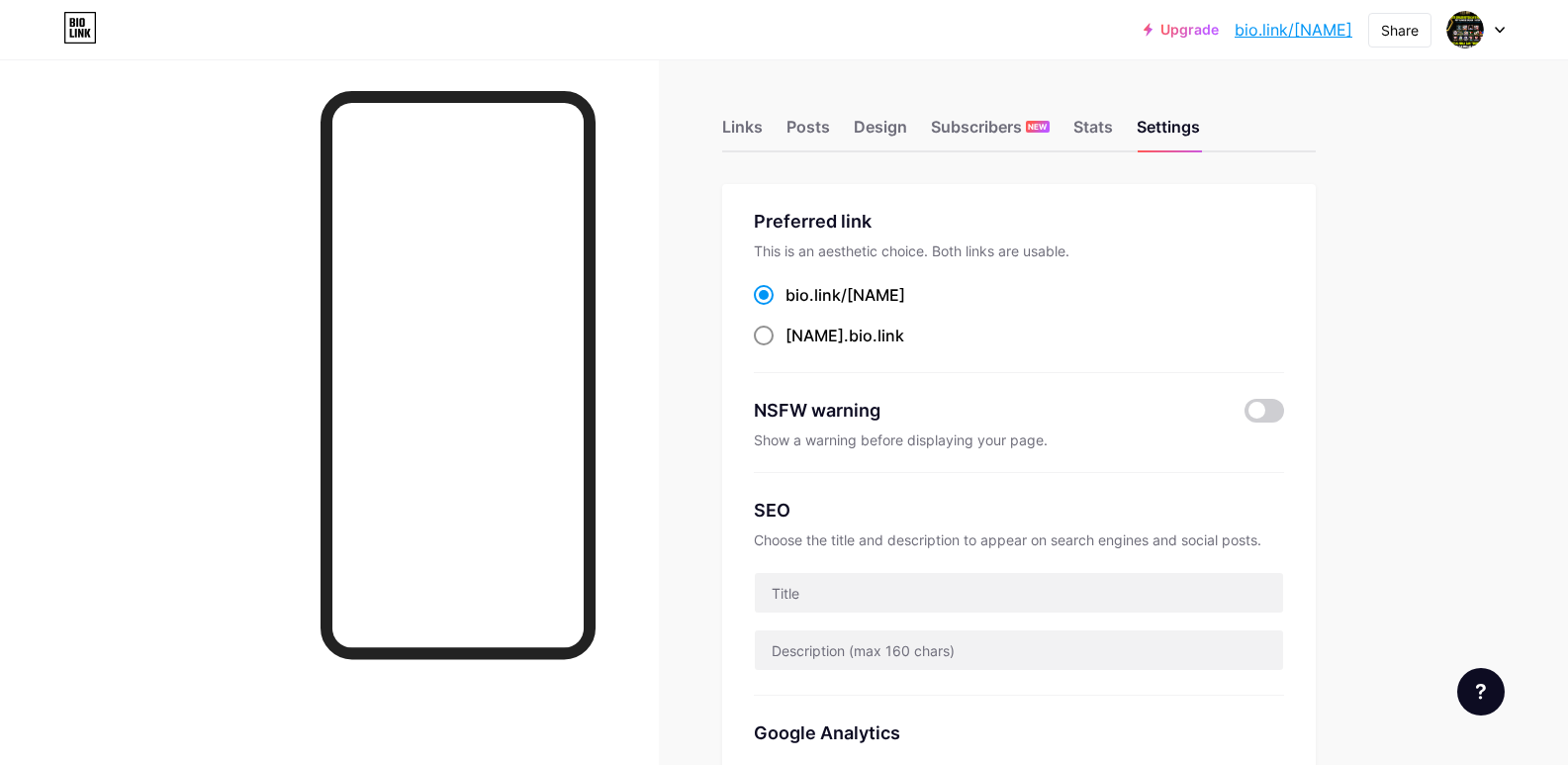 click on "qiuqiu99baliexe .bio.link" at bounding box center [791, 353] 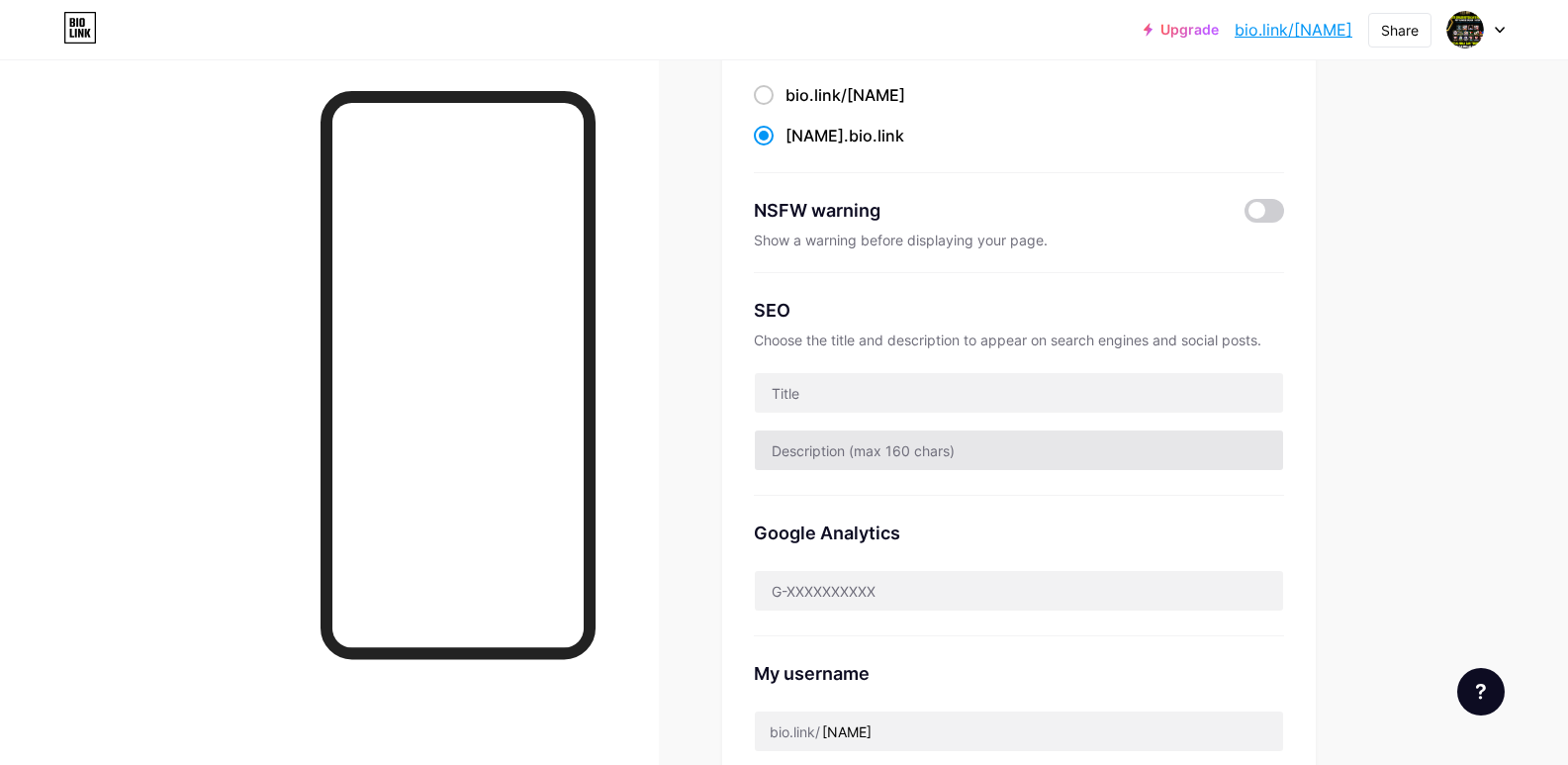 scroll, scrollTop: 198, scrollLeft: 0, axis: vertical 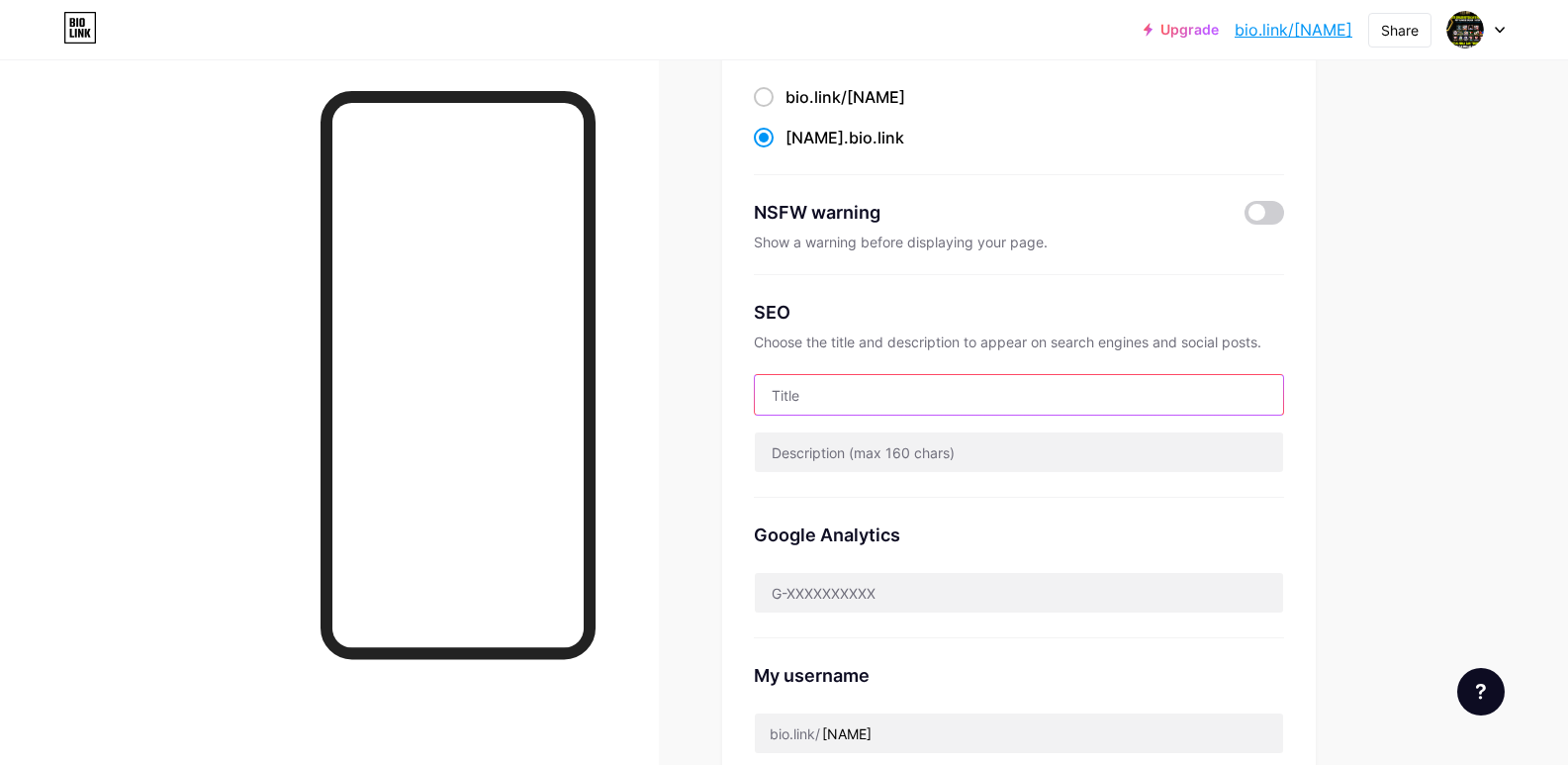 click at bounding box center (1019, 395) 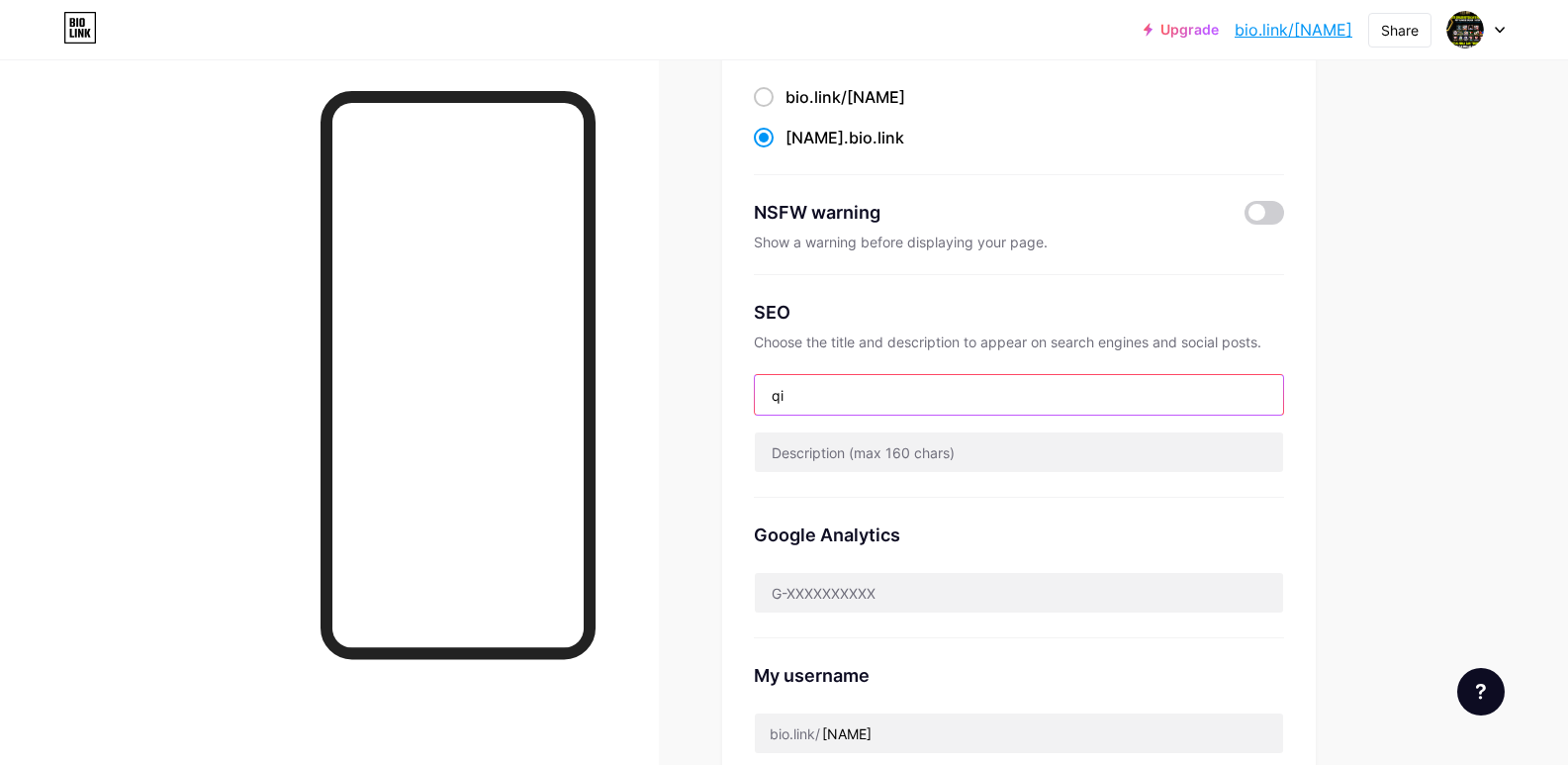 type on "q" 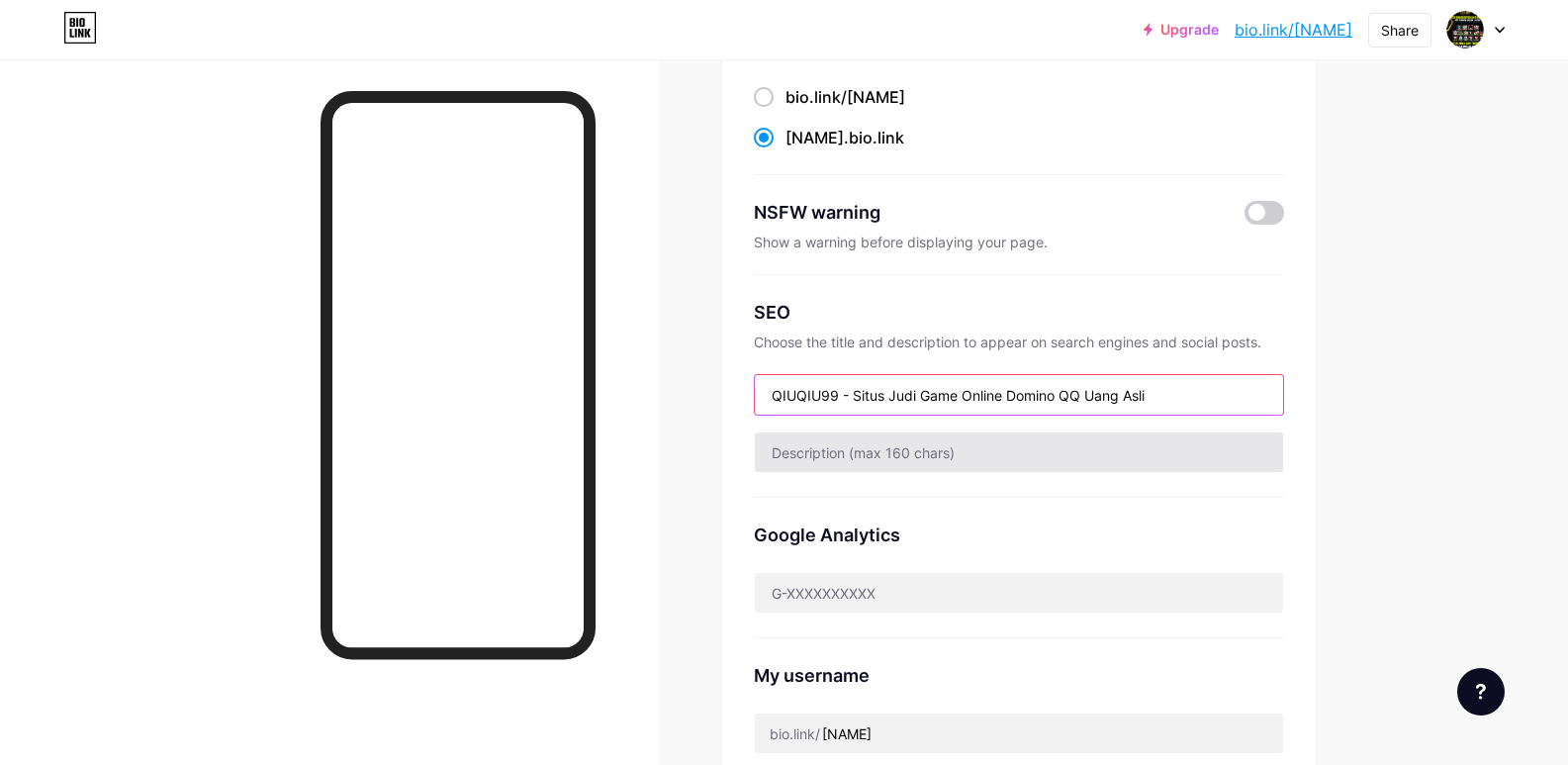 type on "QIUQIU99 - Situs Judi Game Online Domino QQ Uang Asli" 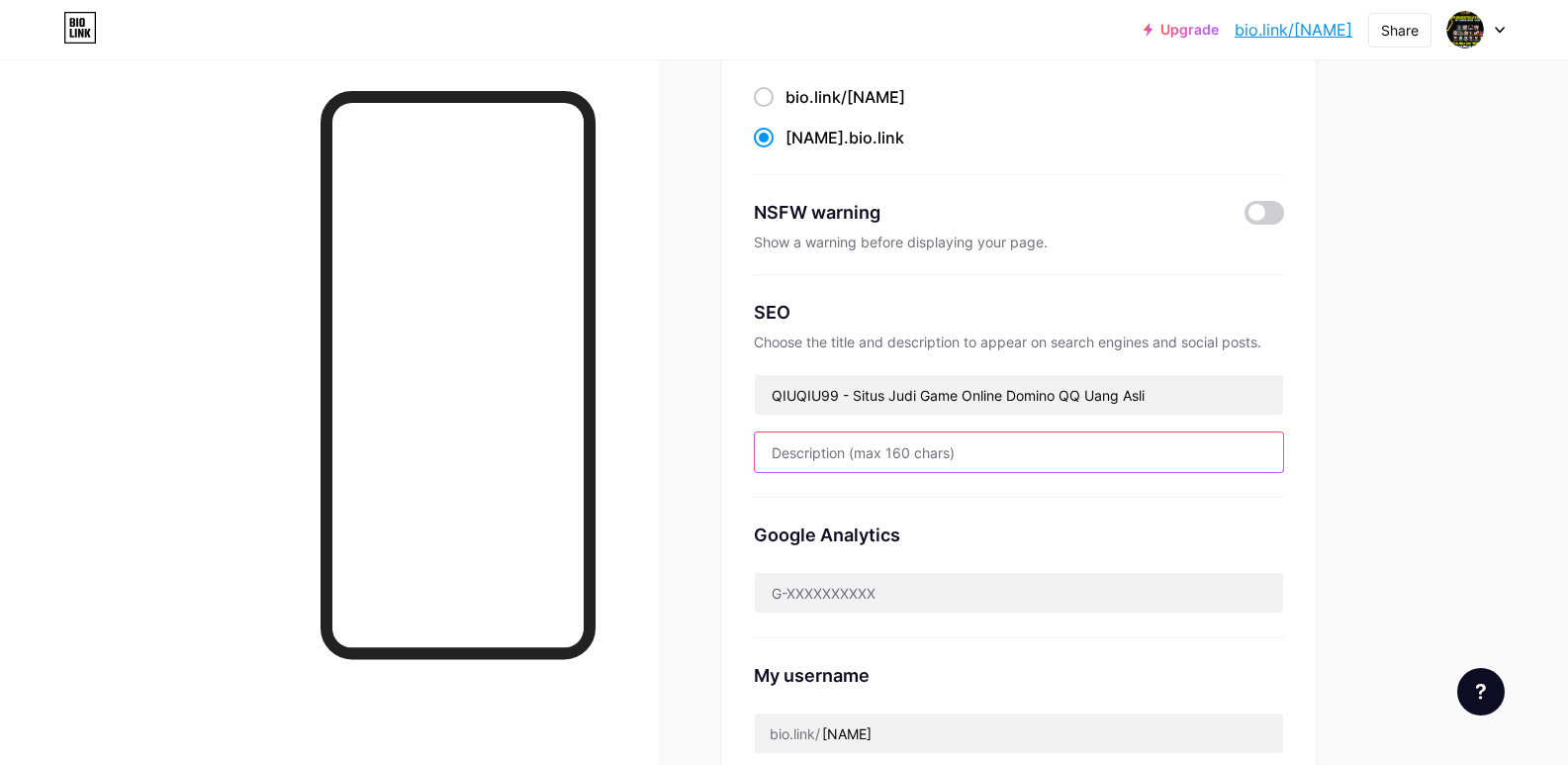 click at bounding box center [1019, 452] 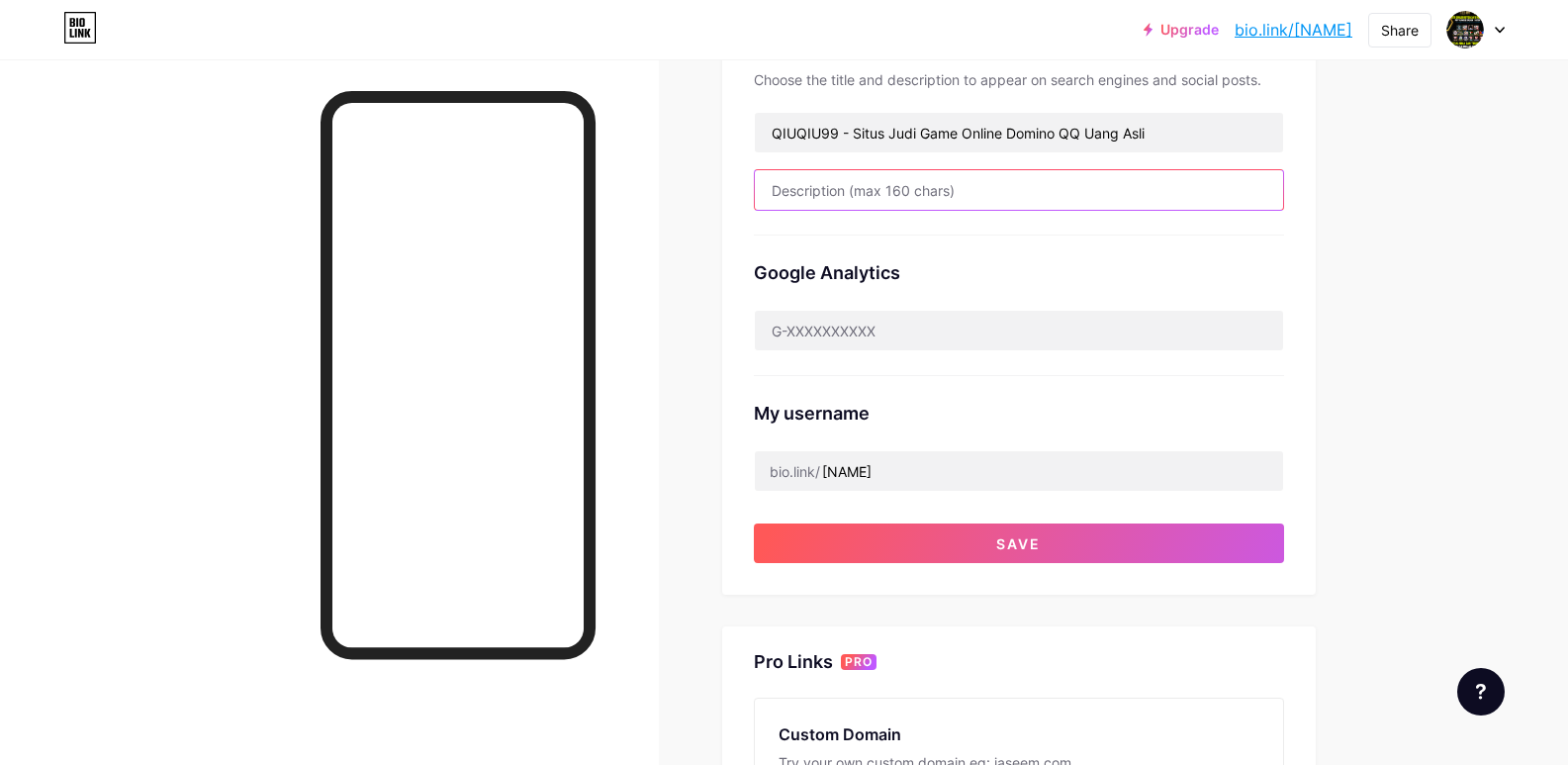 scroll, scrollTop: 495, scrollLeft: 0, axis: vertical 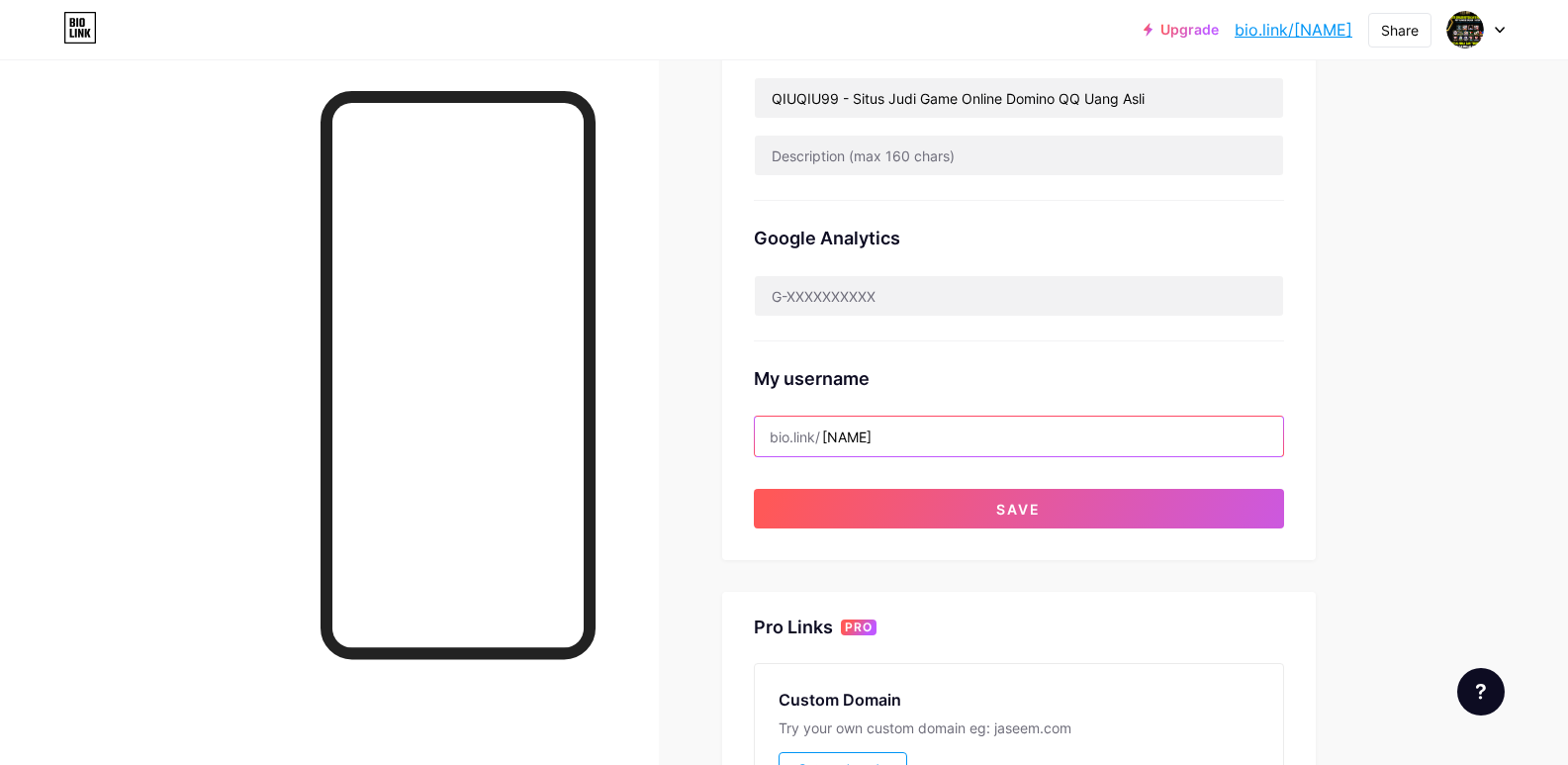 click on "qiuqiu99baliexe" at bounding box center (1019, 436) 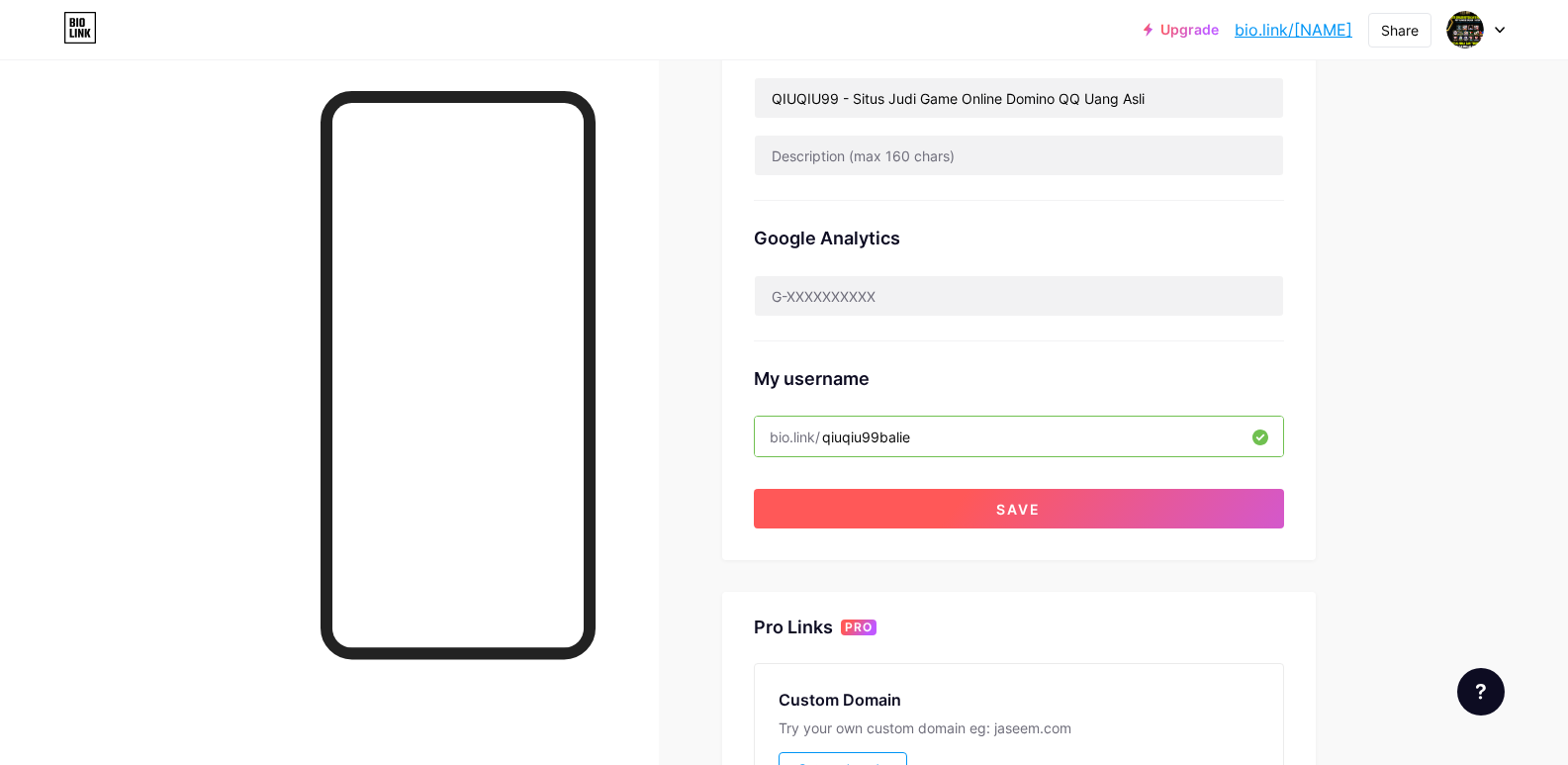 type on "qiuqiu99baliexe" 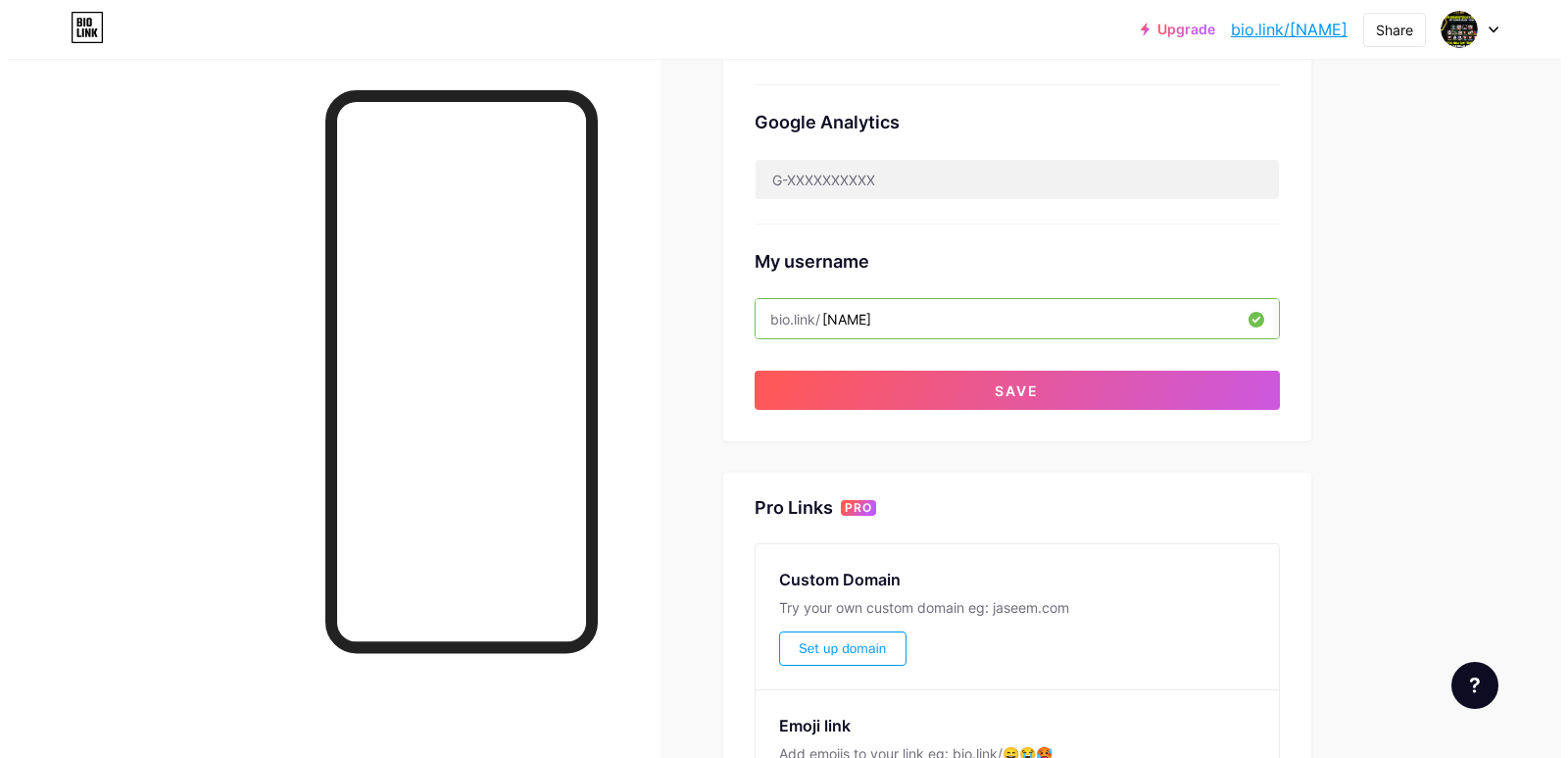 scroll, scrollTop: 784, scrollLeft: 0, axis: vertical 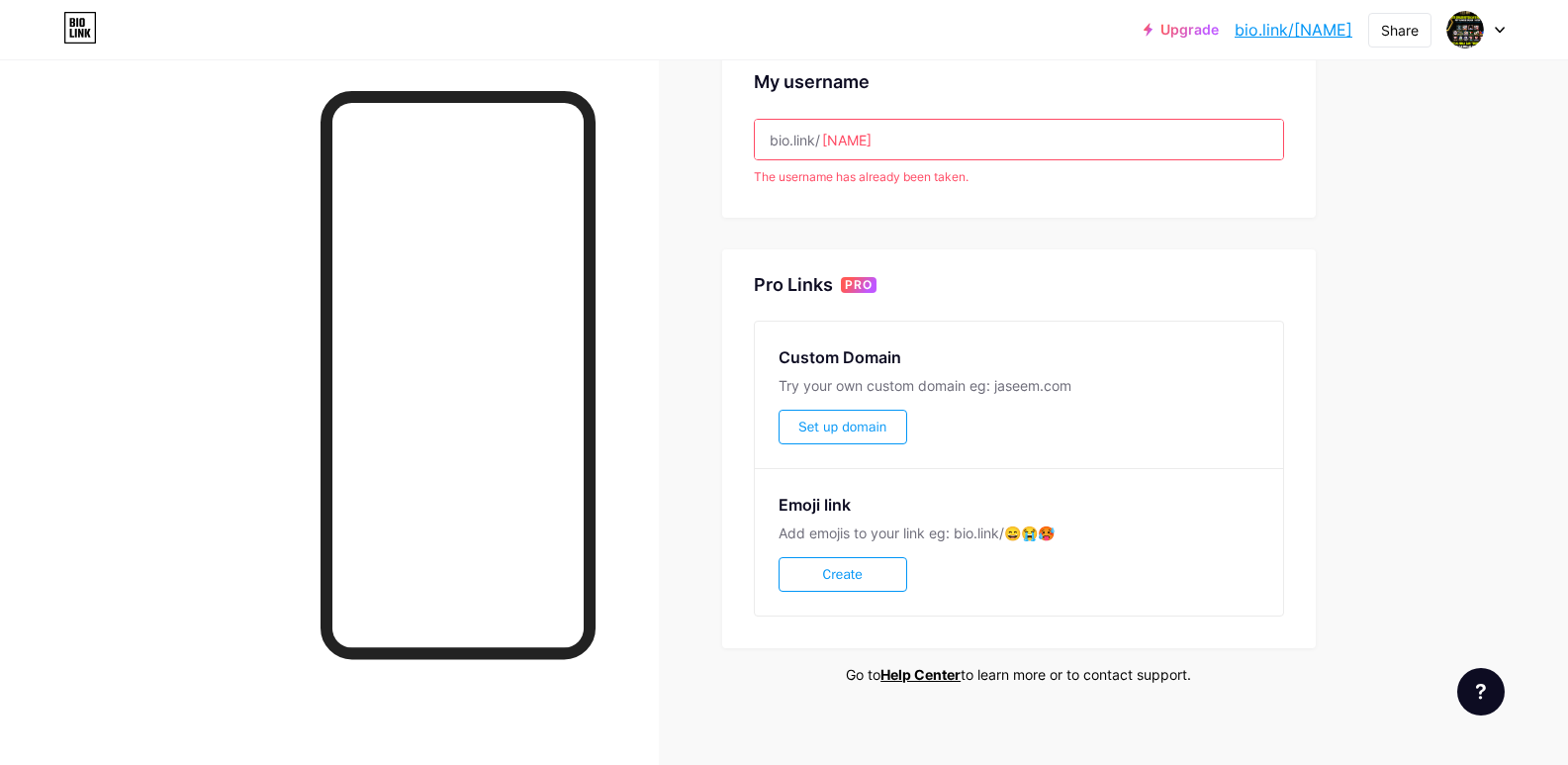 click on "Set
up domain" at bounding box center (842, 427) 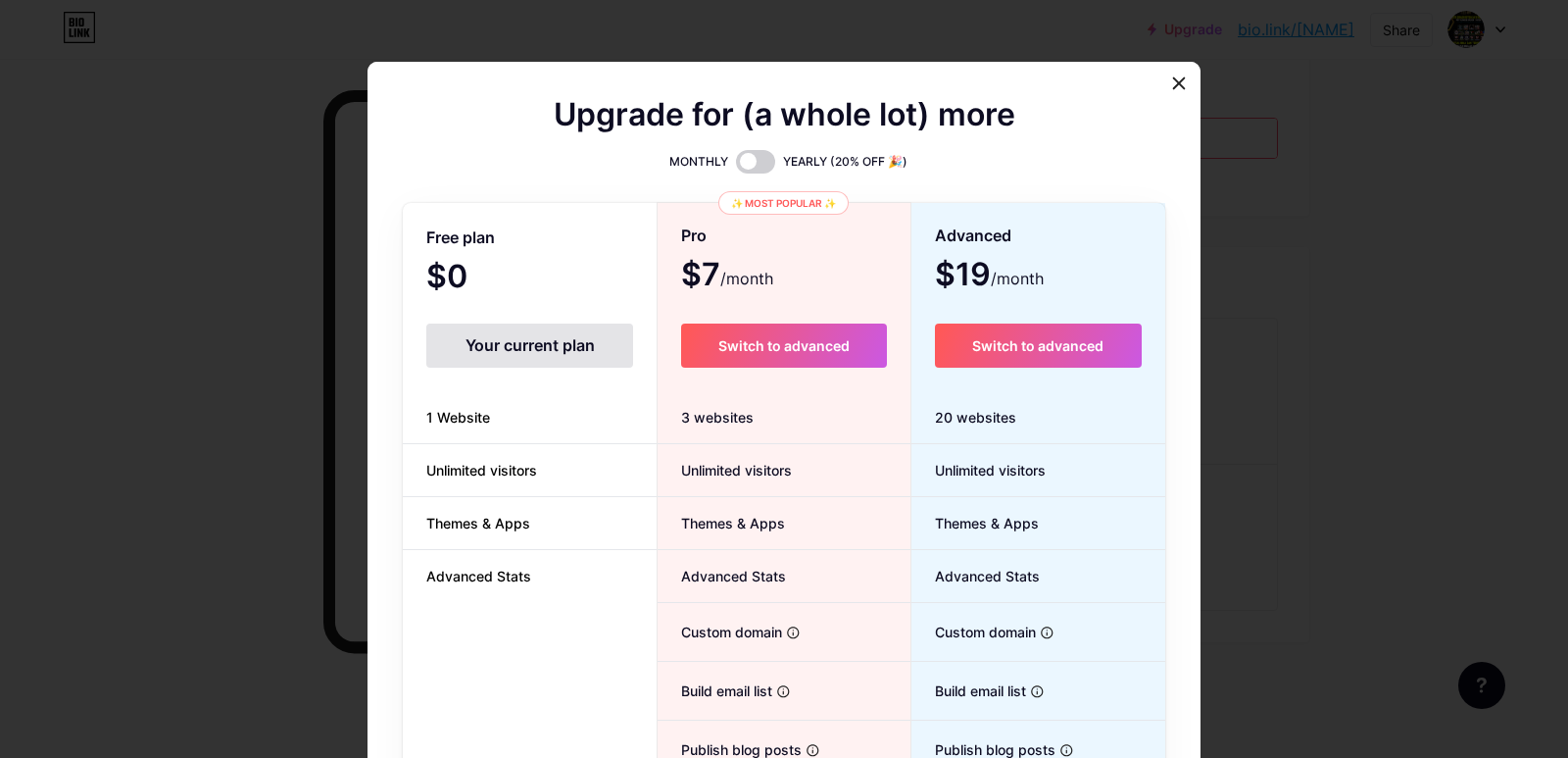 drag, startPoint x: 461, startPoint y: 273, endPoint x: 489, endPoint y: 315, distance: 50.47772 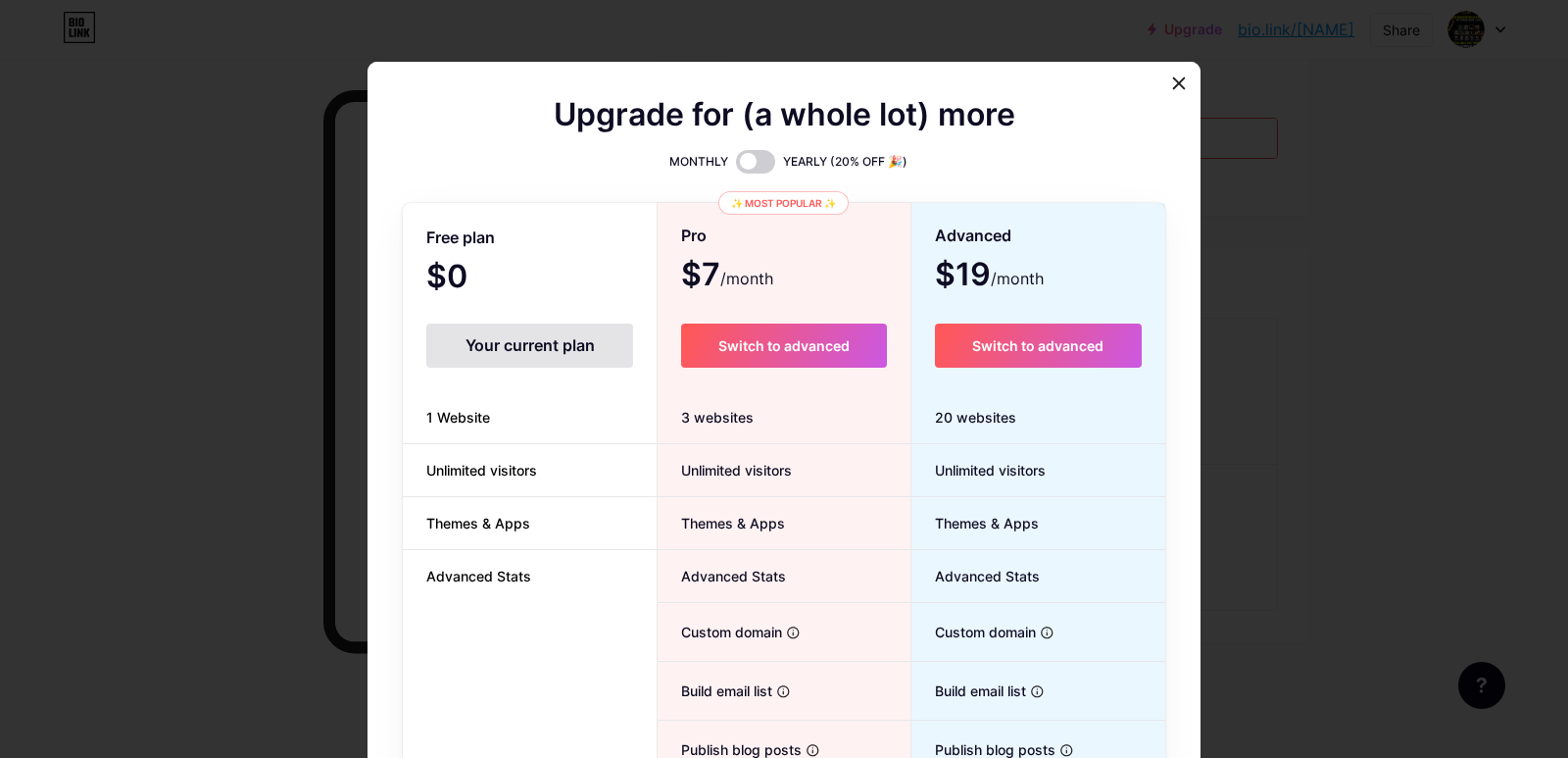 click on "1 Website" at bounding box center (458, 417) 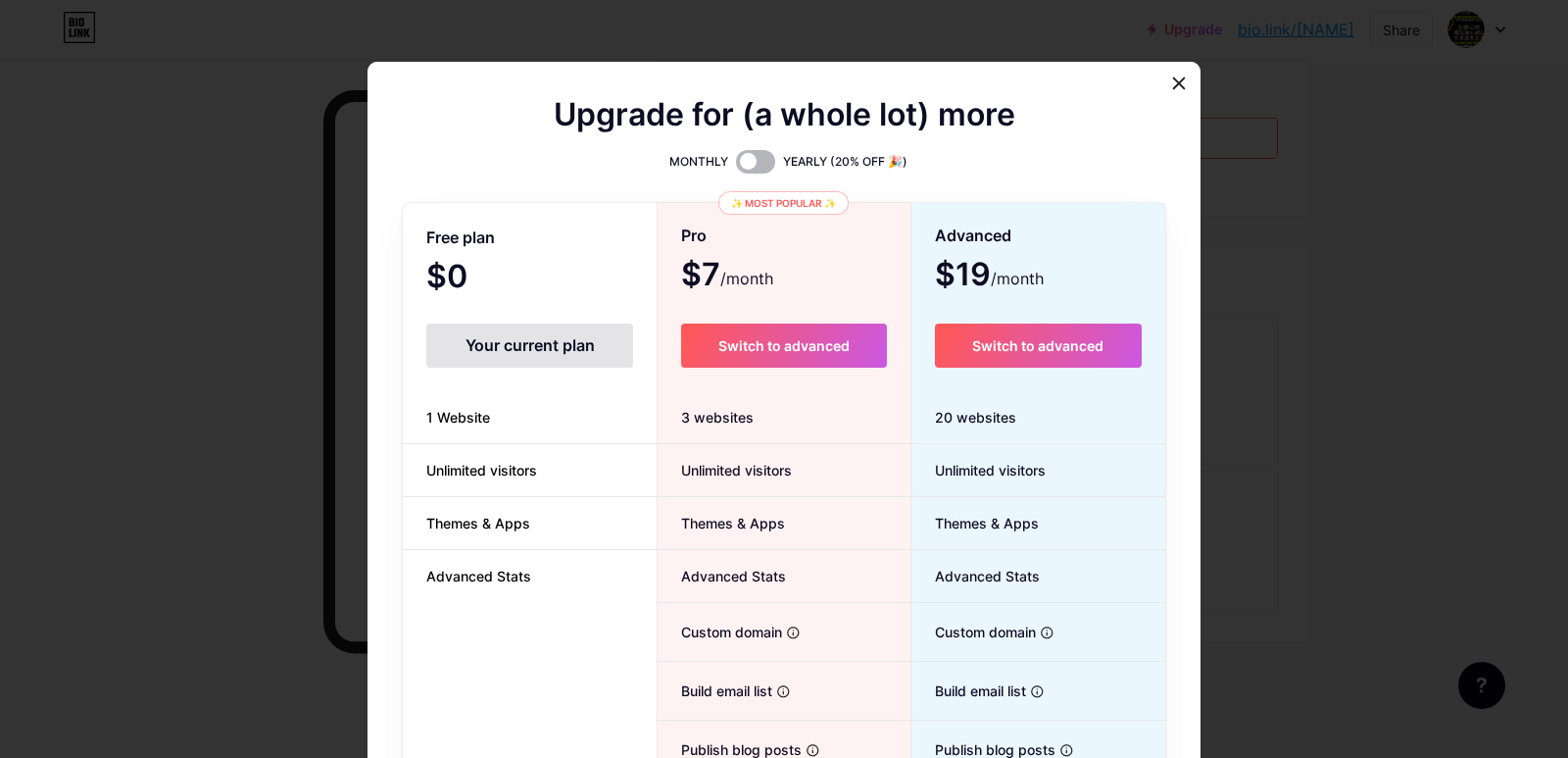 click at bounding box center (756, 162) 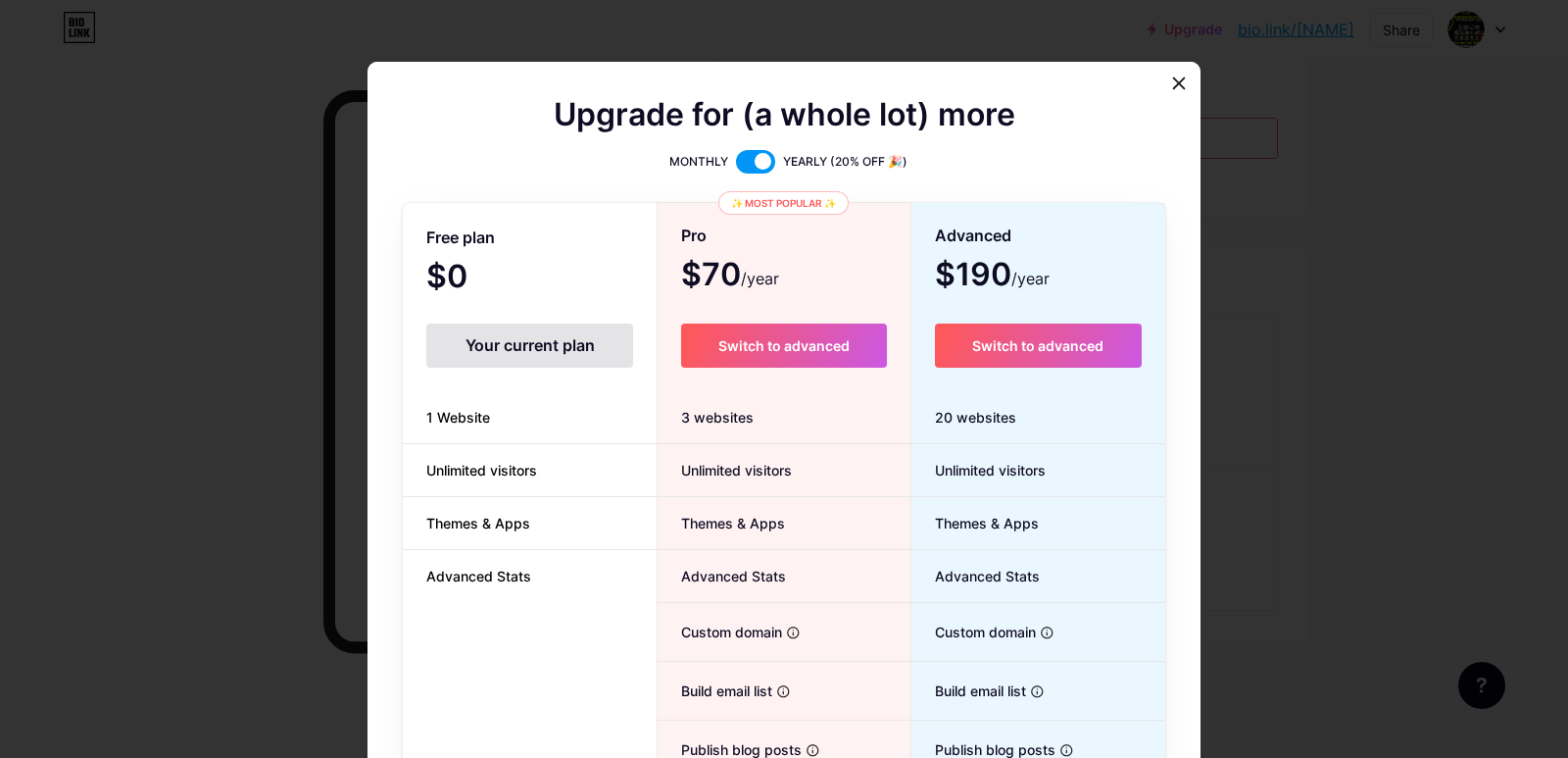 click at bounding box center (756, 162) 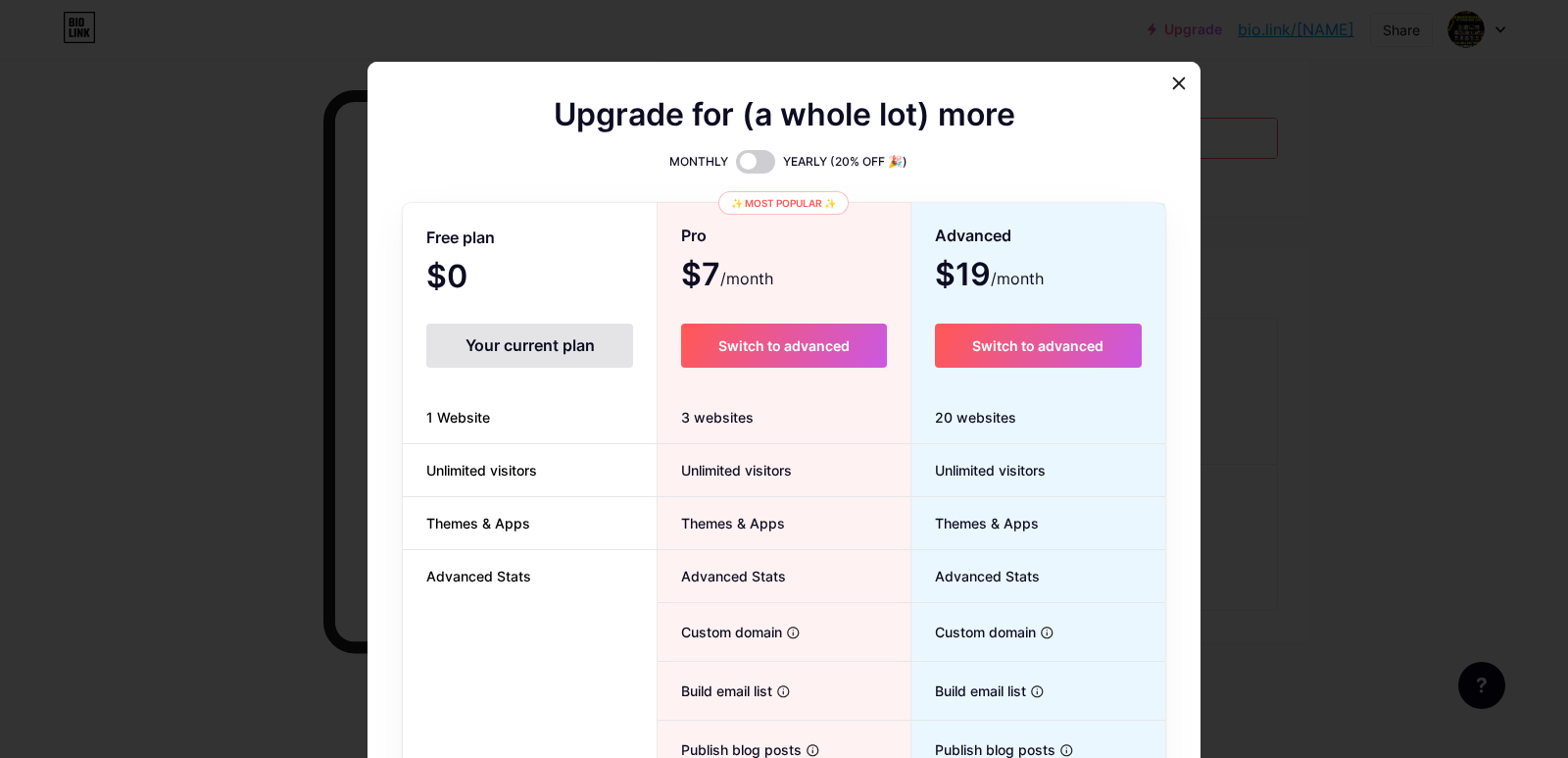 drag, startPoint x: 564, startPoint y: 336, endPoint x: 599, endPoint y: 316, distance: 40.31129 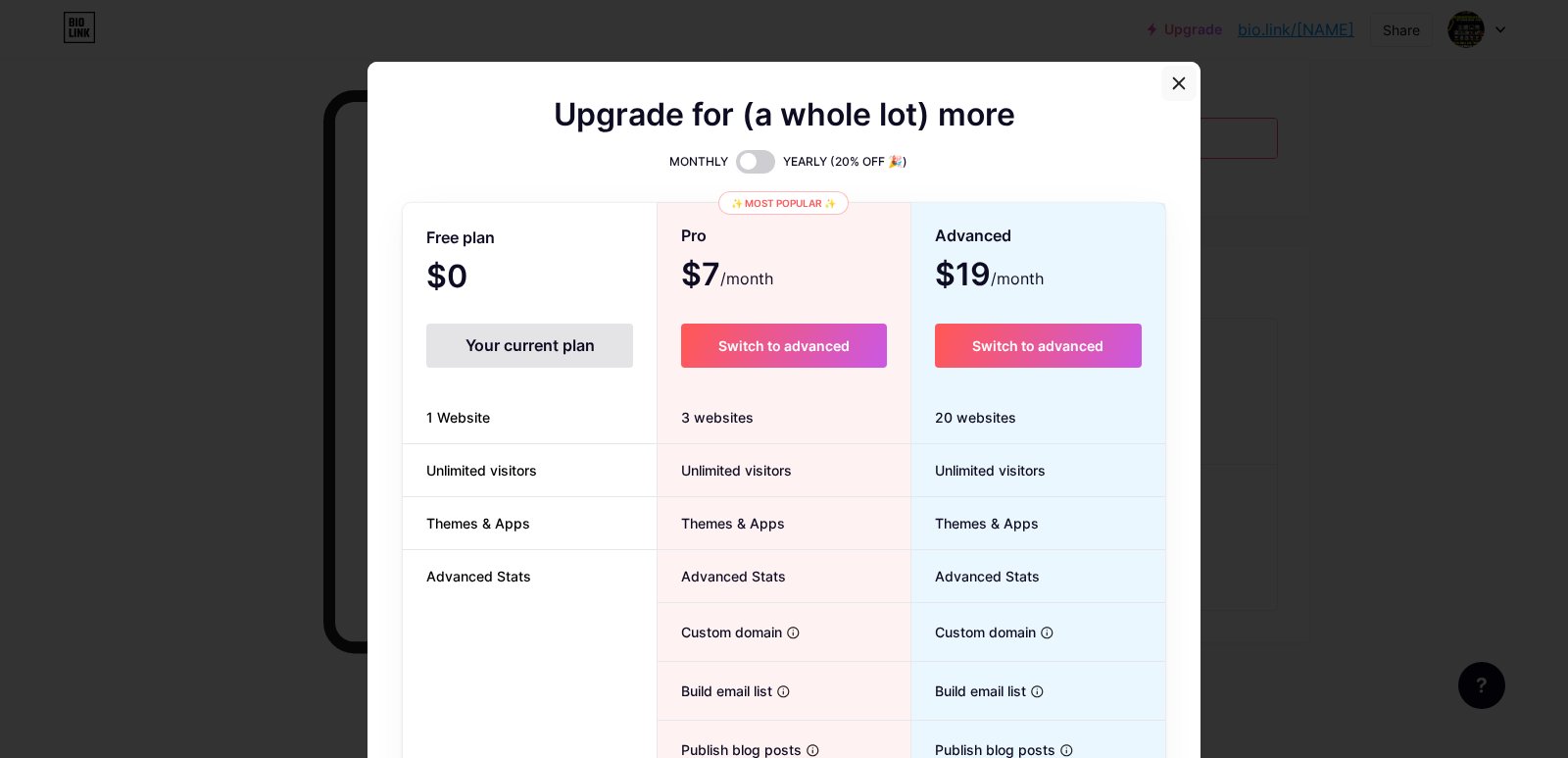 click 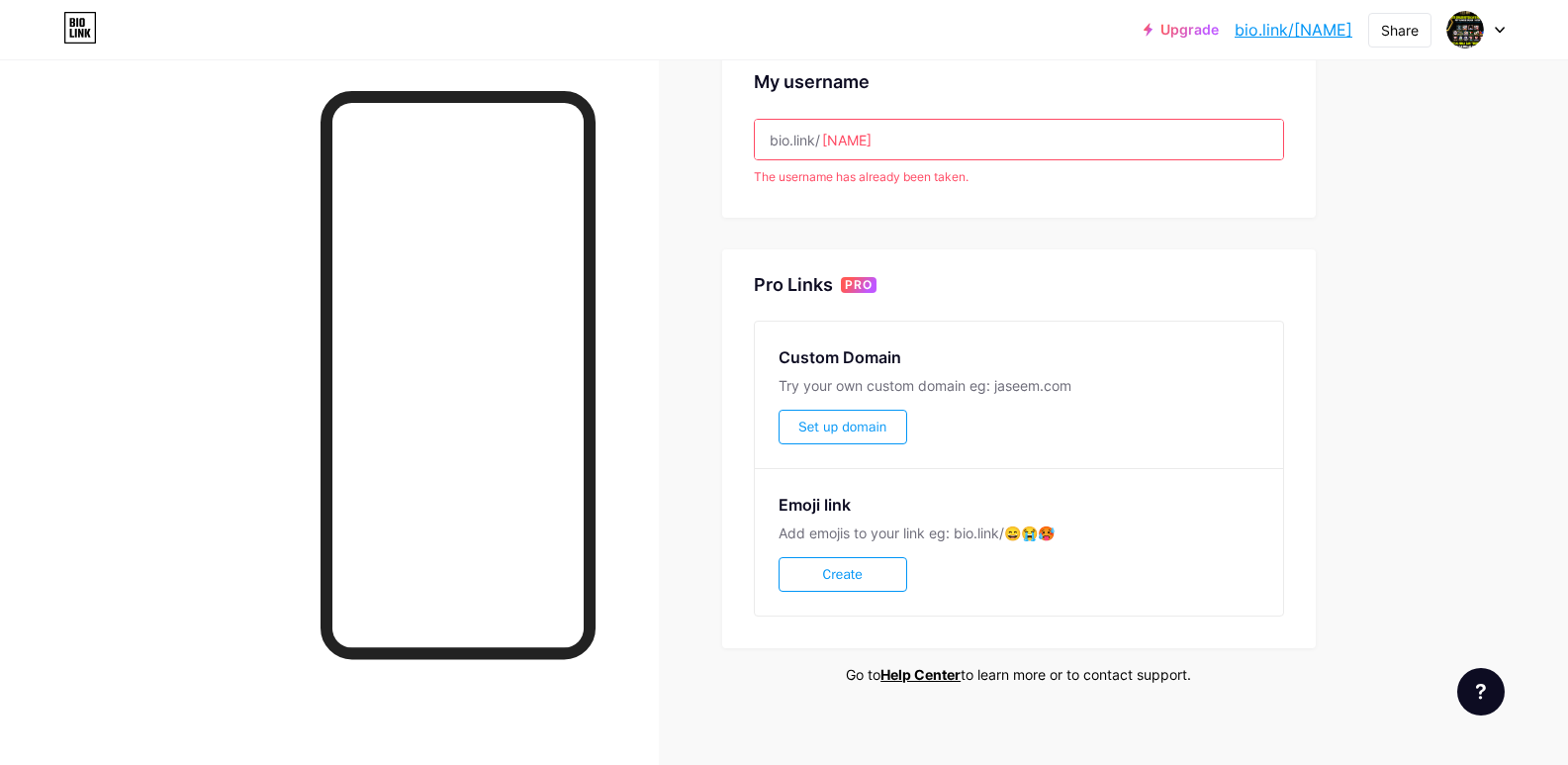 click on "Create" at bounding box center [843, 574] 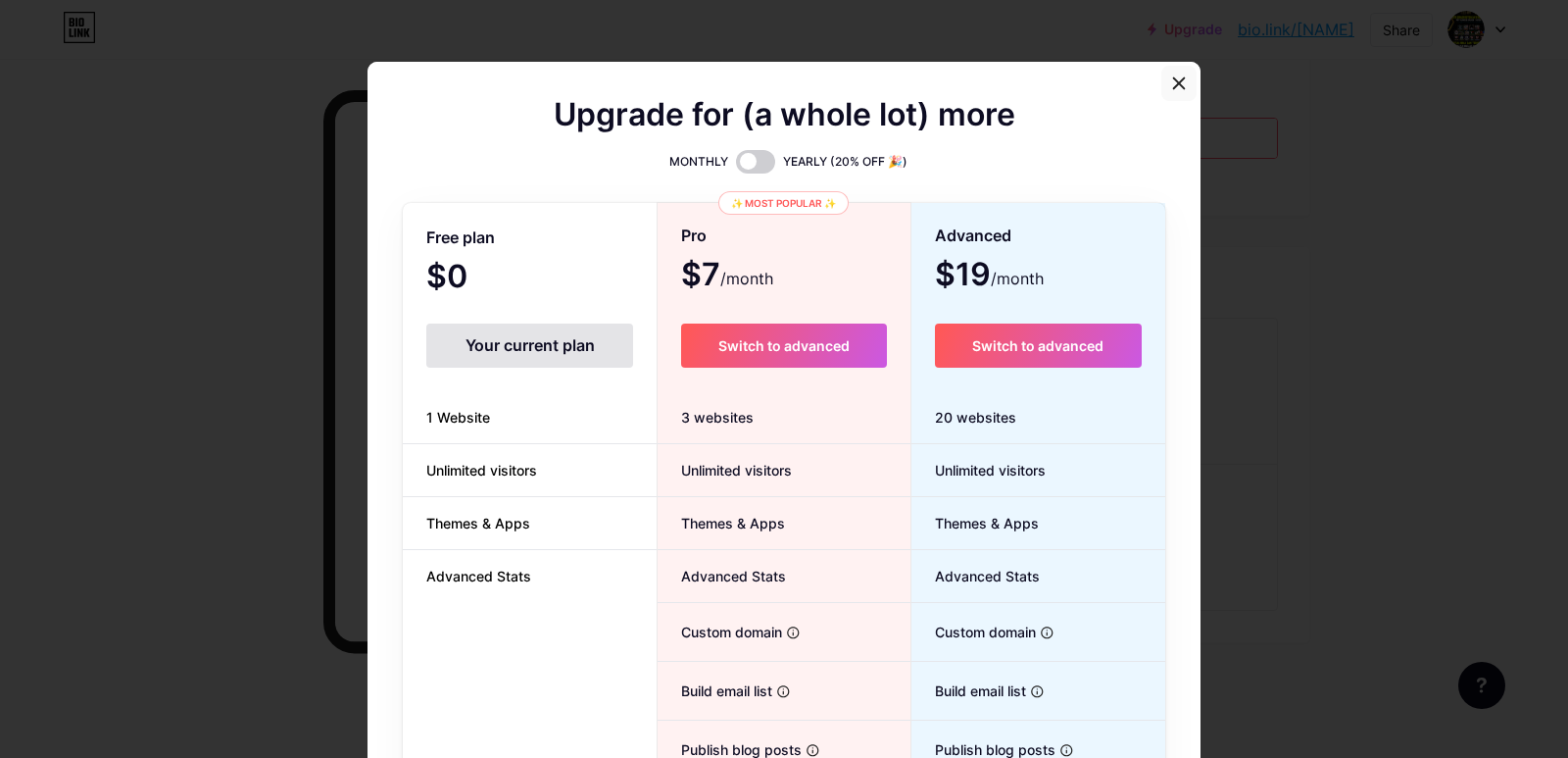 click 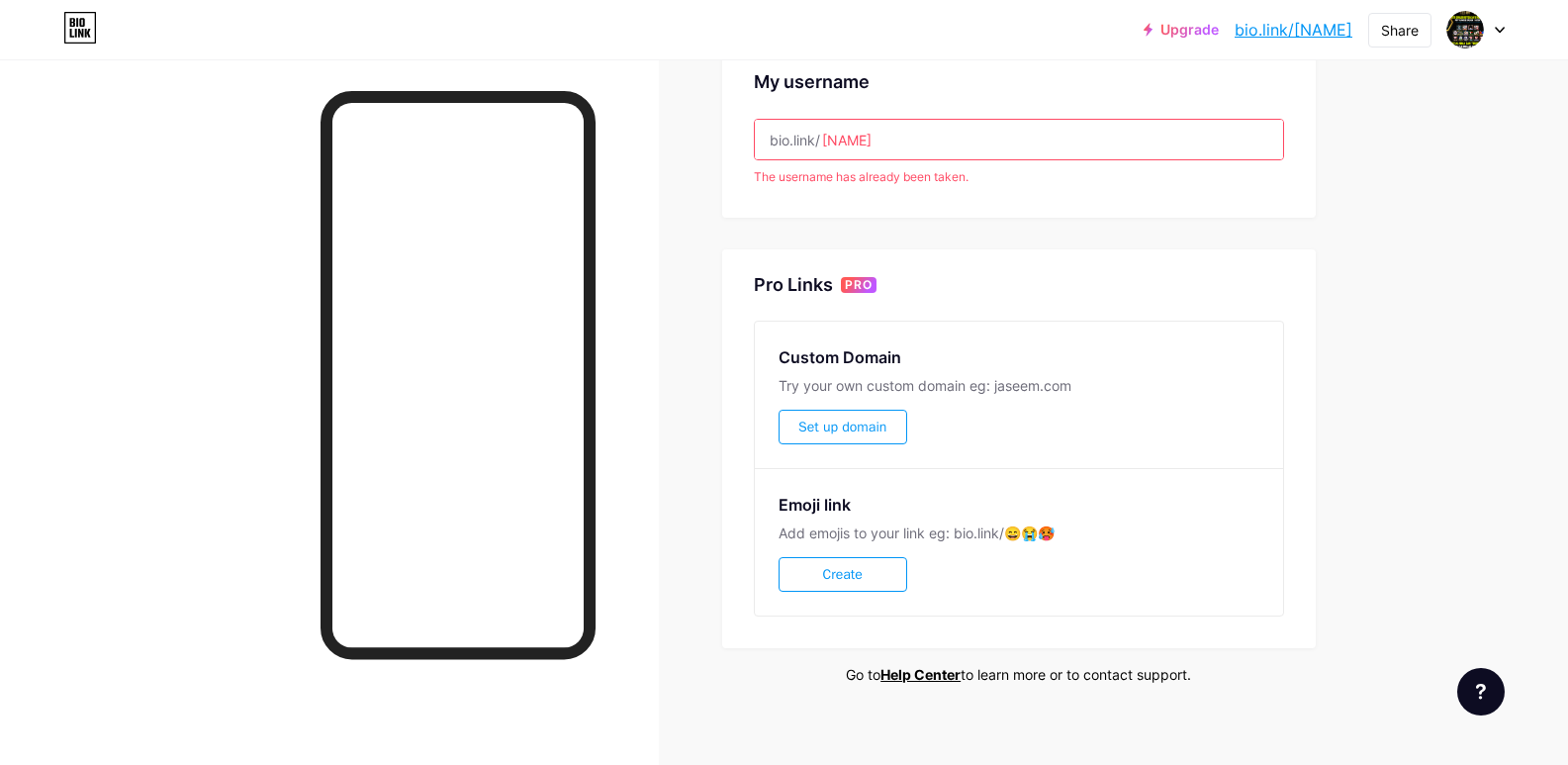 click on "Set
up domain" at bounding box center (842, 427) 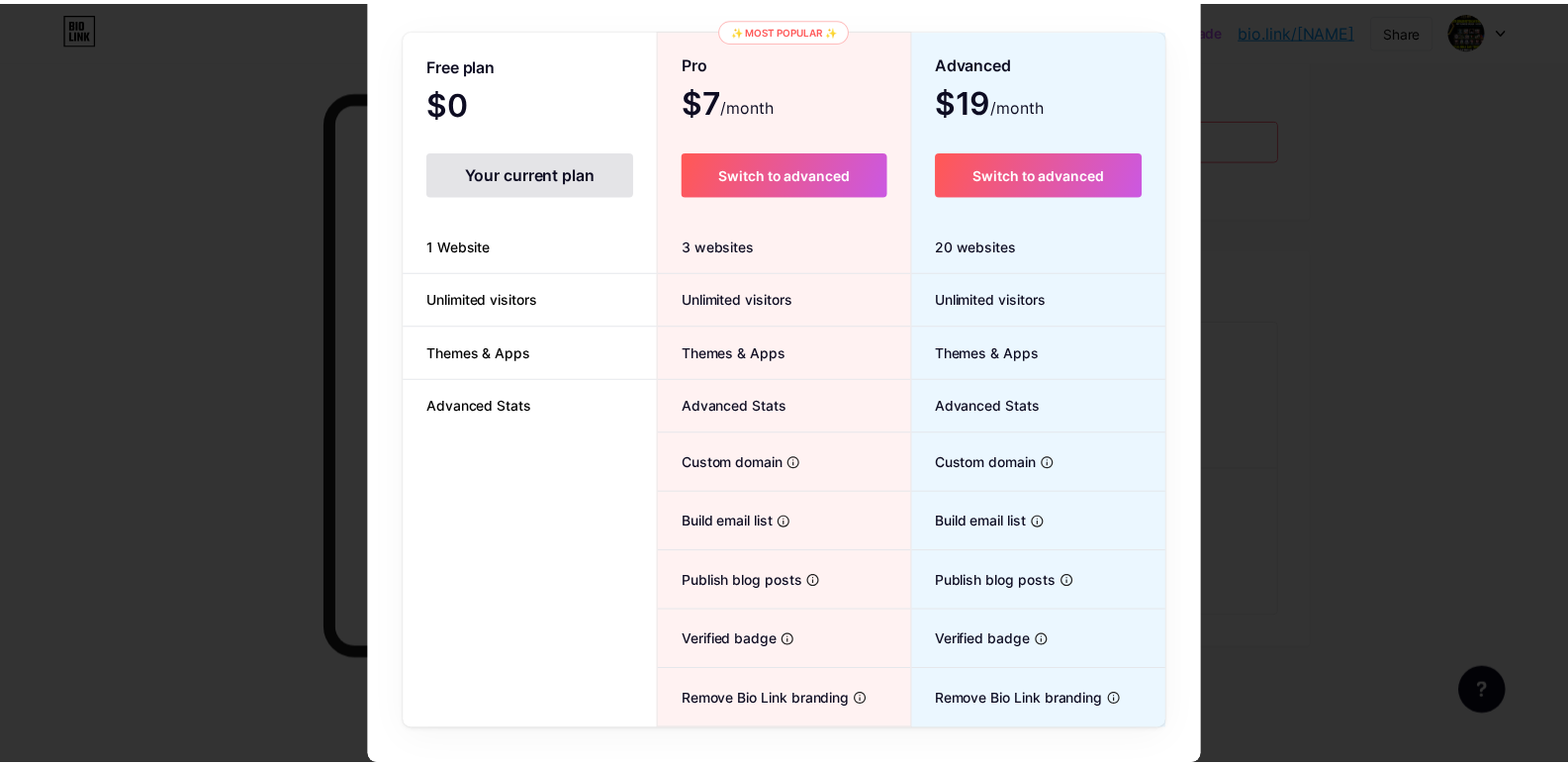 scroll, scrollTop: 0, scrollLeft: 0, axis: both 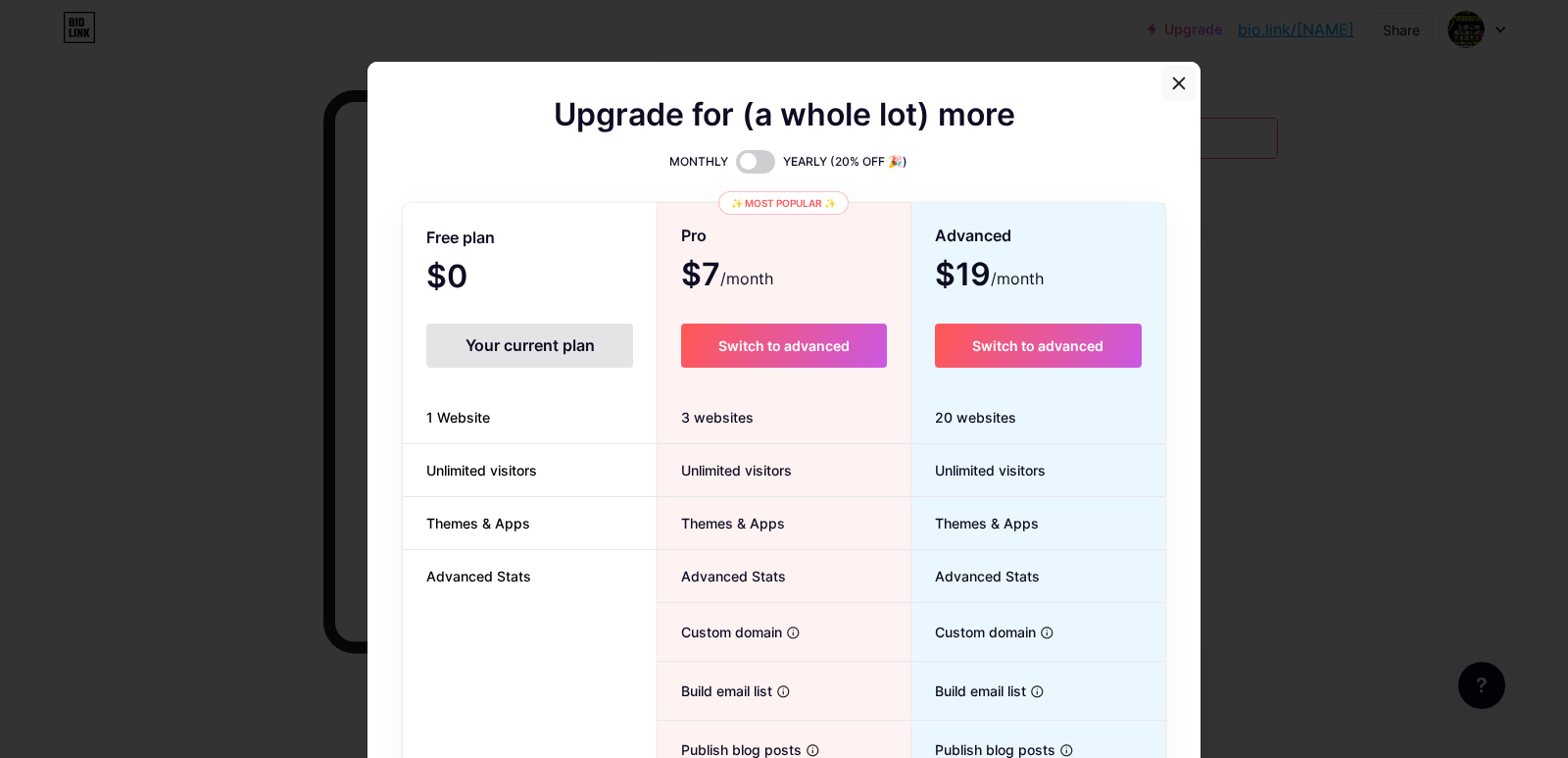 click at bounding box center [1179, 83] 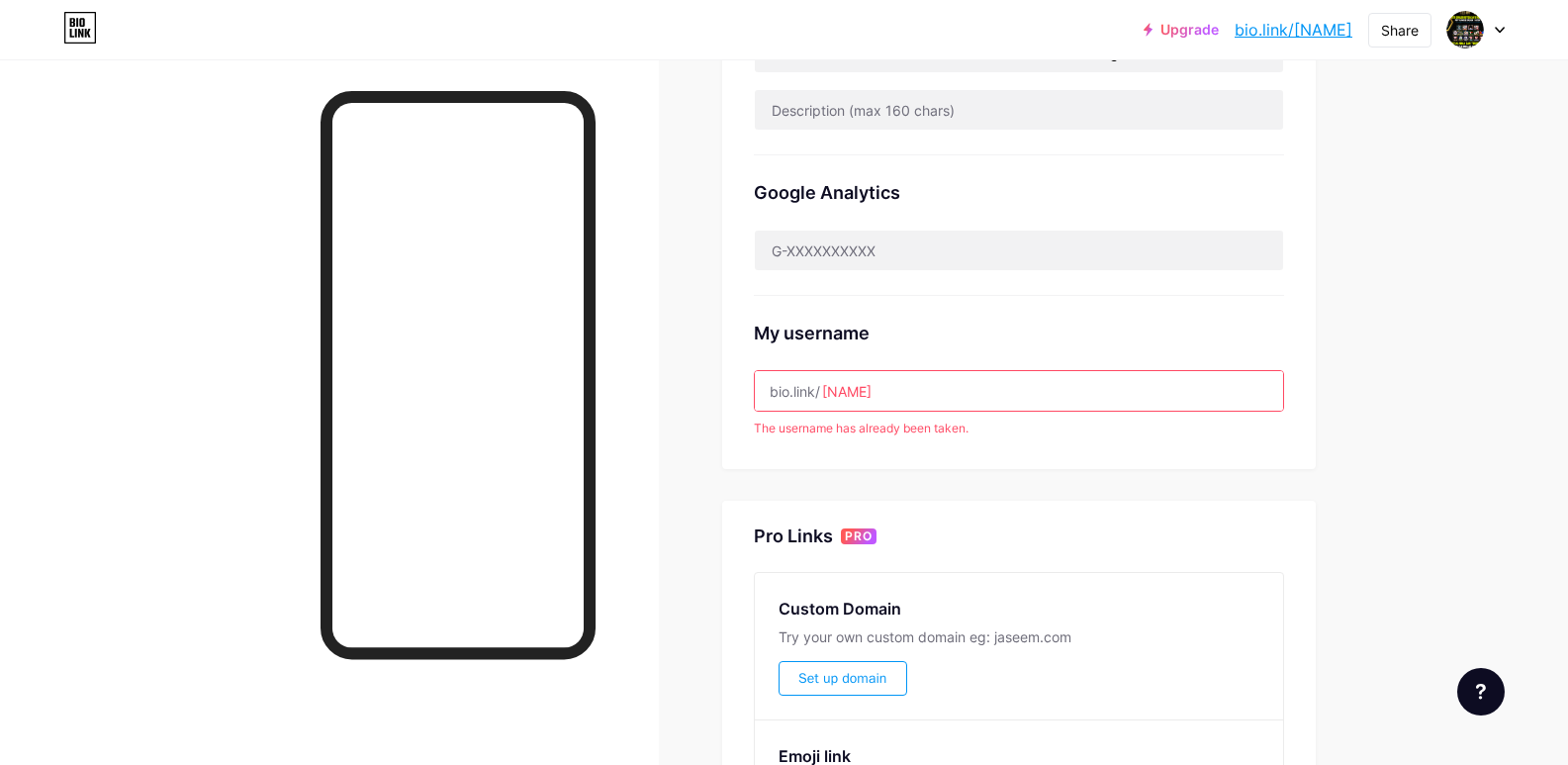 scroll, scrollTop: 495, scrollLeft: 0, axis: vertical 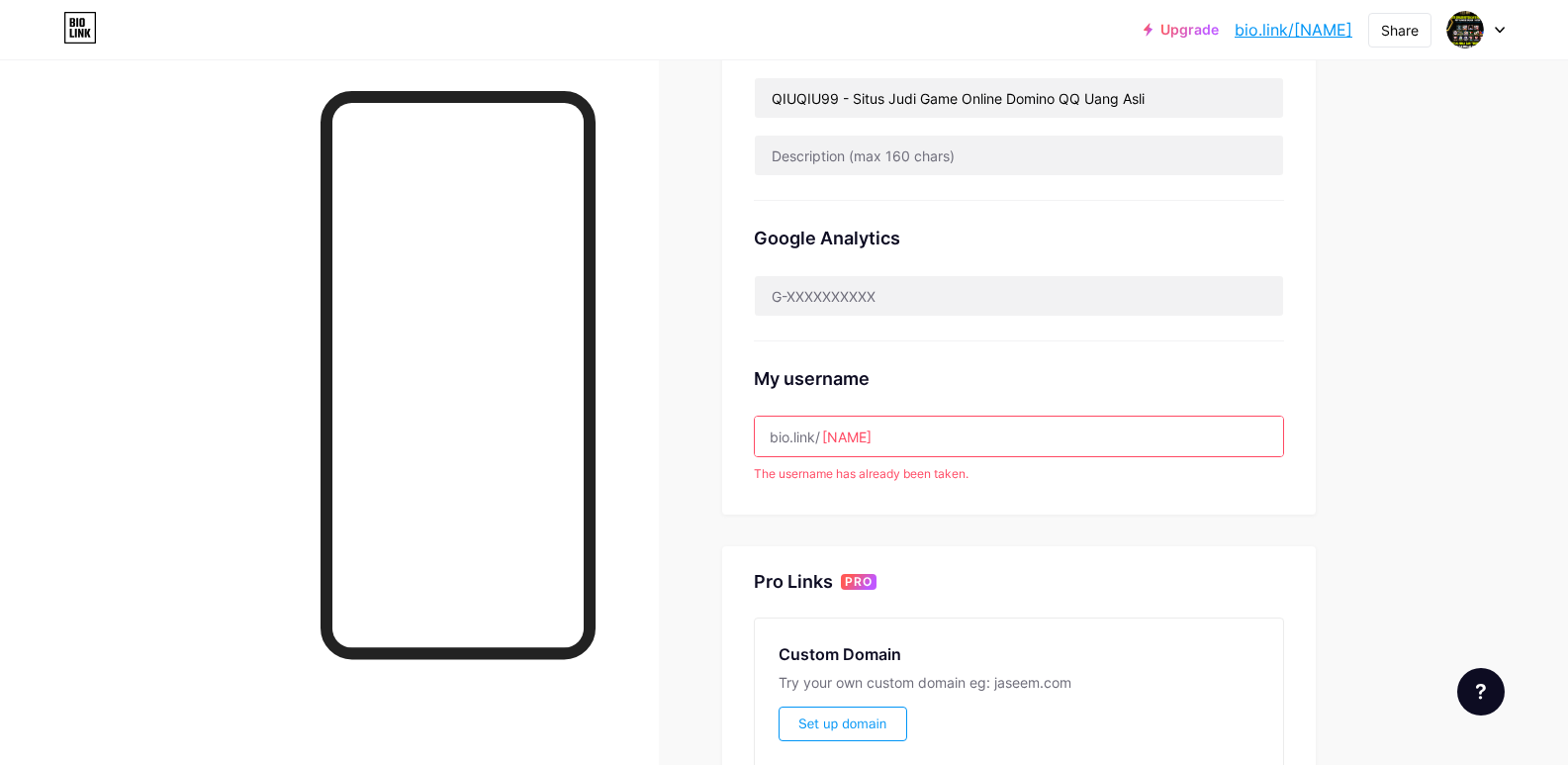 click on "qiuqiu99baliexe" at bounding box center (1019, 436) 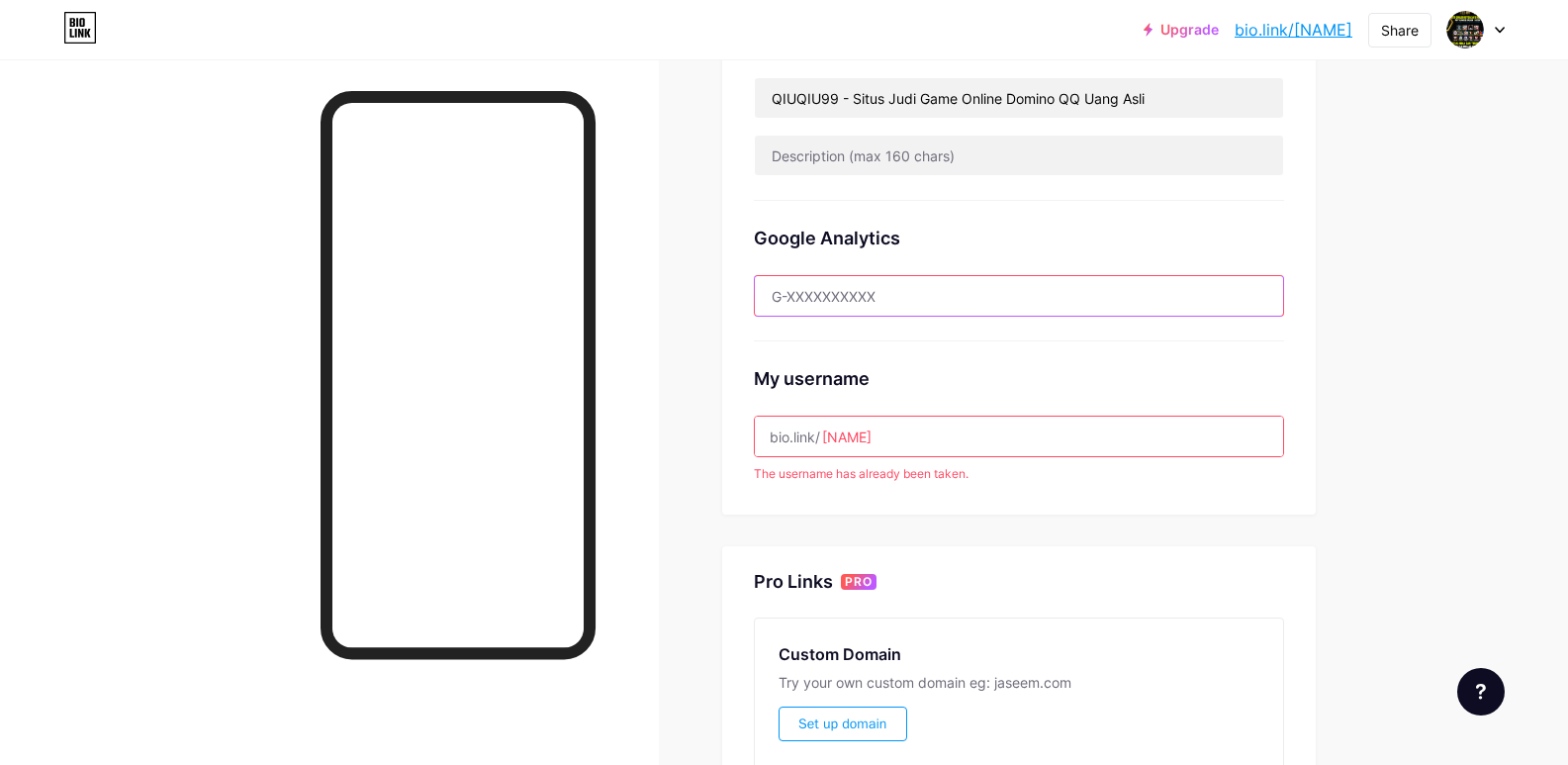 click at bounding box center [1019, 296] 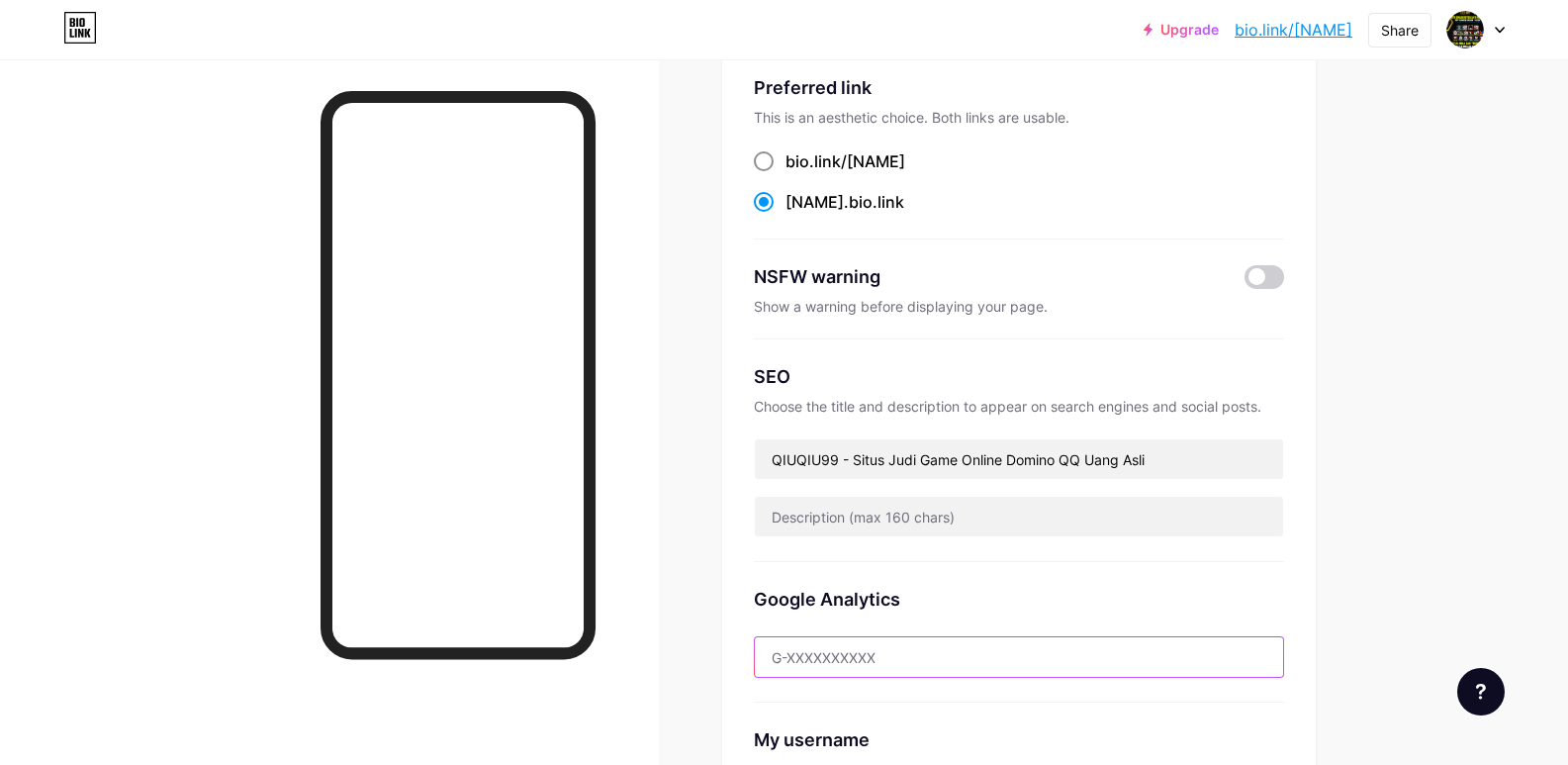 scroll, scrollTop: 99, scrollLeft: 0, axis: vertical 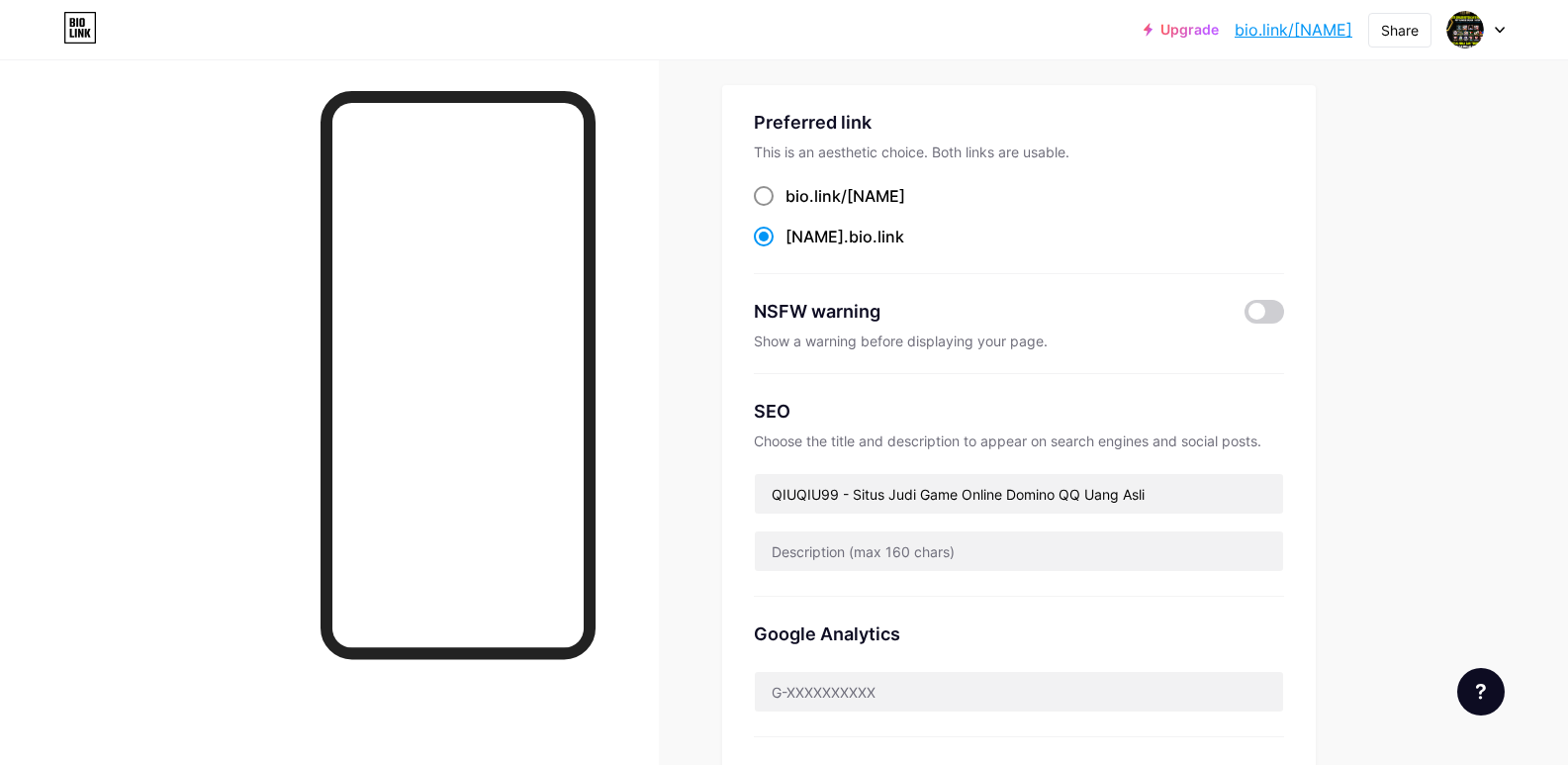 click at bounding box center [764, 196] 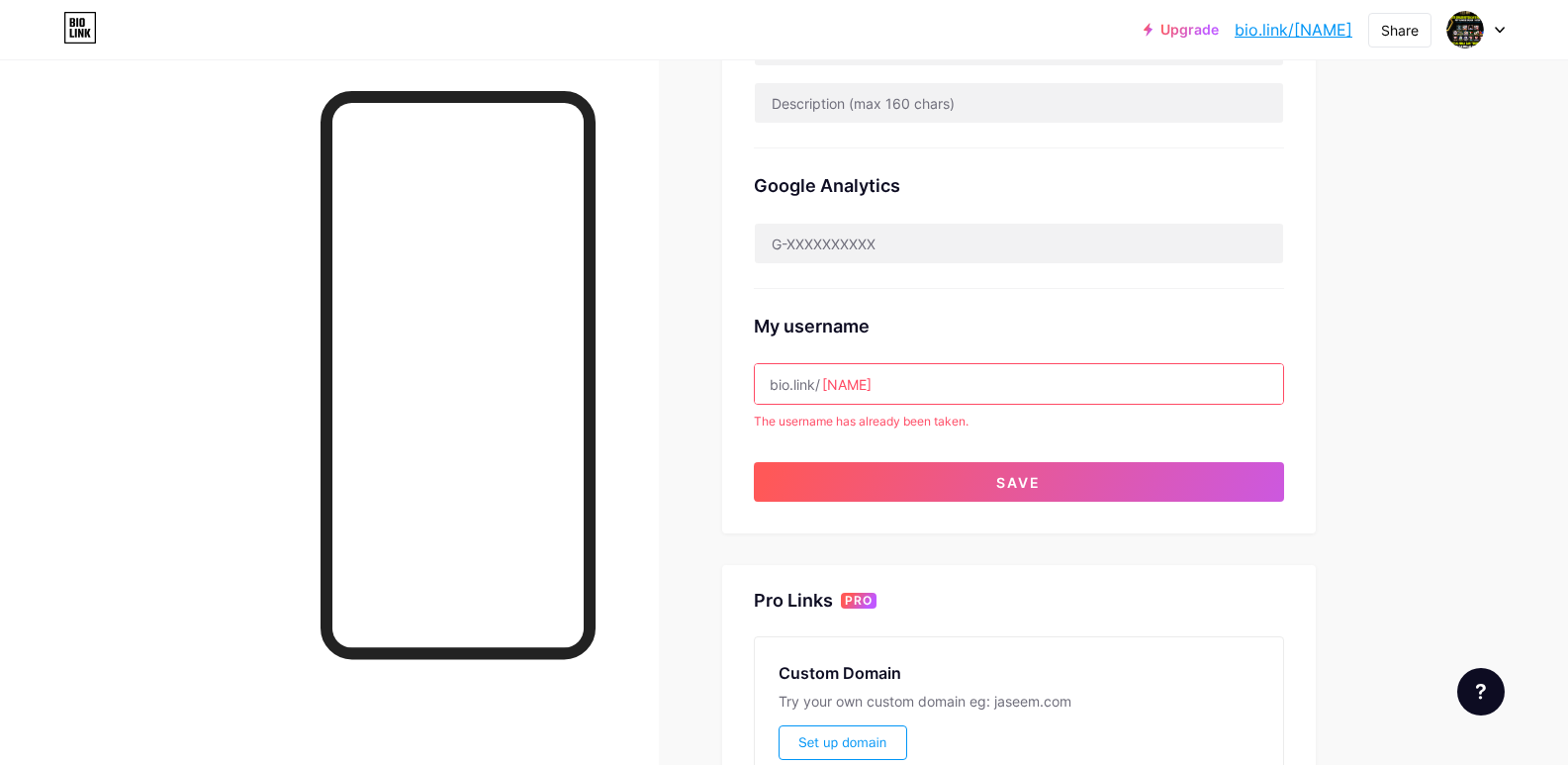 scroll, scrollTop: 594, scrollLeft: 0, axis: vertical 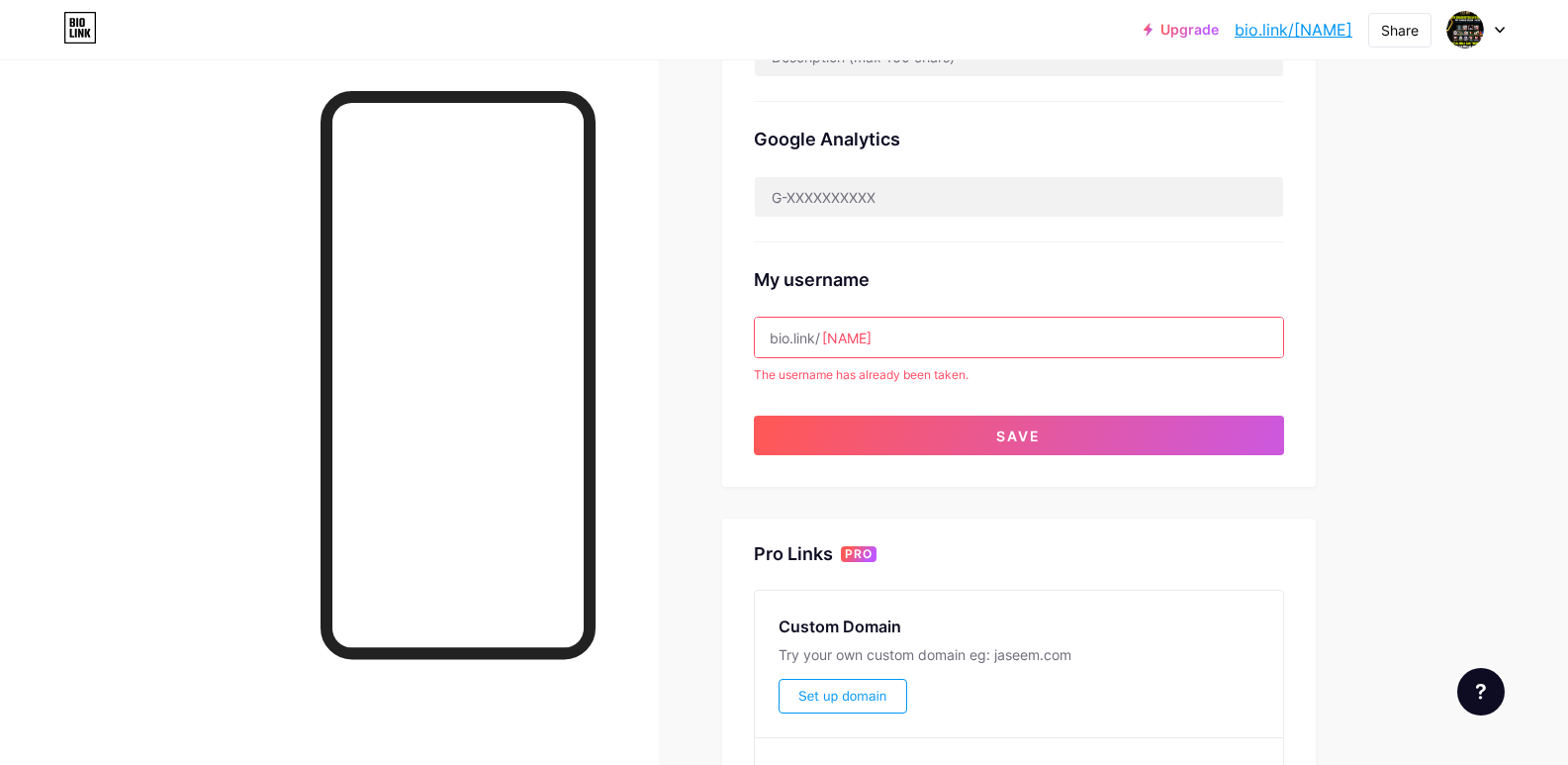 click on "qiuqiu99baliexe" at bounding box center [1019, 337] 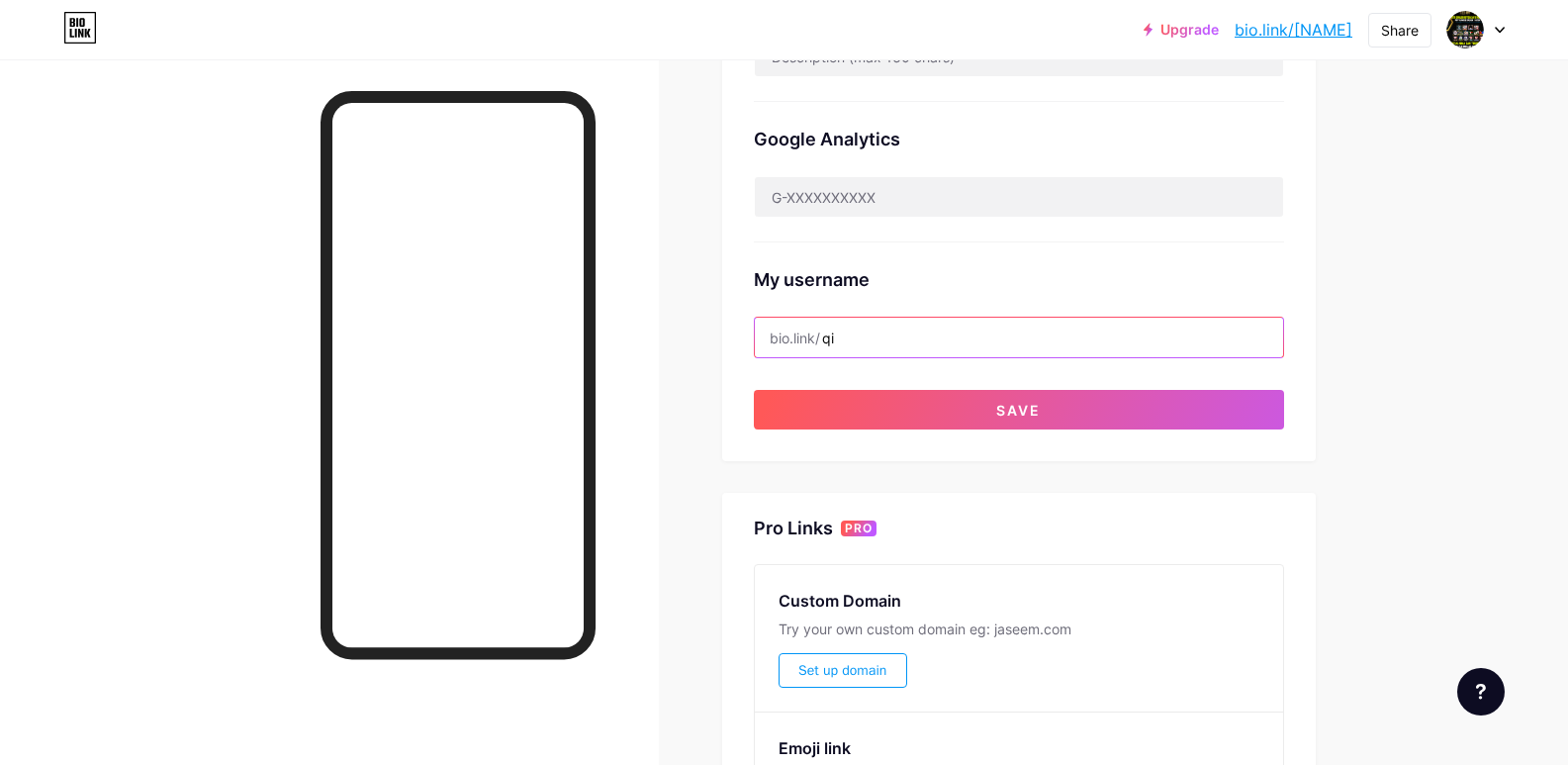 type on "q" 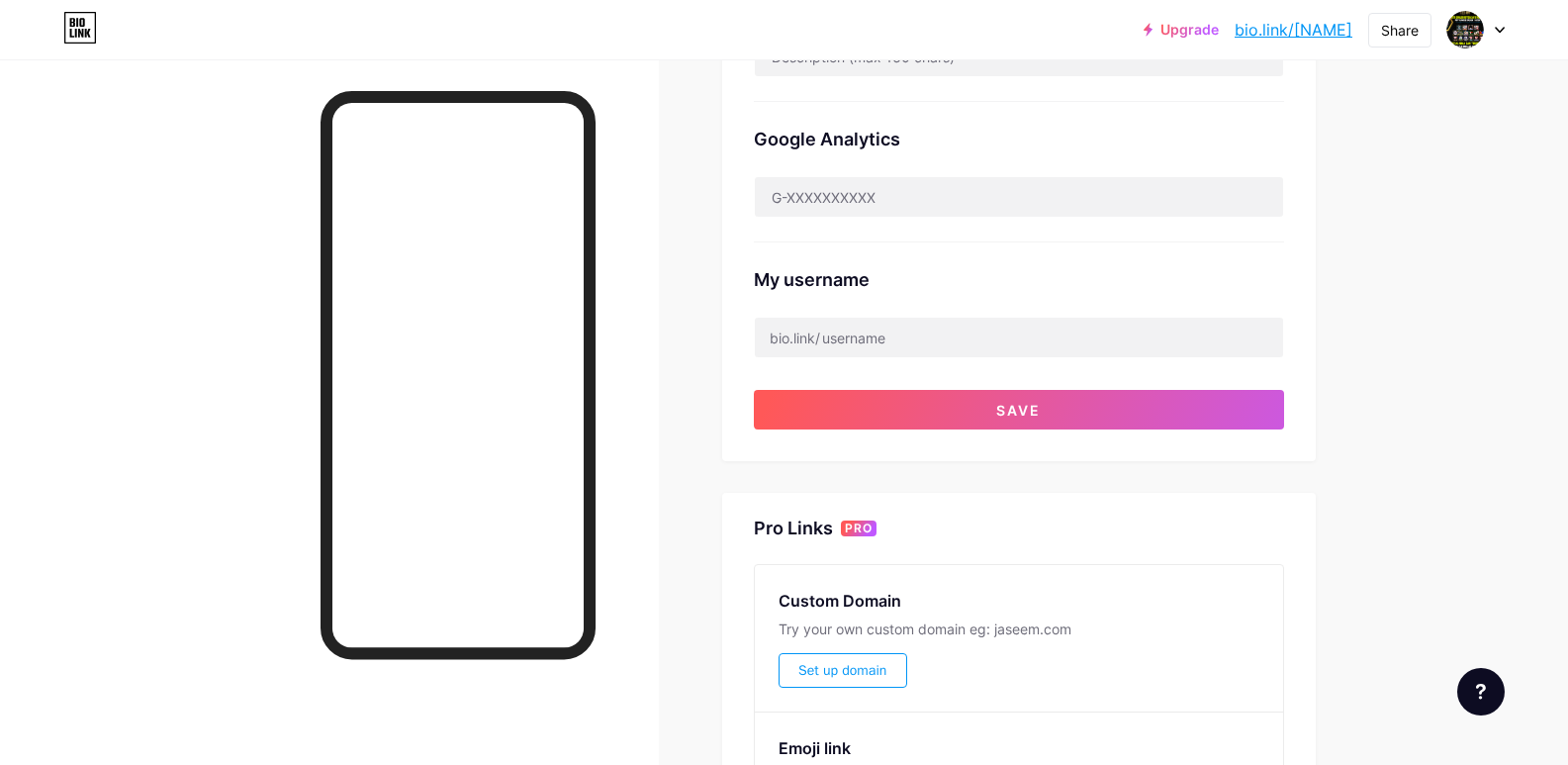 click on "My username   bio.link/" at bounding box center [1019, 300] 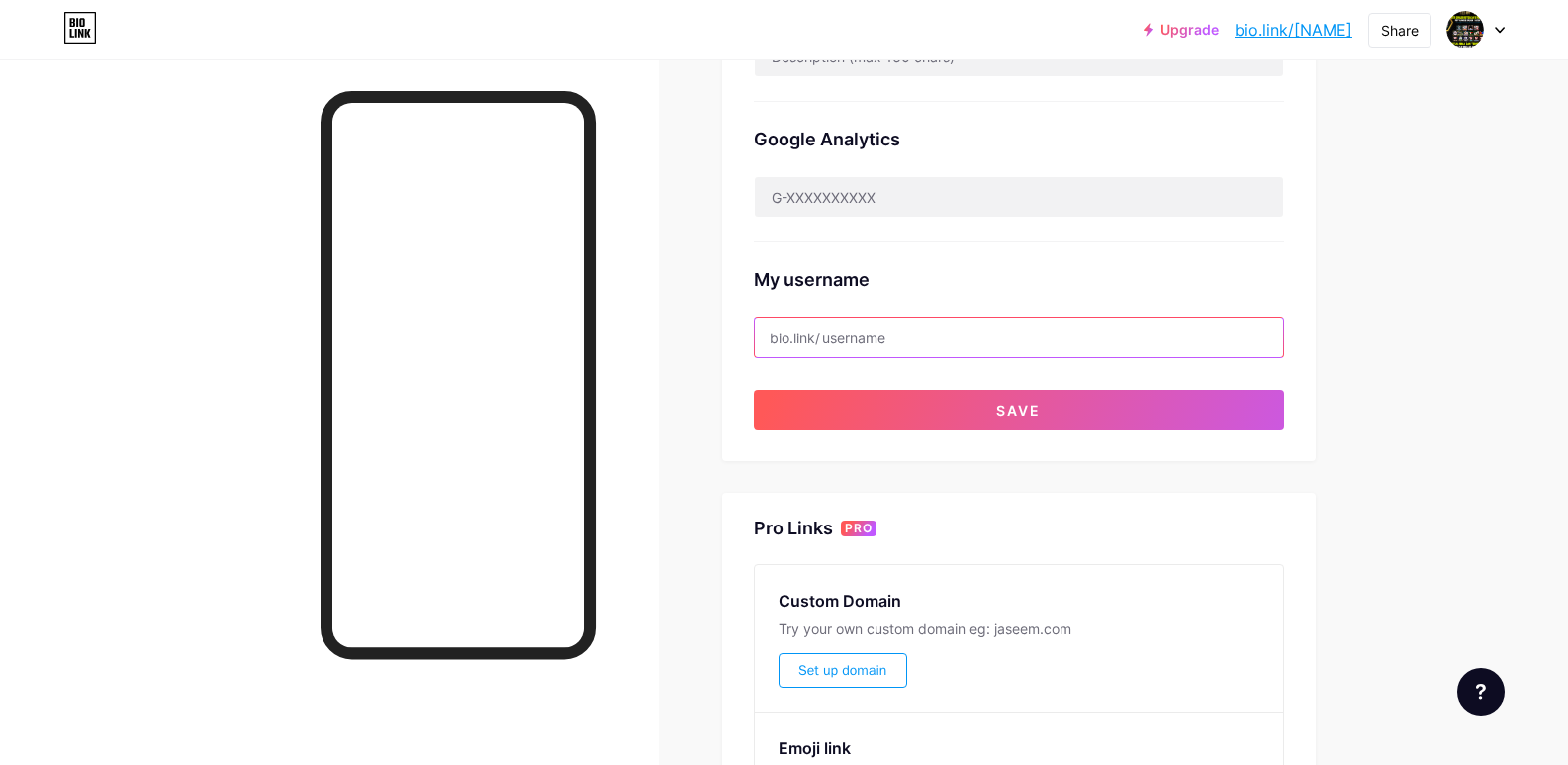 click at bounding box center [1019, 337] 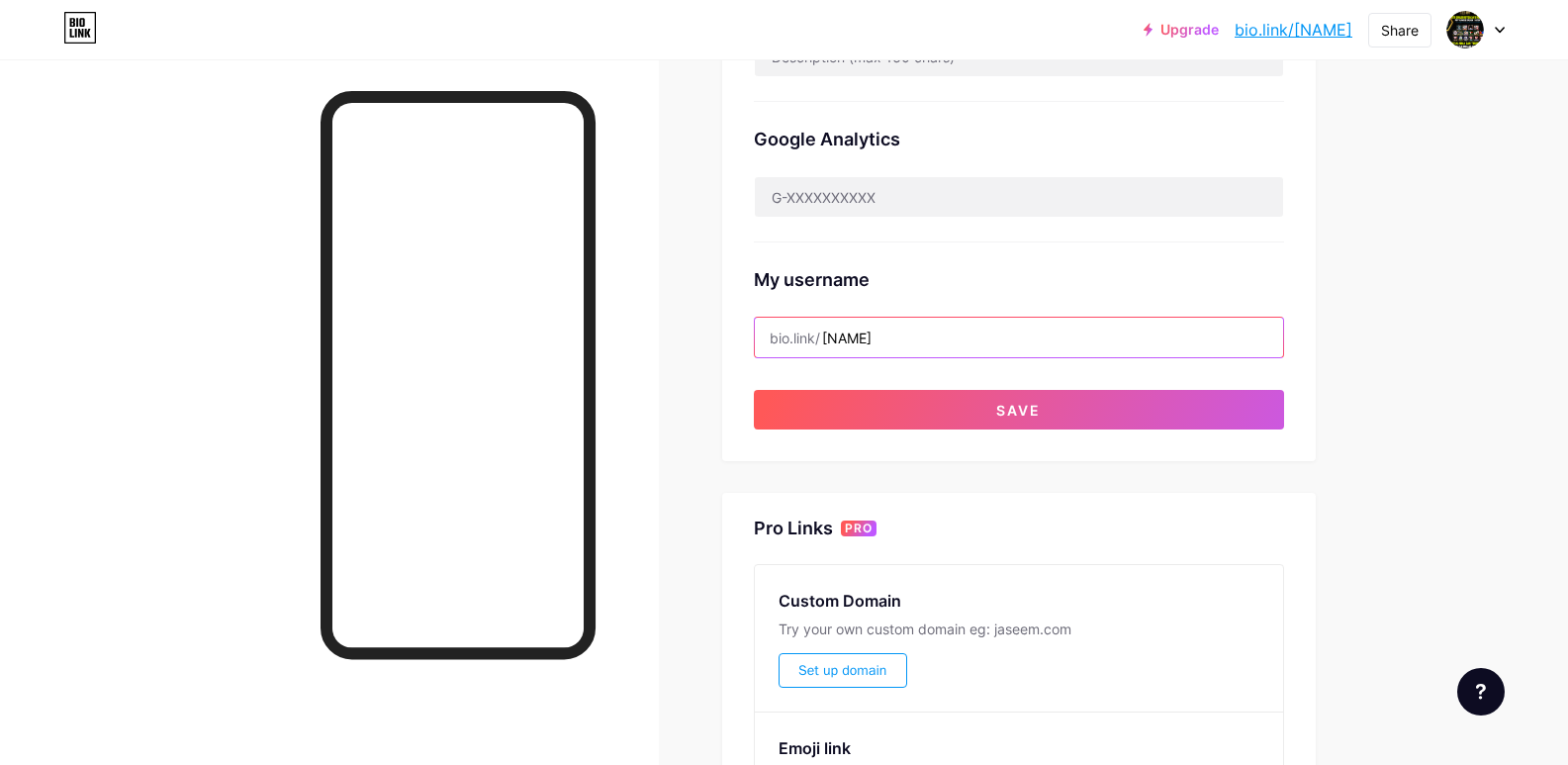 type on "qiuqiu99baliexe" 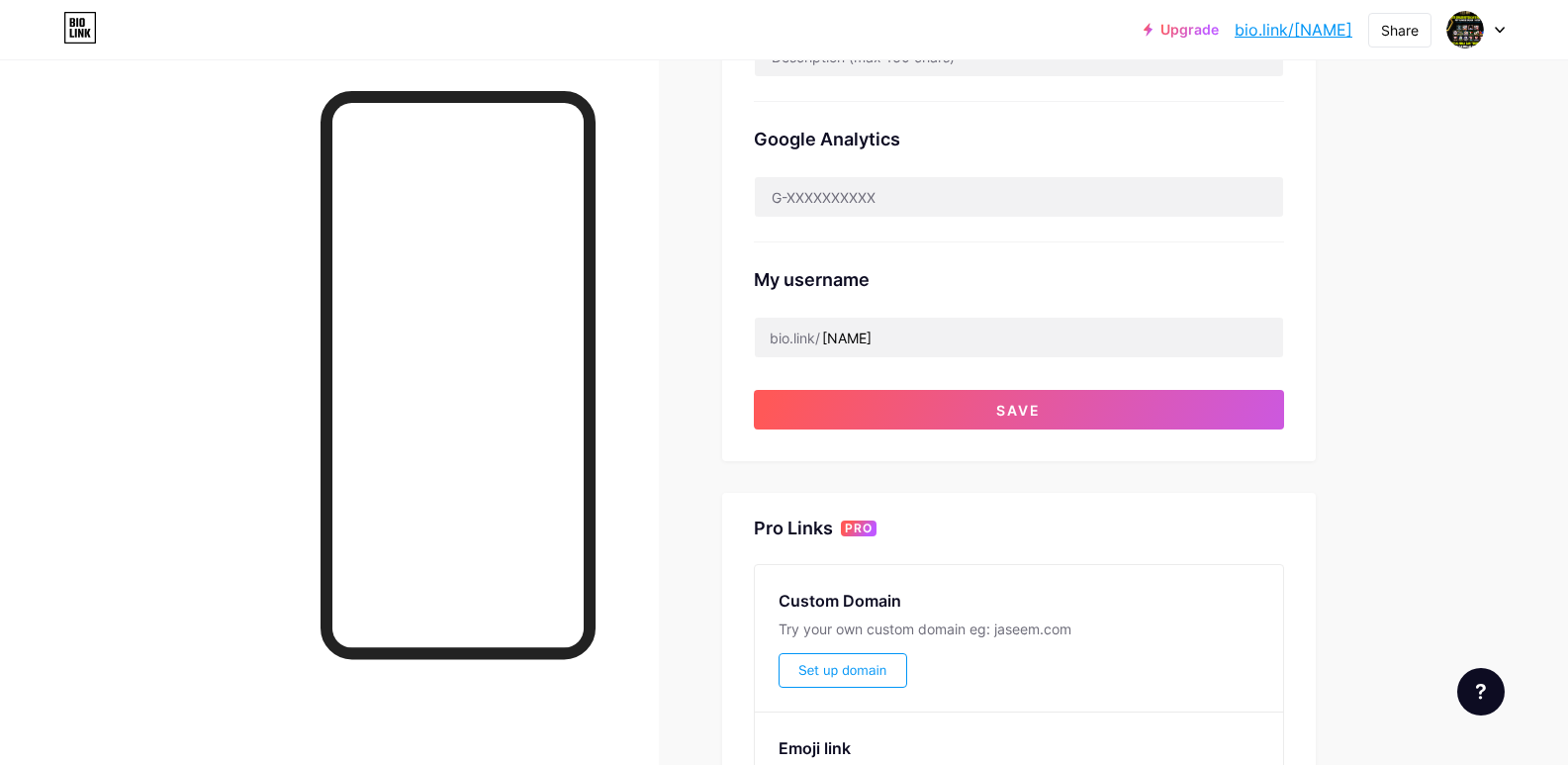 click on "Upgrade   bio.link/qiuqiu...   bio.link/qiuqiu99baliexe   Share               Switch accounts     QIUQIU99   bio.link/qiuqiu99baliexe       + Add a new page        Account settings   Logout   Link Copied
Links
Posts
Design
Subscribers
NEW
Stats
Settings     Preferred link   This is an aesthetic choice. Both links are usable.
bio.link/ qiuqiu99baliexe       qiuqiu99baliexe .bio.link
NSFW warning       Show a warning before displaying your page.     SEO   Choose the title and description to appear on search engines and social posts.   QIUQIU99 - Situs Judi Game Online Domino QQ Uang Asli         Google Analytics       My username   bio.link/   qiuqiu99baliexe         Save       Pro Links   PRO   Custom Domain   Try your own custom domain eg: jaseem.com   Set
up domain             Emoji link   Add emojis to your link eg: bio.link/😄😭🥵   Create" at bounding box center [784, 217] 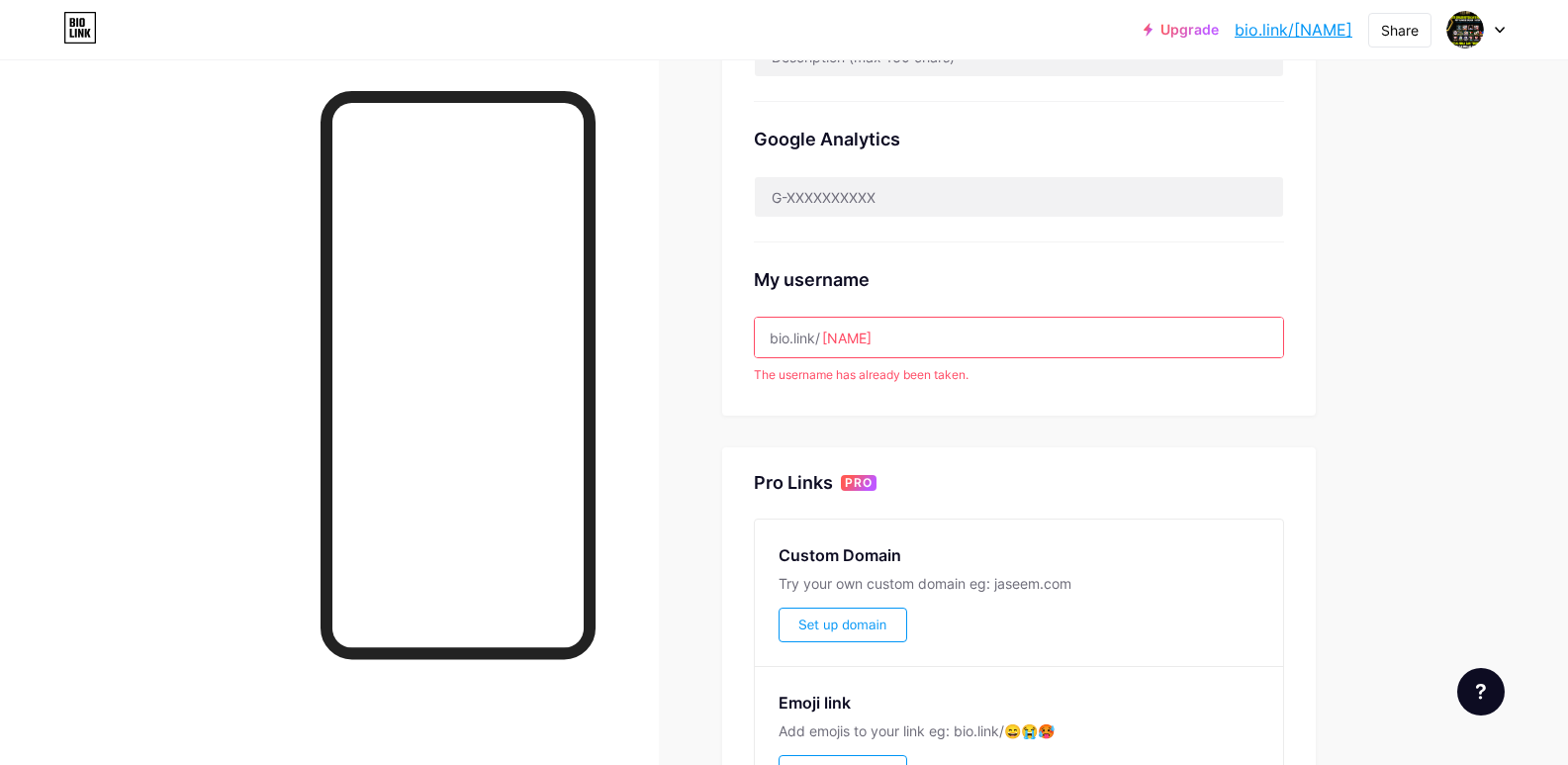 click on "qiuqiu99baliexe" at bounding box center (1019, 337) 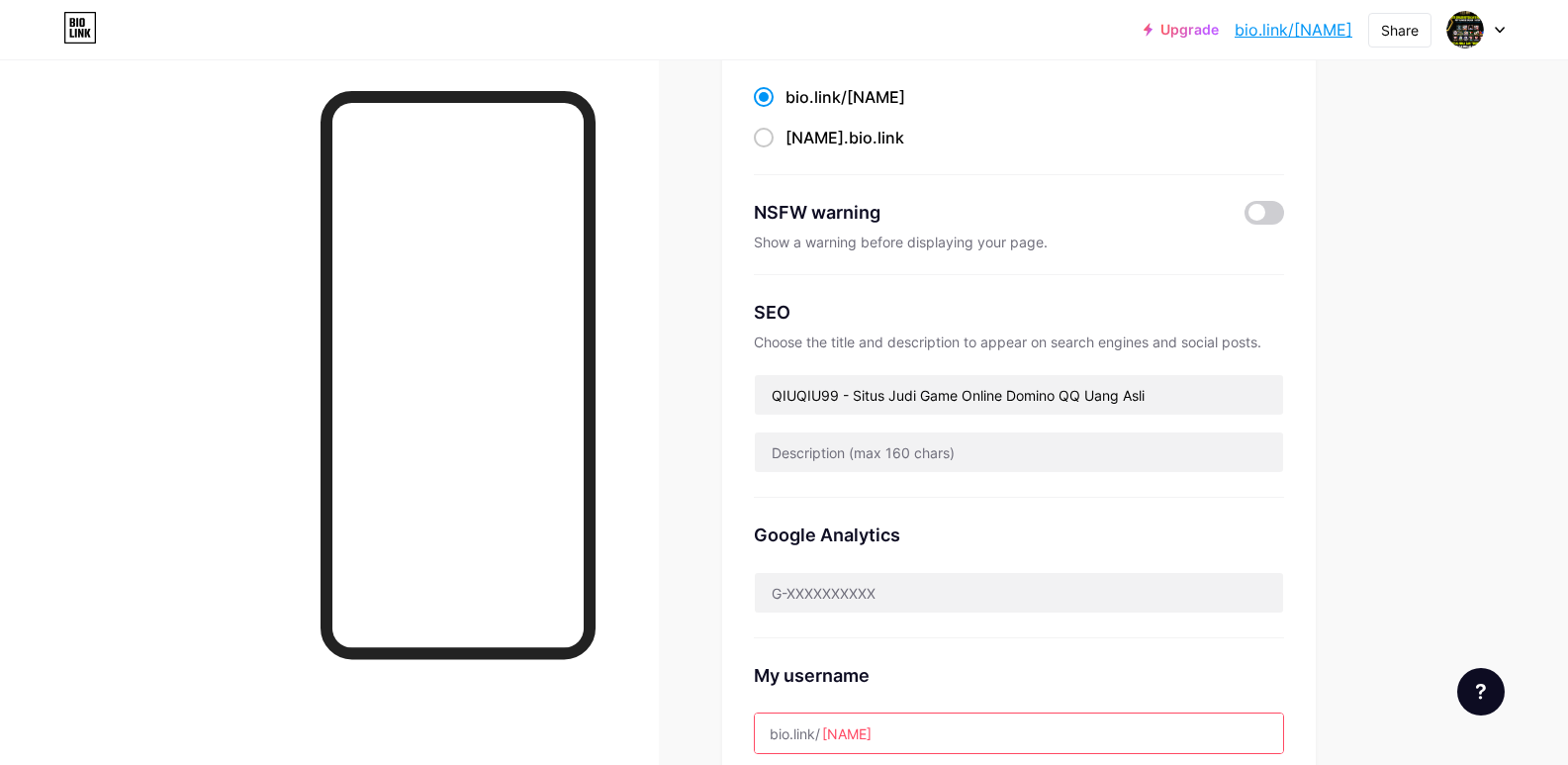 scroll, scrollTop: 0, scrollLeft: 0, axis: both 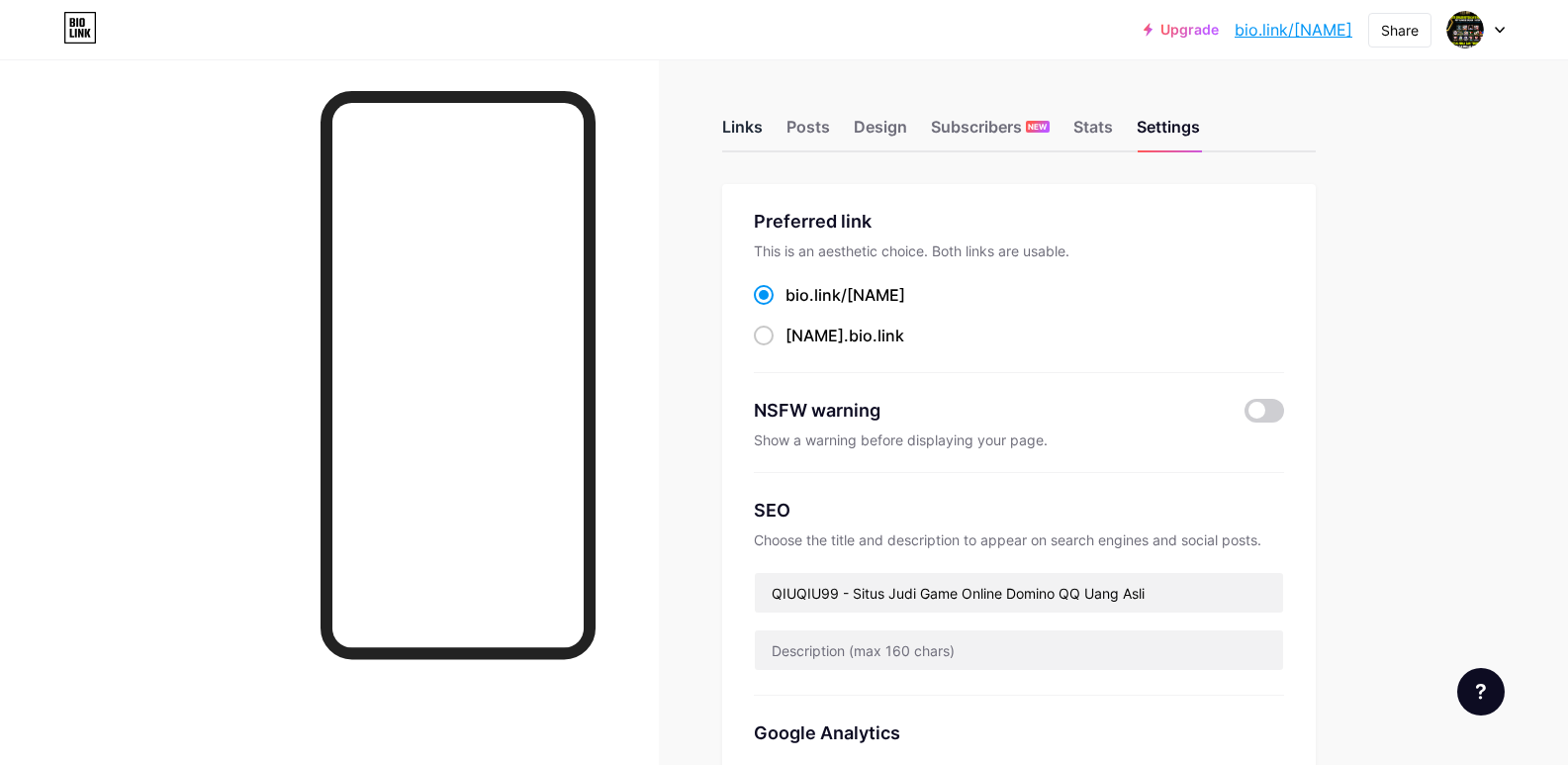 click on "Links" at bounding box center (742, 133) 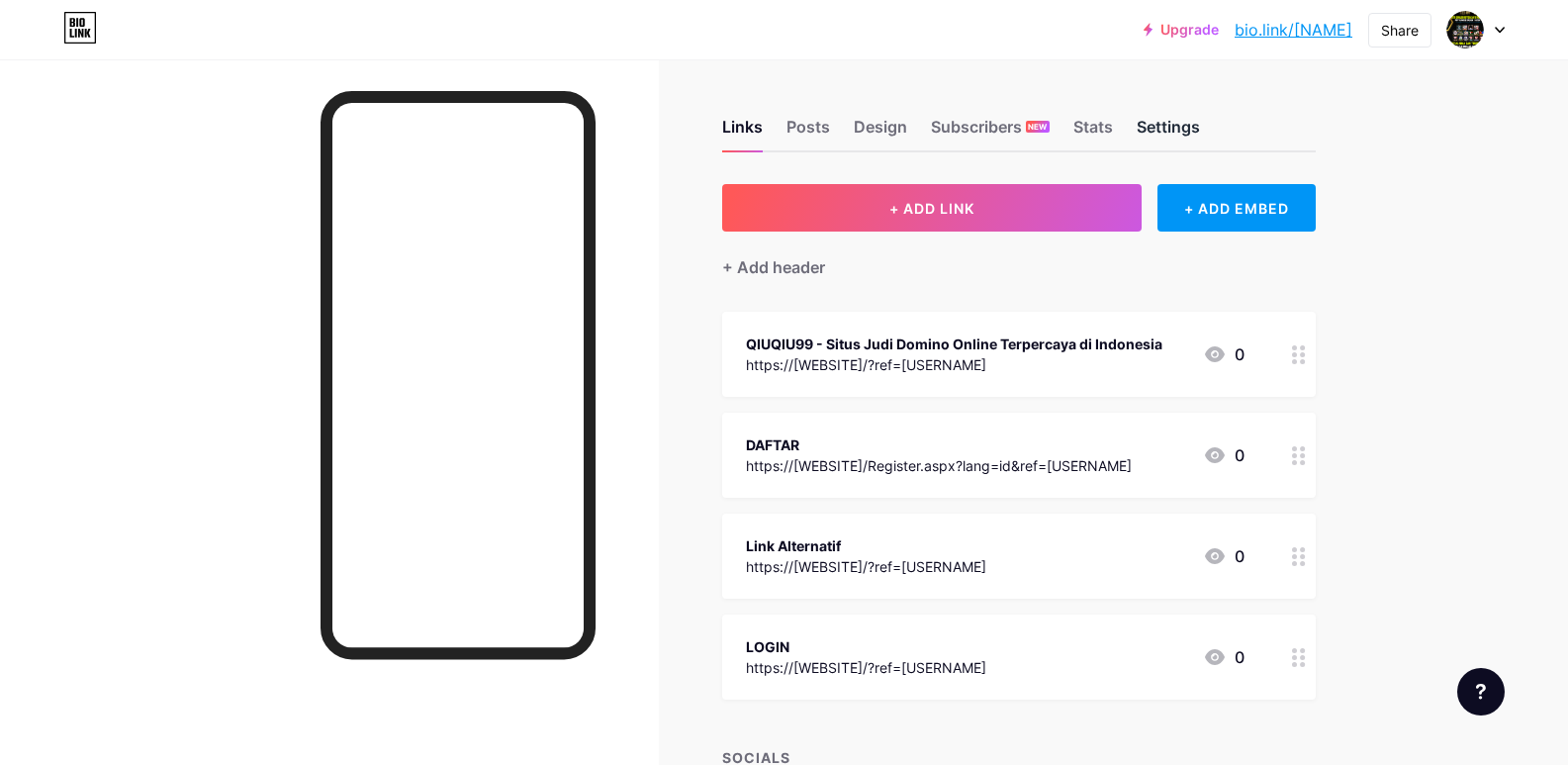 click on "Settings" at bounding box center (1168, 133) 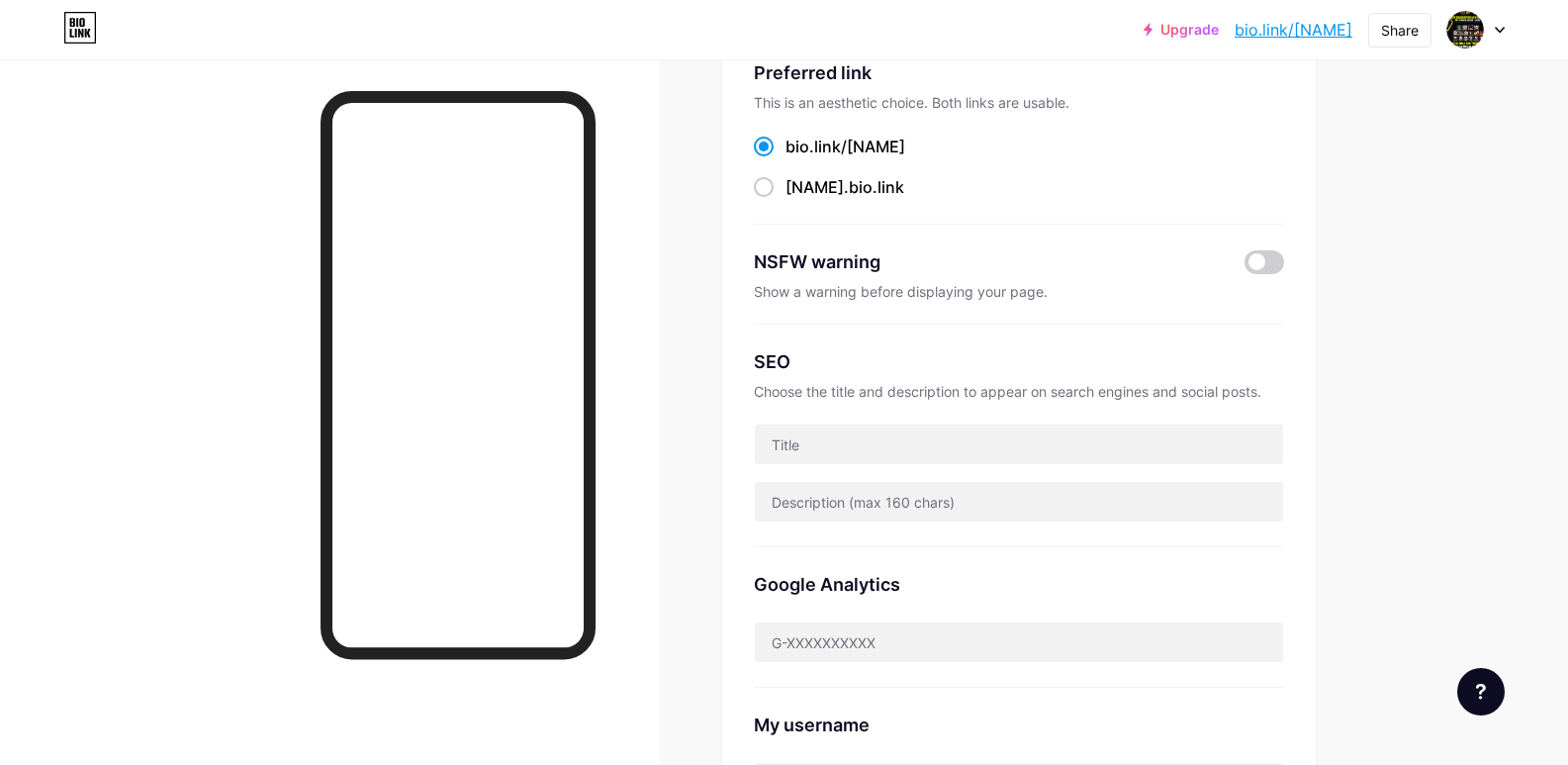 scroll, scrollTop: 0, scrollLeft: 0, axis: both 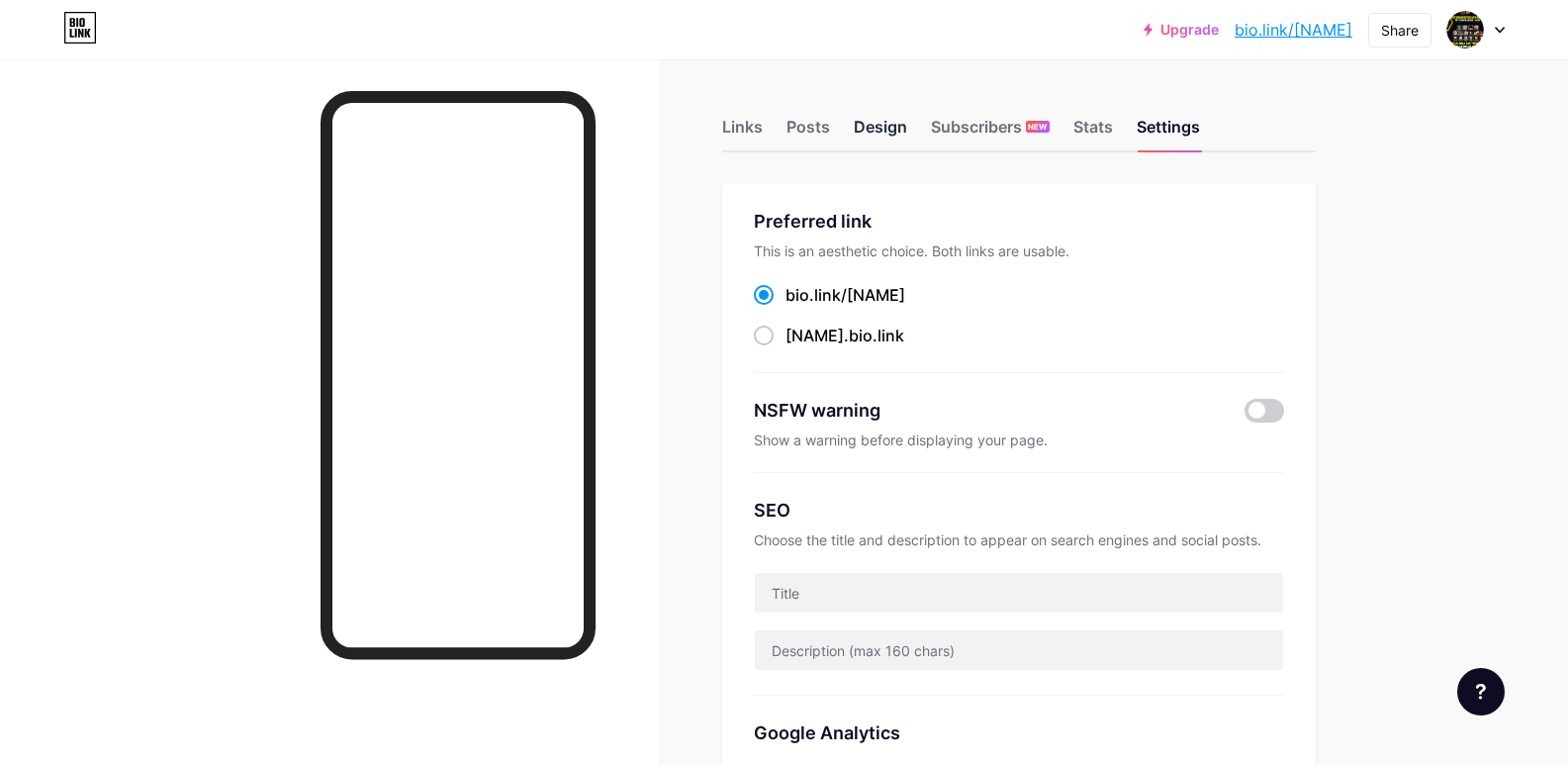 click on "Design" at bounding box center [880, 133] 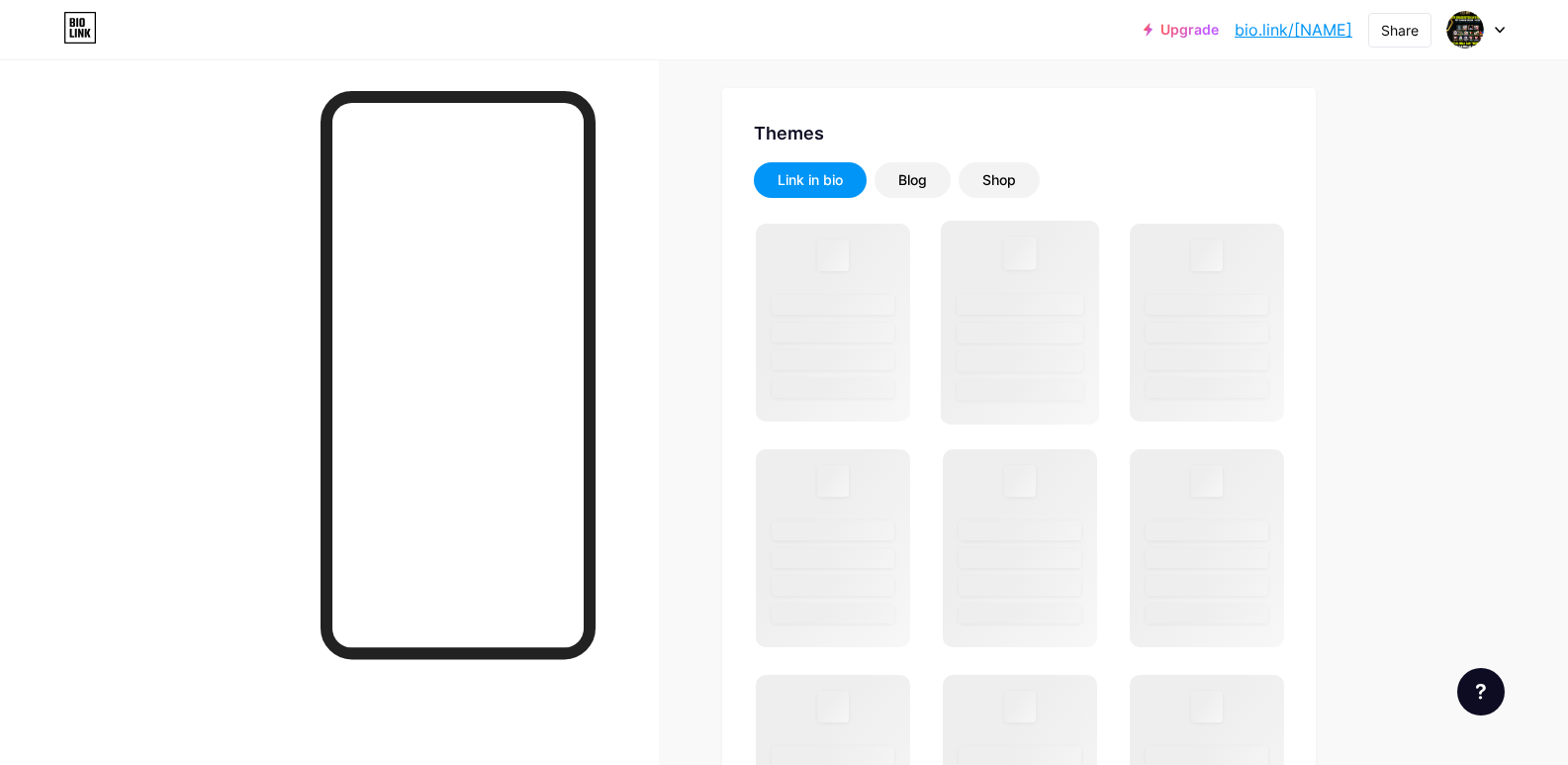 scroll, scrollTop: 396, scrollLeft: 0, axis: vertical 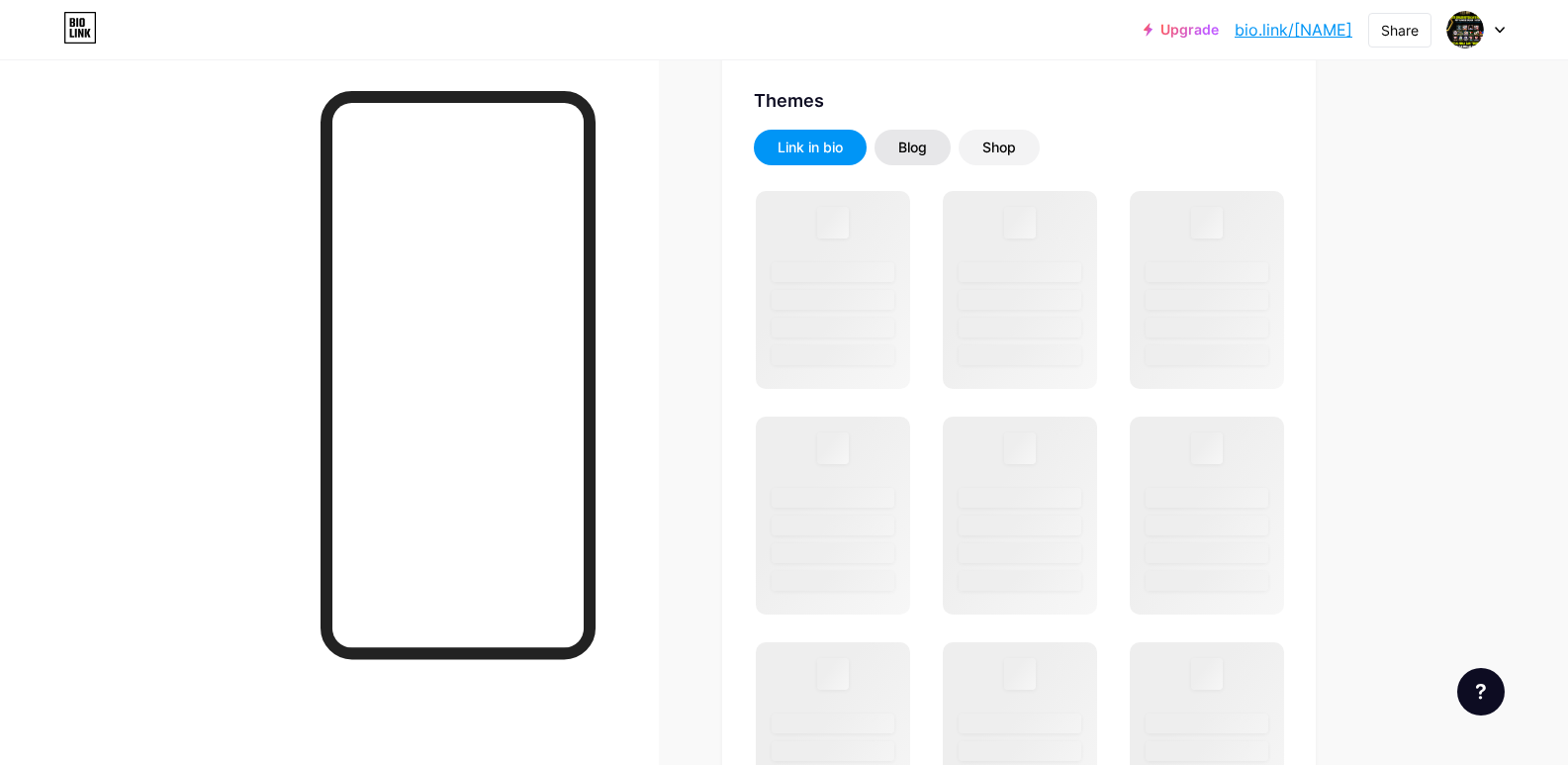 click on "Blog" at bounding box center (912, 147) 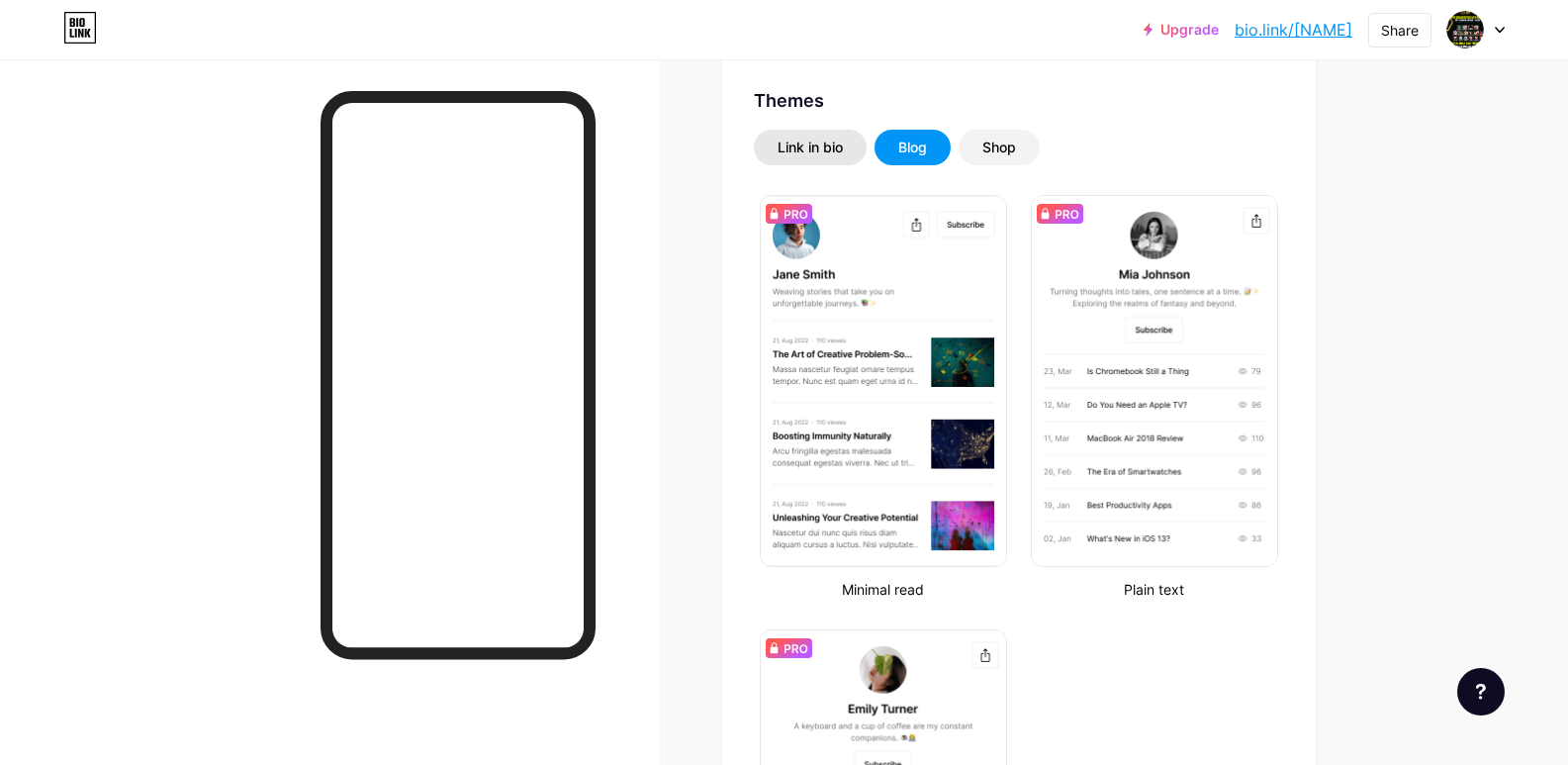click on "Link in bio" at bounding box center [810, 147] 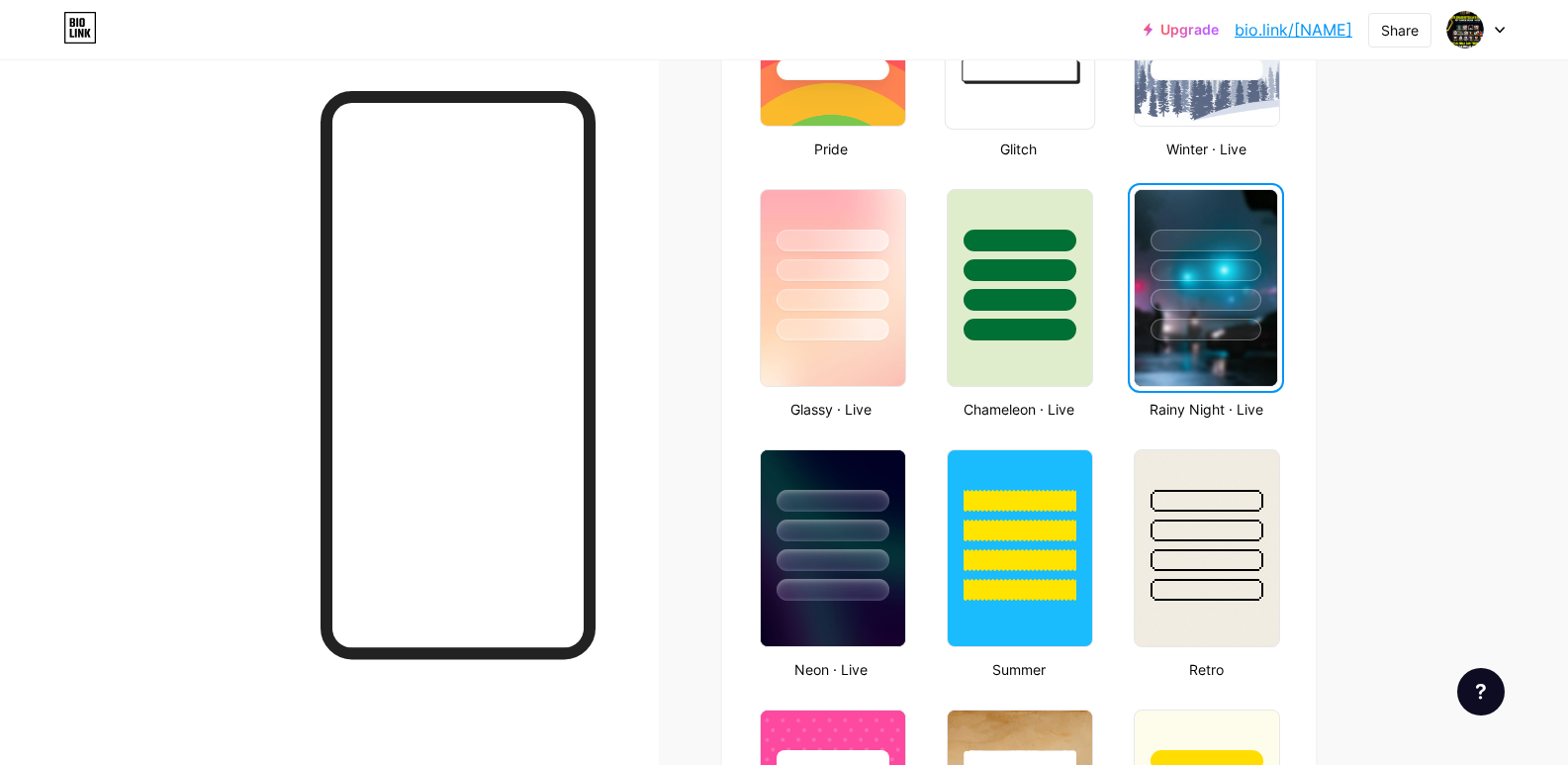scroll, scrollTop: 1089, scrollLeft: 0, axis: vertical 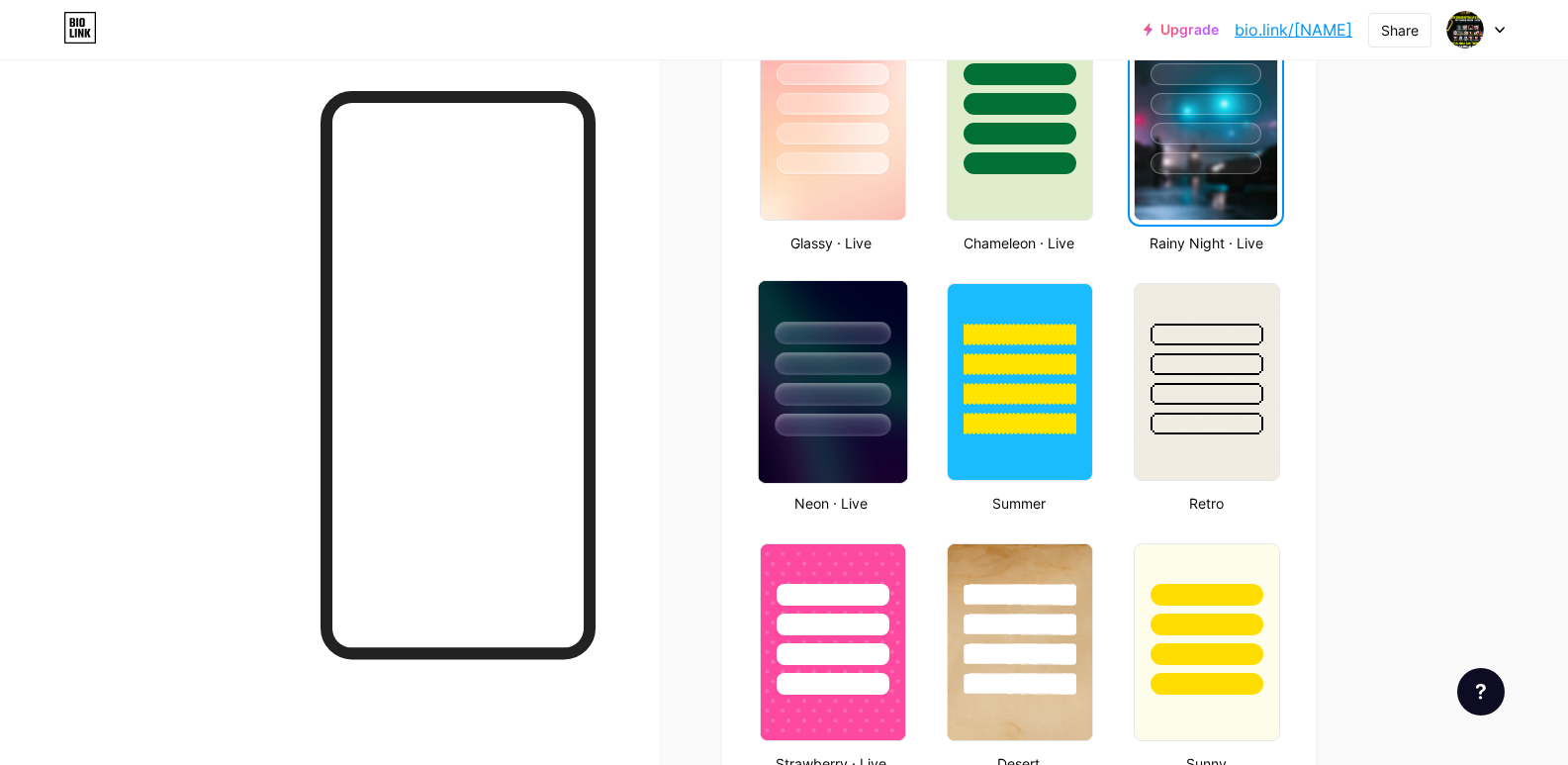 click at bounding box center [832, 363] 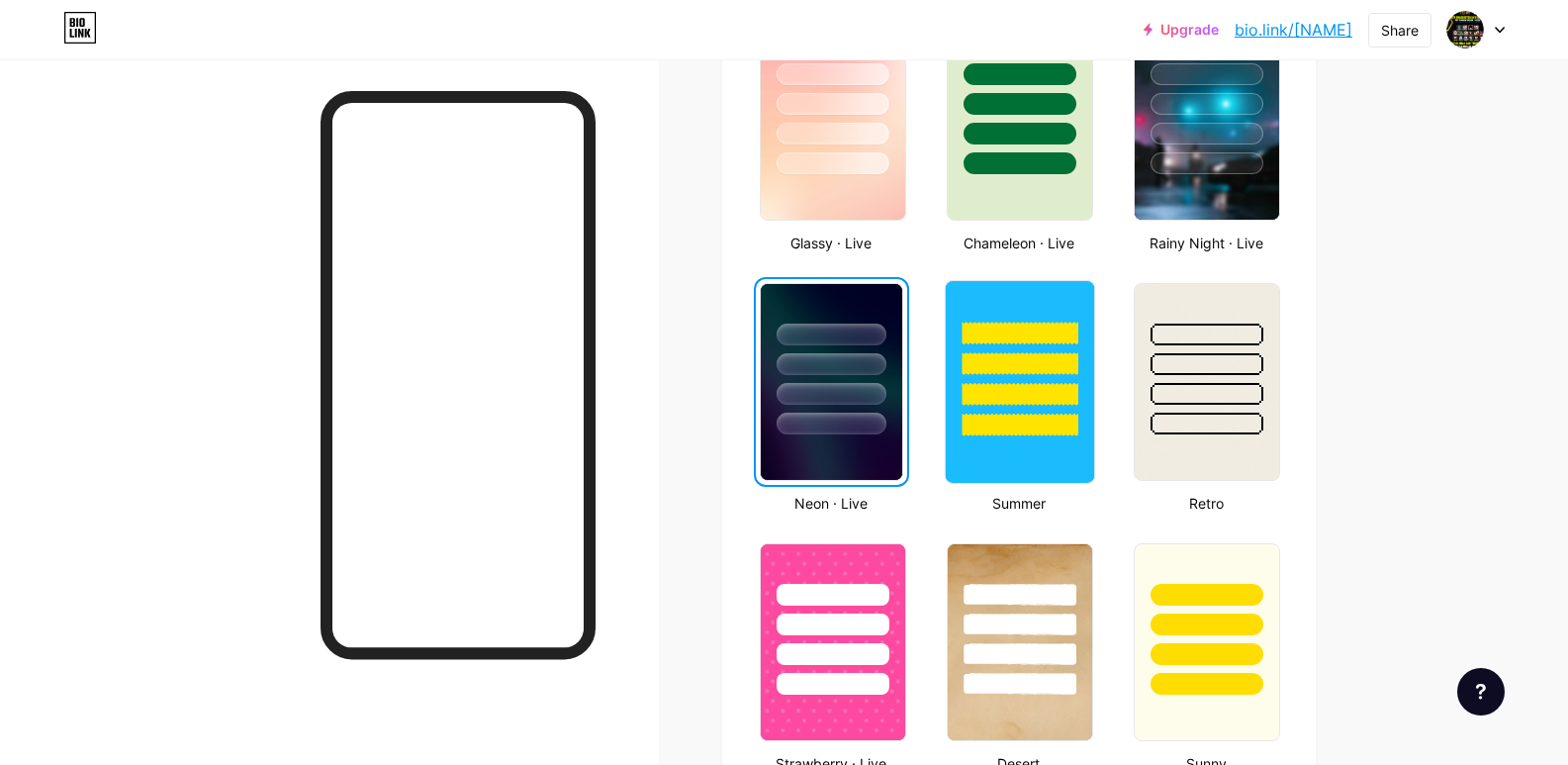 click at bounding box center [1019, 394] 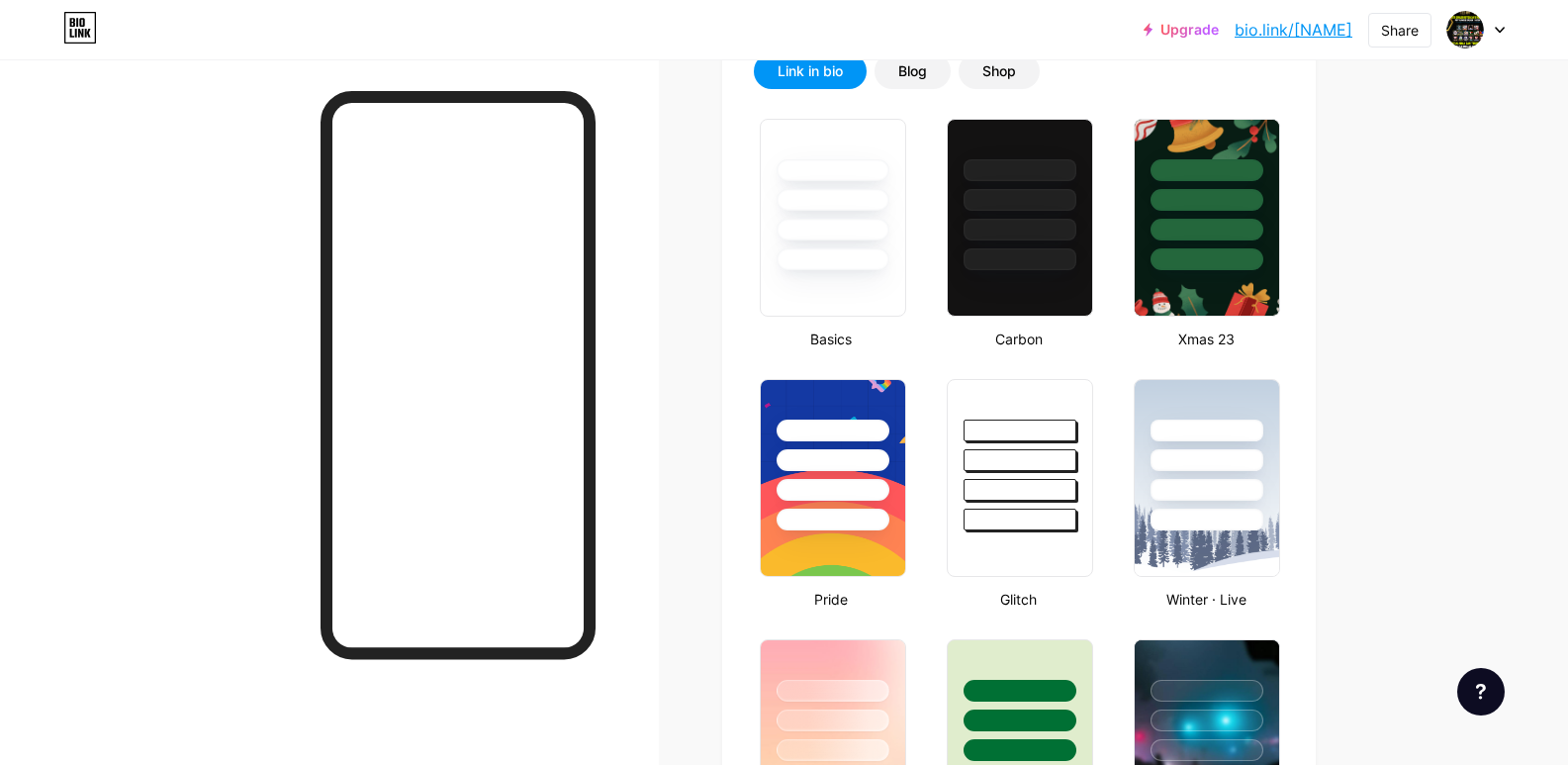 scroll, scrollTop: 297, scrollLeft: 0, axis: vertical 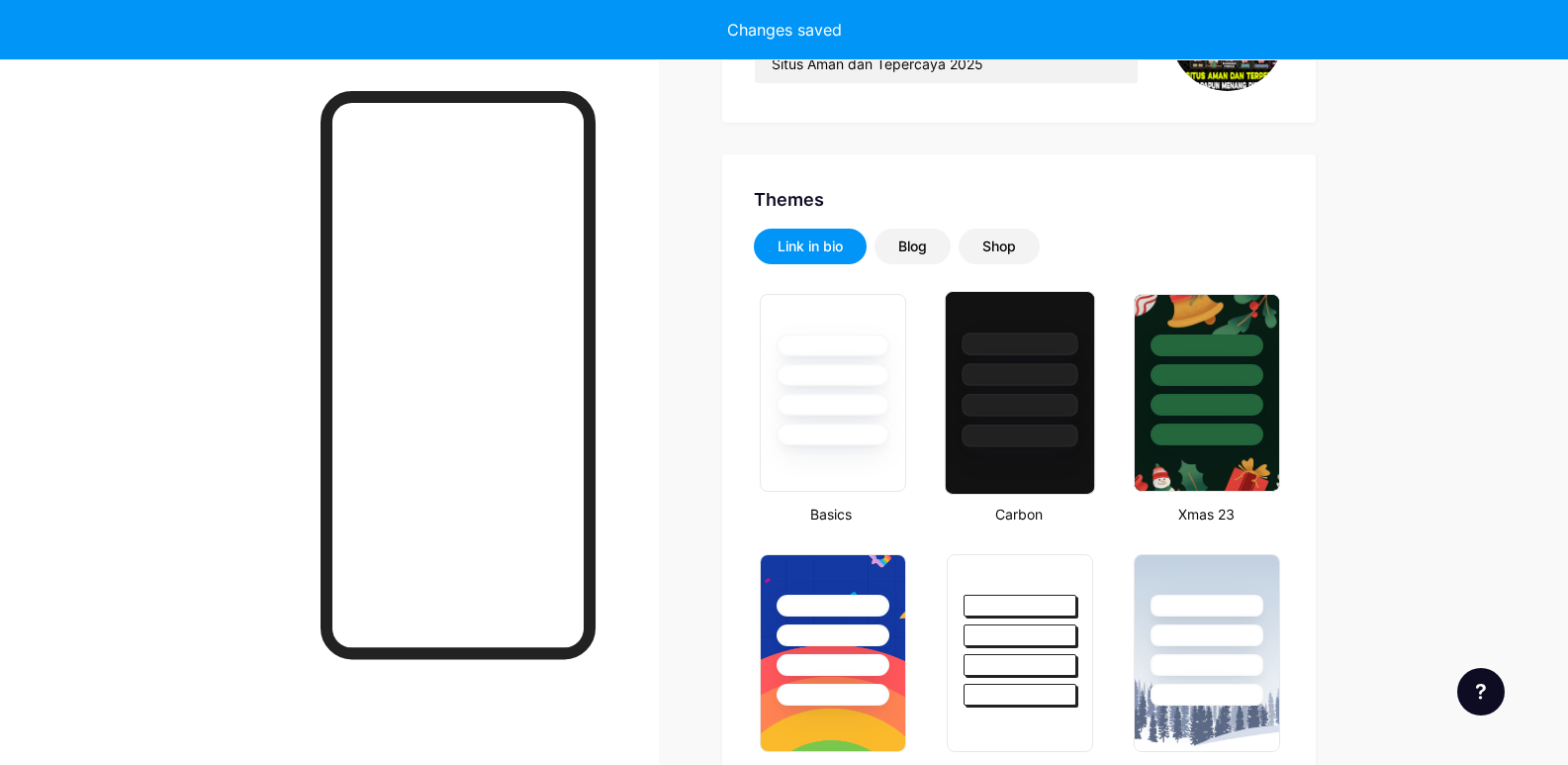 click at bounding box center [1019, 405] 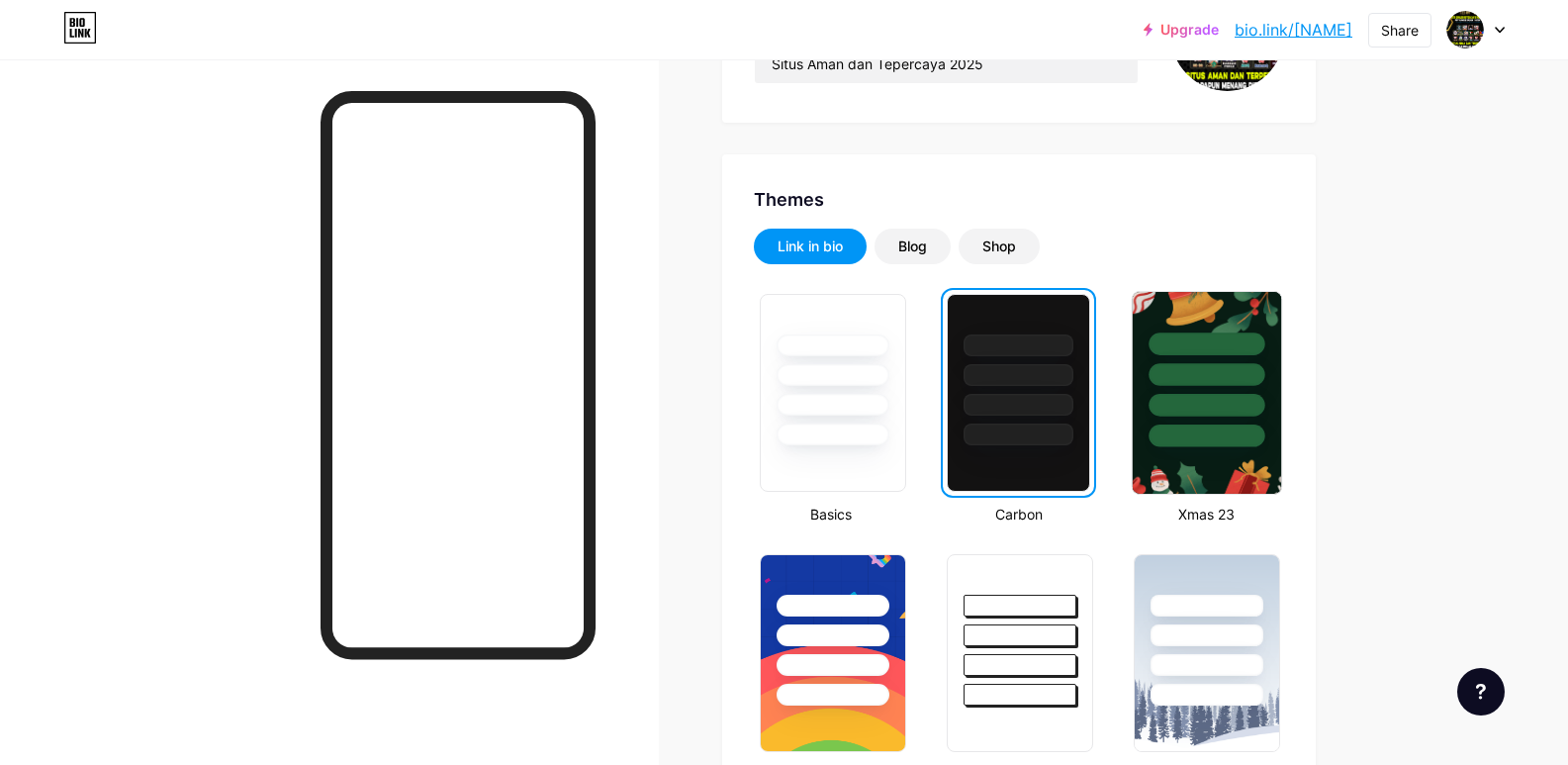 click at bounding box center [1207, 374] 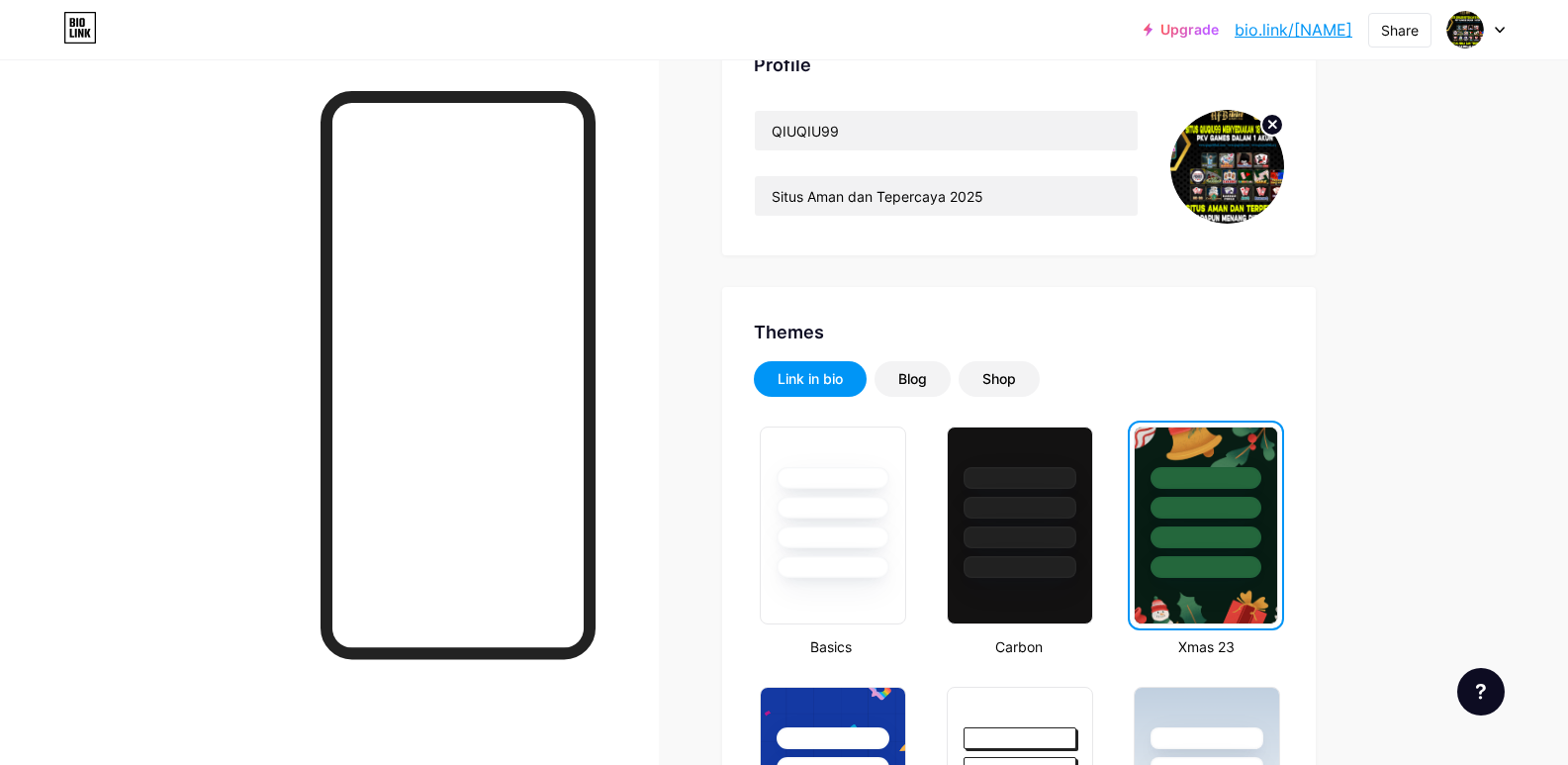 scroll, scrollTop: 99, scrollLeft: 0, axis: vertical 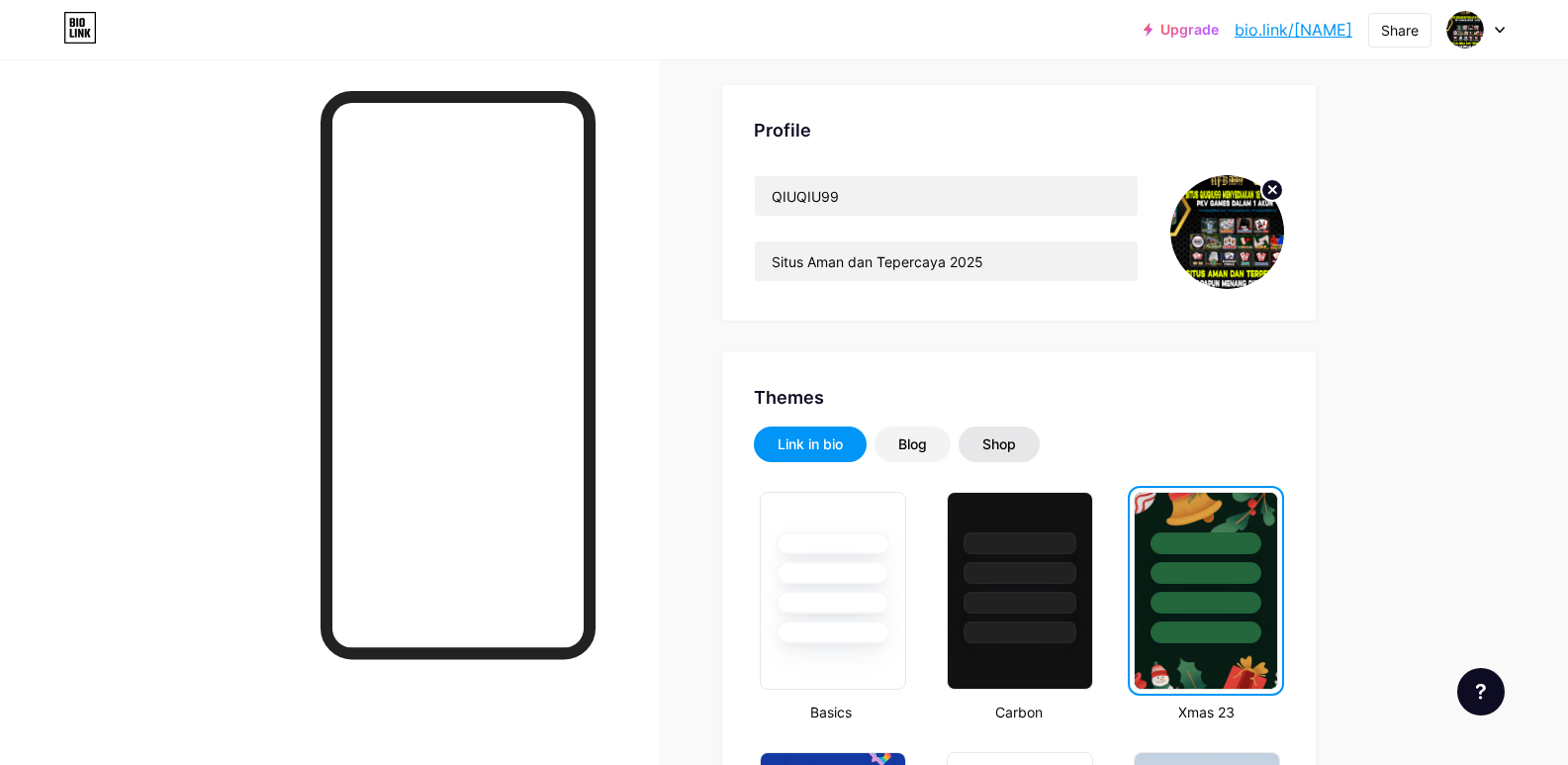 click on "Shop" at bounding box center [999, 444] 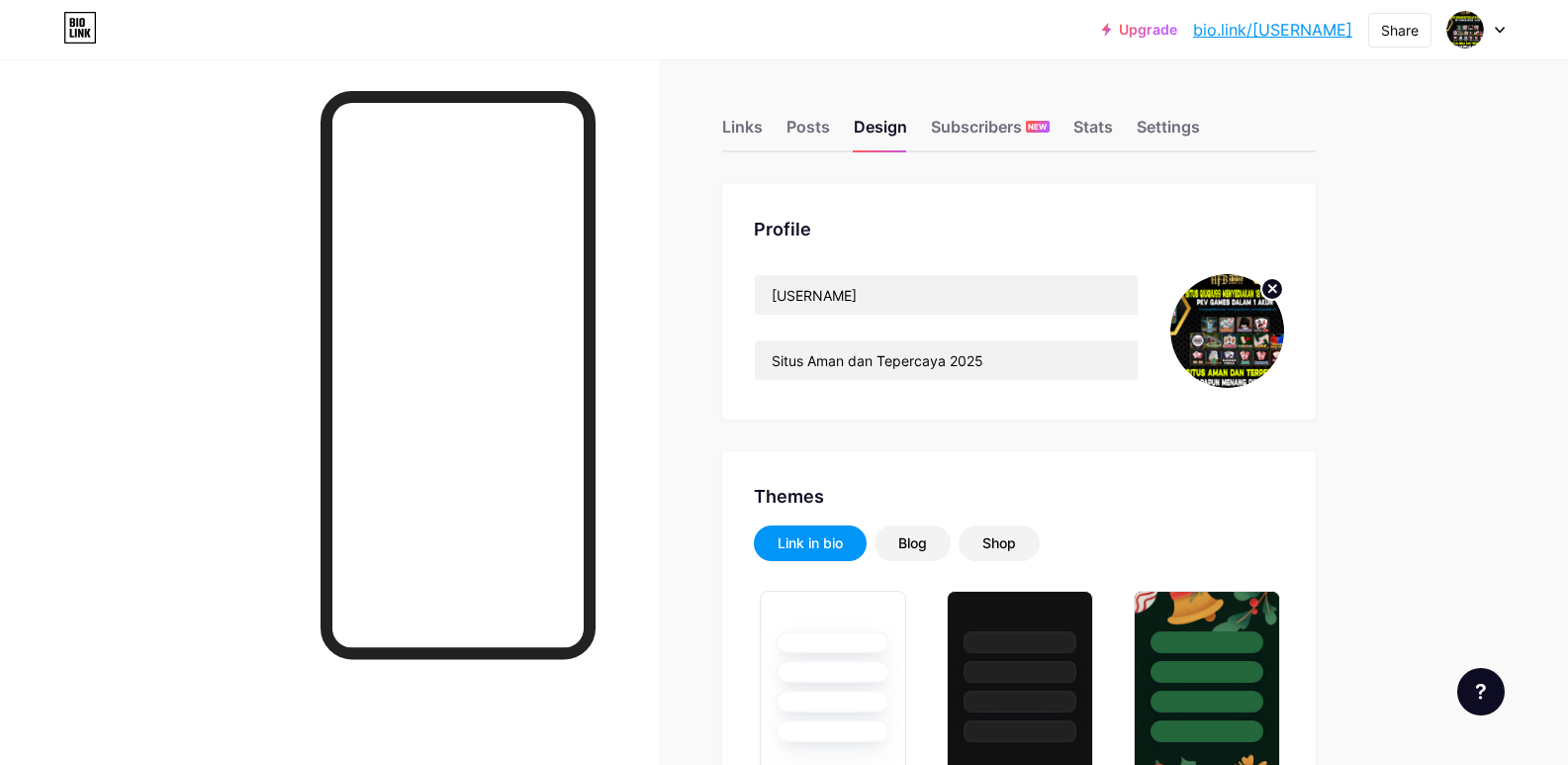 scroll, scrollTop: 1089, scrollLeft: 0, axis: vertical 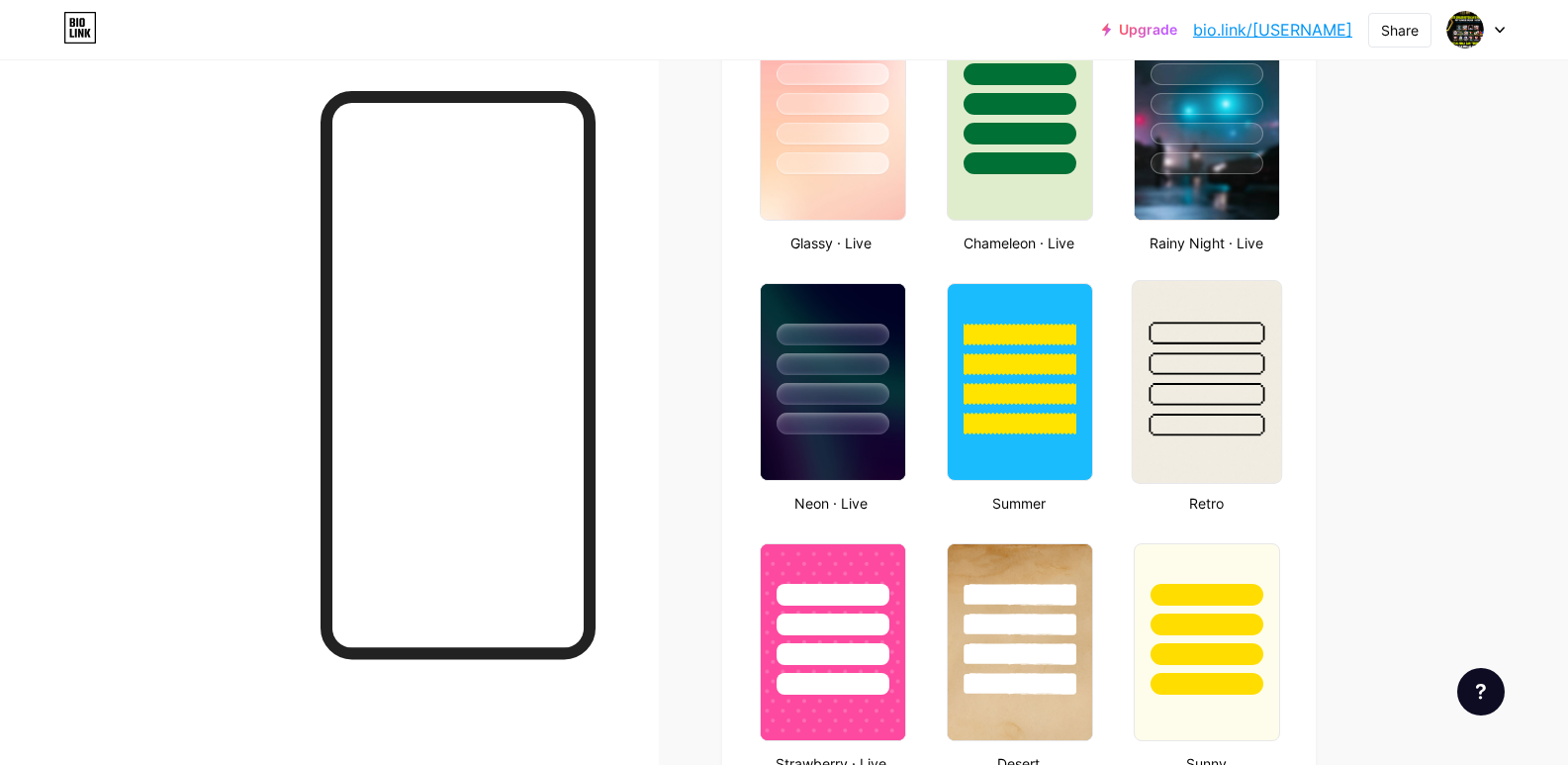 click at bounding box center [1207, 333] 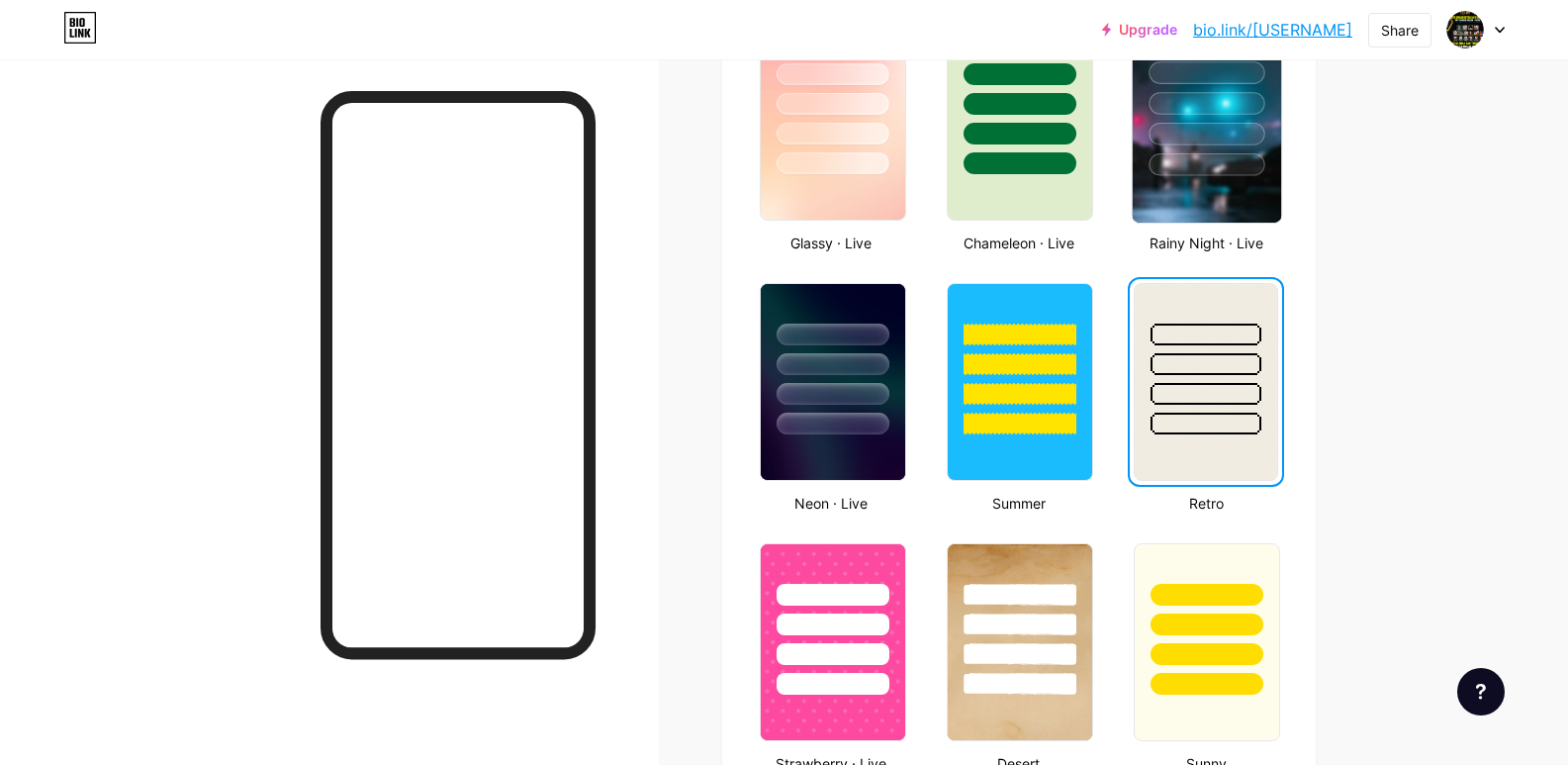 click at bounding box center (1207, 122) 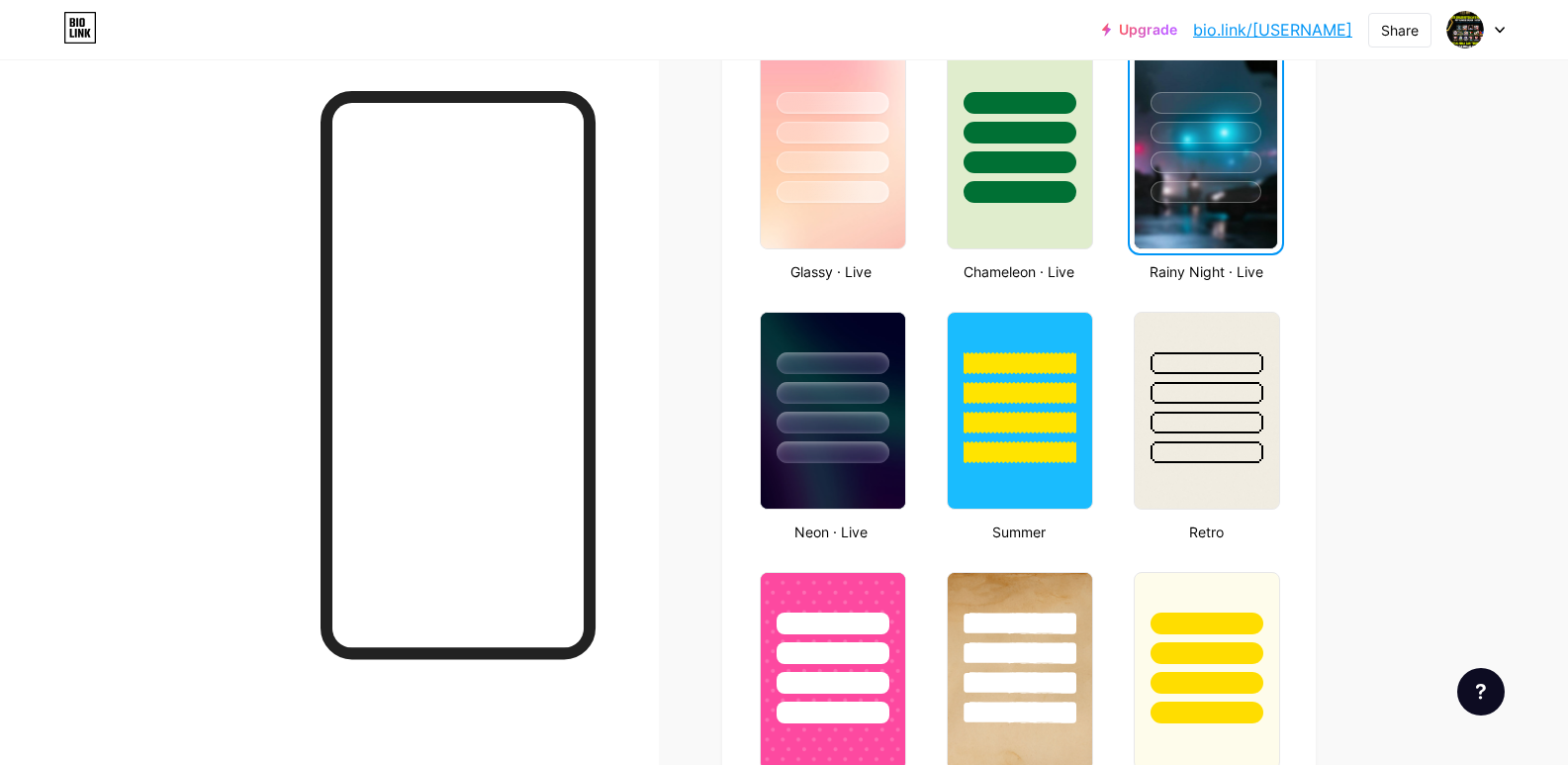 scroll, scrollTop: 792, scrollLeft: 0, axis: vertical 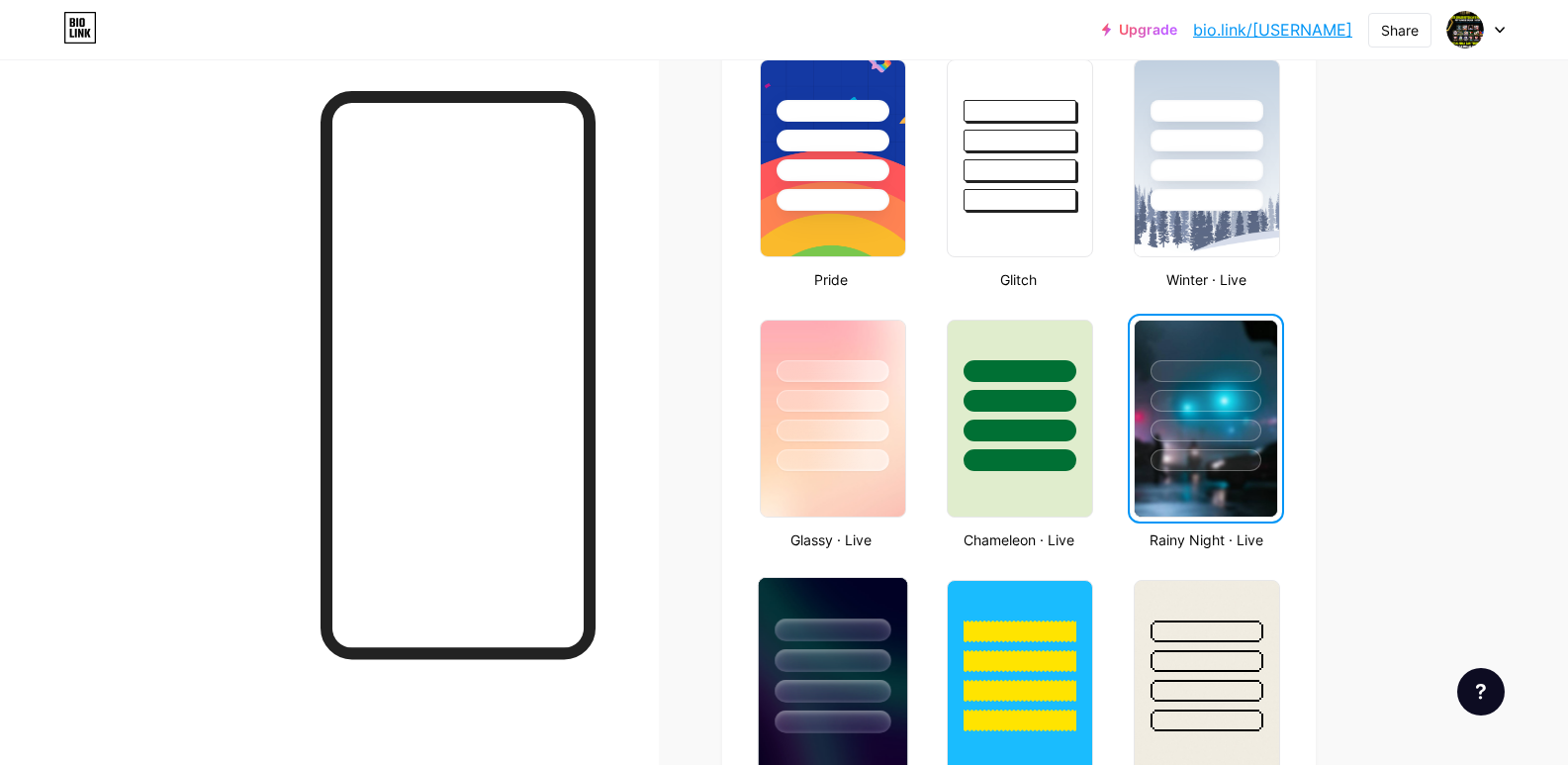 click at bounding box center [832, 660] 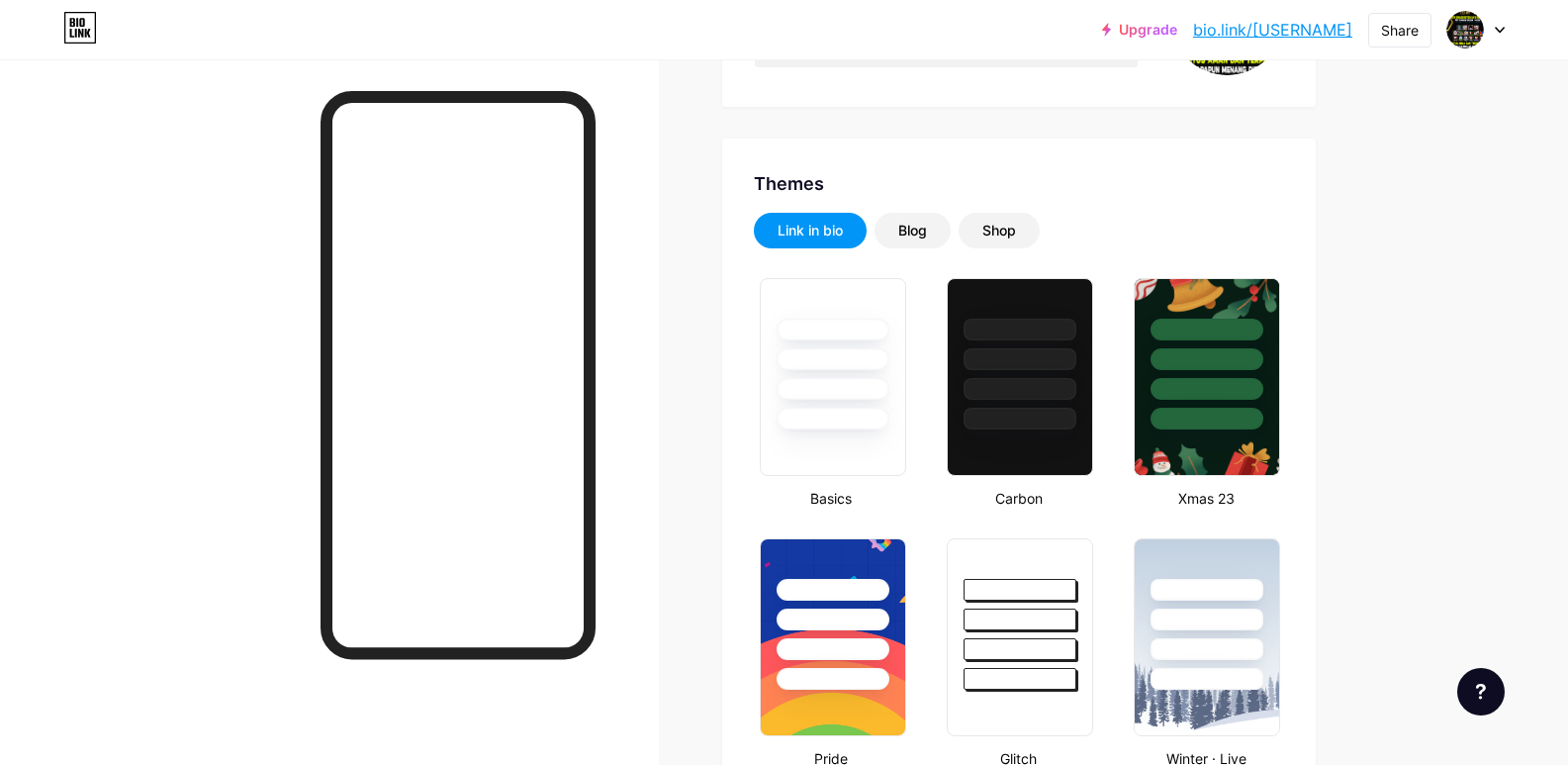 scroll, scrollTop: 99, scrollLeft: 0, axis: vertical 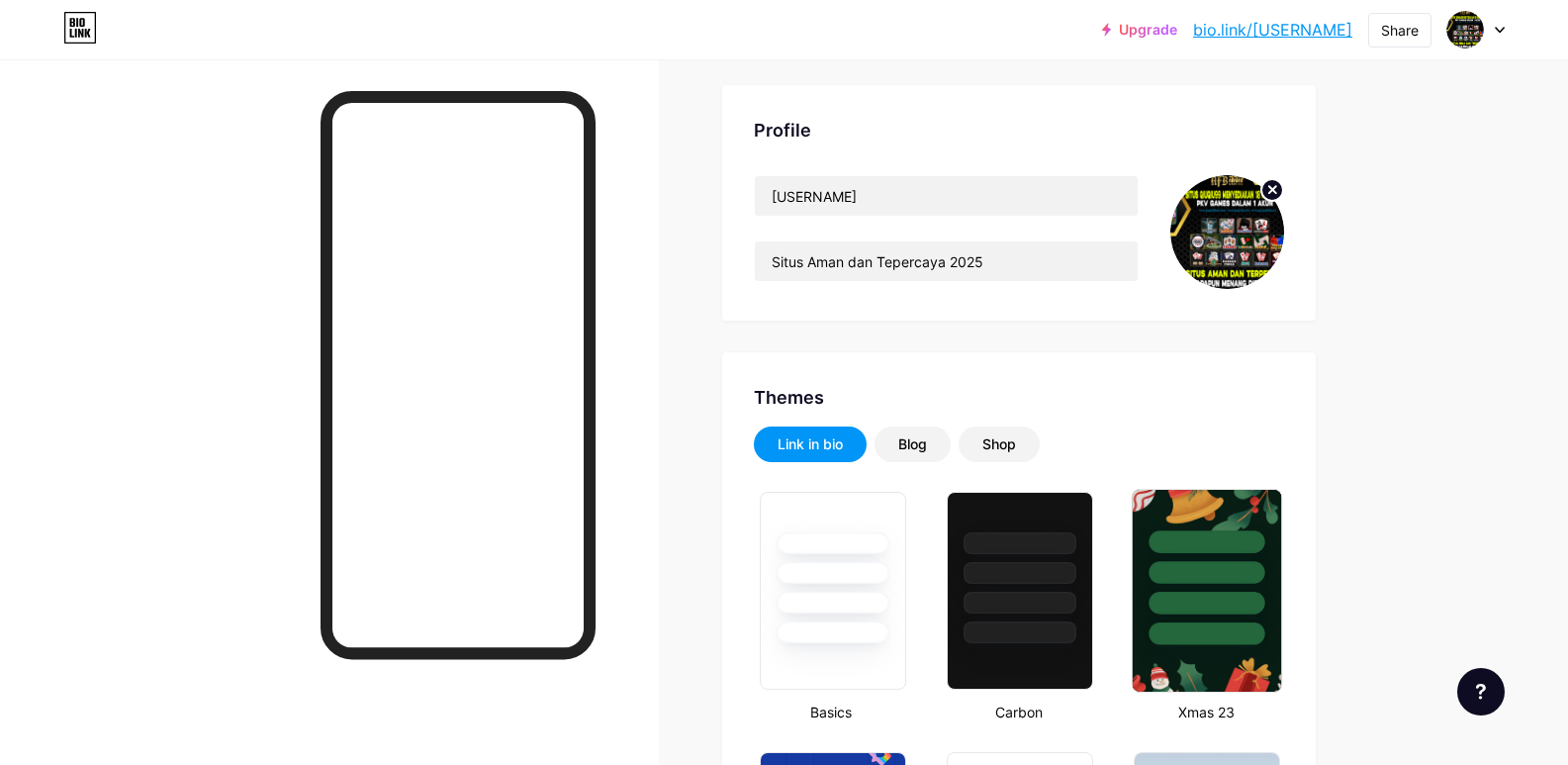 click at bounding box center (1207, 567) 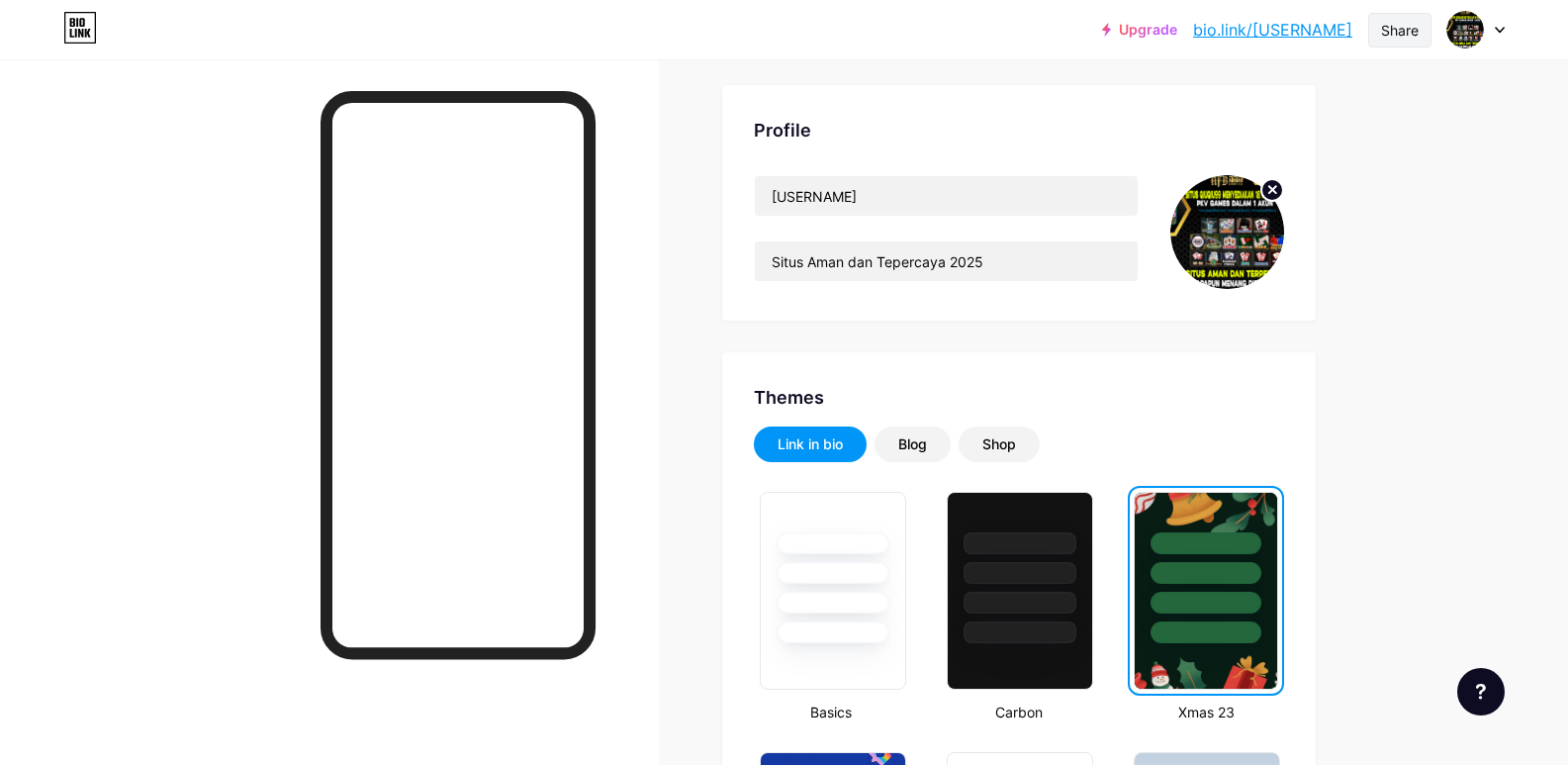 click on "Share" at bounding box center (1400, 30) 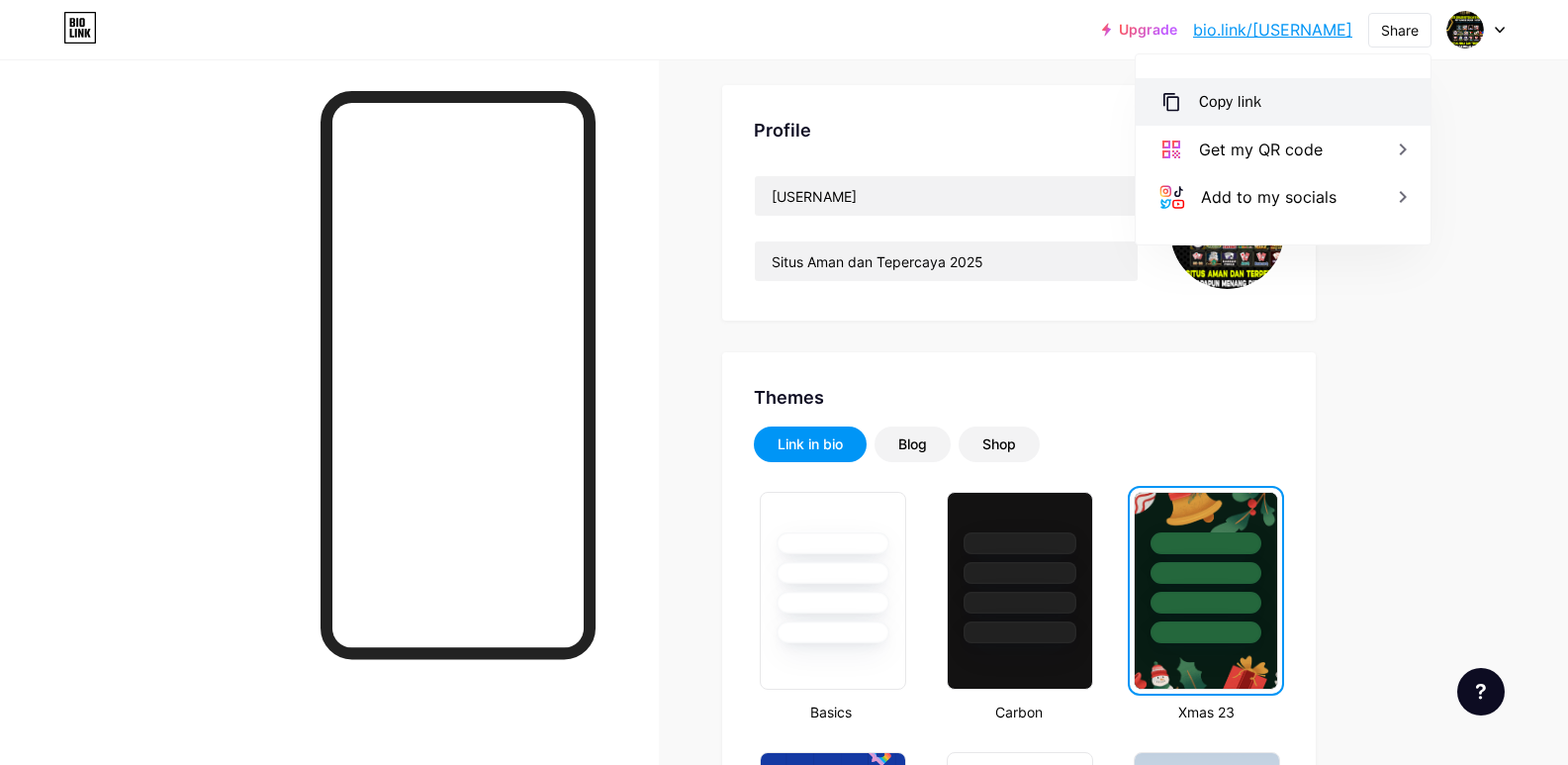 click on "Copy link" at bounding box center [1230, 102] 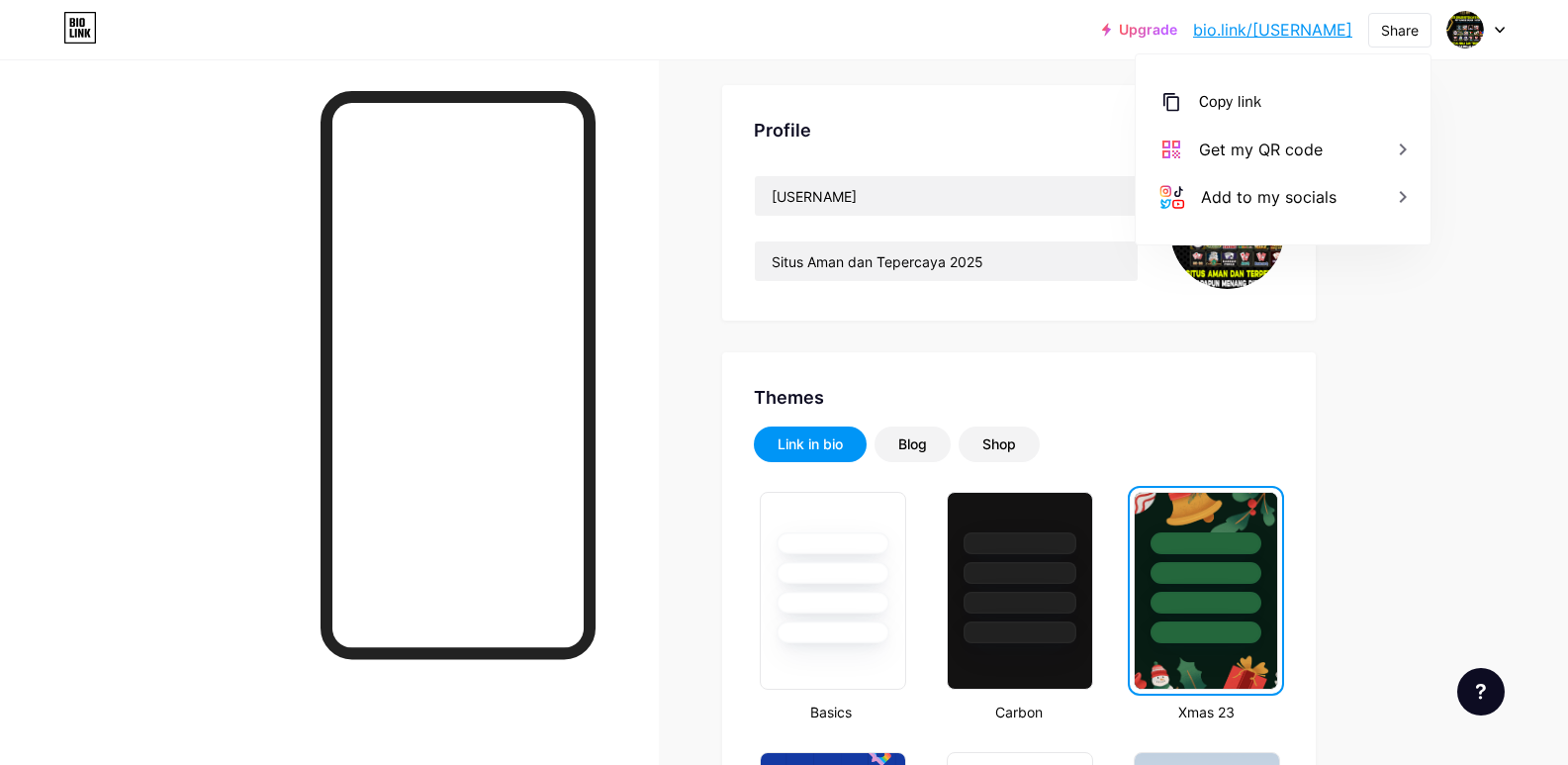click 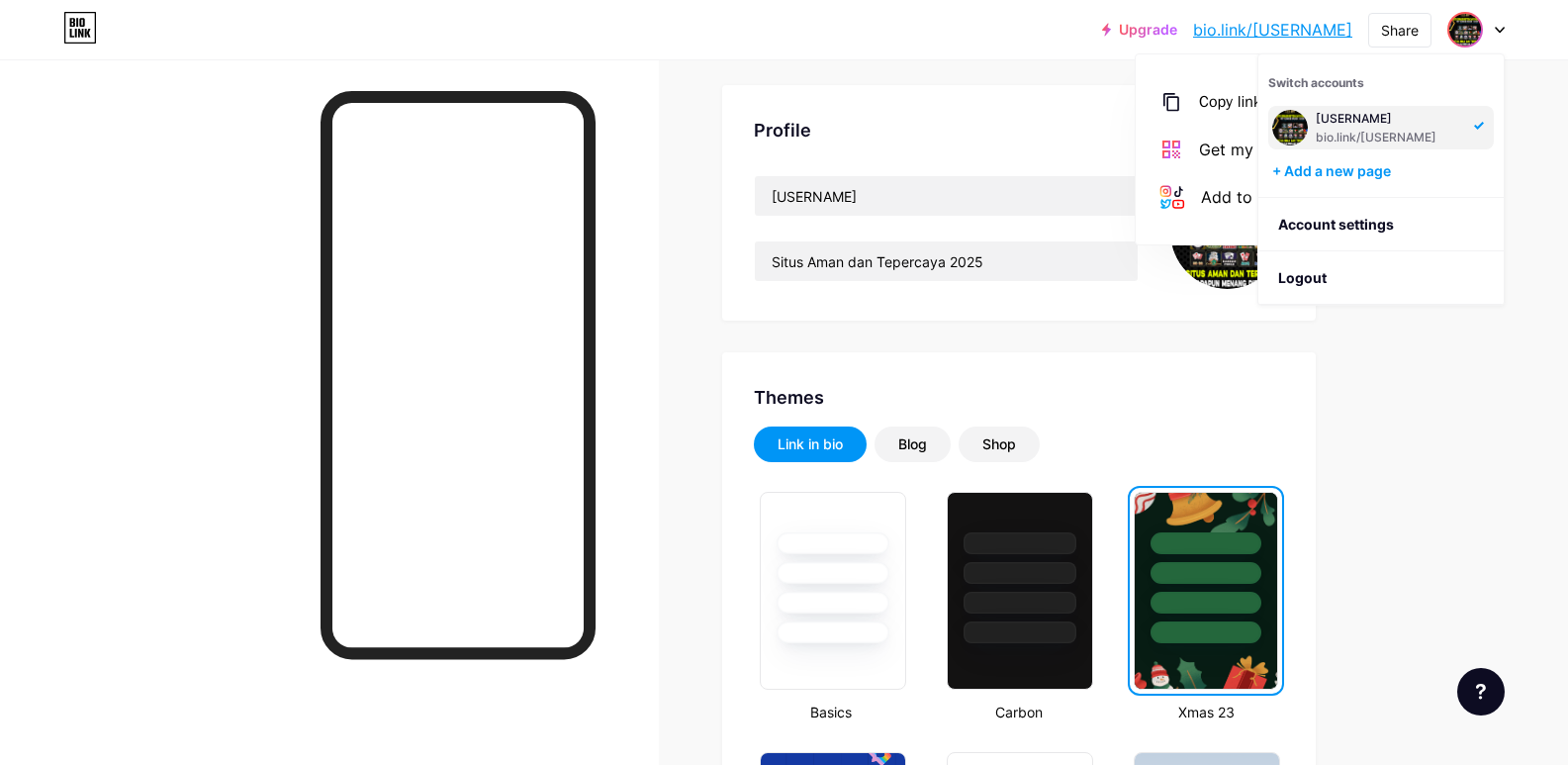 click 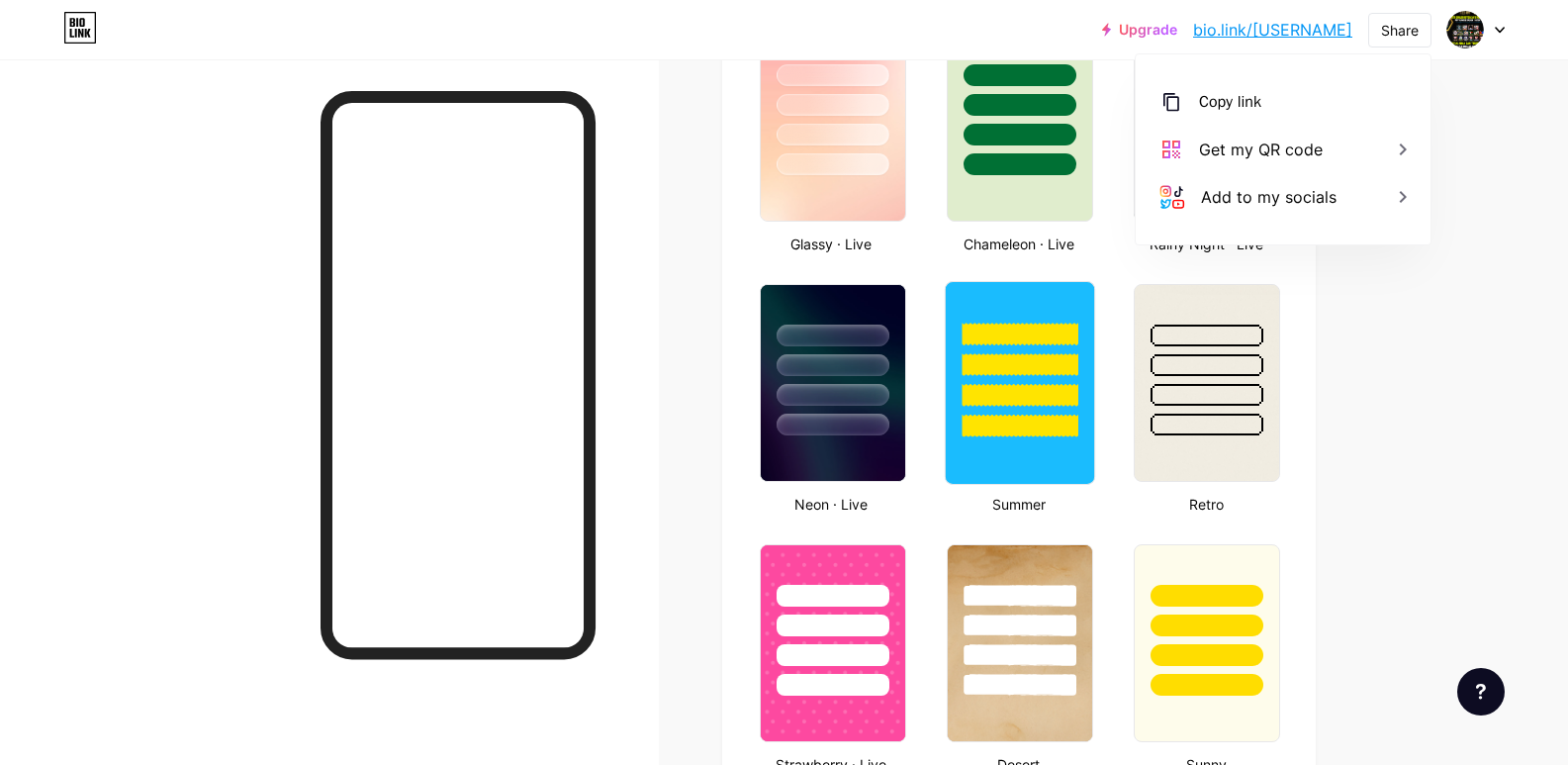 scroll, scrollTop: 1089, scrollLeft: 0, axis: vertical 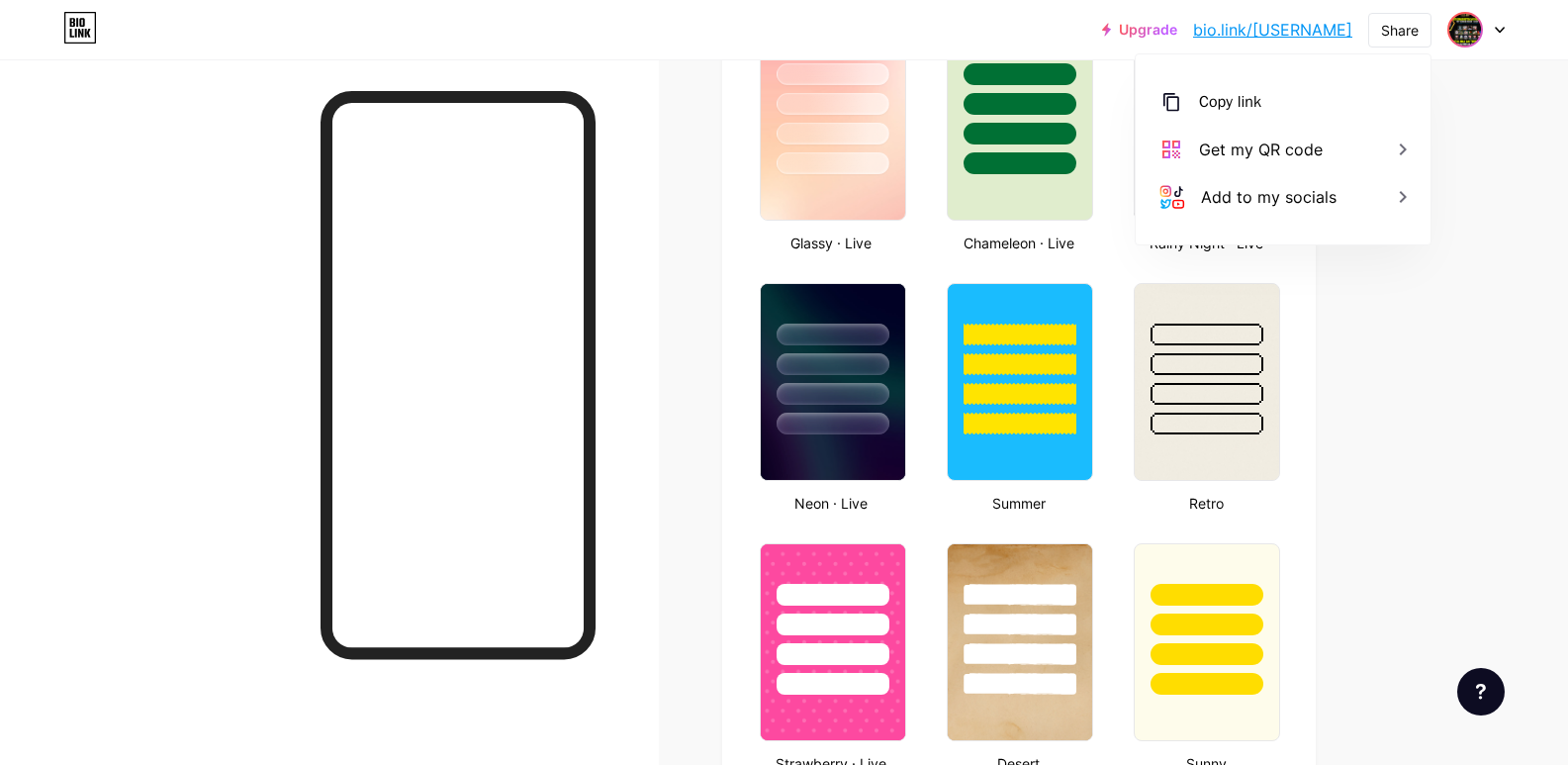 click at bounding box center [1465, 30] 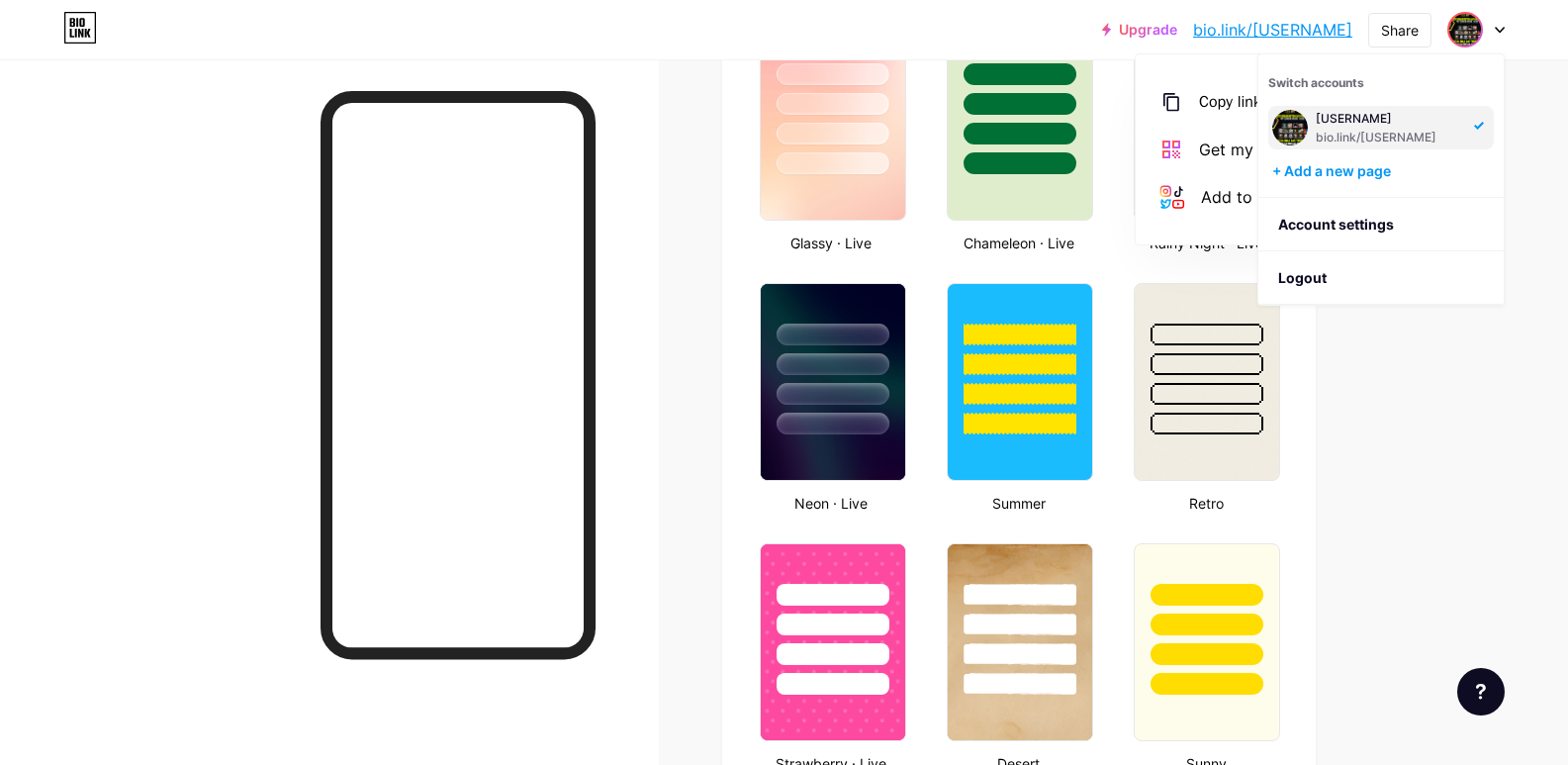 click on "QIUQIU99" at bounding box center [1389, 119] 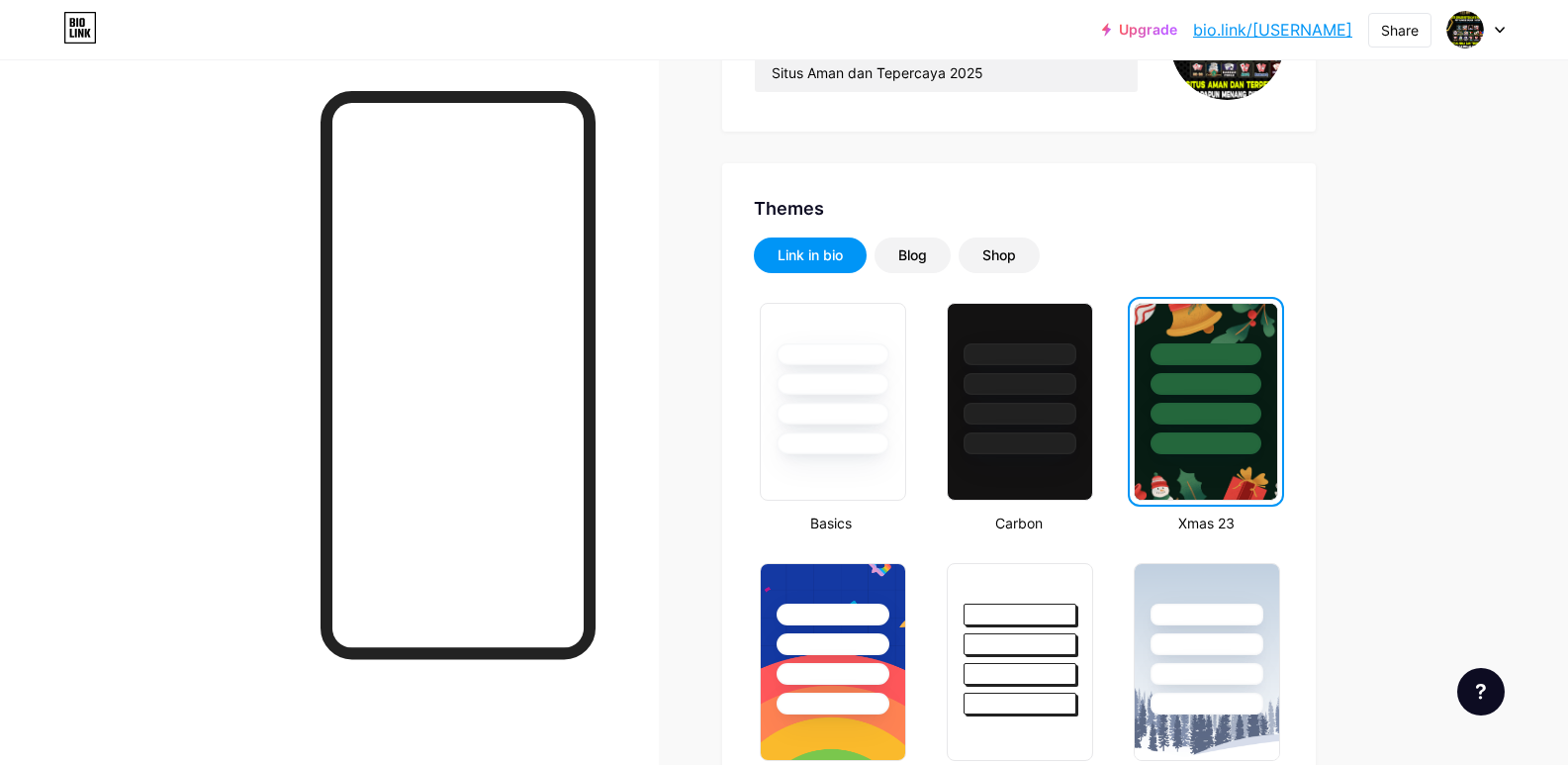 scroll, scrollTop: 297, scrollLeft: 0, axis: vertical 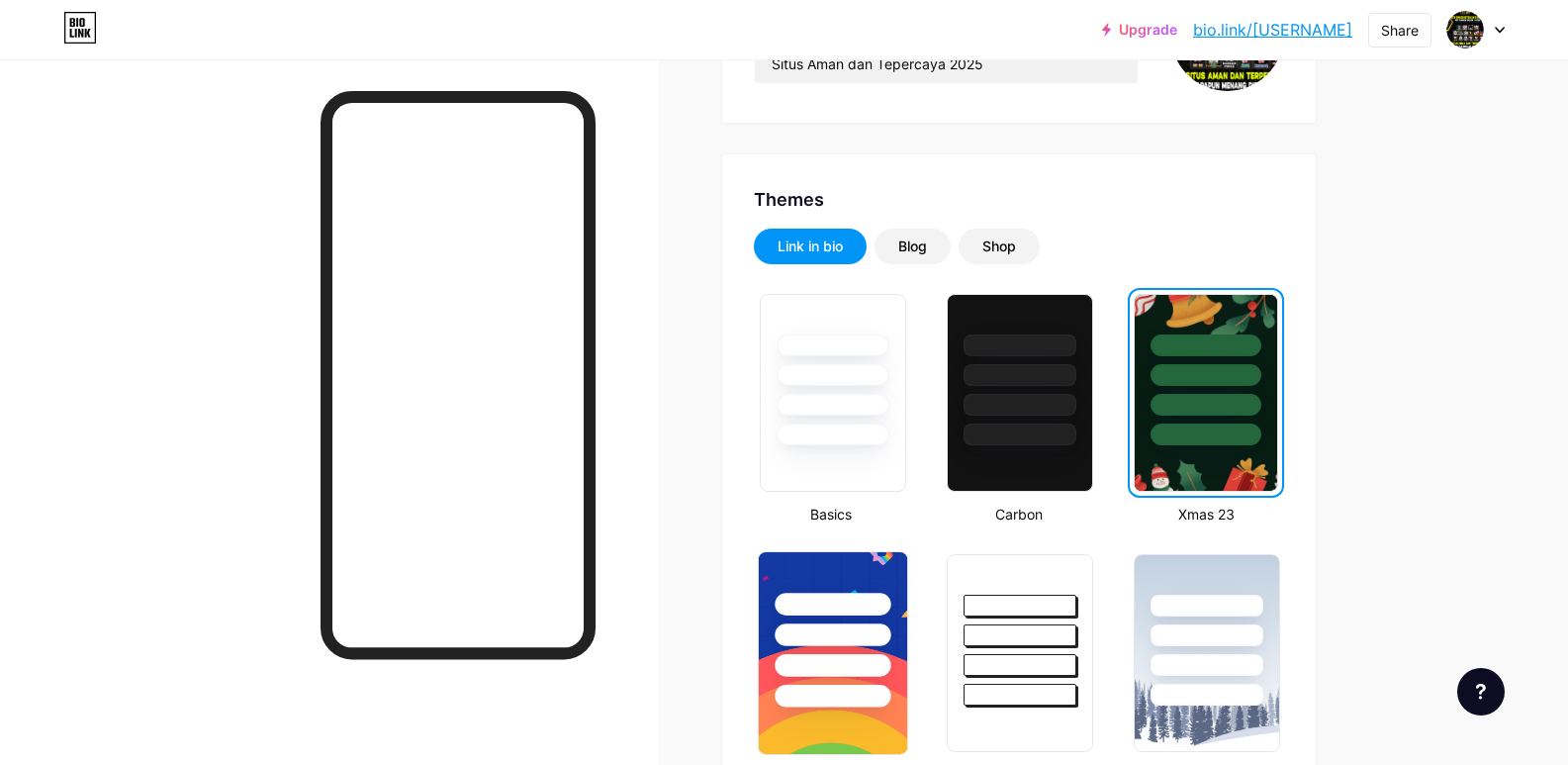 click at bounding box center [832, 604] 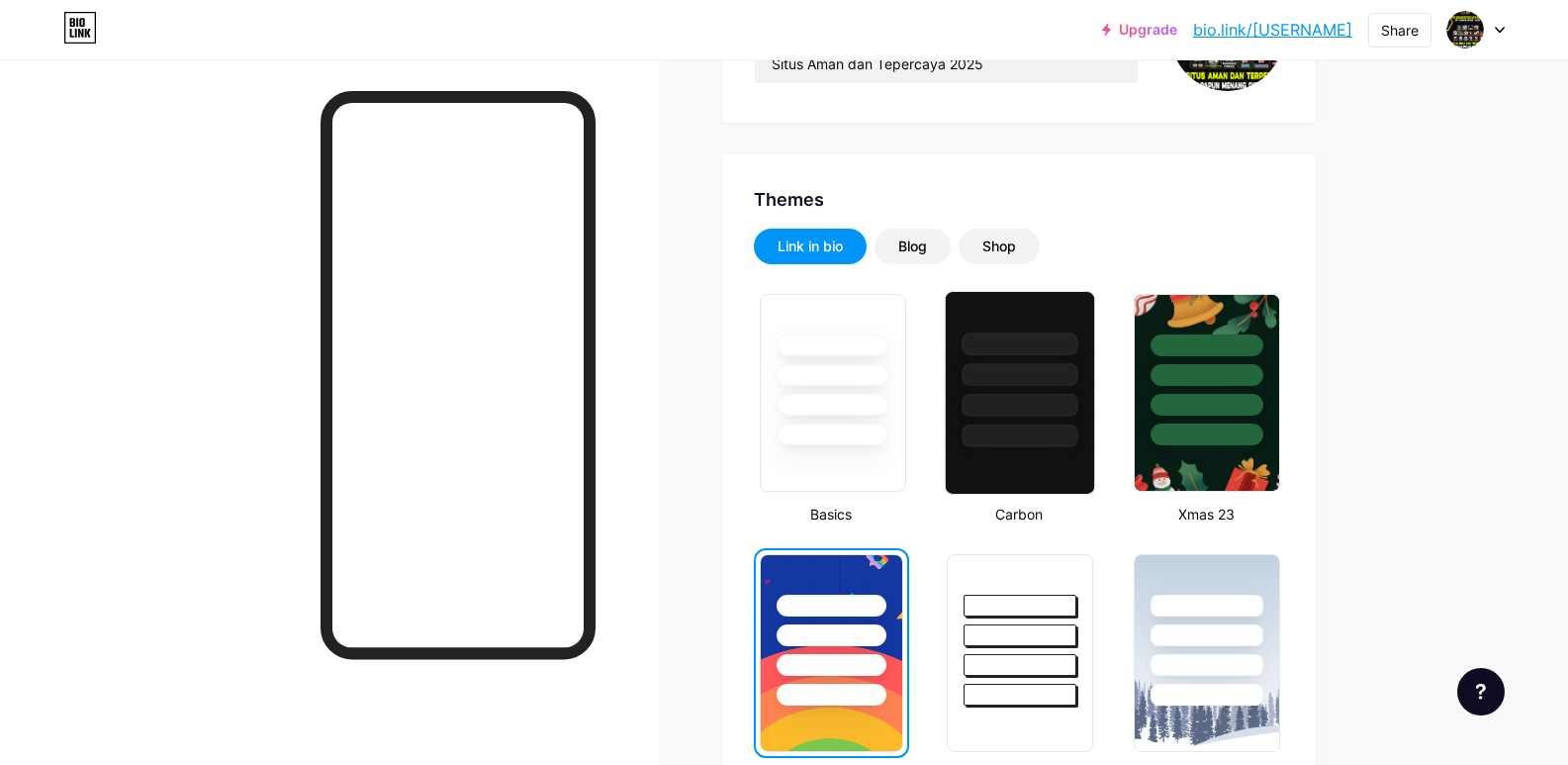 click at bounding box center [1019, 405] 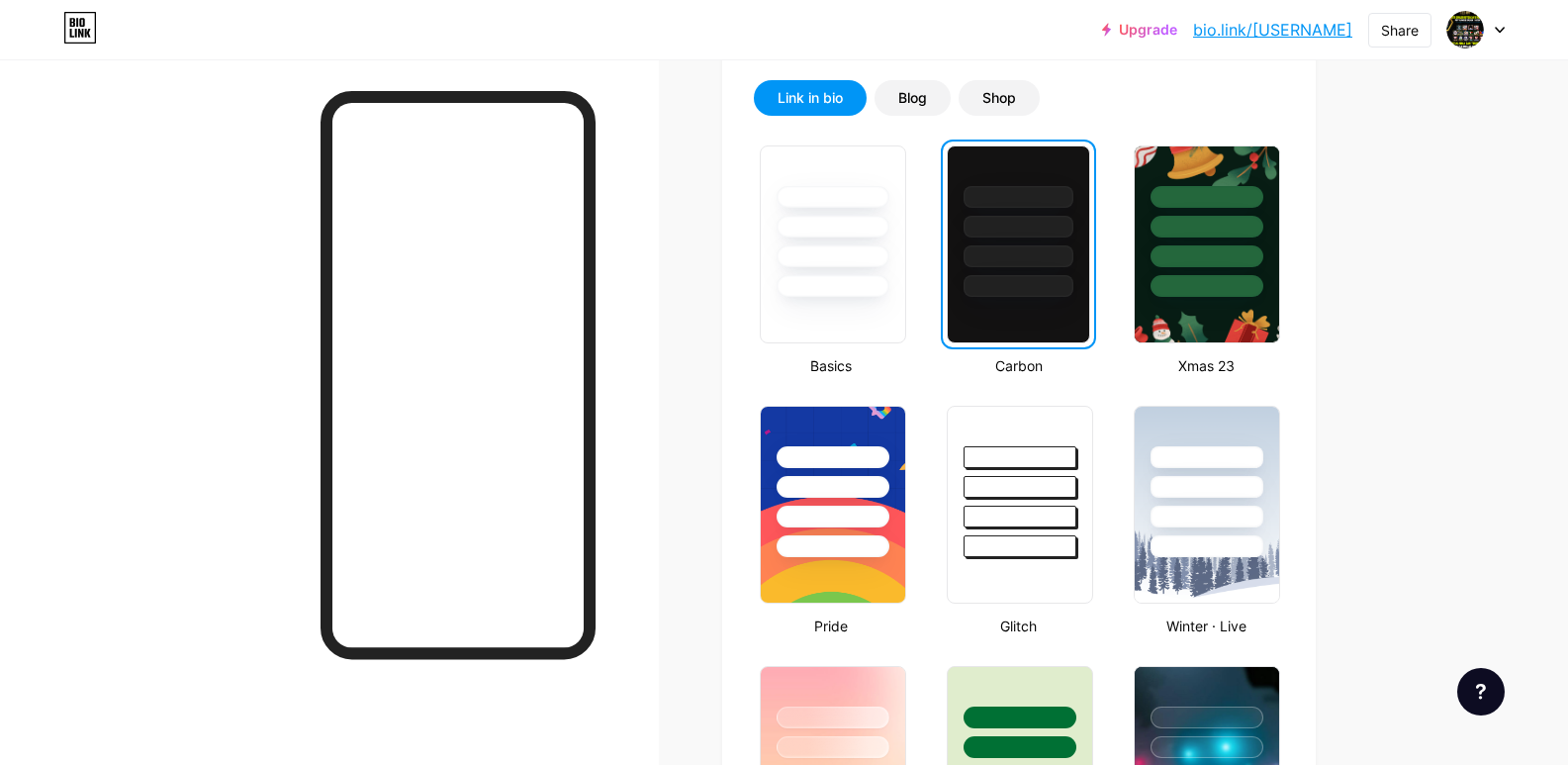 scroll, scrollTop: 297, scrollLeft: 0, axis: vertical 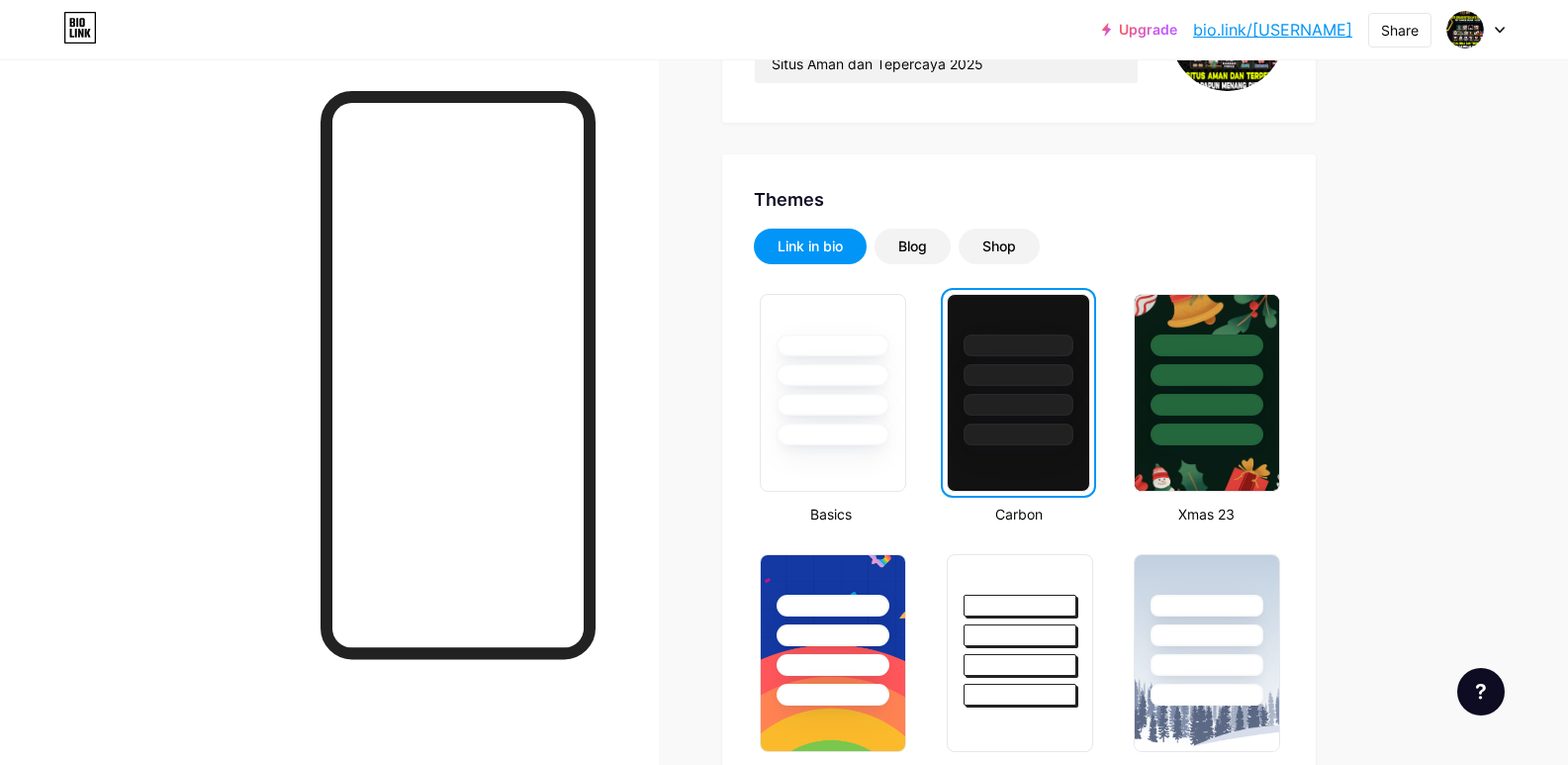 click on "Link in bio   Blog   Shop       Basics       Carbon       Xmas 23       Pride       Glitch       Winter · Live       Glassy · Live       Chameleon · Live       Rainy Night · Live       Neon · Live       Summer       Retro       Strawberry · Live       Desert       Sunny       Autumn       Leaf       Clear Sky       Blush       Unicorn       Minimal       Cloudy       Shadow     Create your own           Changes saved" at bounding box center (1019, 1288) 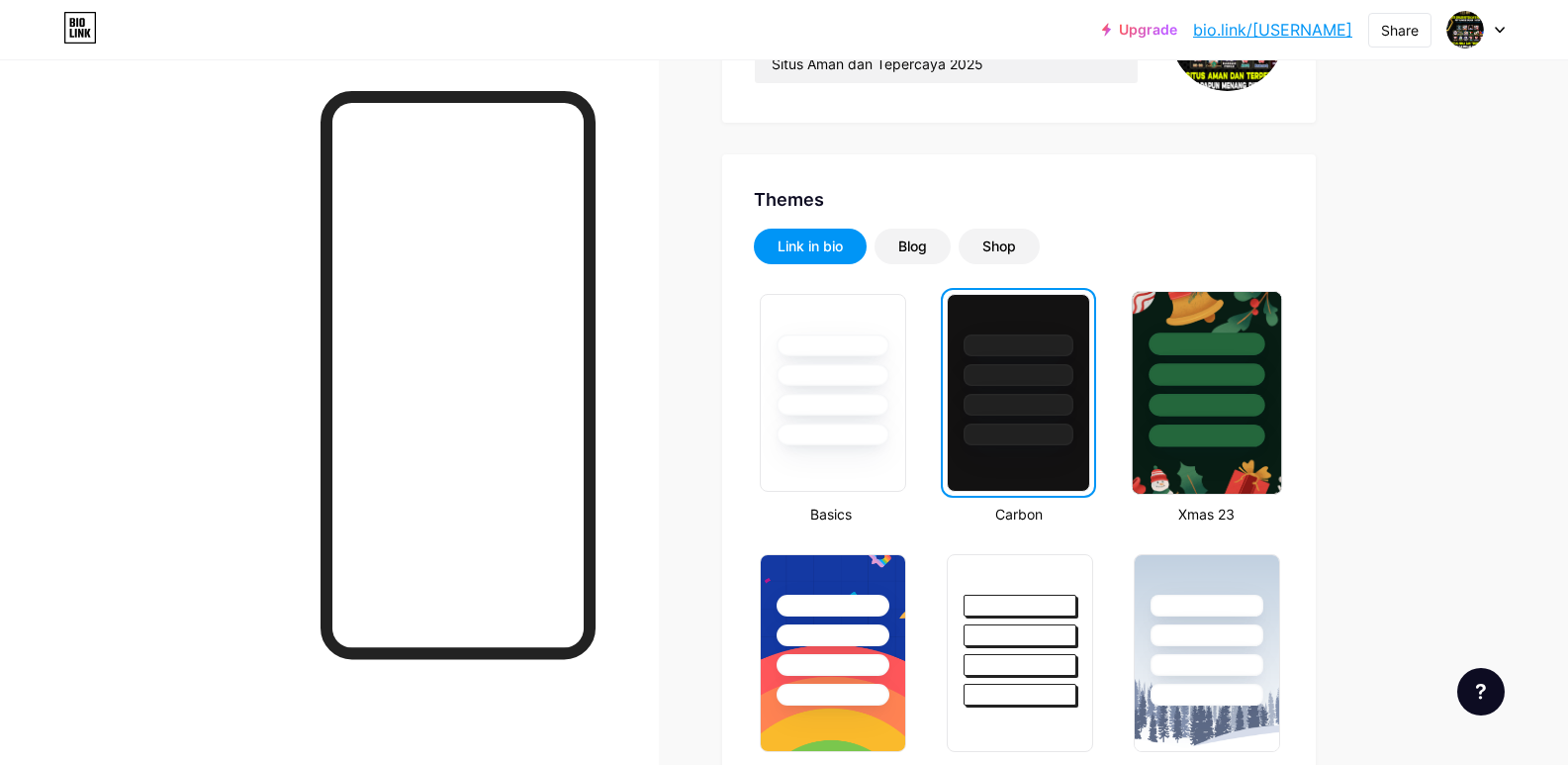 click at bounding box center [1207, 374] 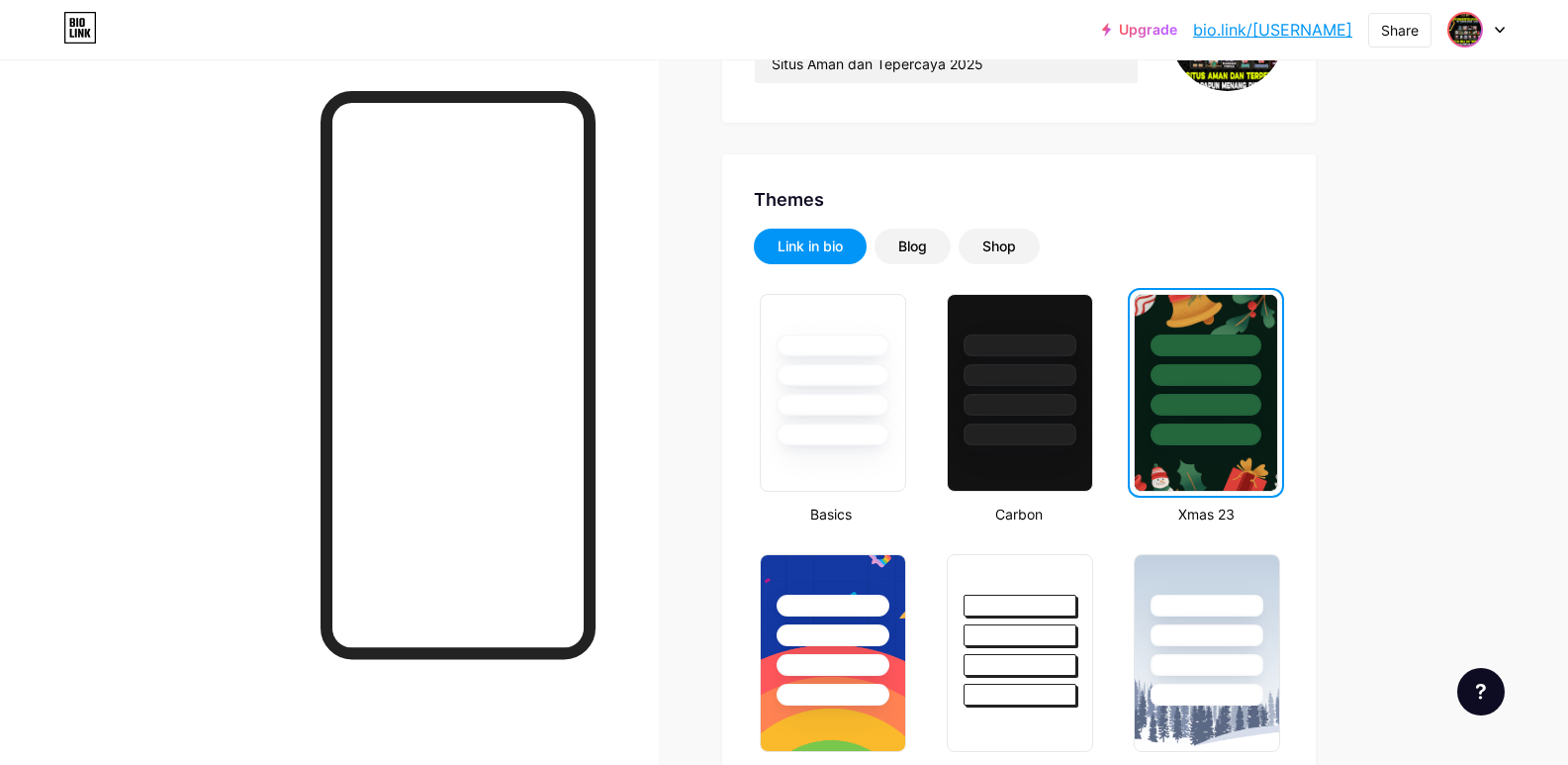 click at bounding box center [1465, 30] 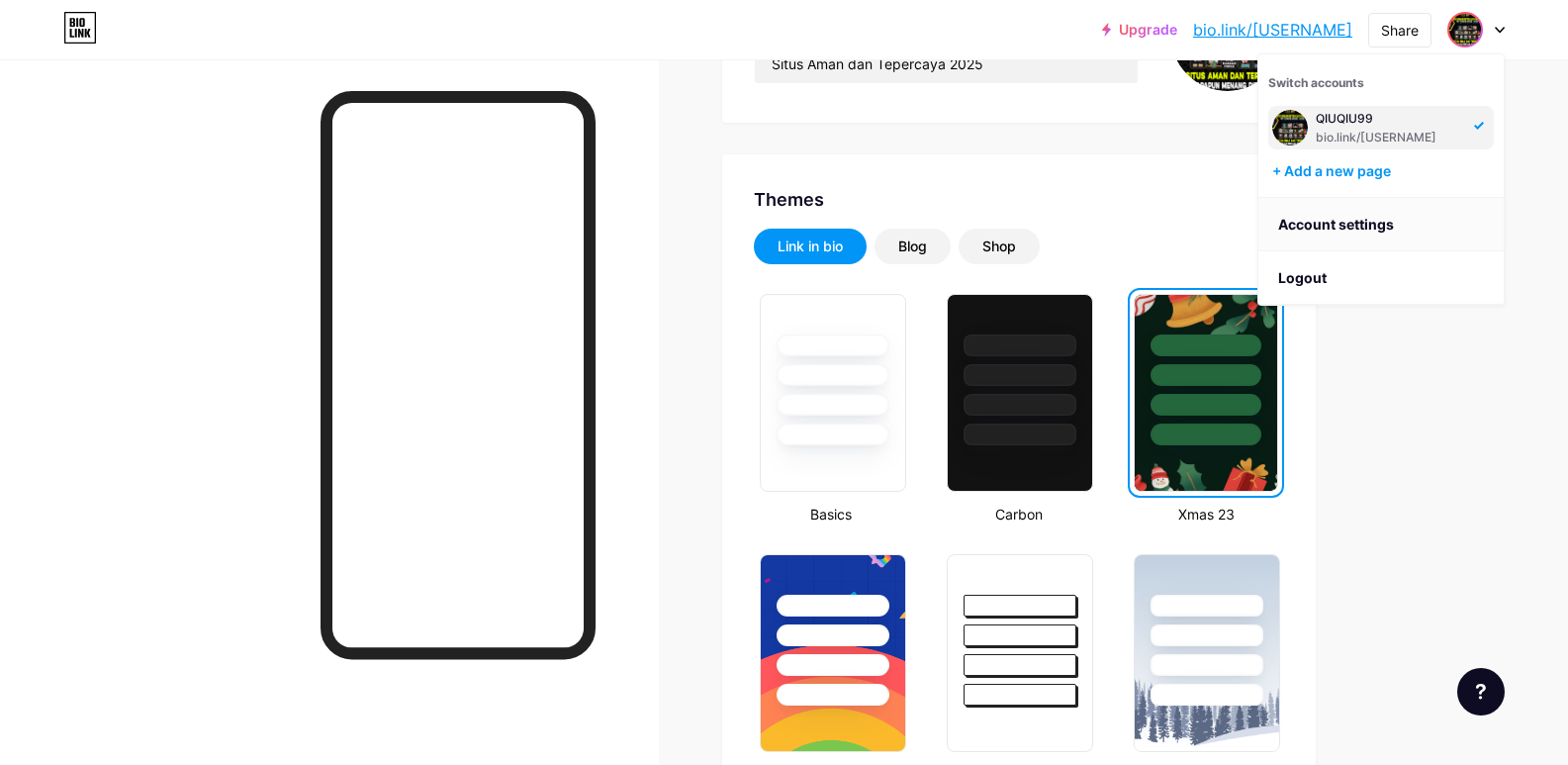 click on "Account settings" at bounding box center (1381, 225) 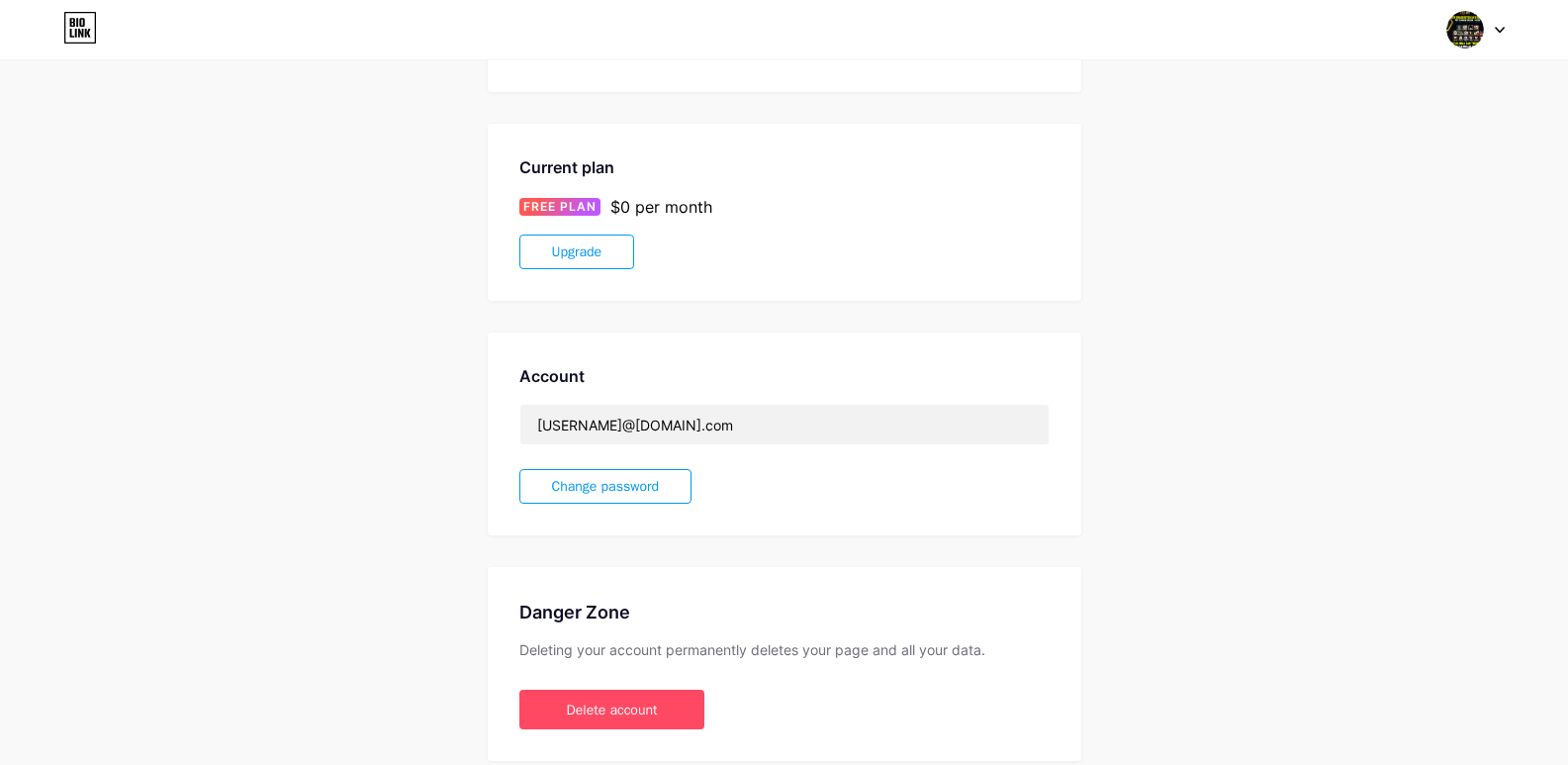 scroll, scrollTop: 338, scrollLeft: 0, axis: vertical 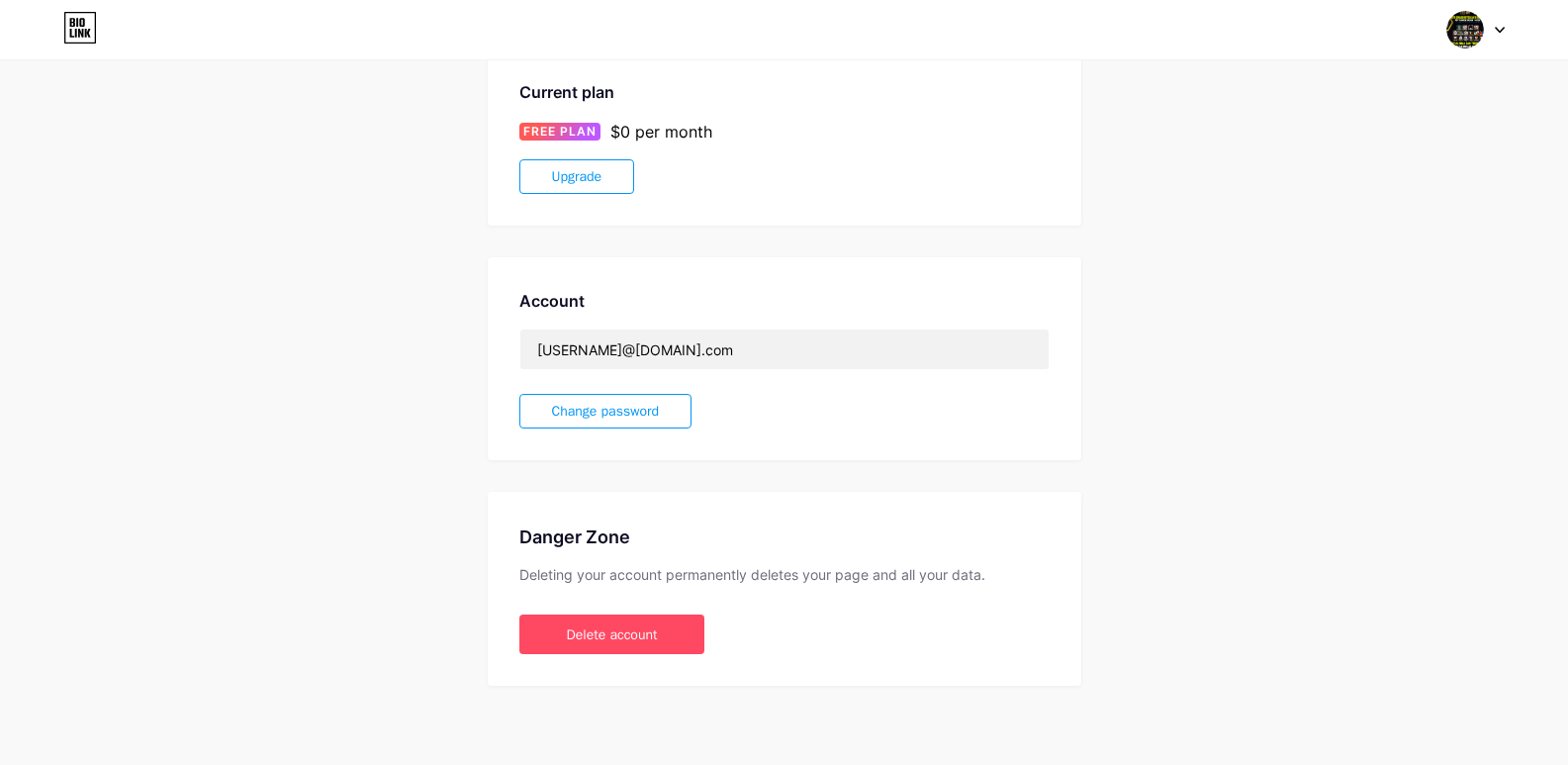 click at bounding box center (1476, 30) 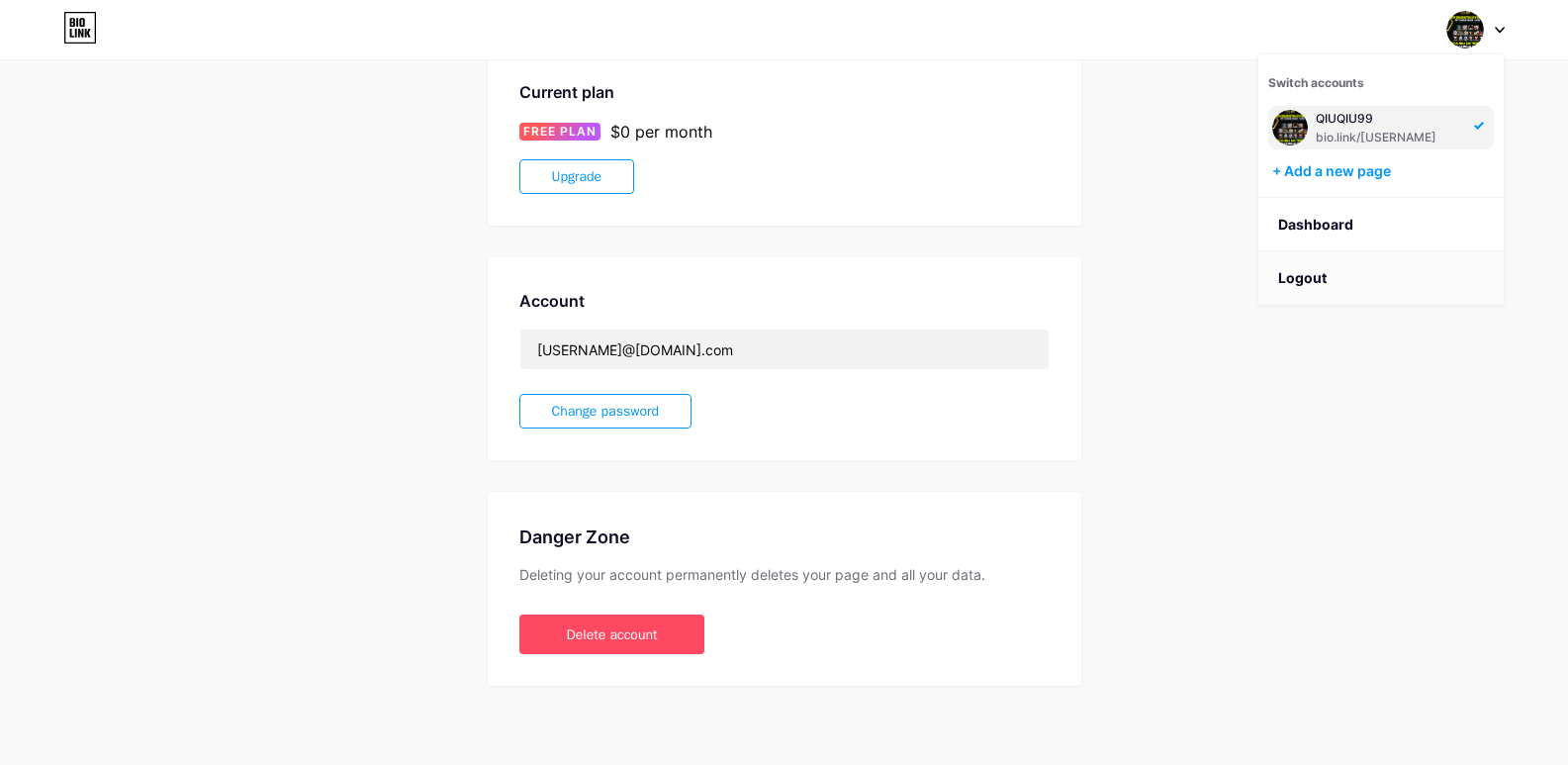 click on "Logout" at bounding box center [1381, 278] 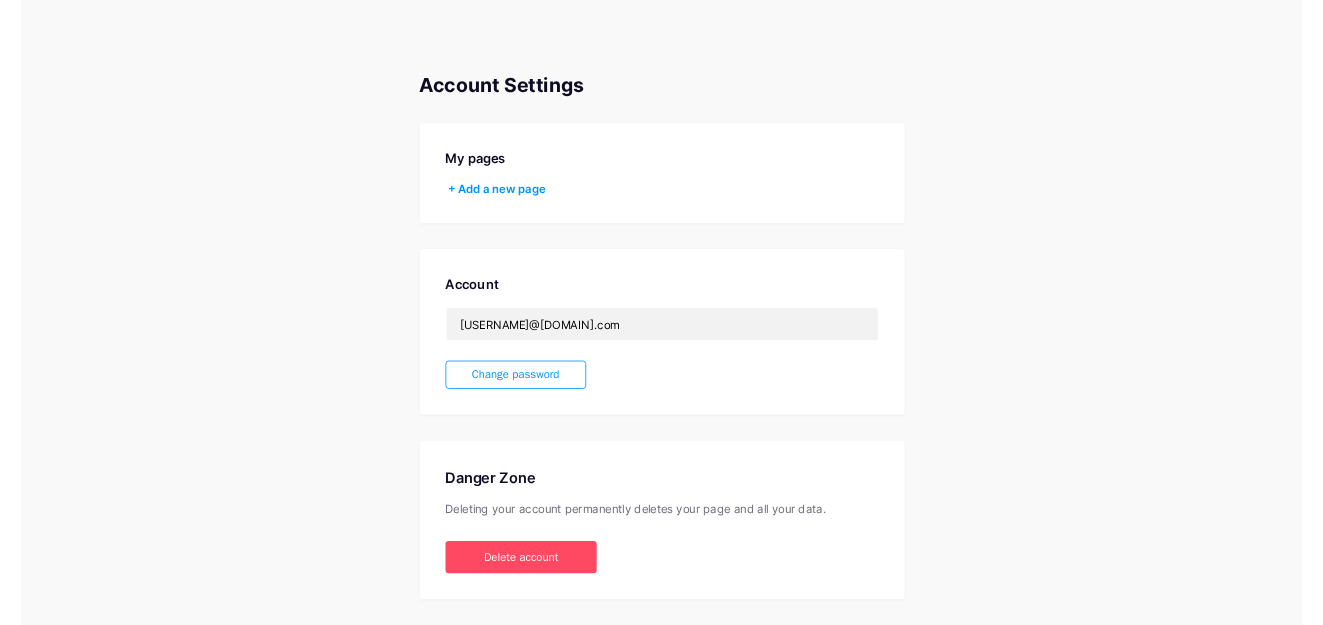 scroll, scrollTop: 0, scrollLeft: 0, axis: both 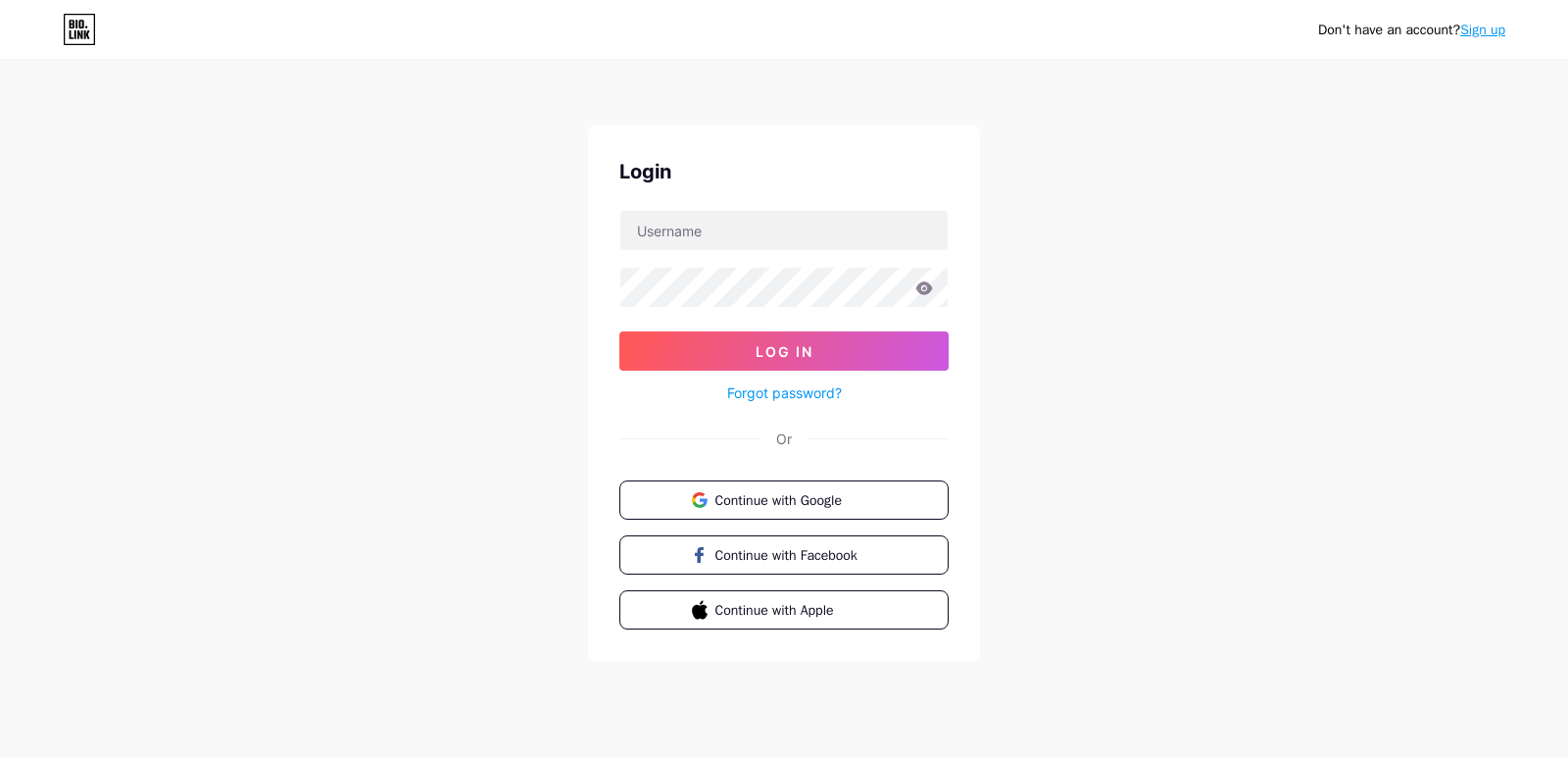 click on "Log In
Forgot password?" at bounding box center (784, 307) 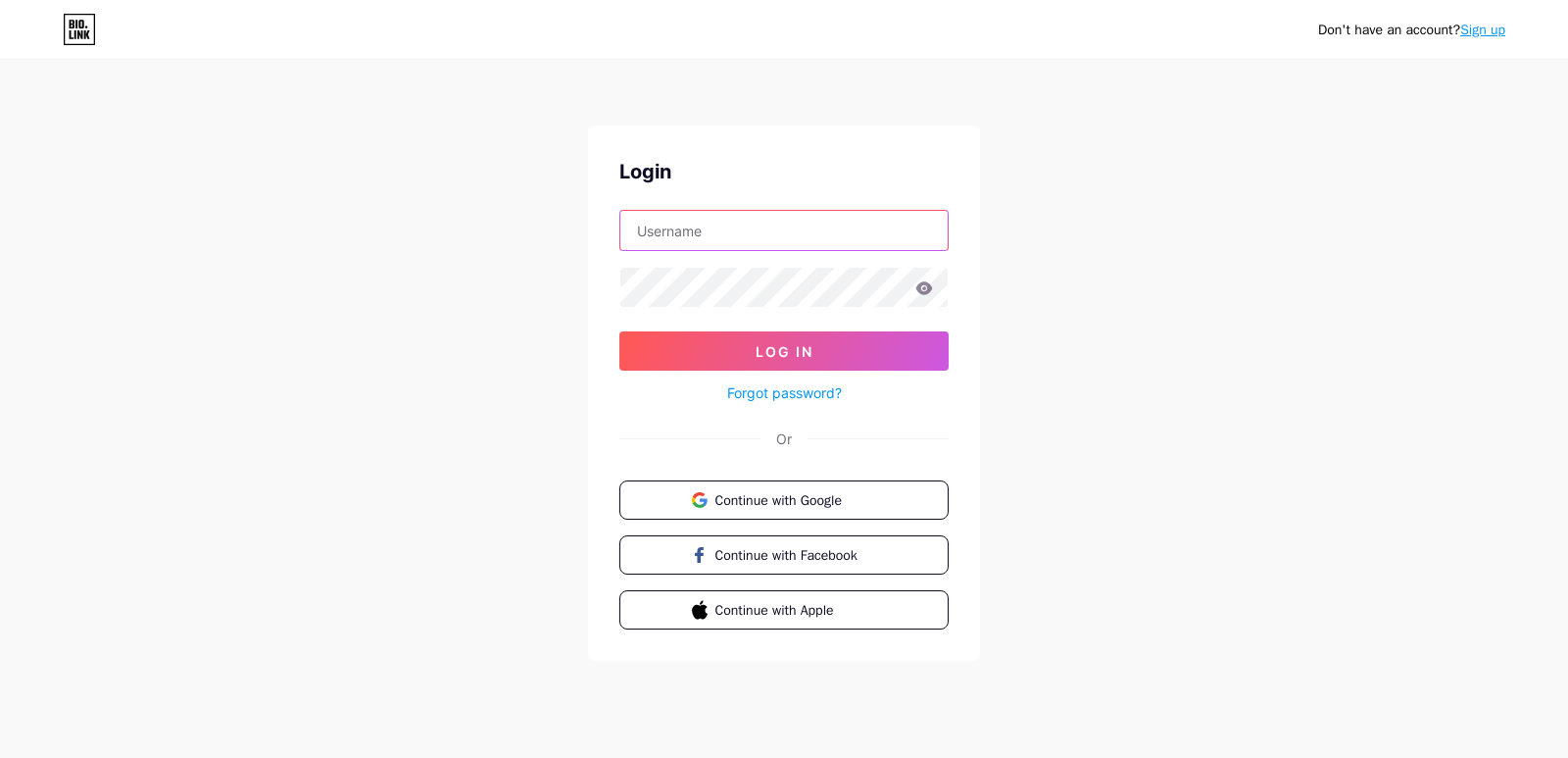 click at bounding box center (784, 230) 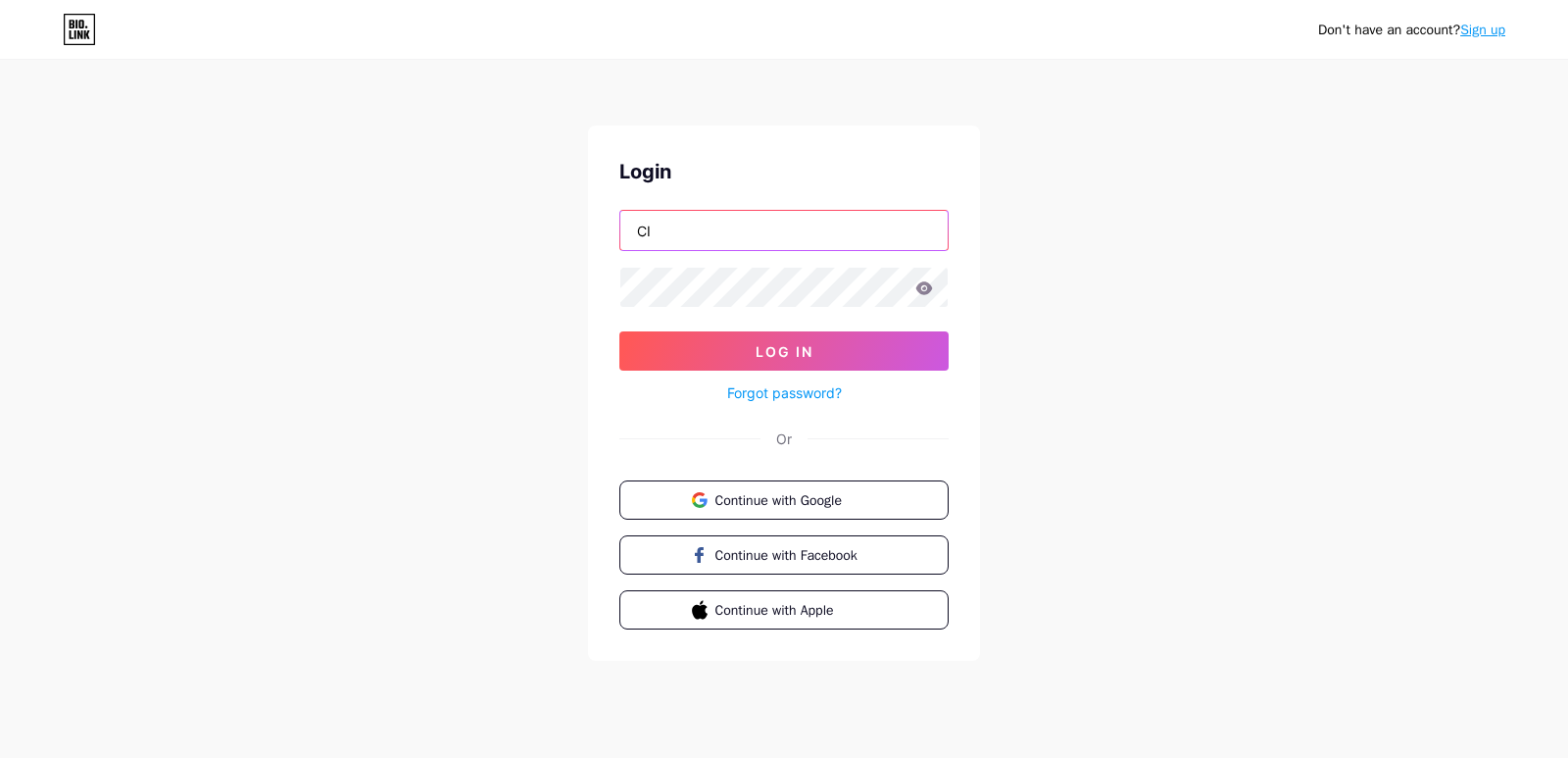 type on "C" 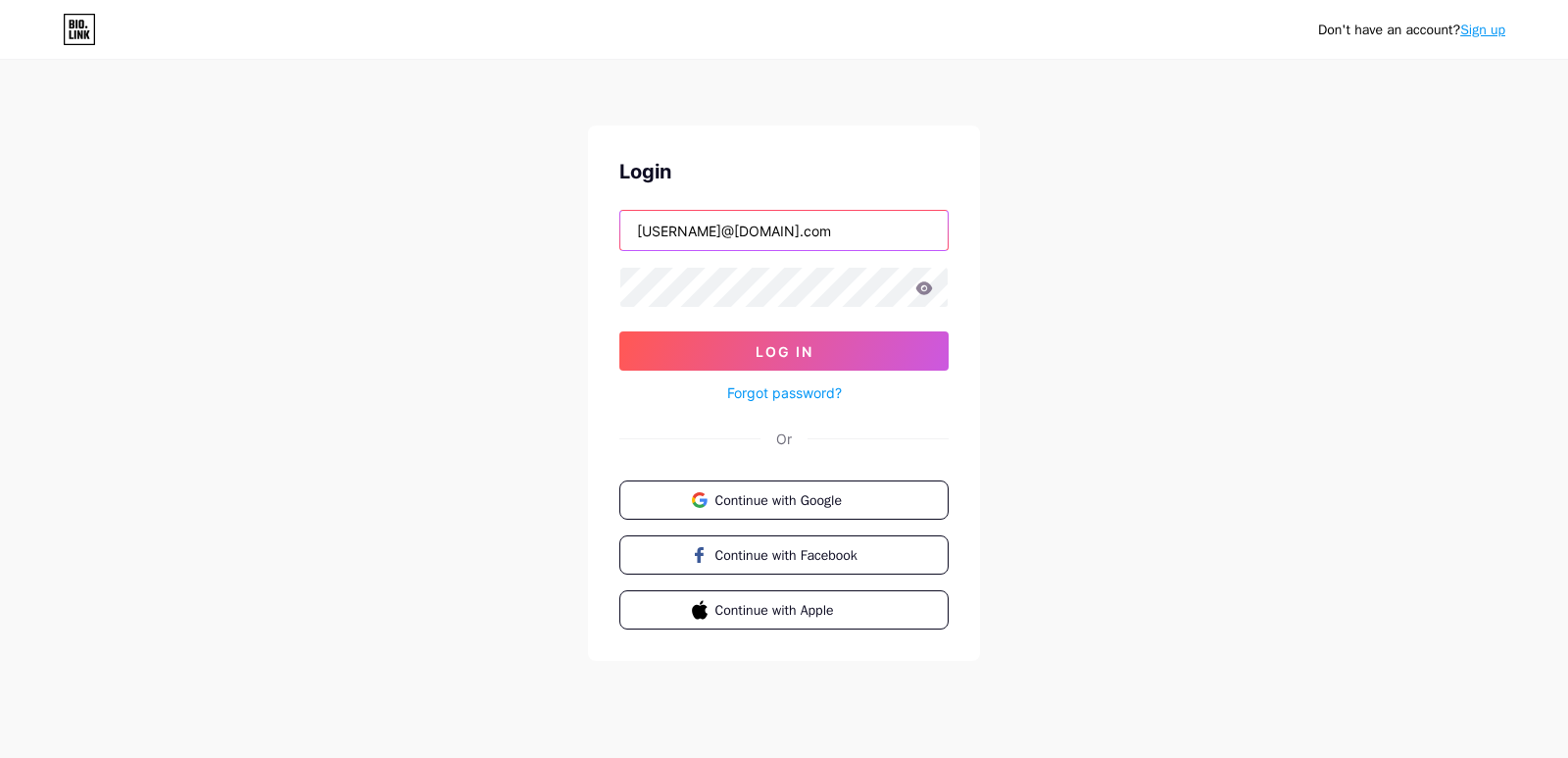 type on "[USERNAME]@[DOMAIN].com" 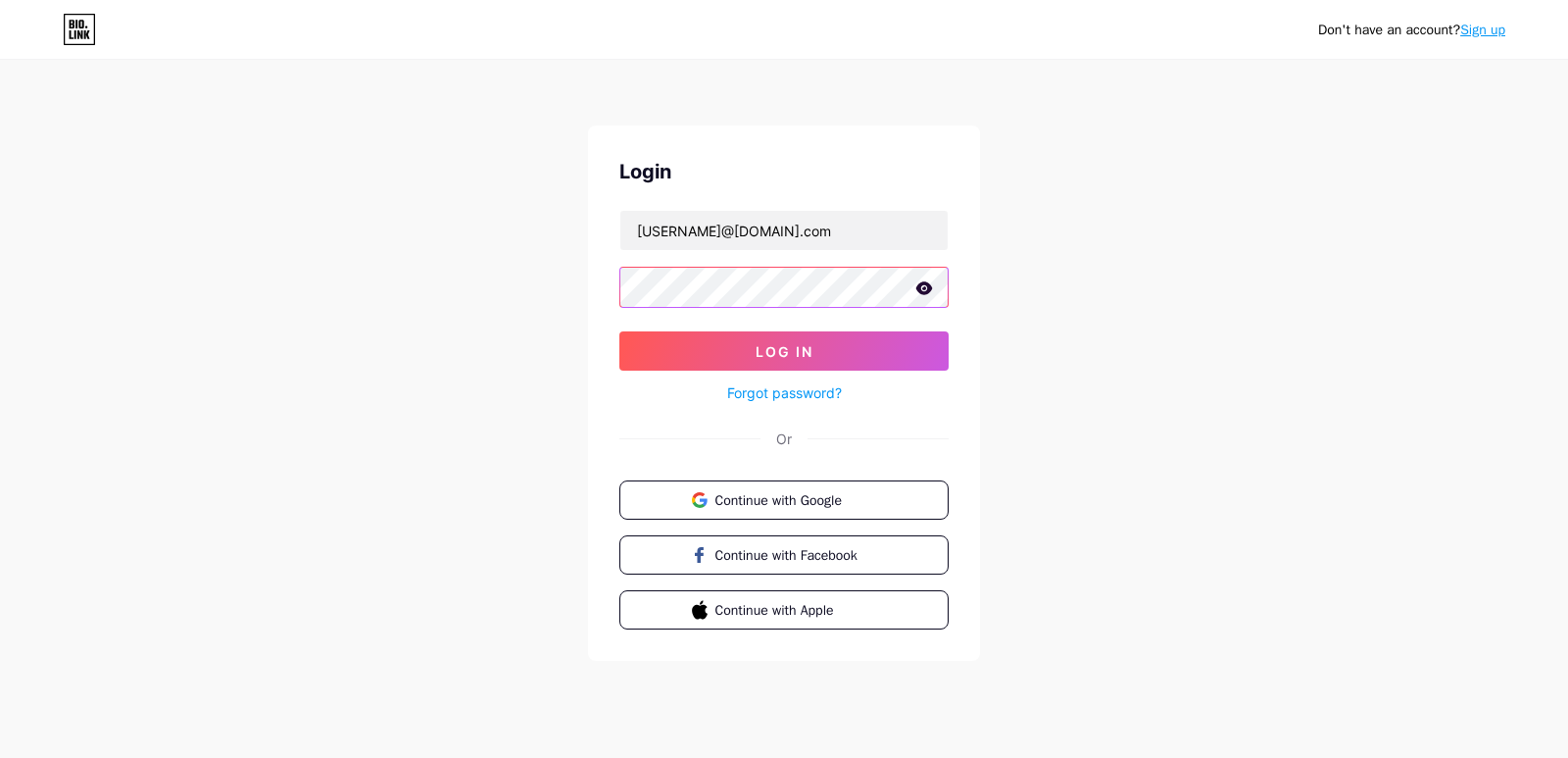 click on "Log In" at bounding box center [784, 351] 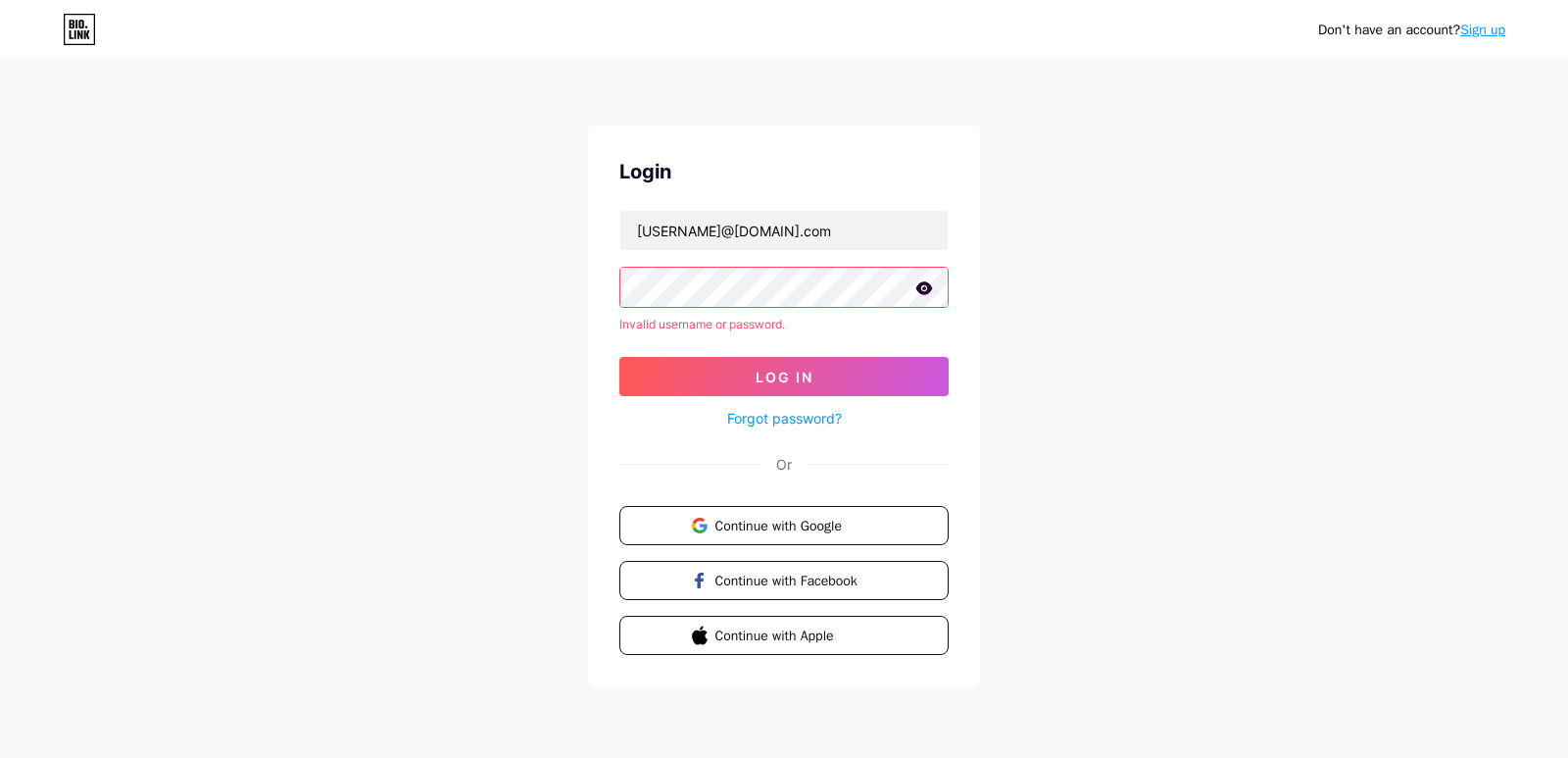 click 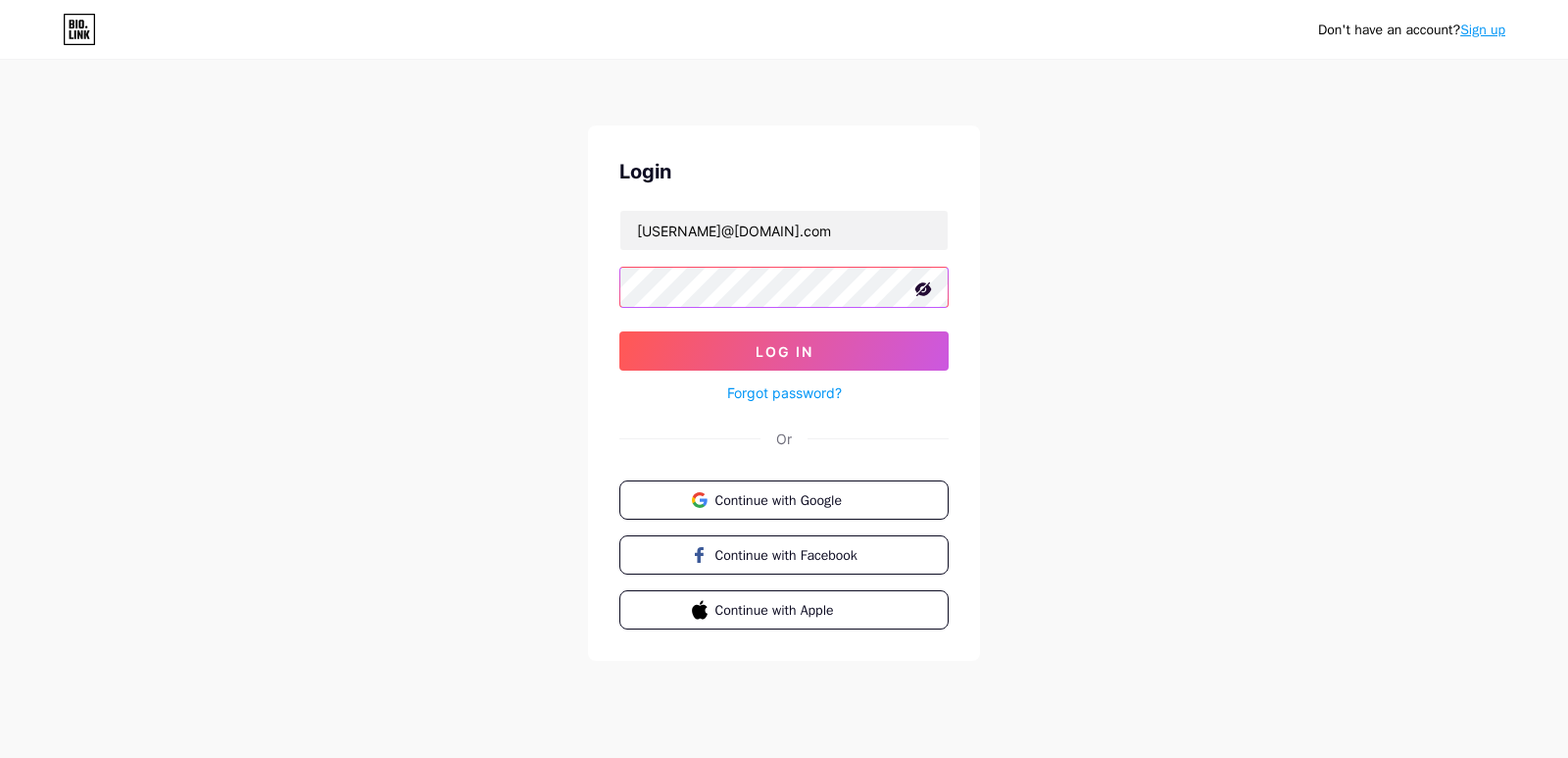 click on "Log In" at bounding box center [784, 351] 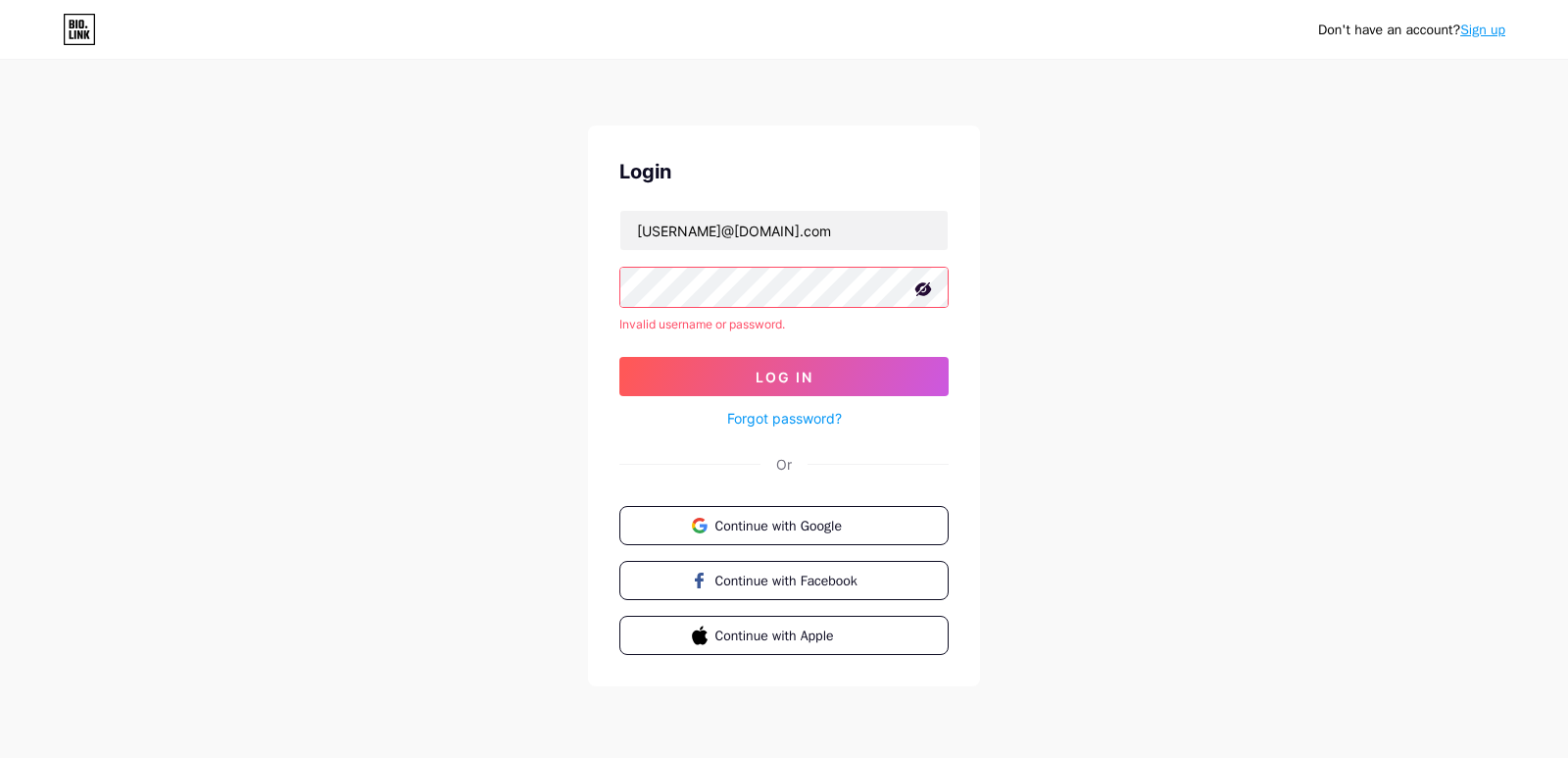 click on "Log In" at bounding box center [784, 377] 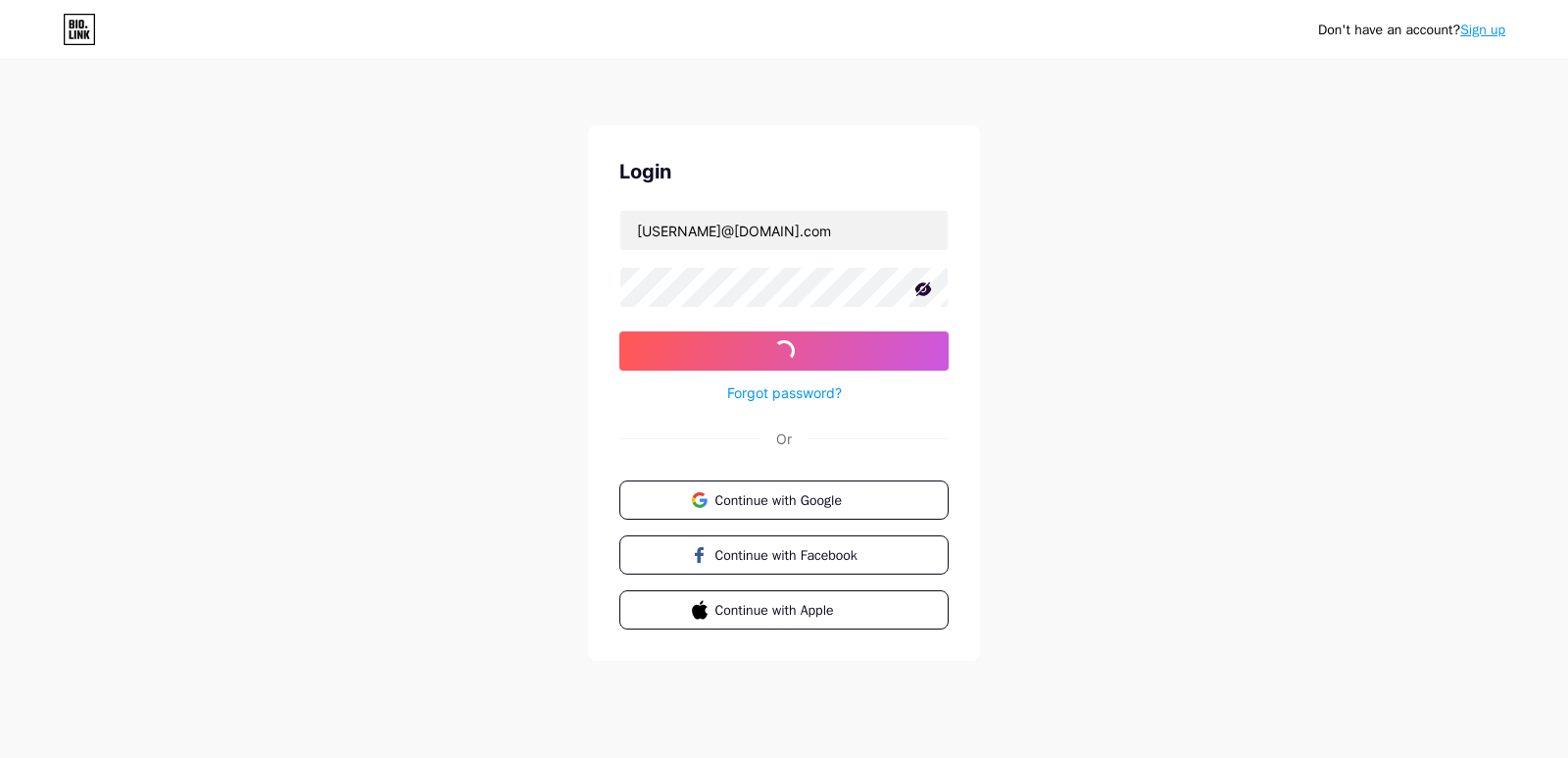 click 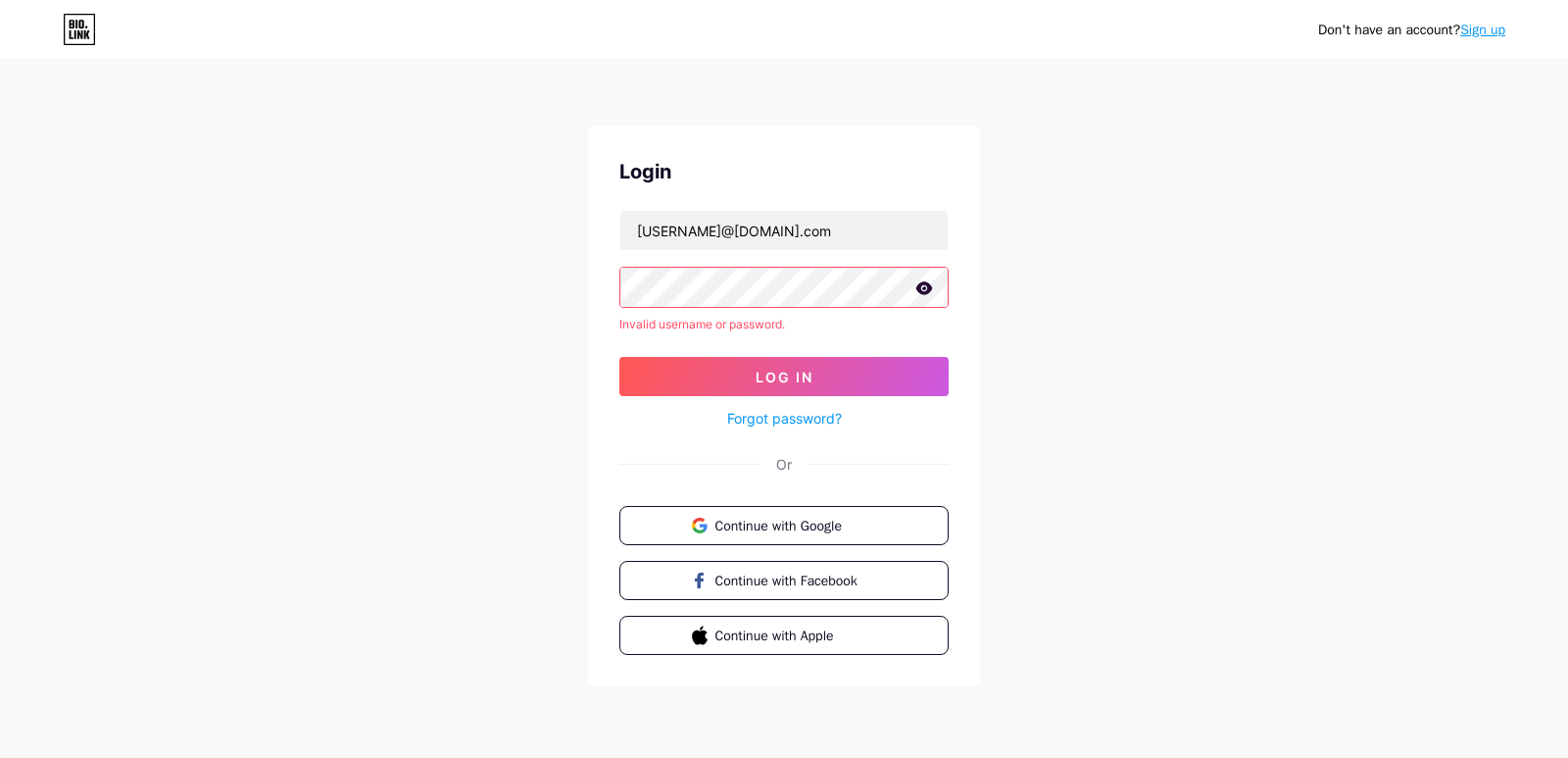 click on "Forgot password?" at bounding box center [784, 418] 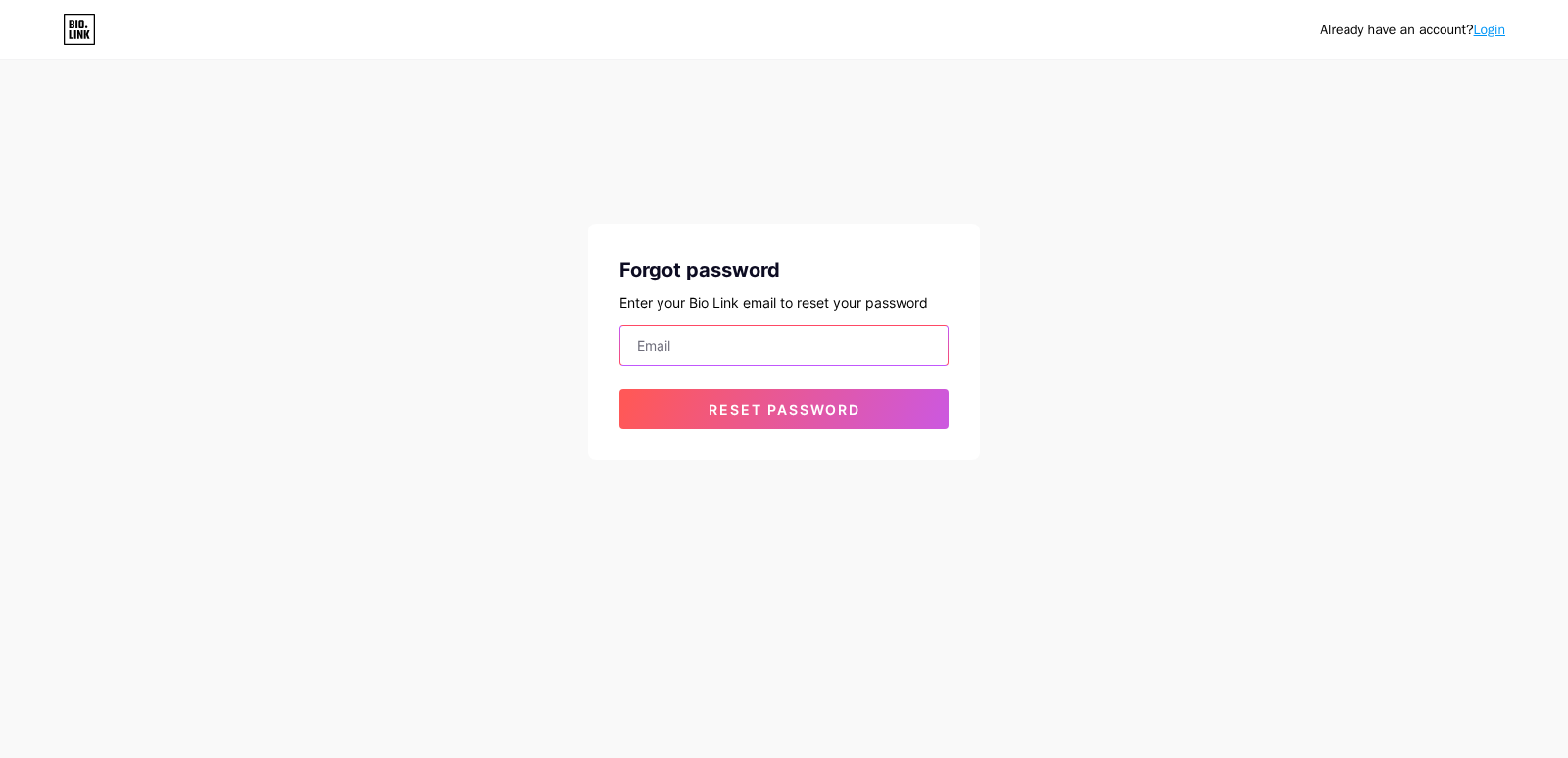 click at bounding box center [784, 345] 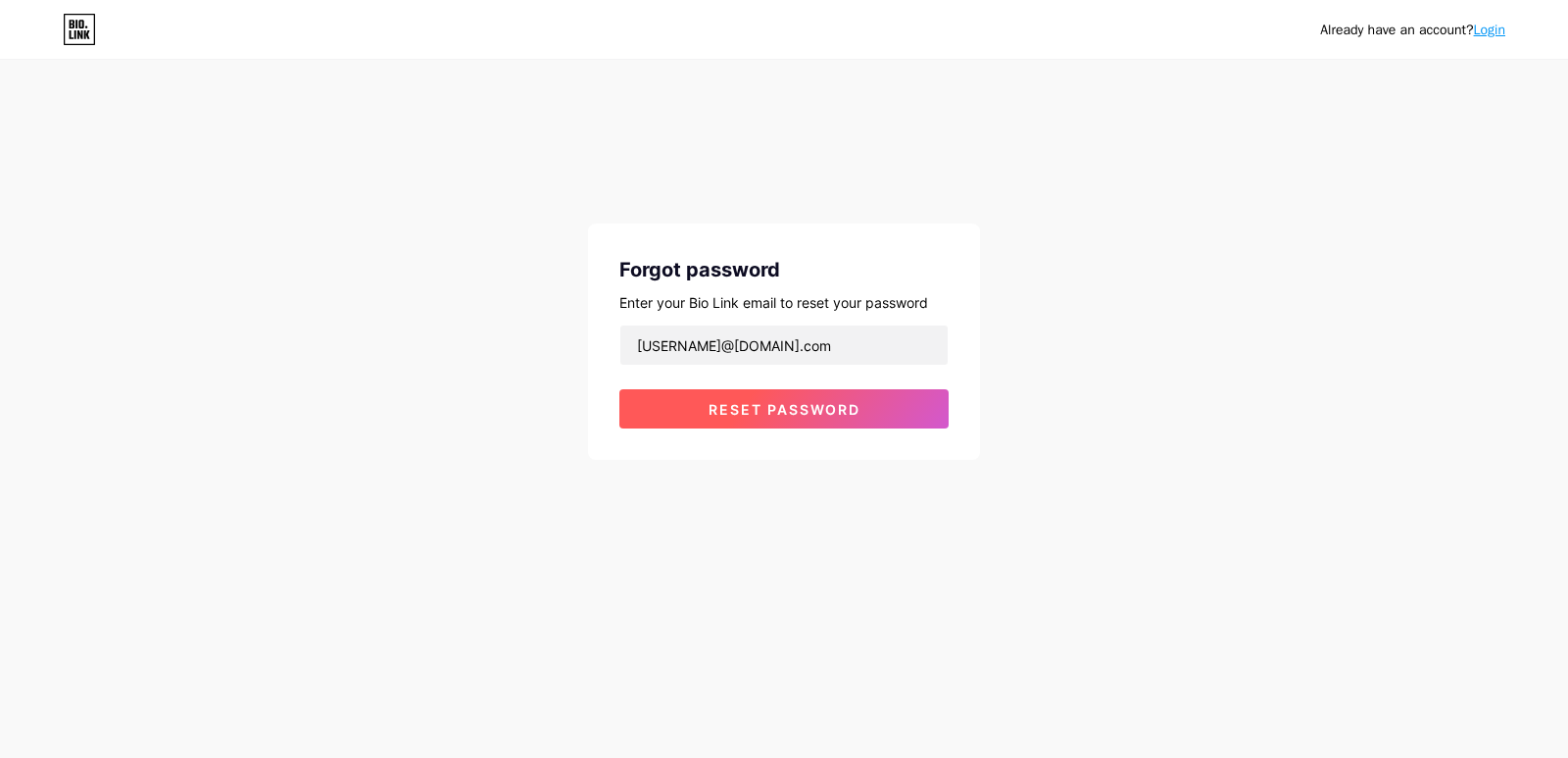 click on "Reset password" at bounding box center [784, 409] 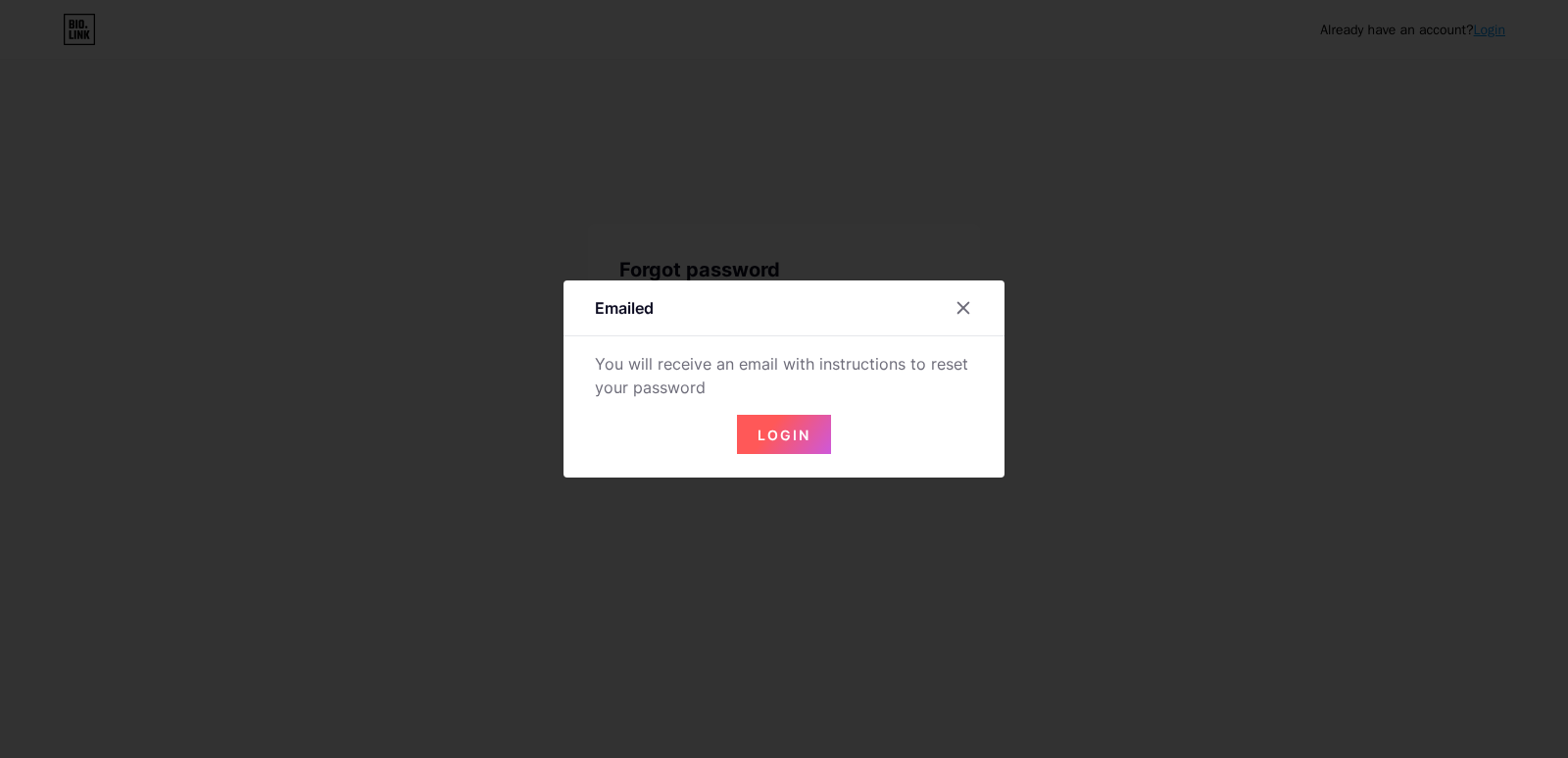 click on "Login" at bounding box center (784, 434) 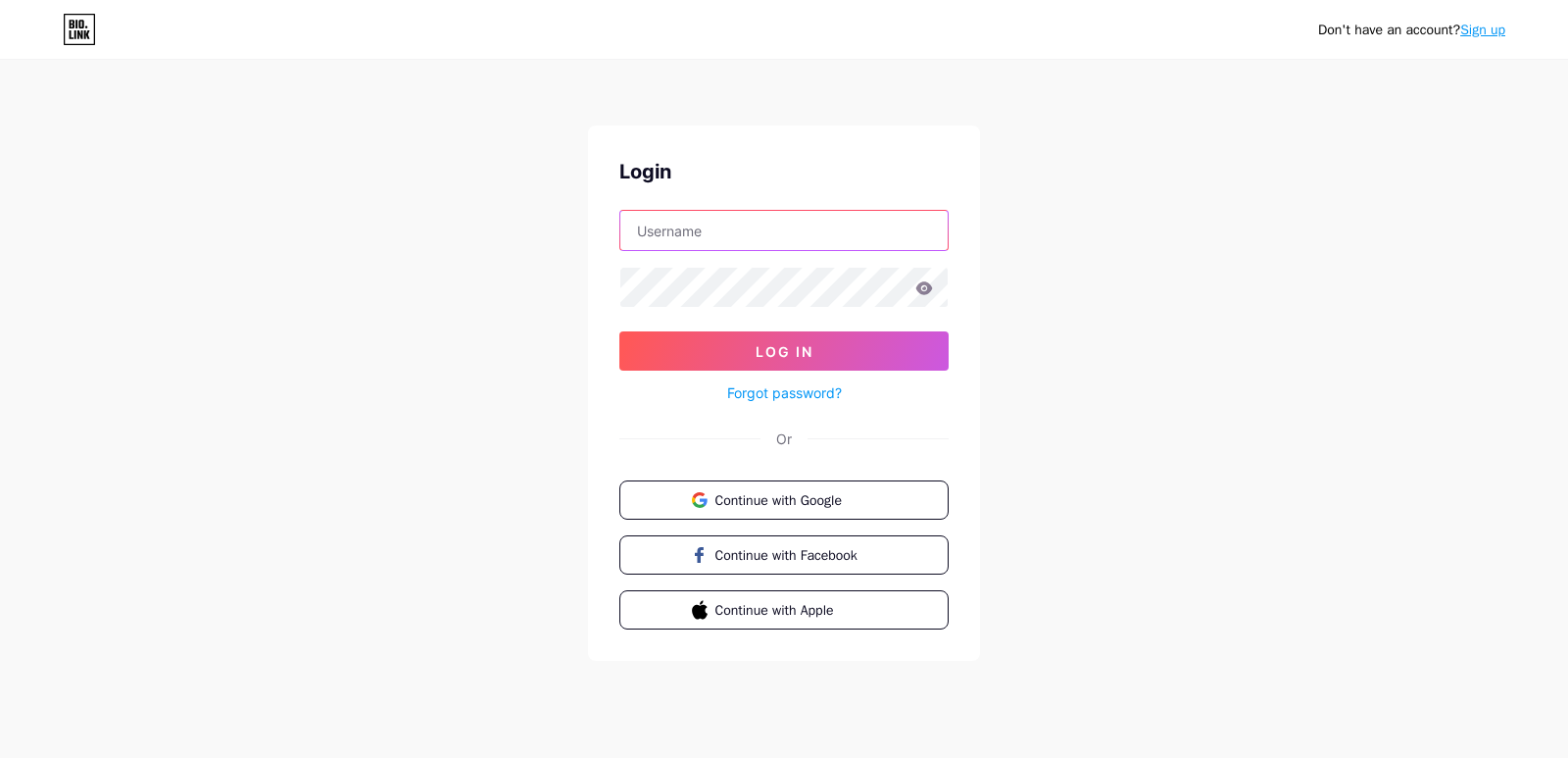 click at bounding box center (784, 230) 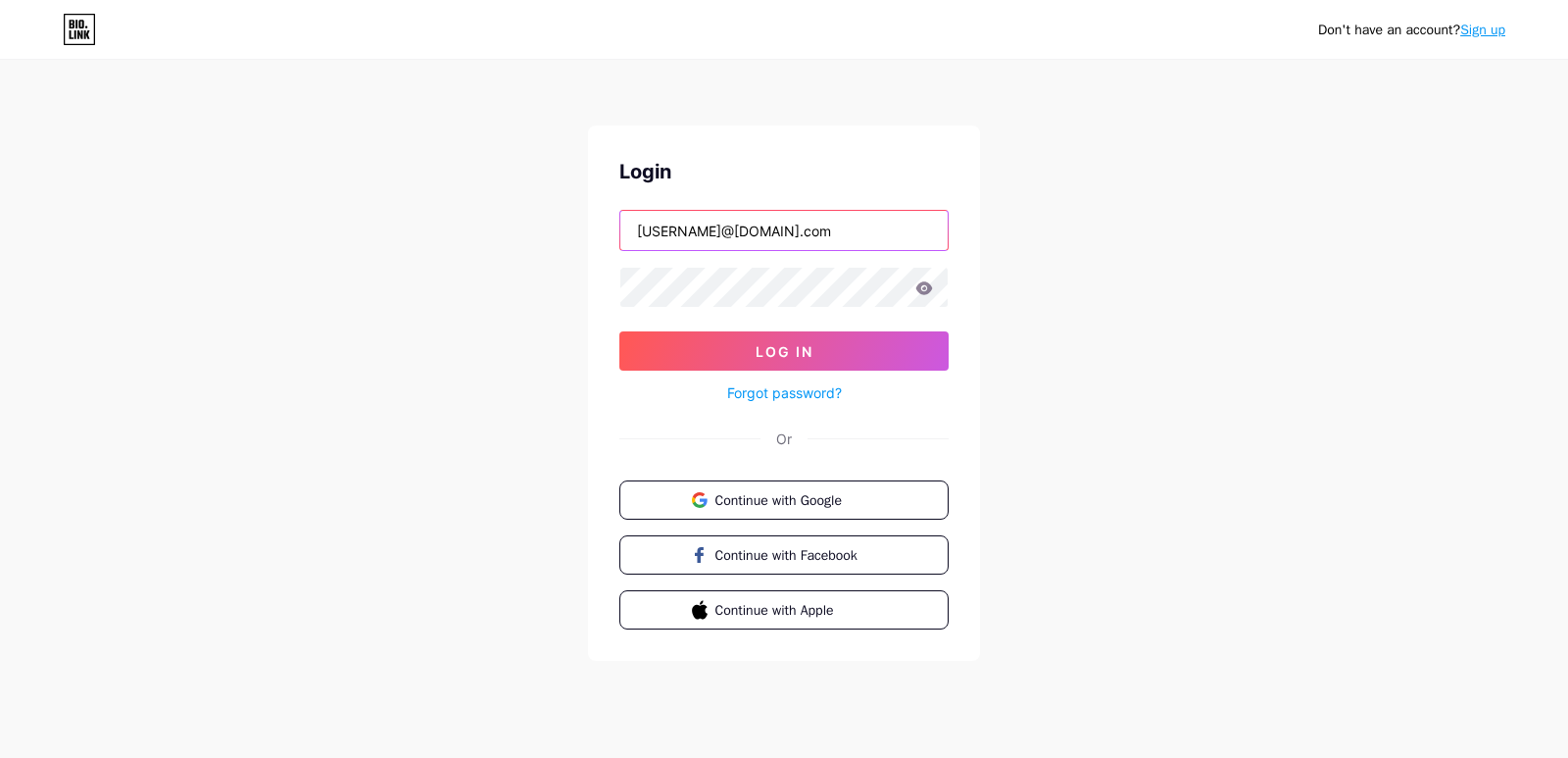 type on "[USERNAME]@[DOMAIN].com" 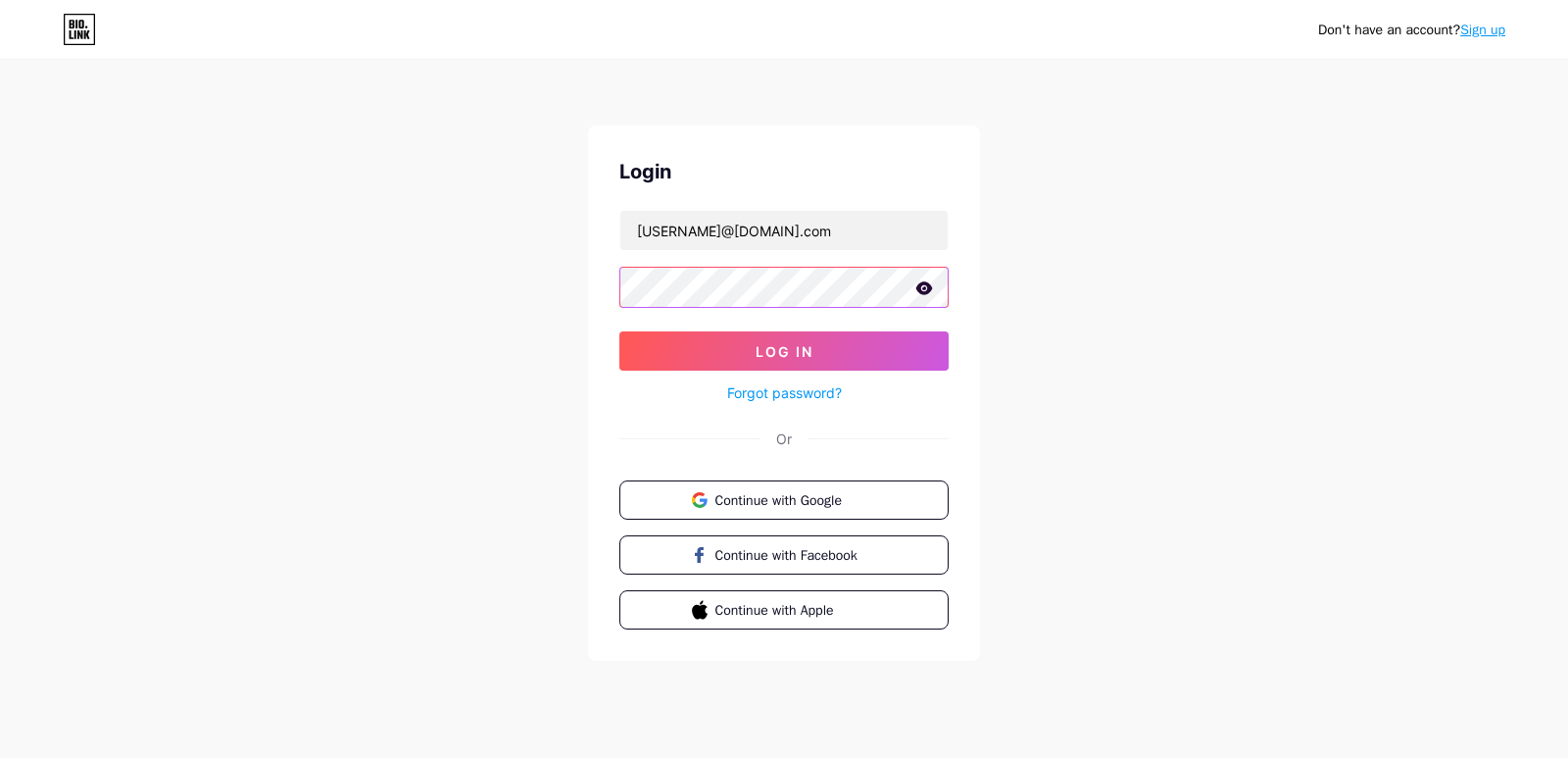 click on "Log In" at bounding box center [784, 351] 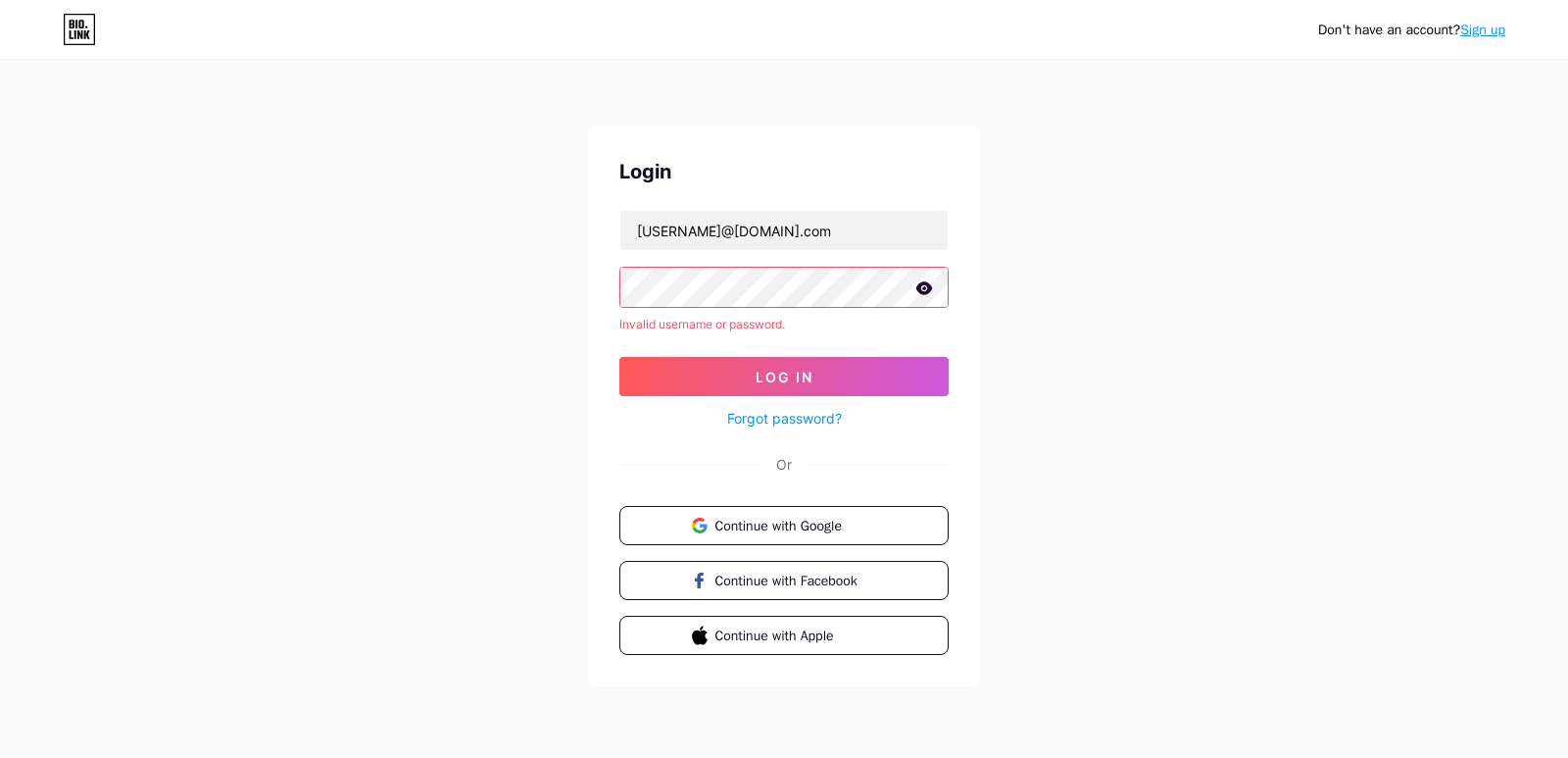 click 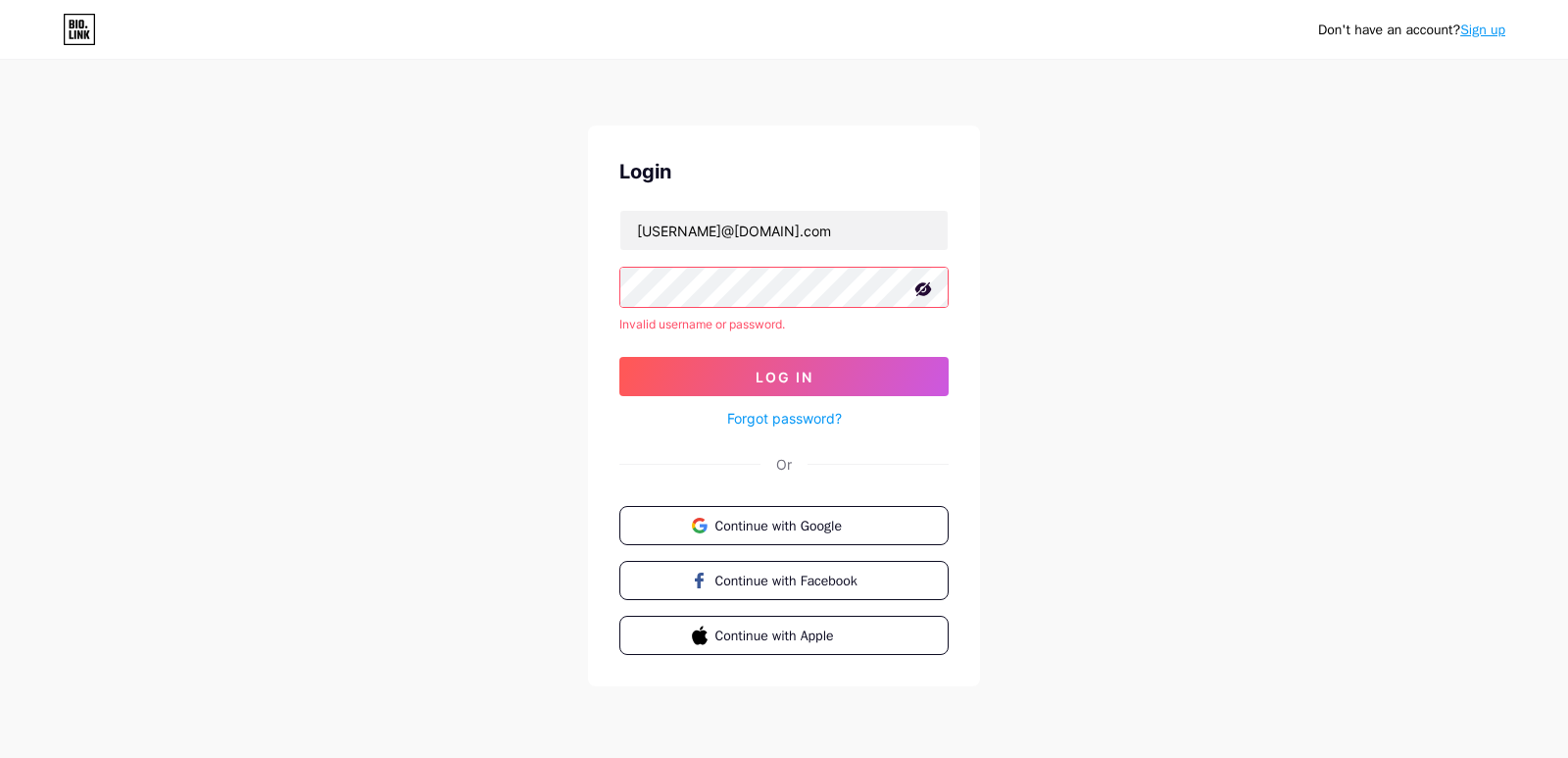 click 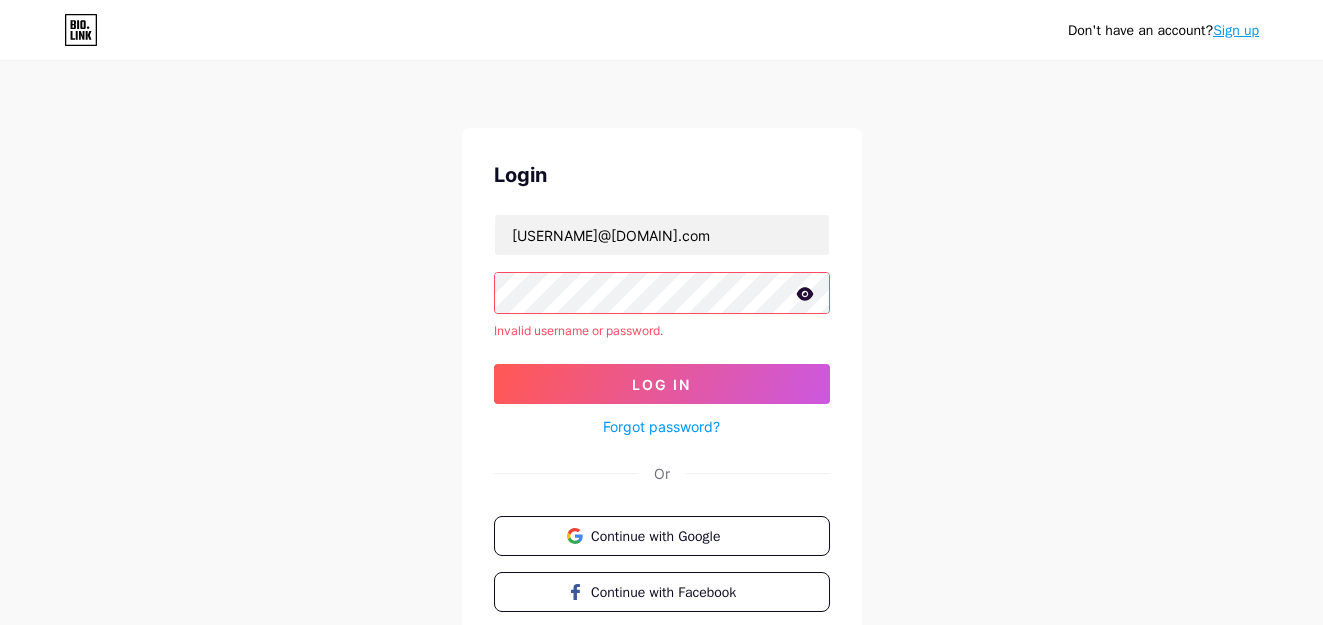 click 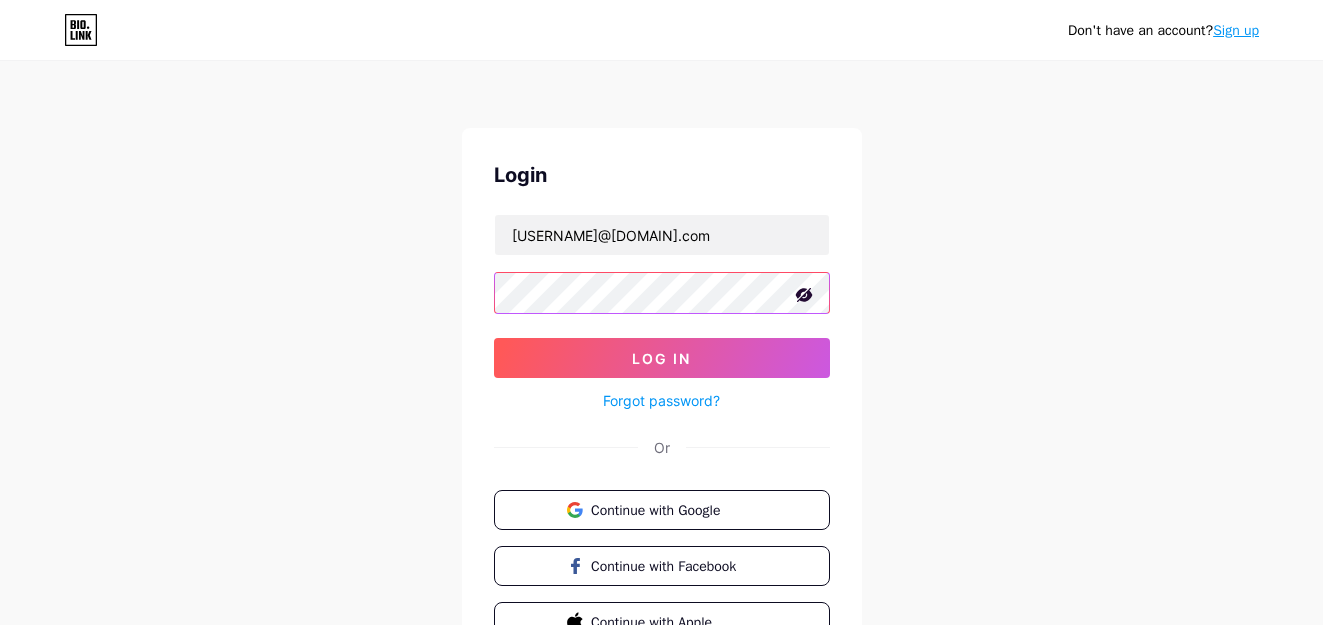 click on "Log In" at bounding box center [662, 358] 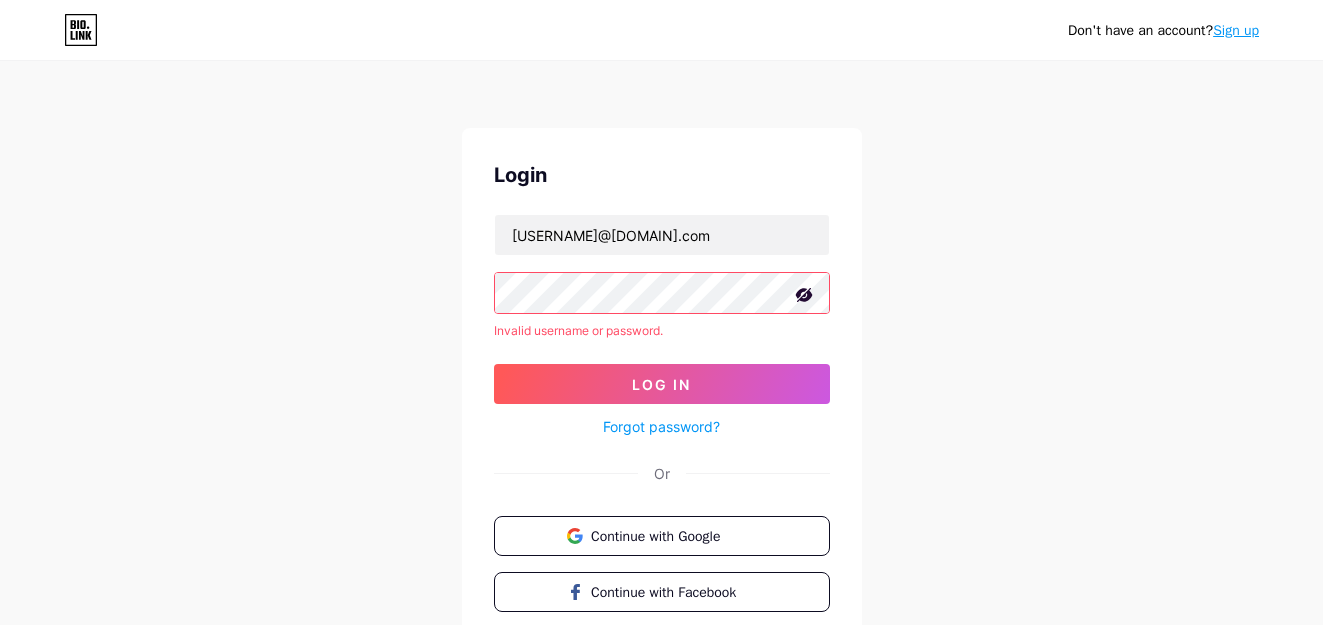 click on "Log In" at bounding box center (662, 384) 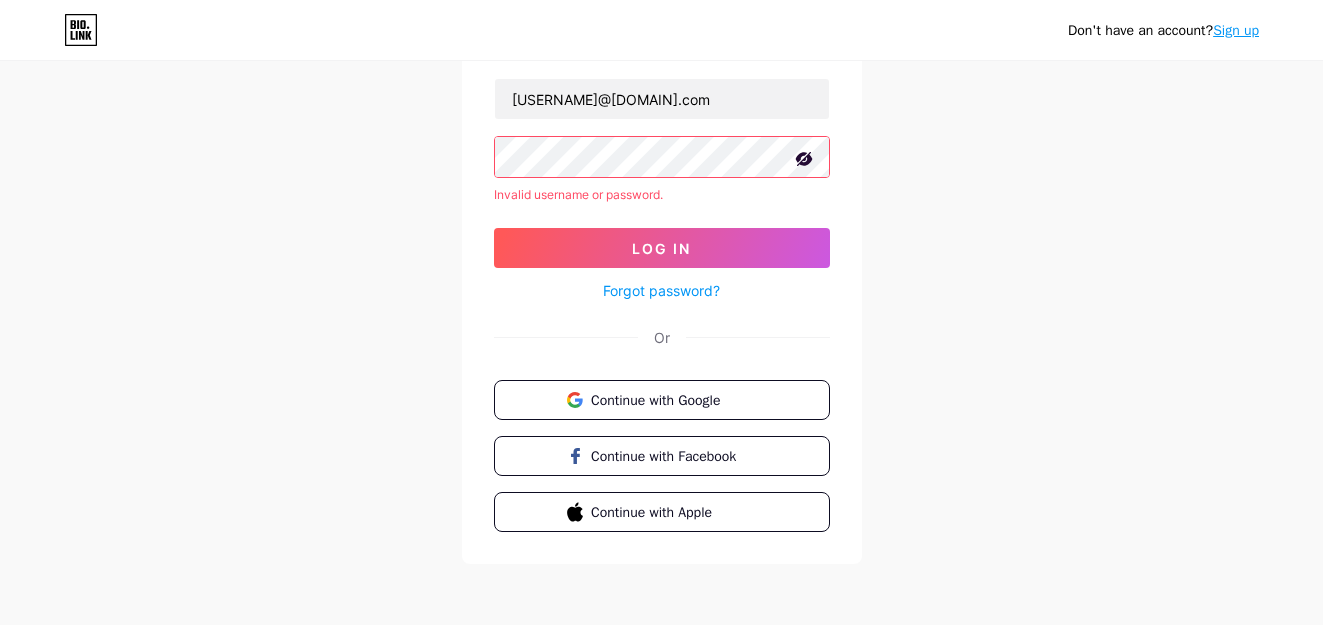 scroll, scrollTop: 138, scrollLeft: 0, axis: vertical 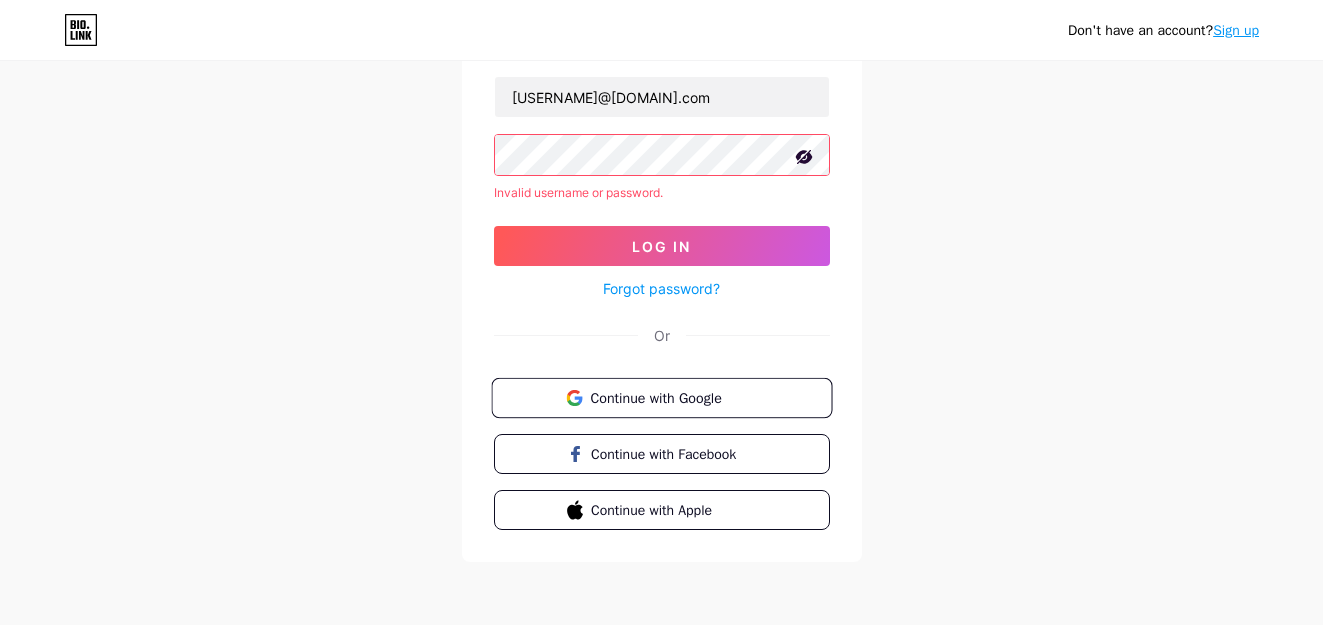 click on "Continue with Google" at bounding box center [673, 397] 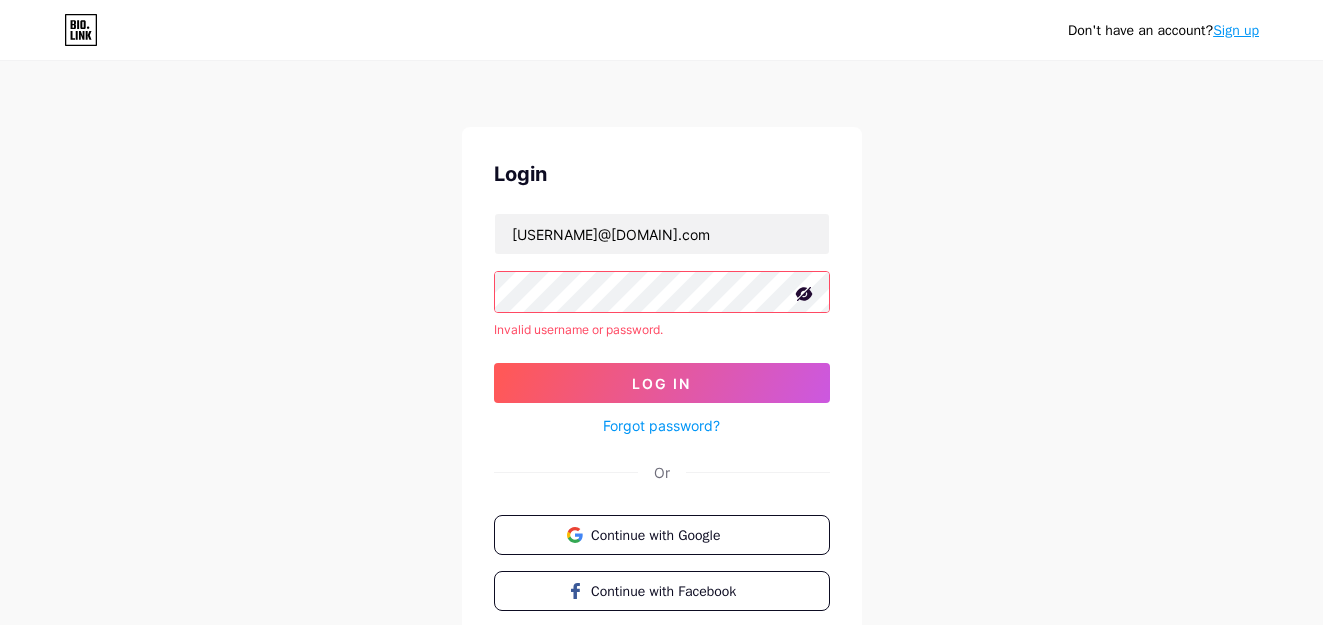scroll, scrollTop: 0, scrollLeft: 0, axis: both 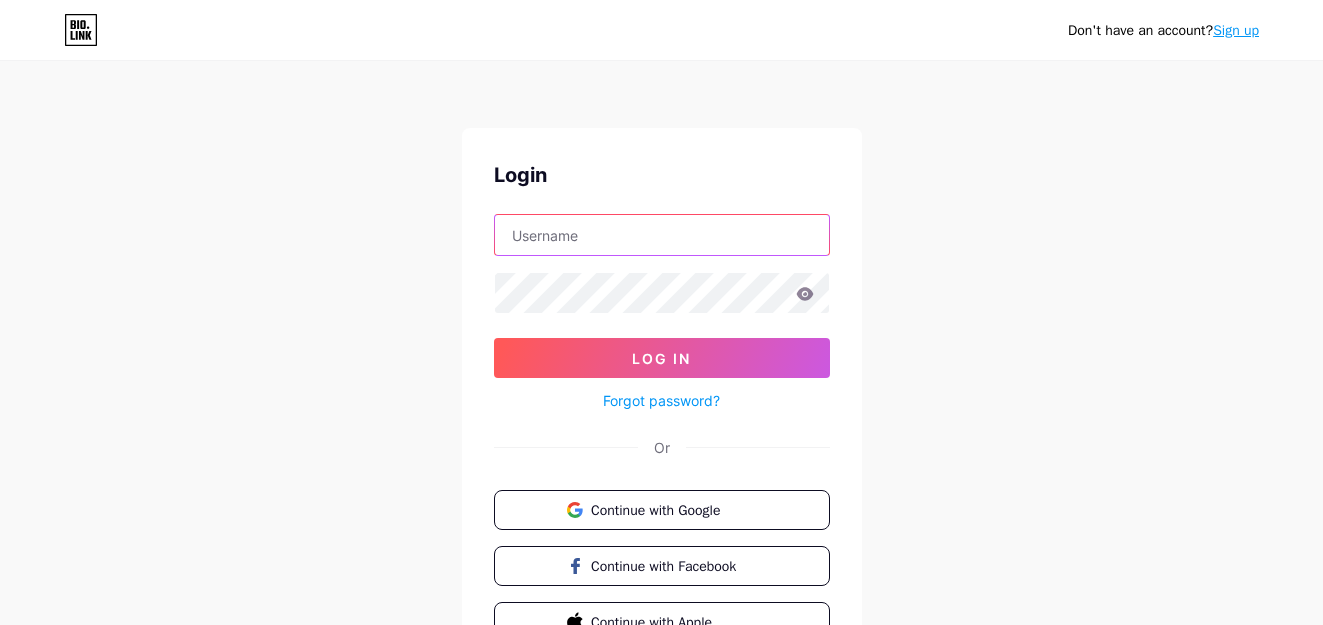 click at bounding box center (662, 235) 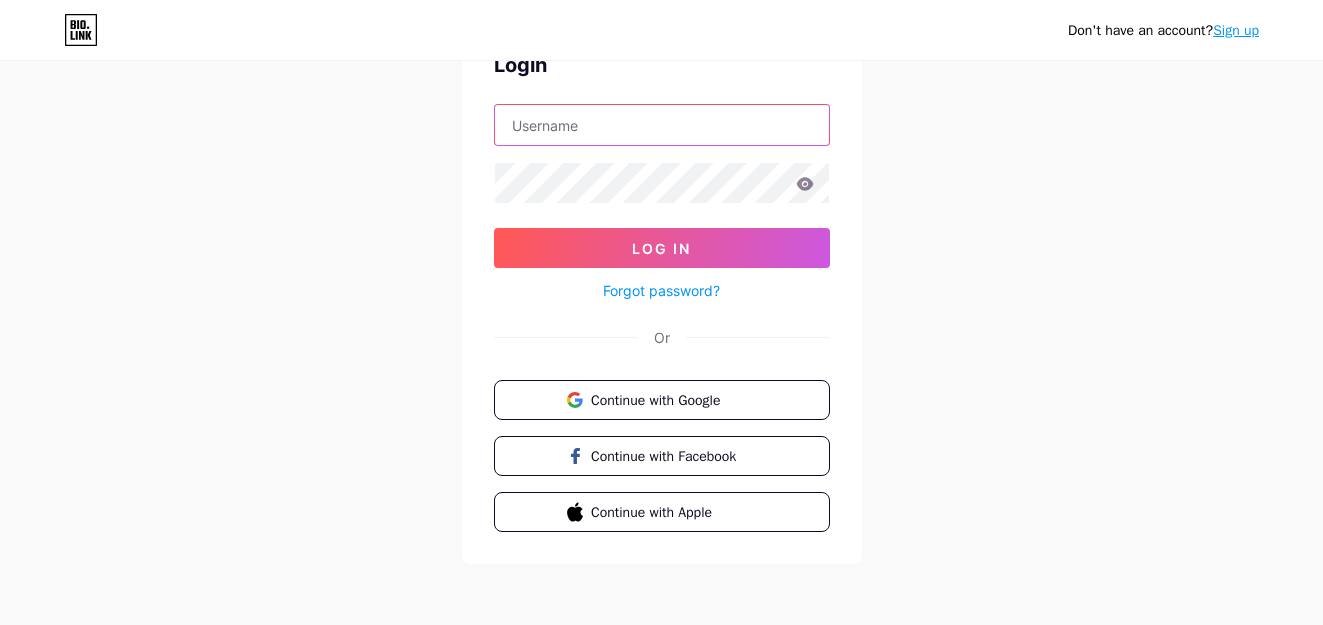scroll, scrollTop: 112, scrollLeft: 0, axis: vertical 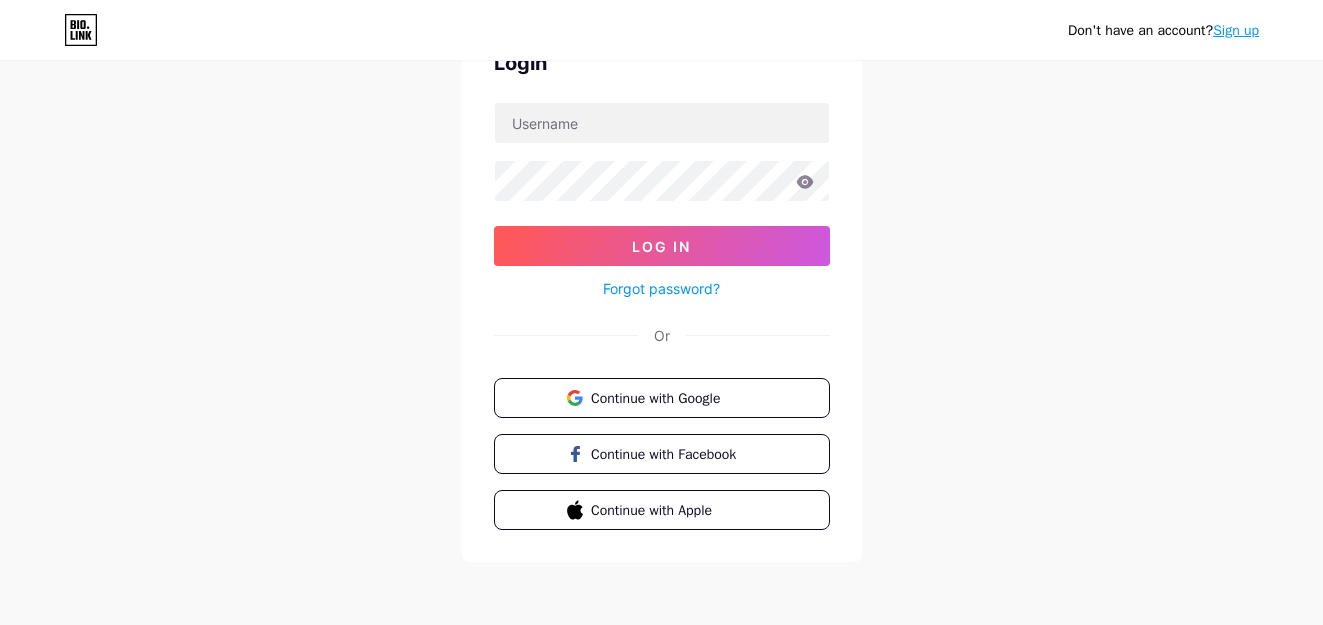 click on "Forgot password?" at bounding box center [661, 288] 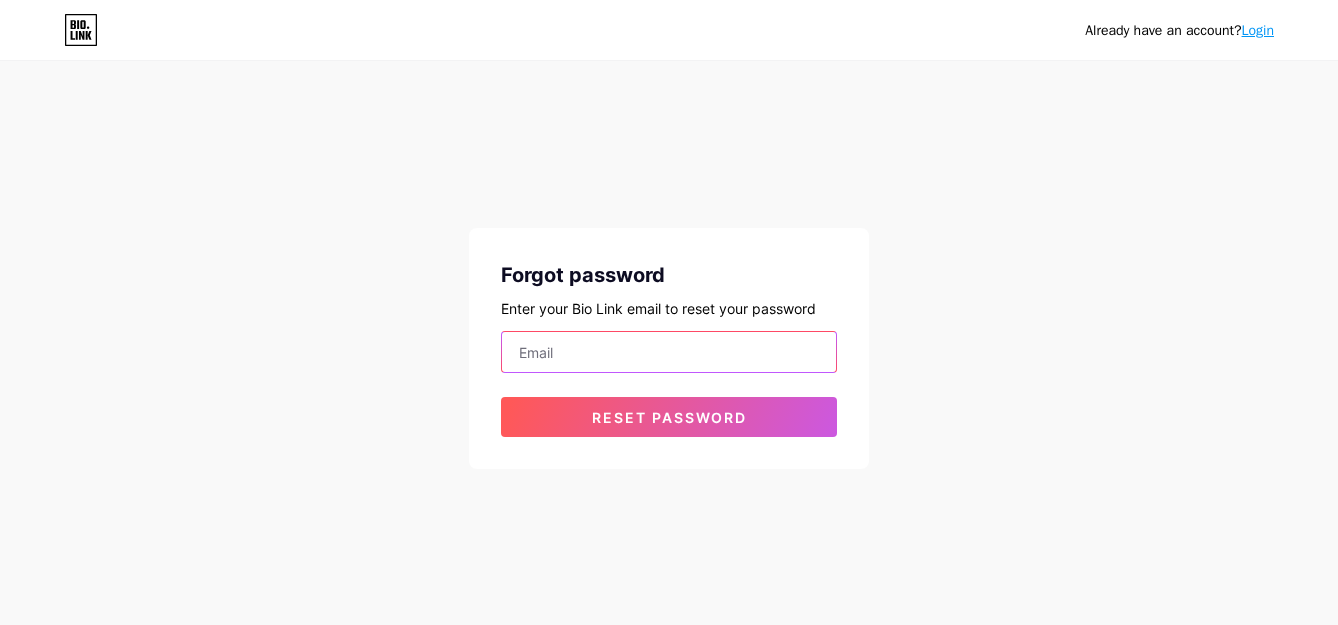click at bounding box center (669, 352) 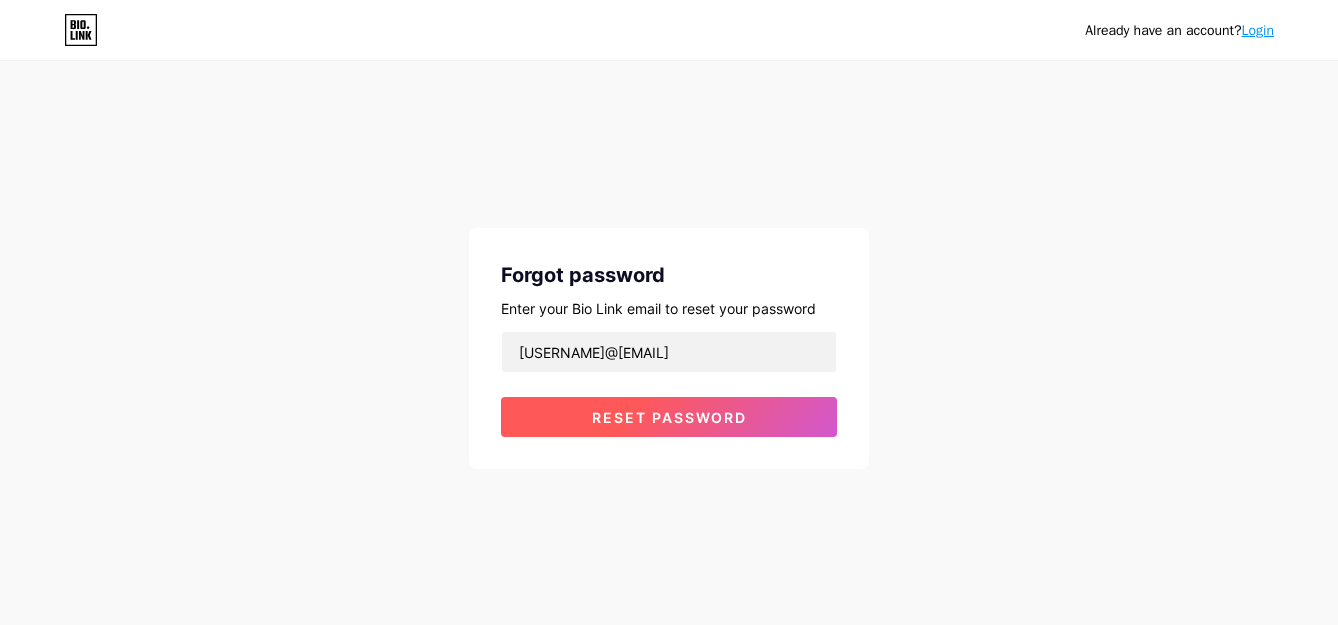 click on "Reset password" at bounding box center [669, 417] 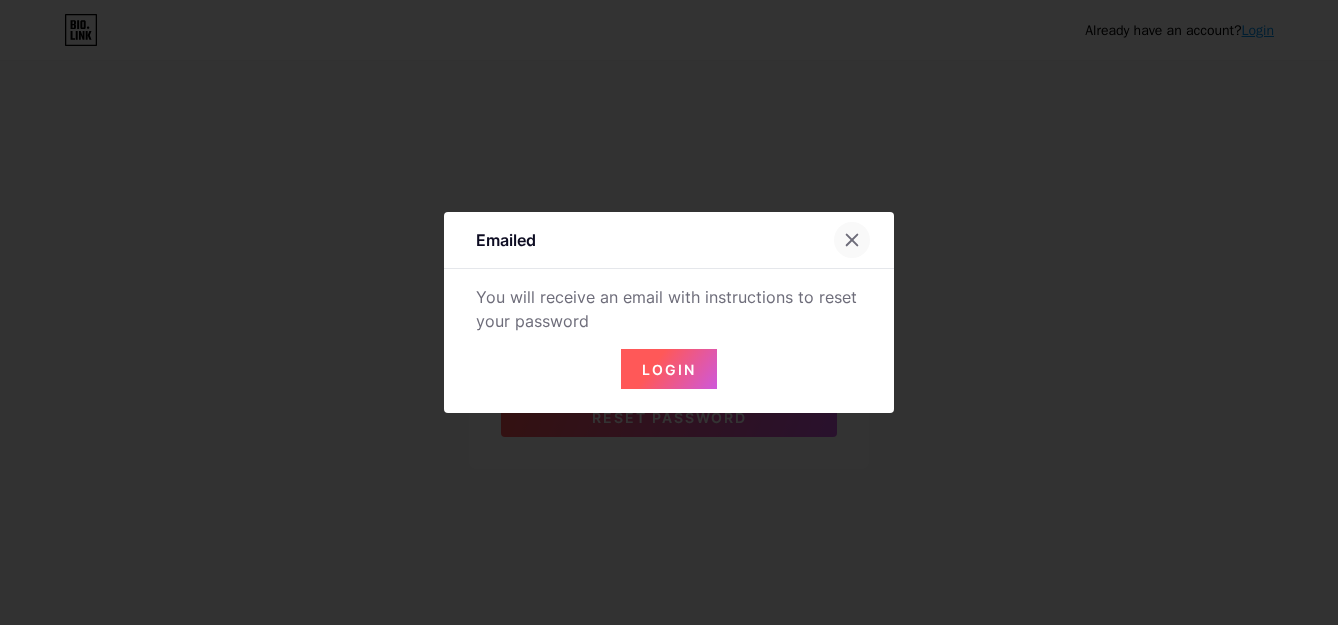 click 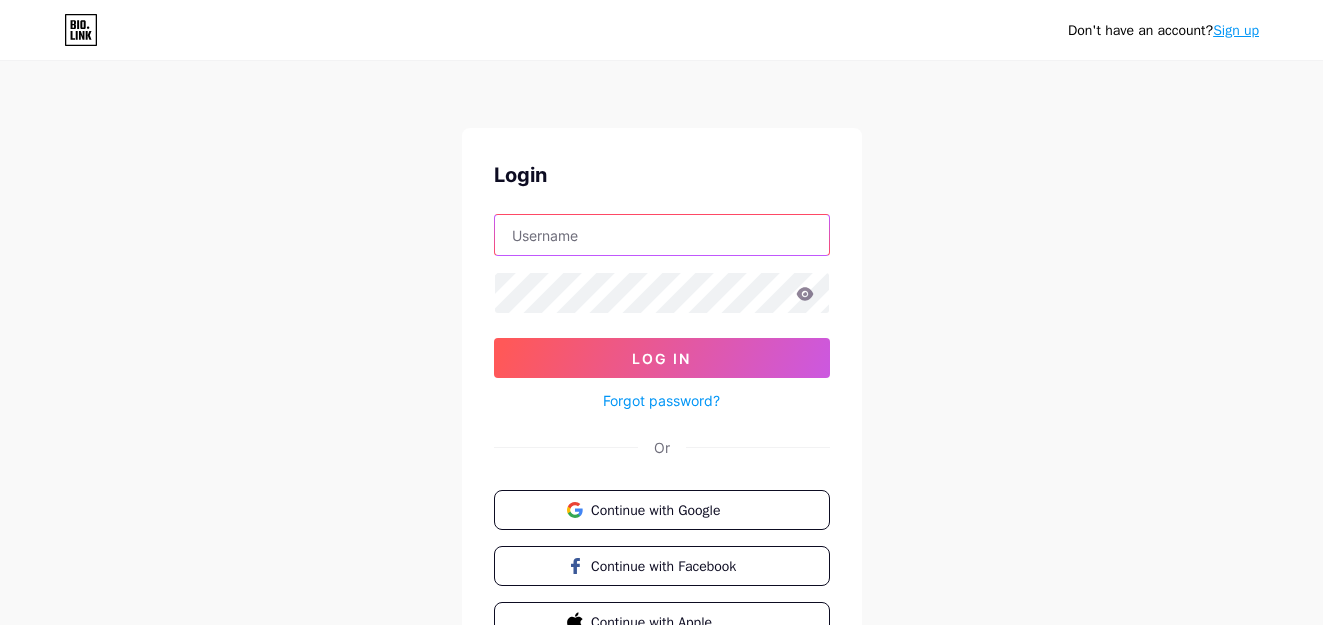 click at bounding box center (662, 235) 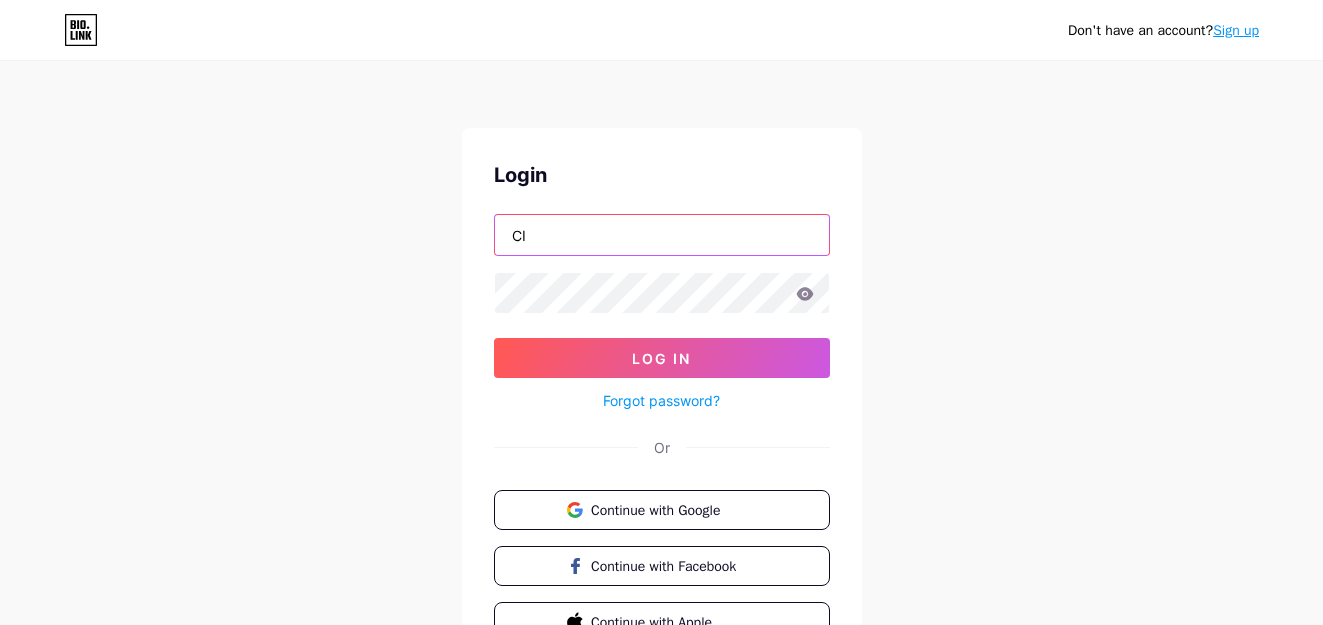 type on "C" 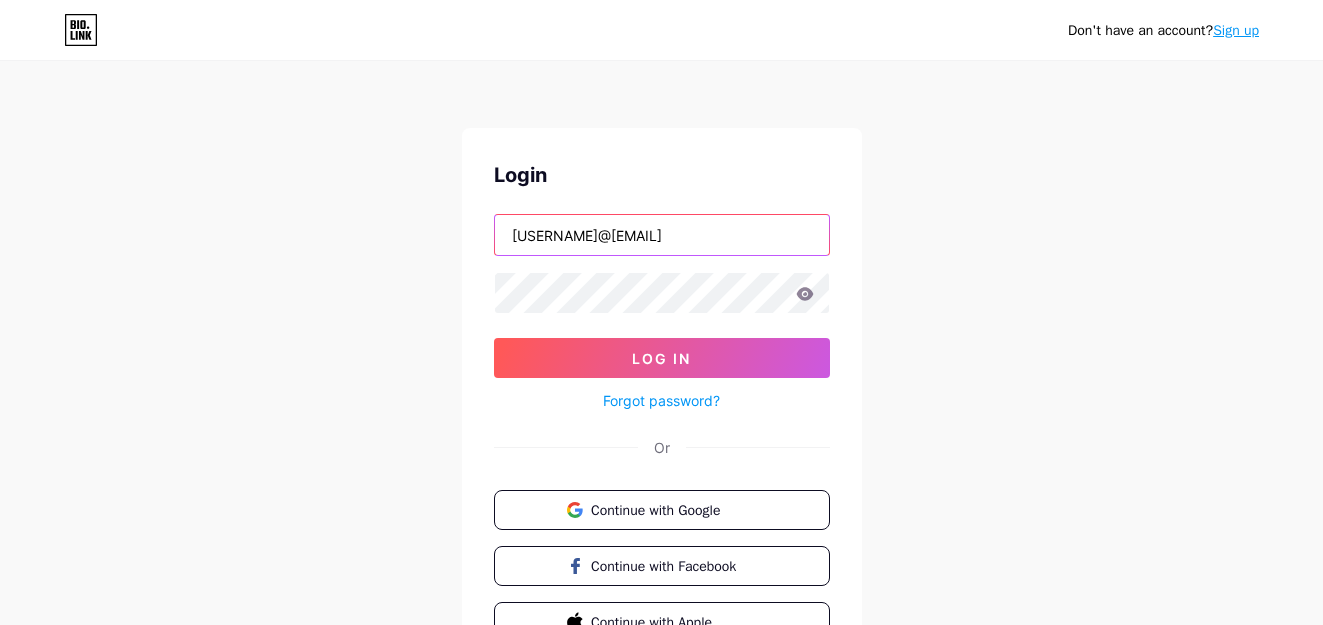 type on "[USERNAME]@[EMAIL]" 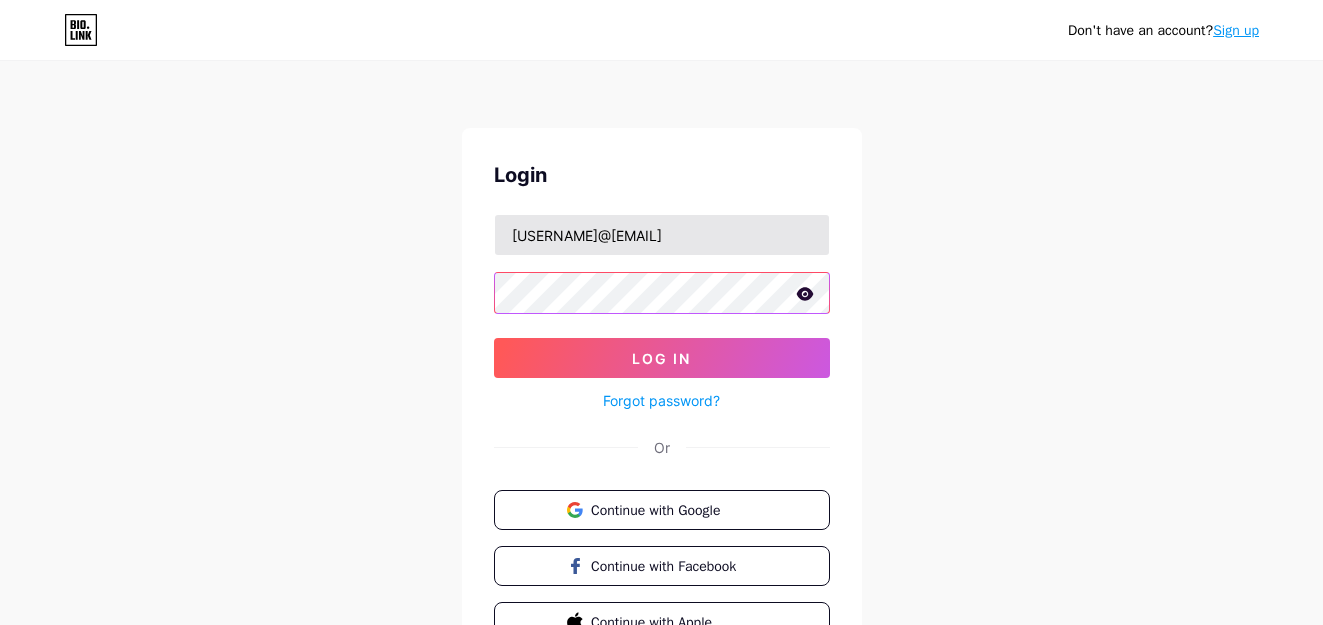 click on "Log In" at bounding box center [662, 358] 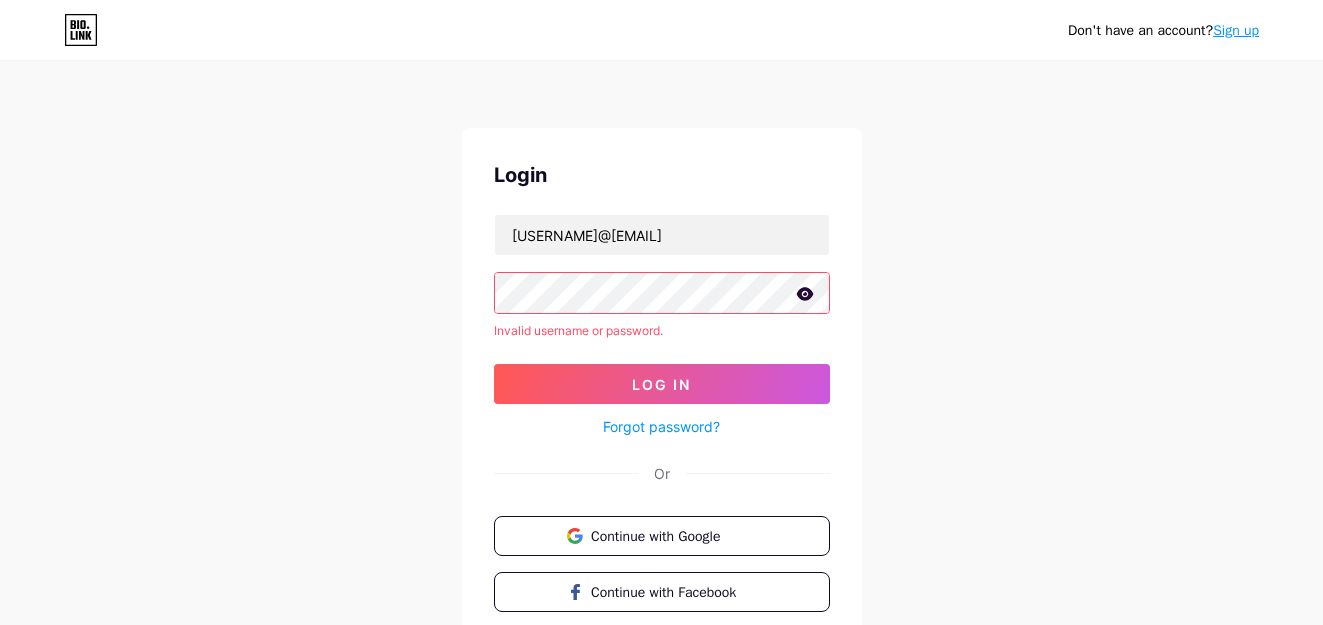 click on "[USERNAME]@[EMAIL]           Invalid username or password.     Log In
Forgot password?" at bounding box center (662, 326) 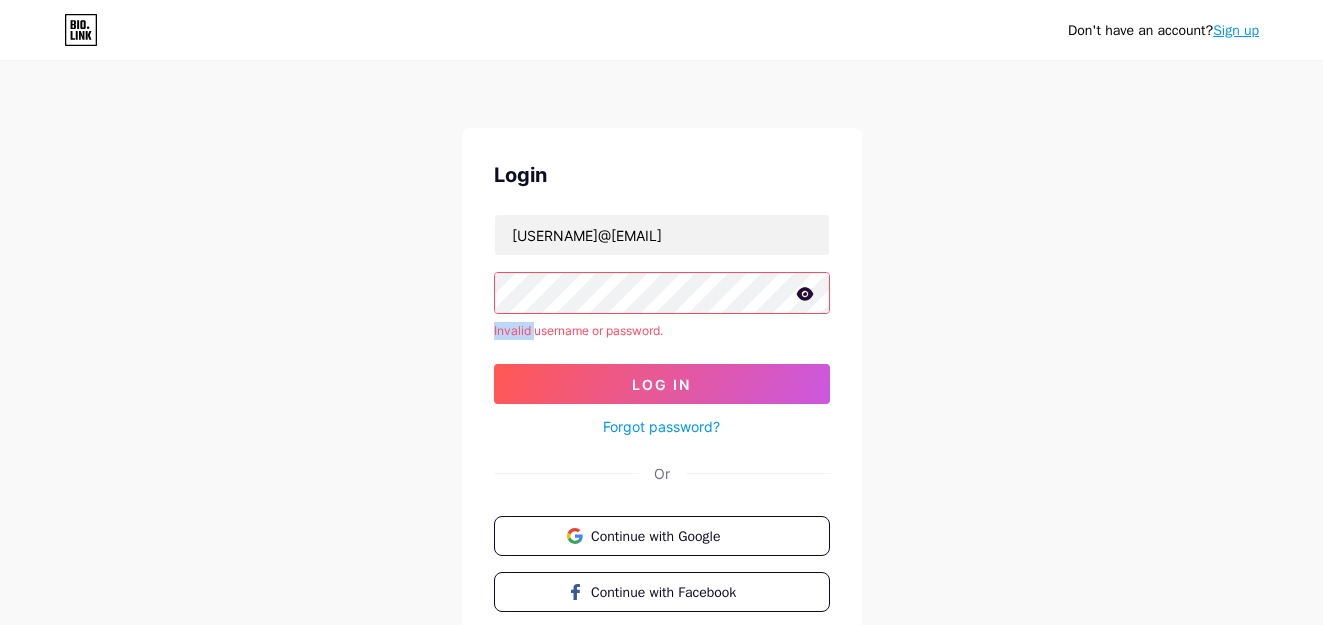 click on "[USERNAME]@[EMAIL]           Invalid username or password.     Log In
Forgot password?" at bounding box center [662, 326] 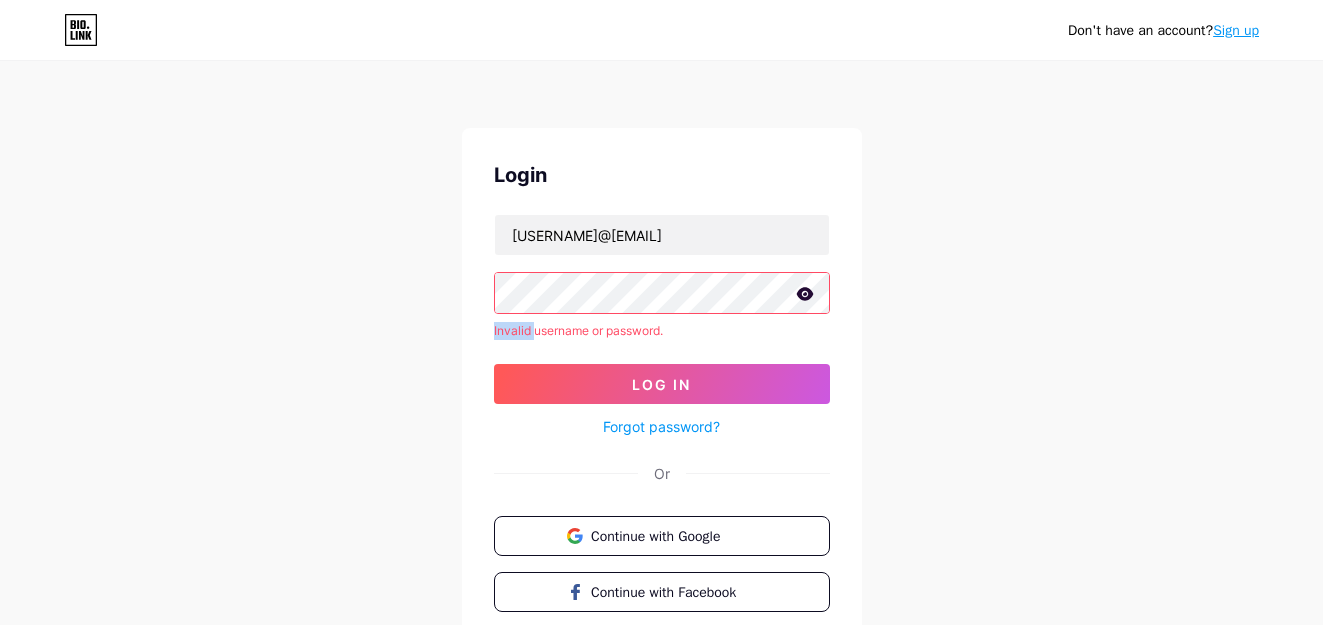click on "Invalid username or password." at bounding box center [662, 331] 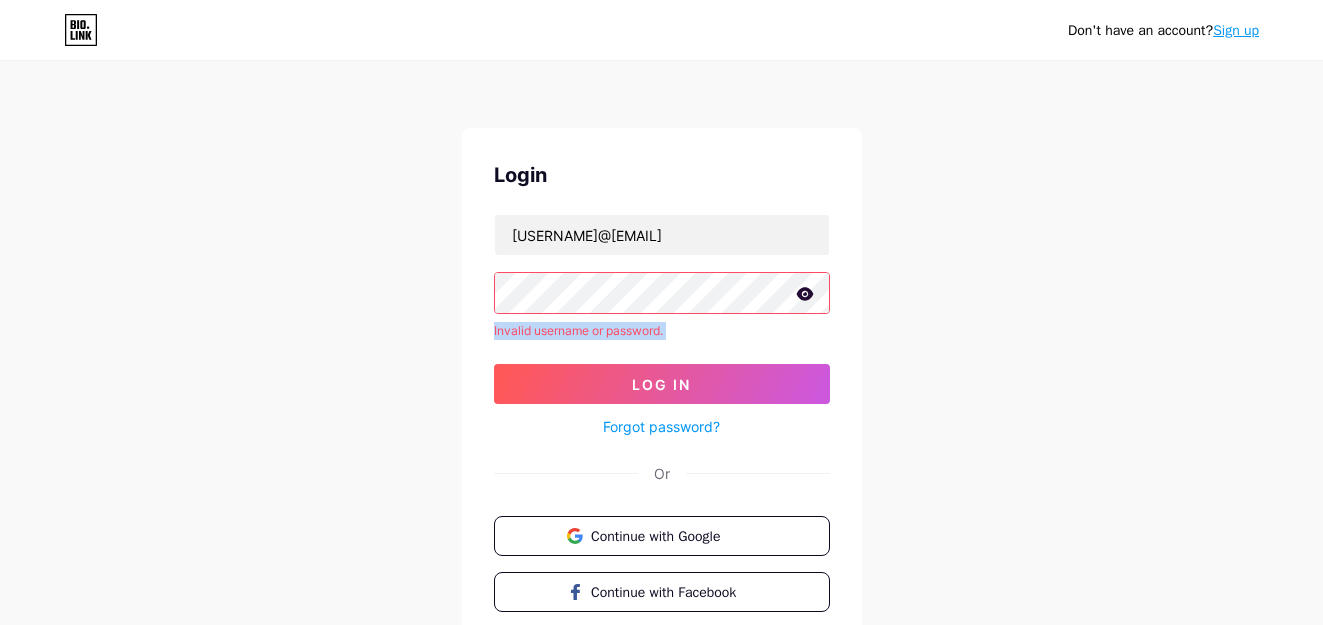 click on "Invalid username or password." at bounding box center (662, 331) 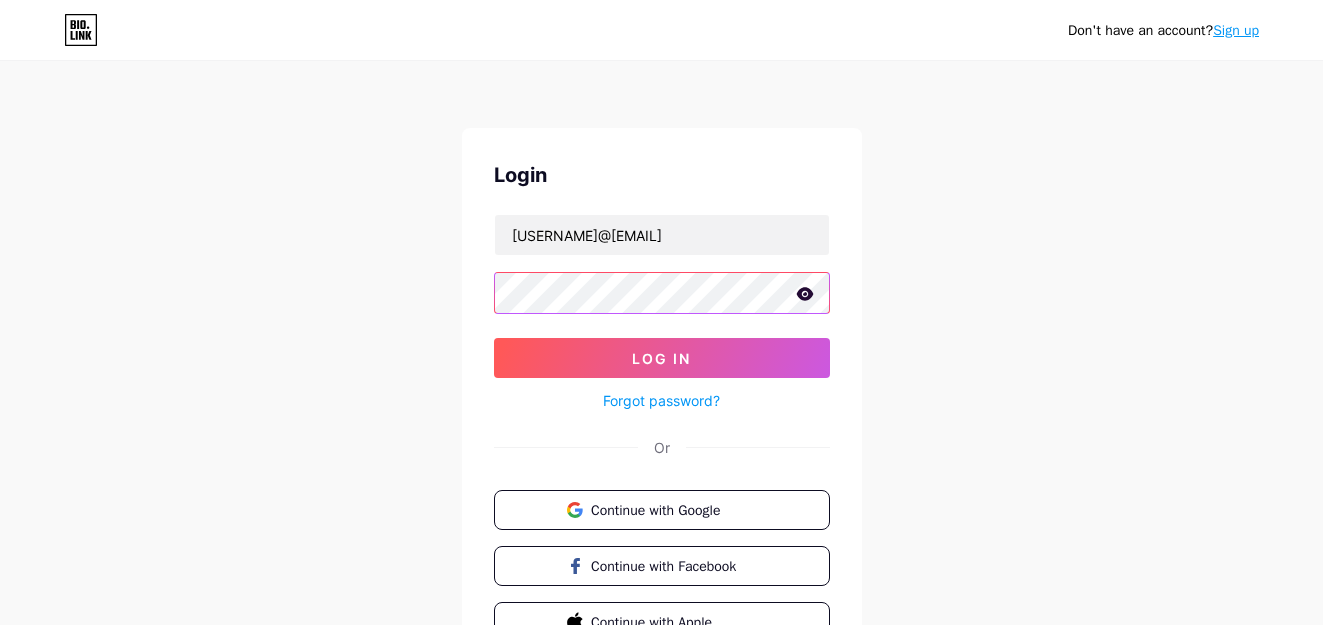 click on "Log In" at bounding box center [662, 358] 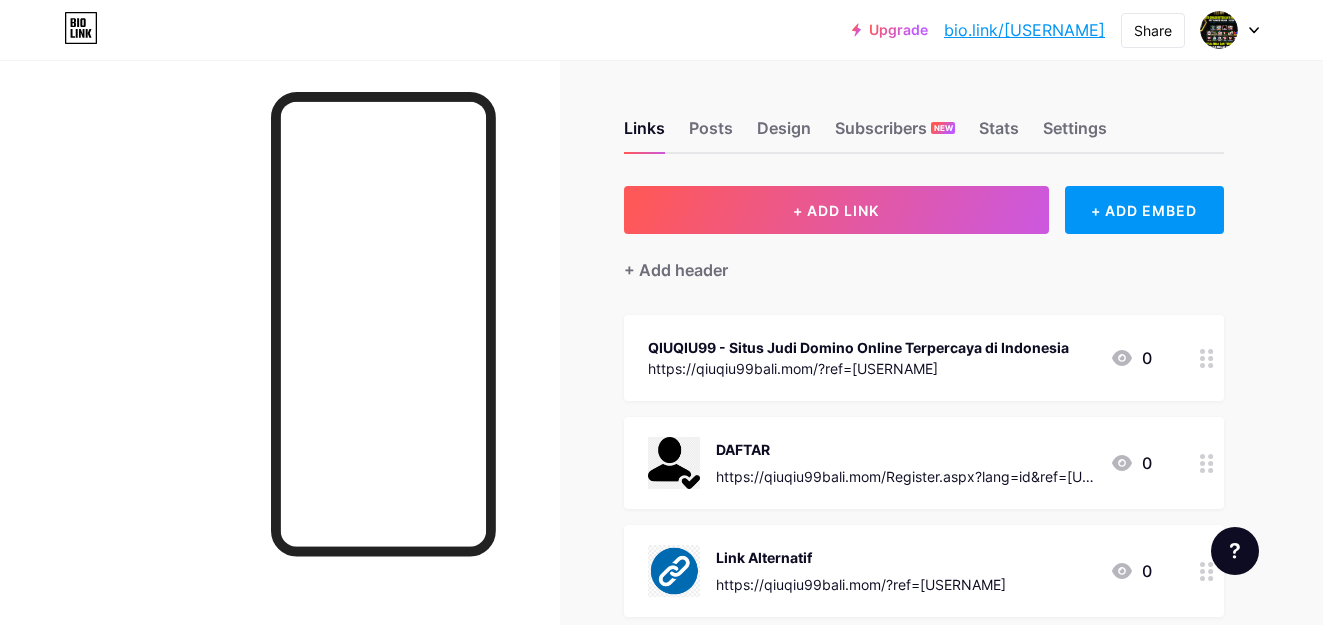 click at bounding box center (1230, 30) 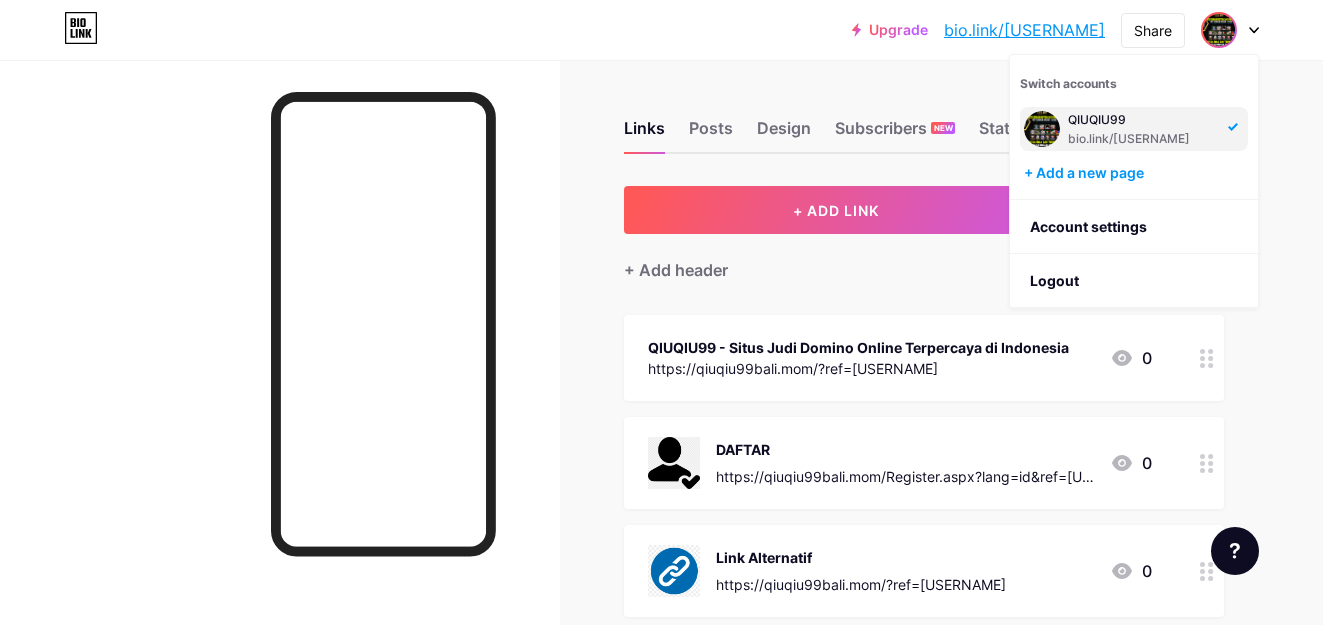 click on "Upgrade   bio.link/[USERNAME]   bio.link/[USERNAME]   Share               Switch accounts     QIUQIU99   bio.link/[USERNAME]       + Add a new page        Account settings   Logout" at bounding box center [661, 30] 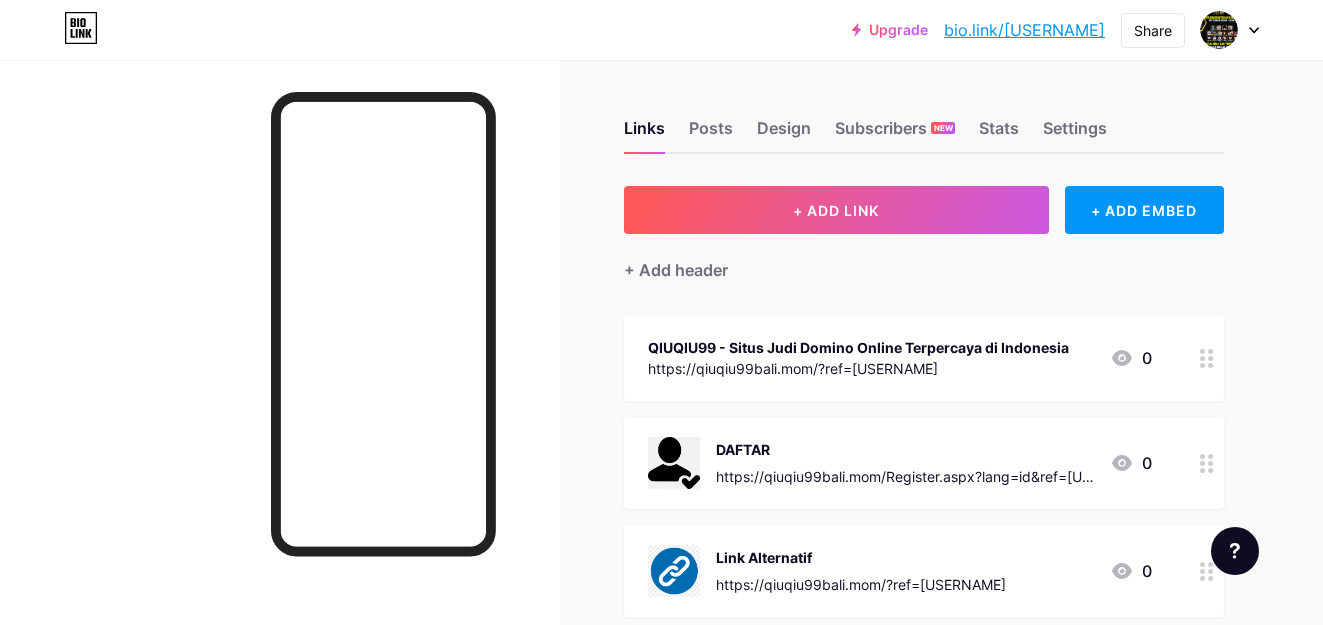 click on "Upgrade   bio.link/[USERNAME]   bio.link/[USERNAME]   Share               Switch accounts     QIUQIU99   bio.link/[USERNAME]       + Add a new page        Account settings   Logout" at bounding box center (661, 30) 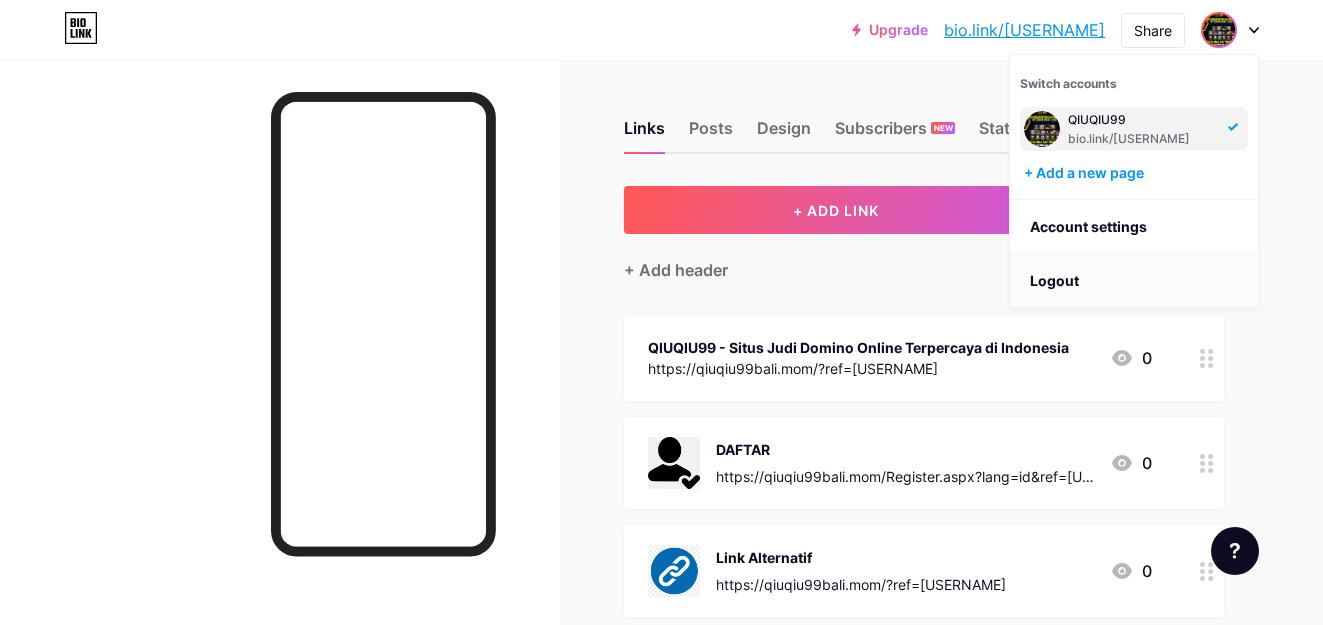 click on "Logout" at bounding box center (1134, 281) 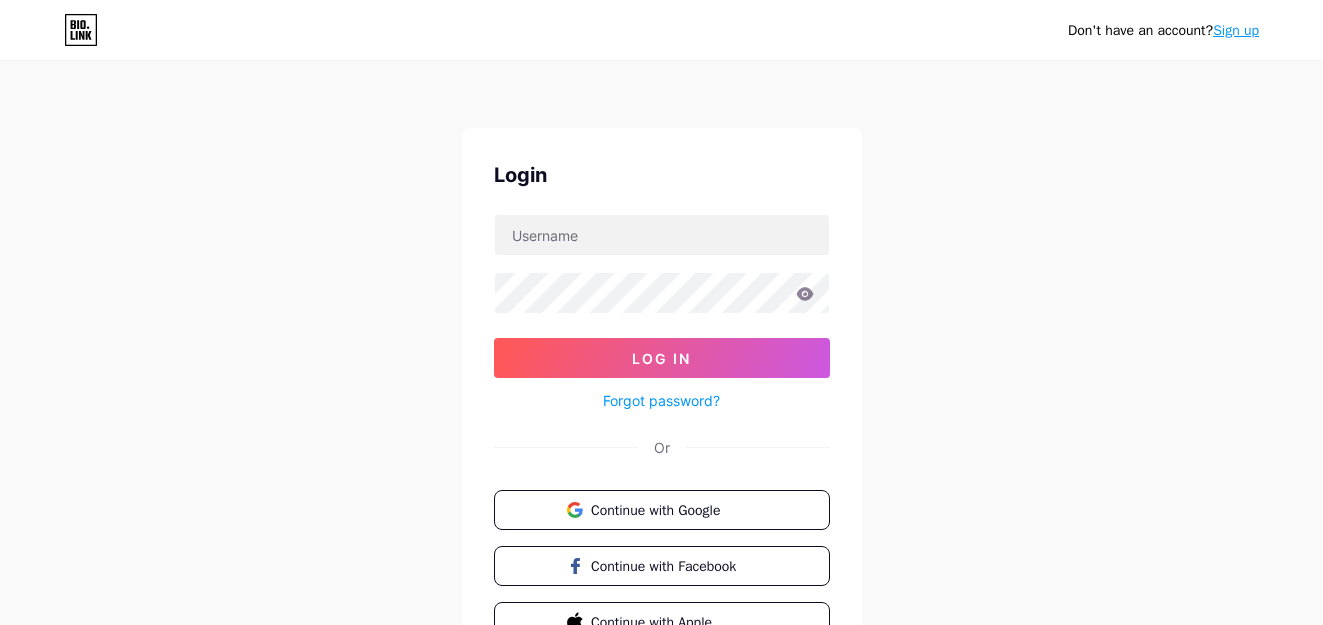 scroll, scrollTop: 0, scrollLeft: 0, axis: both 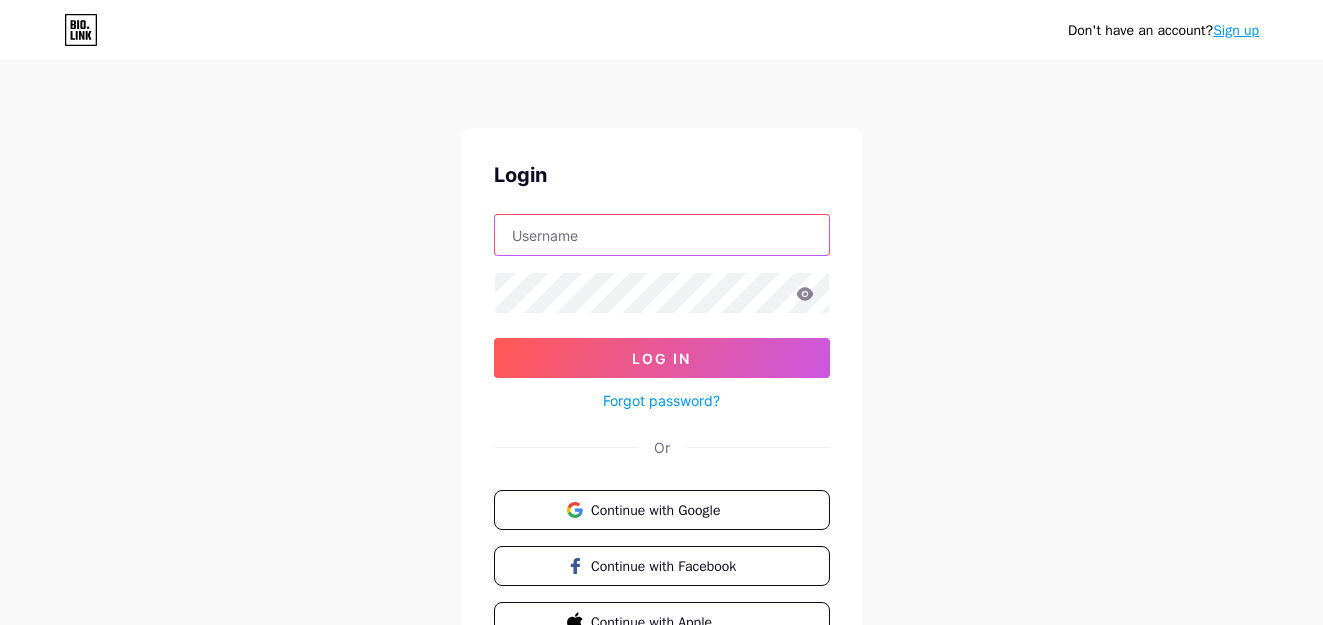 click at bounding box center [662, 235] 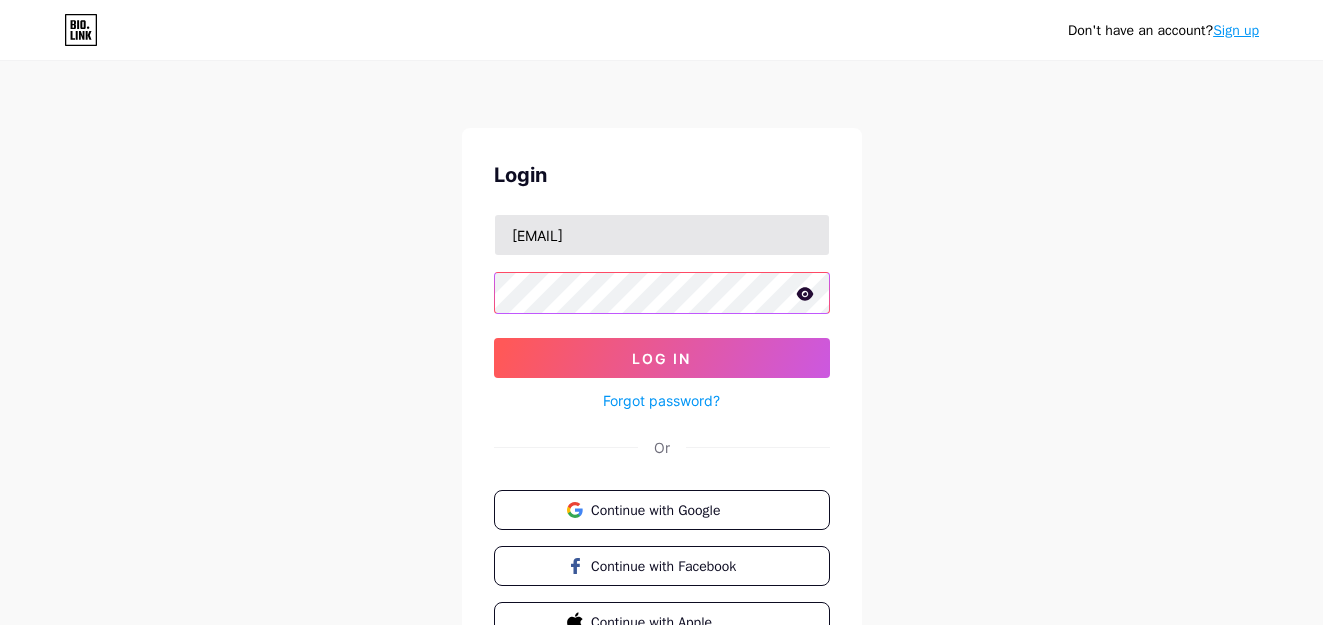 click on "Log In" at bounding box center (662, 358) 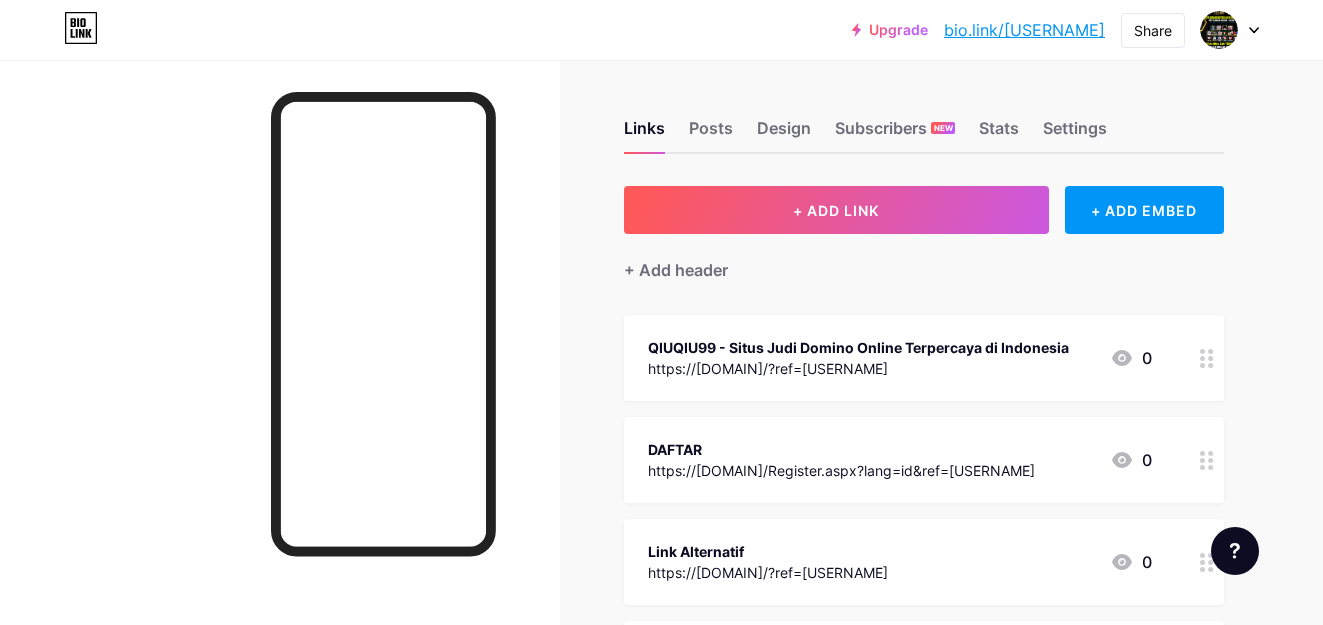 click at bounding box center [1207, 358] 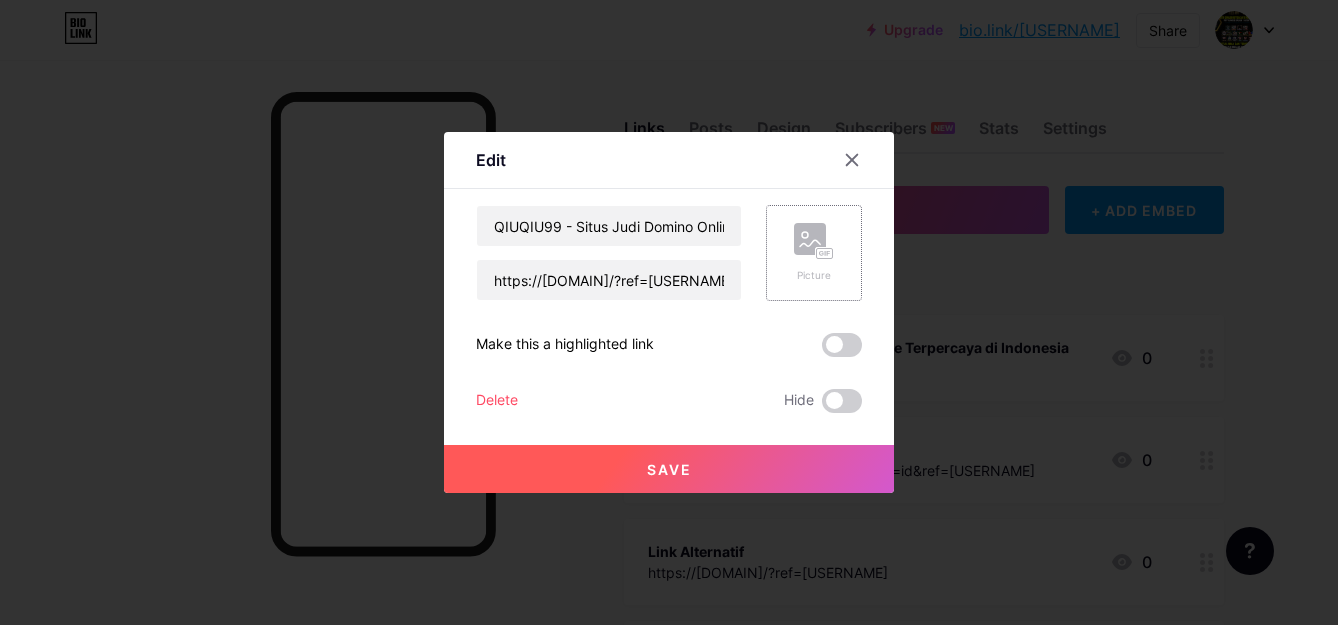 click 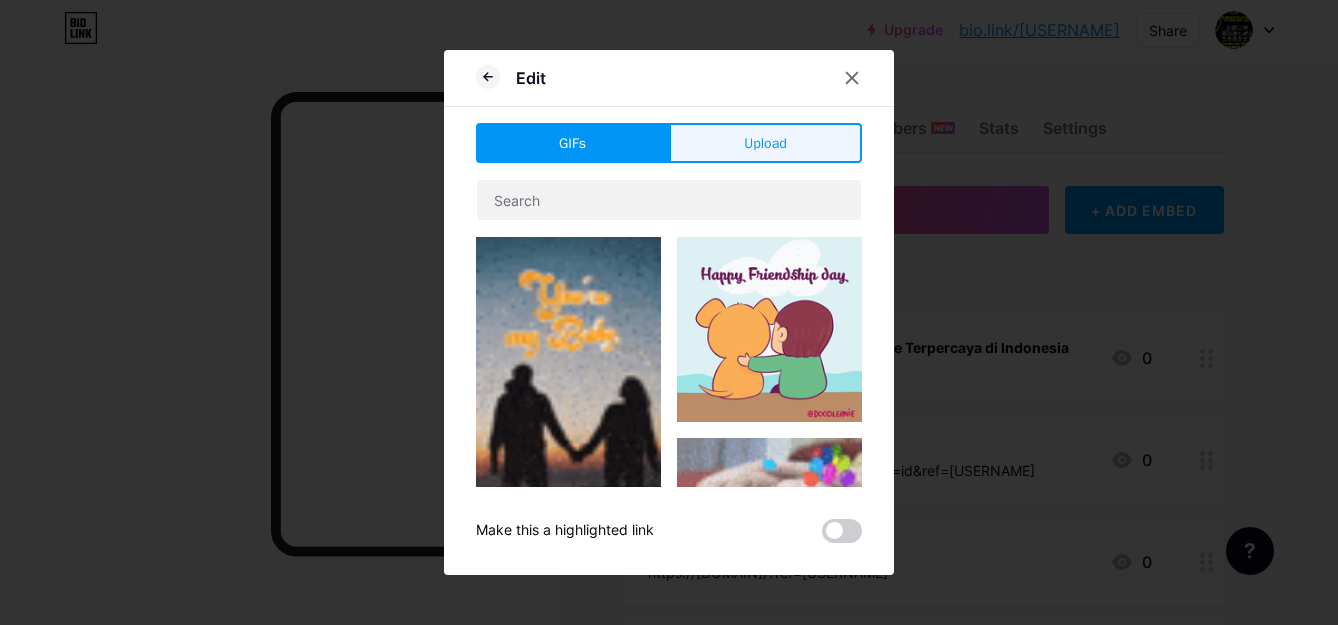 click on "Upload" at bounding box center [765, 143] 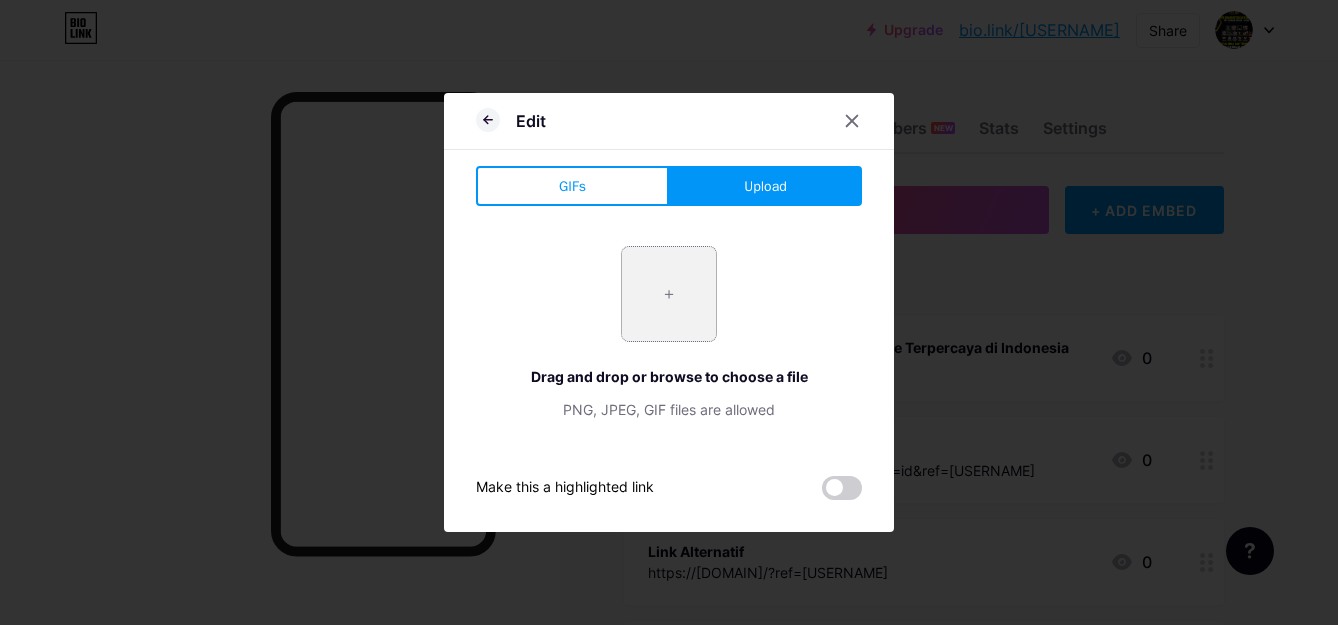 click at bounding box center (669, 294) 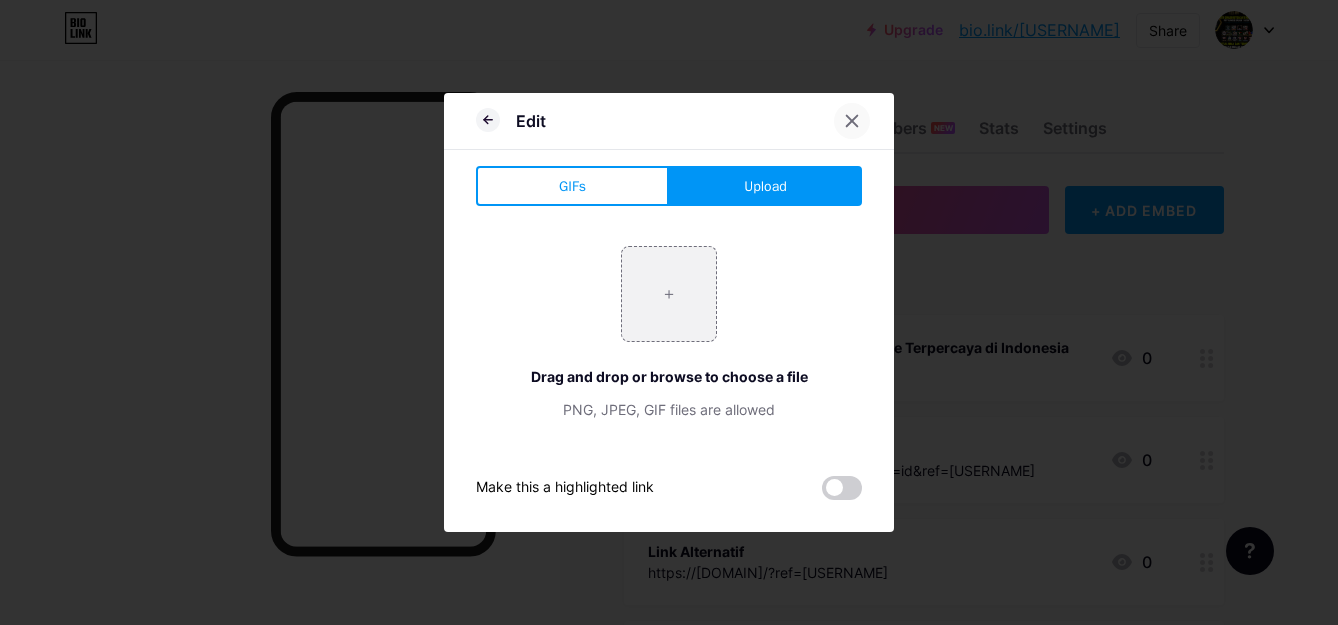 click at bounding box center (852, 121) 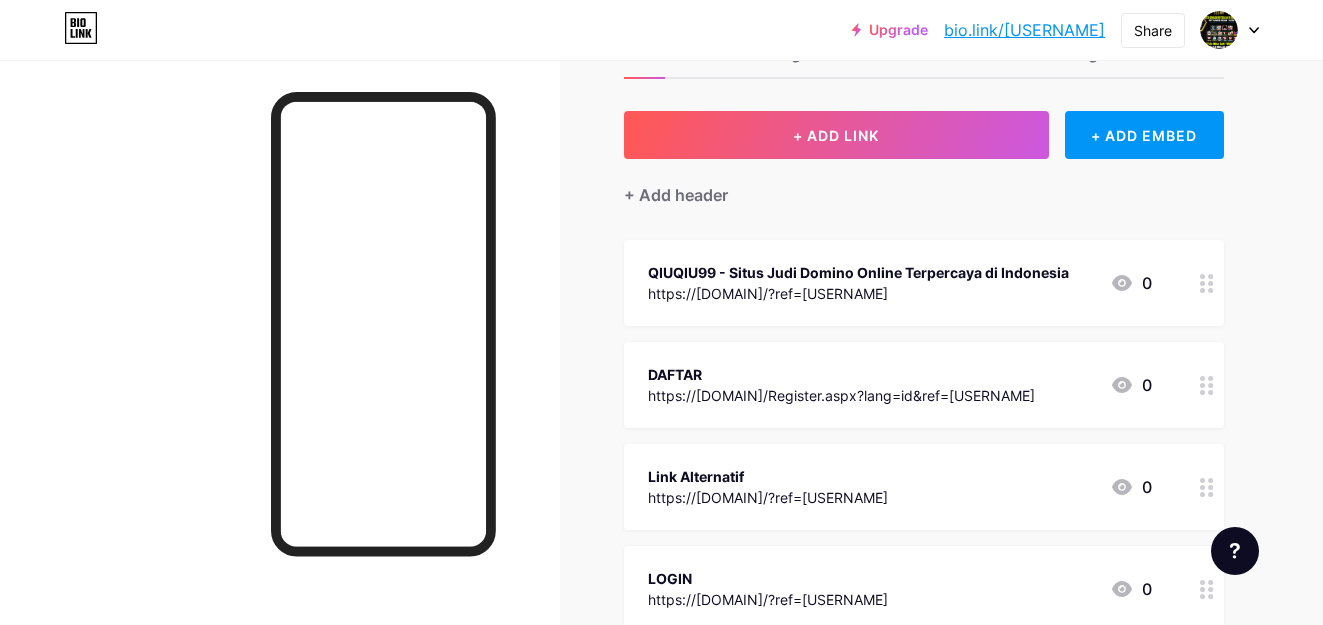 scroll, scrollTop: 200, scrollLeft: 0, axis: vertical 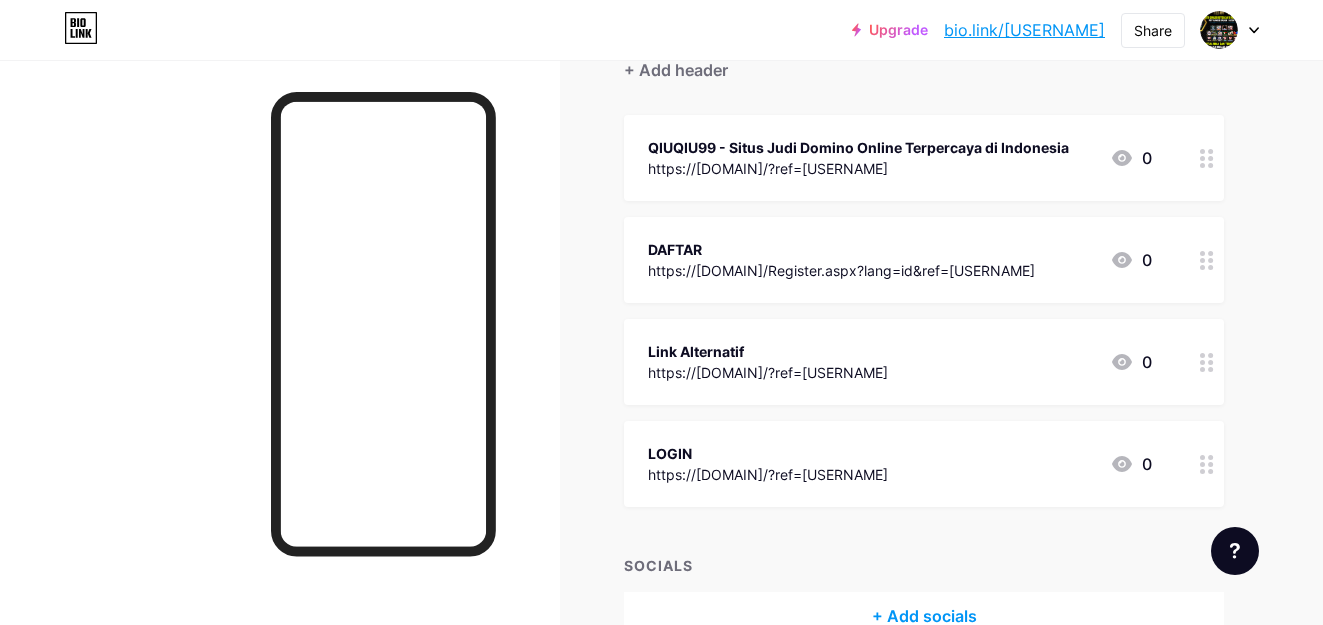 click 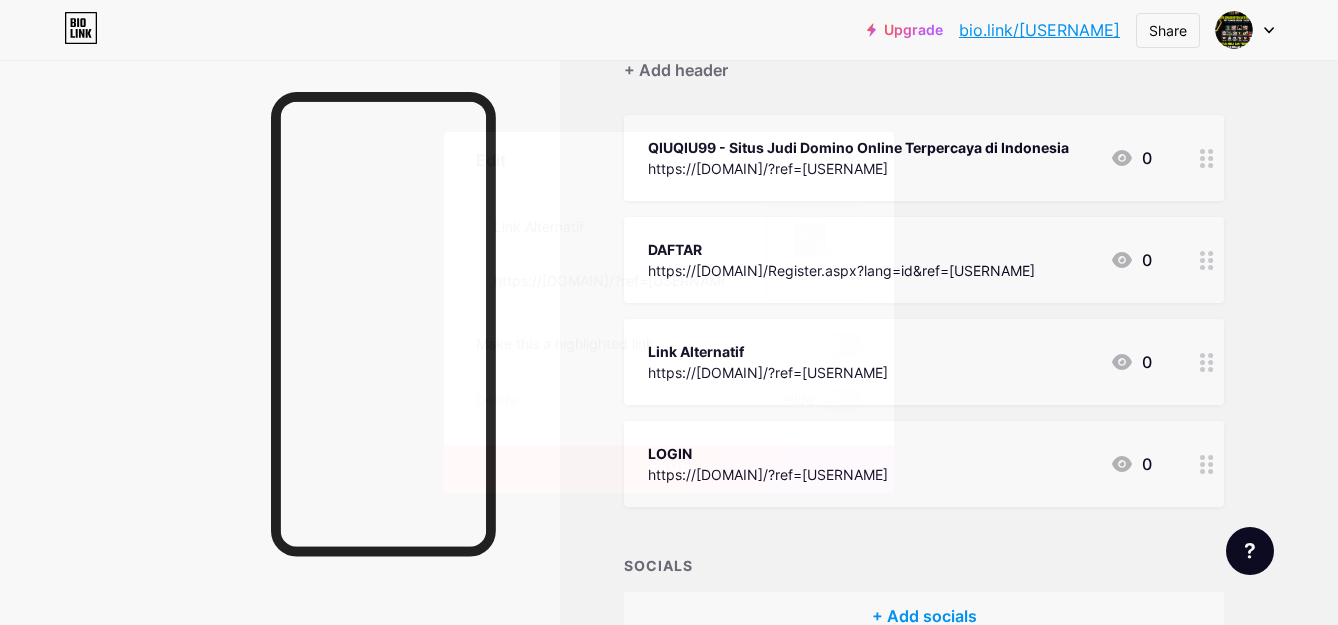 click 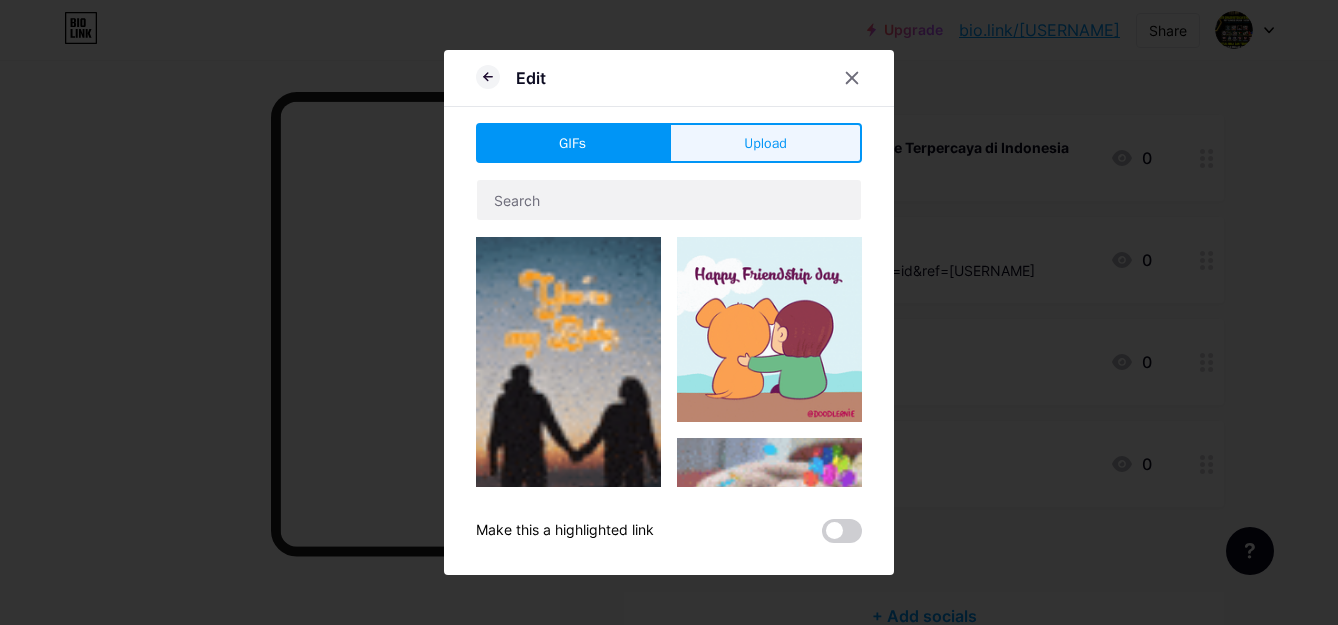 click on "Upload" at bounding box center (765, 143) 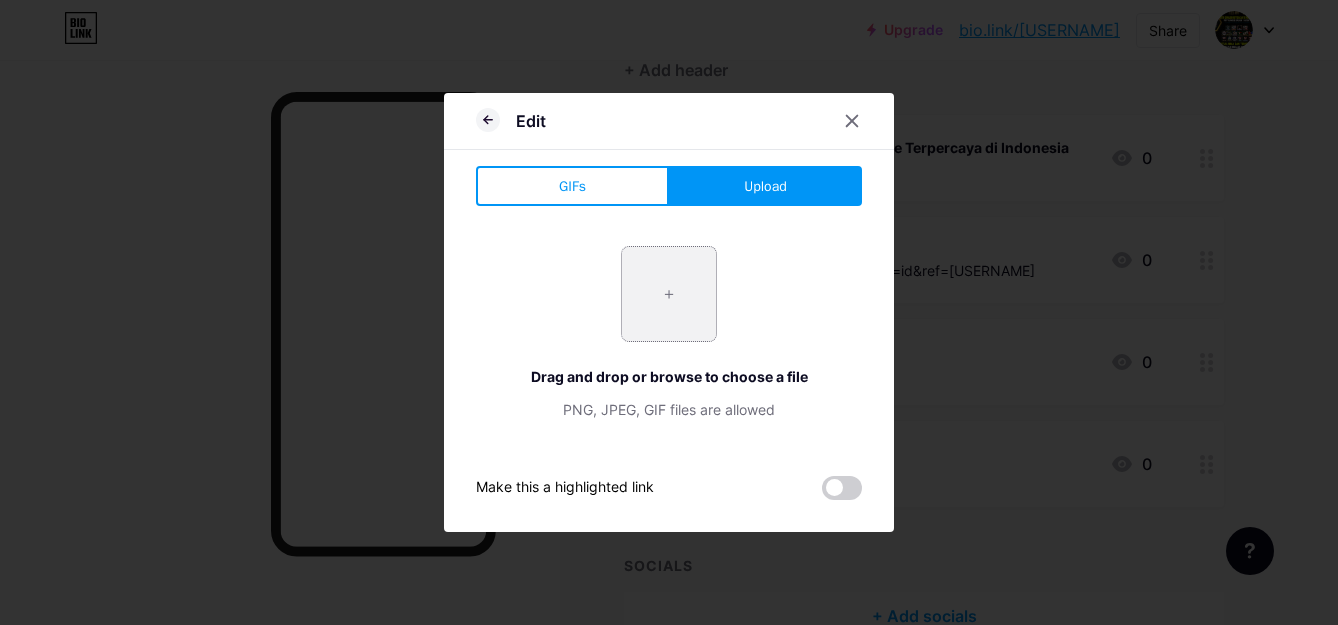 click at bounding box center (669, 294) 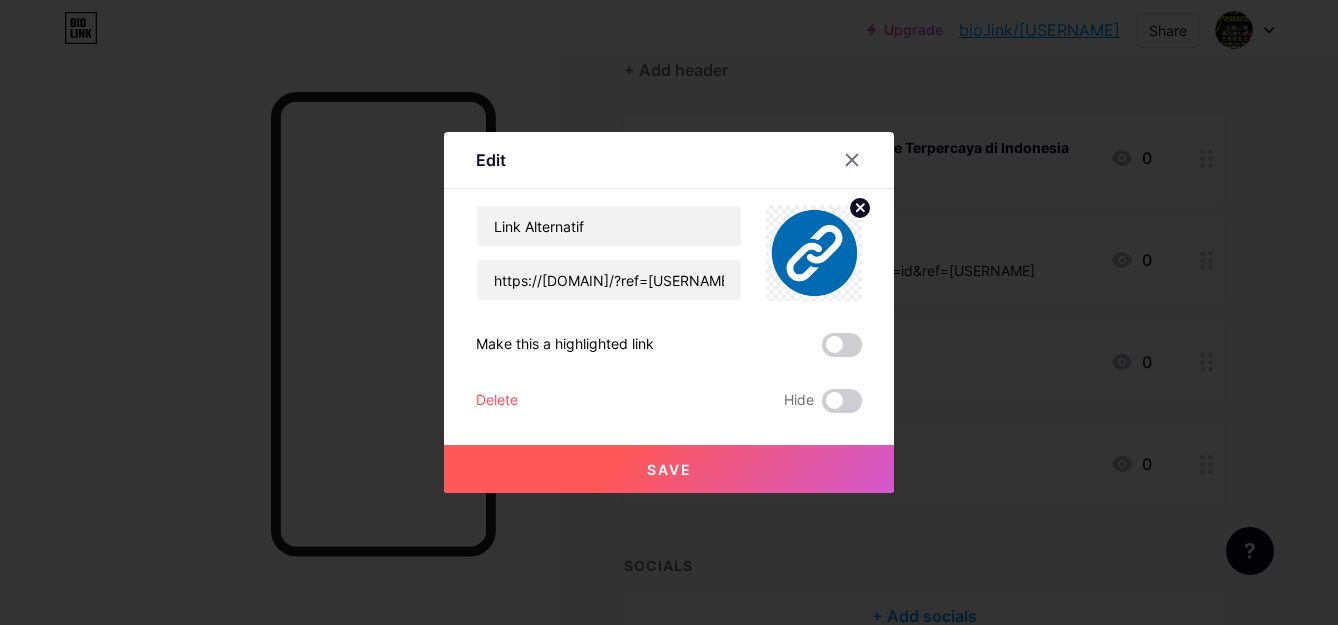 click on "Save" at bounding box center [669, 469] 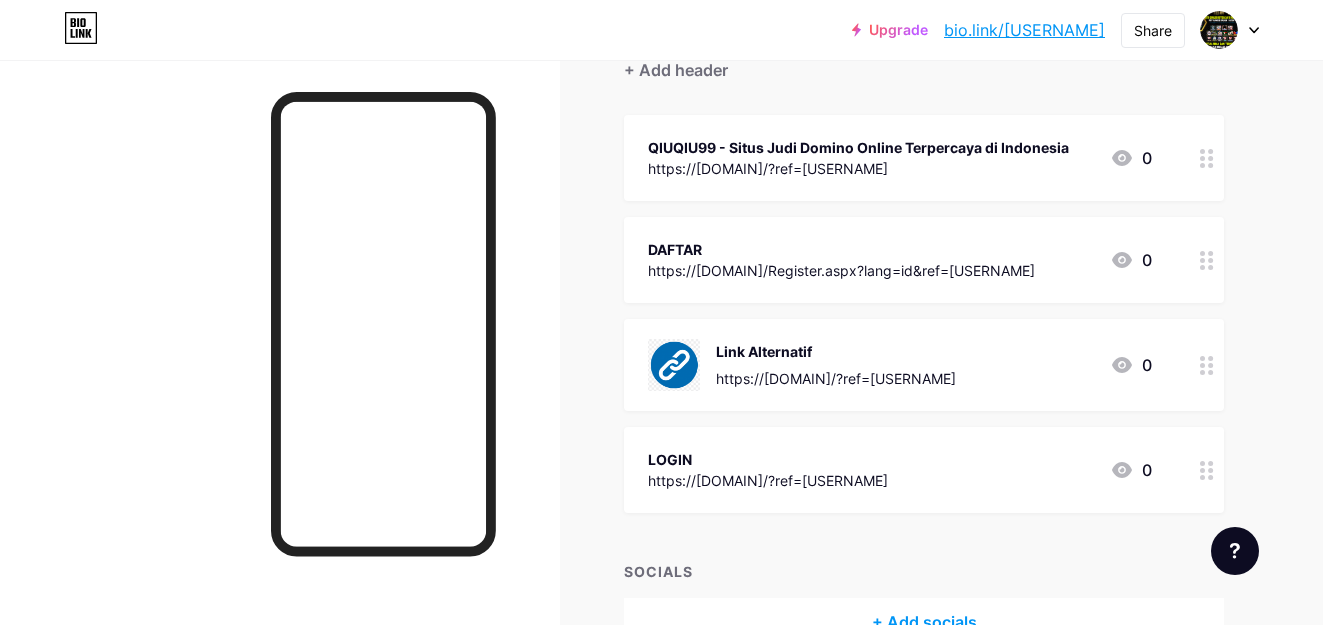 click on "Links
Posts
Design
Subscribers
NEW
Stats
Settings       + ADD LINK     + ADD EMBED
+ Add header
QIUQIU99 - Situs Judi Domino Online Terpercaya di Indonesia
https://qiuqiu99bali.mom/?ref=JBqiu99
0
DAFTAR
https://qiuqiu99bali.mom/Register.aspx?lang=id&ref=JBqiu99
0
Link Alternatif
https://qiuqiu99bali.mom/?ref=JBqiu99
0
LOGIN
https://qiuqiu99bali.mom/?ref=JBqiu99
0
SOCIALS     + Add socials                       Feature requests             Help center         Contact support" at bounding box center [654, 303] 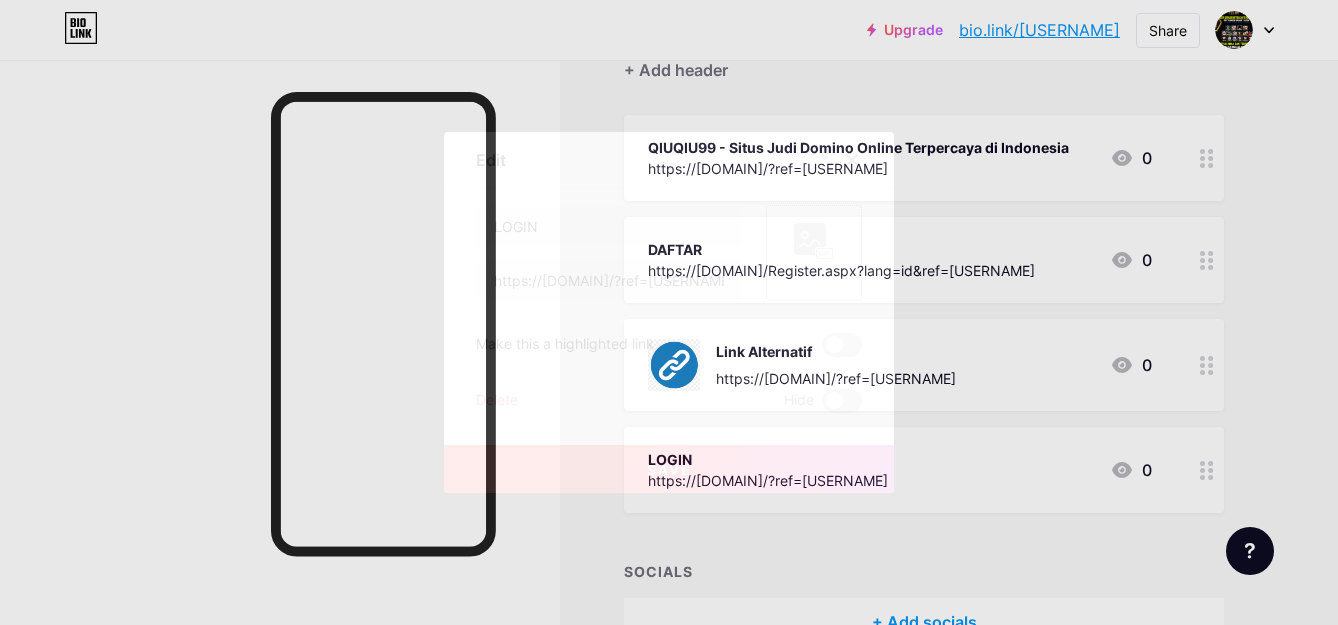 click 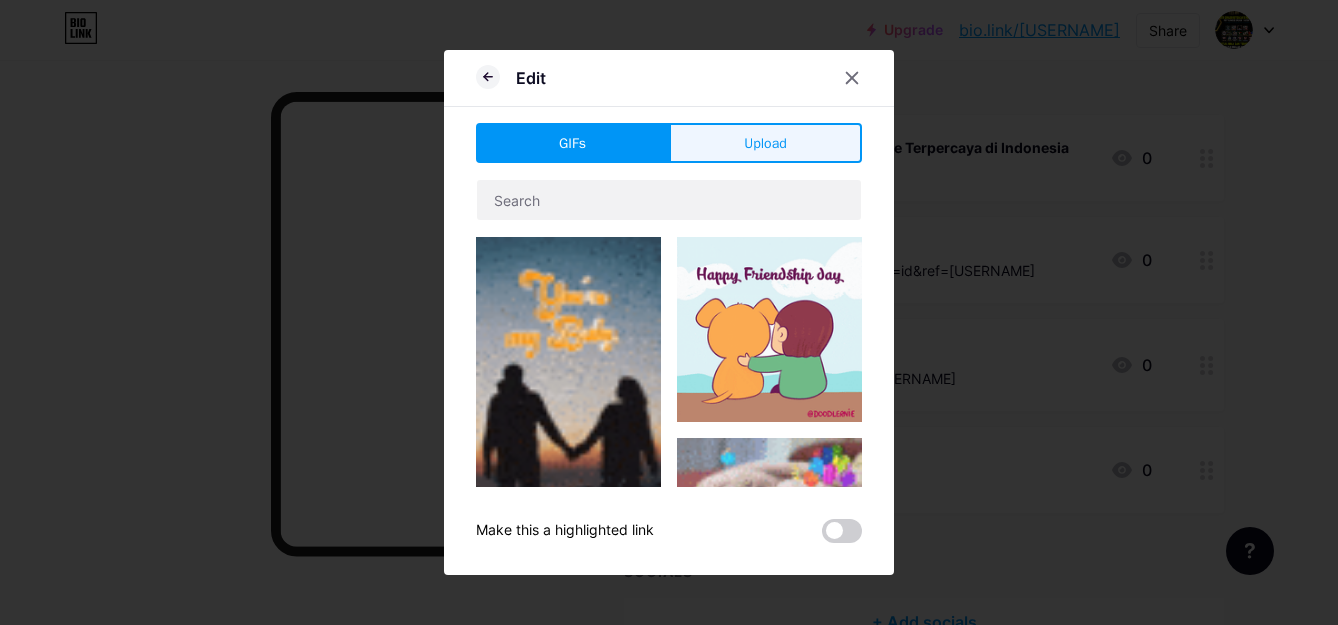 click on "Upload" at bounding box center (765, 143) 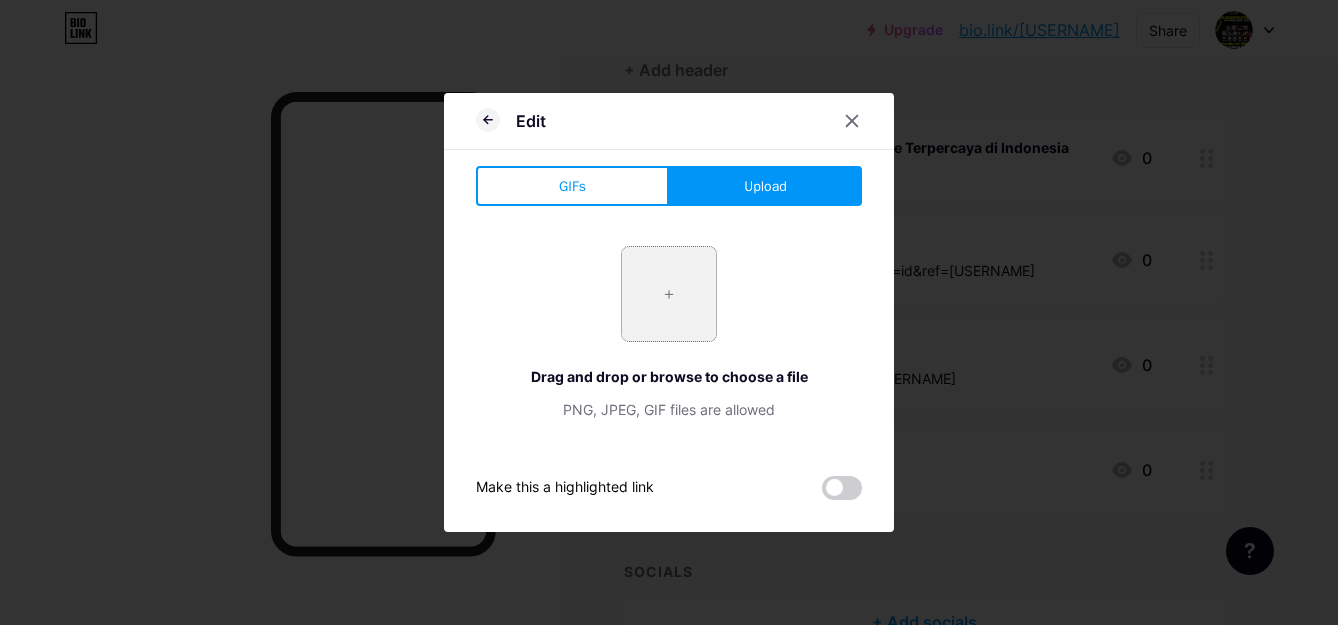 click at bounding box center [669, 294] 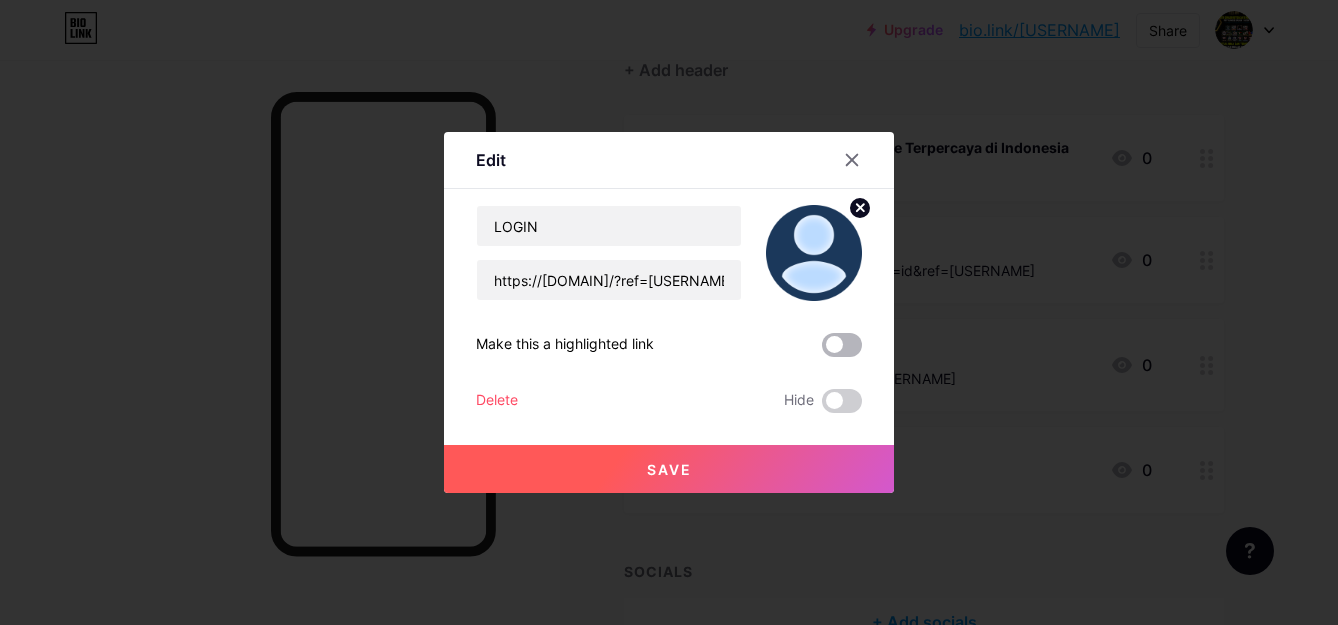 click at bounding box center (842, 345) 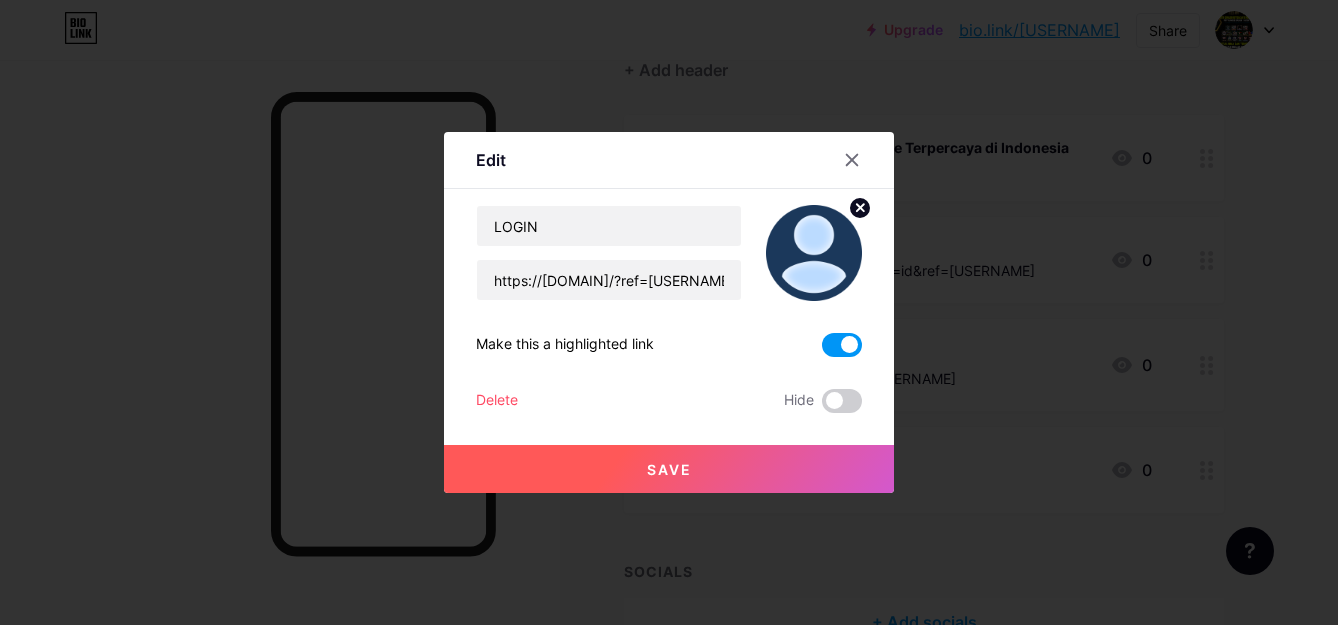 click at bounding box center [842, 345] 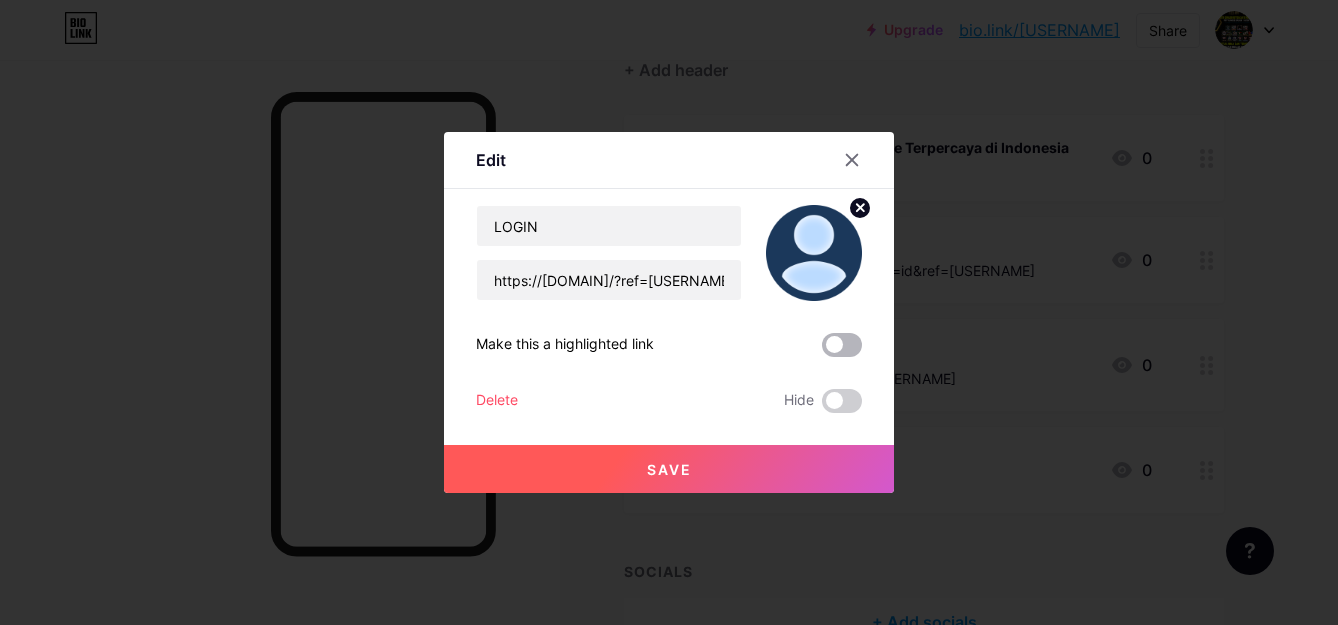 click at bounding box center [842, 345] 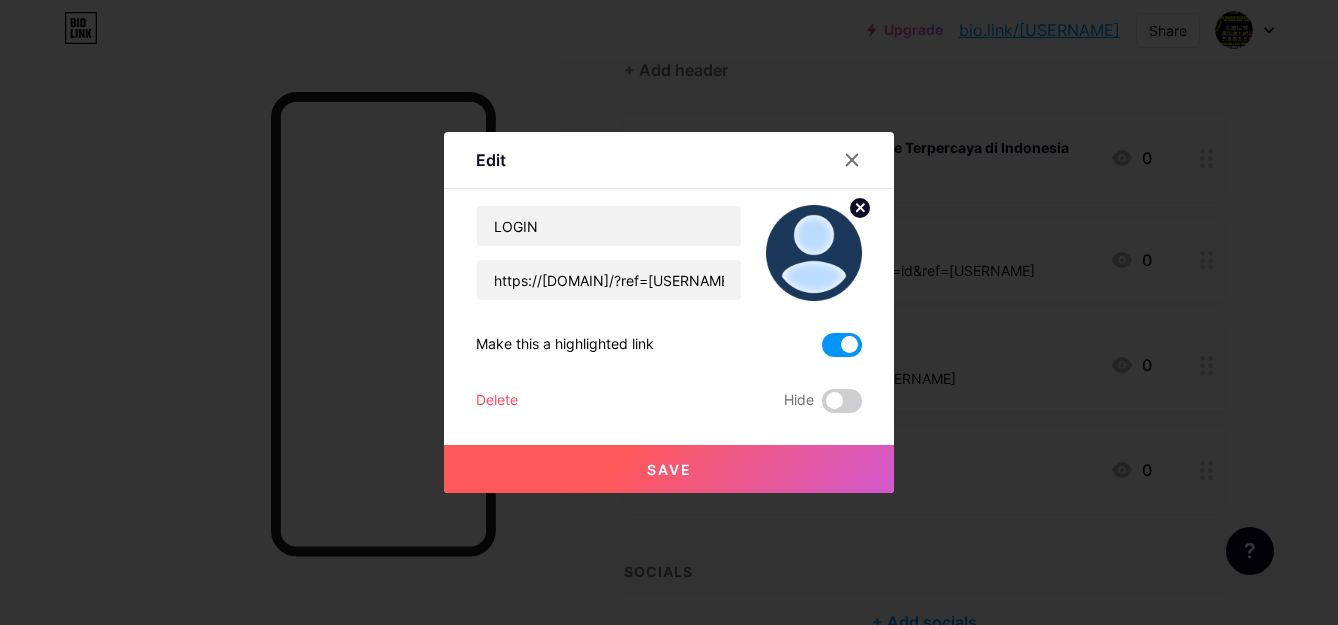 click on "Save" at bounding box center (669, 469) 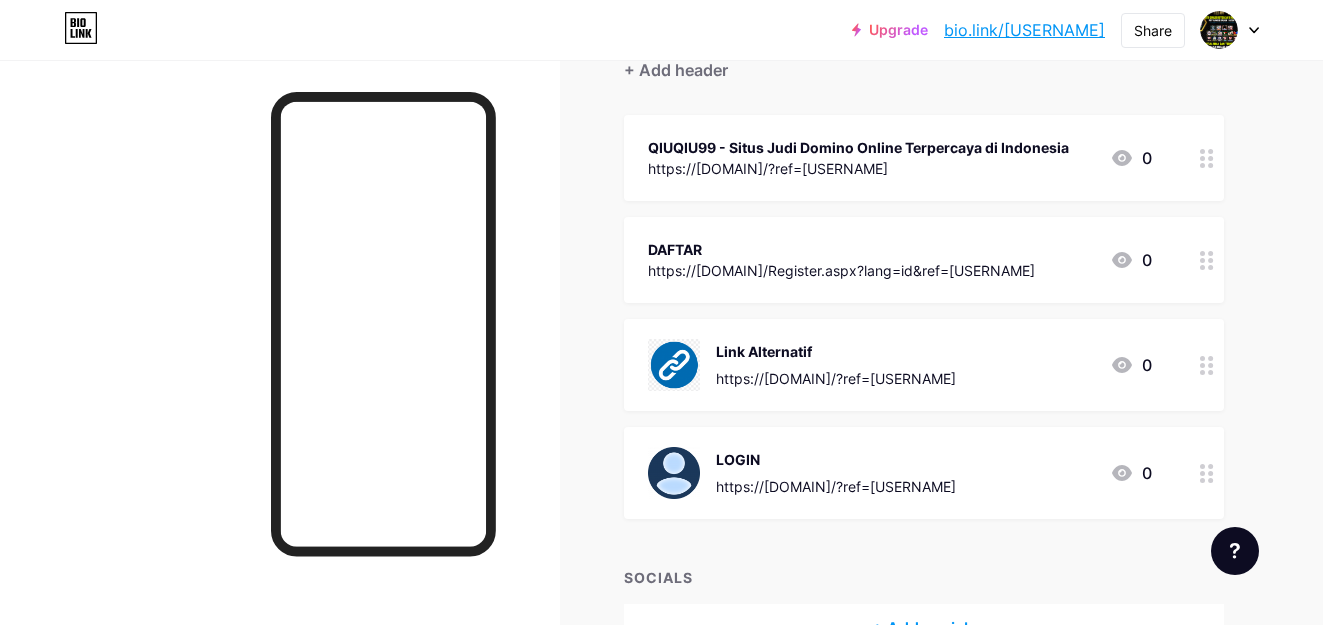 click at bounding box center (1207, 260) 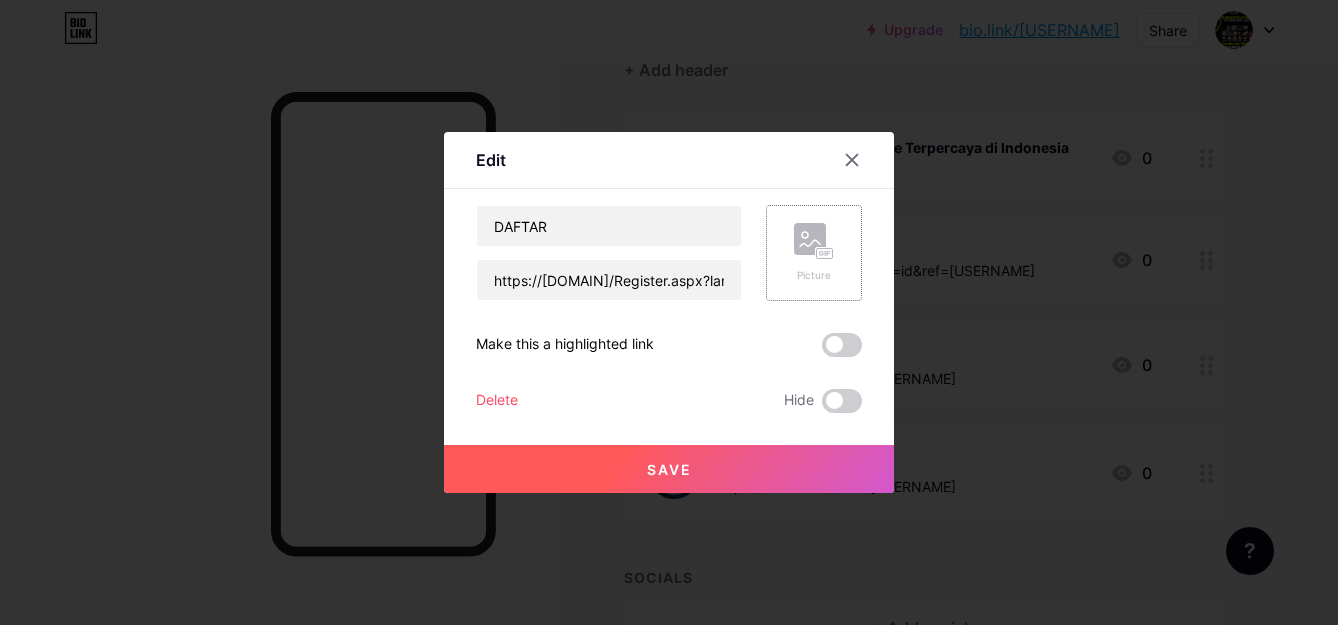 click 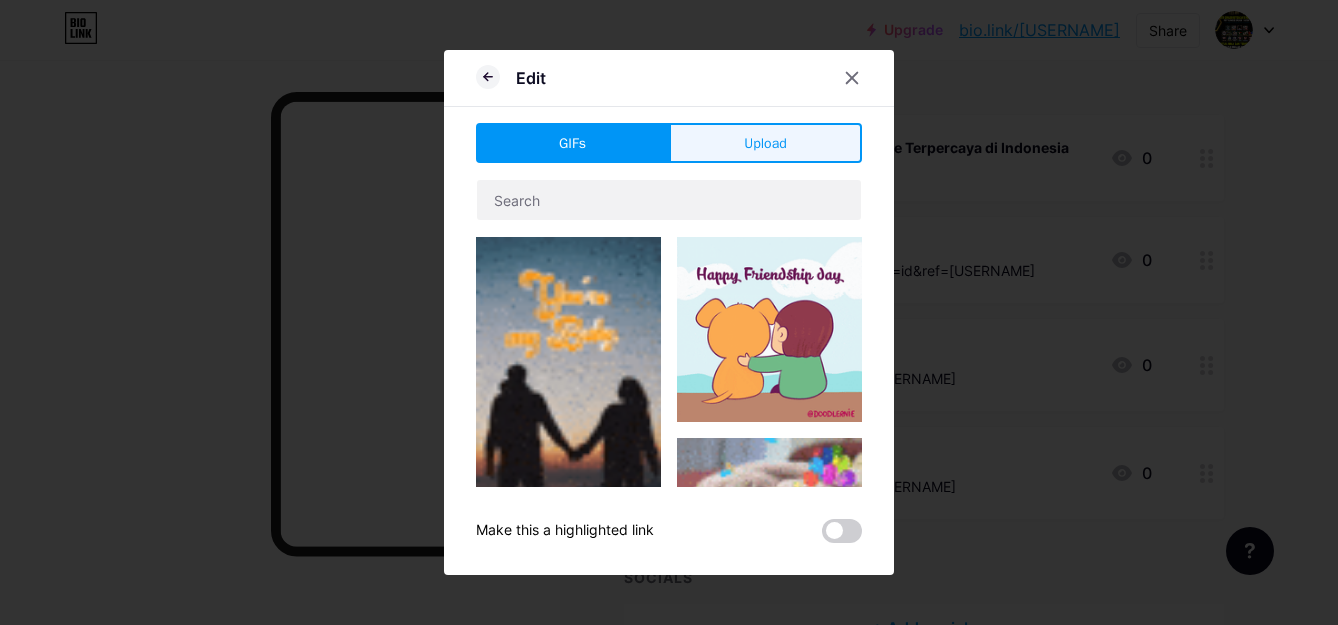 click on "Upload" at bounding box center [765, 143] 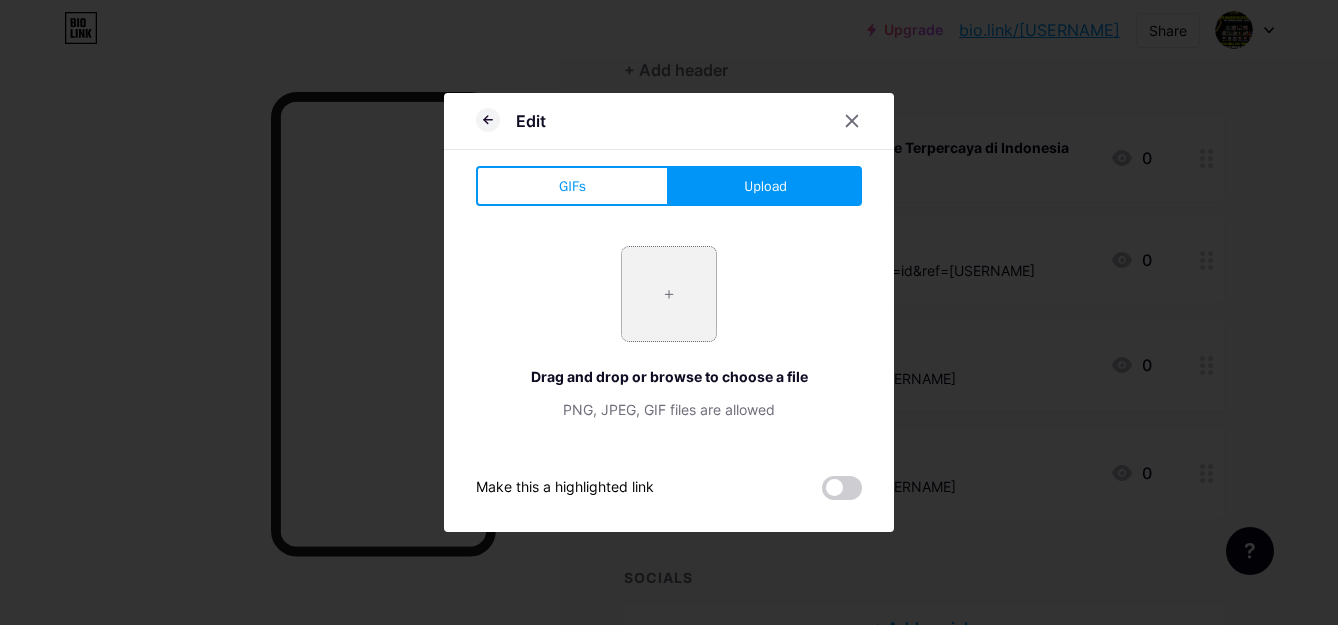 click at bounding box center [669, 294] 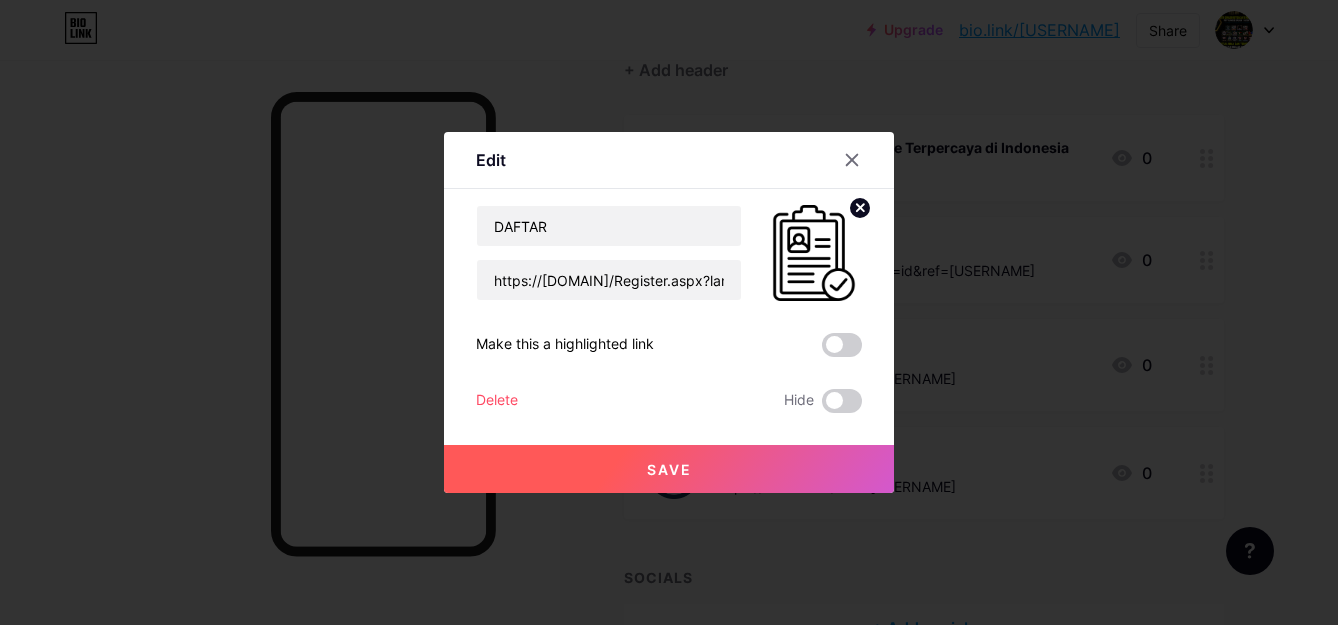 click on "Save" at bounding box center (669, 469) 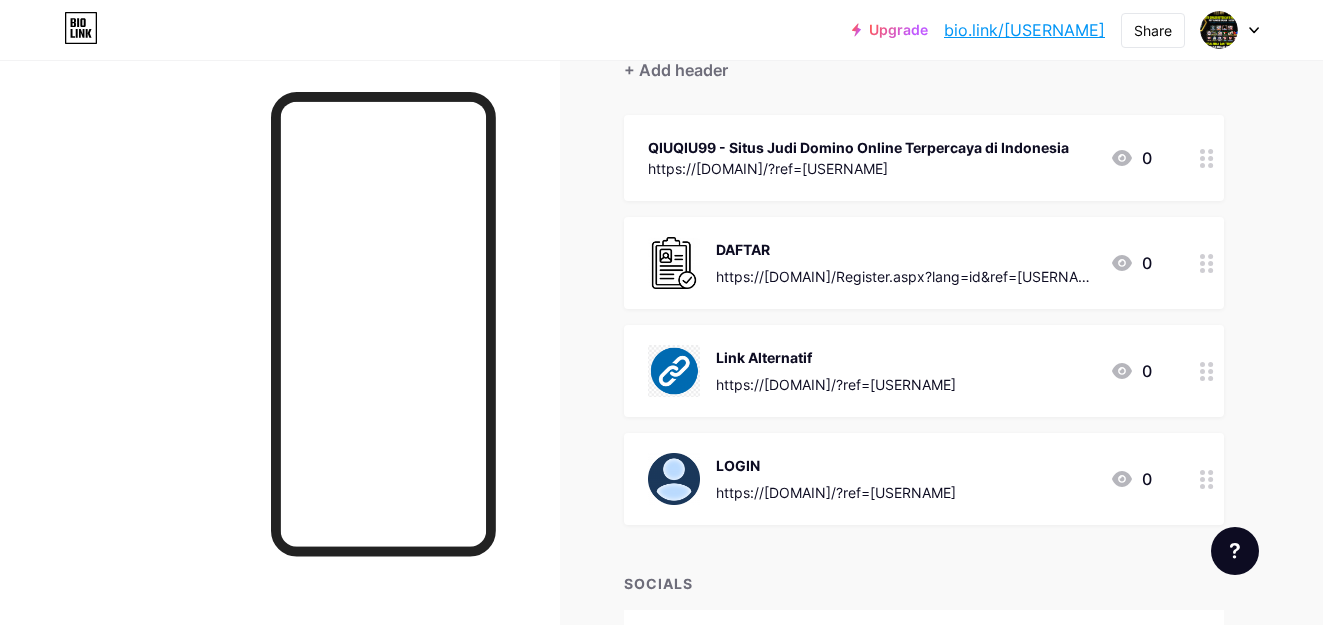 click 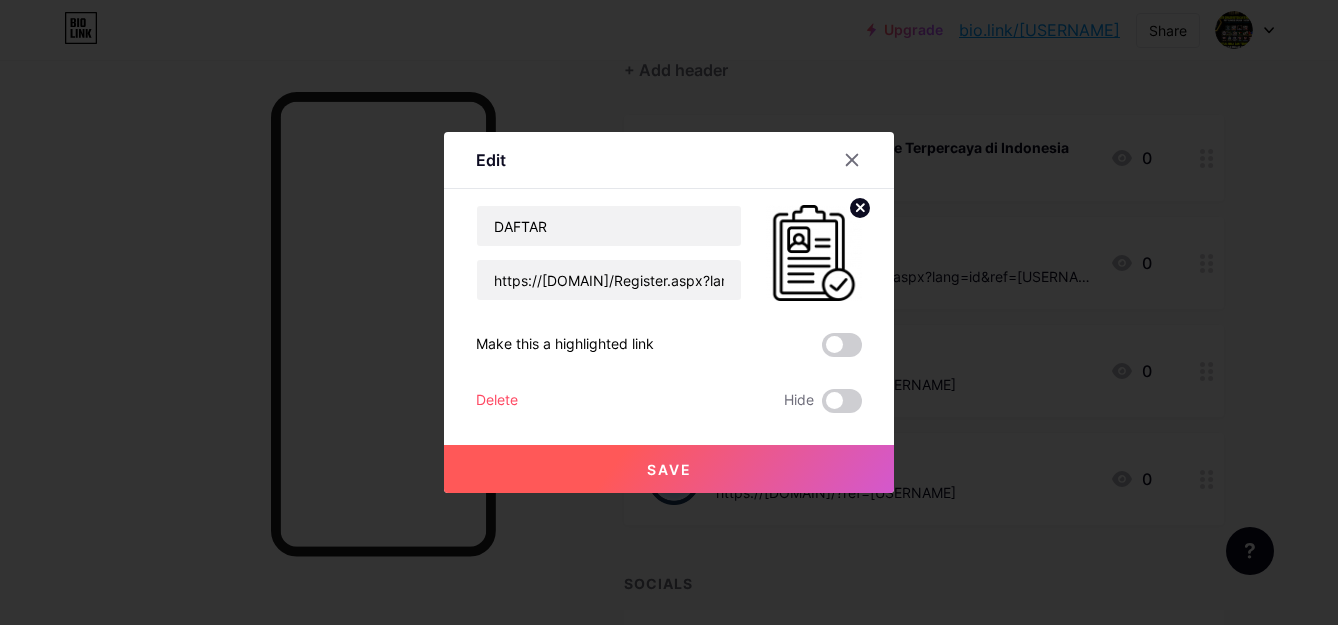 click 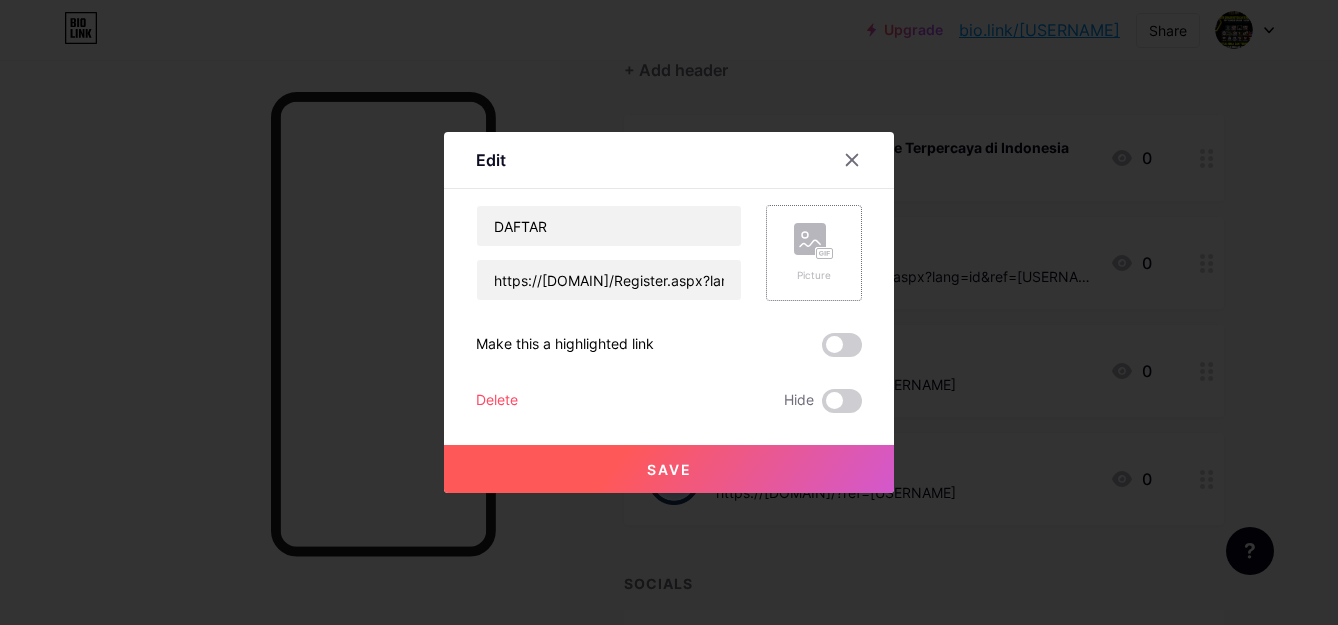 click 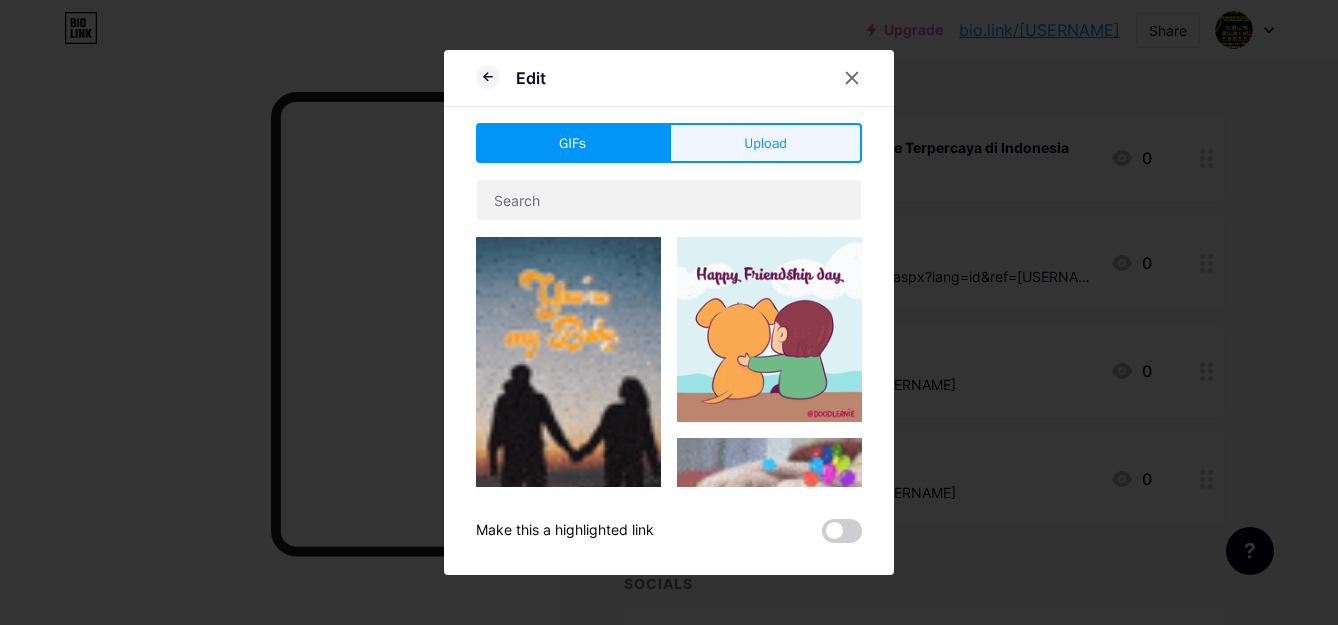 click on "Upload" at bounding box center [765, 143] 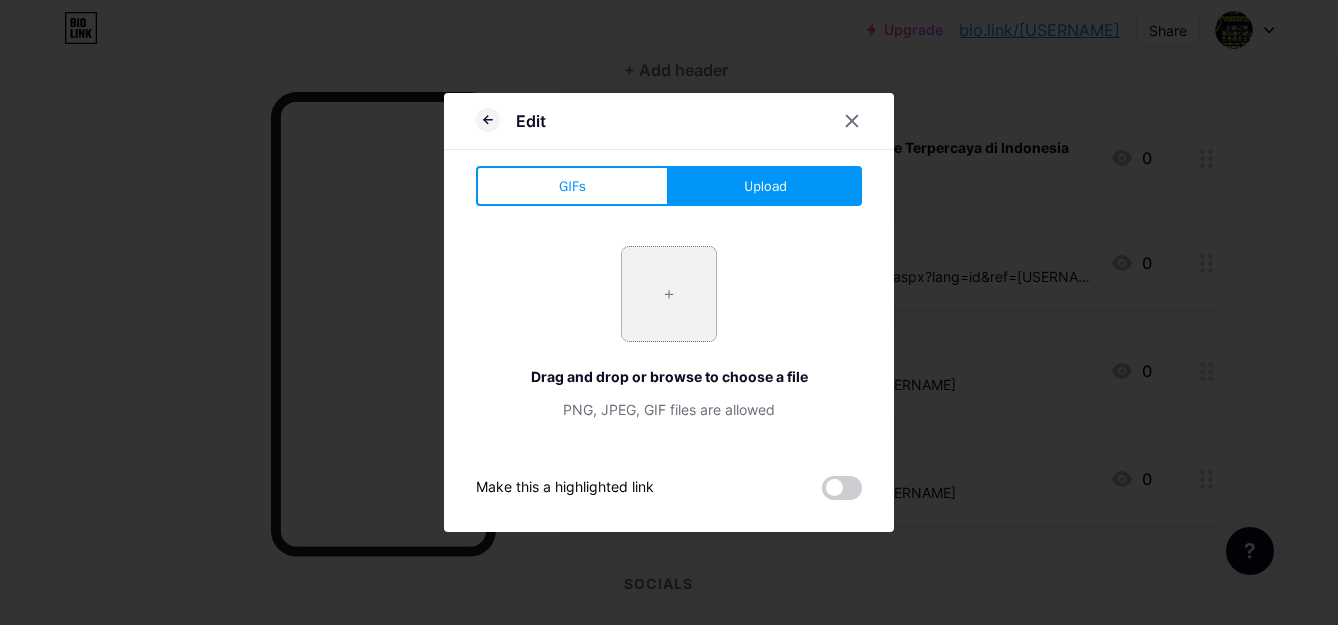 click at bounding box center (669, 294) 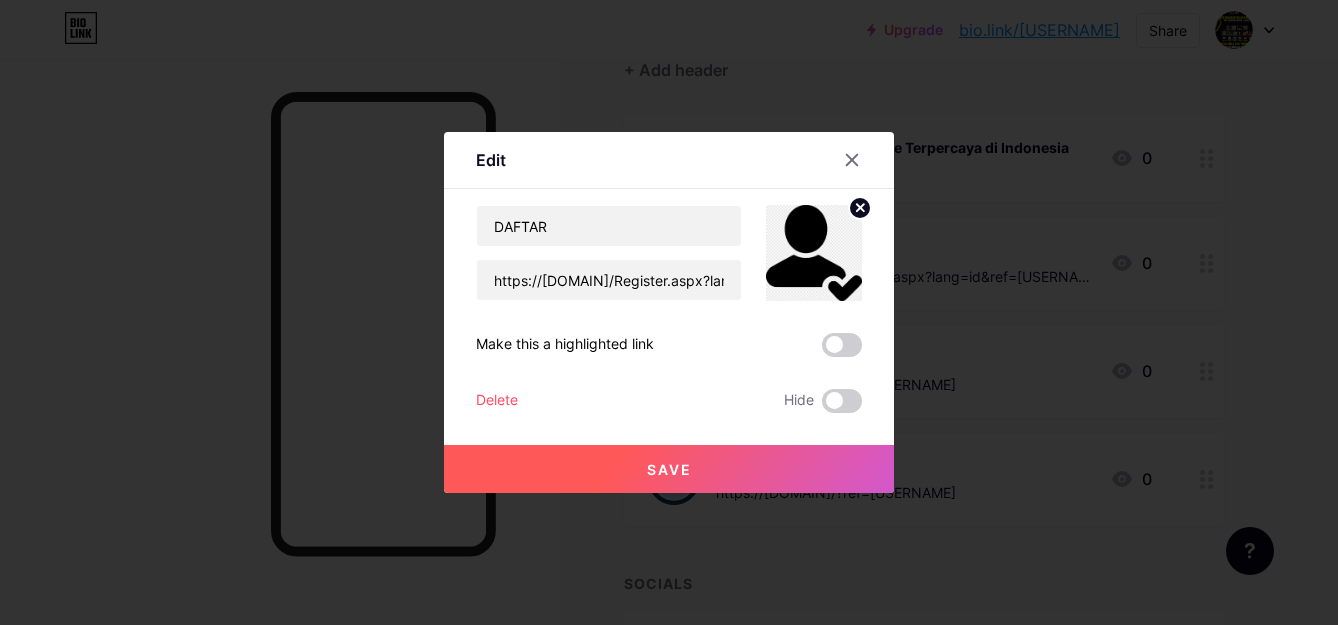 click at bounding box center (669, 312) 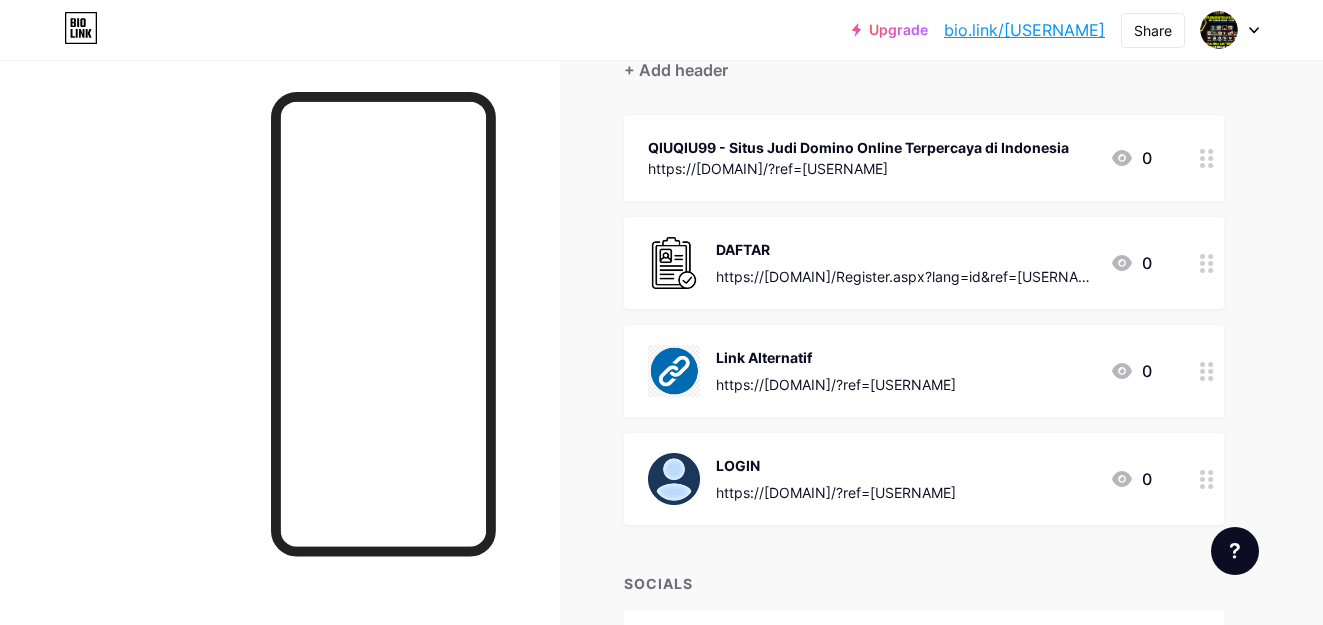 click 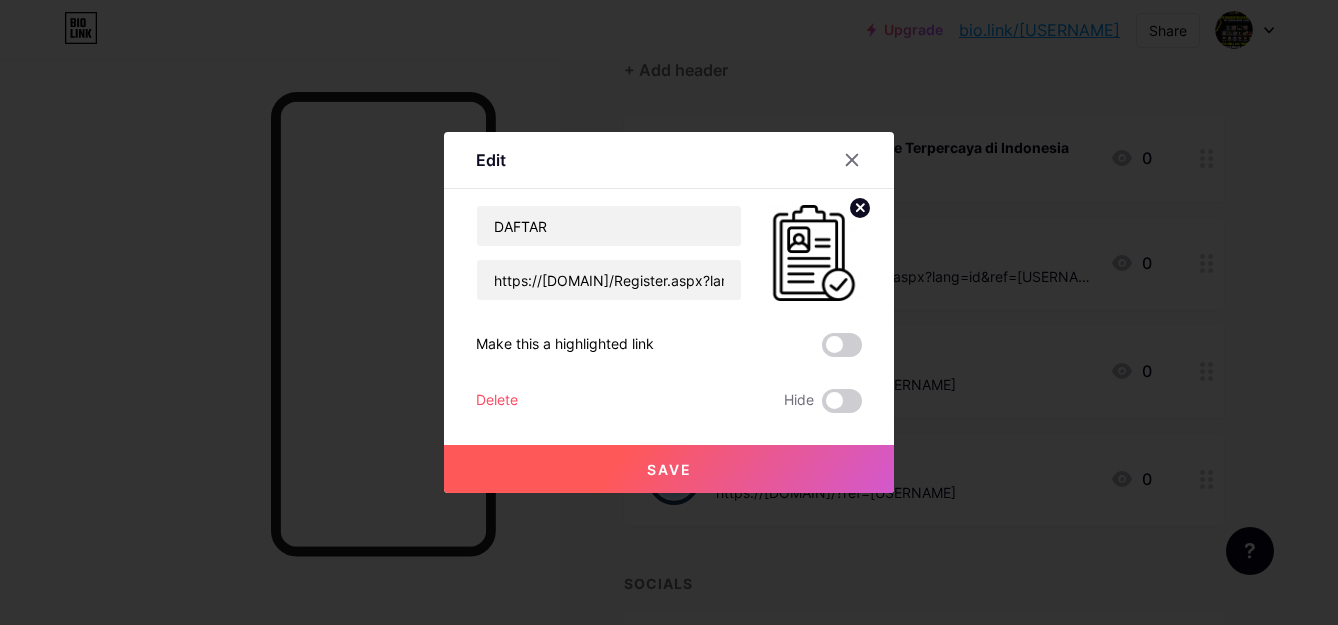 click 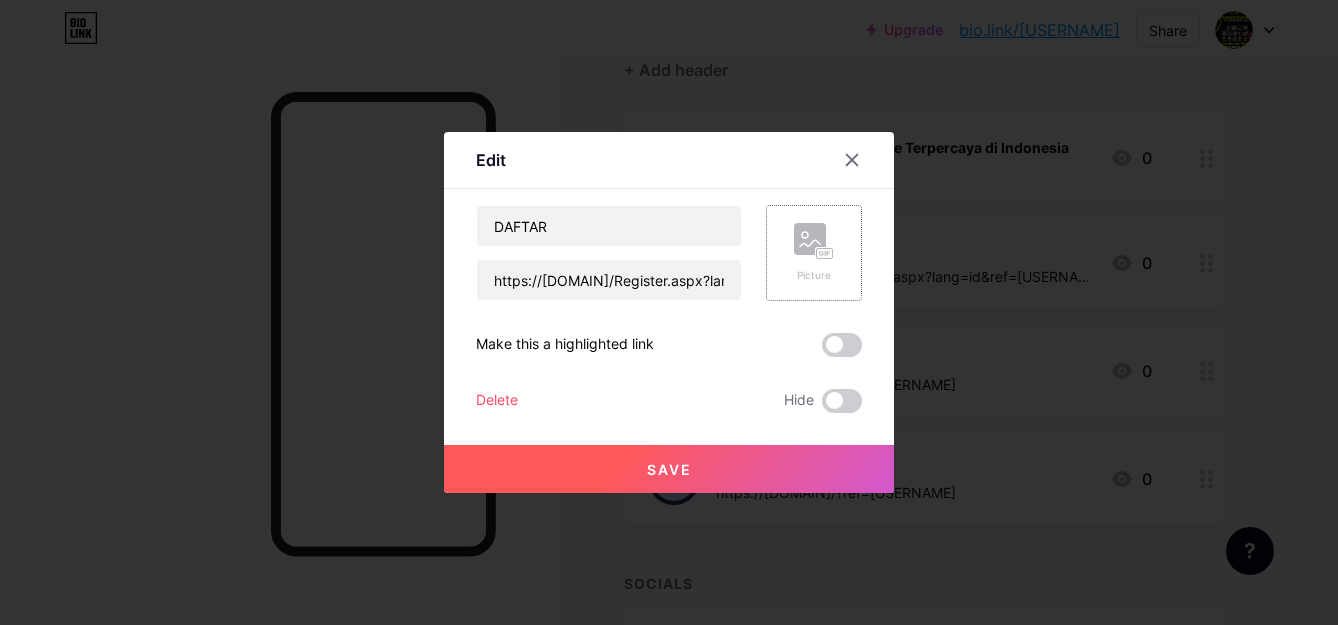 click on "Picture" at bounding box center [814, 253] 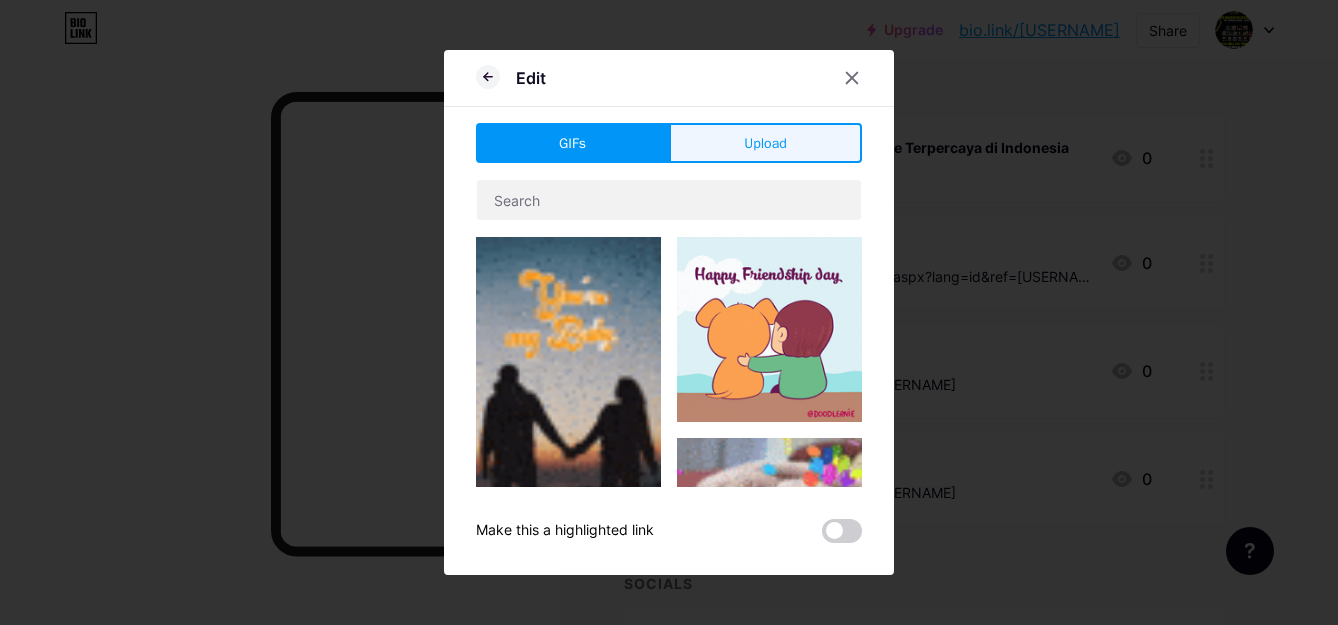 click on "Upload" at bounding box center [765, 143] 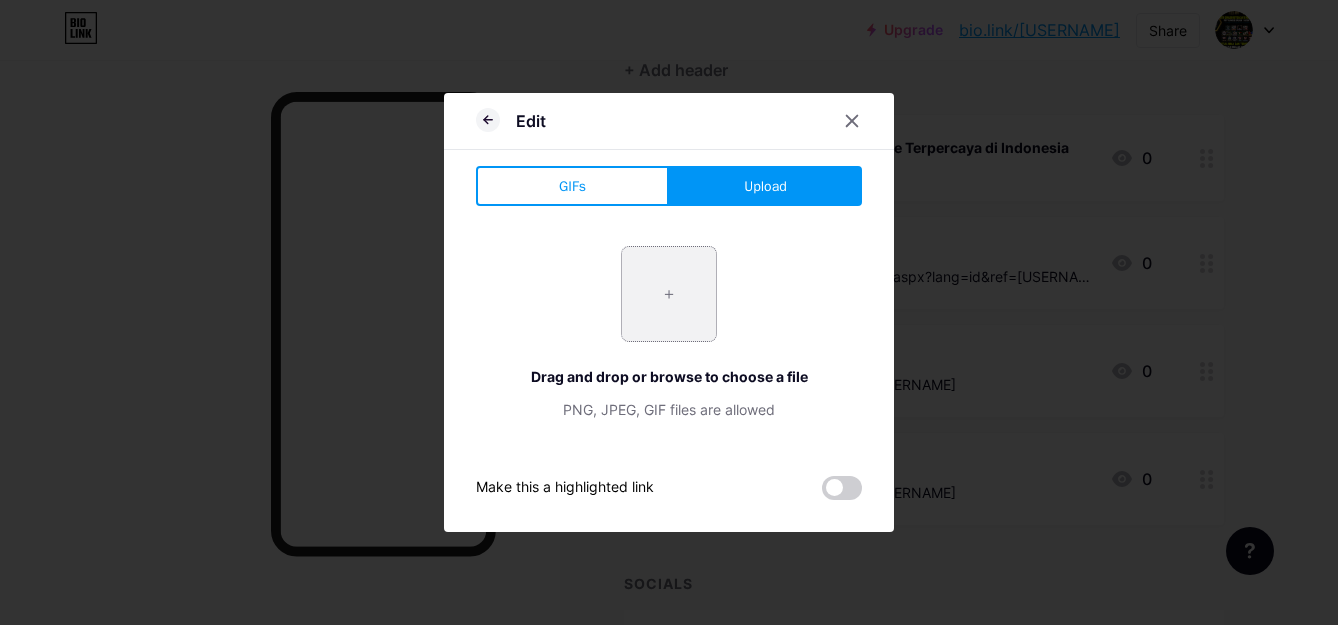 click at bounding box center [669, 294] 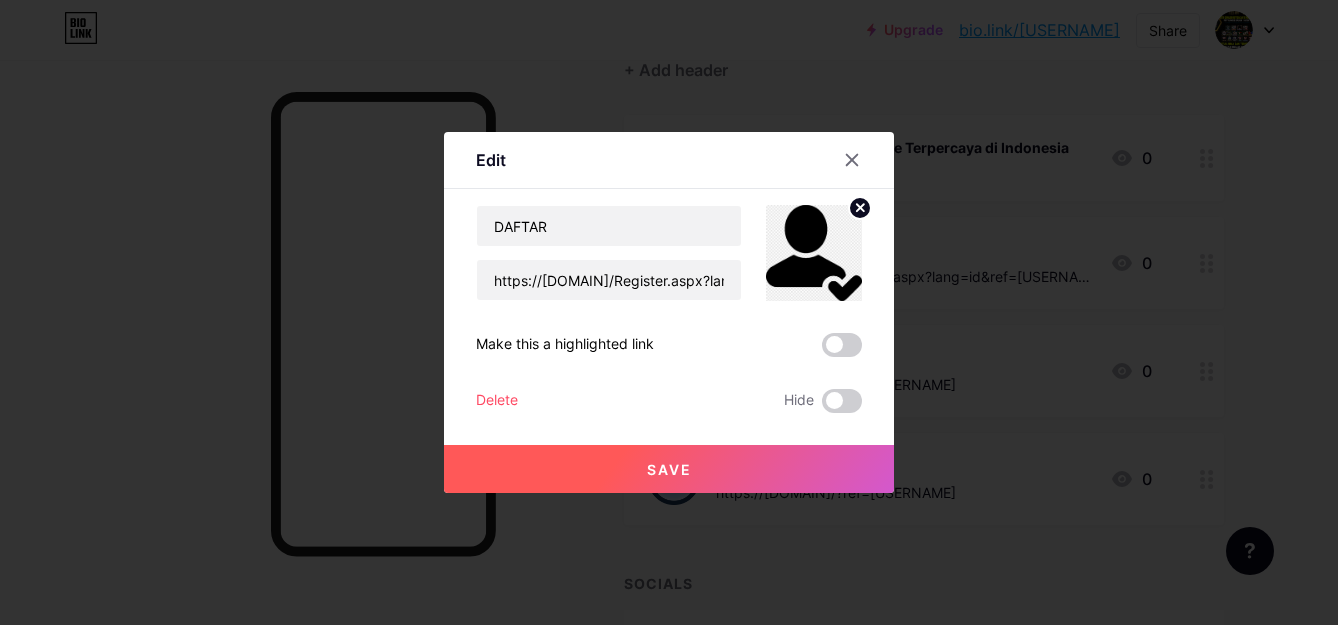 click on "Save" at bounding box center [669, 469] 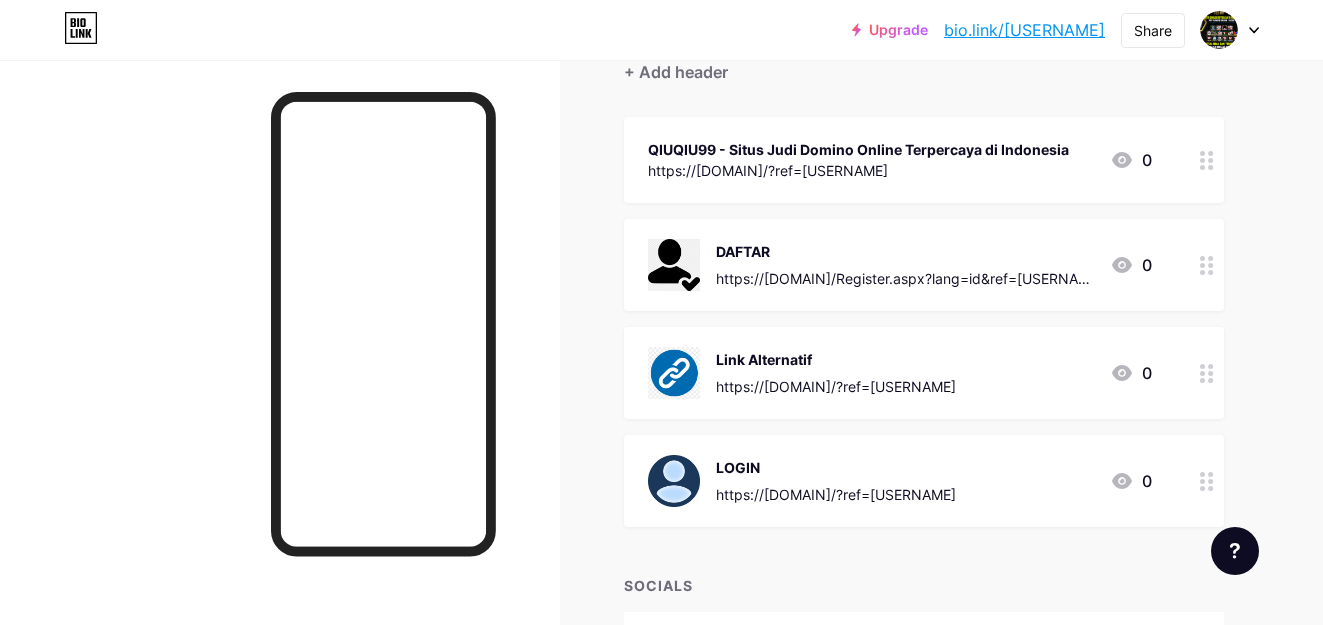 scroll, scrollTop: 0, scrollLeft: 0, axis: both 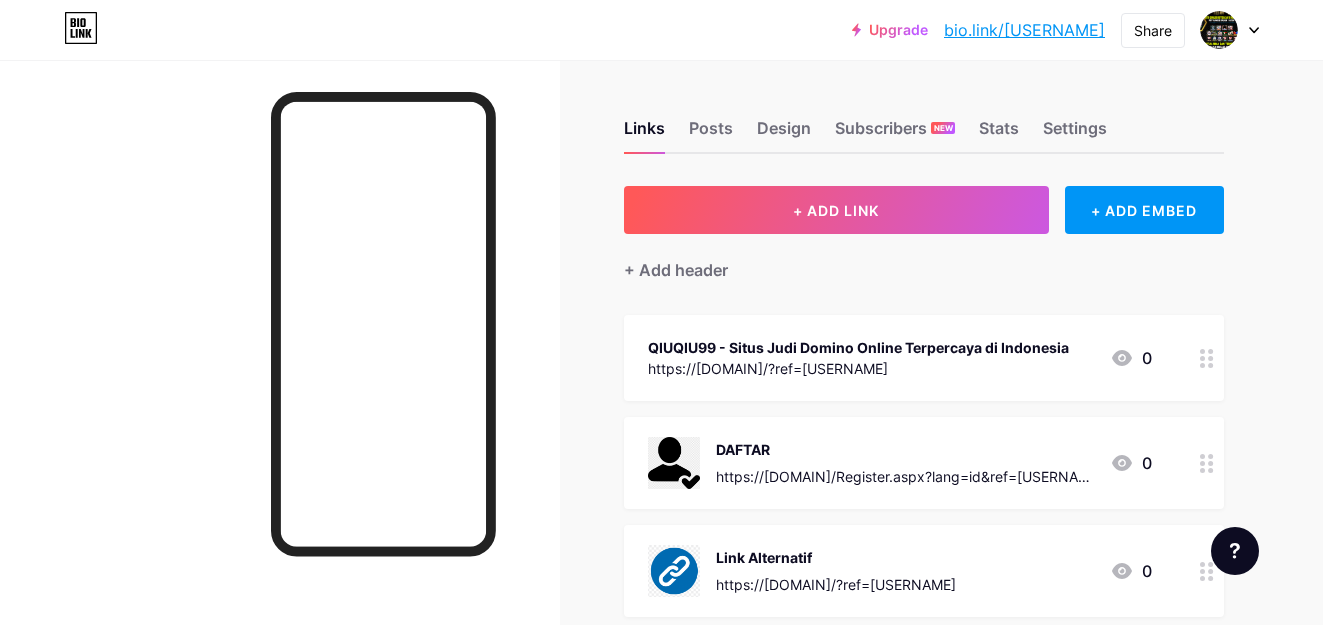 click on "0" at bounding box center [1131, 463] 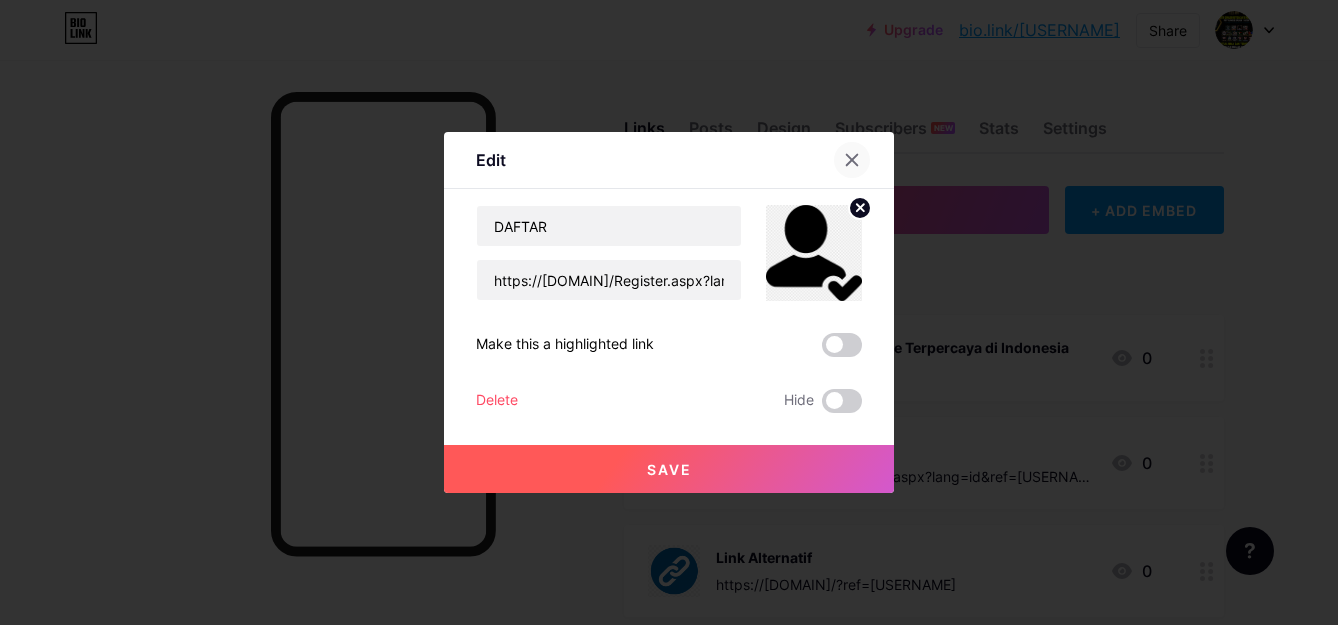 click 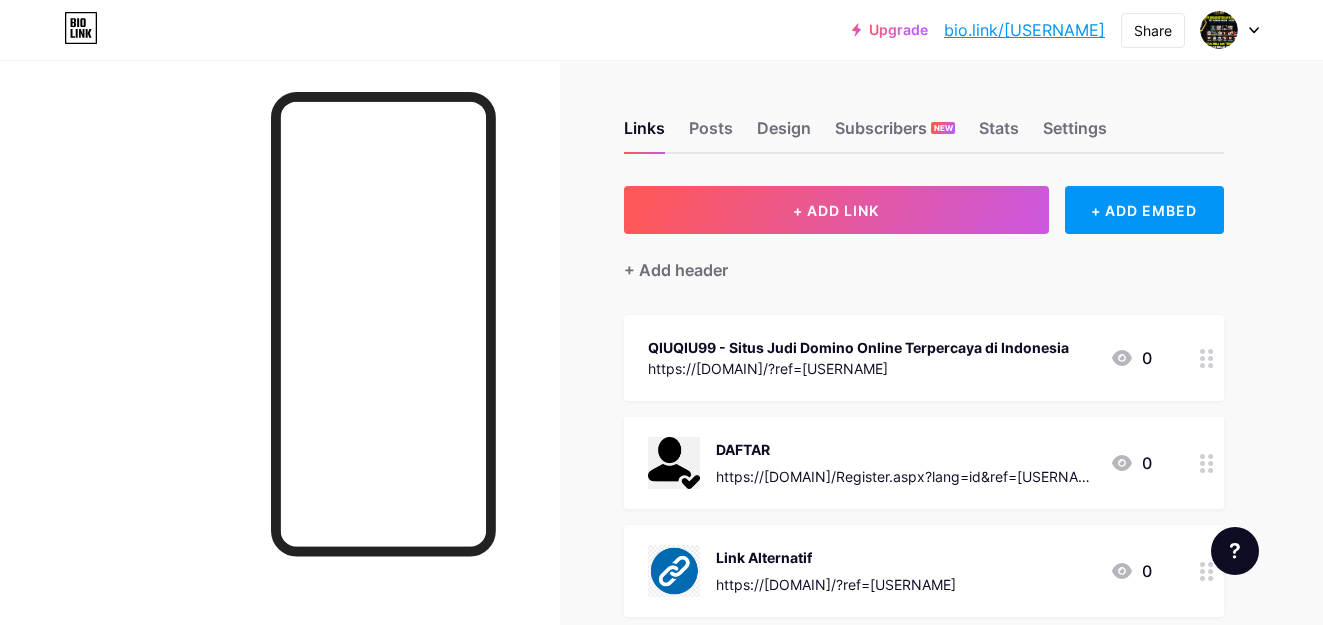 click 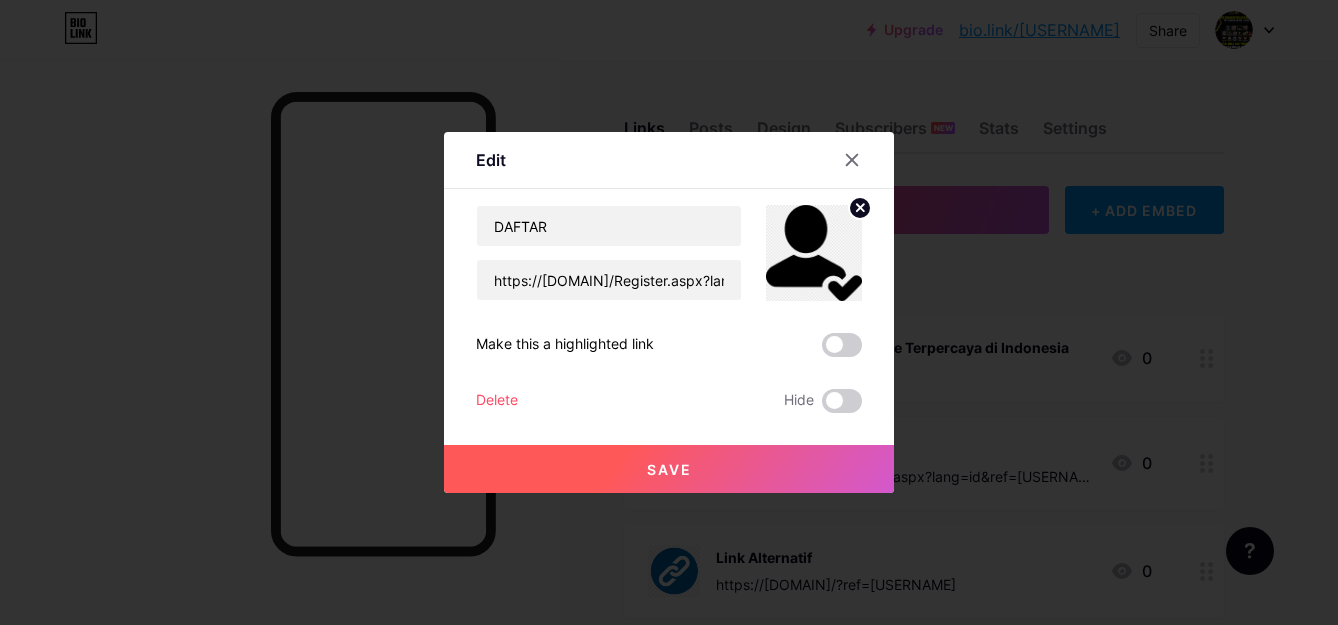 click on "Make this a highlighted link" at bounding box center [565, 345] 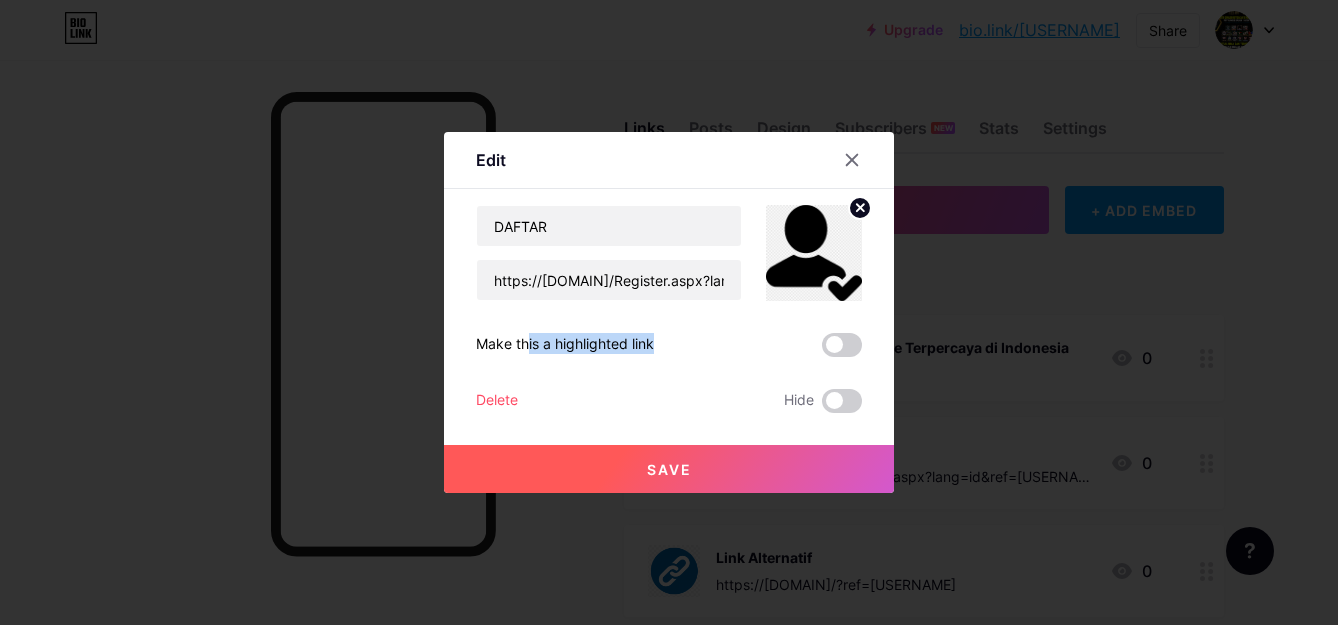 click on "Make this a highlighted link" at bounding box center (565, 345) 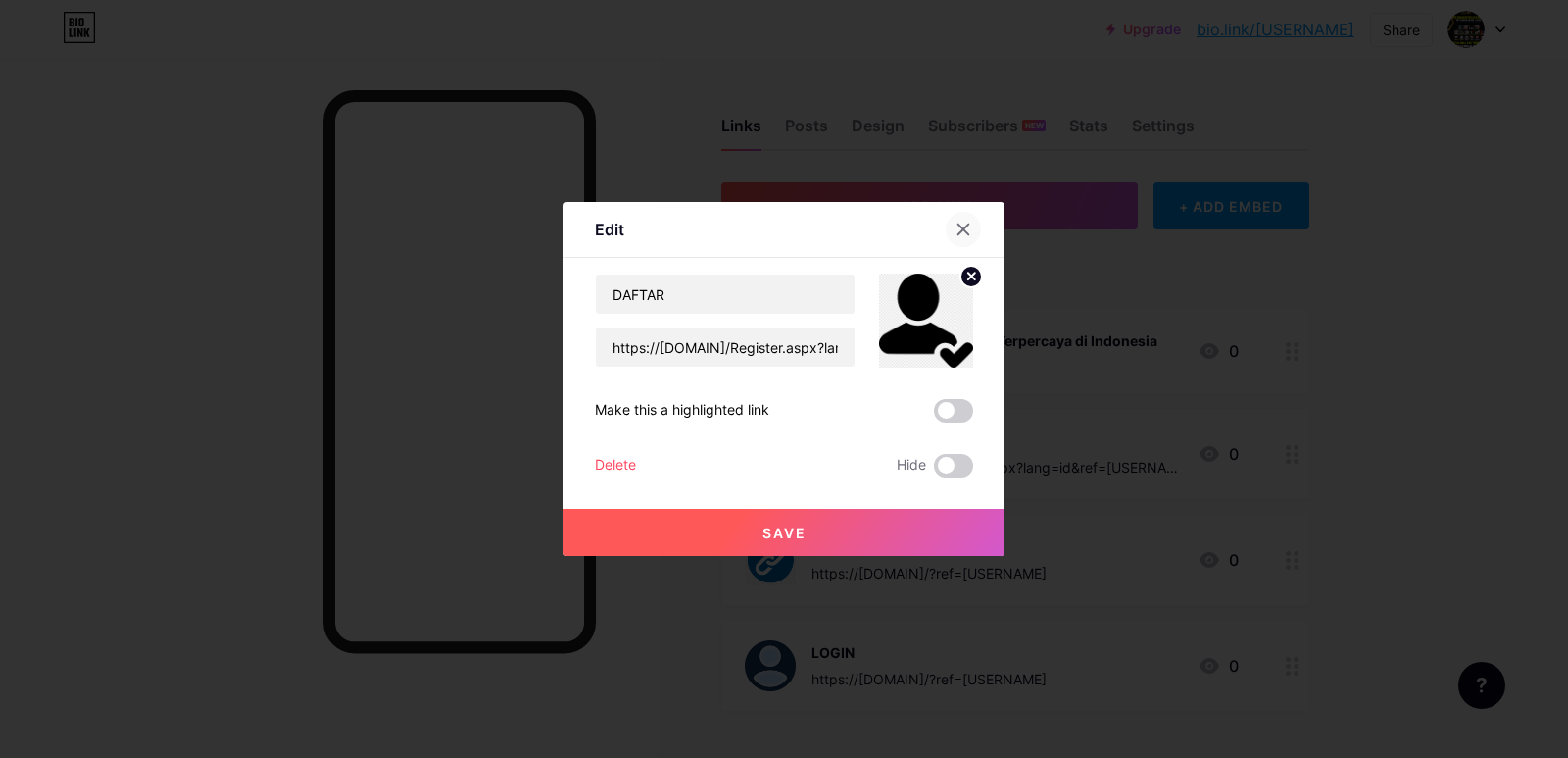 click 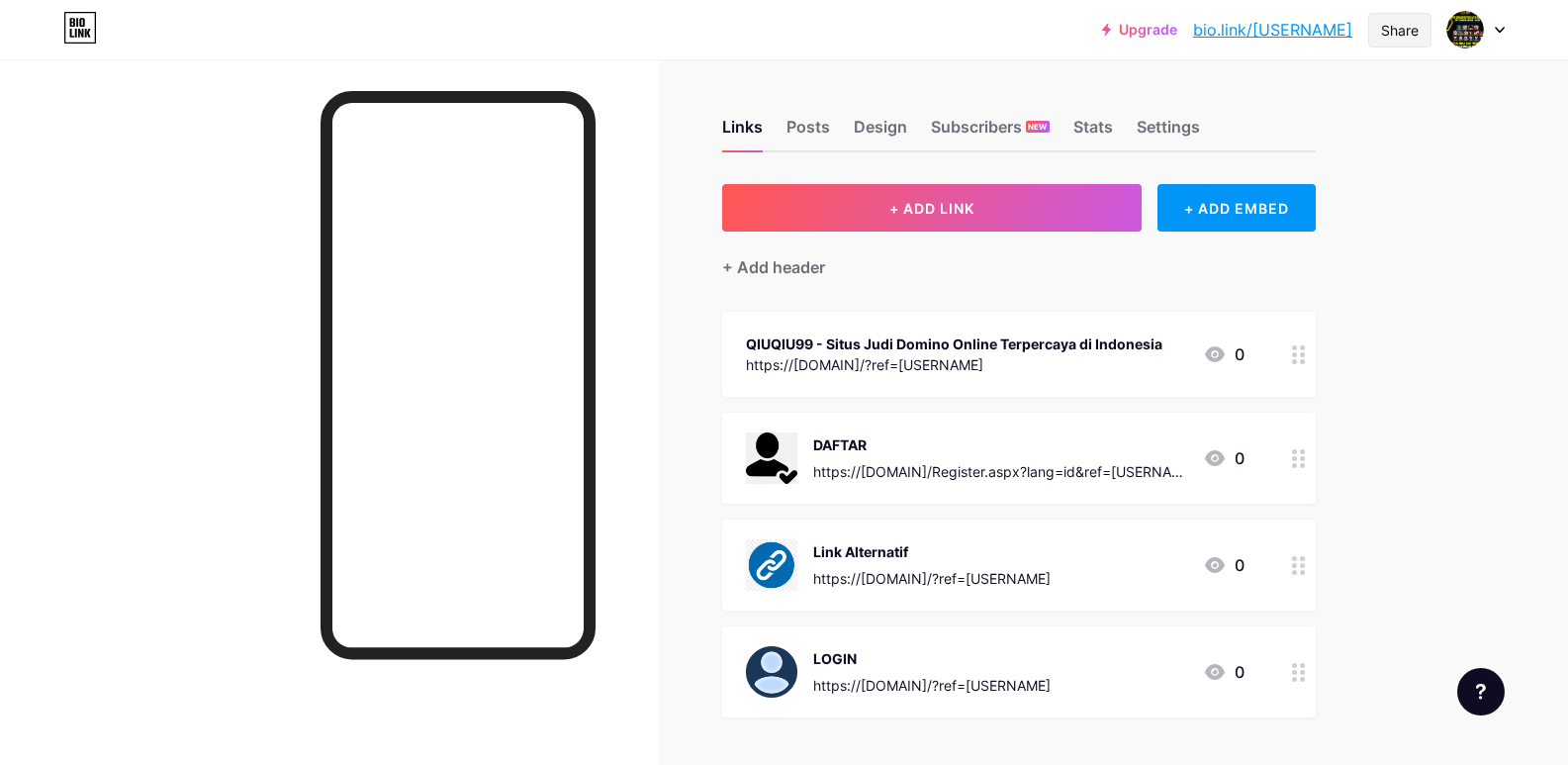 click on "Share" at bounding box center (1400, 30) 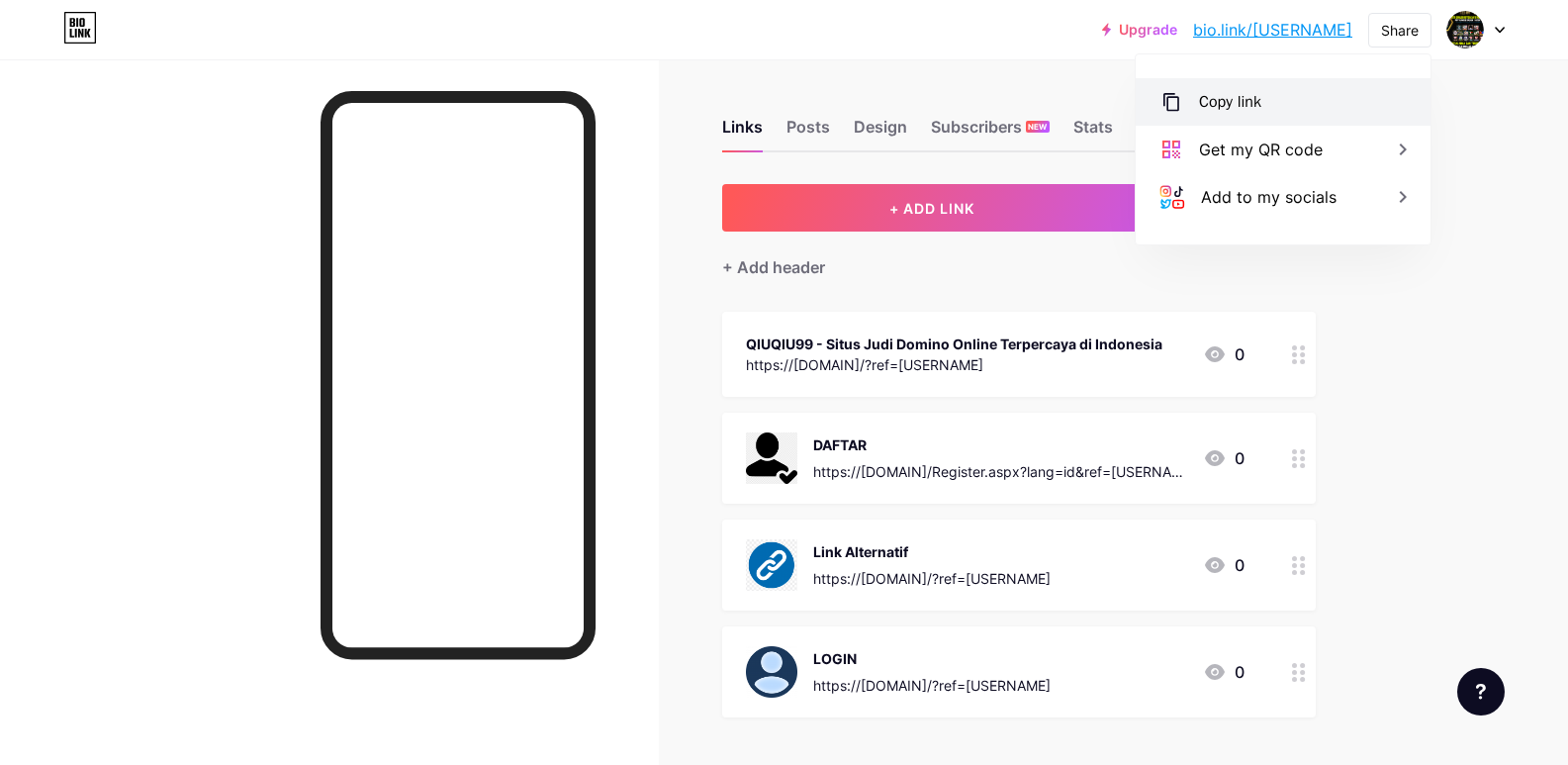 click on "Copy link" at bounding box center (1230, 102) 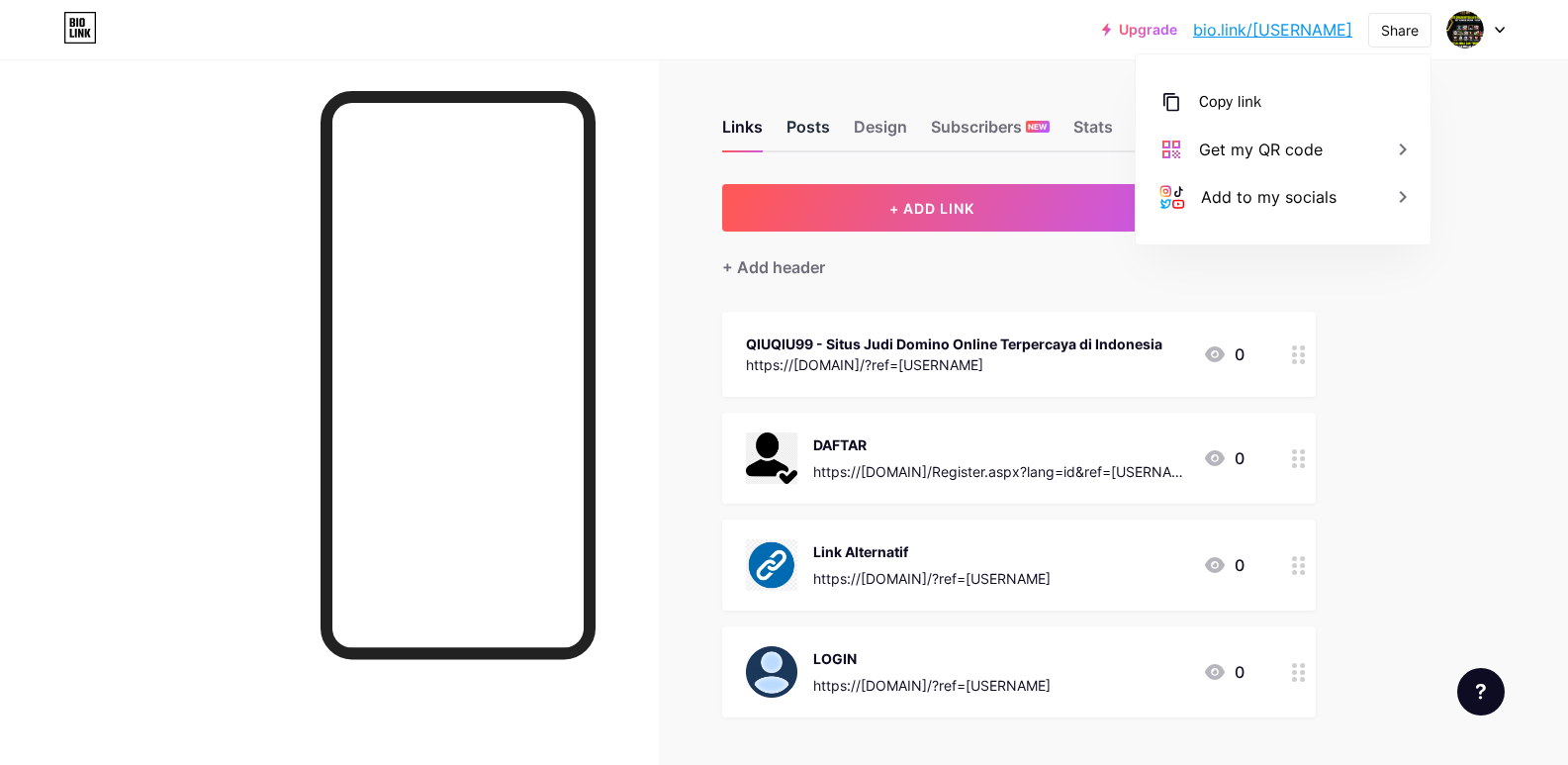 click on "Posts" at bounding box center (808, 133) 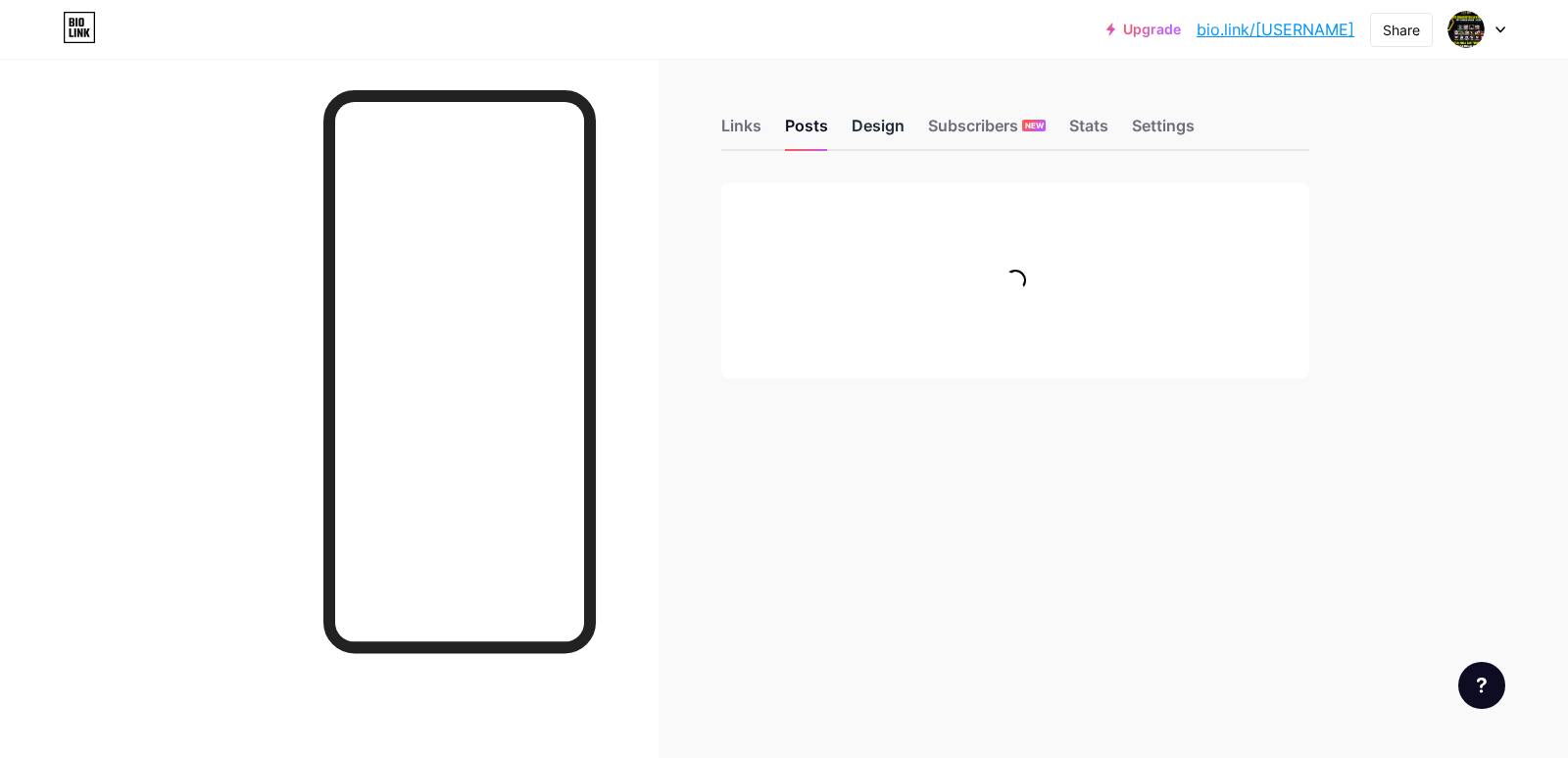 click on "Design" at bounding box center [878, 131] 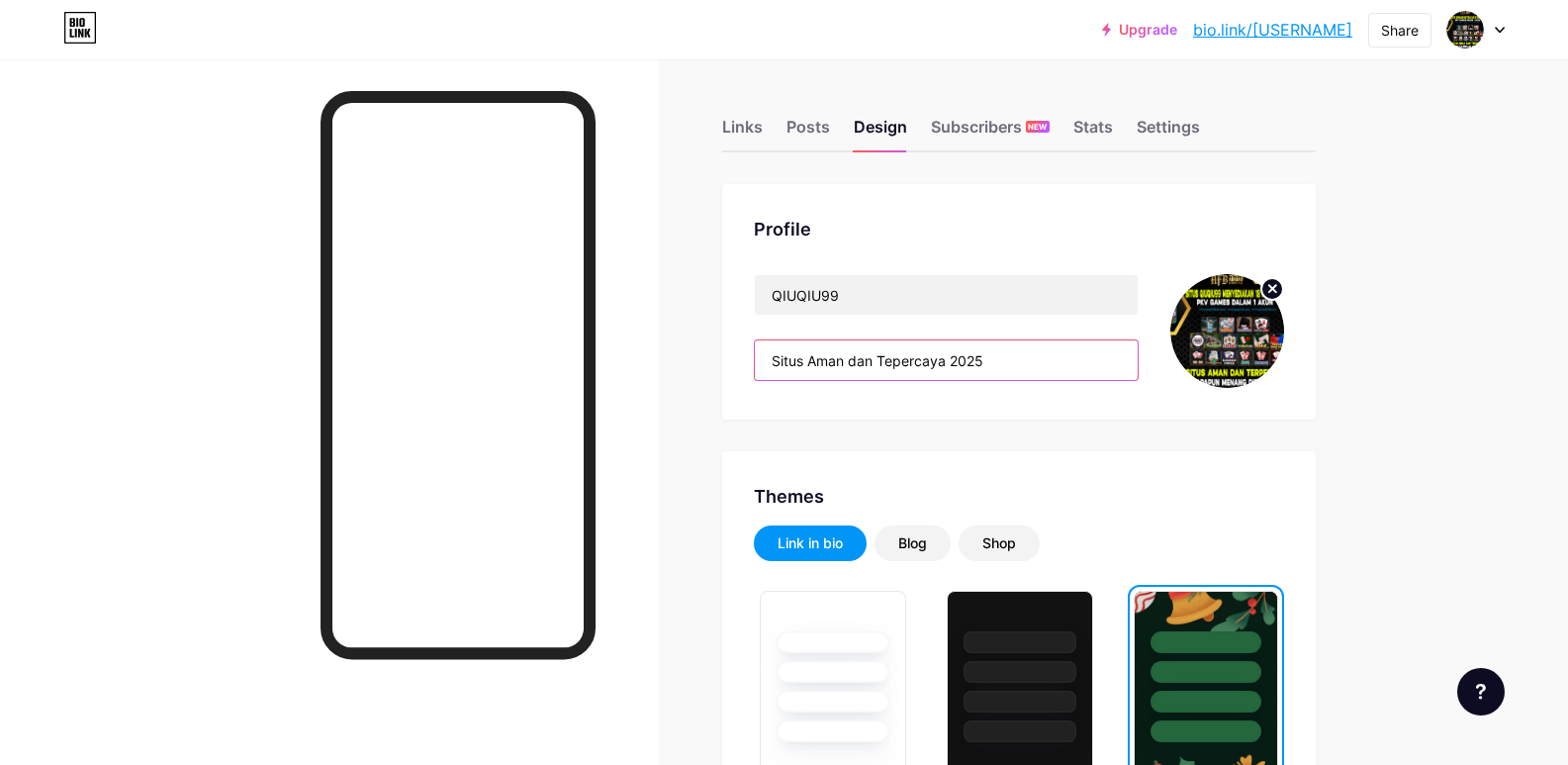 click on "Situs Aman dan Tepercaya 2025" at bounding box center [946, 360] 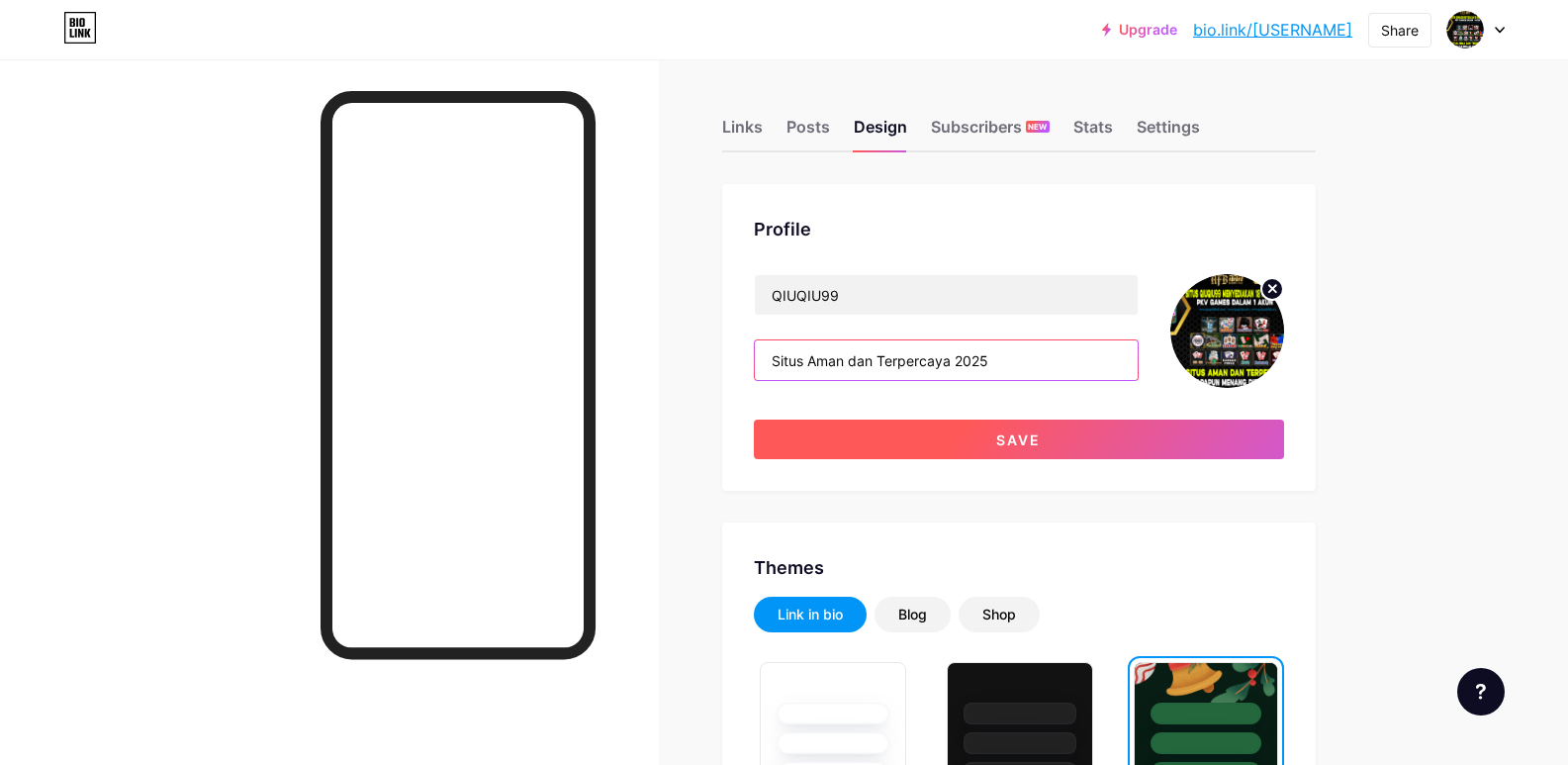 type on "Situs Aman dan Terpercaya 2025" 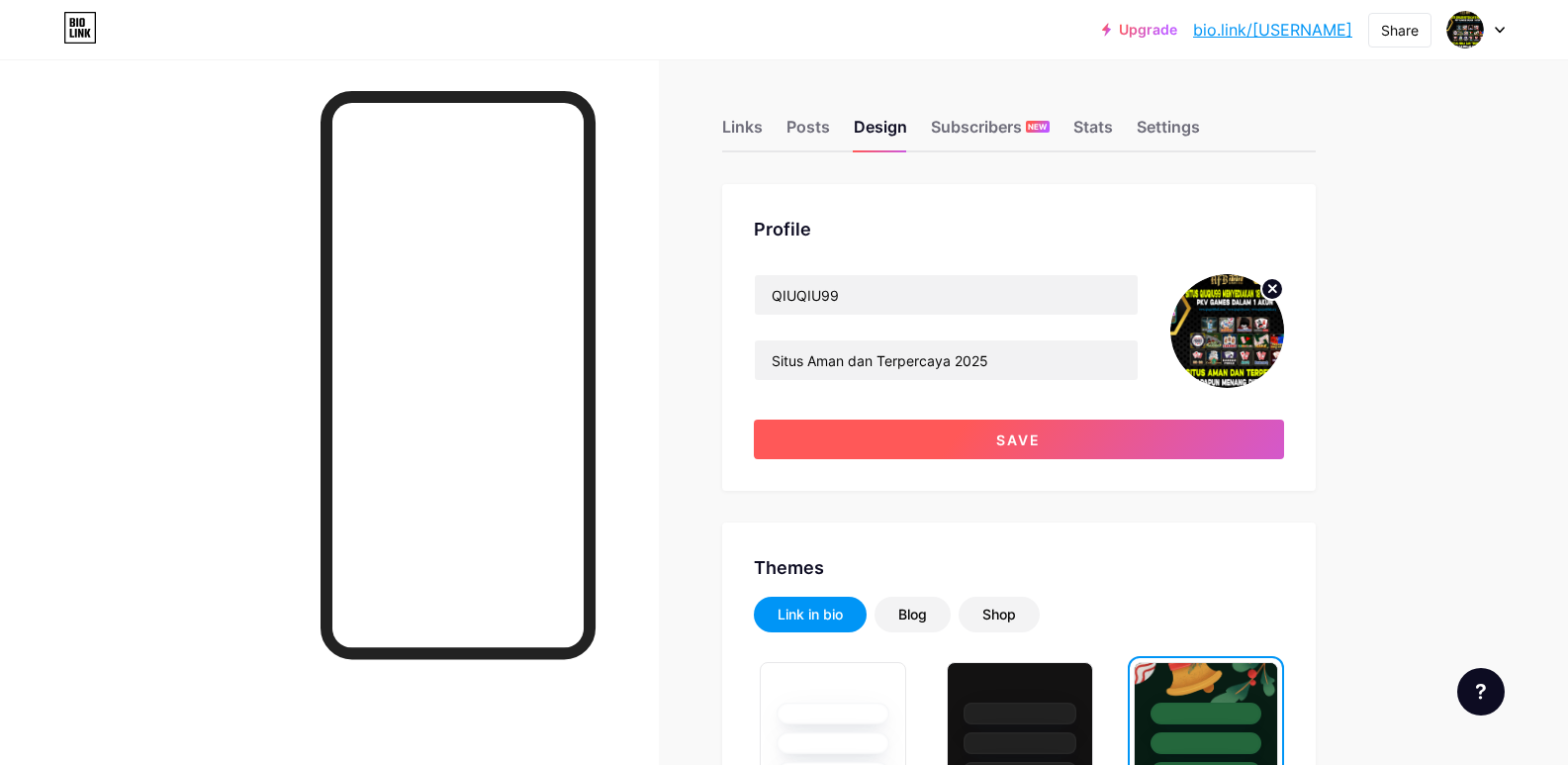 click on "Save" at bounding box center (1019, 439) 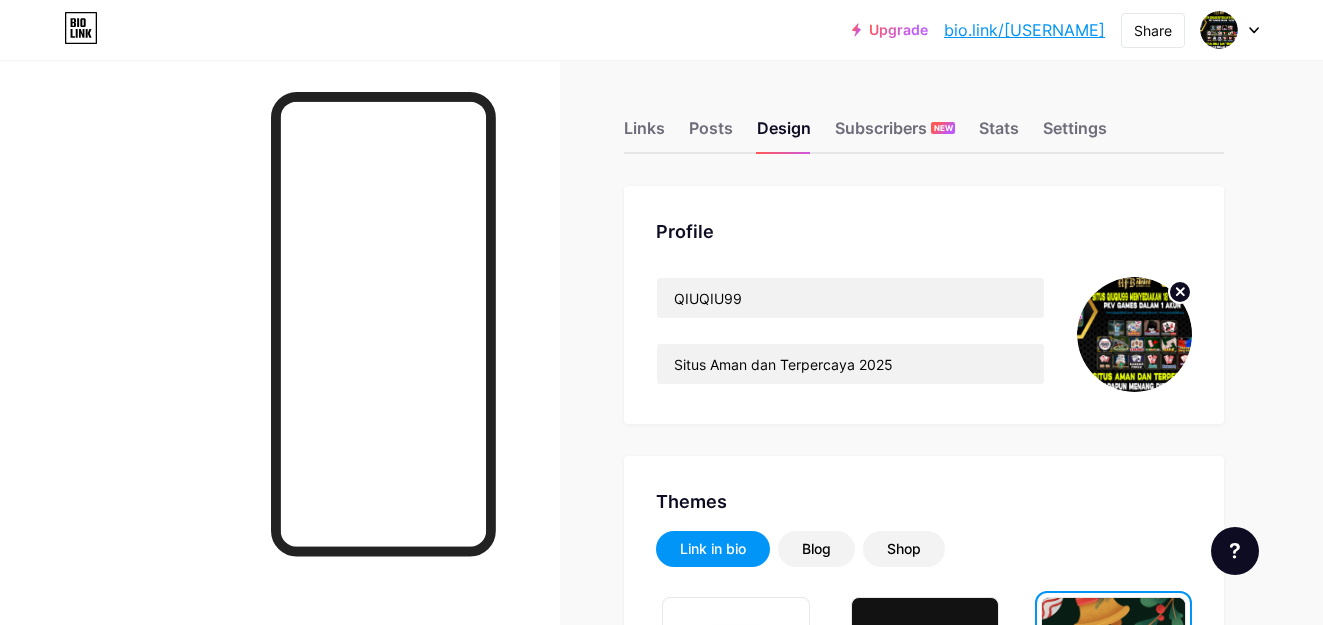 click on "bio.link/[USERNAME]" at bounding box center (1024, 30) 